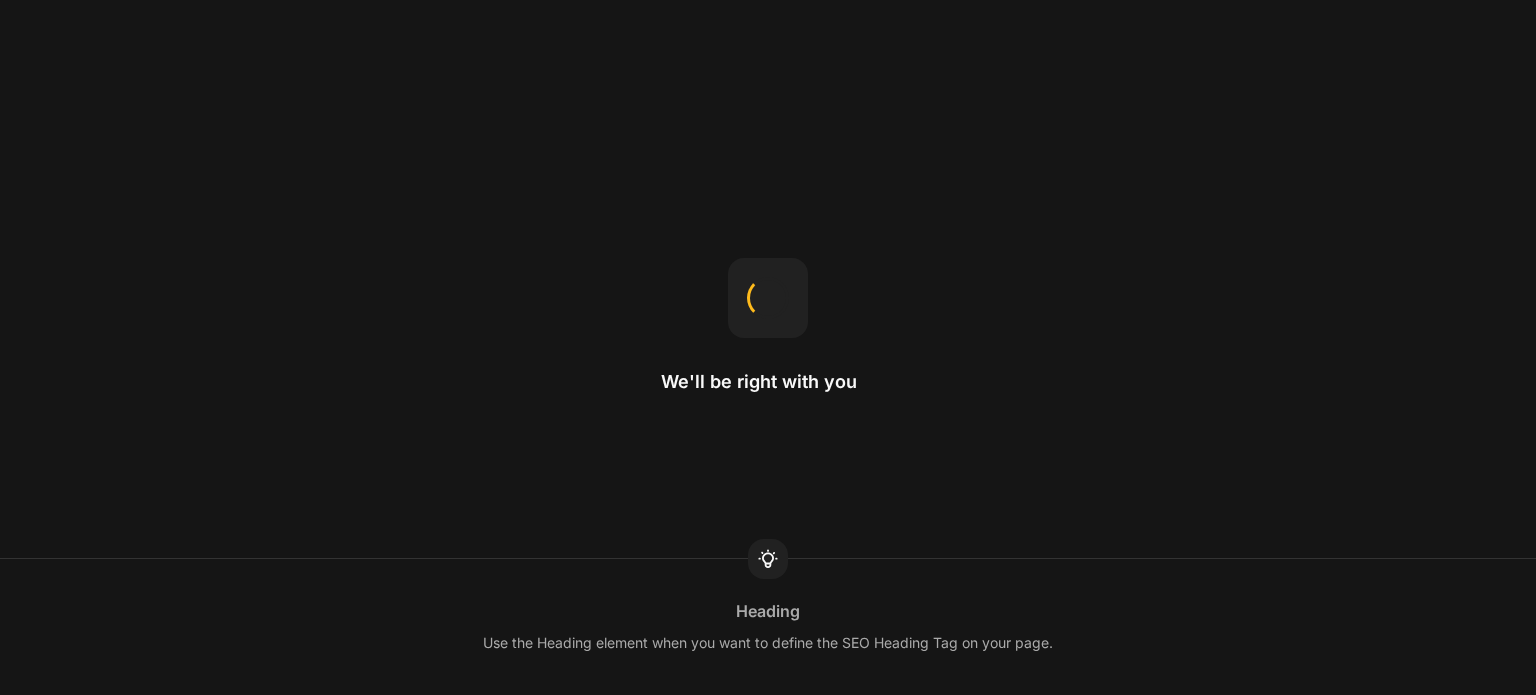scroll, scrollTop: 0, scrollLeft: 0, axis: both 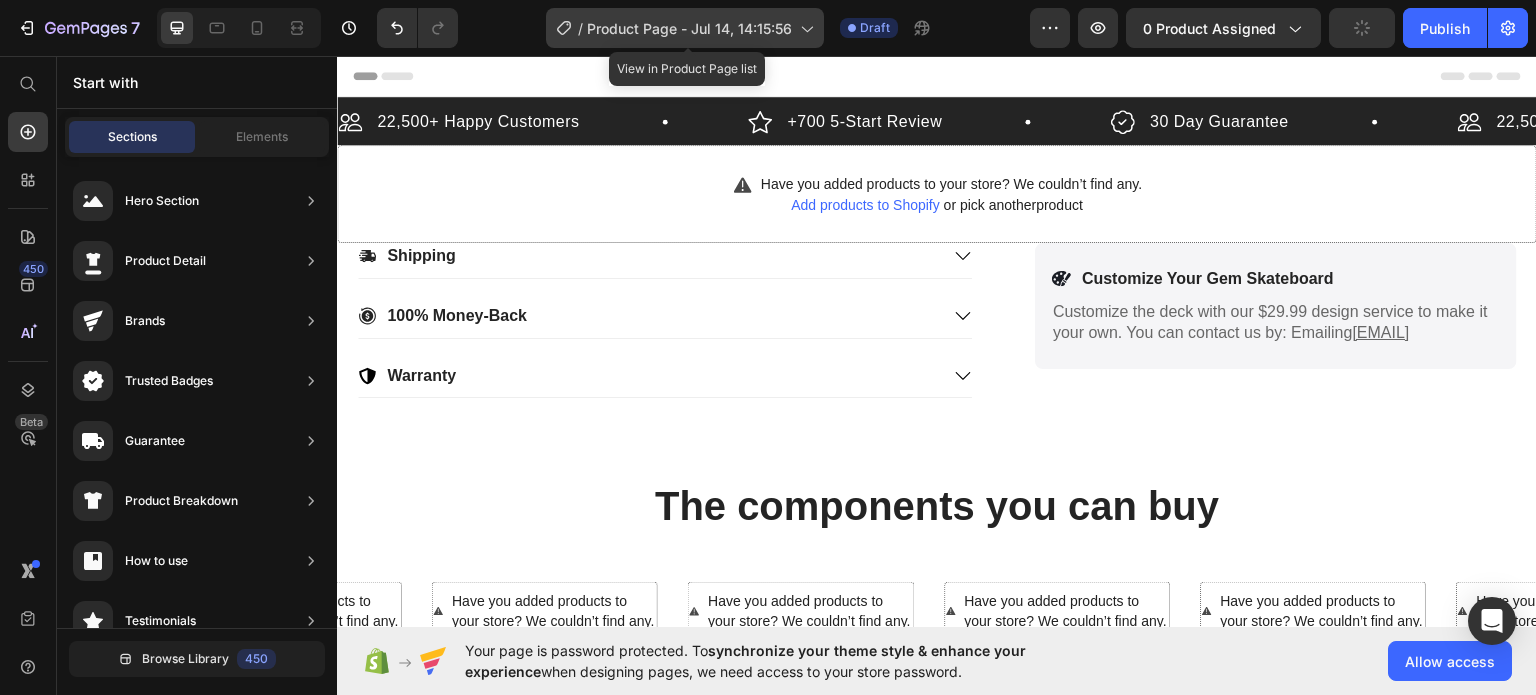 click 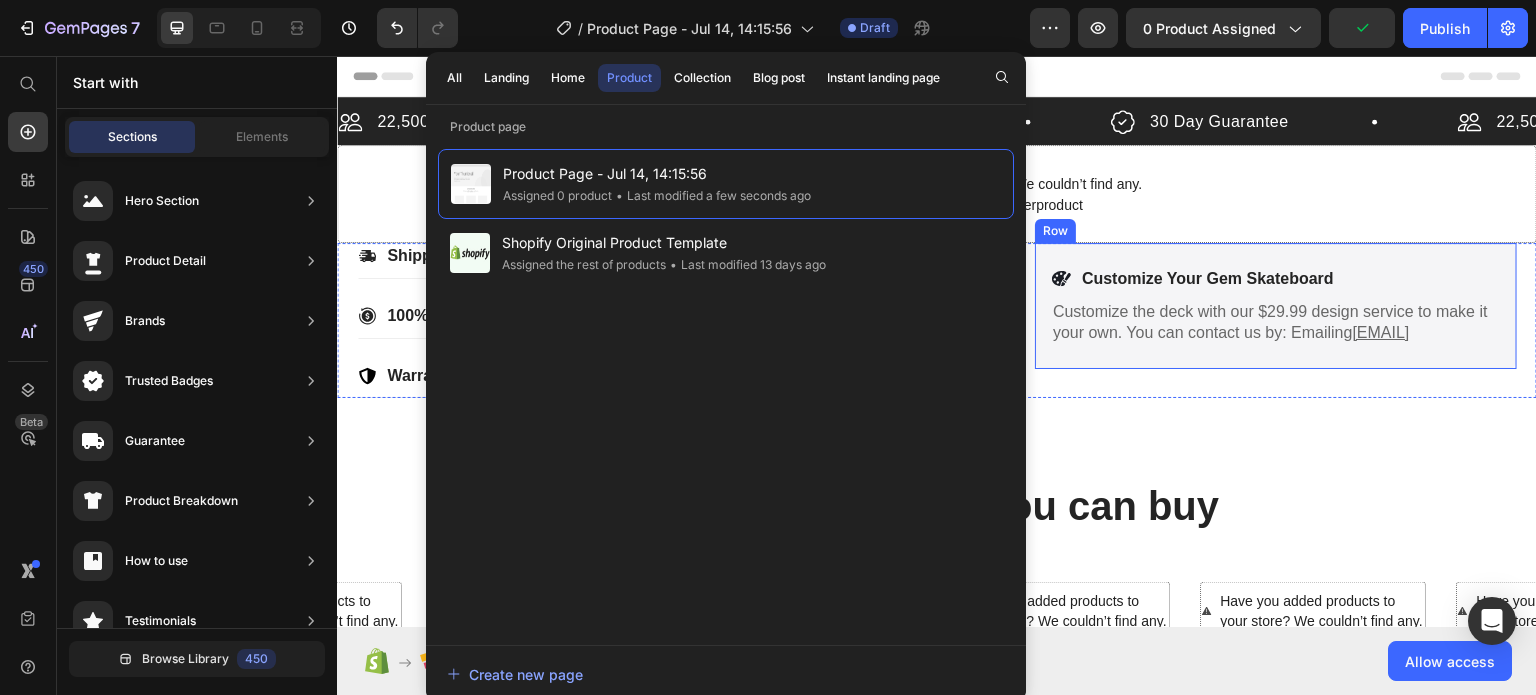 click on "Have you added products to your store? We couldn’t find any. Add products to Shopify   or pick another  product Product" at bounding box center [937, 193] 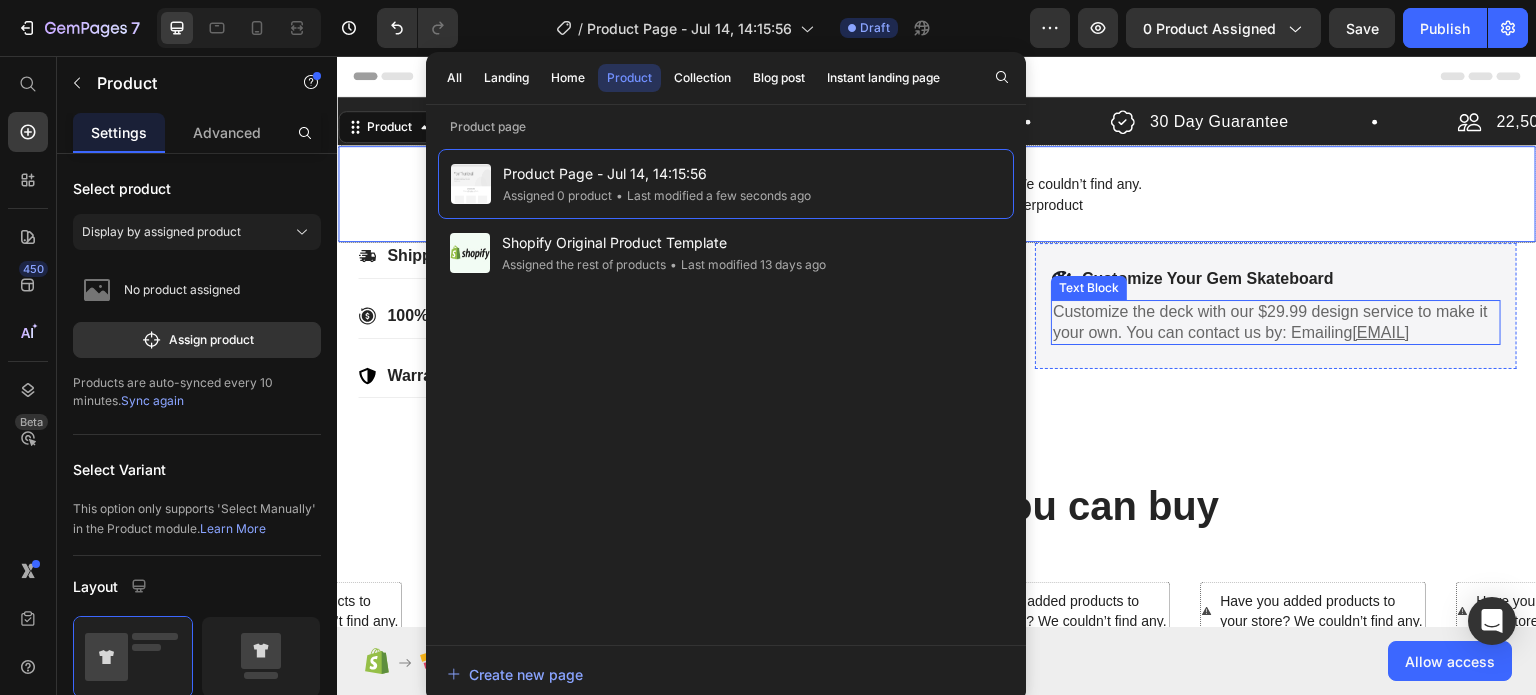 click on "Customize the deck with our $29.99 design service to make it your own. You can contact us by: Emailing  [EMAIL]" at bounding box center (1276, 322) 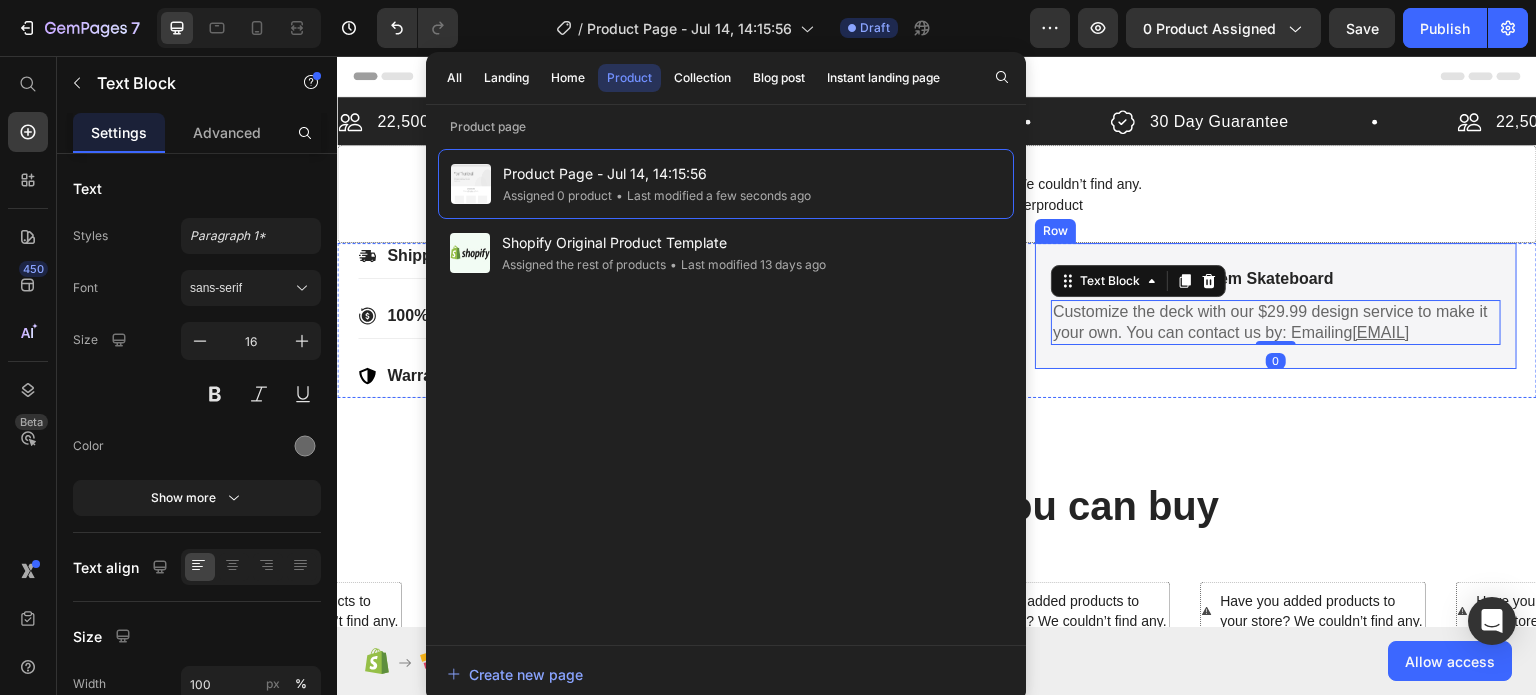 click on "The components you can buy Heading Have you added products to your store? We couldn’t find any. Add products to Shopify   or pick another  product Product Have you added products to your store? We couldn’t find any. Add products to Shopify   or pick another  product Product Have you added products to your store? We couldn’t find any. Add products to Shopify   or pick another  product Product Have you added products to your store? We couldn’t find any. Add products to Shopify   or pick another  product Product Have you added products to your store? We couldn’t find any. Add products to Shopify   or pick another  product Product Have you added products to your store? We couldn’t find any. Add products to Shopify   or pick another  product Product Carousel Section 2" at bounding box center (937, 578) 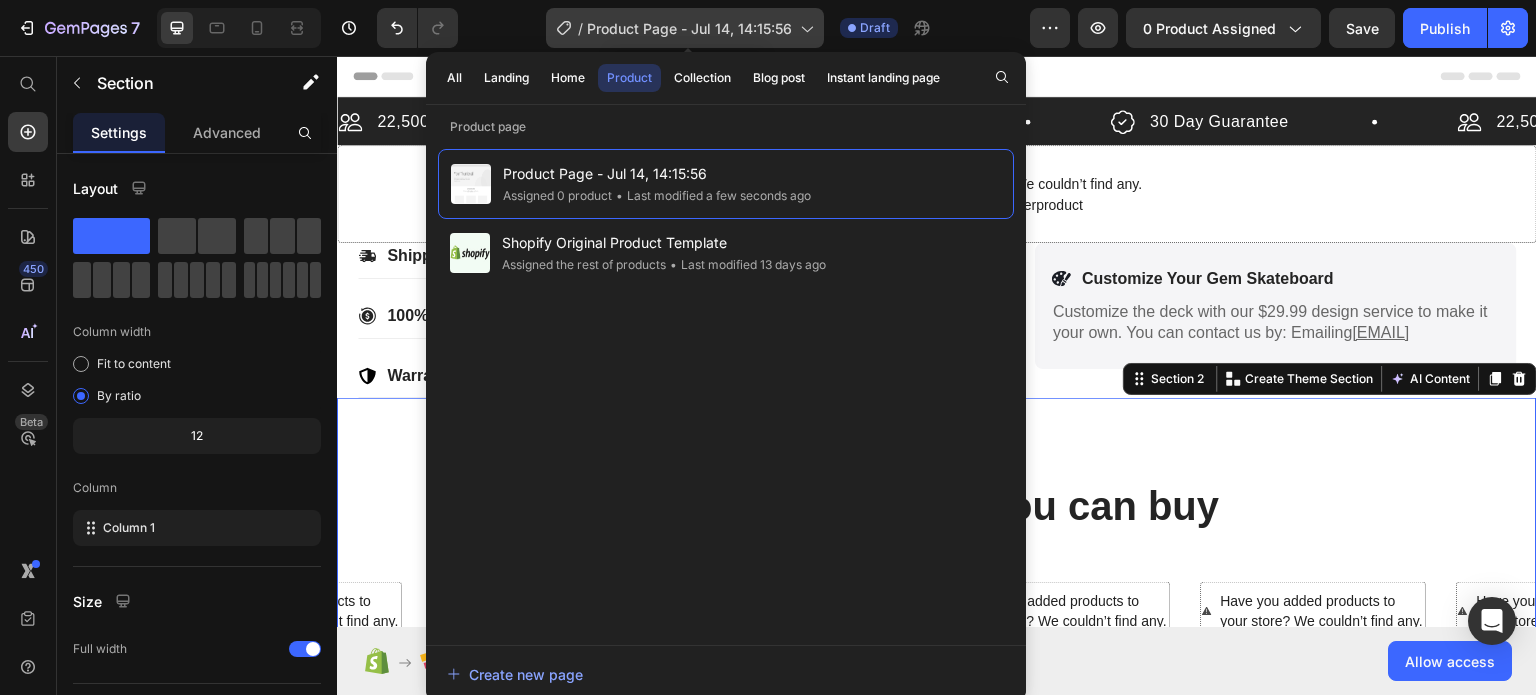 click on "/  Product Page - Jul 14, 14:15:56" 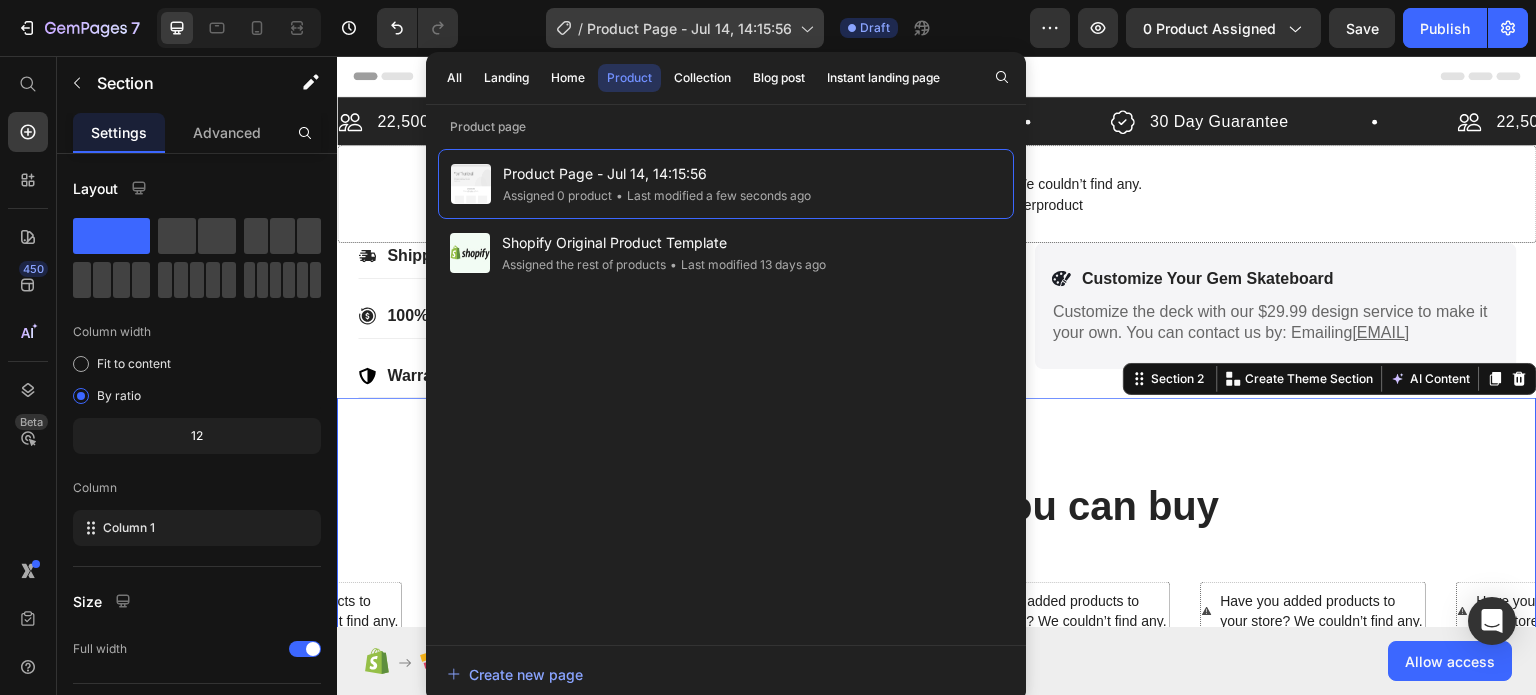 click 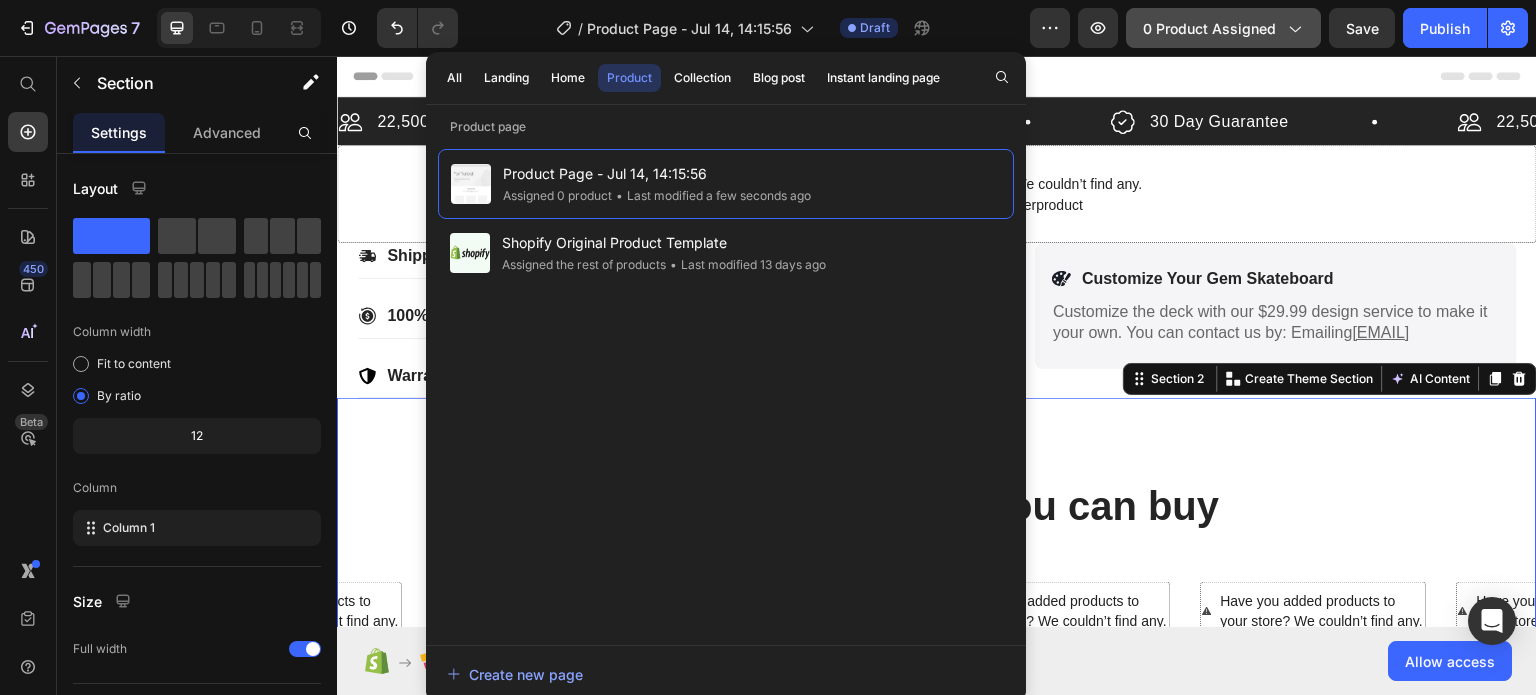 click on "0 product assigned" 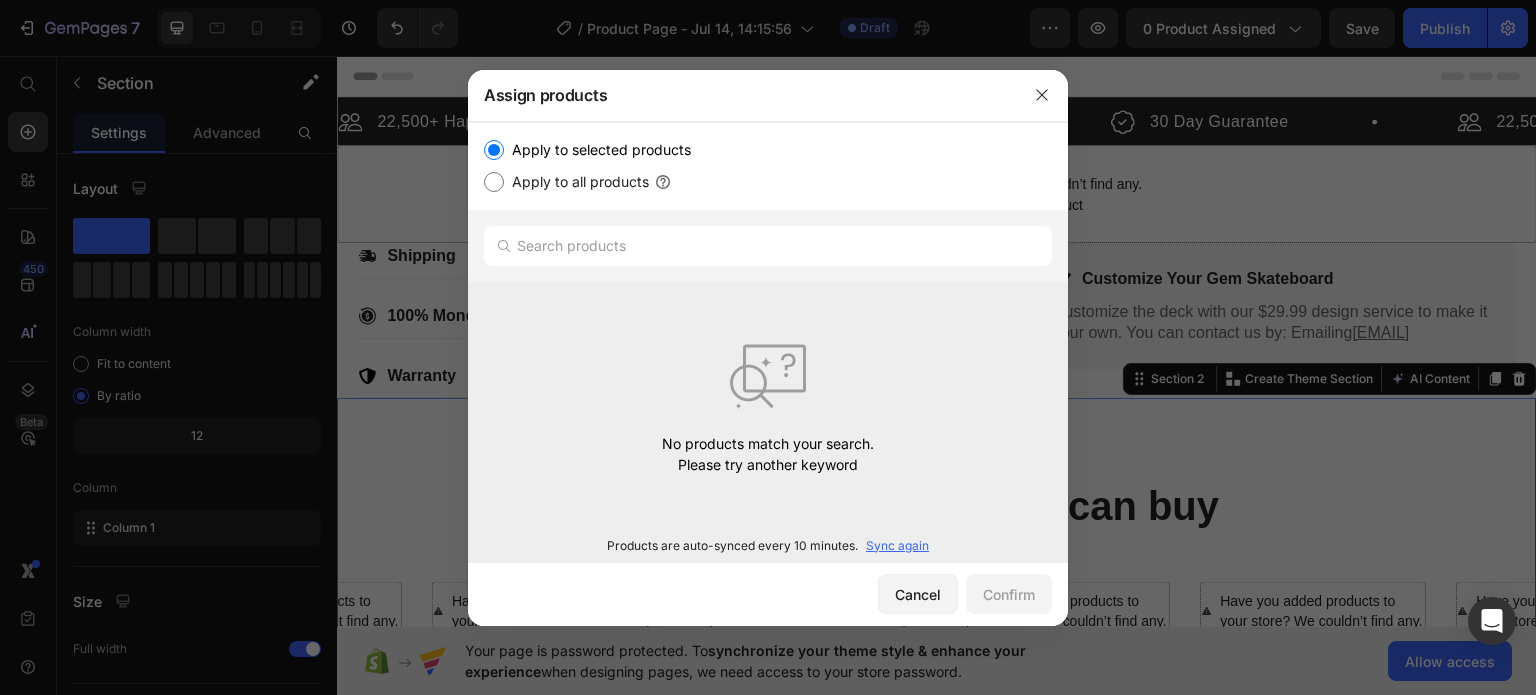 click on "Apply to all products" at bounding box center (576, 182) 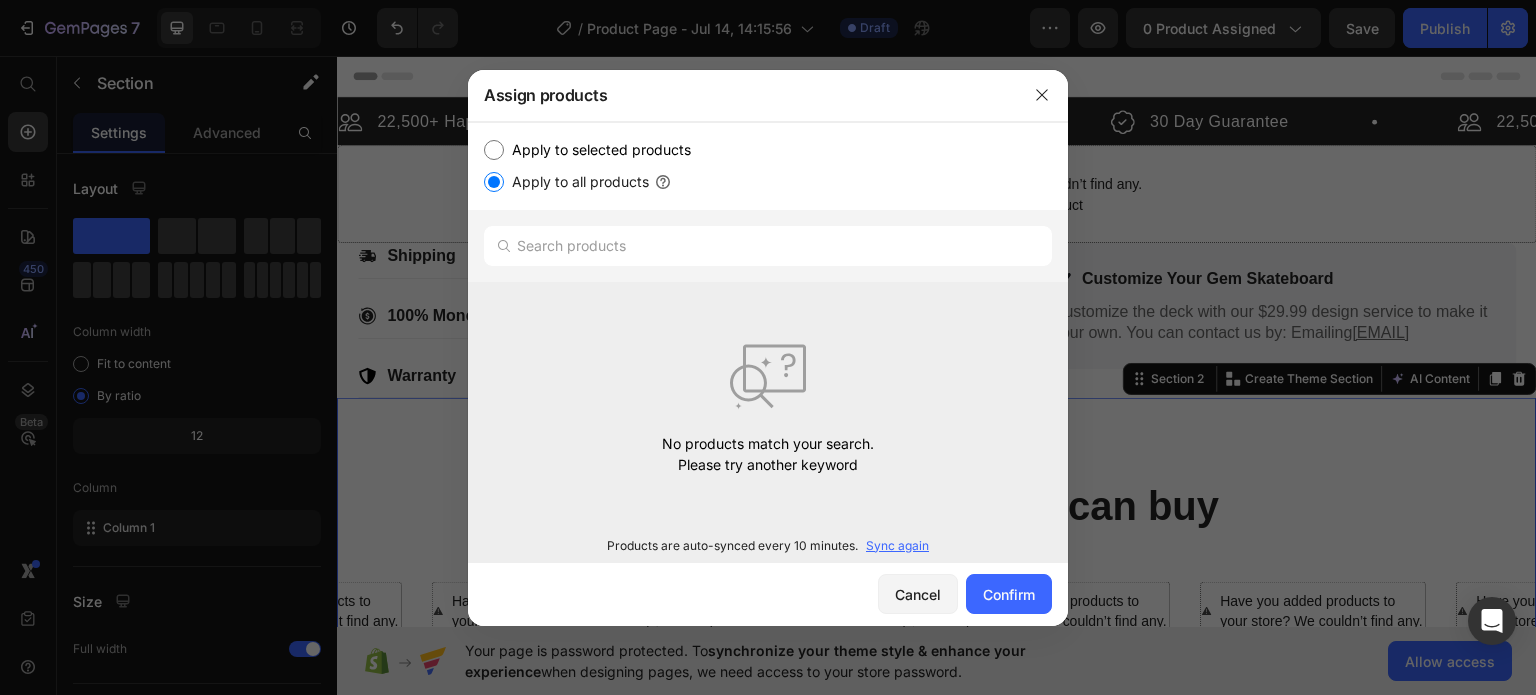 click on "Apply to selected products" at bounding box center (597, 150) 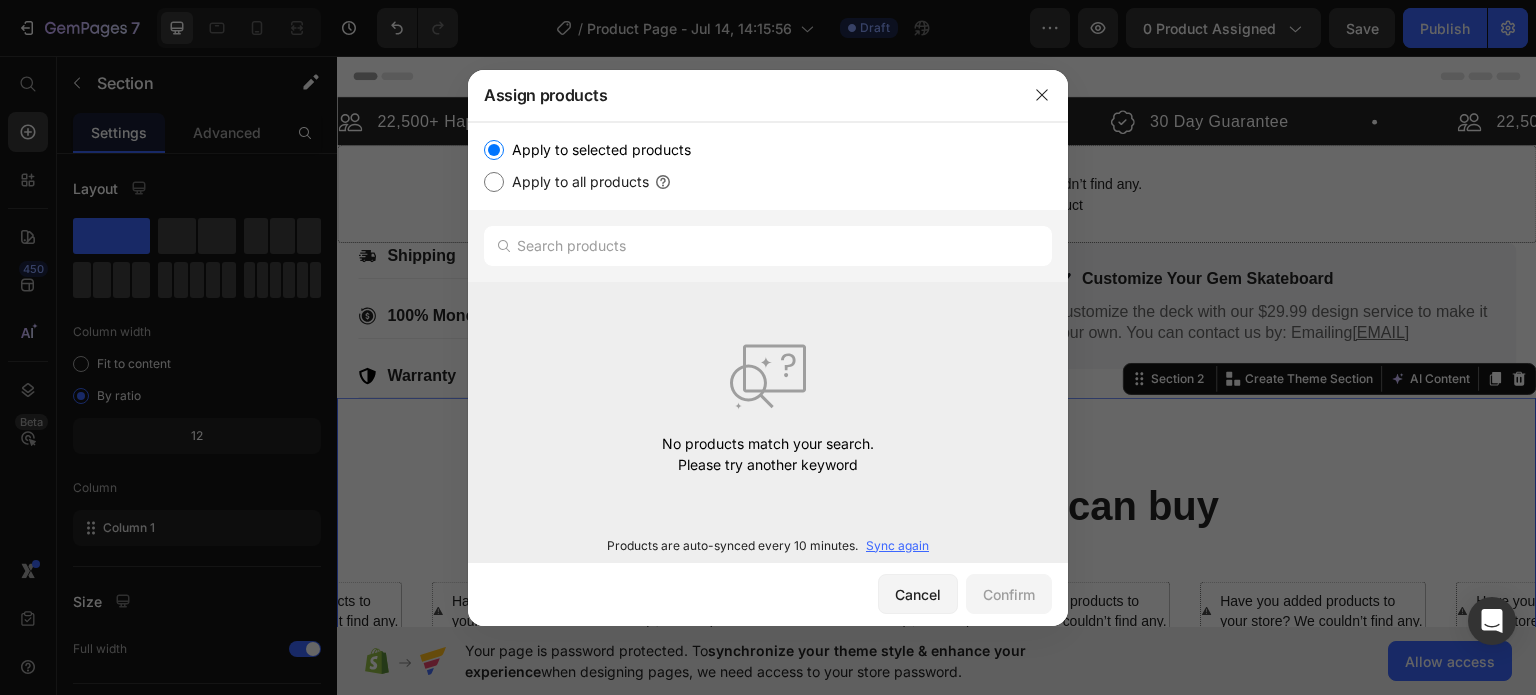 click on "Sync again" at bounding box center (897, 546) 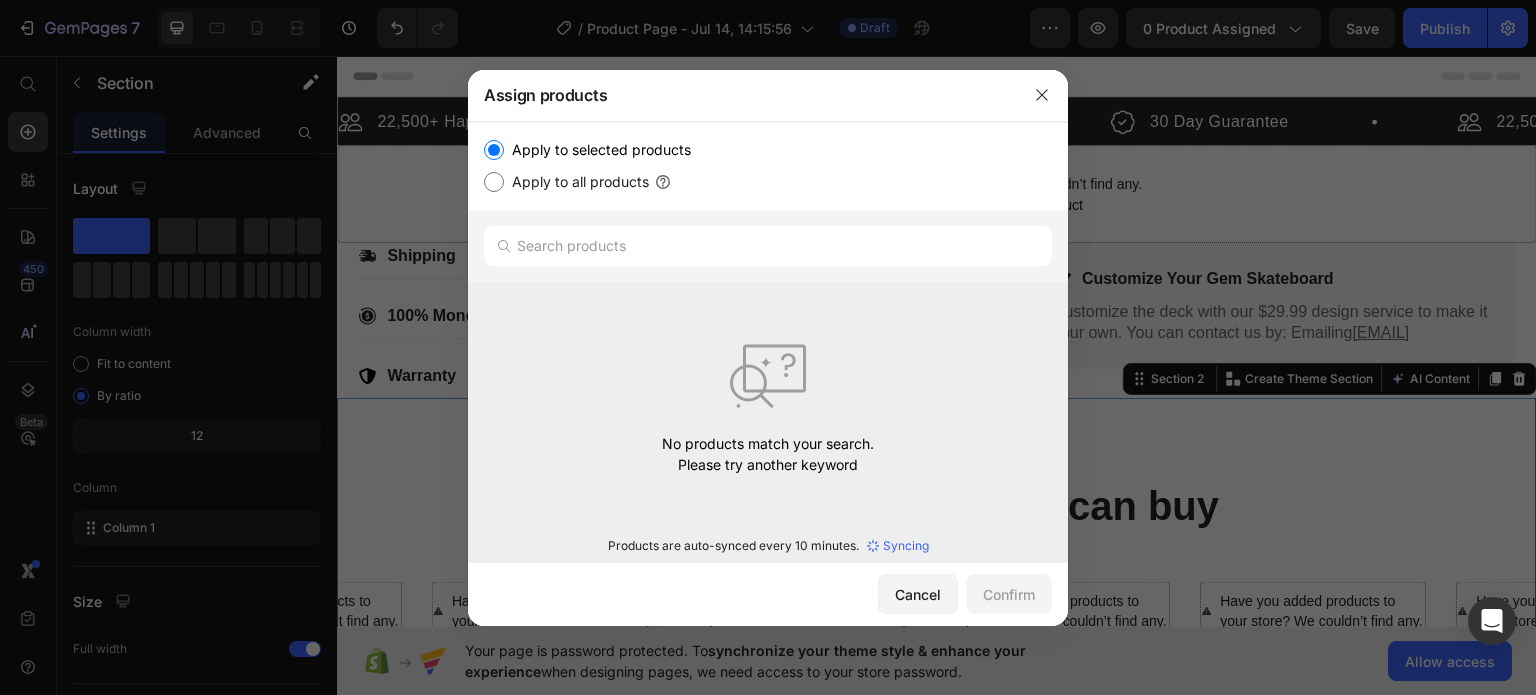 click on "Apply to all products" at bounding box center [576, 182] 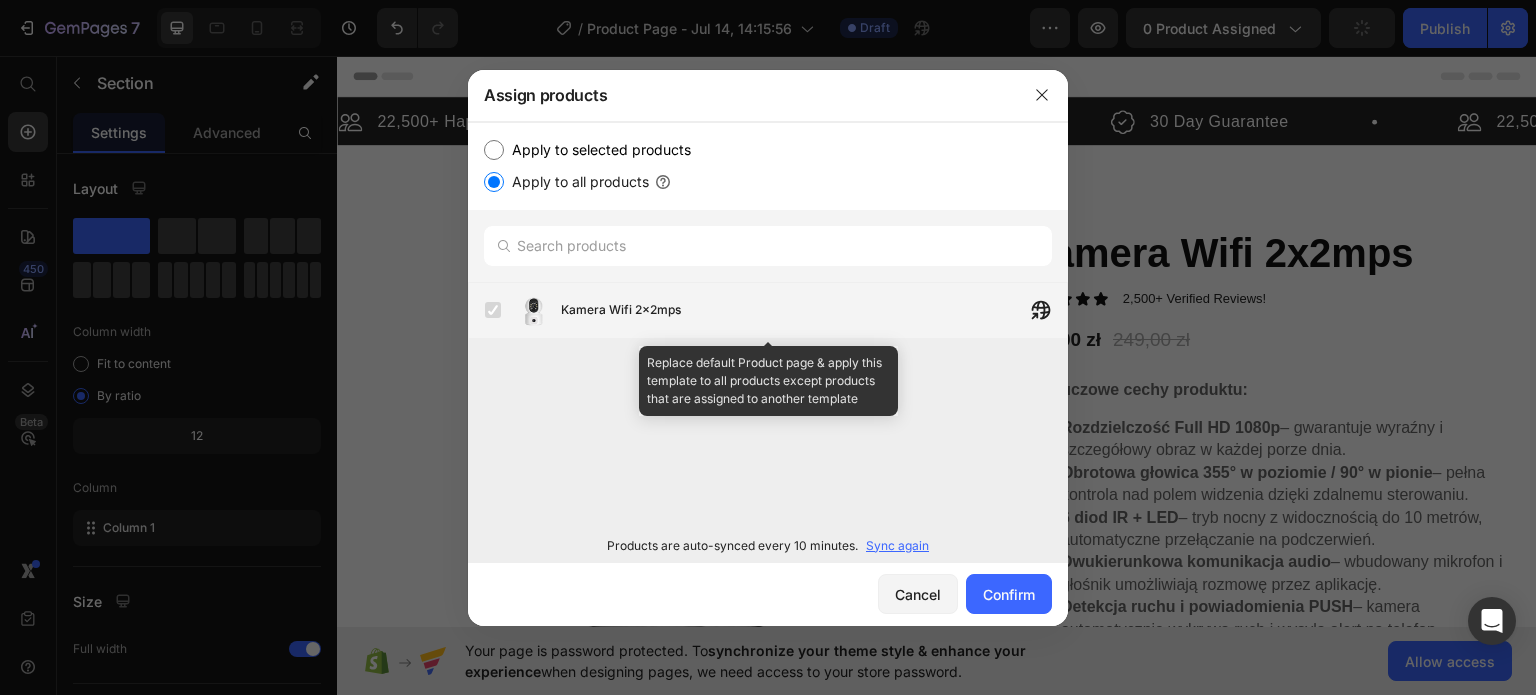 click at bounding box center (493, 310) 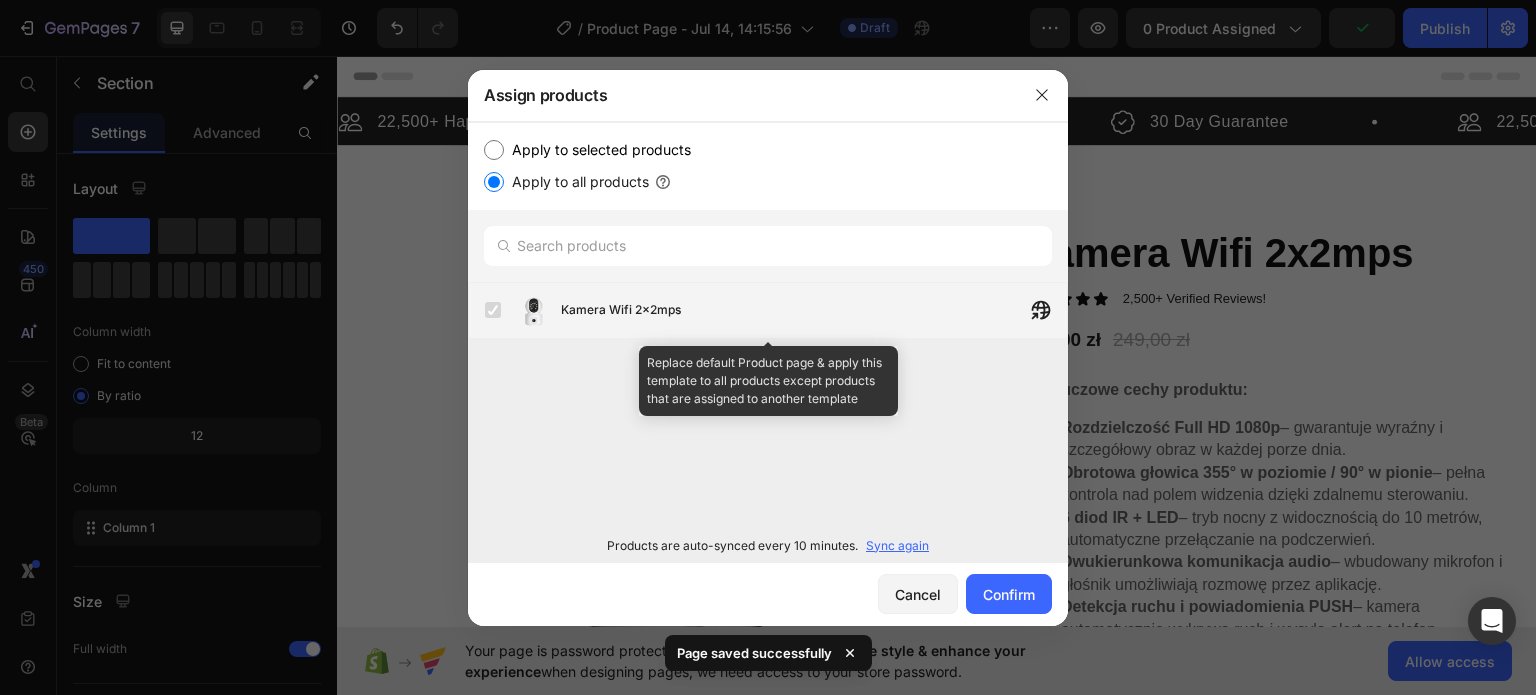 click on "Kamera Wifi 2x2mps" at bounding box center (621, 310) 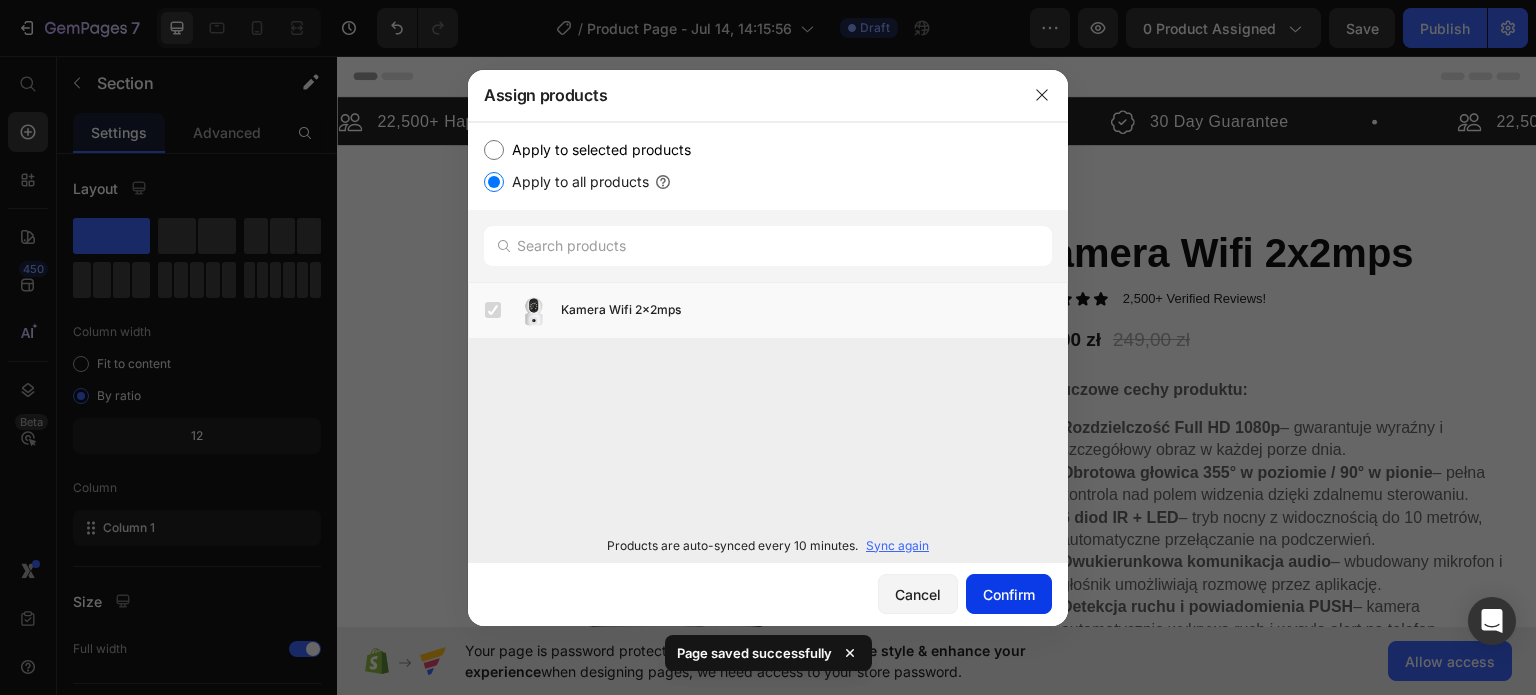 click on "Confirm" at bounding box center (1009, 594) 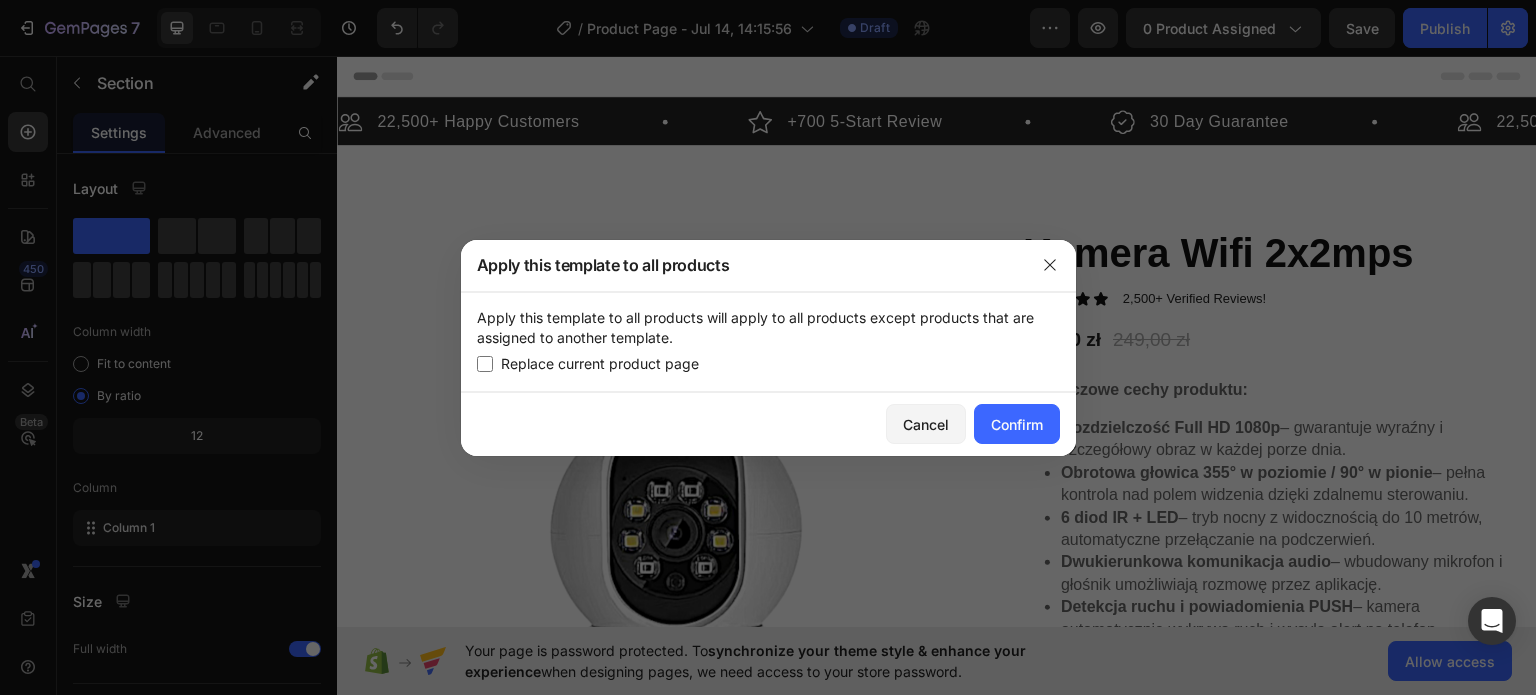 click on "Replace current product page" at bounding box center (600, 364) 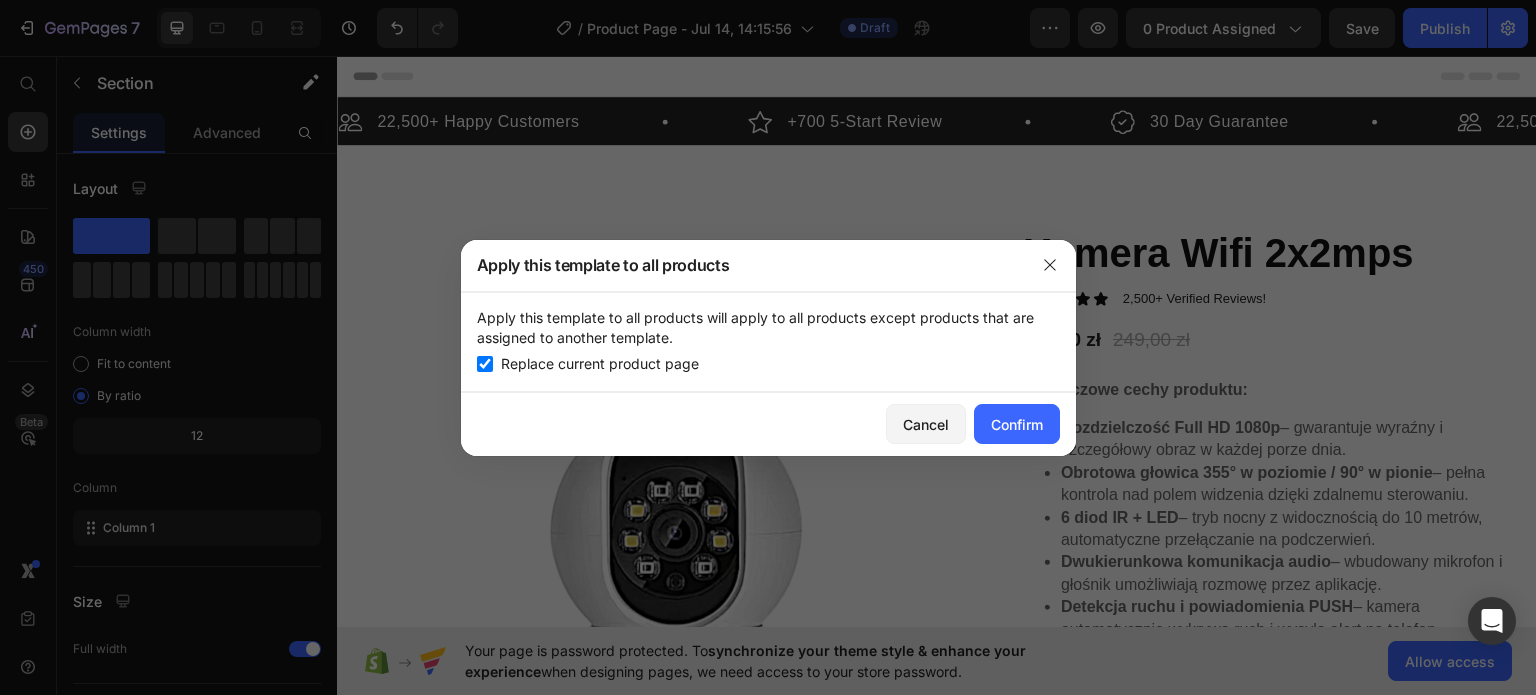 checkbox on "true" 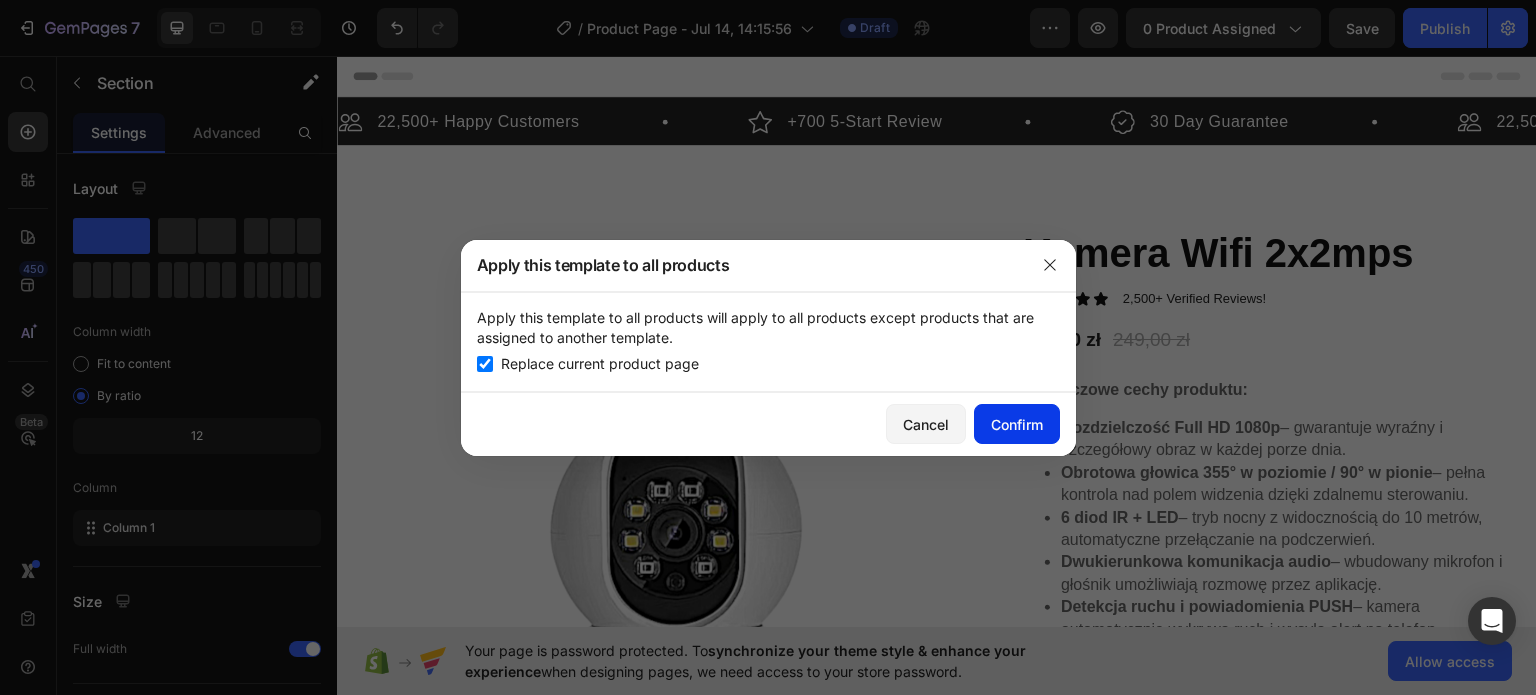click on "Confirm" at bounding box center [1017, 424] 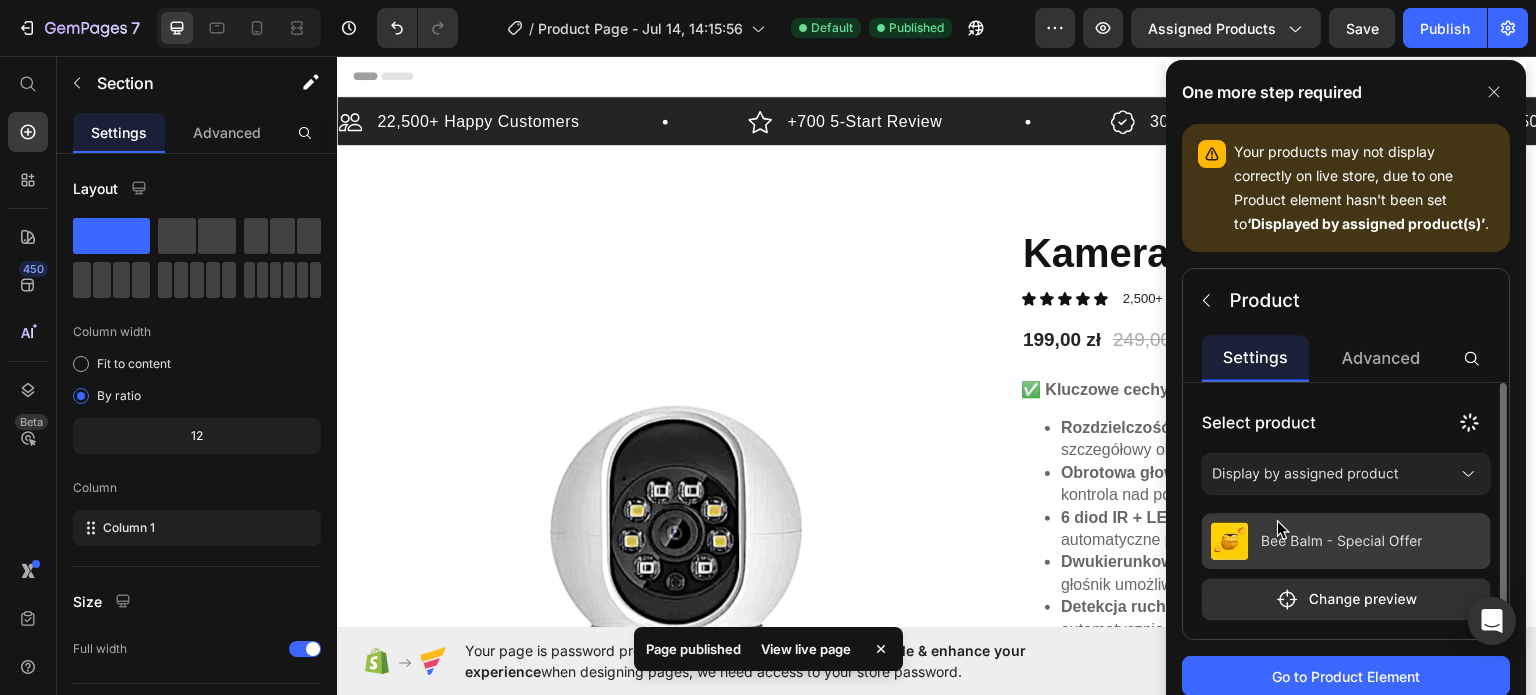 click 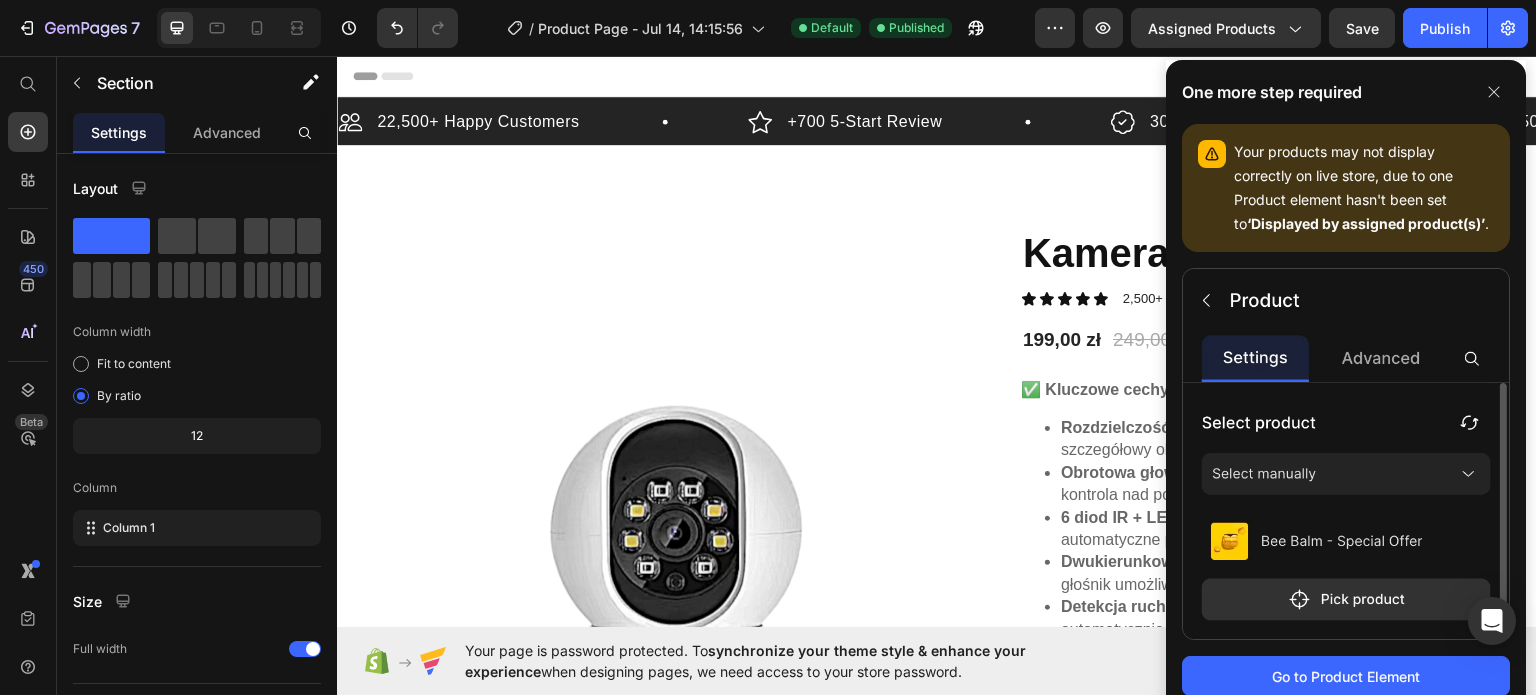 click 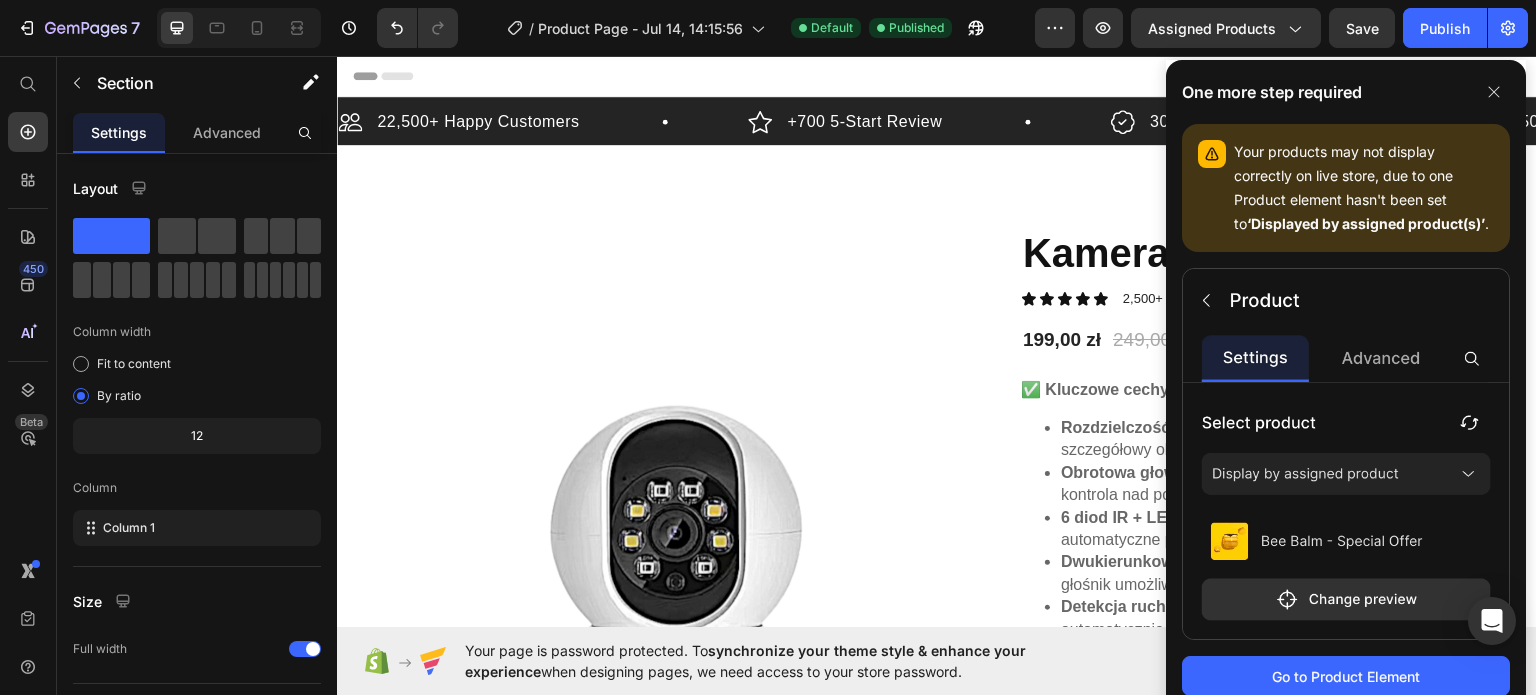 click 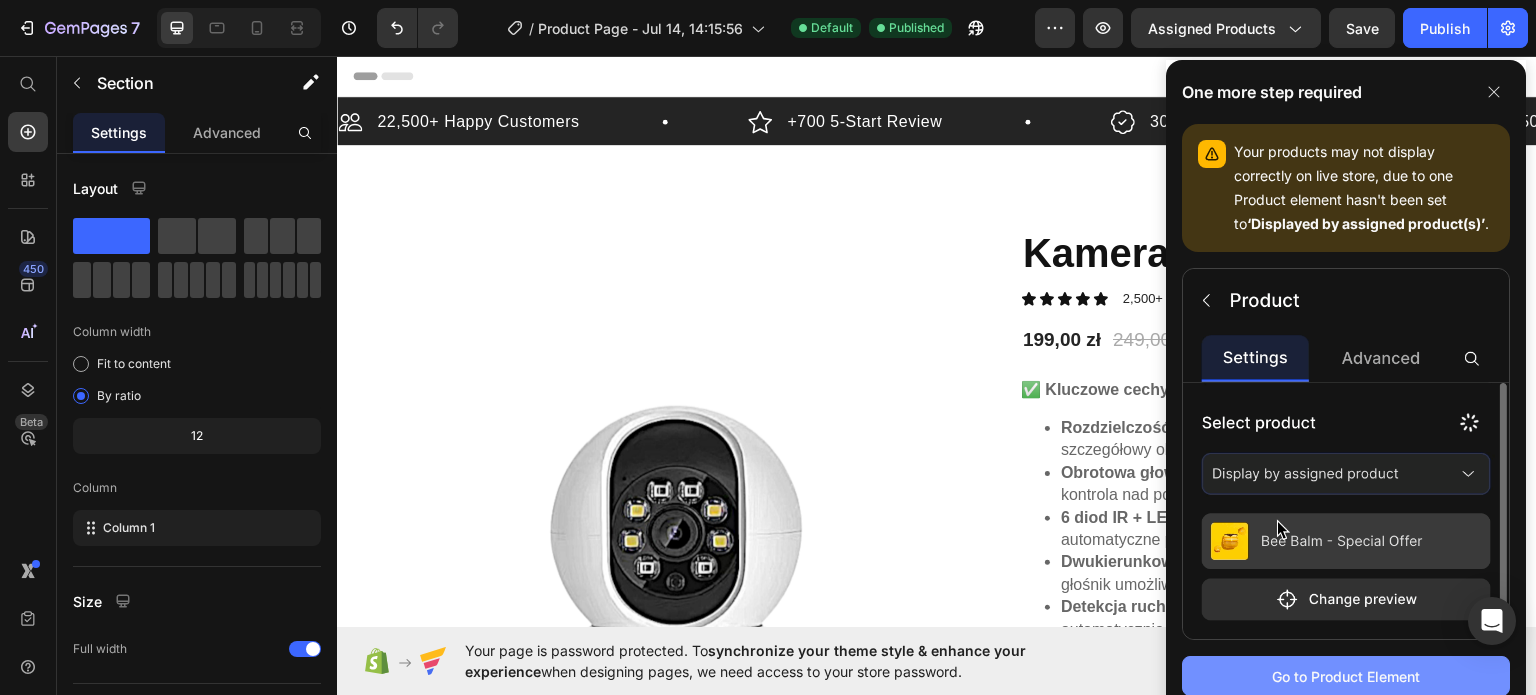 click on "Go to Product Element" at bounding box center [1346, 676] 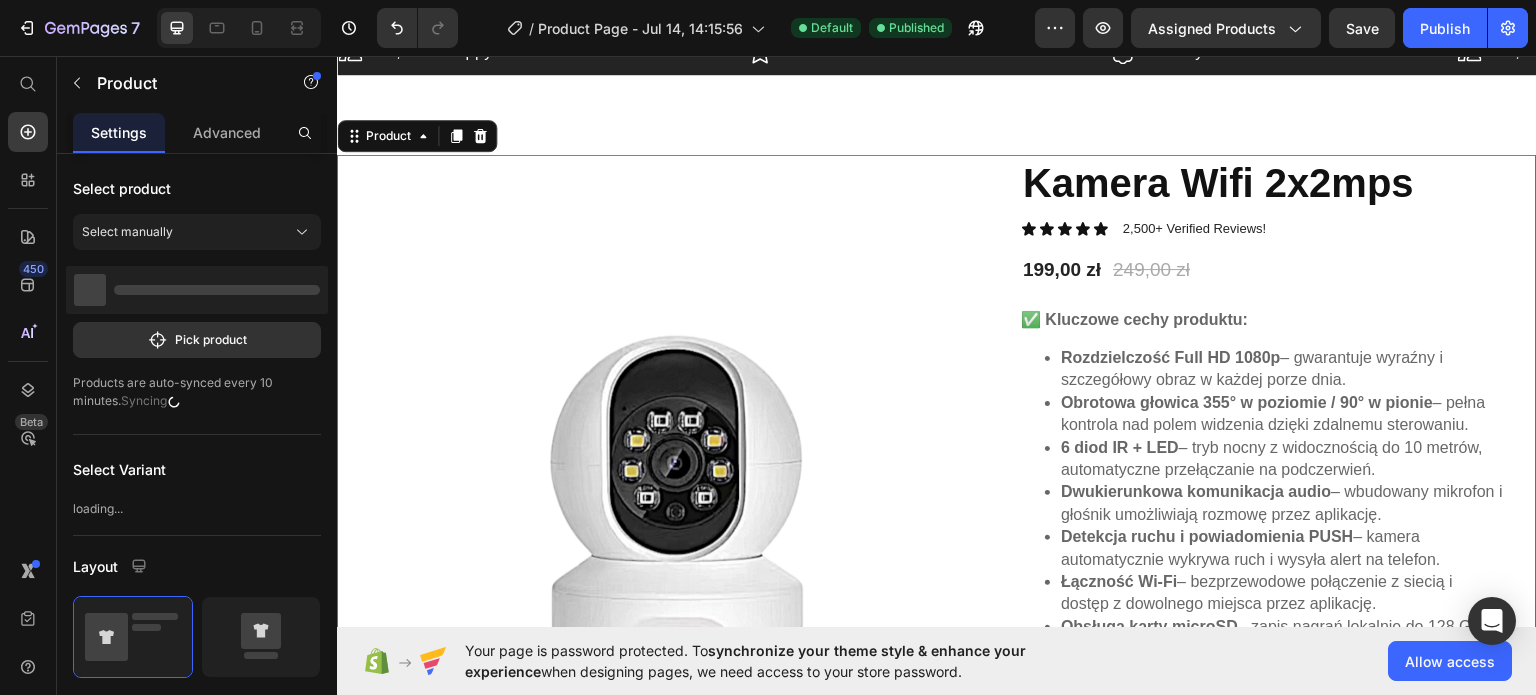 scroll, scrollTop: 99, scrollLeft: 0, axis: vertical 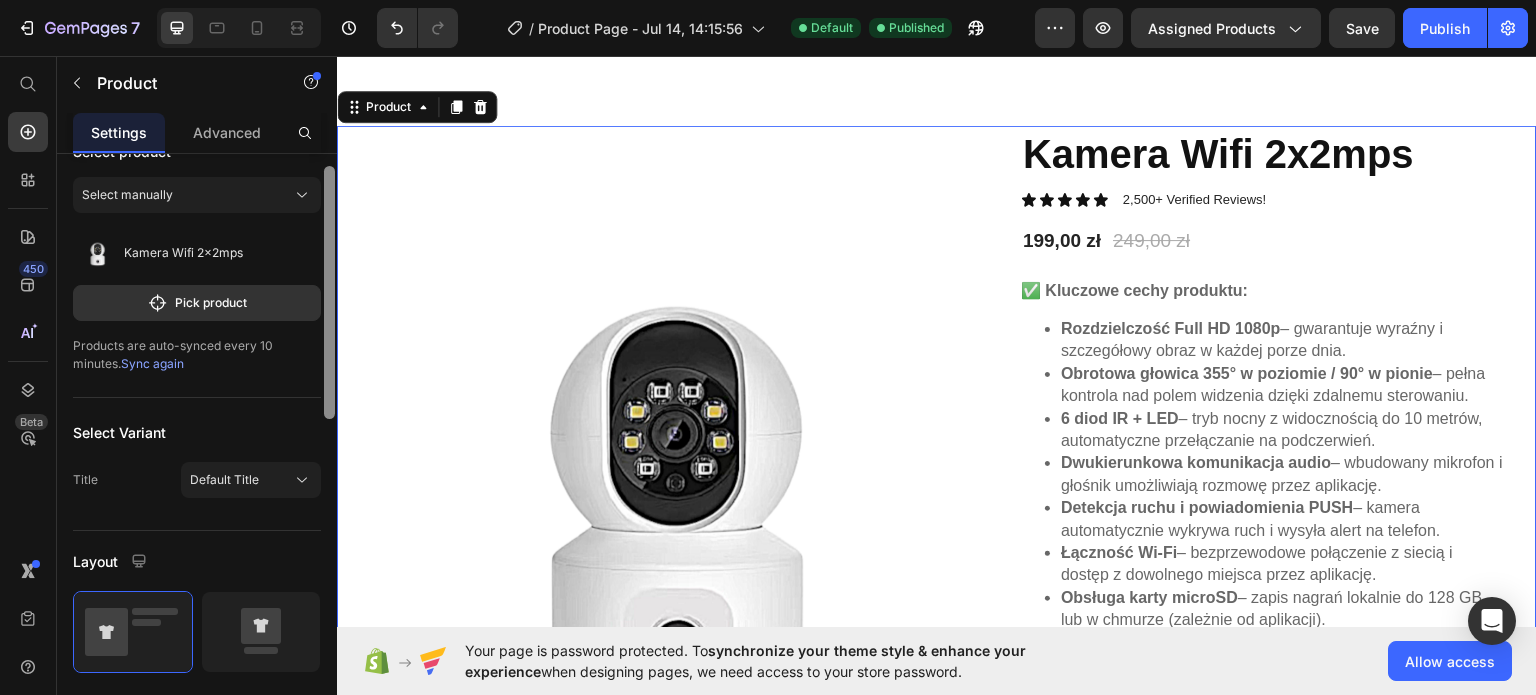 drag, startPoint x: 327, startPoint y: 393, endPoint x: 325, endPoint y: 408, distance: 15.132746 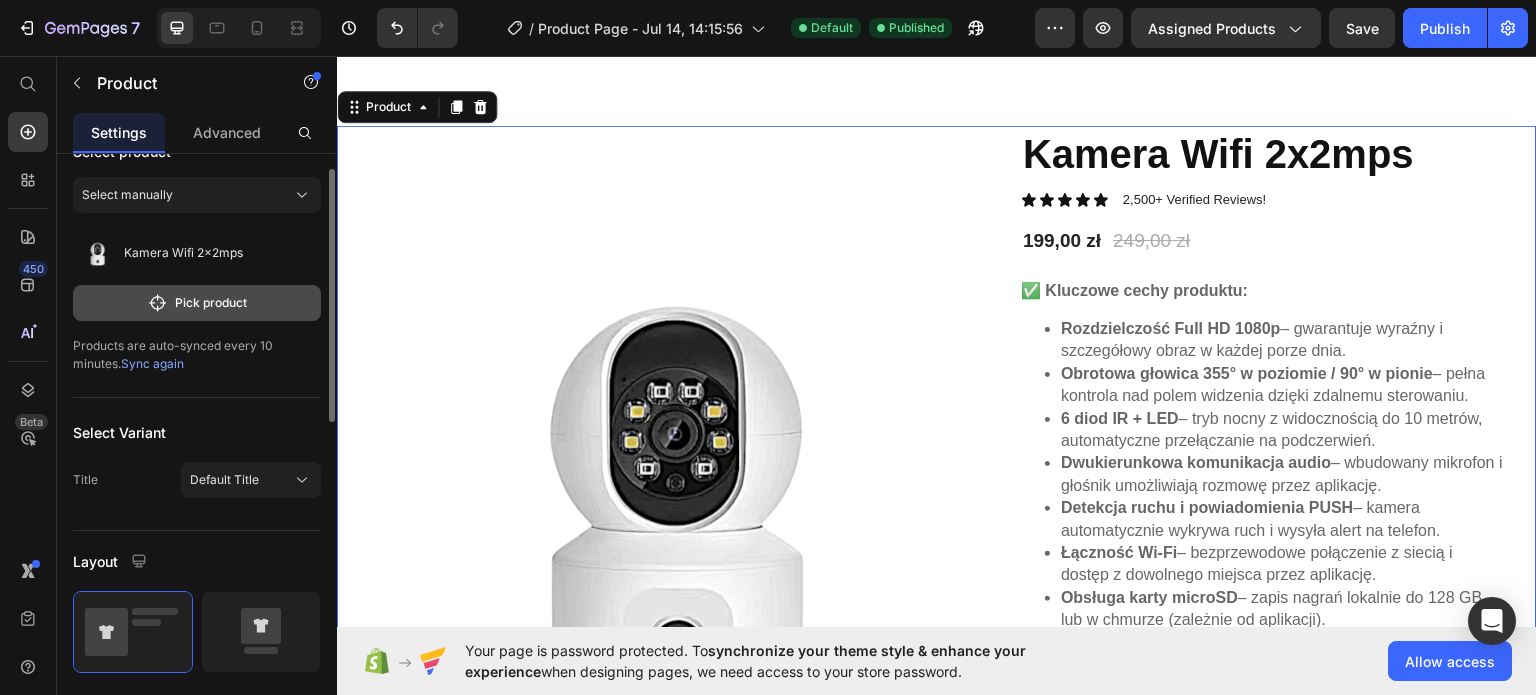 click on "Pick product" 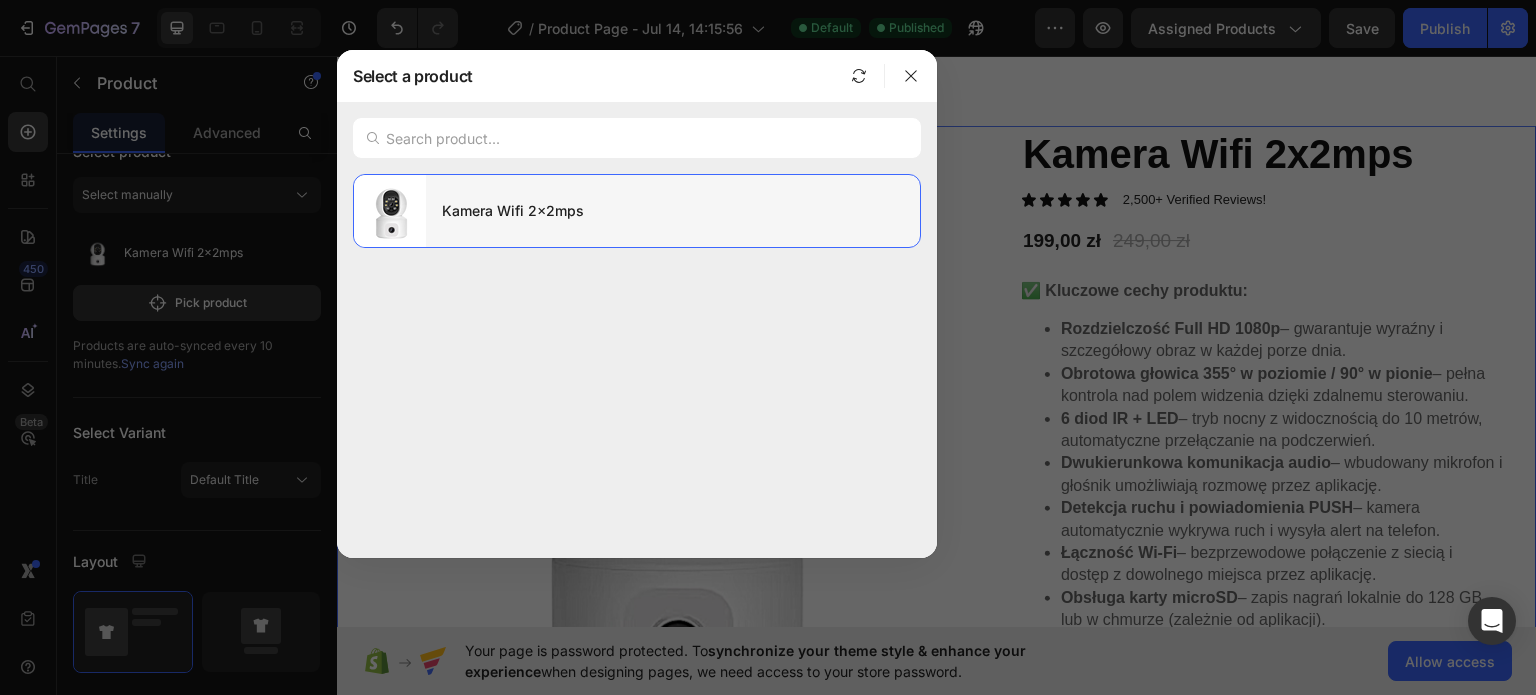 click on "Kamera Wifi 2x2mps" at bounding box center [673, 211] 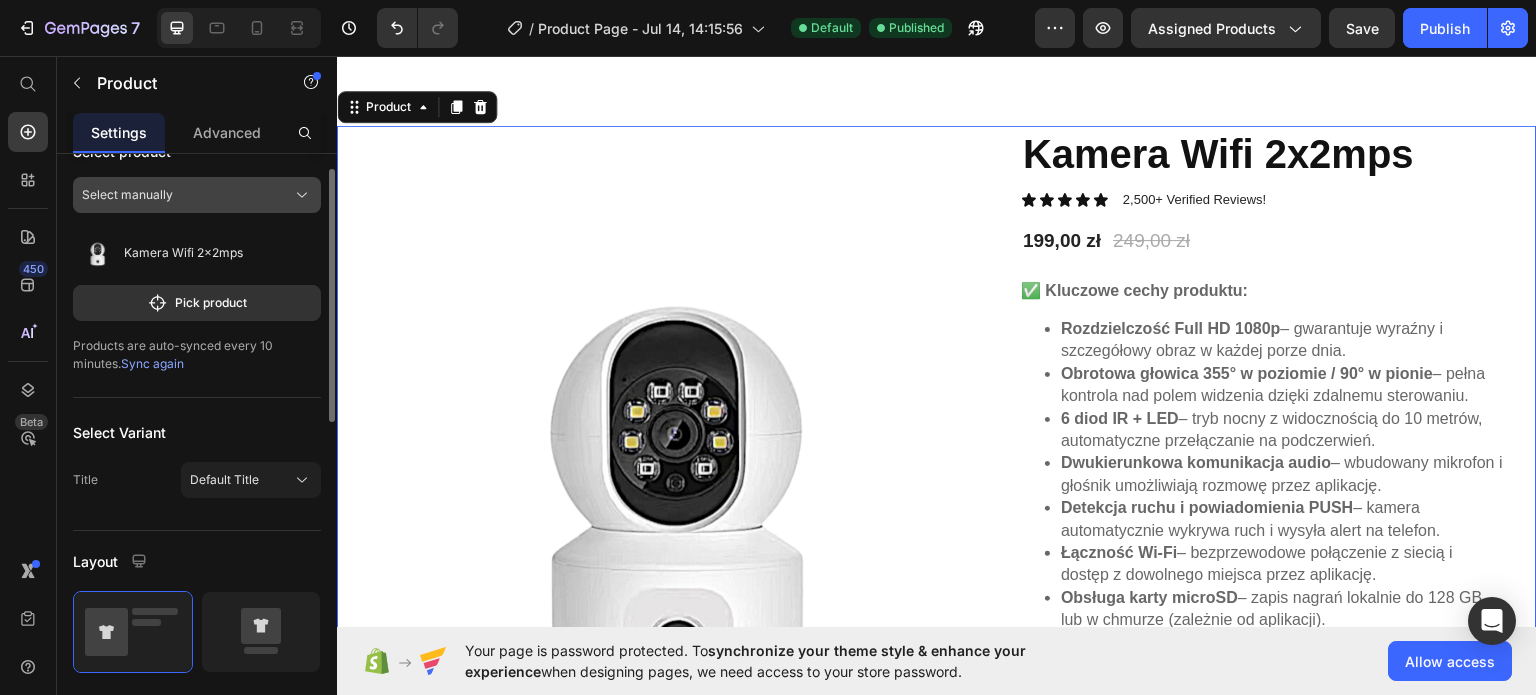click on "Select manually" 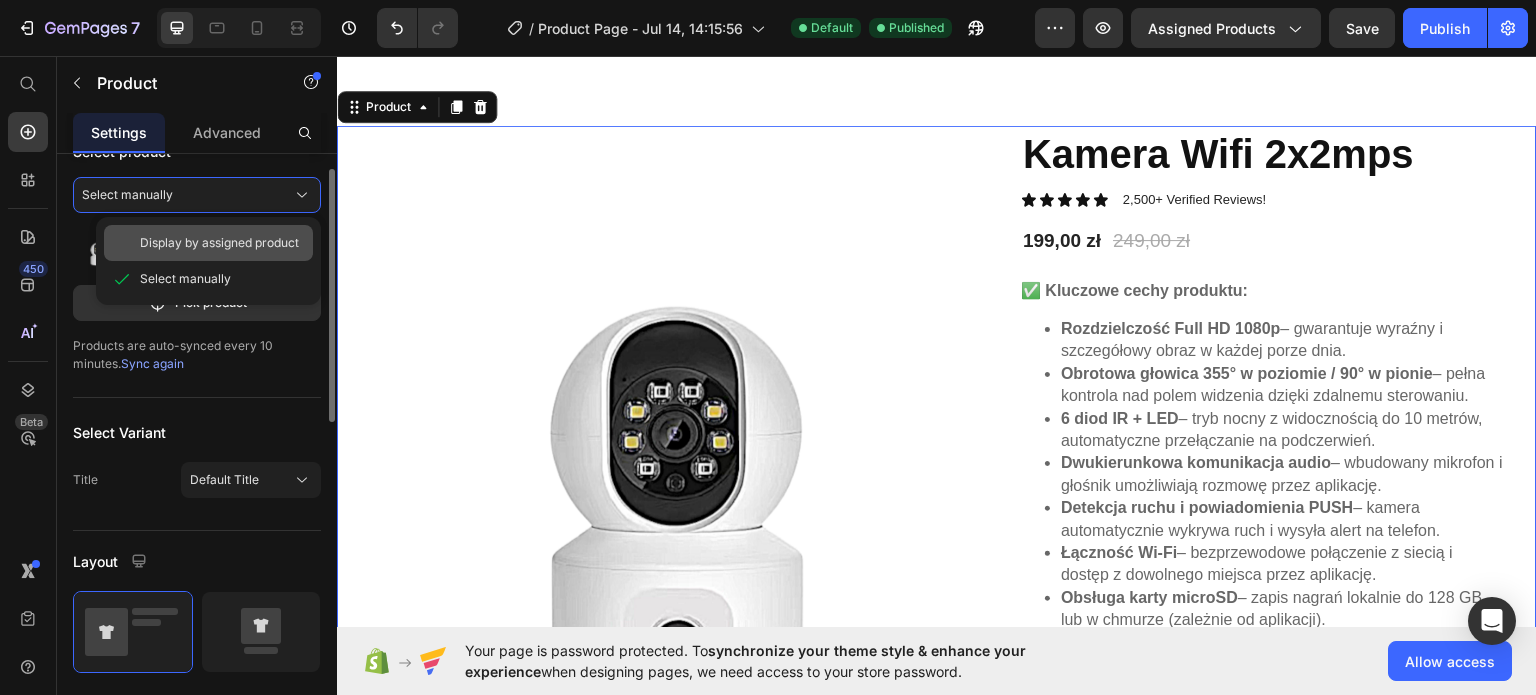 click on "Display by assigned product" at bounding box center (219, 243) 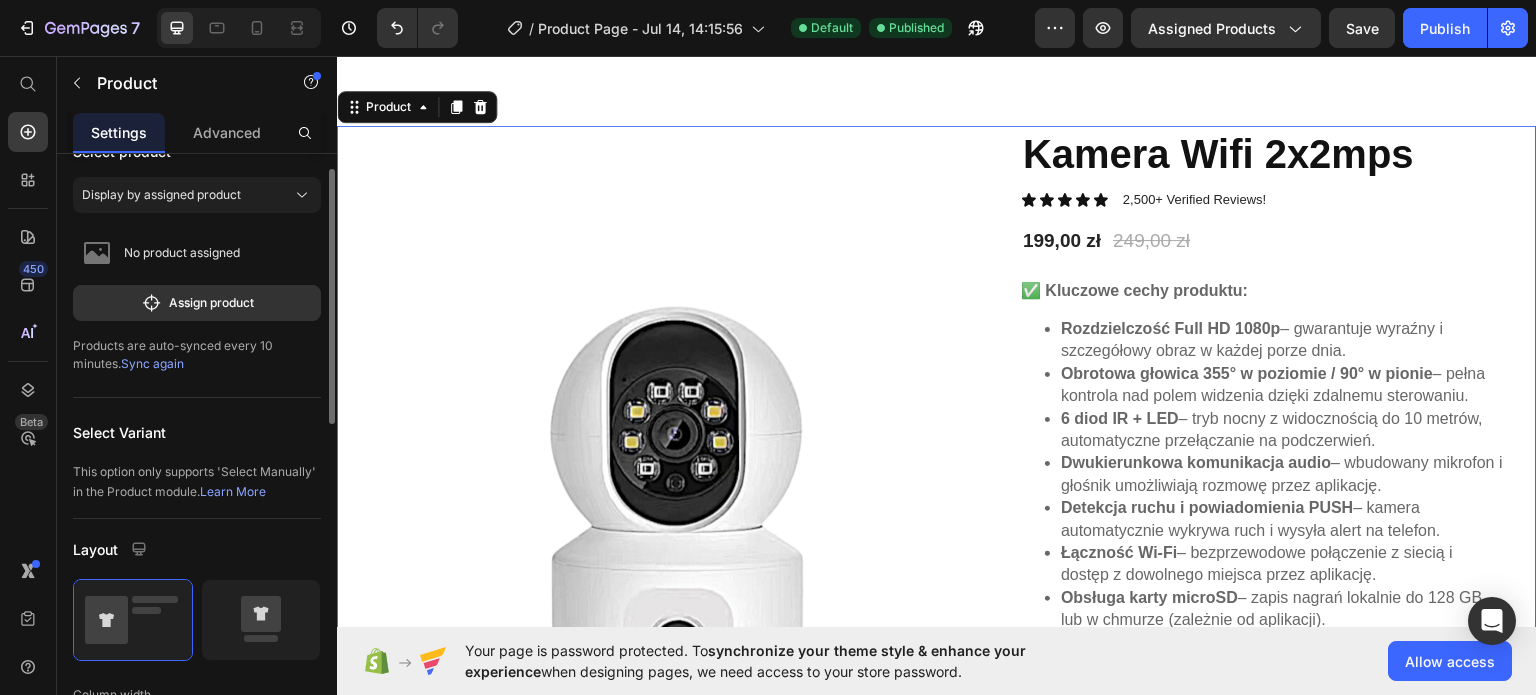 scroll, scrollTop: 39, scrollLeft: 0, axis: vertical 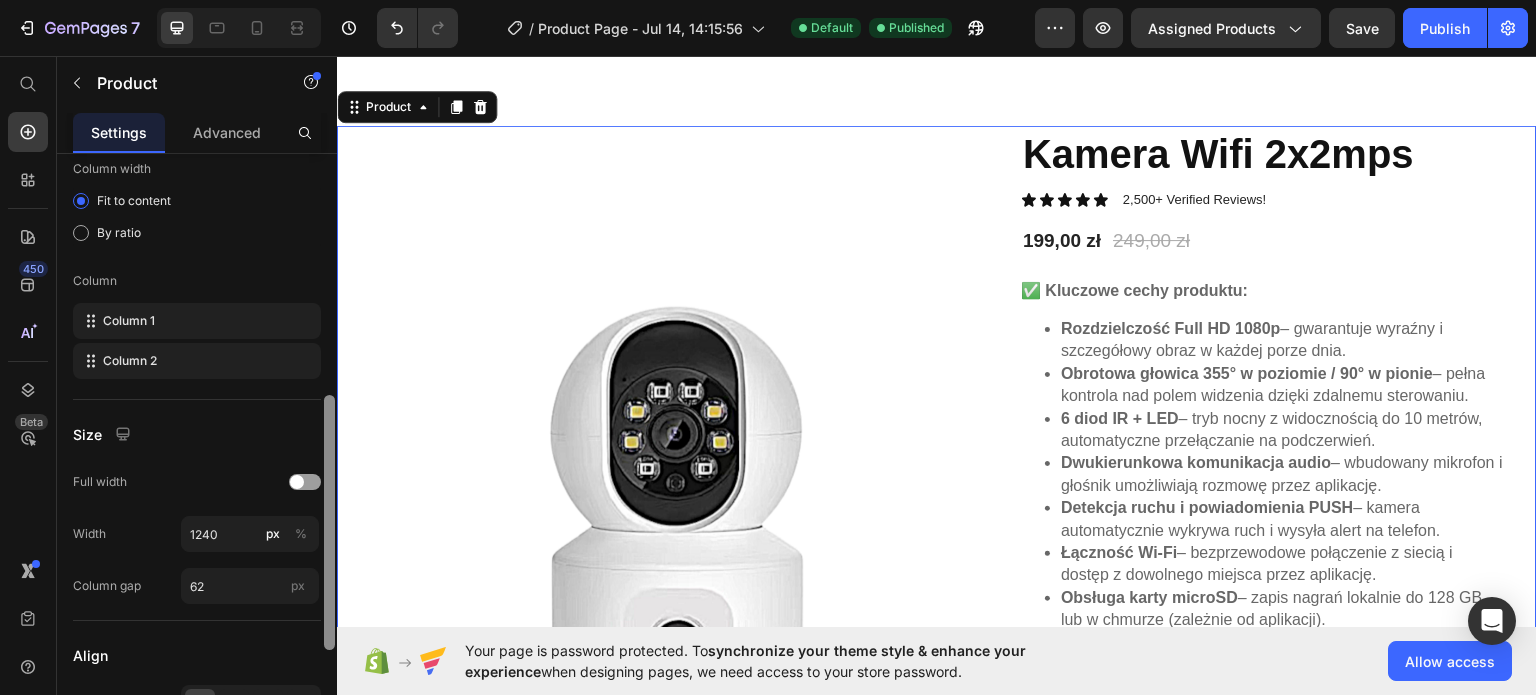 drag, startPoint x: 665, startPoint y: 454, endPoint x: 379, endPoint y: 611, distance: 326.2591 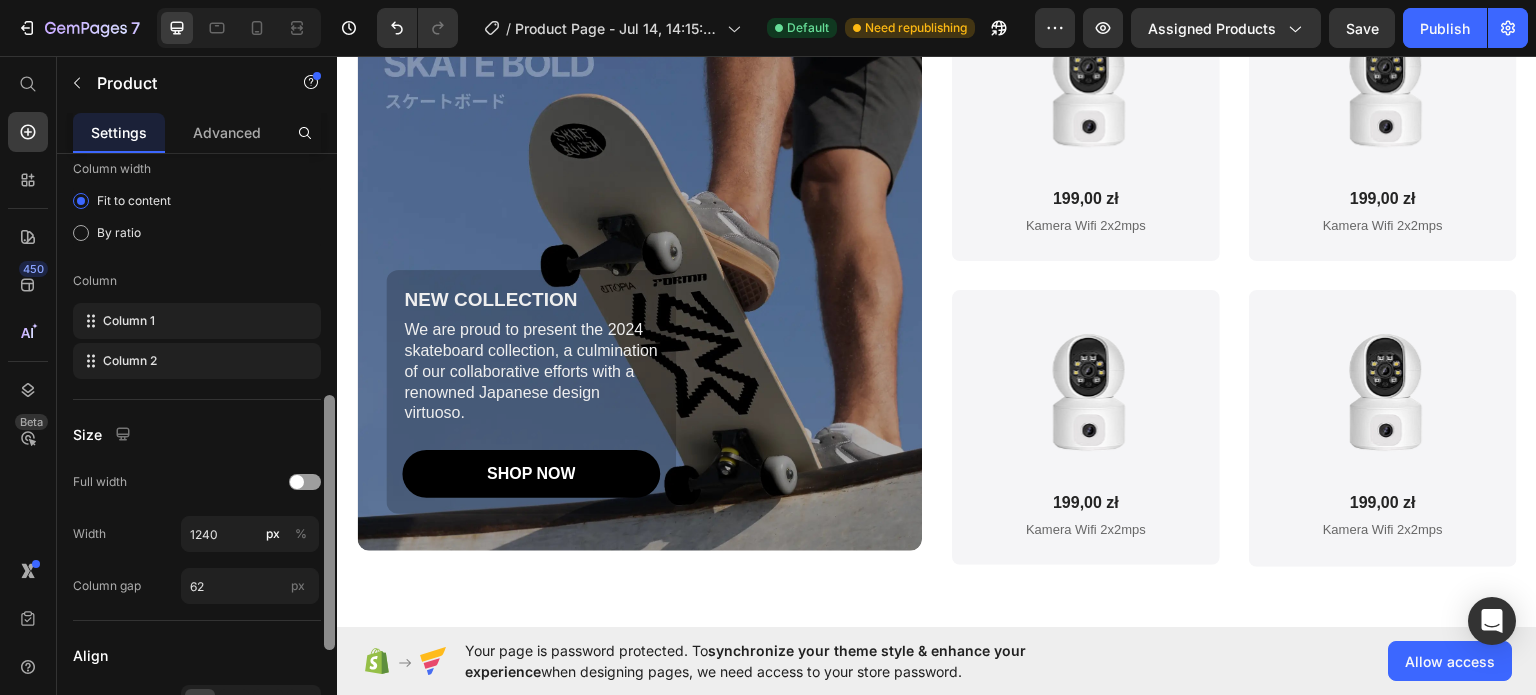 scroll, scrollTop: 4037, scrollLeft: 0, axis: vertical 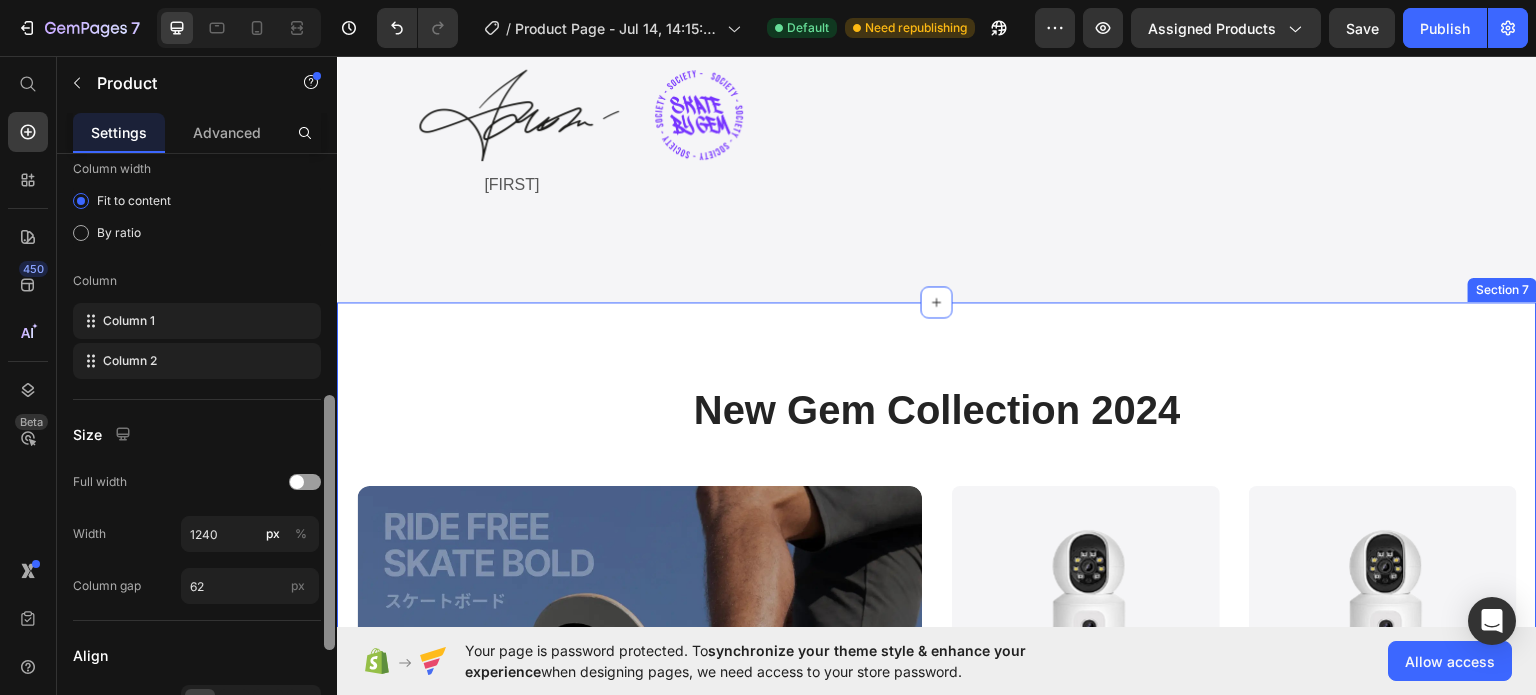 click on "New Gem Collection 2024 Heading NEW COLLECTION Text Block We are proud to present the 2024 skateboard collection, a culmination of our collaborative efforts with a renowned Japanese design virtuoso.  Text Block SHOP NOW Button Row Hero Banner Product Images 199,00 zł Product Price Kamera Wifi 2x2mps Product Title Product Row Product Images 199,00 zł Product Price Kamera Wifi 2x2mps Product Title Product Row Row Product Images 199,00 zł Product Price Kamera Wifi 2x2mps Product Title Product Row Product Images 199,00 zł Product Price Kamera Wifi 2x2mps Product Title Product Row Row Row Section 7" at bounding box center [937, 723] 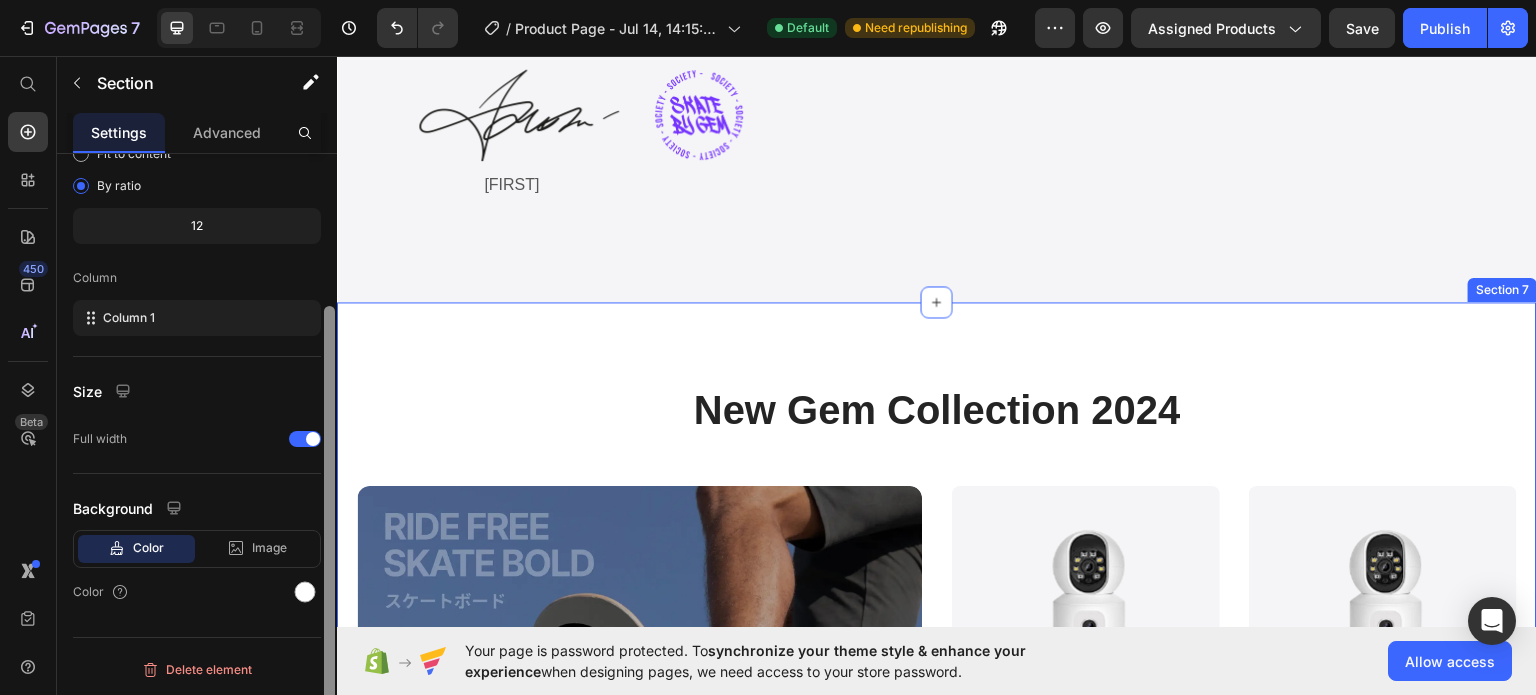 scroll, scrollTop: 0, scrollLeft: 0, axis: both 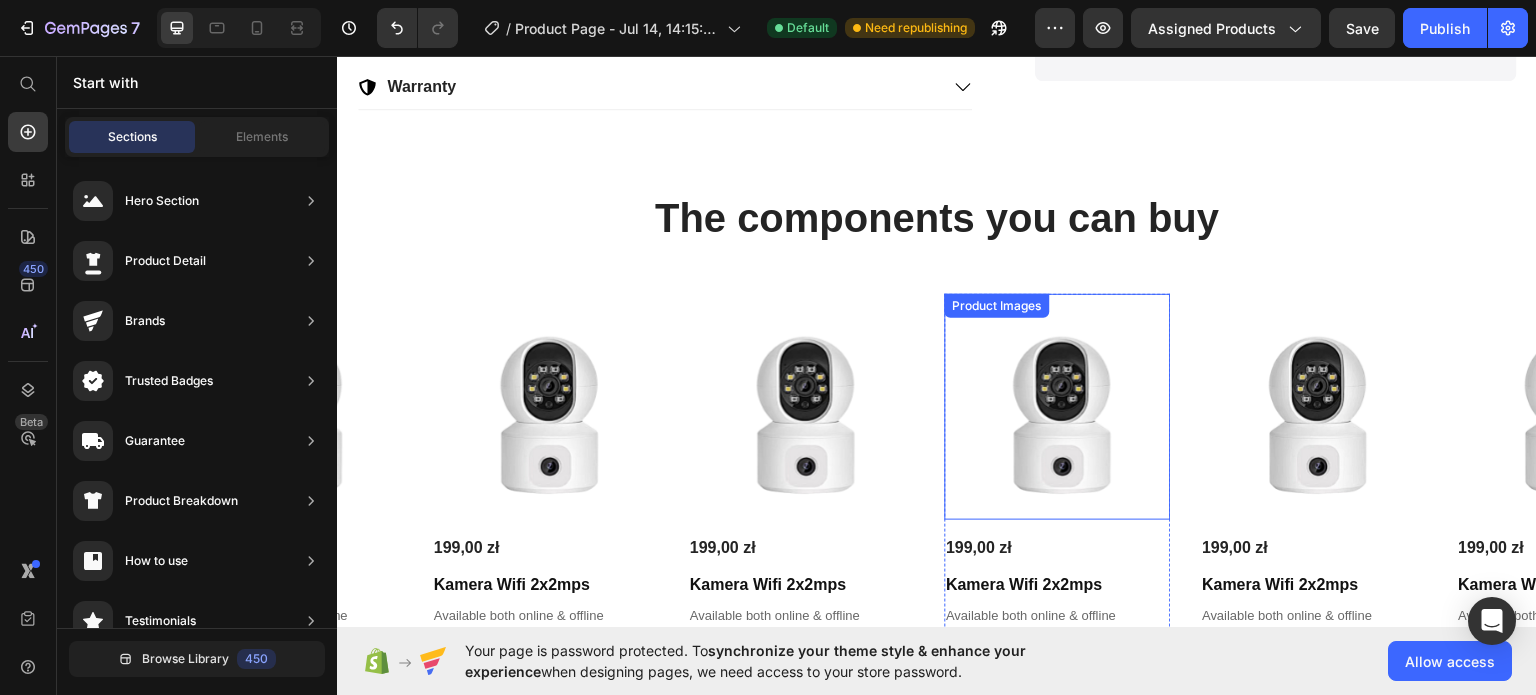 click on "Product Images" at bounding box center (1057, 406) 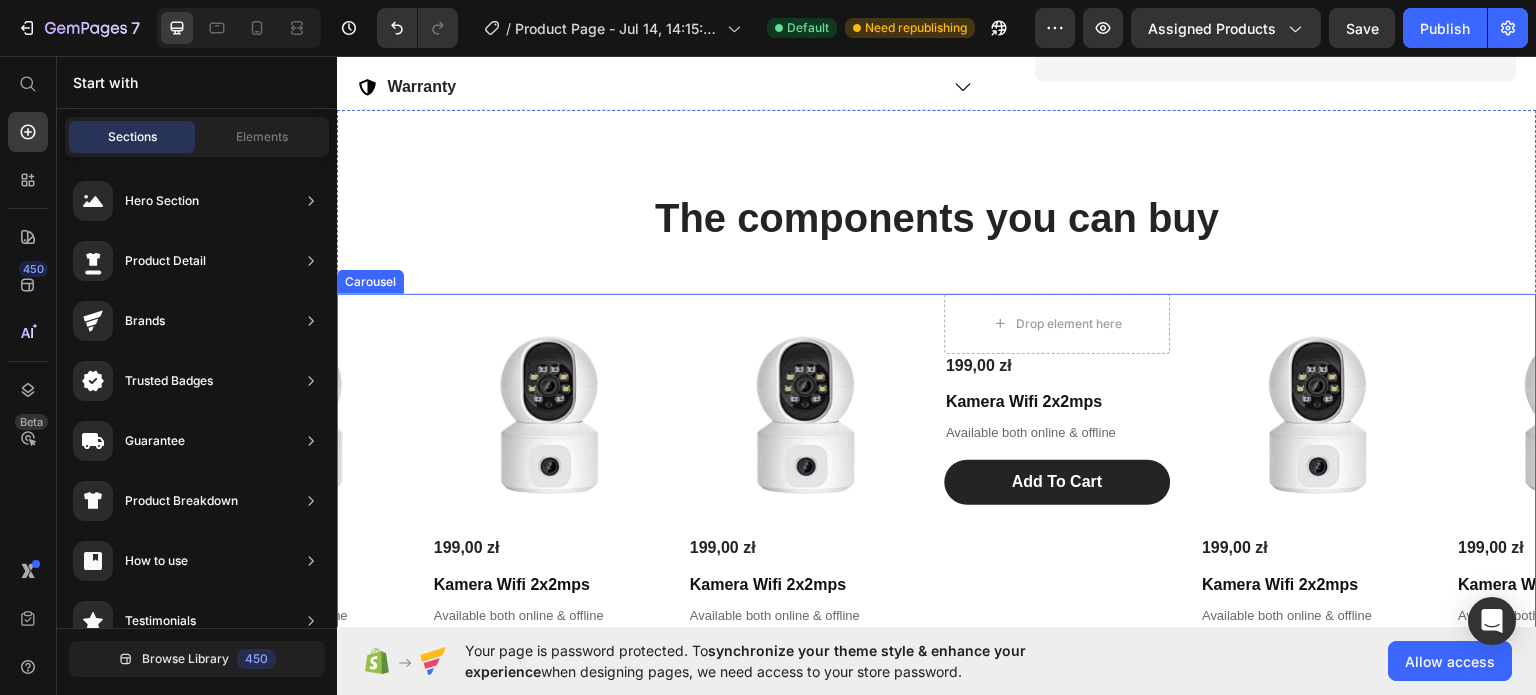 click on "Drop element here 199,00 zł Product Price Kamera Wifi 2x2mps Product Title Available both online & offline Text Block Add To Cart Add to Cart Product" at bounding box center [1057, 490] 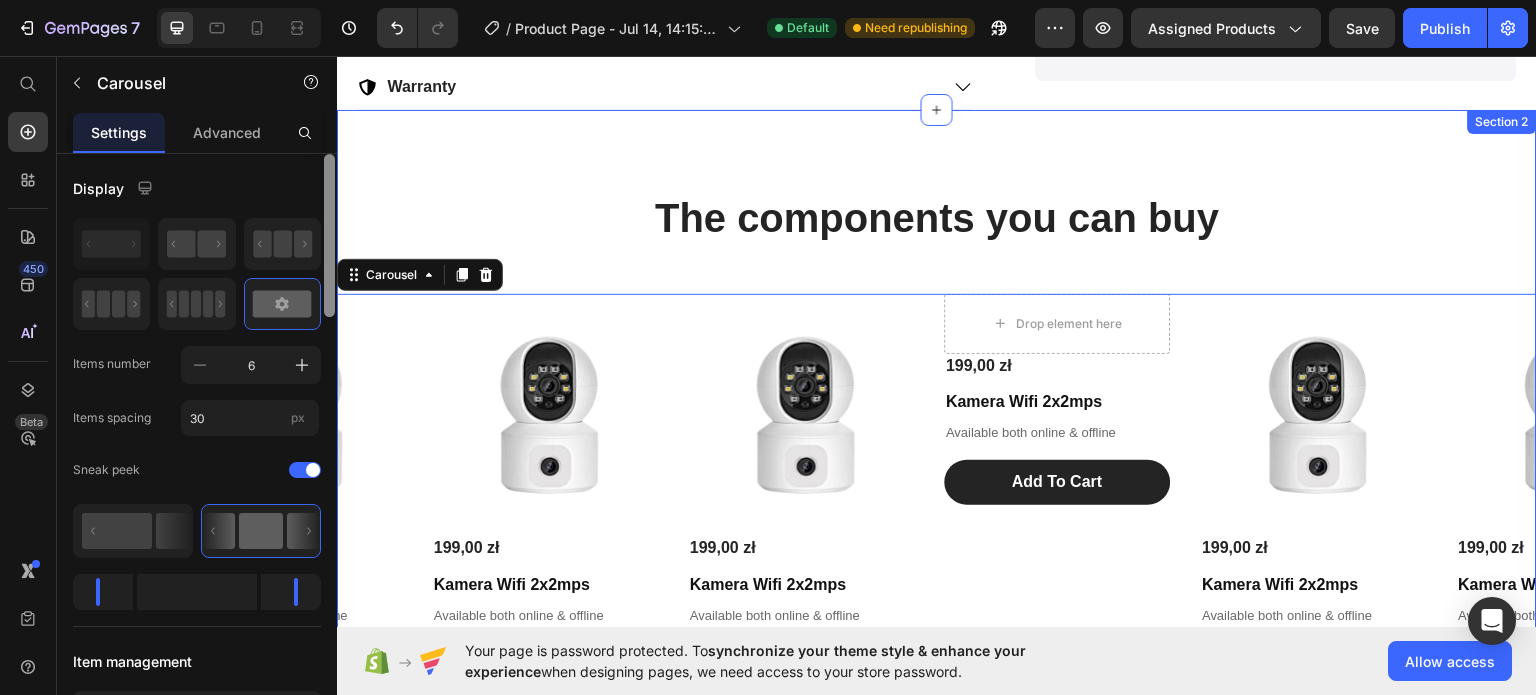 click on "The components you can buy Heading Product Images 199,00 zł Product Price Kamera Wifi 2x2mps Product Title Available both online & offline Text Block Add To Cart Add to Cart Product Product Images 199,00 zł Product Price Kamera Wifi 2x2mps Product Title Available both online & offline Text Block Add To Cart Add to Cart Product
Drop element here 199,00 zł Product Price Kamera Wifi 2x2mps Product Title Available both online & offline Text Block Add To Cart Add to Cart Product Product Images 199,00 zł Product Price Kamera Wifi 2x2mps Product Title Available both online & offline Text Block Add To Cart Add to Cart Product Product Images 199,00 zł Product Price Kamera Wifi 2x2mps Product Title Available both online & offline Text Block Add To Cart Add to Cart Product Product Images 199,00 zł Product Price Kamera Wifi 2x2mps Product Title Available both online & offline Text Block Add To Cart Add to Cart Product Carousel   0" at bounding box center [937, 438] 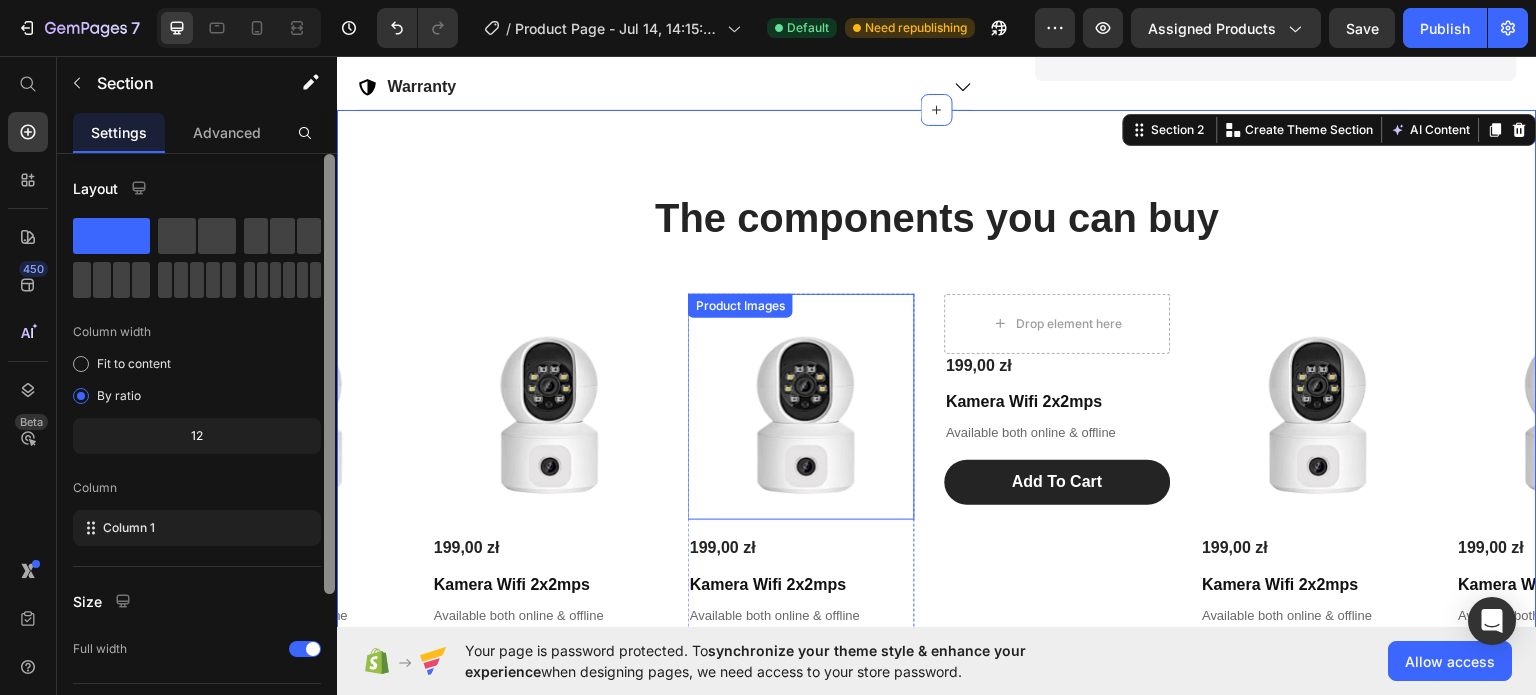 click at bounding box center (801, 406) 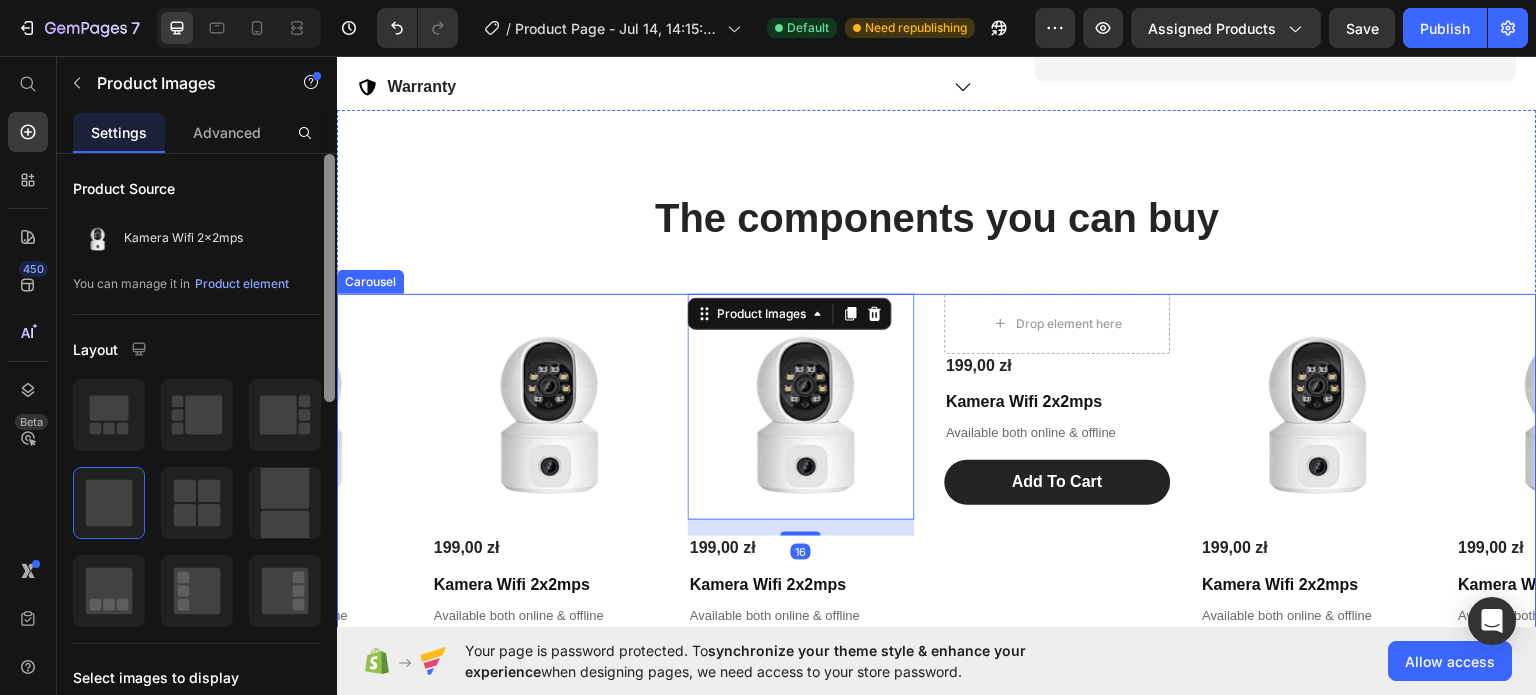 click on "Product Images 199,00 zł Product Price Kamera Wifi 2x2mps Product Title Available both online & offline Text Block Add To Cart Add to Cart Product Product Images   16 199,00 zł Product Price Kamera Wifi 2x2mps Product Title Available both online & offline Text Block Add To Cart Add to Cart Product
Drop element here 199,00 zł Product Price Kamera Wifi 2x2mps Product Title Available both online & offline Text Block Add To Cart Add to Cart Product Product Images 199,00 zł Product Price Kamera Wifi 2x2mps Product Title Available both online & offline Text Block Add To Cart Add to Cart Product Product Images 199,00 zł Product Price Kamera Wifi 2x2mps Product Title Available both online & offline Text Block Add To Cart Add to Cart Product Product Images 199,00 zł Product Price Kamera Wifi 2x2mps Product Title Available both online & offline Text Block Add To Cart Add to Cart Product" at bounding box center [937, 490] 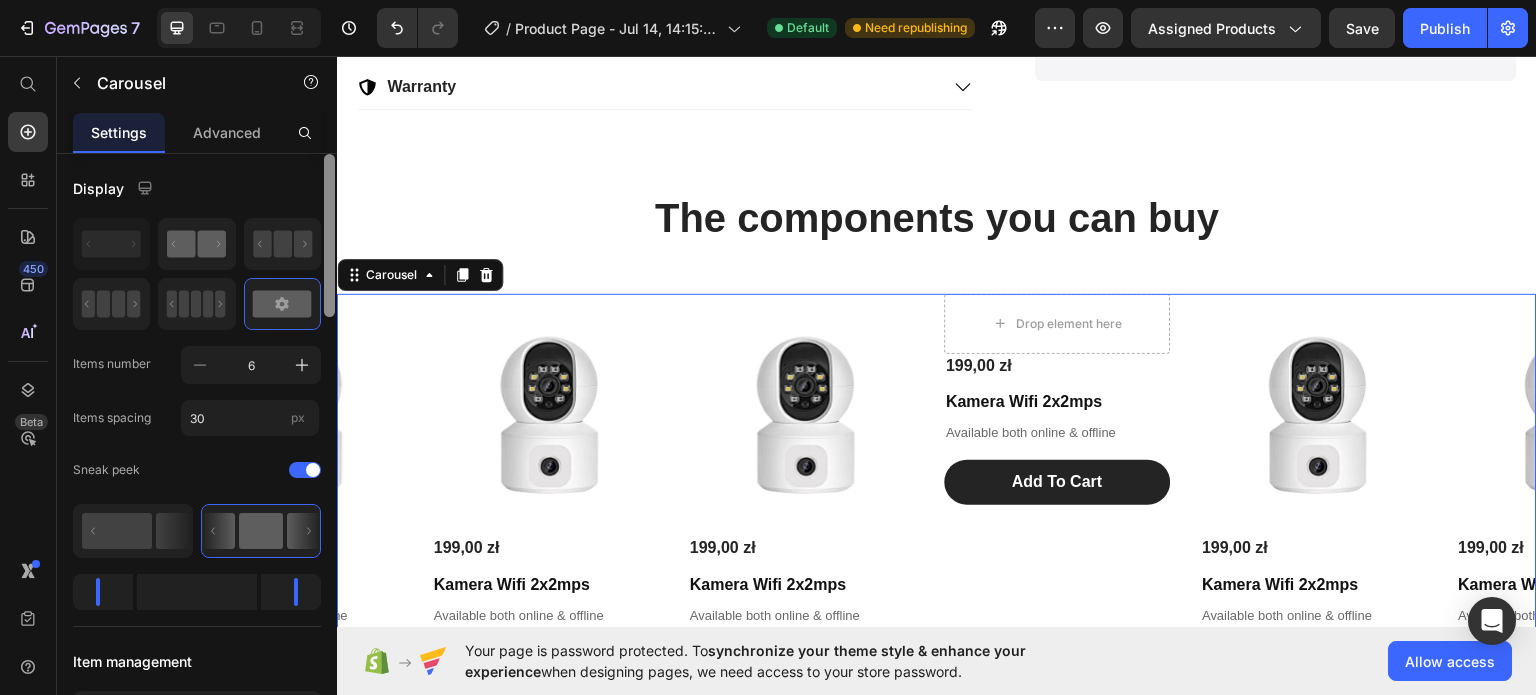 click 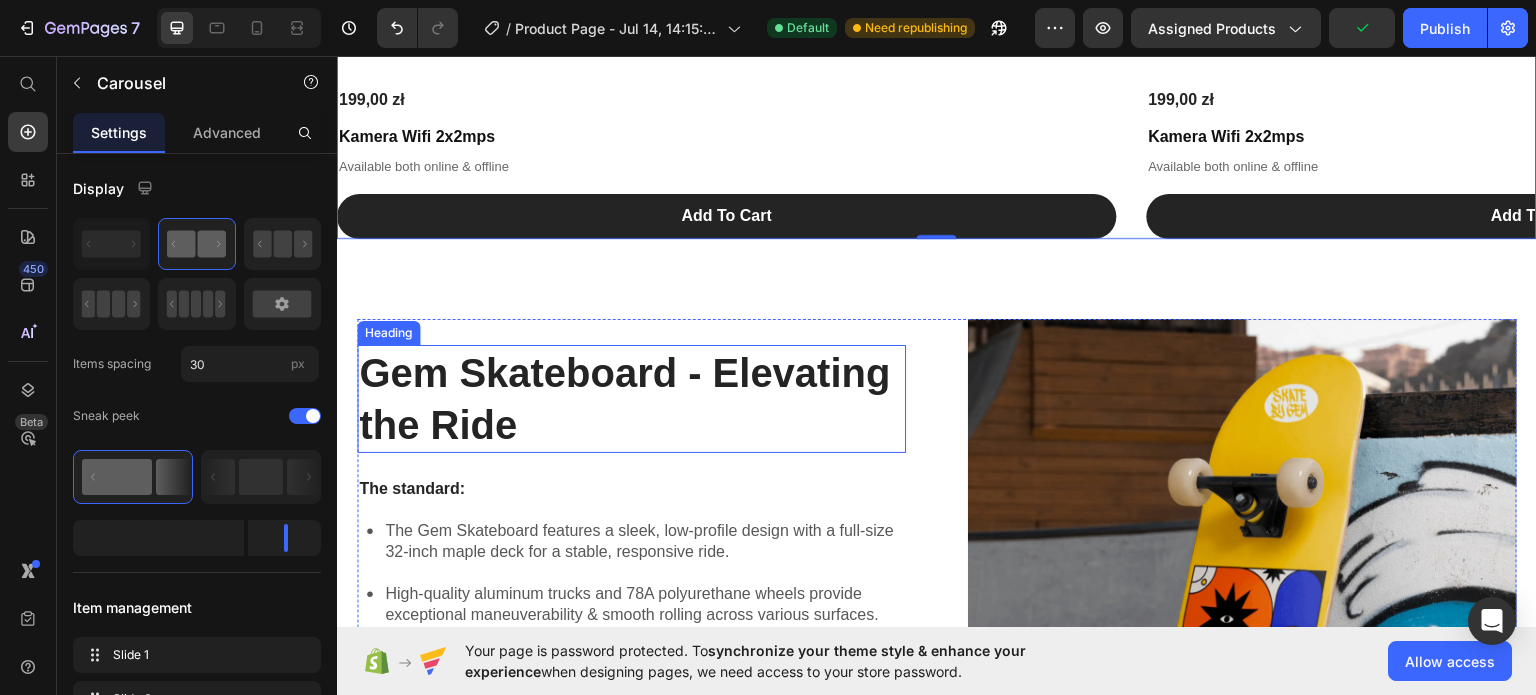 scroll, scrollTop: 1693, scrollLeft: 0, axis: vertical 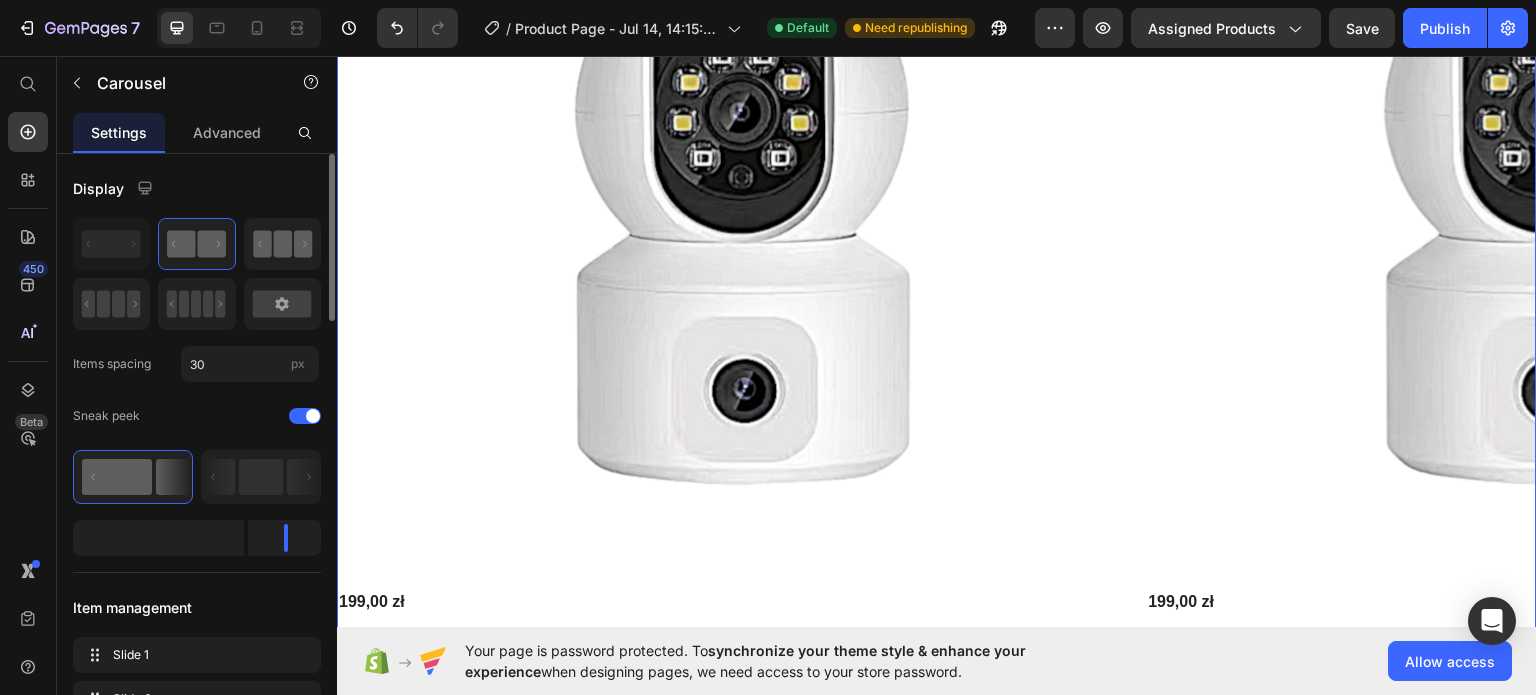 click 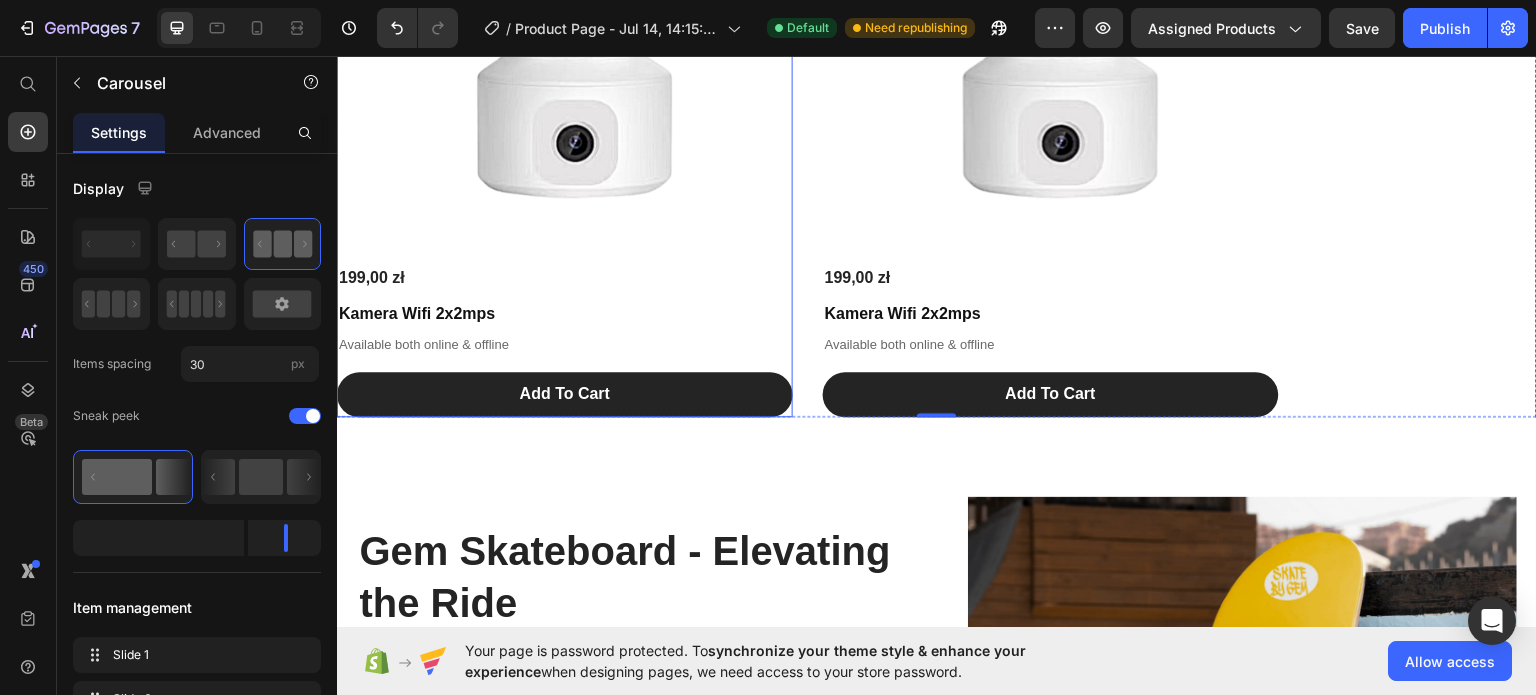 scroll, scrollTop: 1193, scrollLeft: 0, axis: vertical 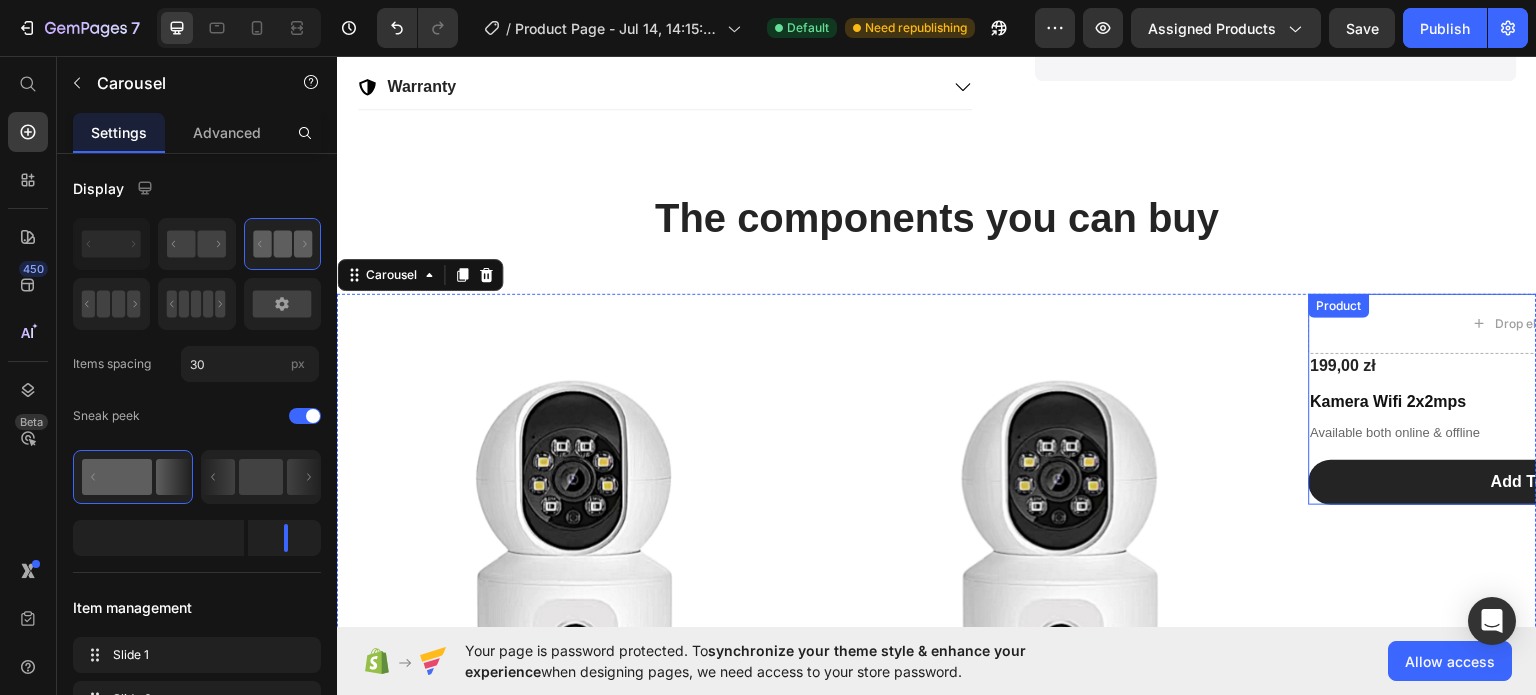 click on "199,00 zł Product Price Kamera Wifi 2x2mps Product Title Available both online & offline Text Block Add To Cart Add to Cart" at bounding box center [1537, 429] 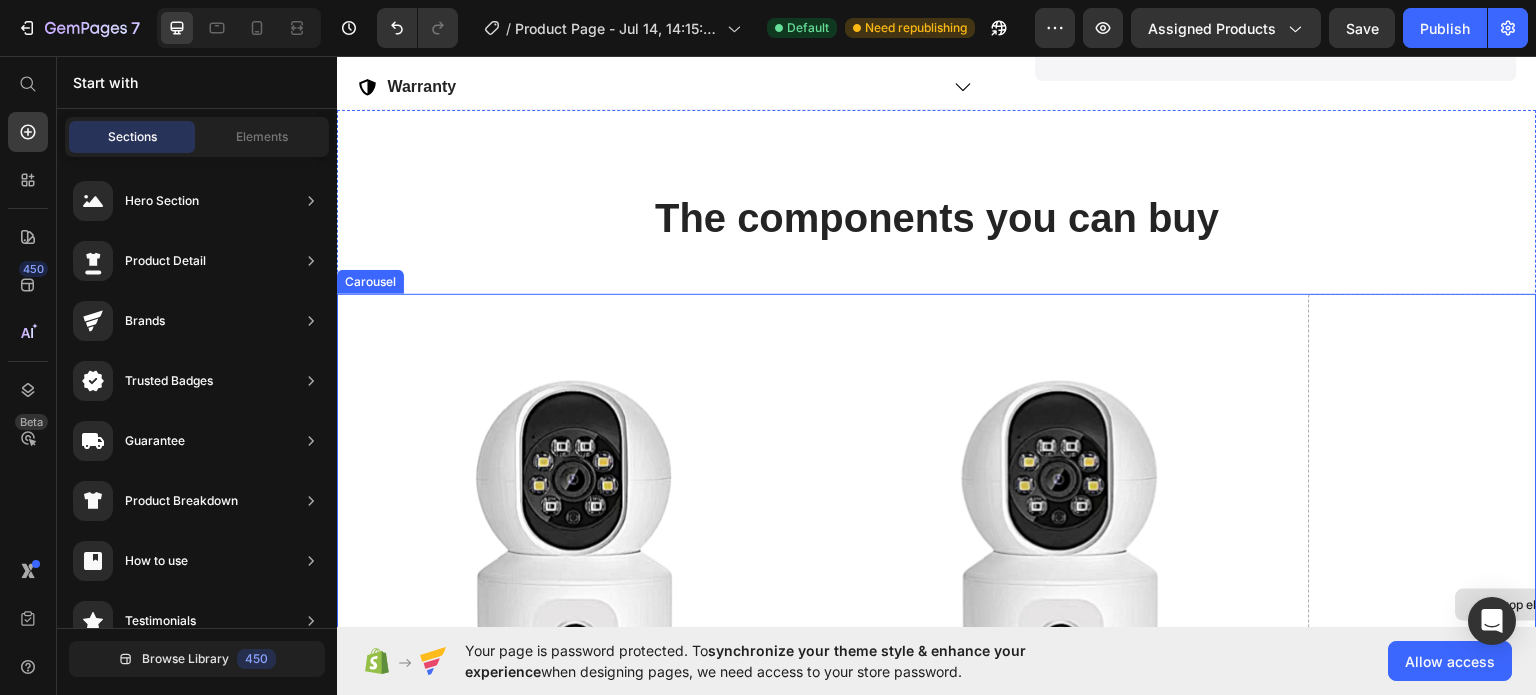 scroll, scrollTop: 1693, scrollLeft: 0, axis: vertical 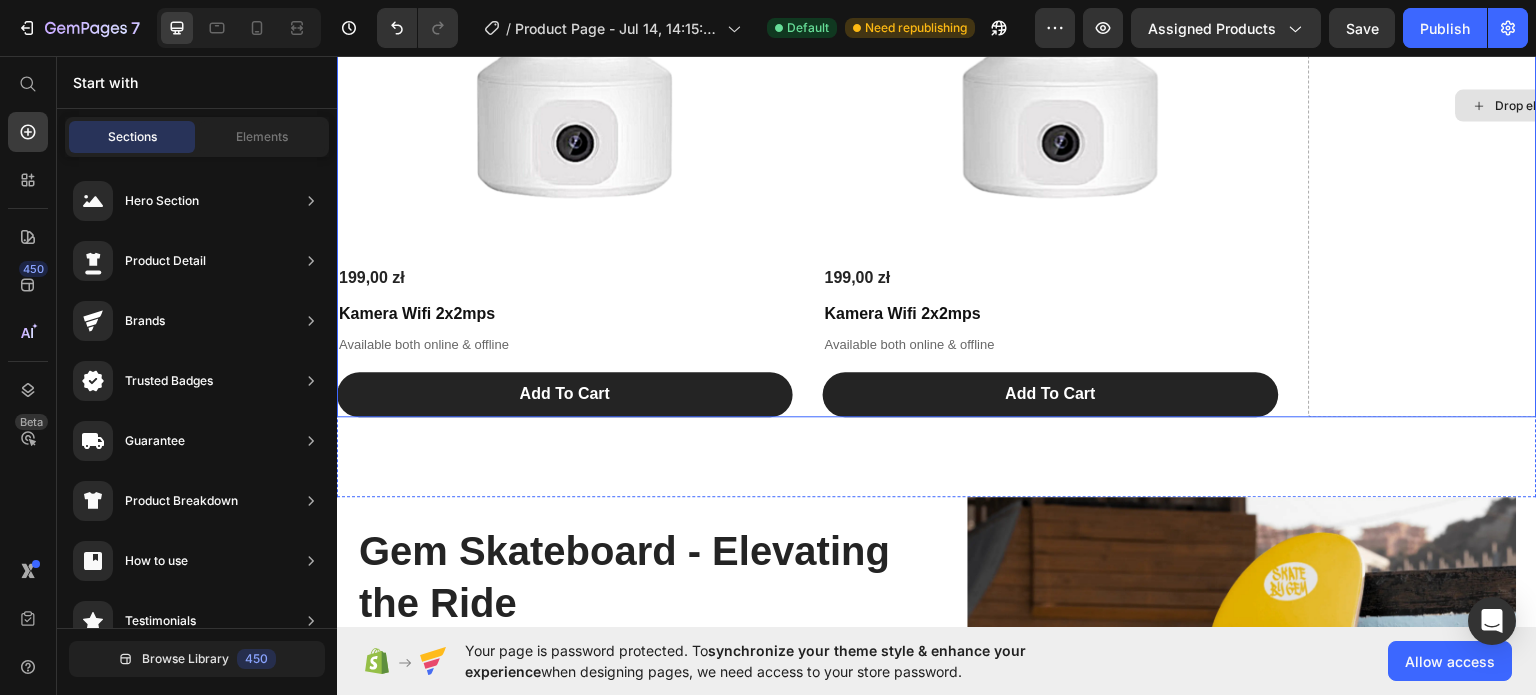 click on "Drop element here" at bounding box center [1537, 104] 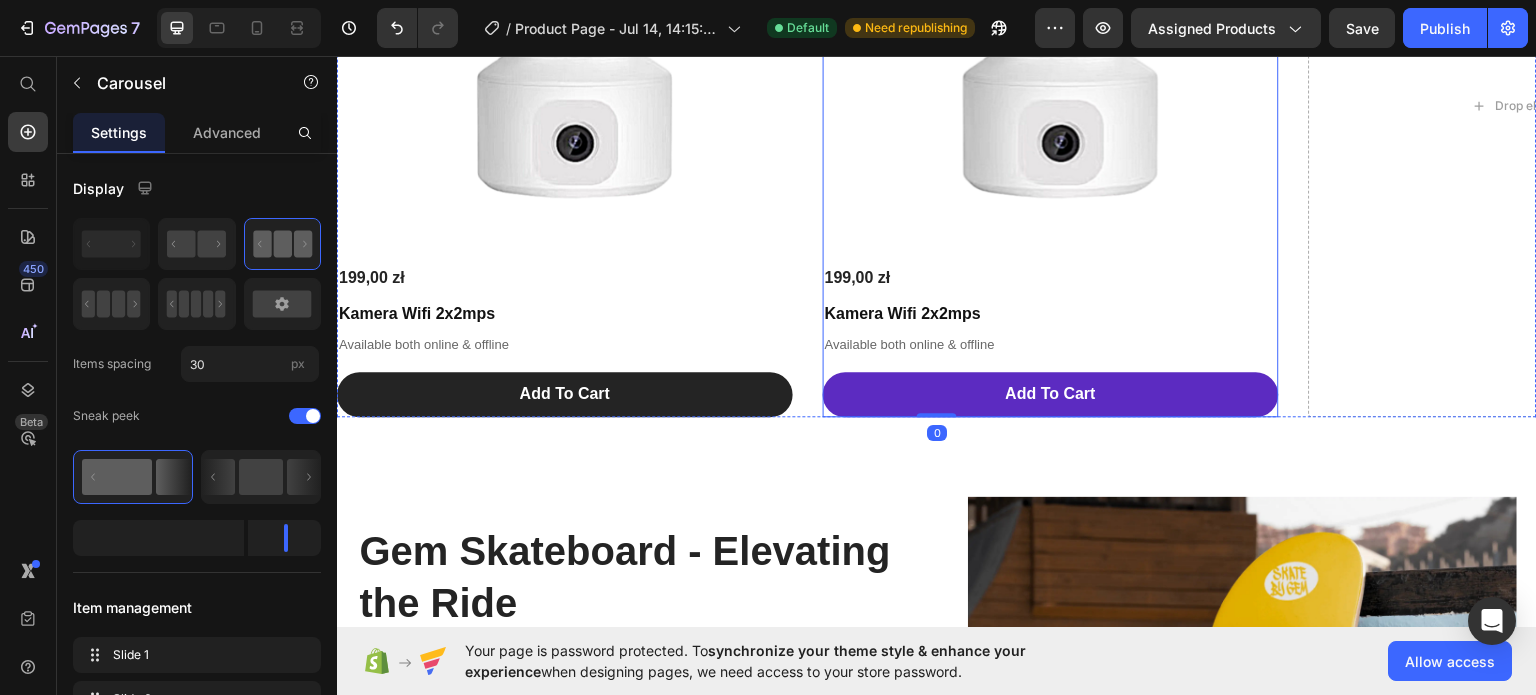 scroll, scrollTop: 1193, scrollLeft: 0, axis: vertical 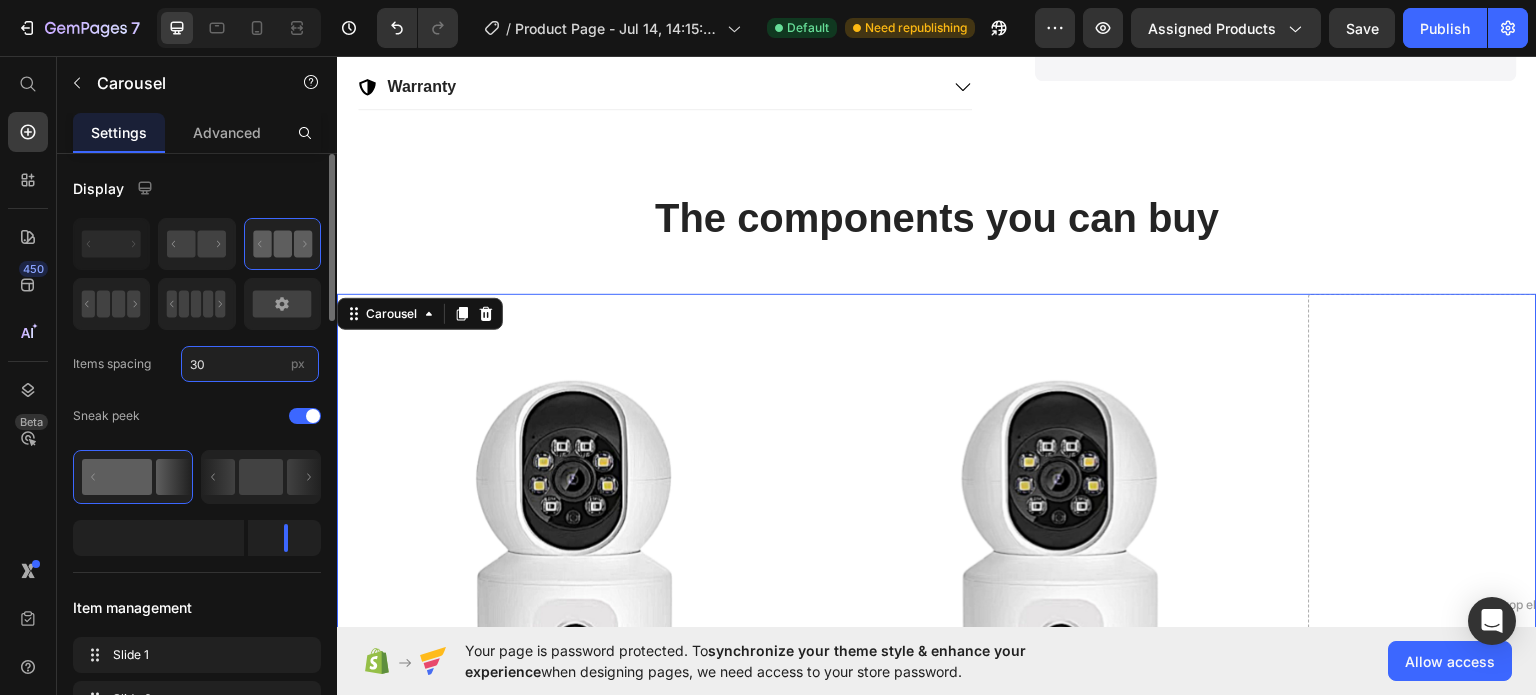 click on "30" at bounding box center [250, 364] 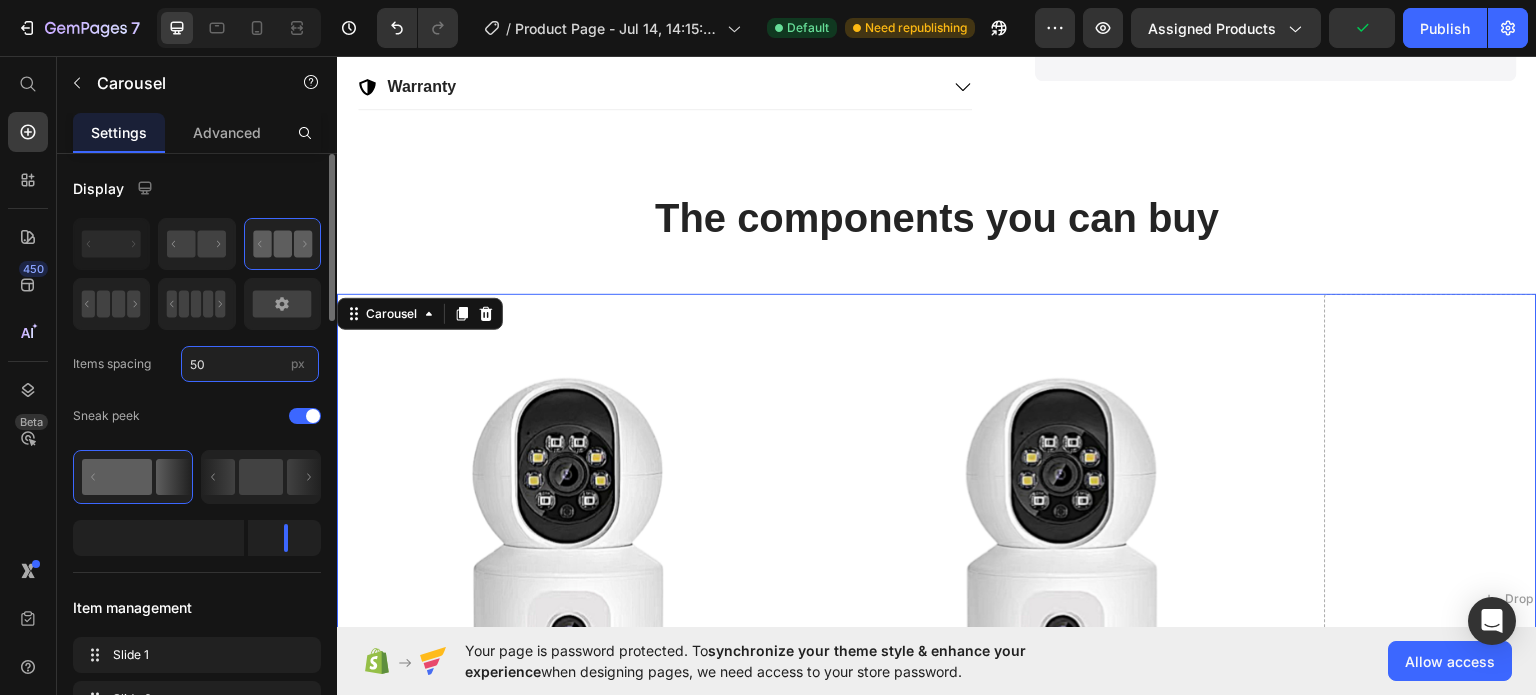 type on "5" 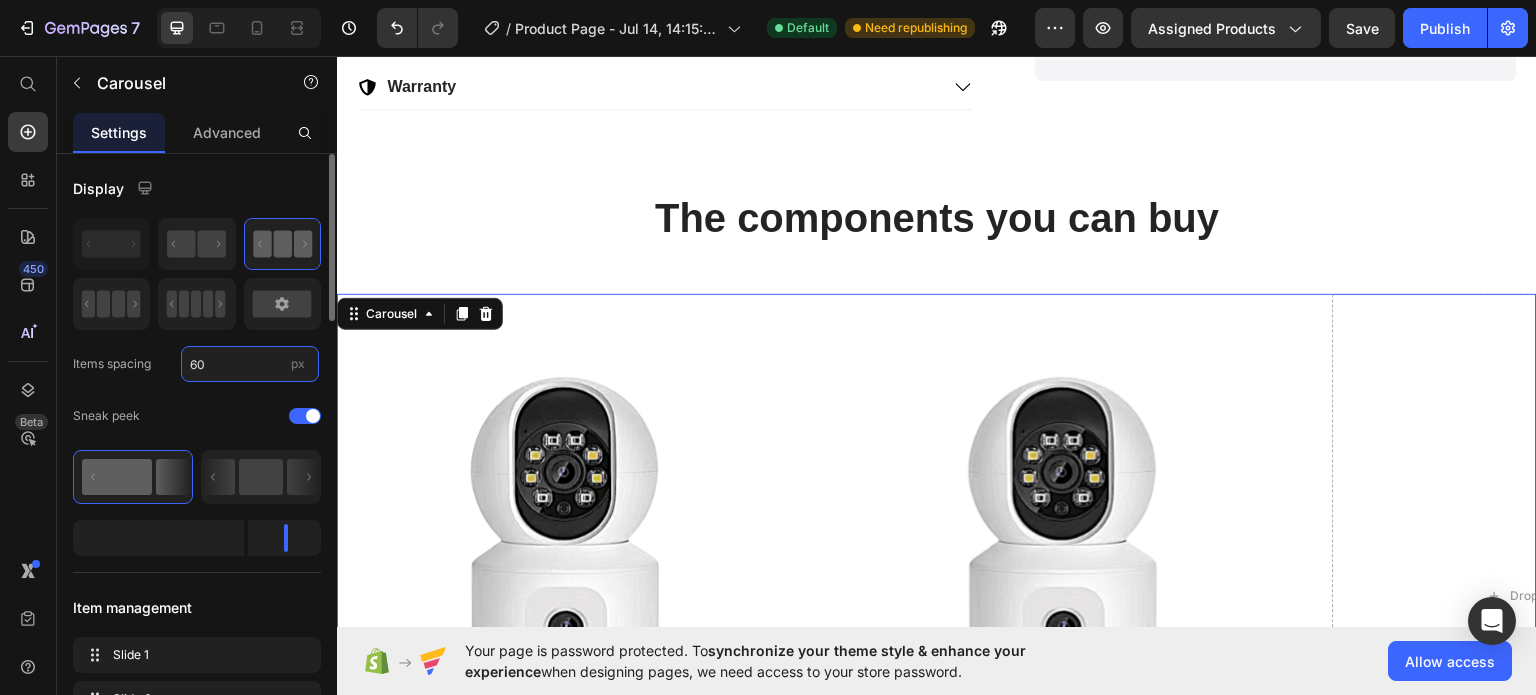 type on "6" 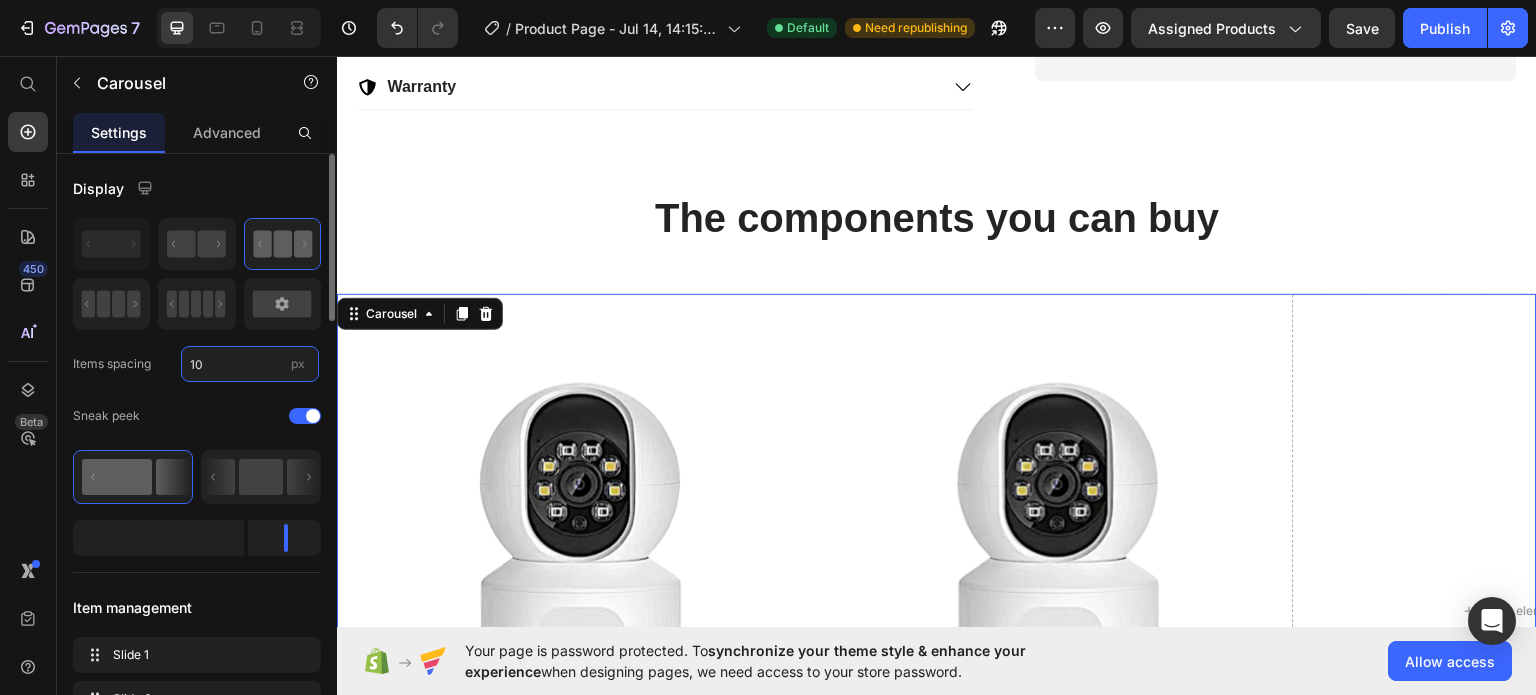 type on "1" 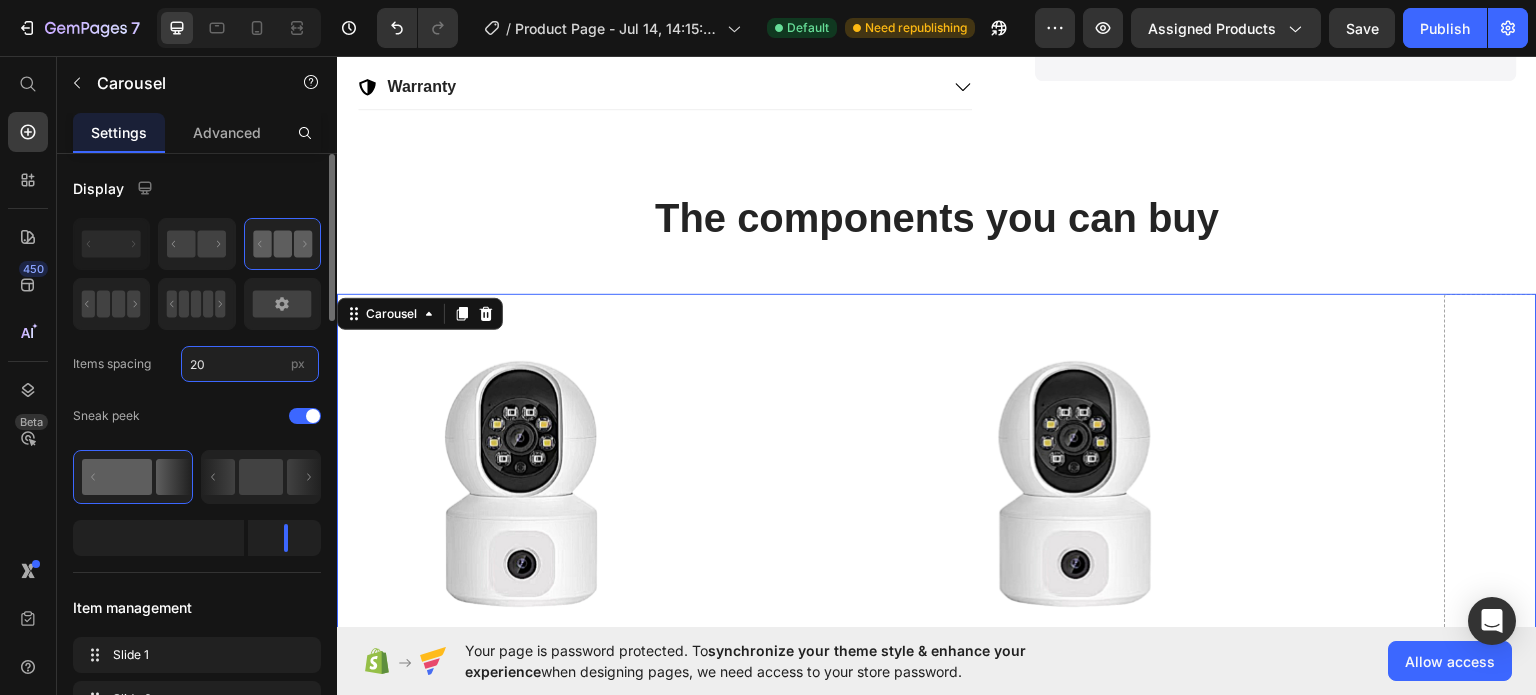 type on "2" 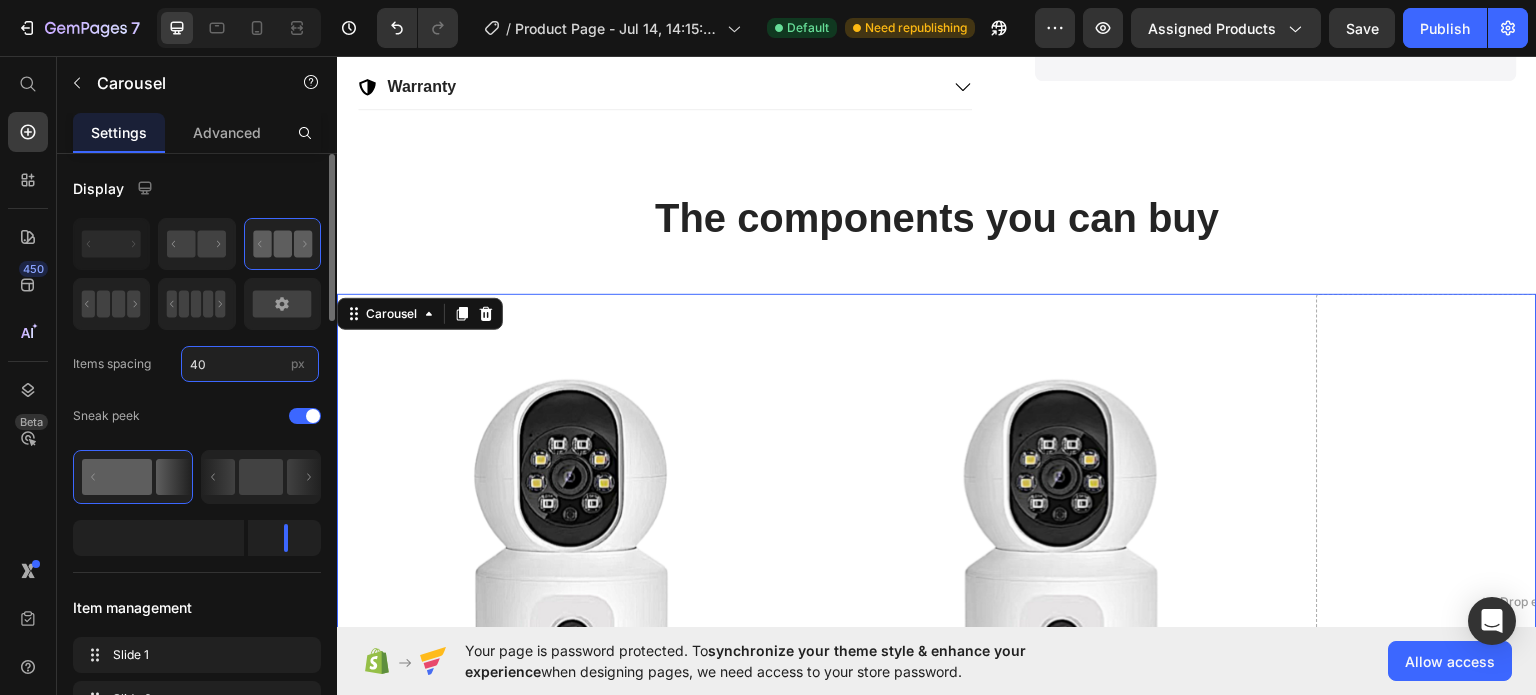 type on "4" 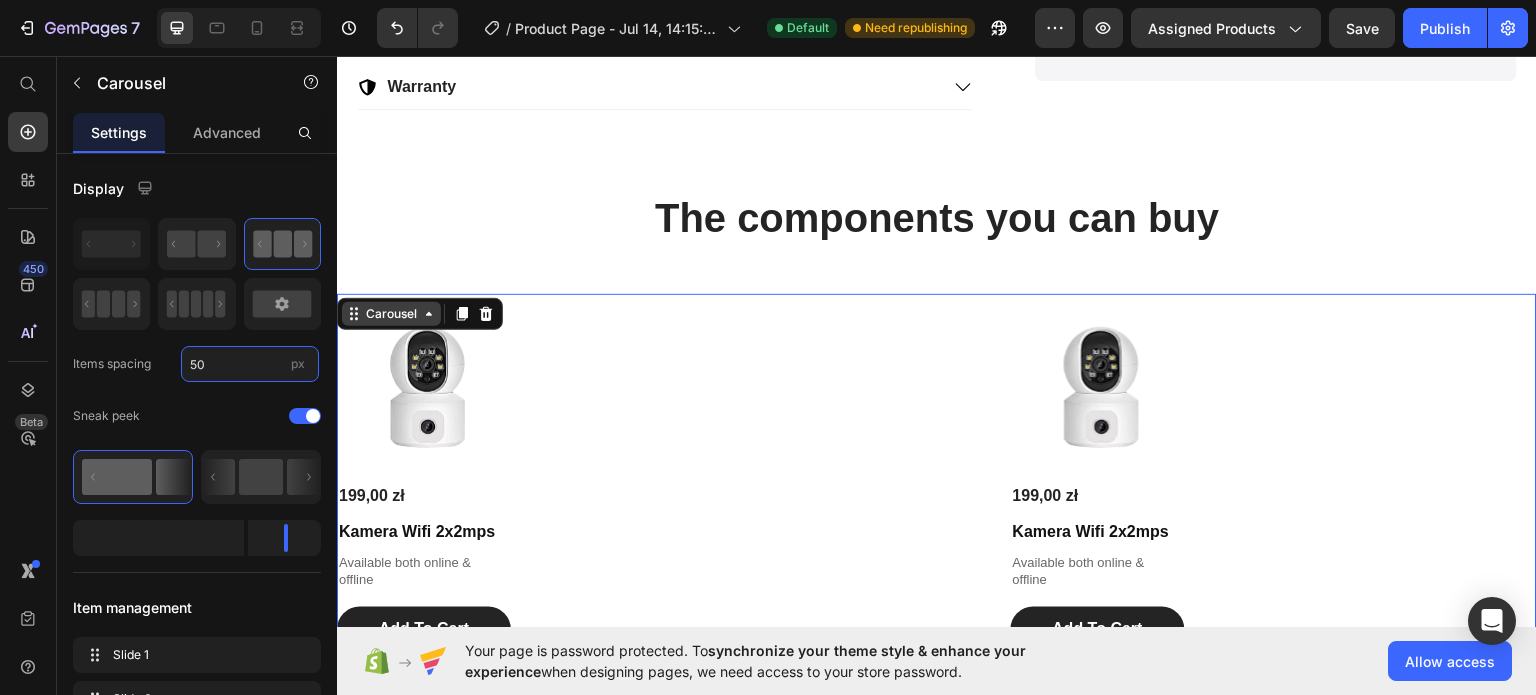 type on "5" 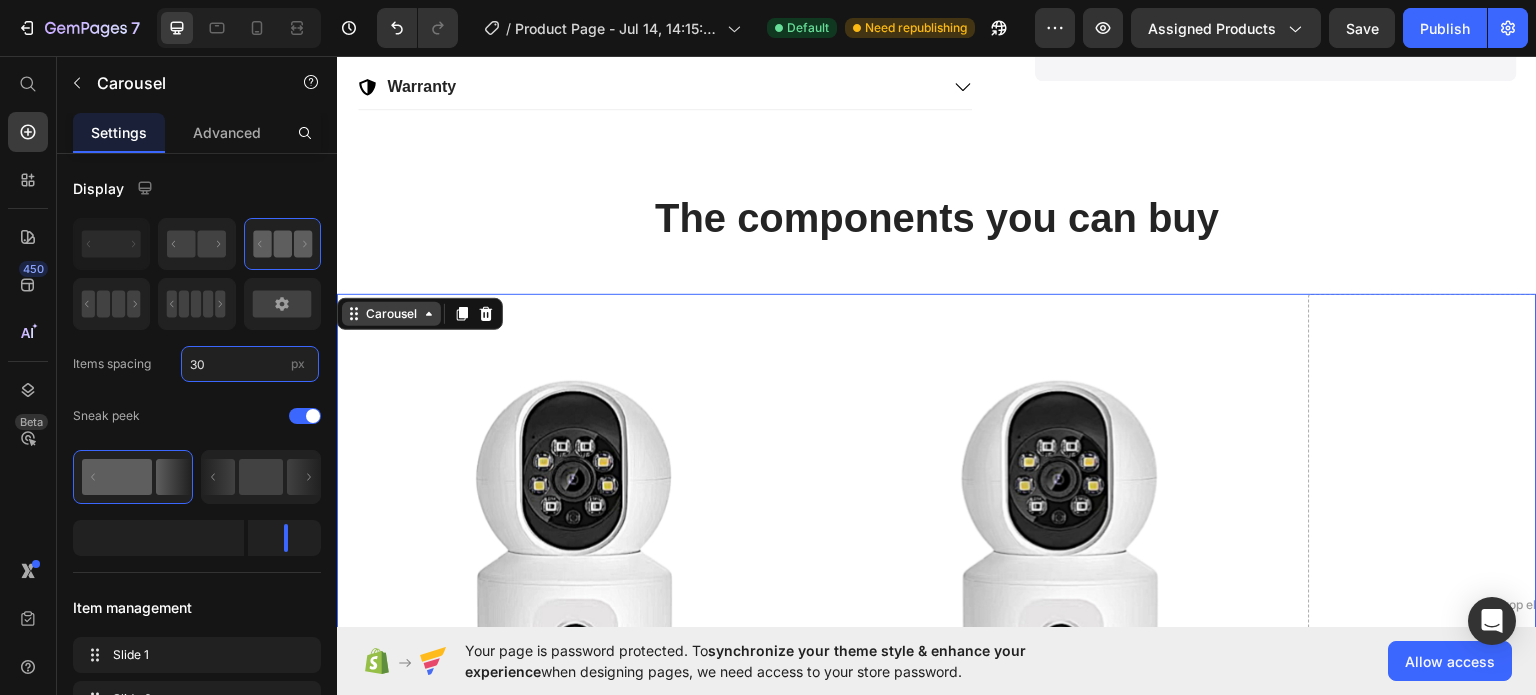 type on "3" 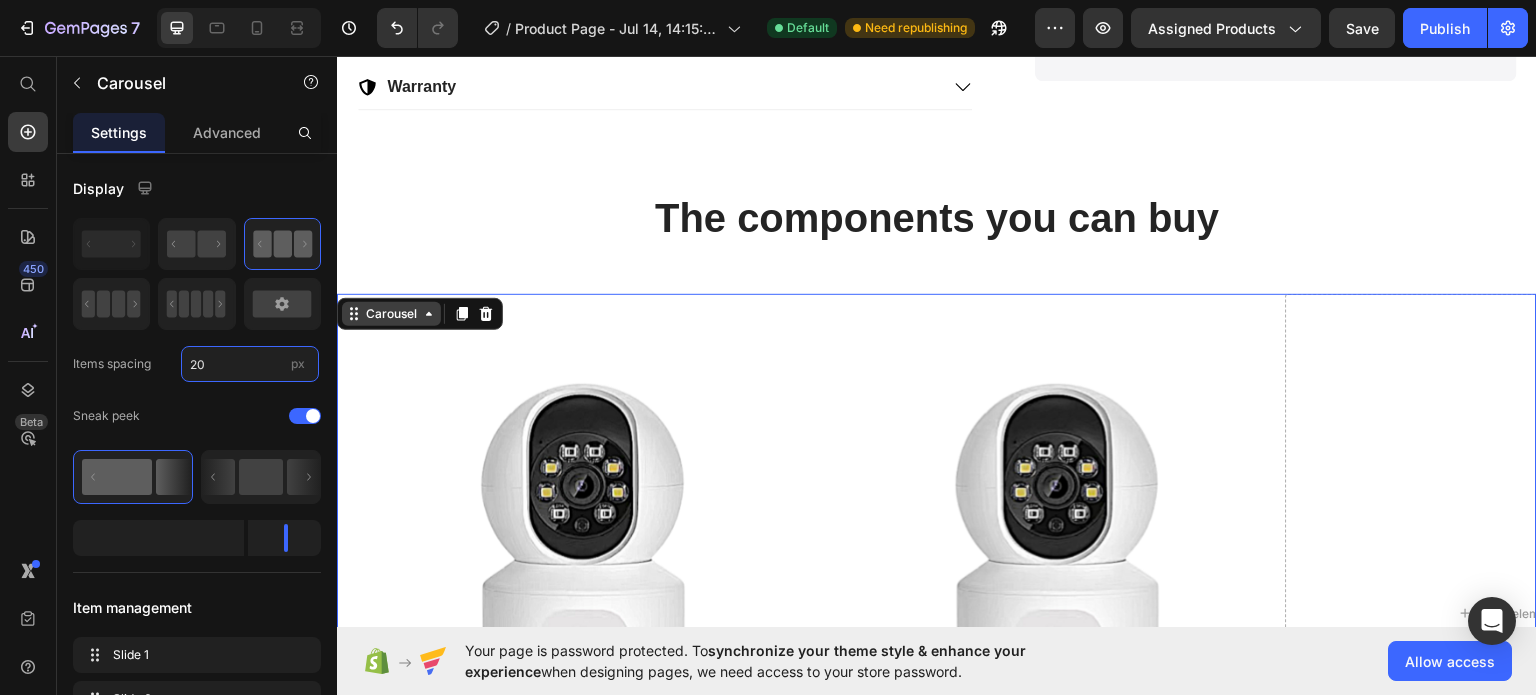 type on "200" 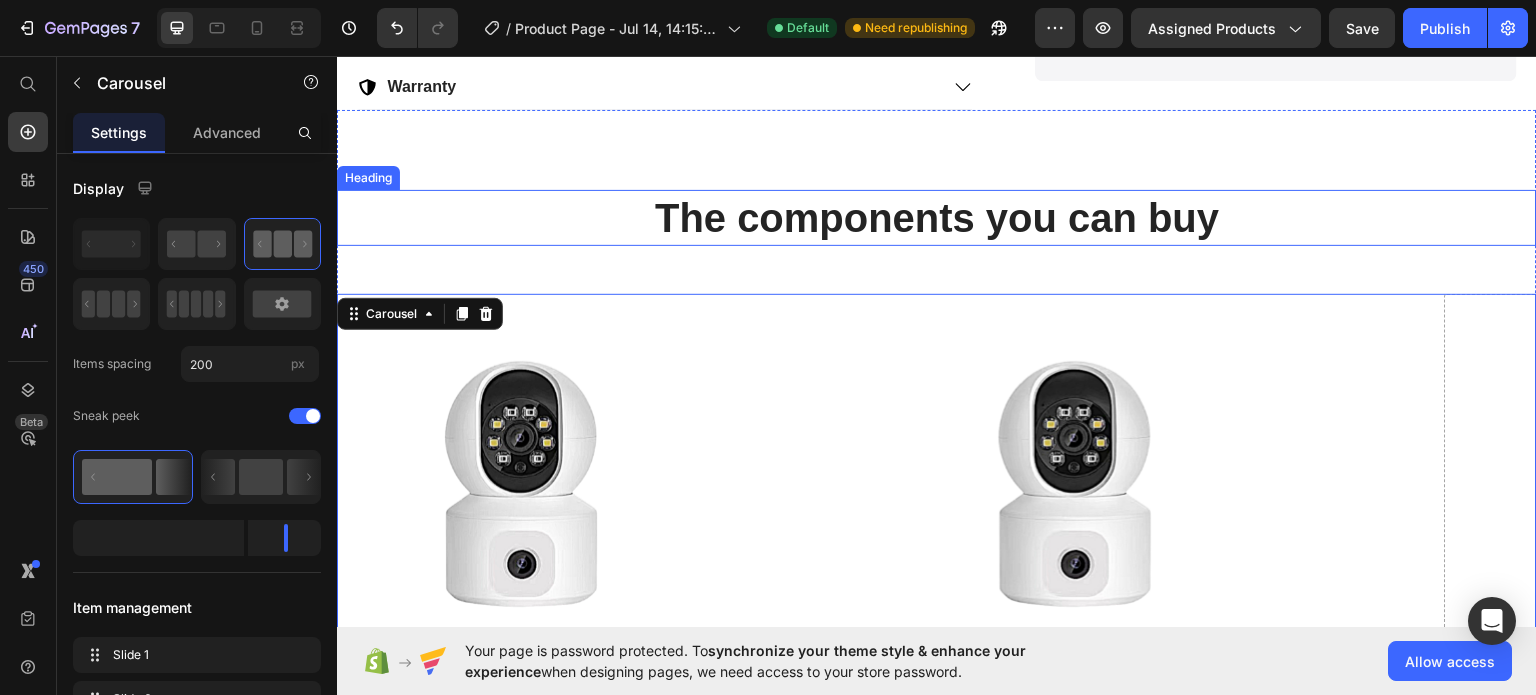 click on "The components you can buy" at bounding box center [937, 217] 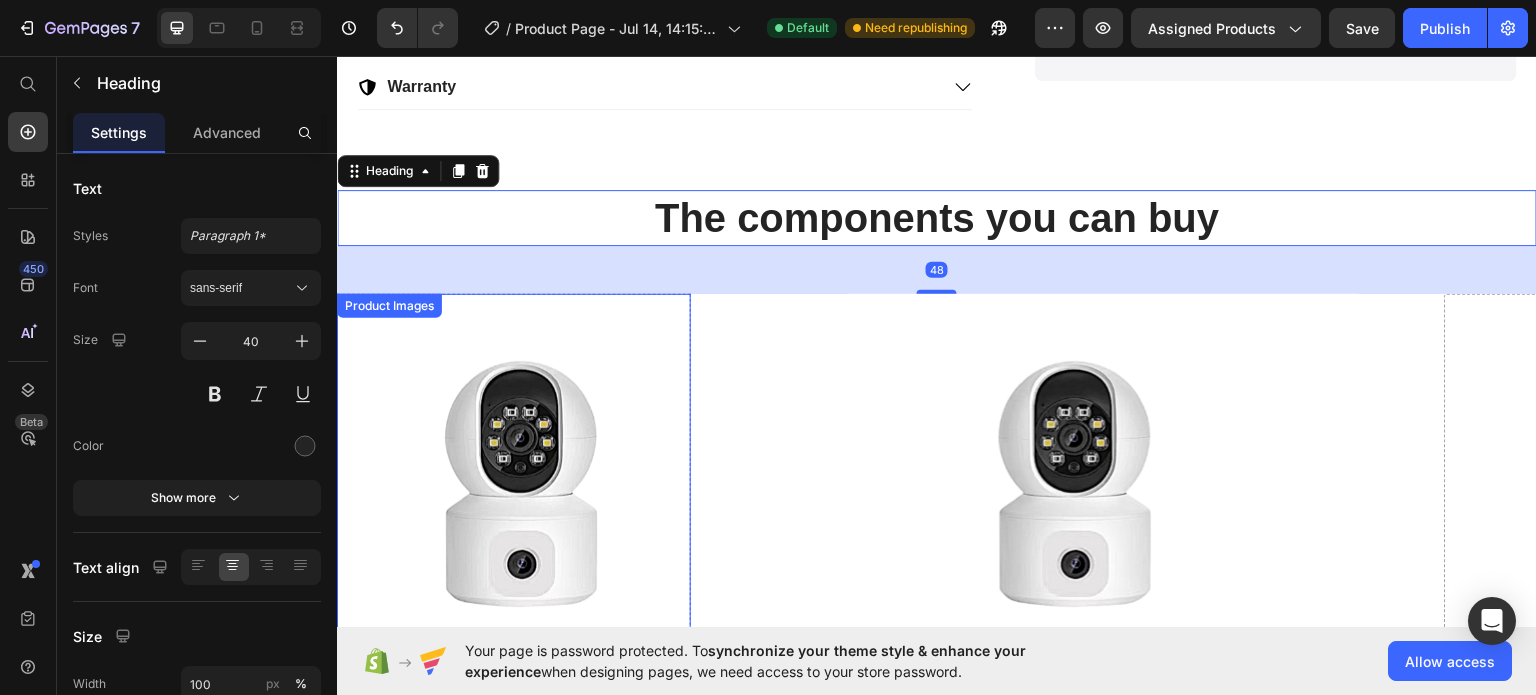 click at bounding box center (514, 470) 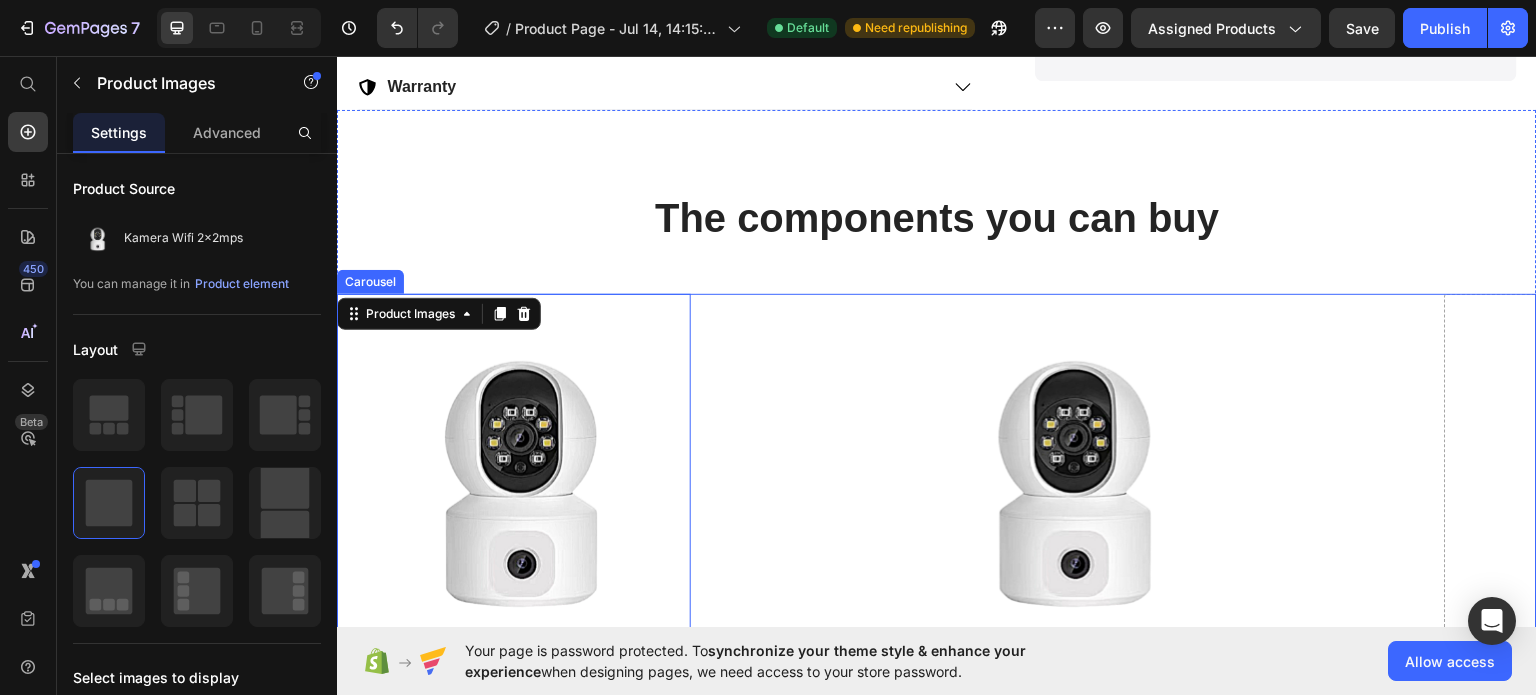 click on "Product Images   16 199,00 zł Product Price Kamera Wifi 2x2mps Product Title Available both online & offline Text Block Add To Cart Add to Cart Product Product Images 199,00 zł Product Price Kamera Wifi 2x2mps Product Title Available both online & offline Text Block Add To Cart Add to Cart Product
Drop element here Product Images 199,00 zł Product Price Kamera Wifi 2x2mps Product Title Available both online & offline Text Block Add To Cart Add to Cart Product Product Images 199,00 zł Product Price Kamera Wifi 2x2mps Product Title Available both online & offline Text Block Add To Cart Add to Cart Product Product Images 199,00 zł Product Price Kamera Wifi 2x2mps Product Title Available both online & offline Text Block Add To Cart Add to Cart Product" at bounding box center (937, 553) 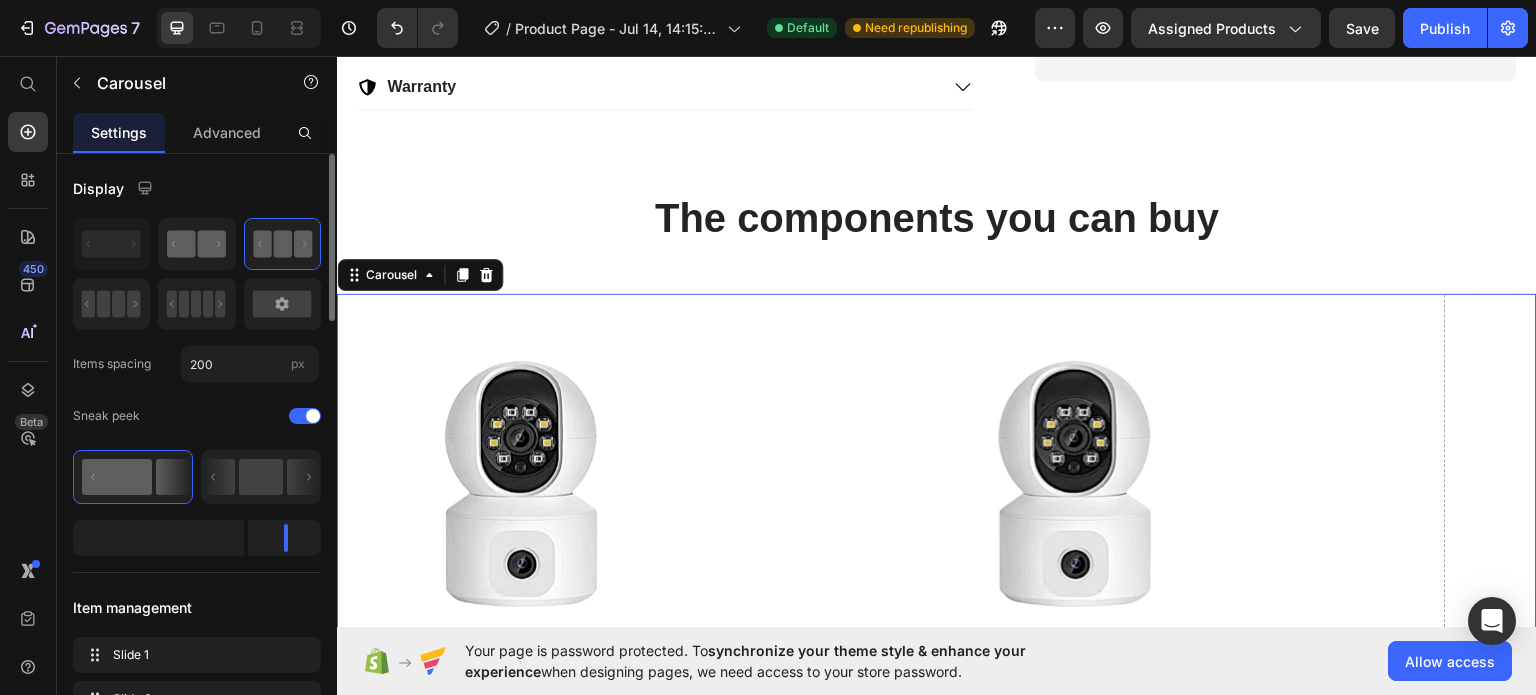 click 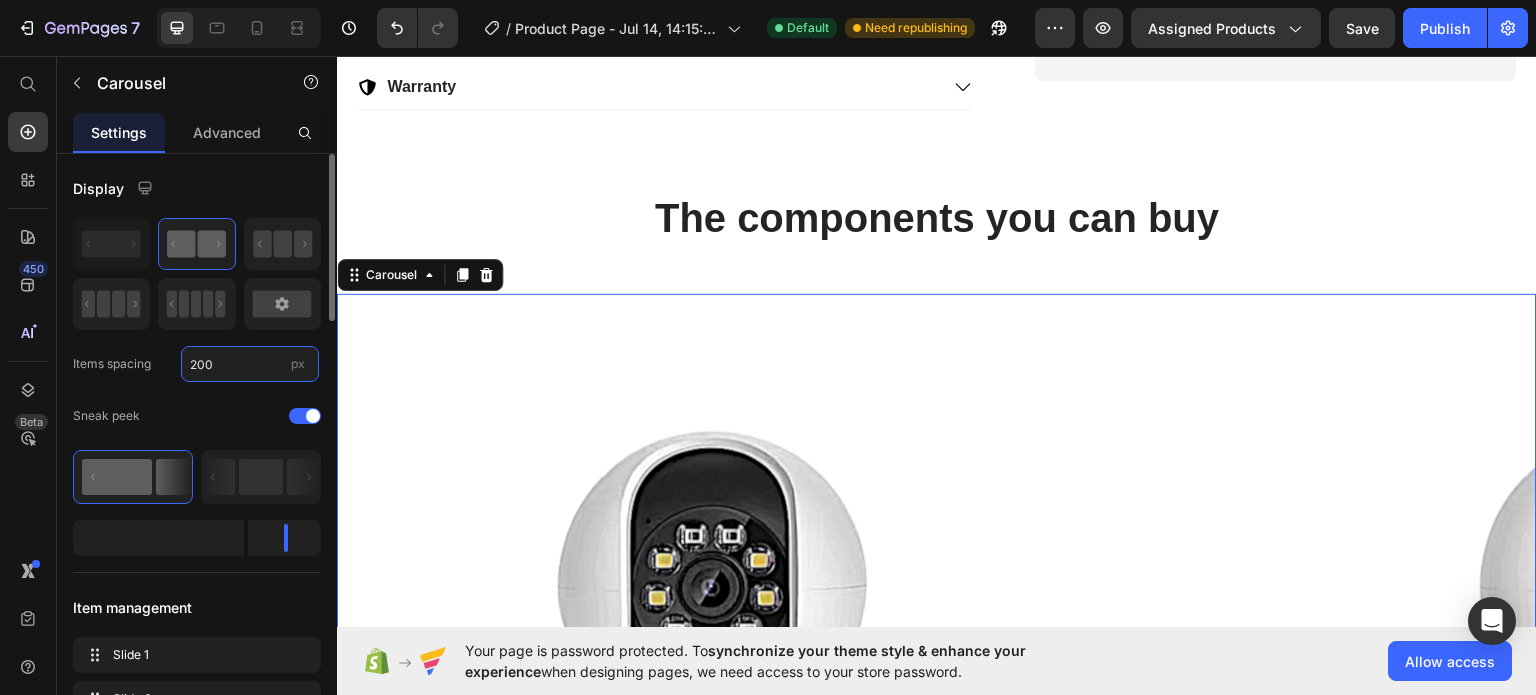 click on "200" at bounding box center (250, 364) 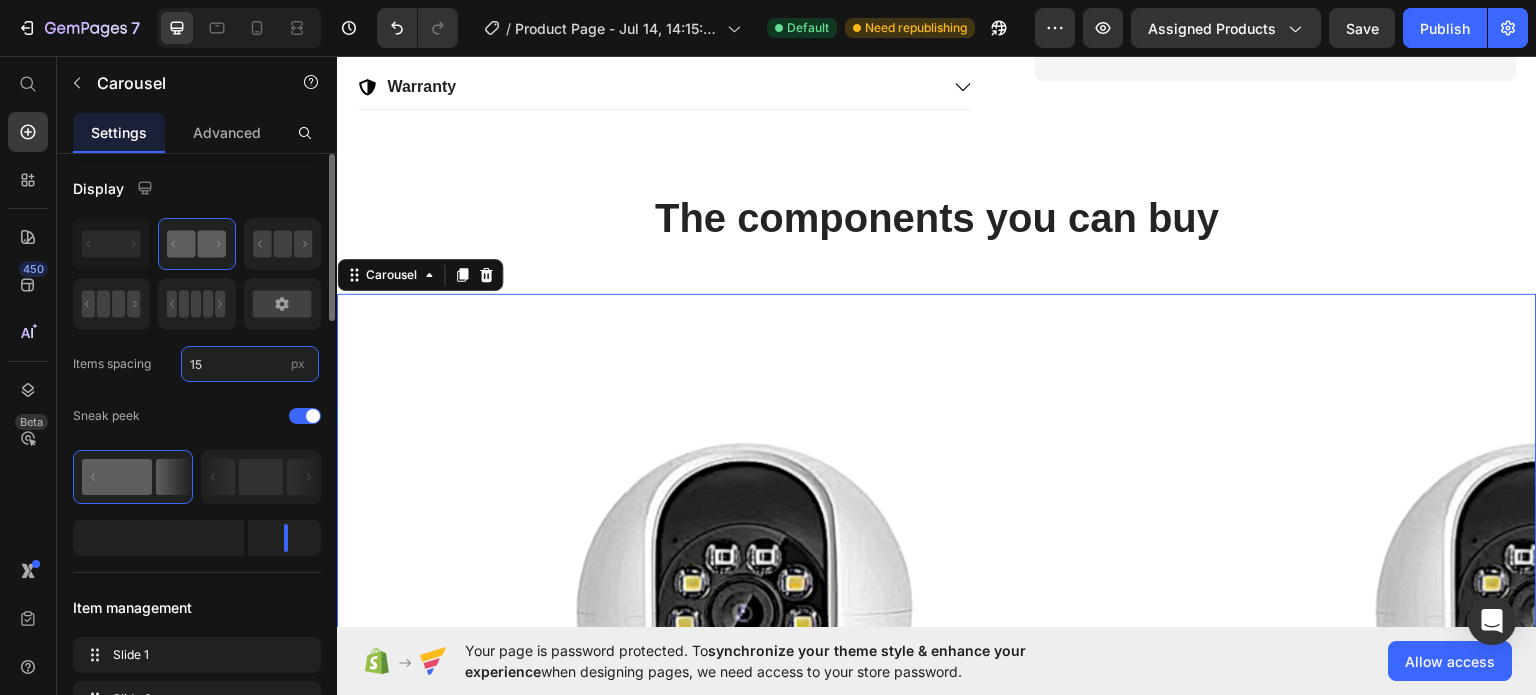 type on "1" 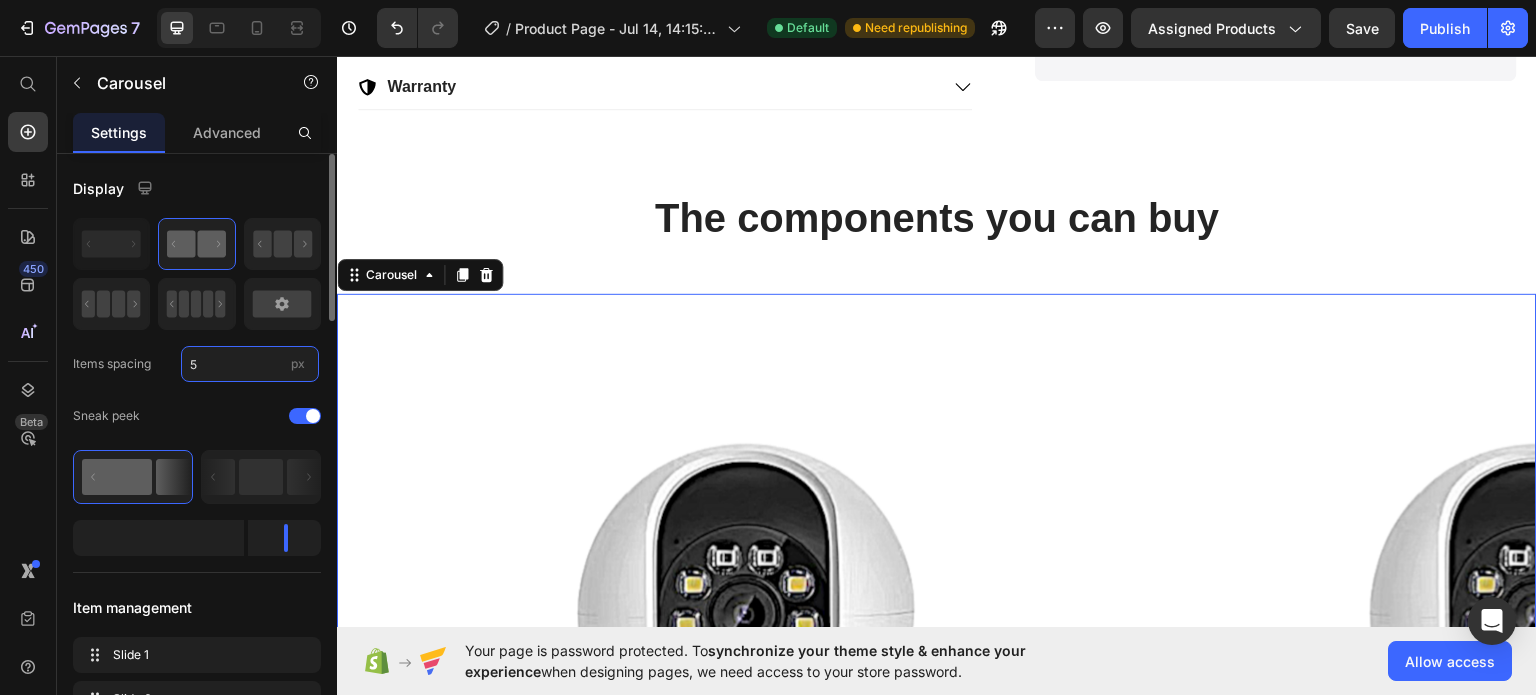 type on "5" 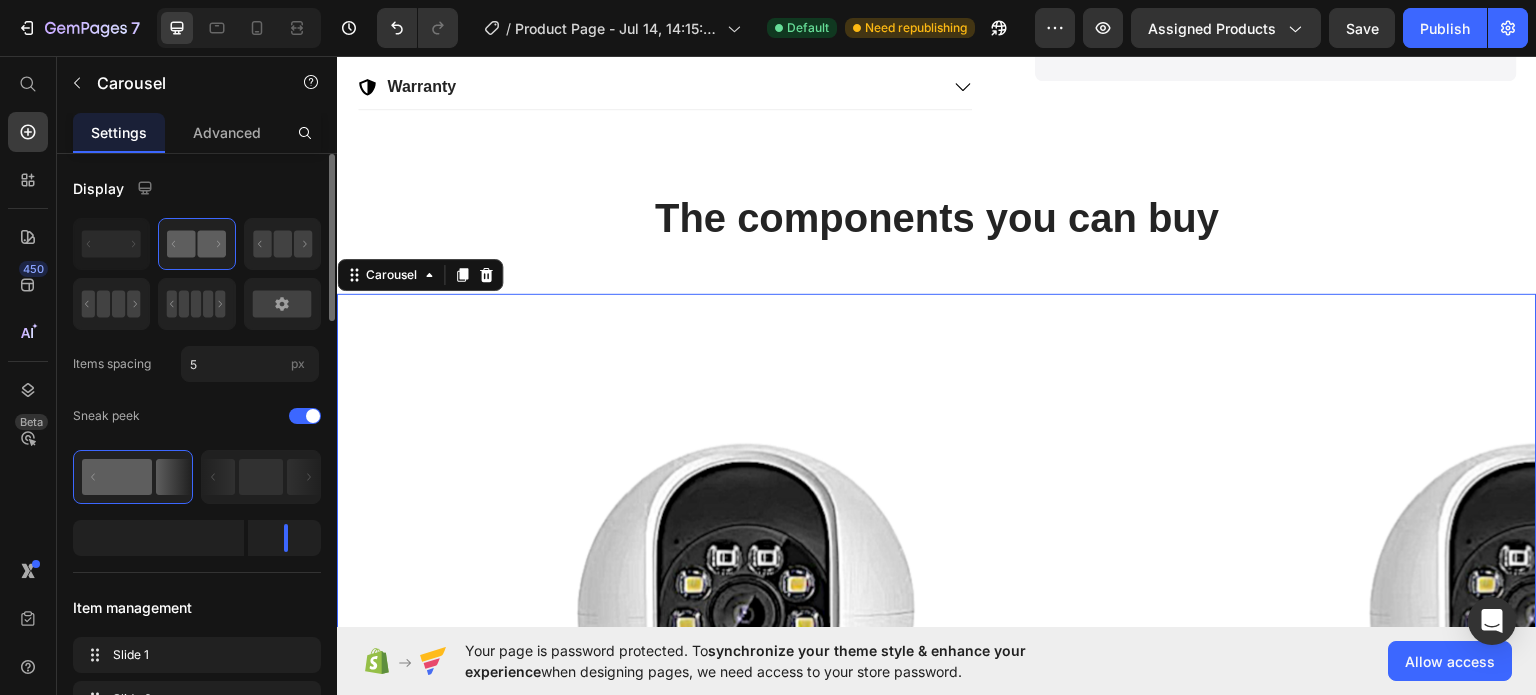 click on "Display Items spacing 5 px Sneak peek" 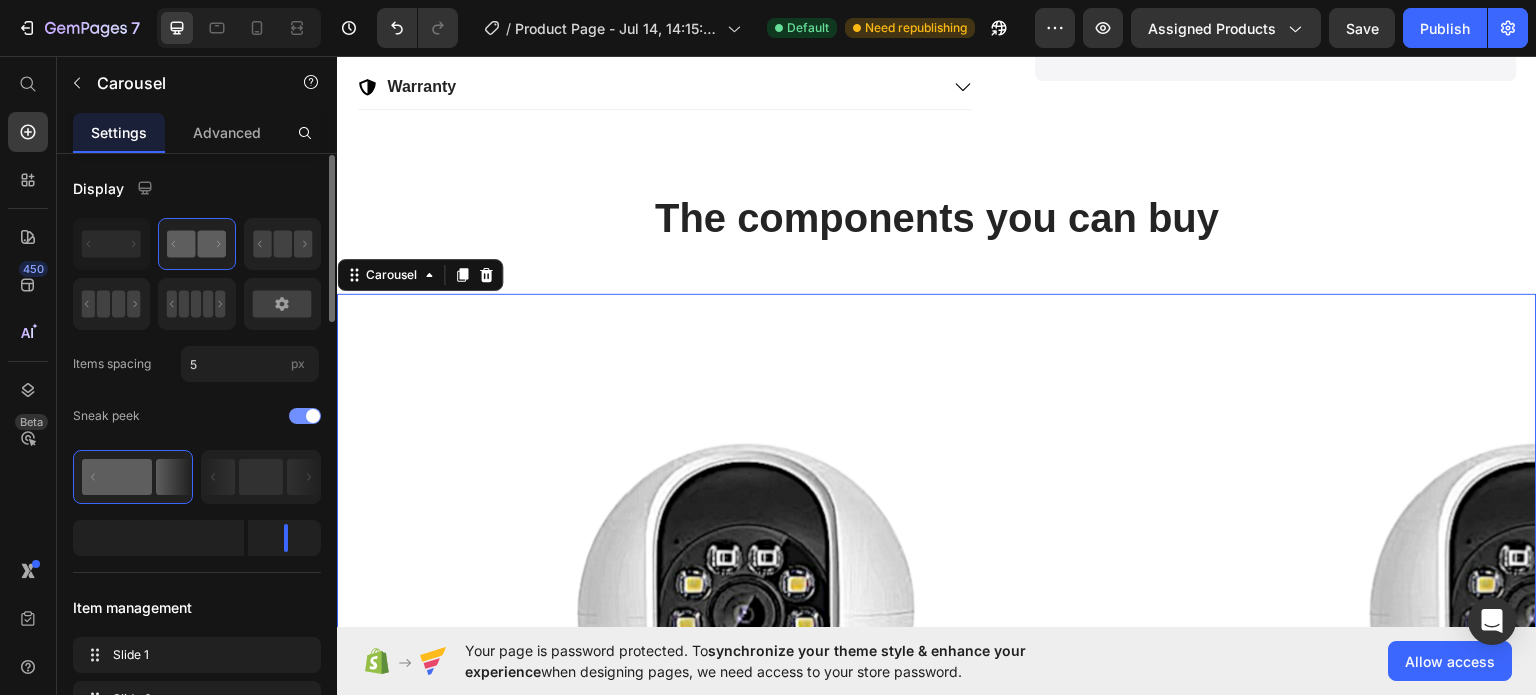 scroll, scrollTop: 1, scrollLeft: 0, axis: vertical 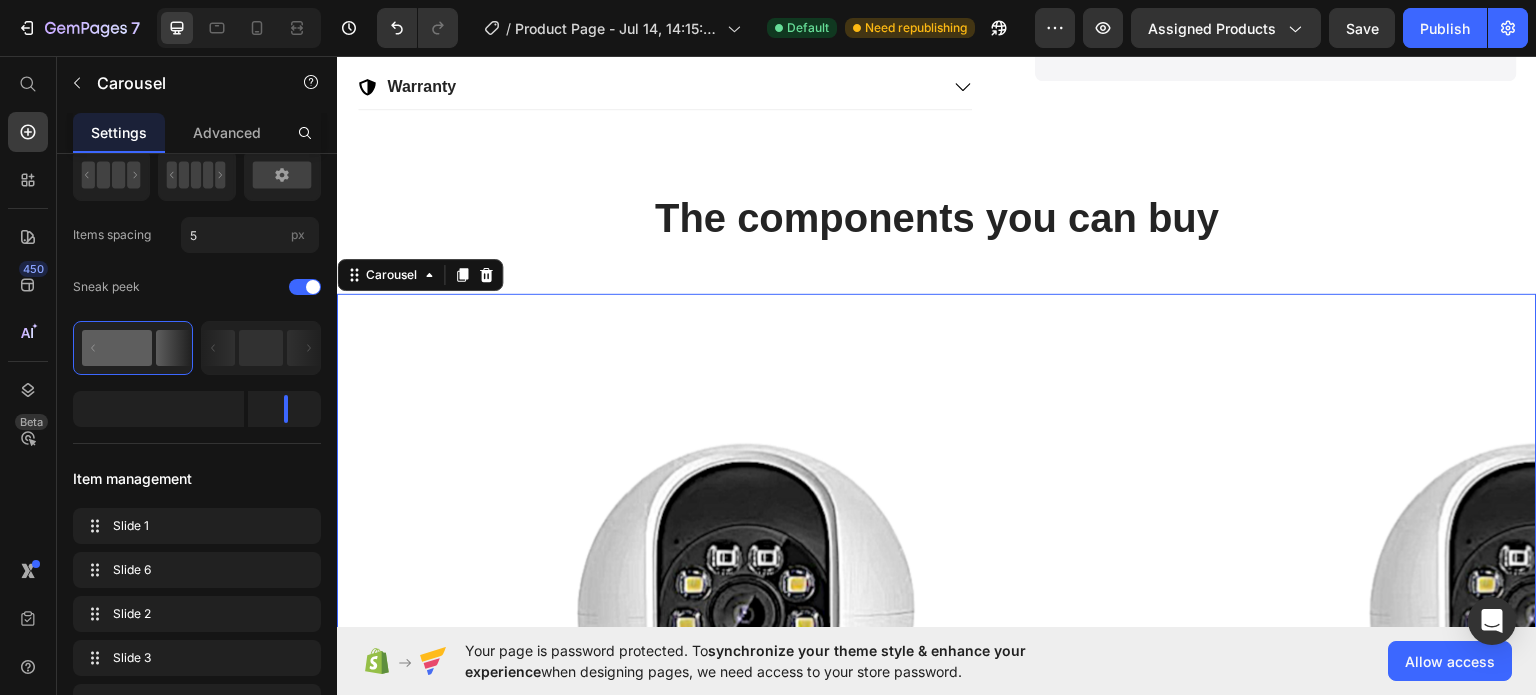 drag, startPoint x: 330, startPoint y: 250, endPoint x: 331, endPoint y: 385, distance: 135.00371 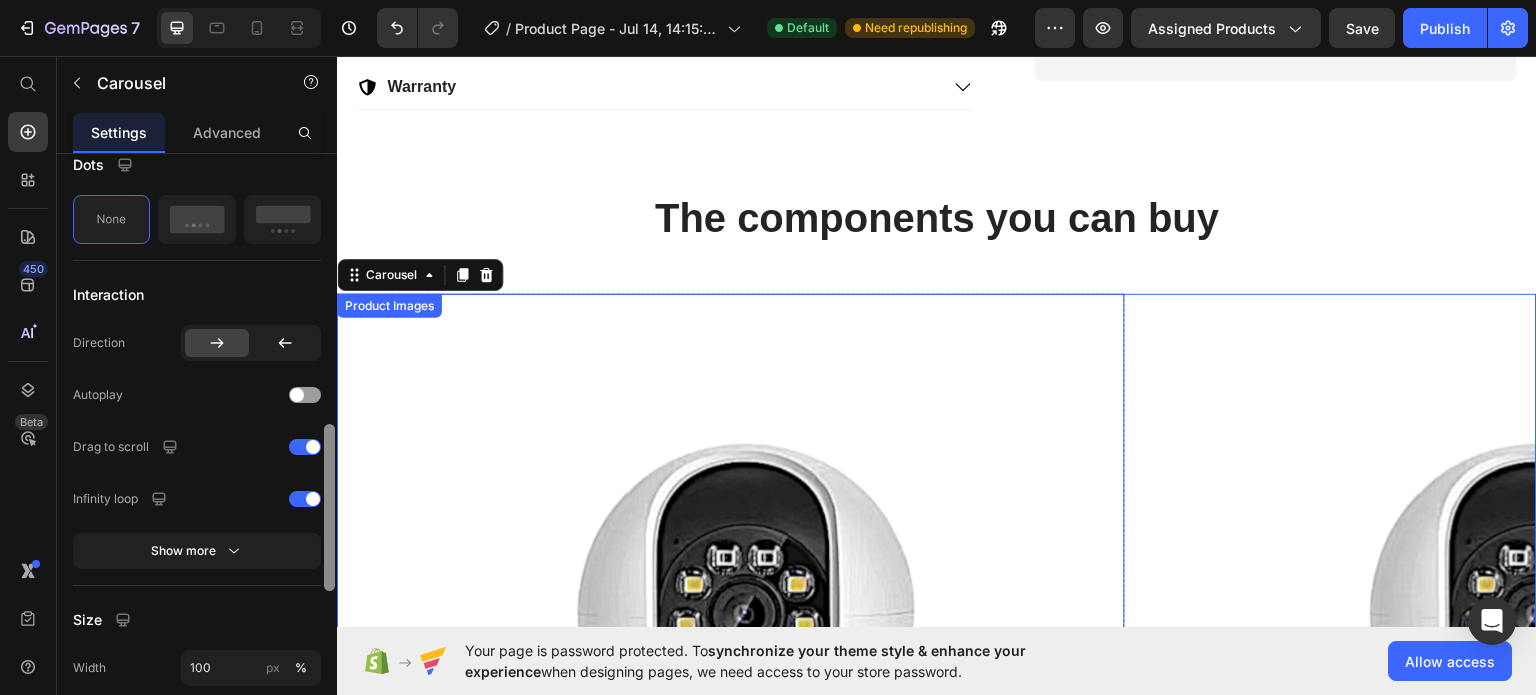drag, startPoint x: 336, startPoint y: 373, endPoint x: 328, endPoint y: 519, distance: 146.21901 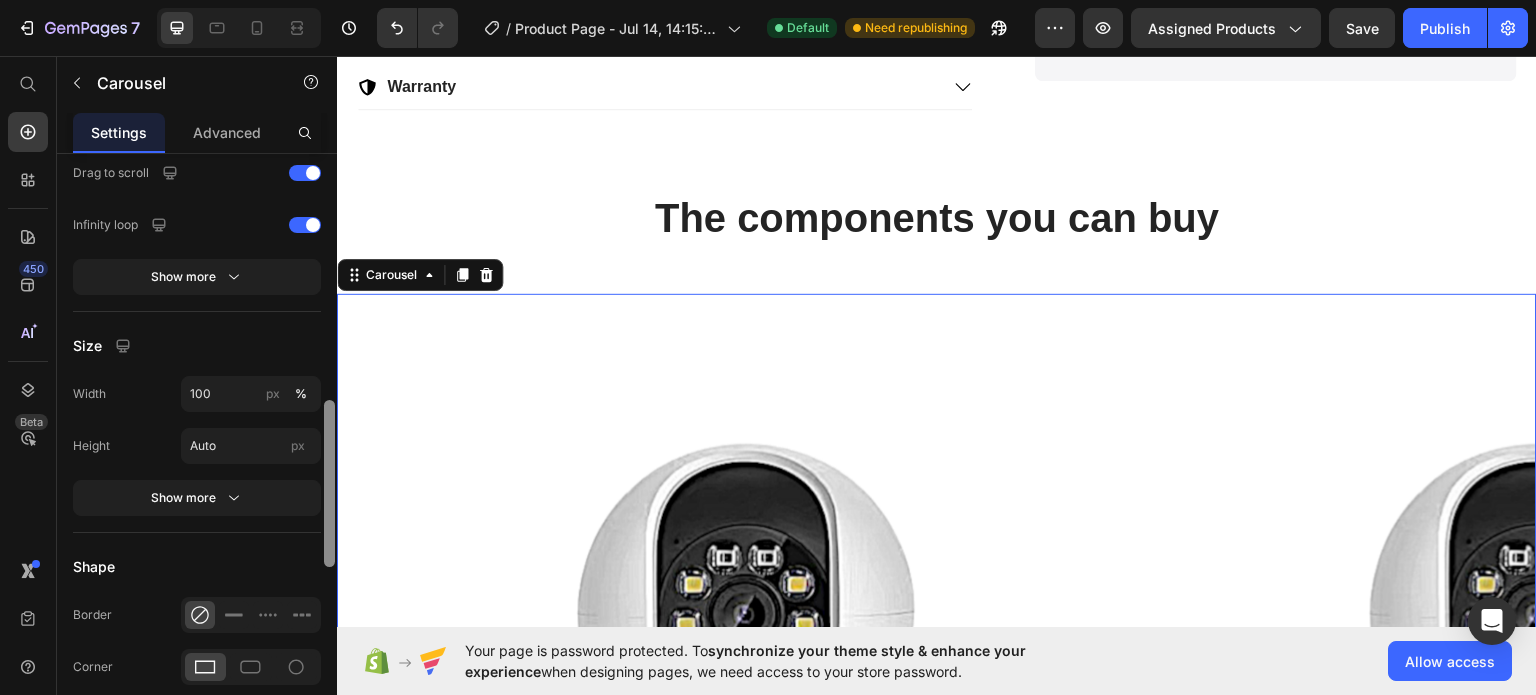 drag, startPoint x: 326, startPoint y: 507, endPoint x: 324, endPoint y: 547, distance: 40.04997 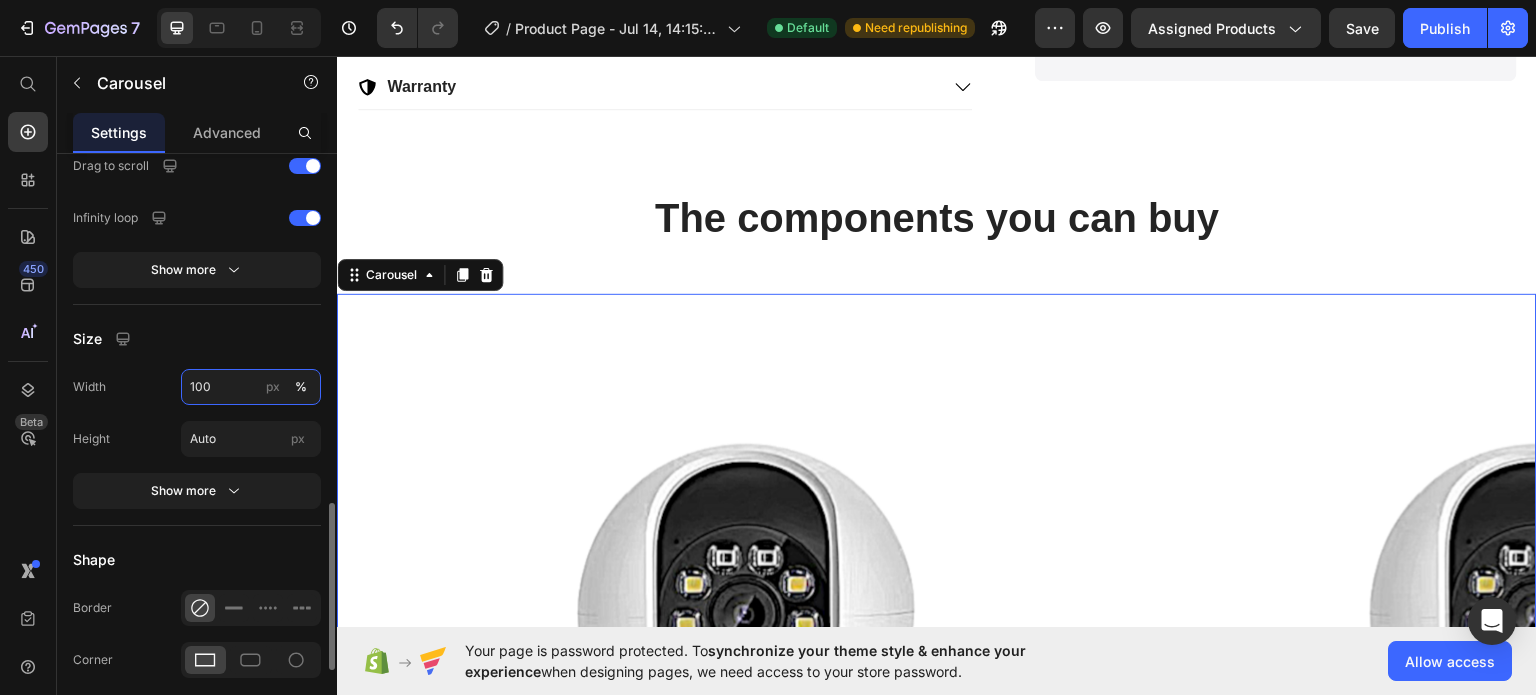 click on "100" at bounding box center (251, 387) 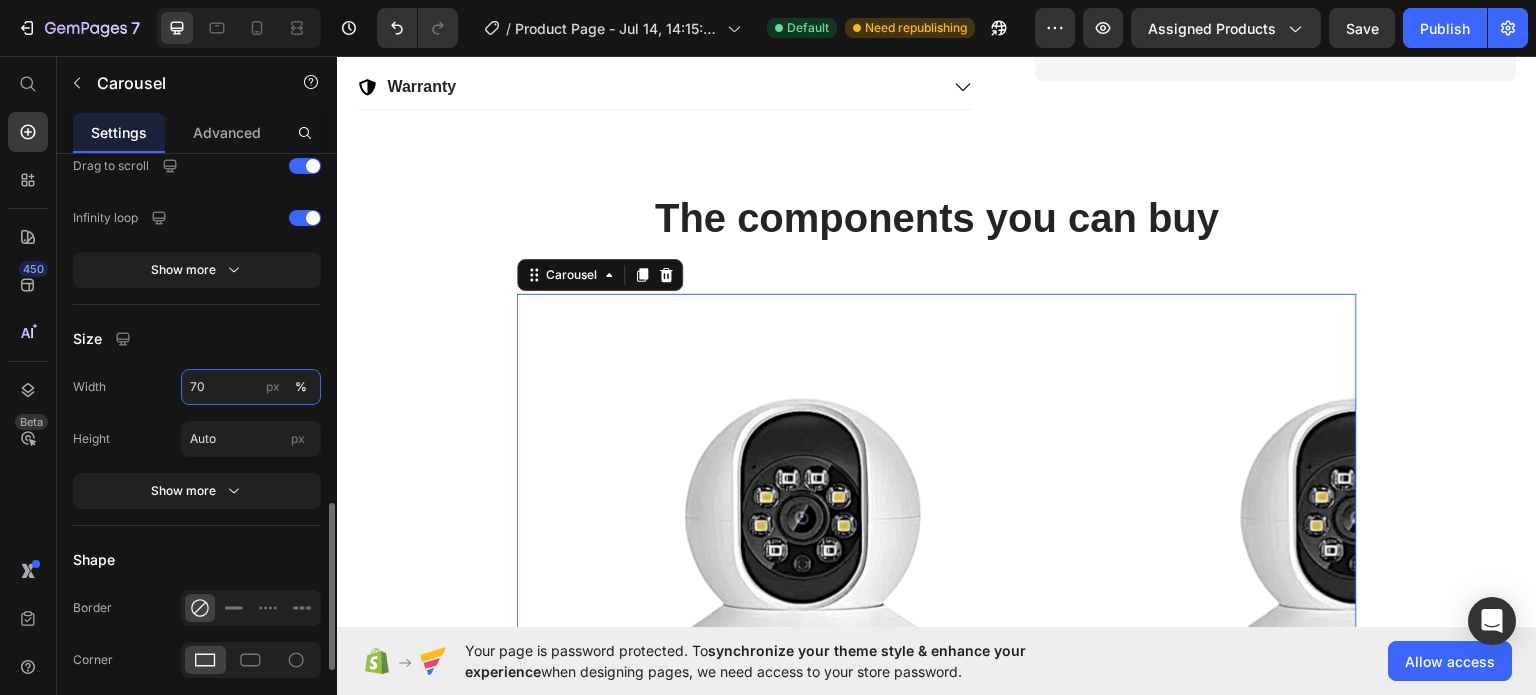 type on "7" 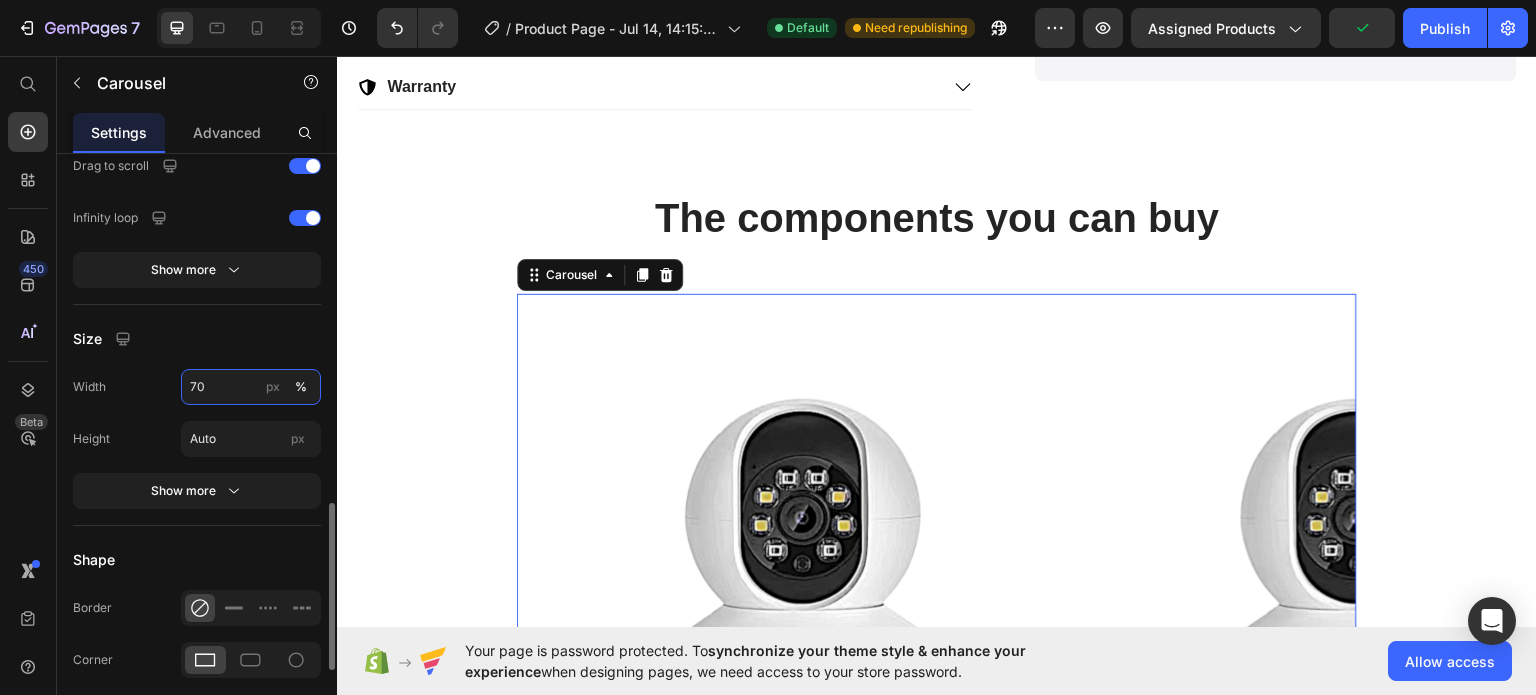 type on "7" 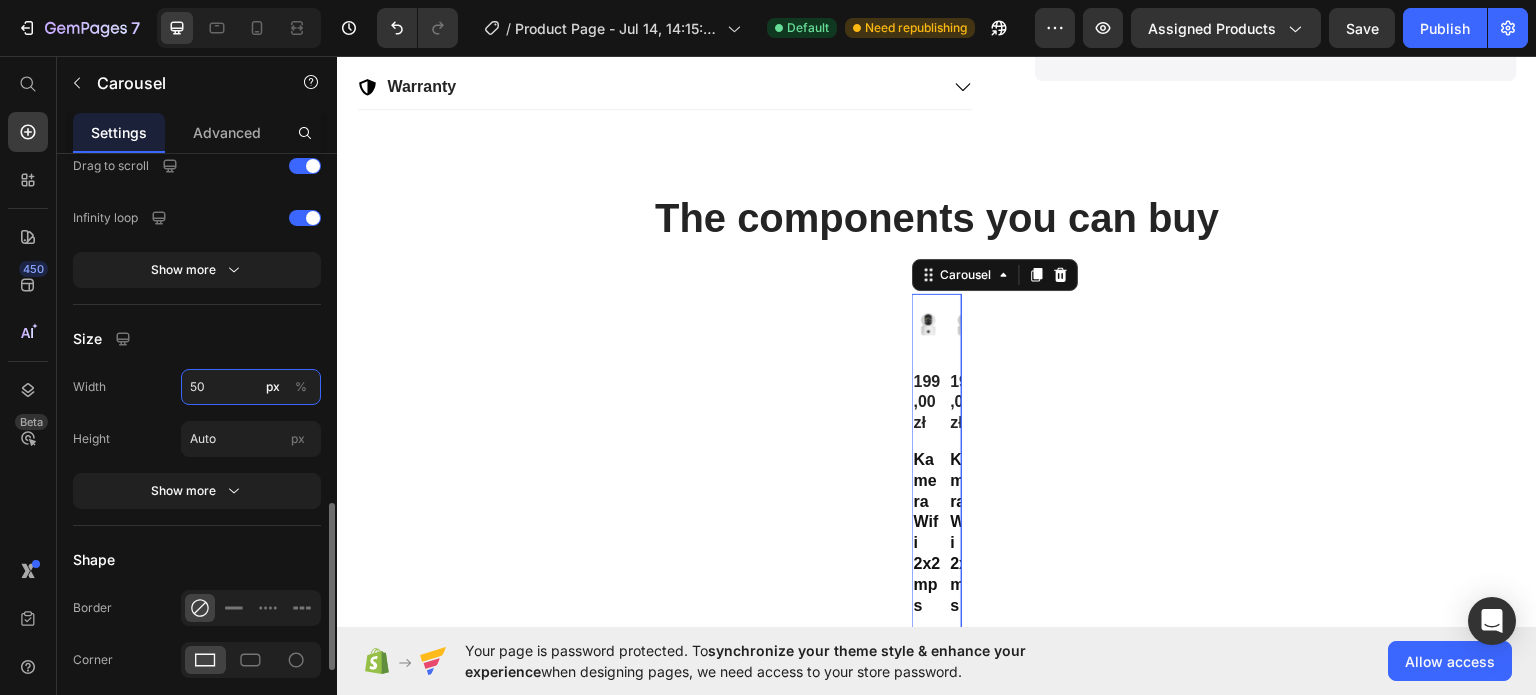 type on "5" 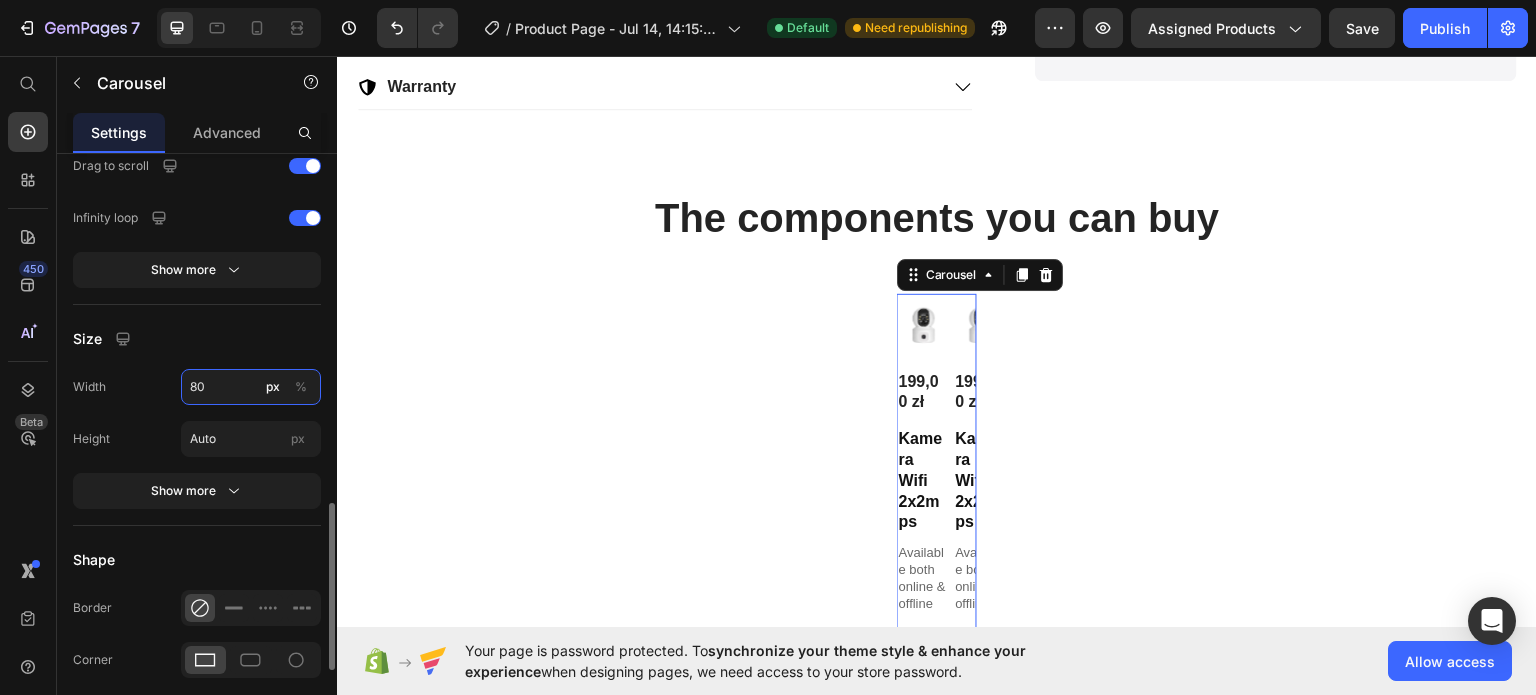 type on "8" 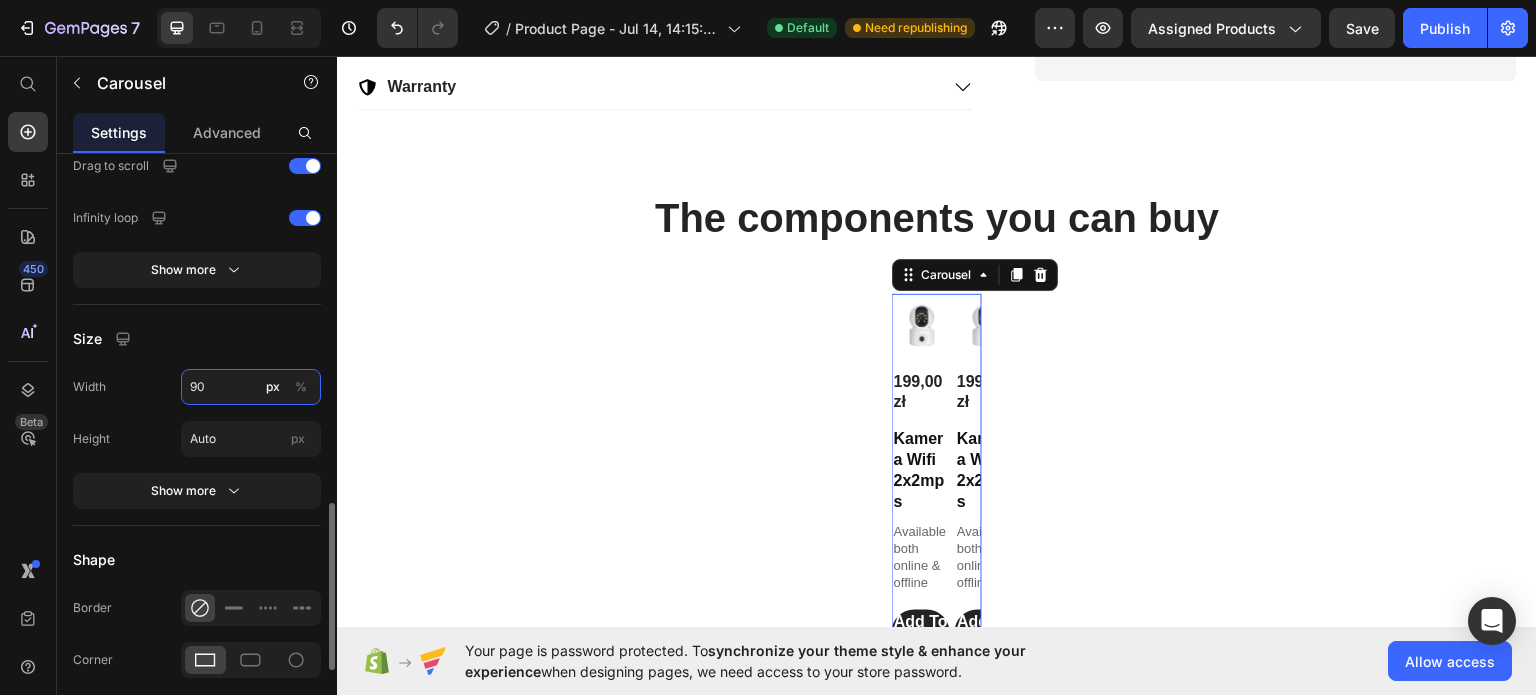 type on "9" 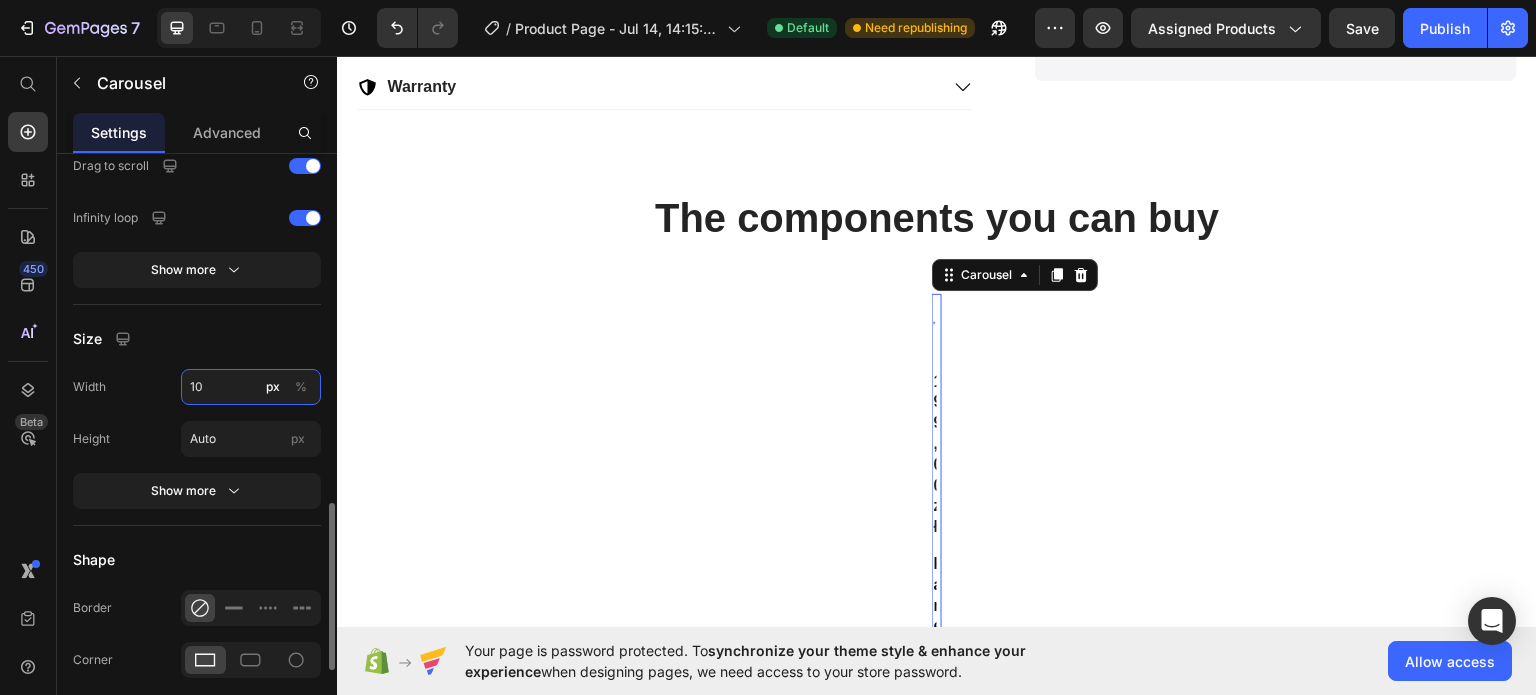 type on "1" 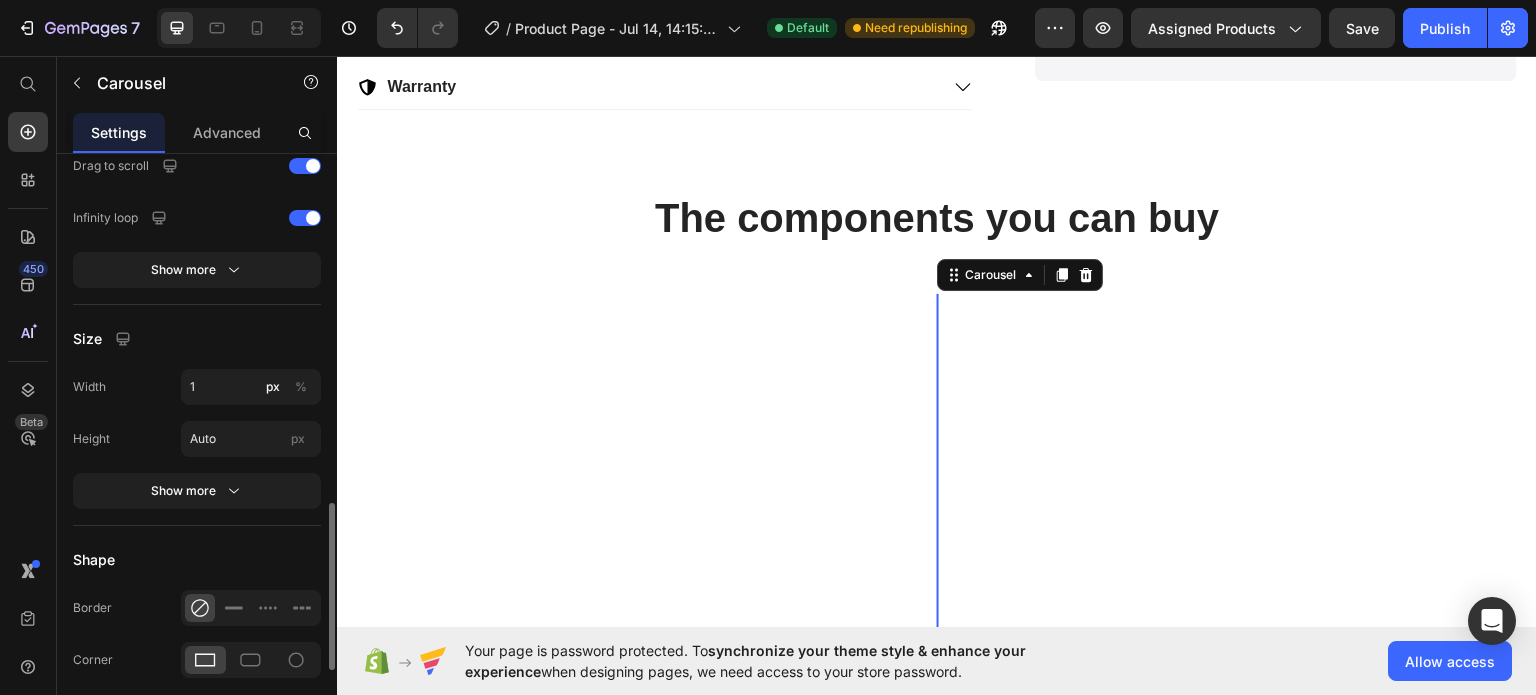 click on "Size" at bounding box center [197, 339] 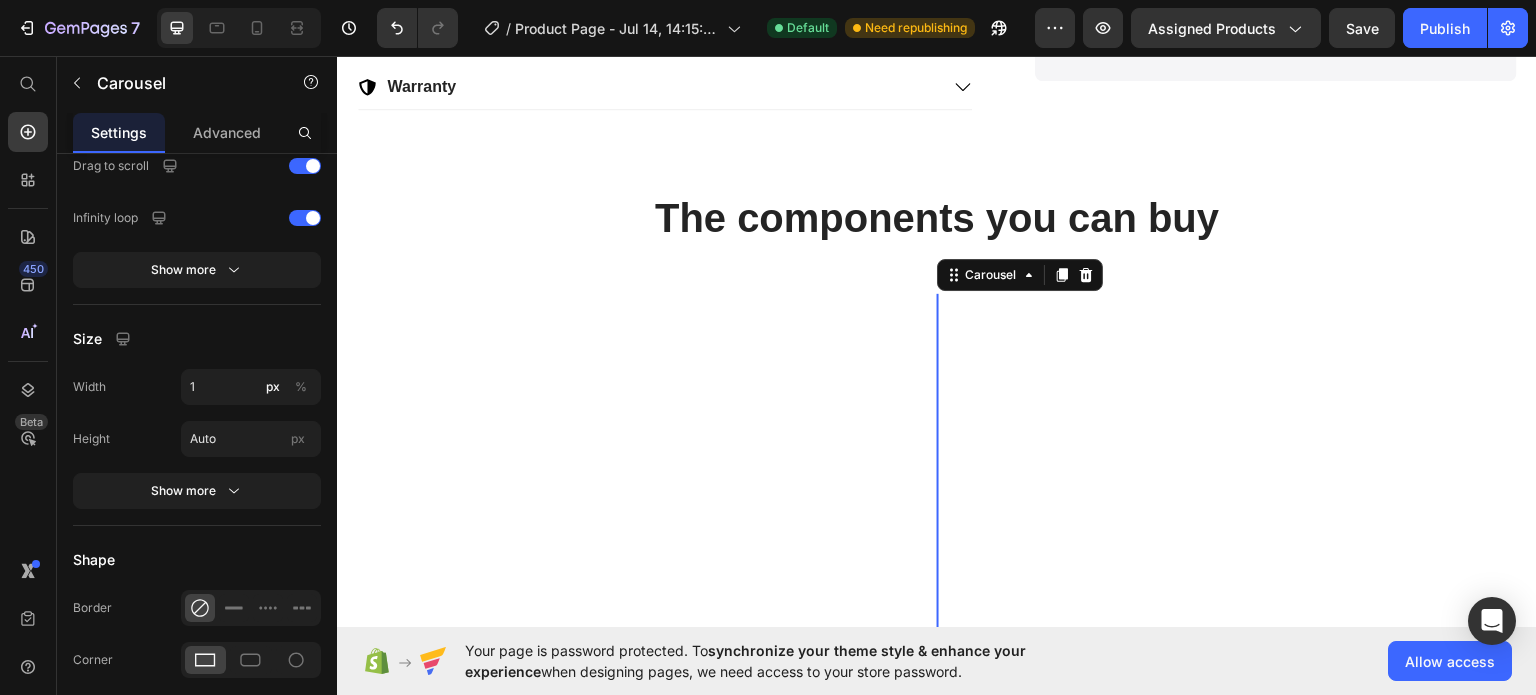 scroll, scrollTop: 1243, scrollLeft: 0, axis: vertical 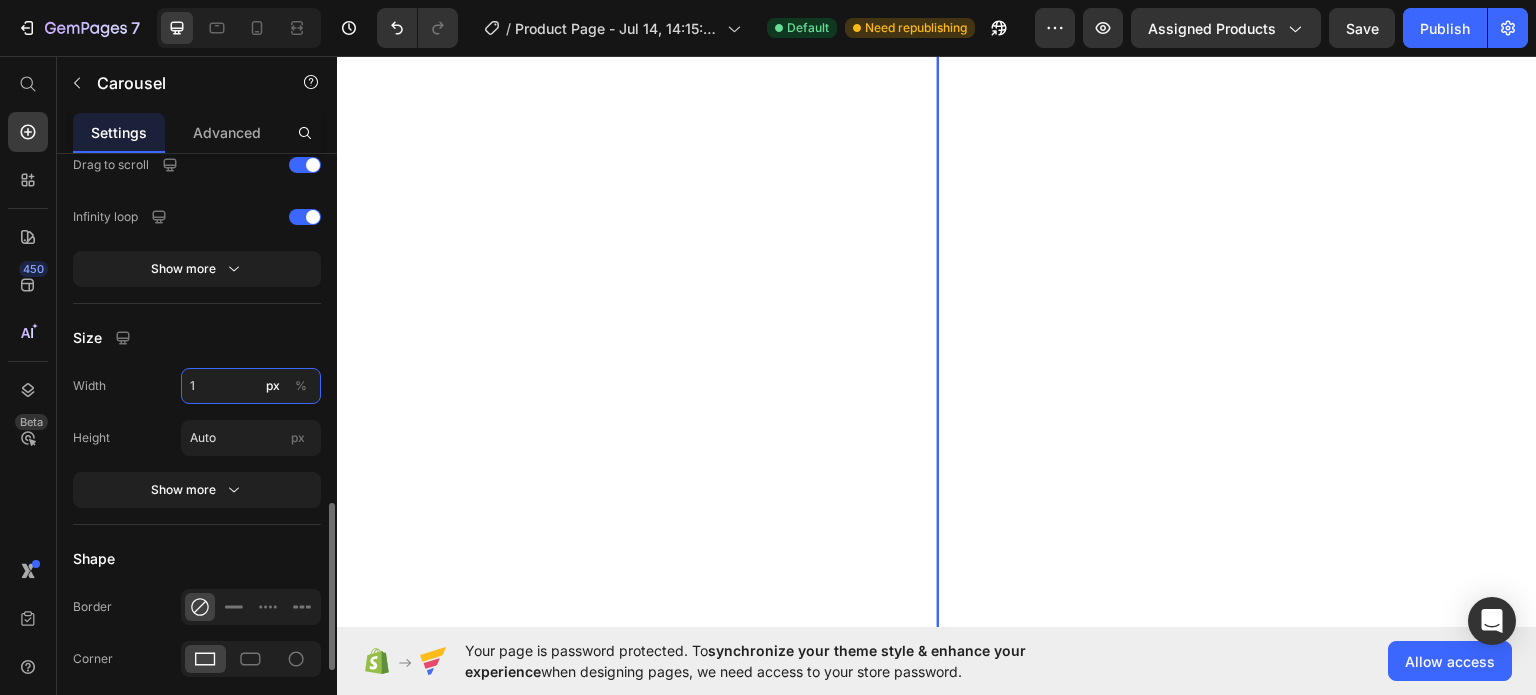 click on "1" at bounding box center [251, 386] 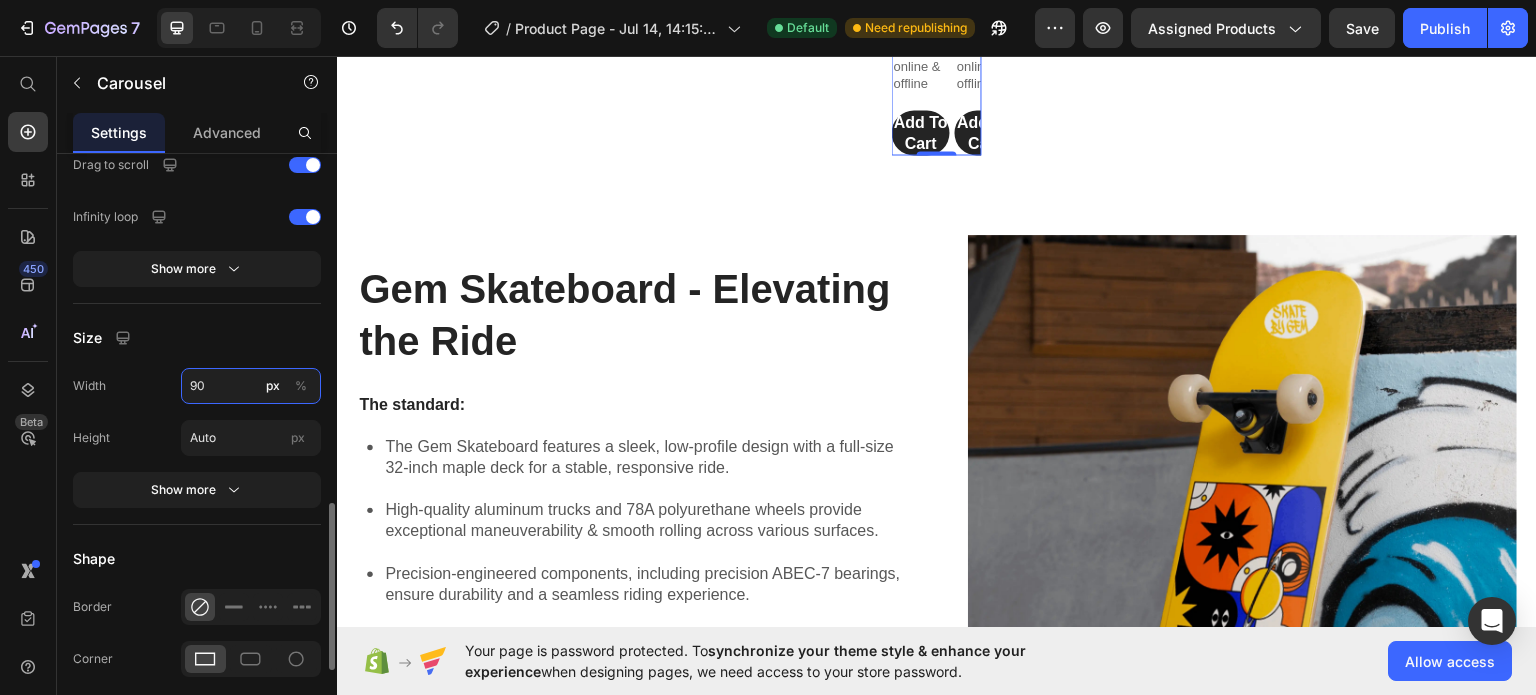 type on "90" 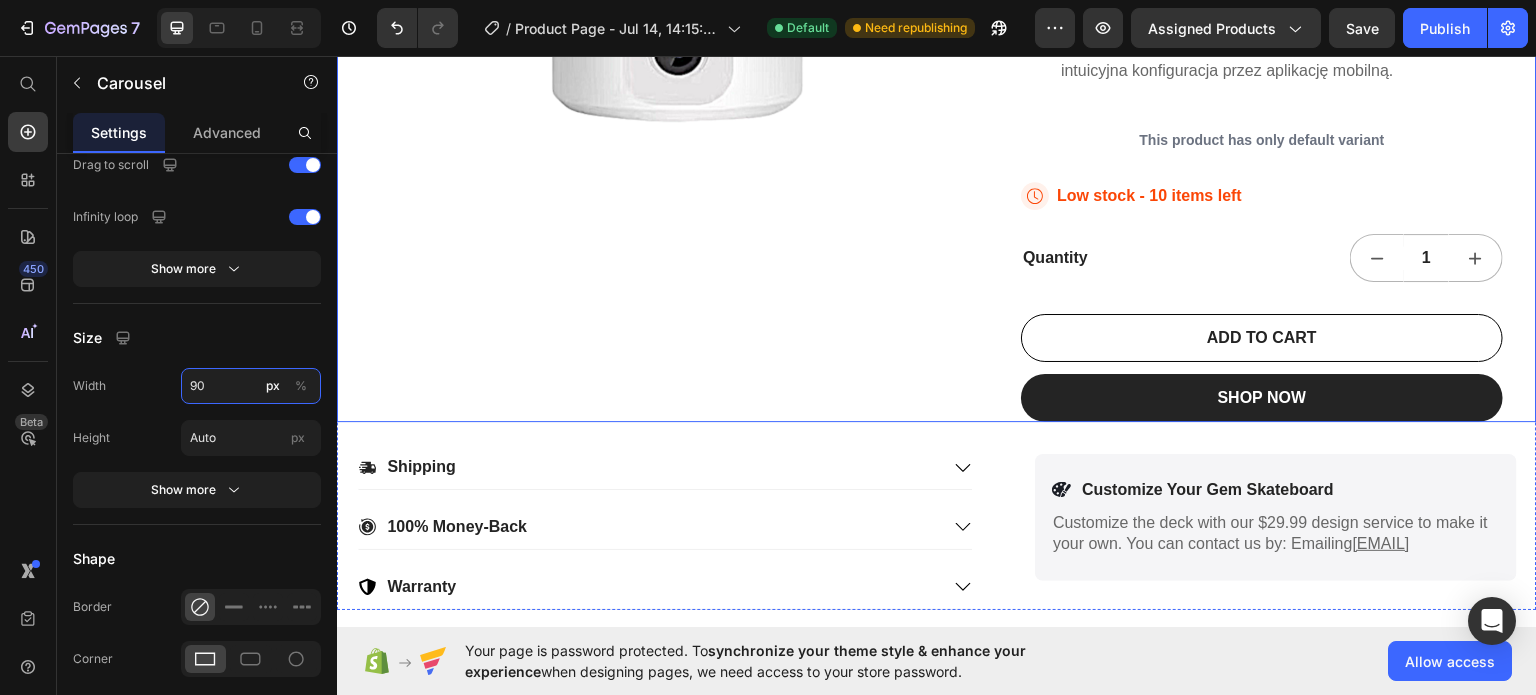 scroll, scrollTop: 1193, scrollLeft: 0, axis: vertical 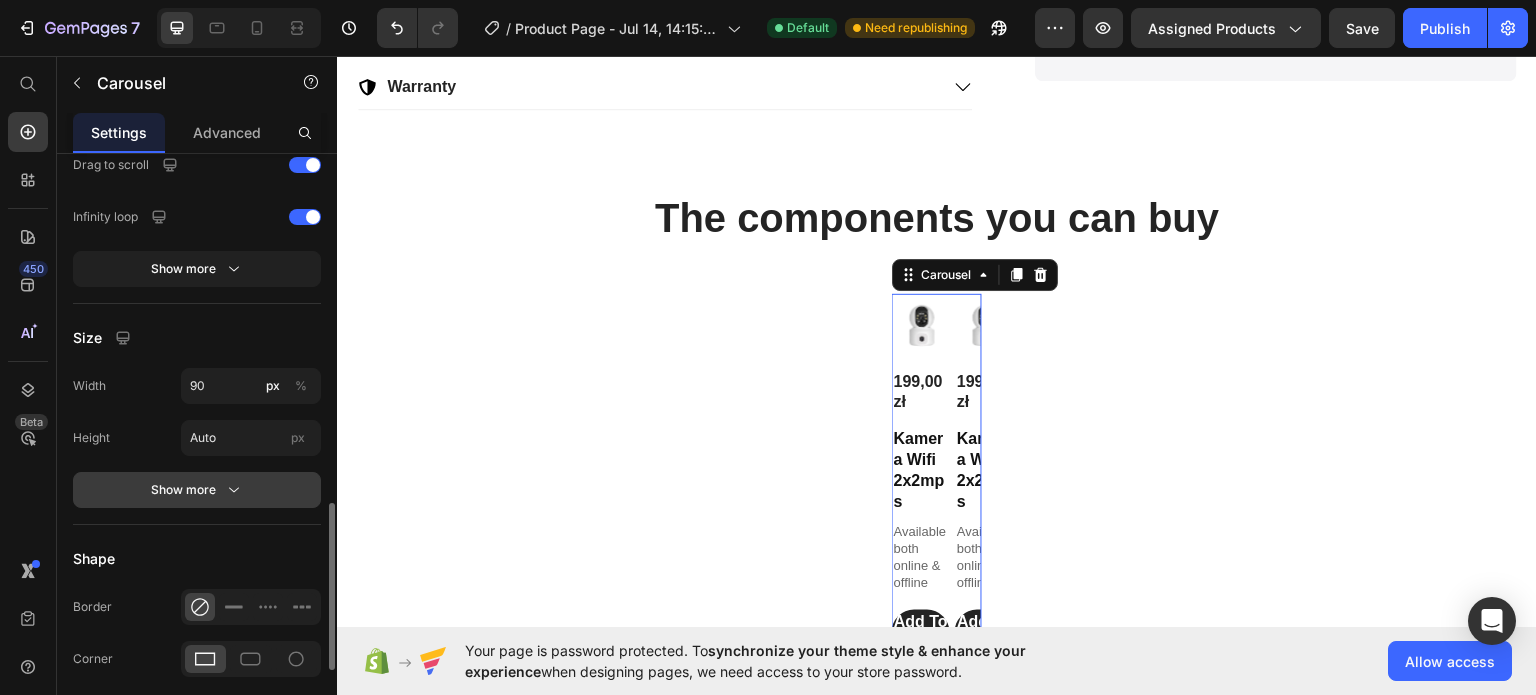 click 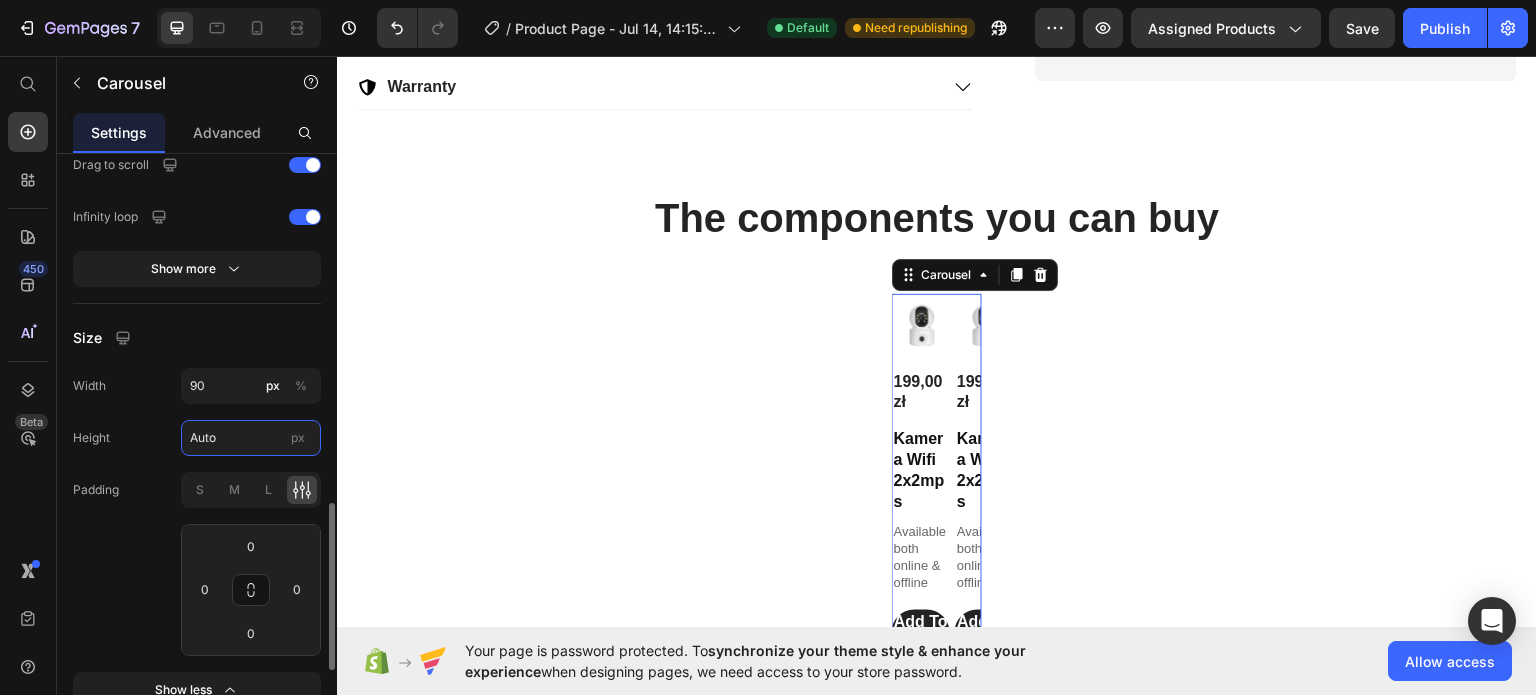 click on "Auto" at bounding box center [251, 438] 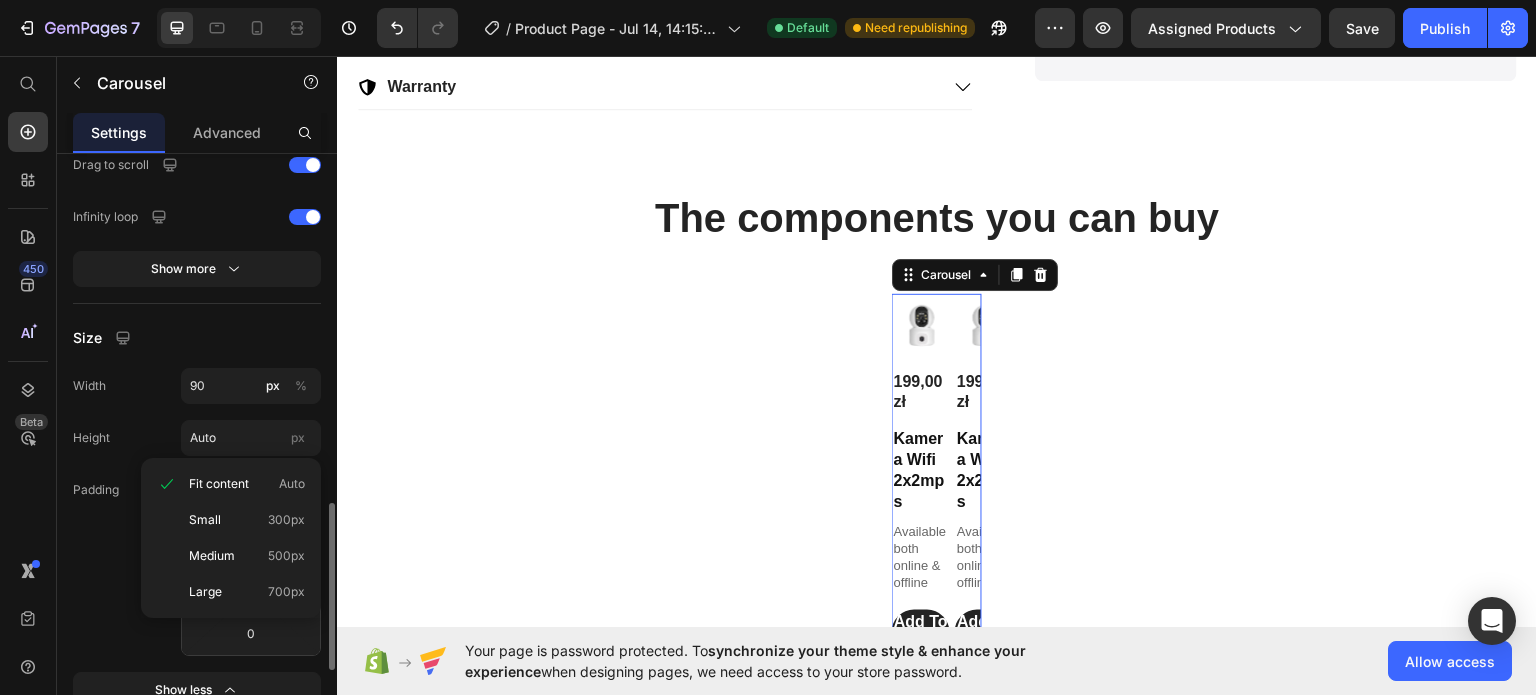 click on "Height Auto px" at bounding box center (197, 438) 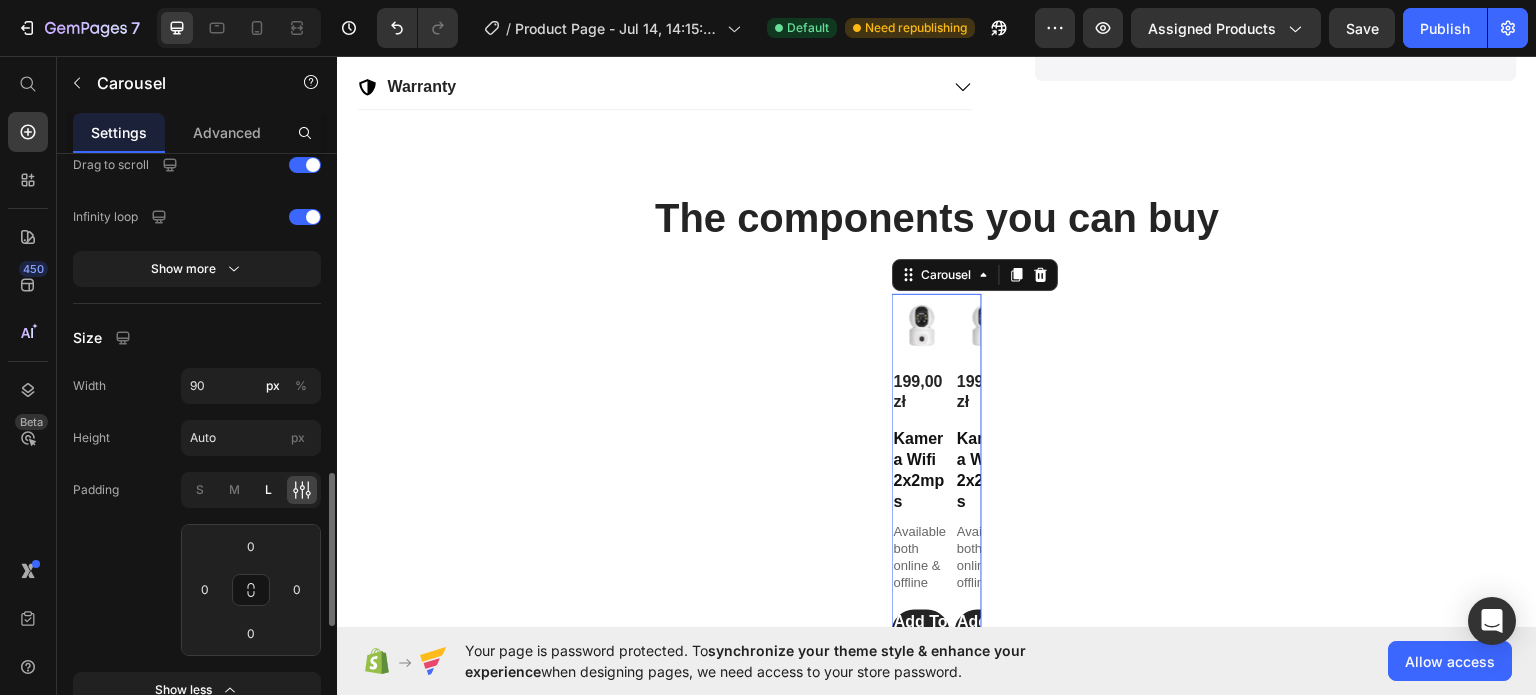 click on "L" 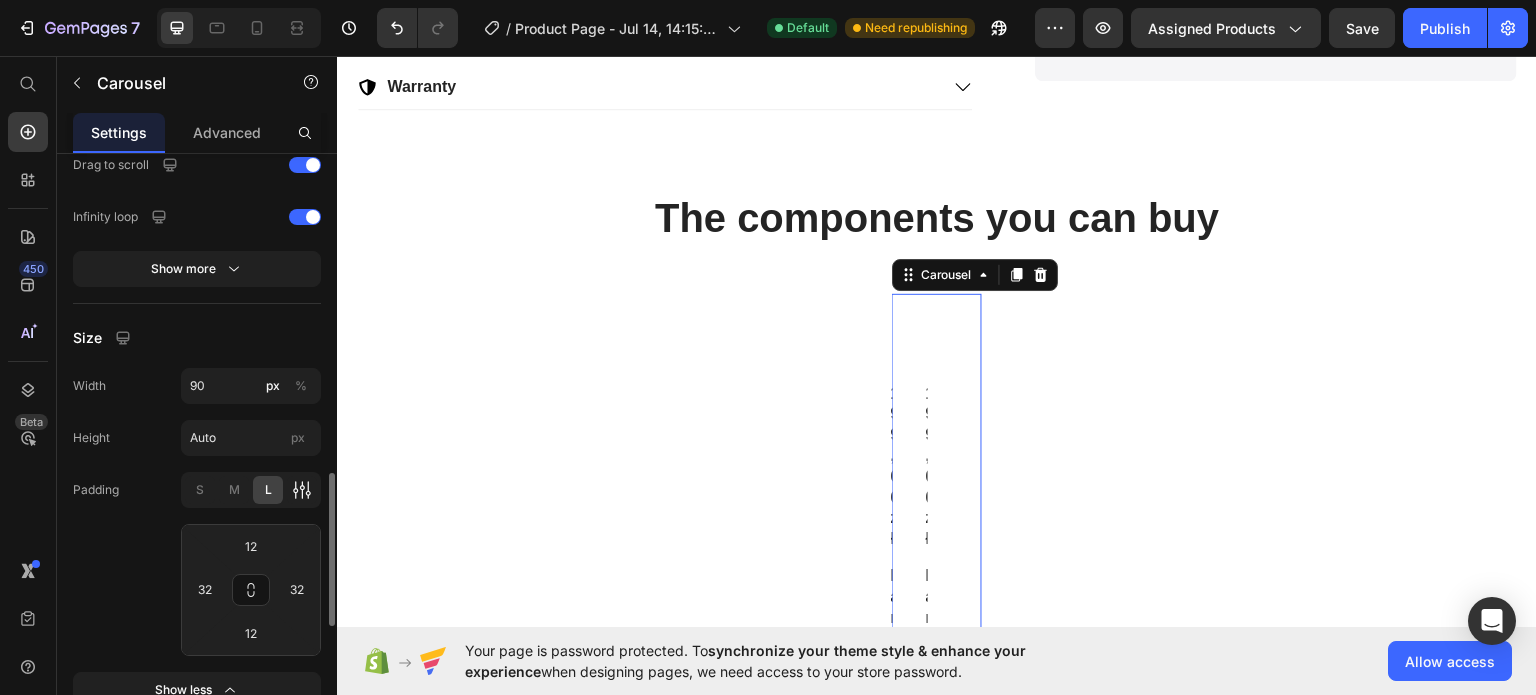 click 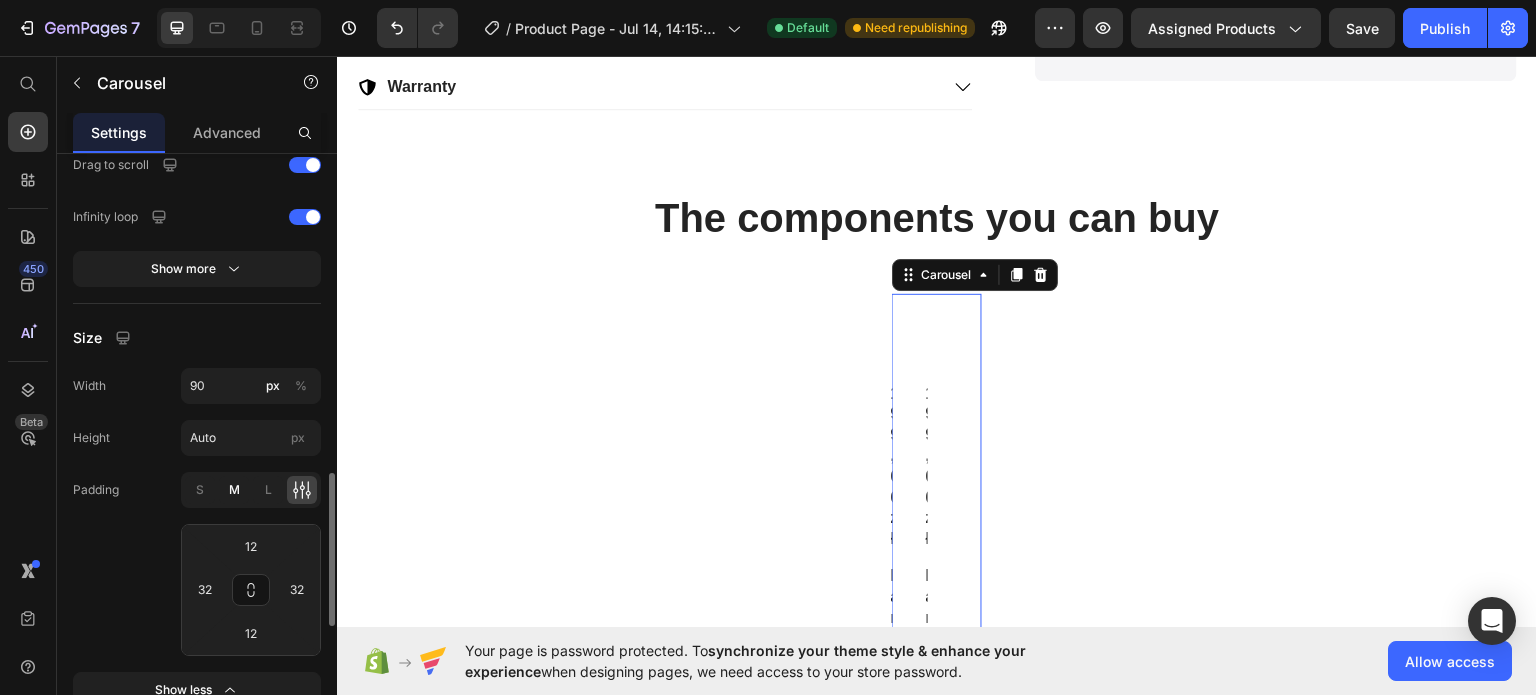 click on "M" 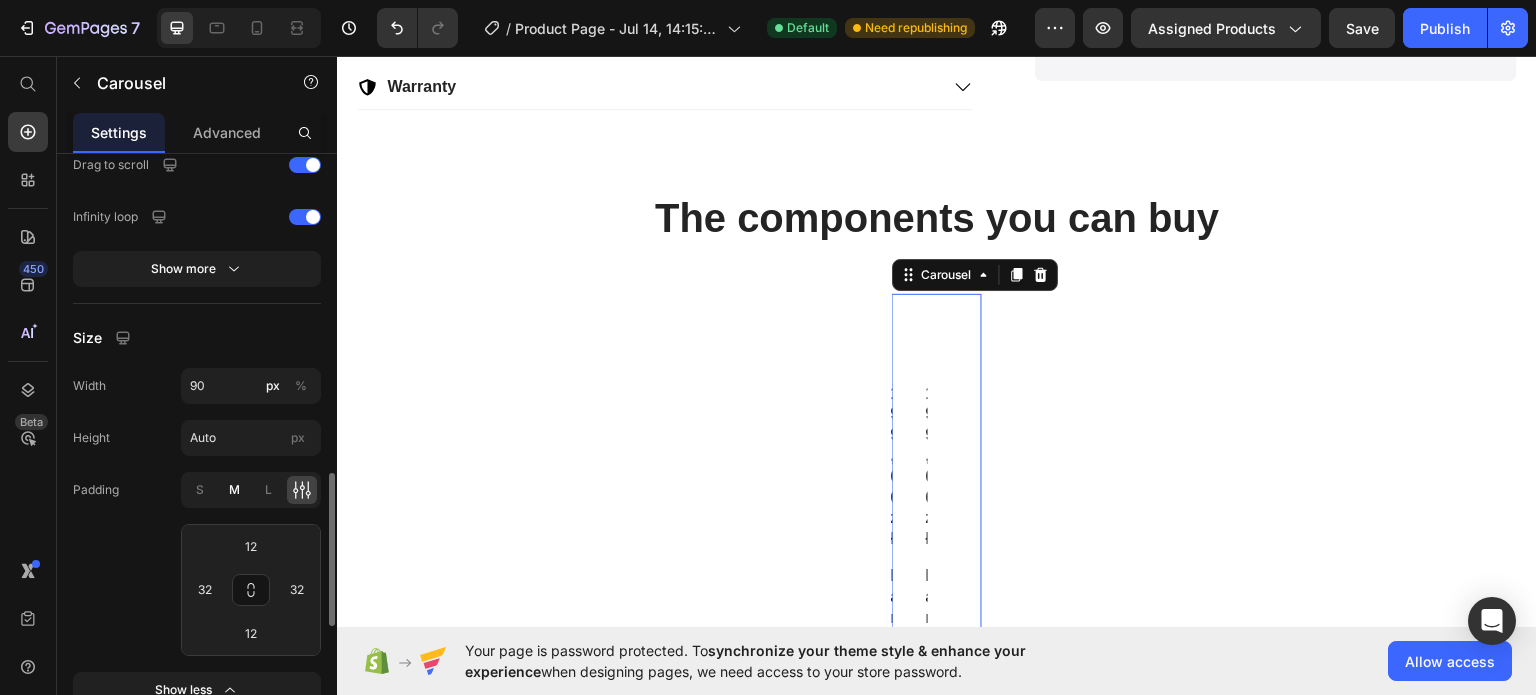 type on "8" 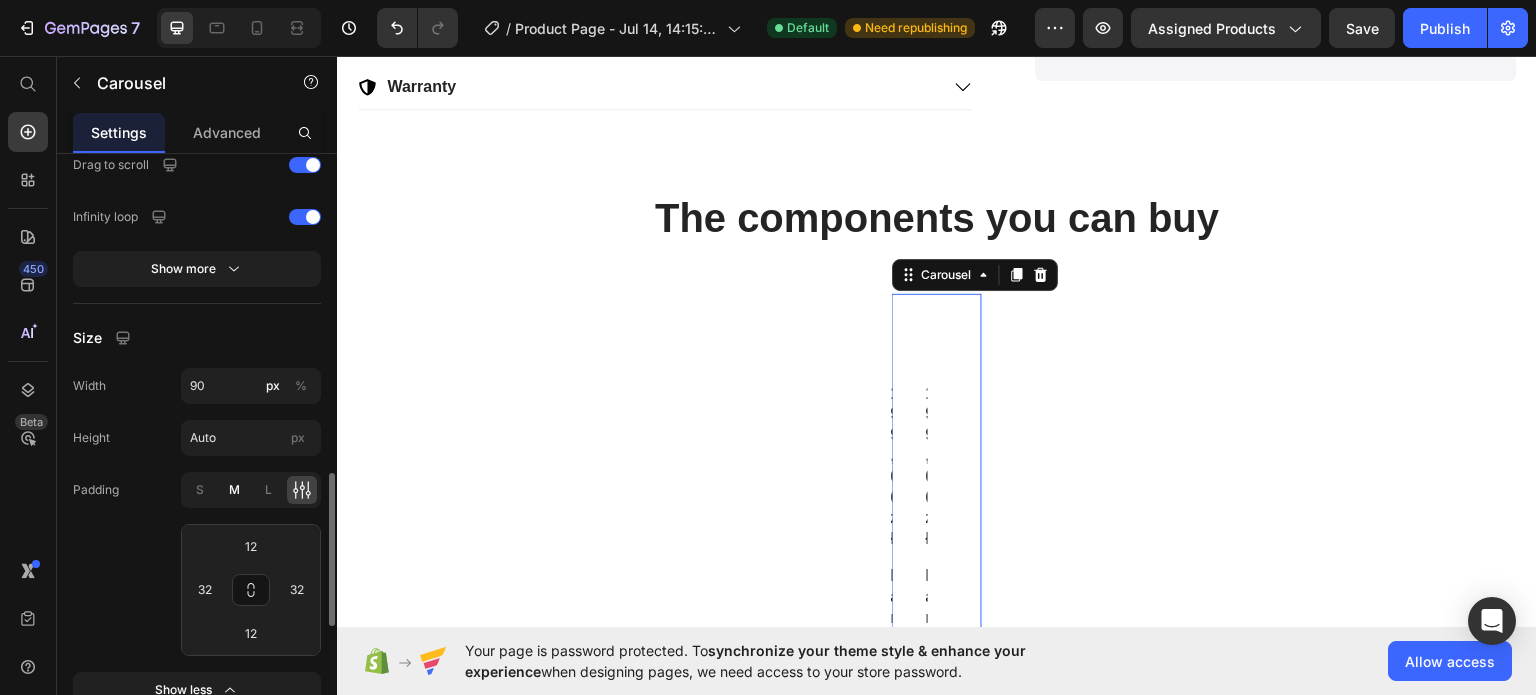 type on "8" 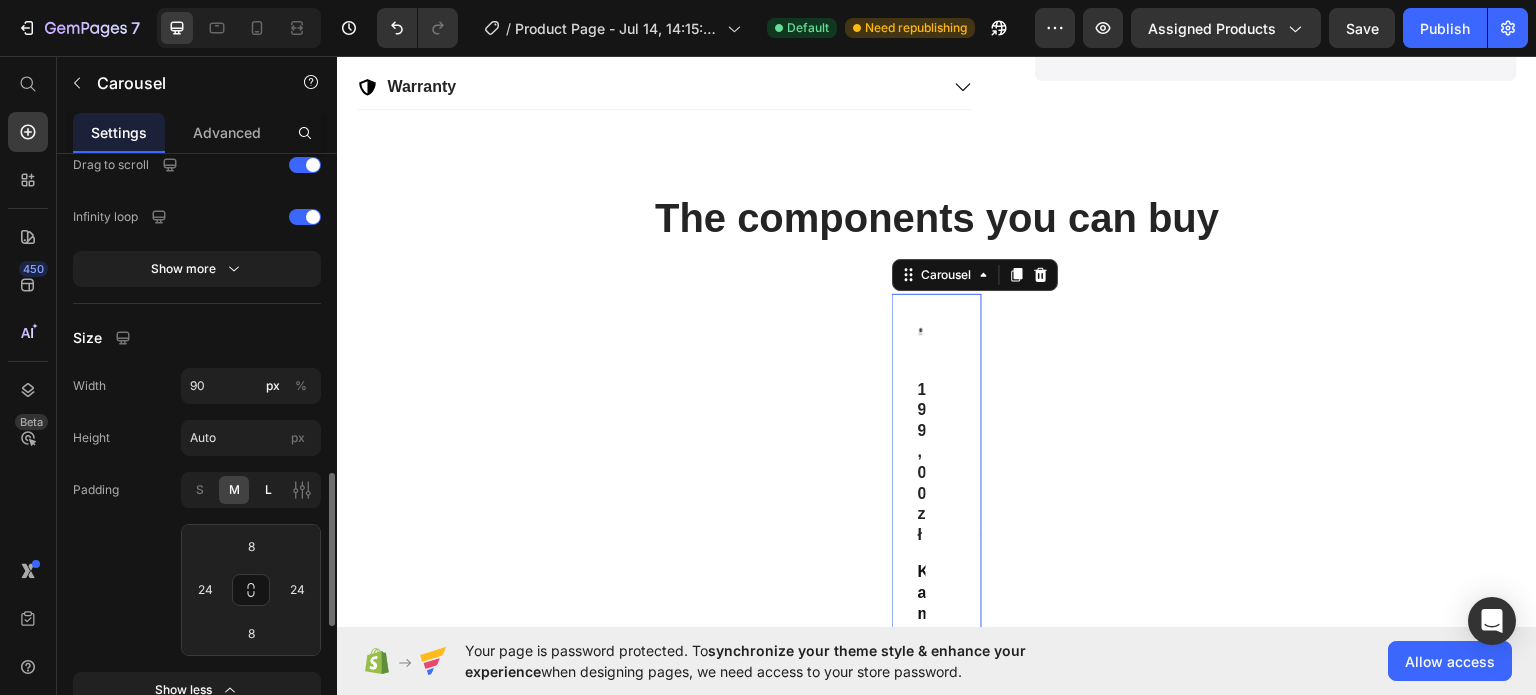 click on "L" 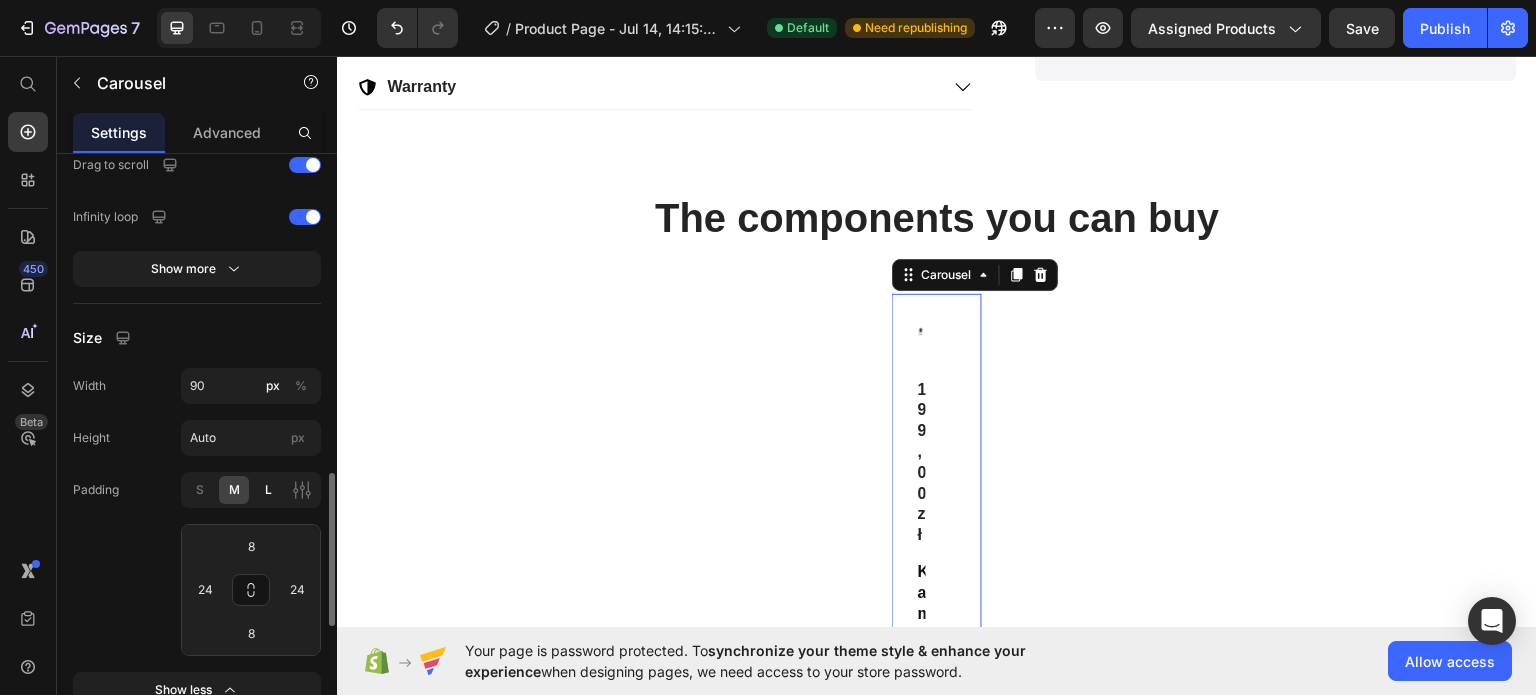 type on "12" 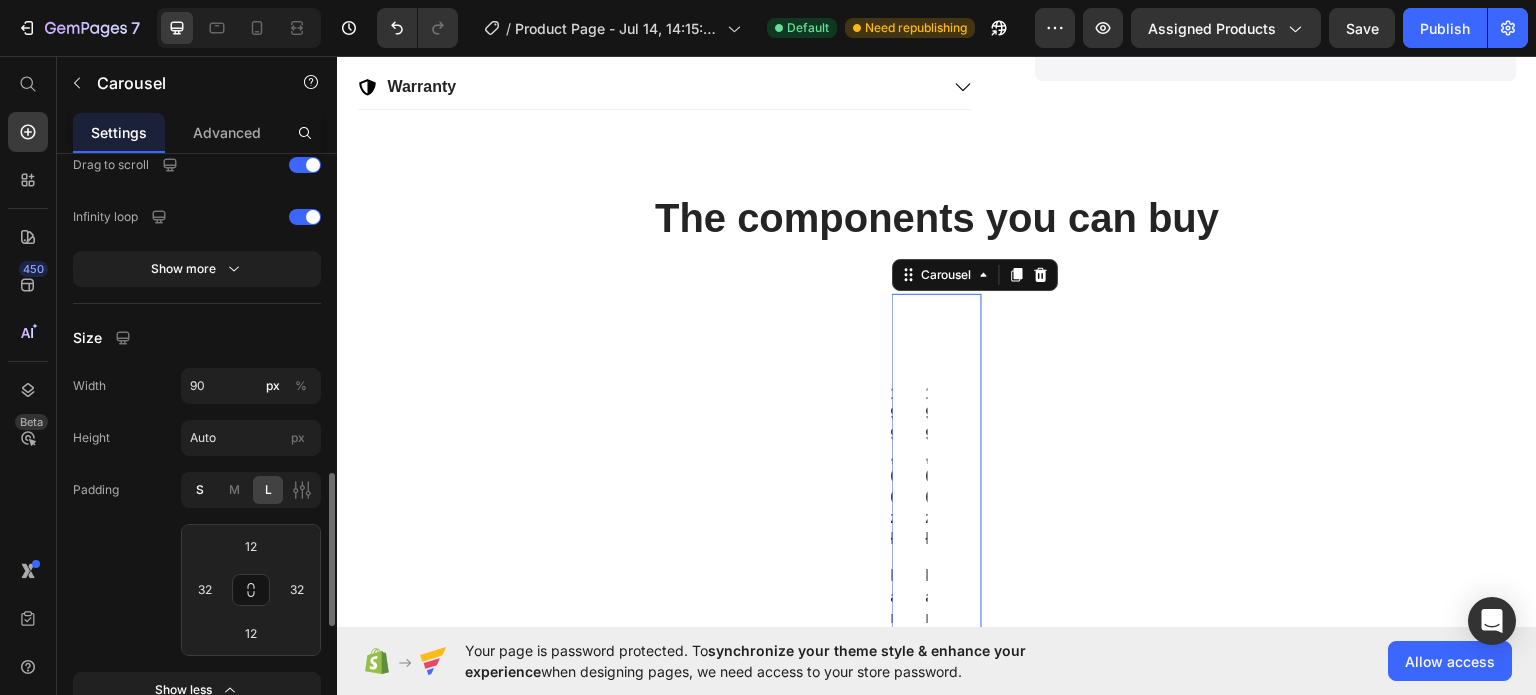 click on "S" 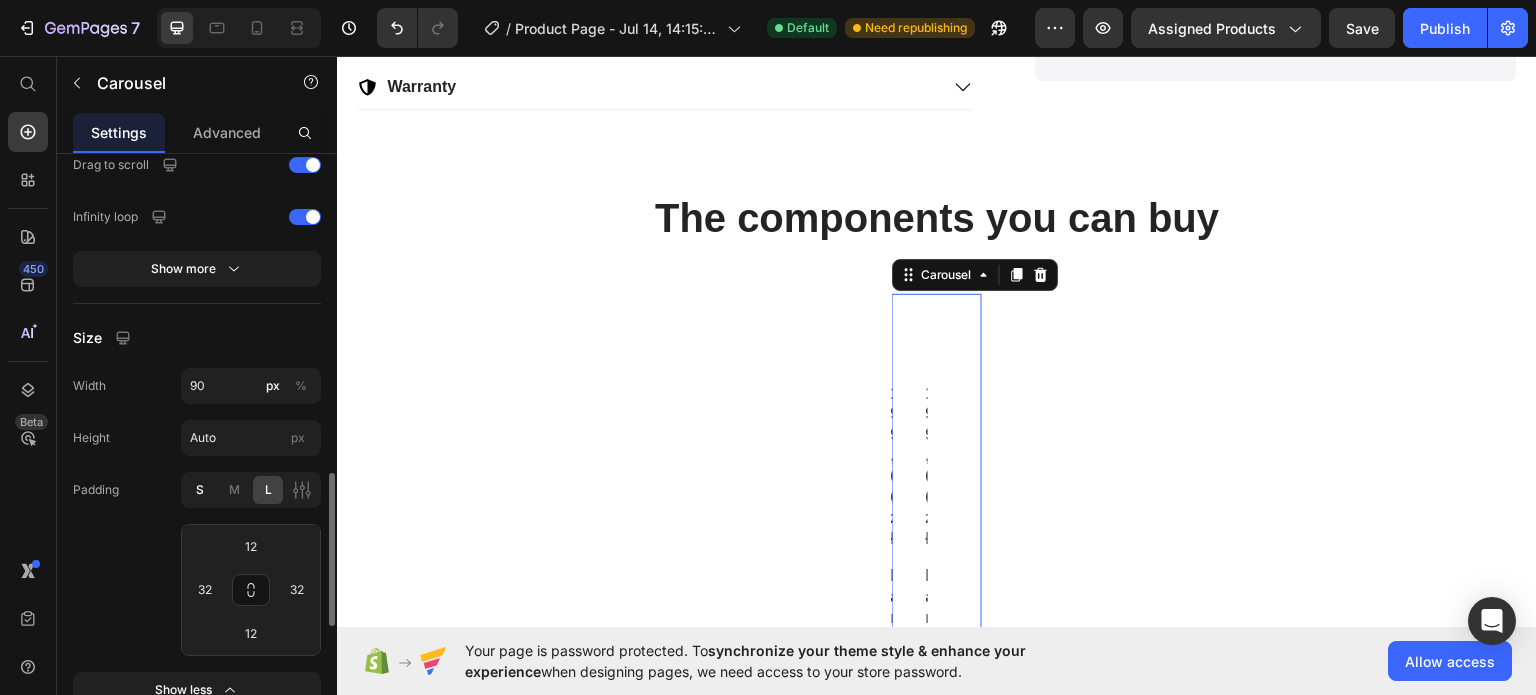 type on "4" 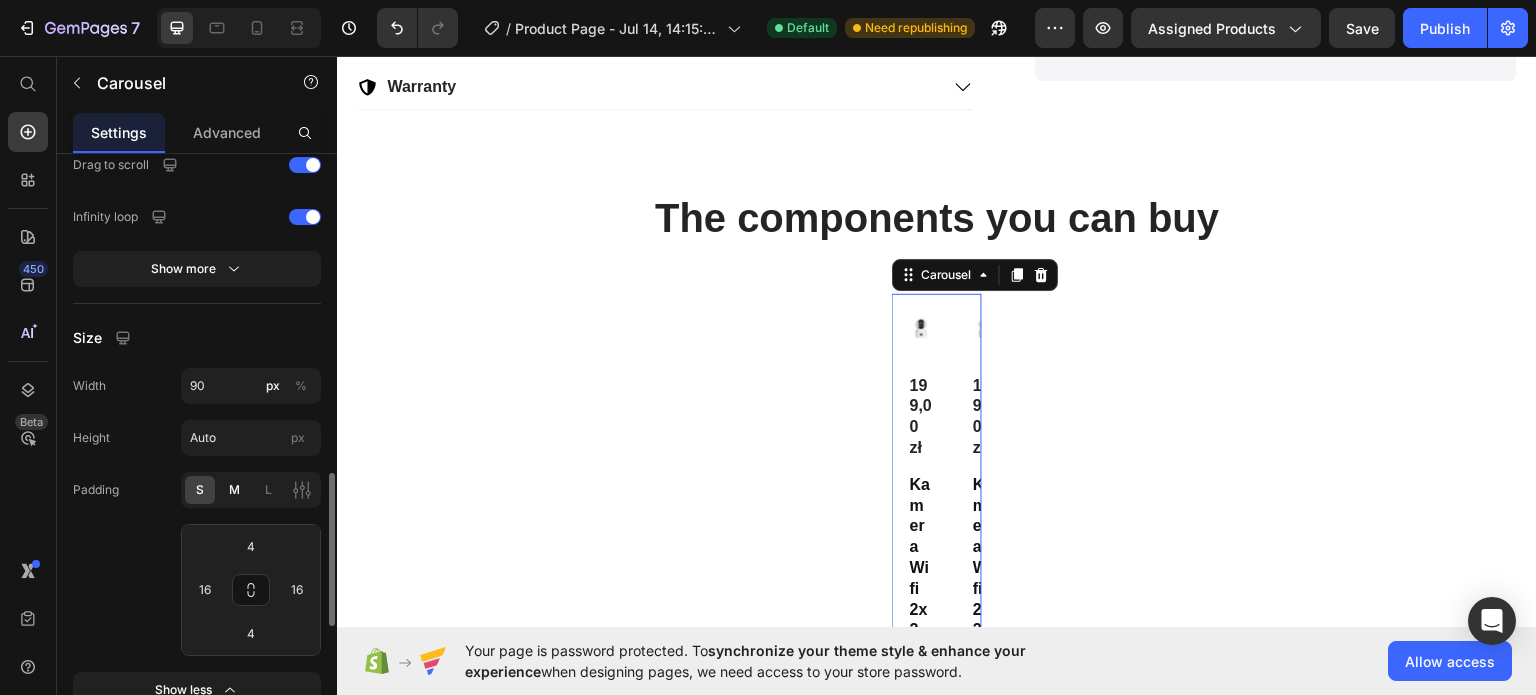 click on "M" 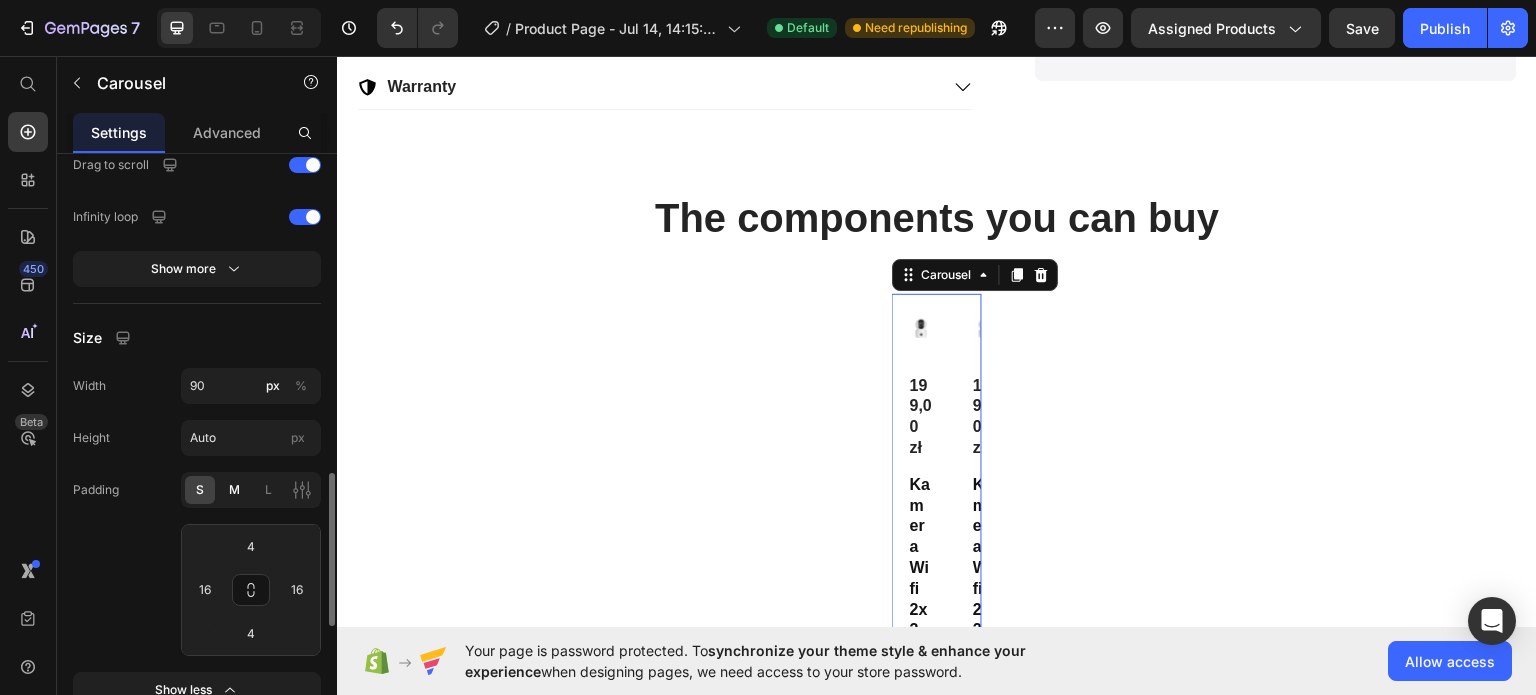 type on "8" 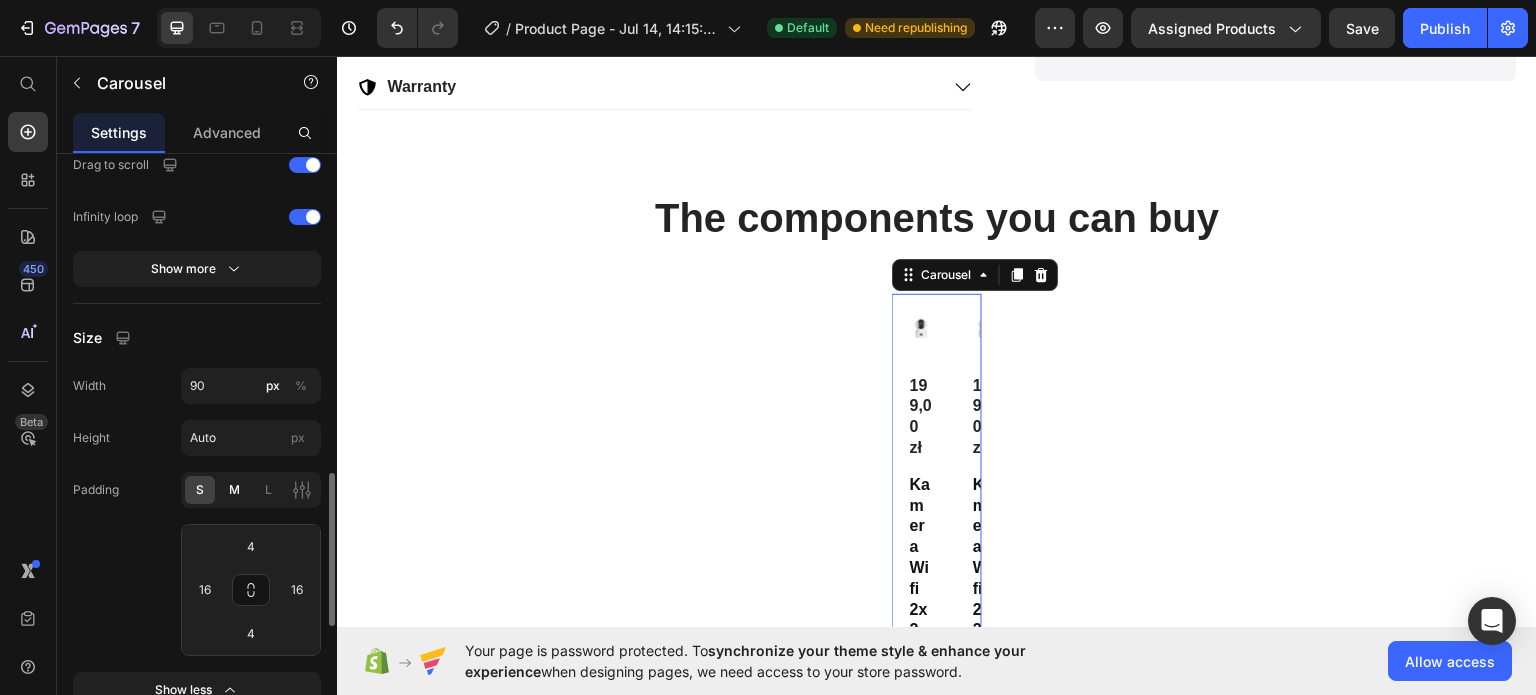 type on "24" 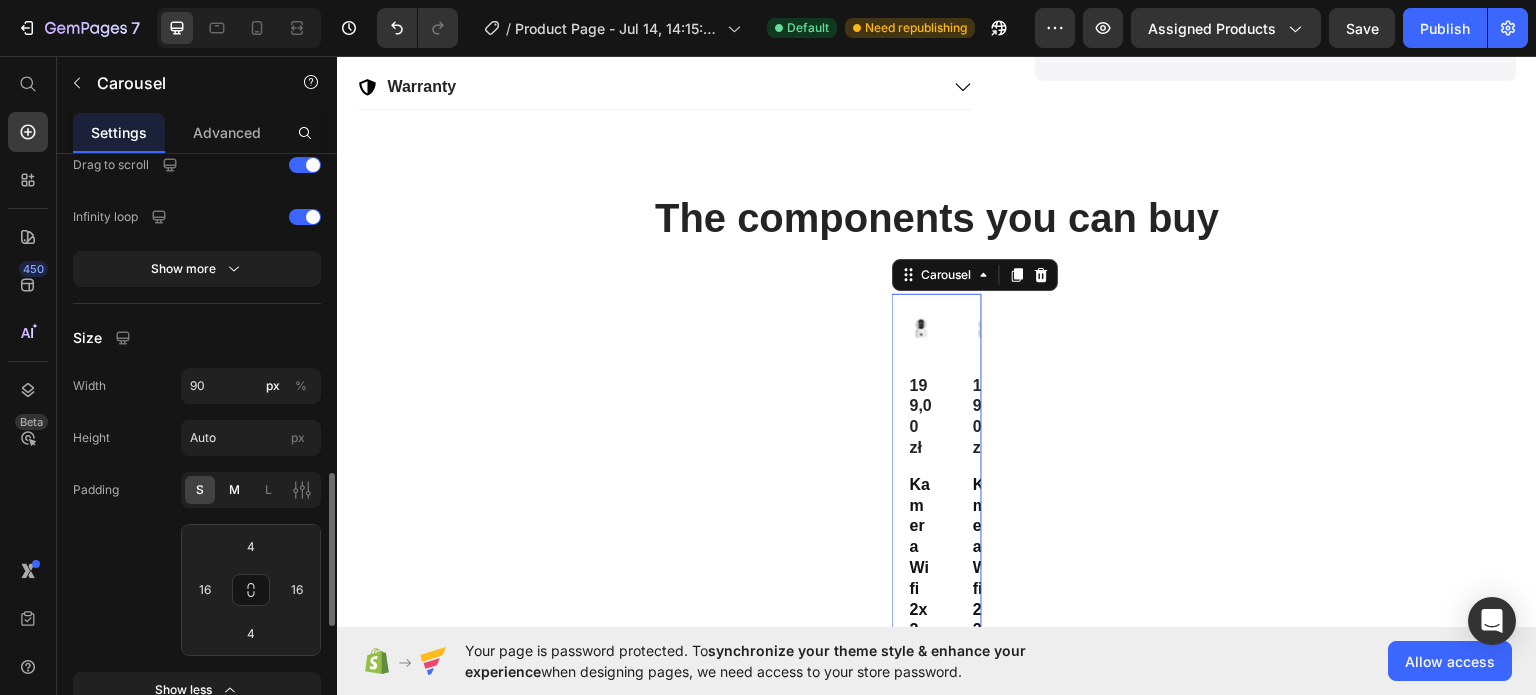 type on "24" 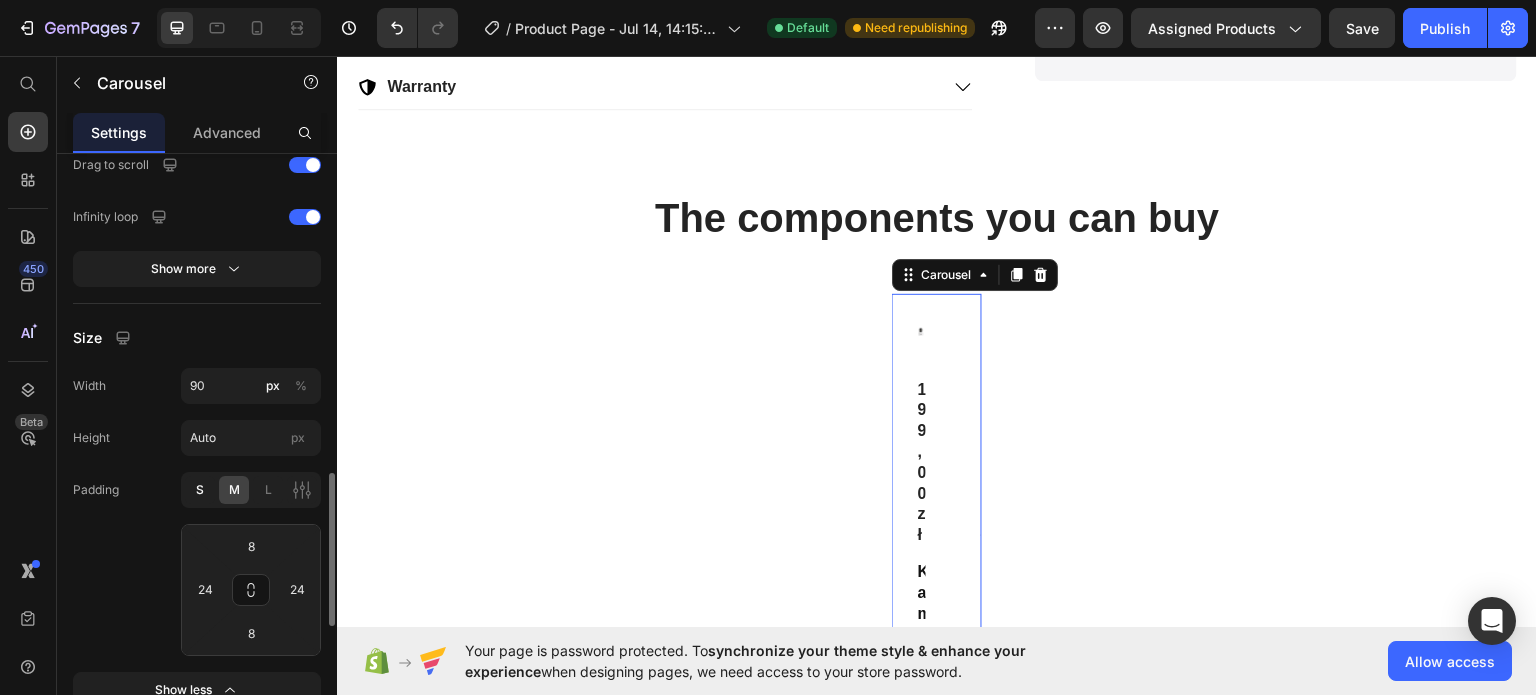 click on "S" 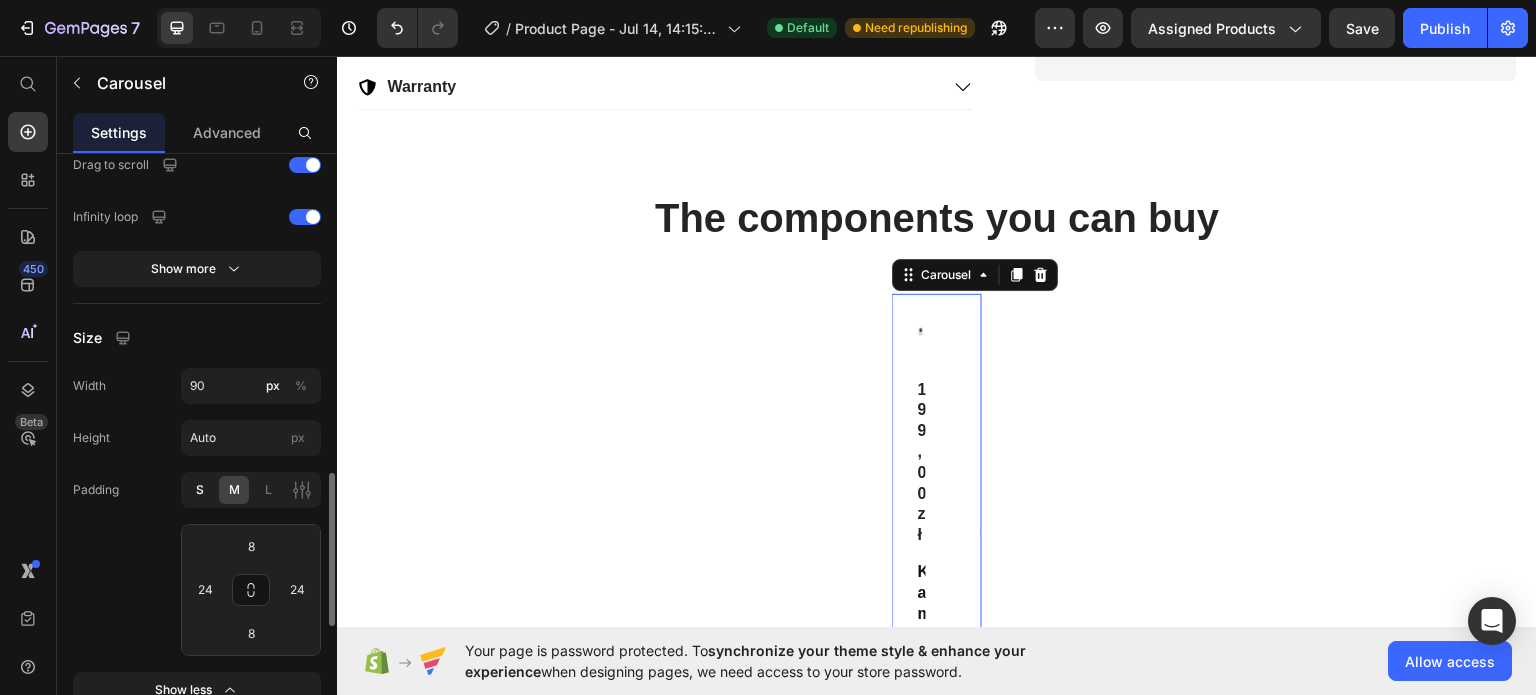 type on "4" 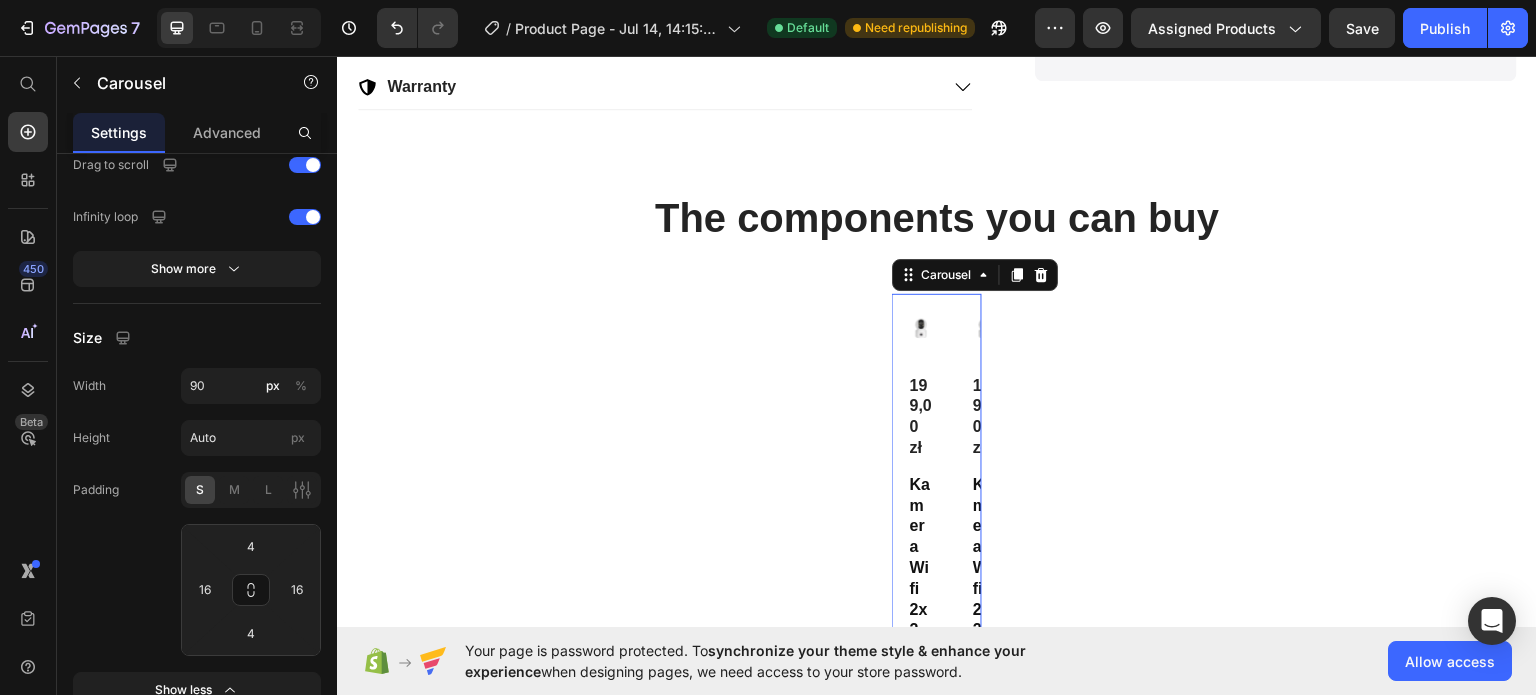 click on "Product Images 199,00 zł Product Price Kamera Wifi 2x2mps Product Title Available both online & offline Text Block Add To Cart Add to Cart Product" at bounding box center [921, 617] 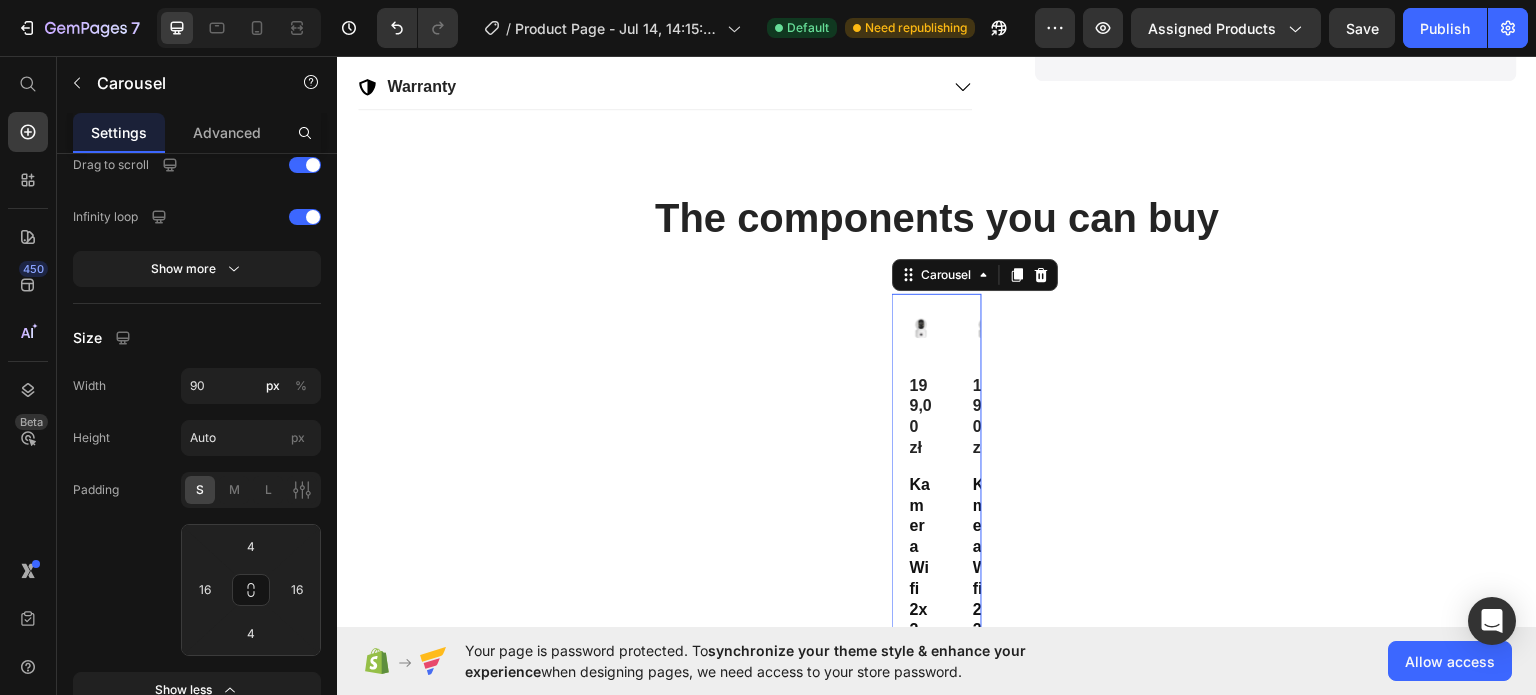 click on "Product Images 199,00 zł Product Price Kamera Wifi 2x2mps Product Title Available both online & offline Text Block Add To Cart Add to Cart Product" at bounding box center [921, 617] 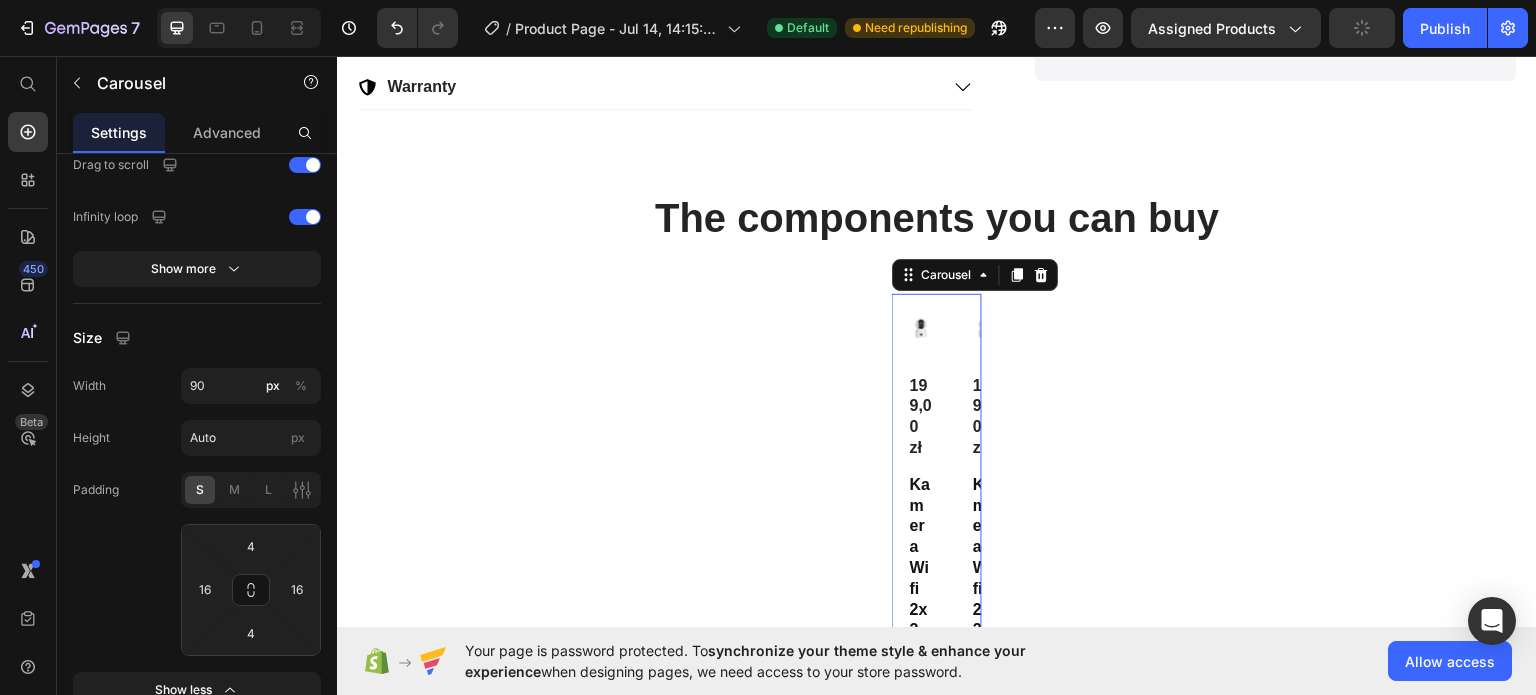 click on "Product Images 199,00 zł Product Price Kamera Wifi 2x2mps Product Title Available both online & offline Text Block Add To Cart Add to Cart Product" at bounding box center (921, 617) 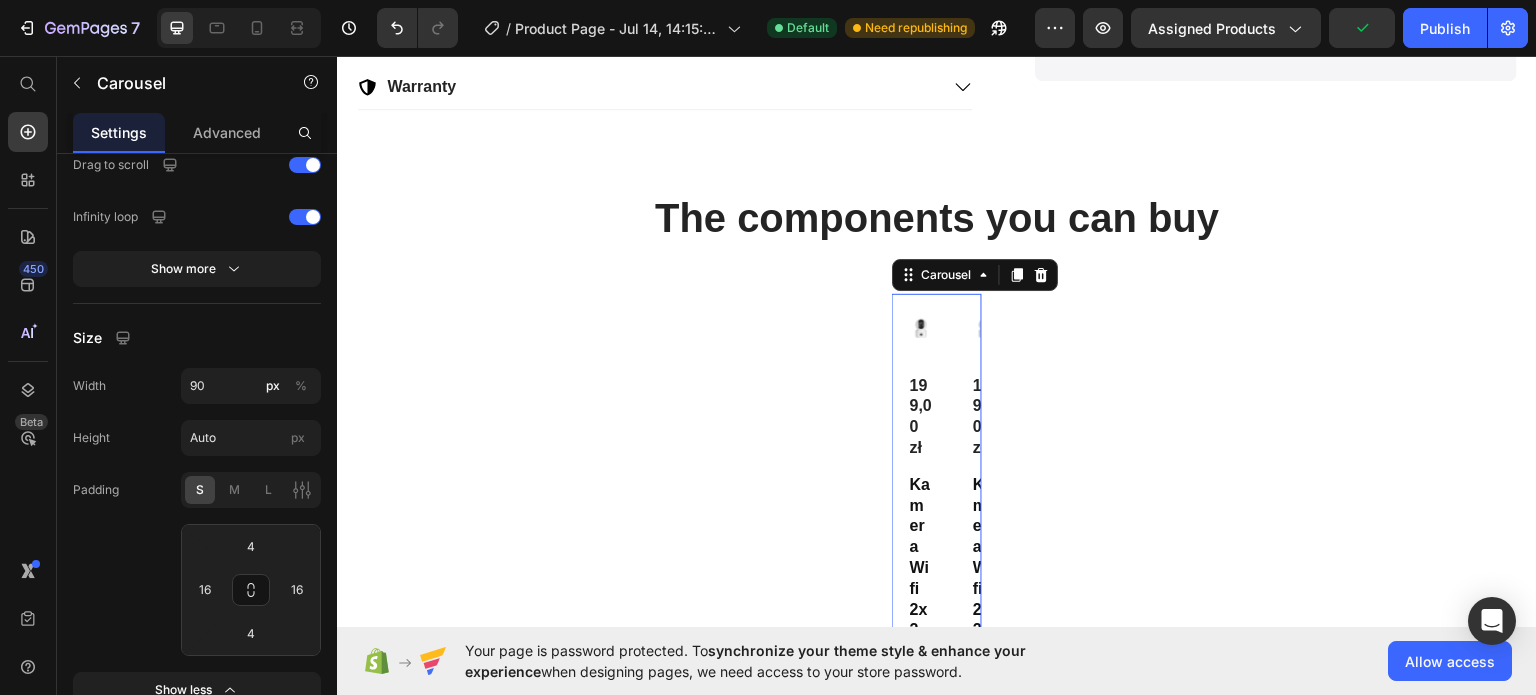 click on "Product Images" at bounding box center [921, 335] 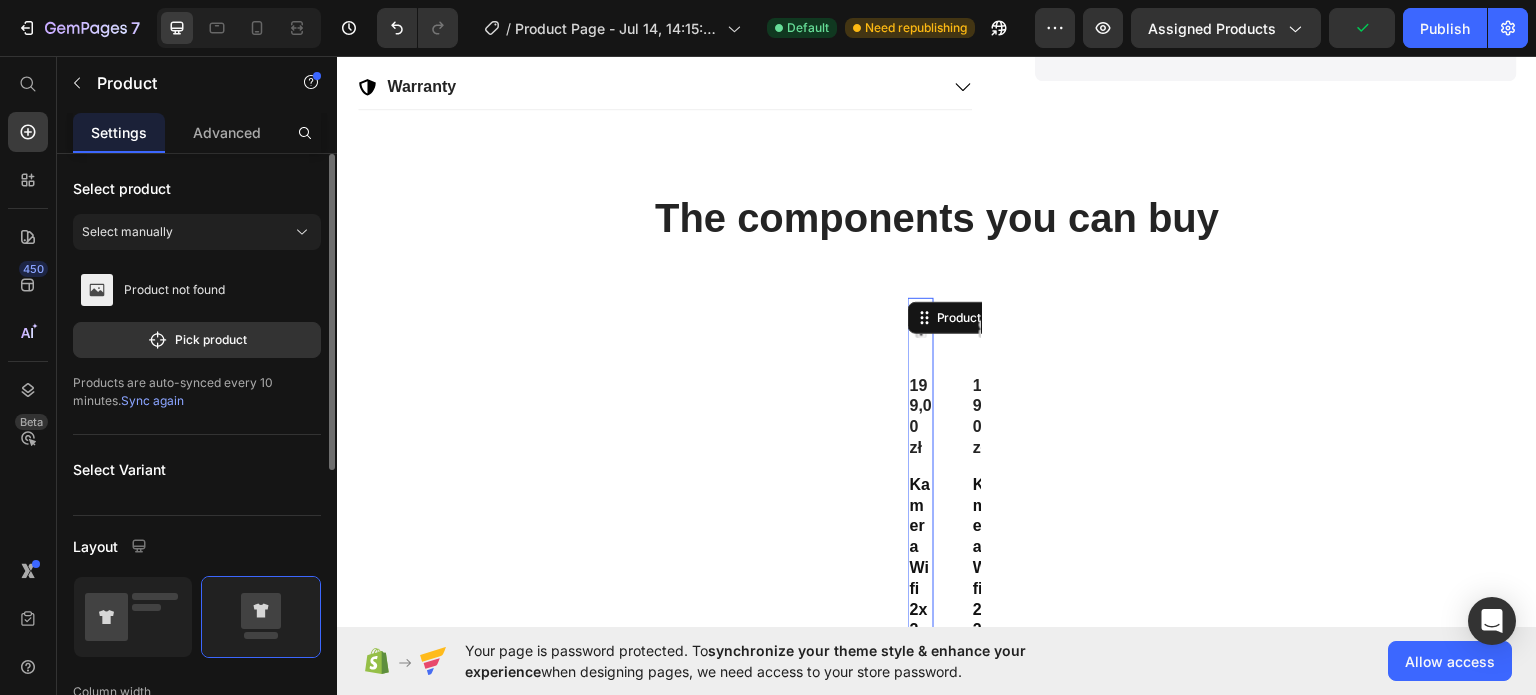scroll, scrollTop: 0, scrollLeft: 0, axis: both 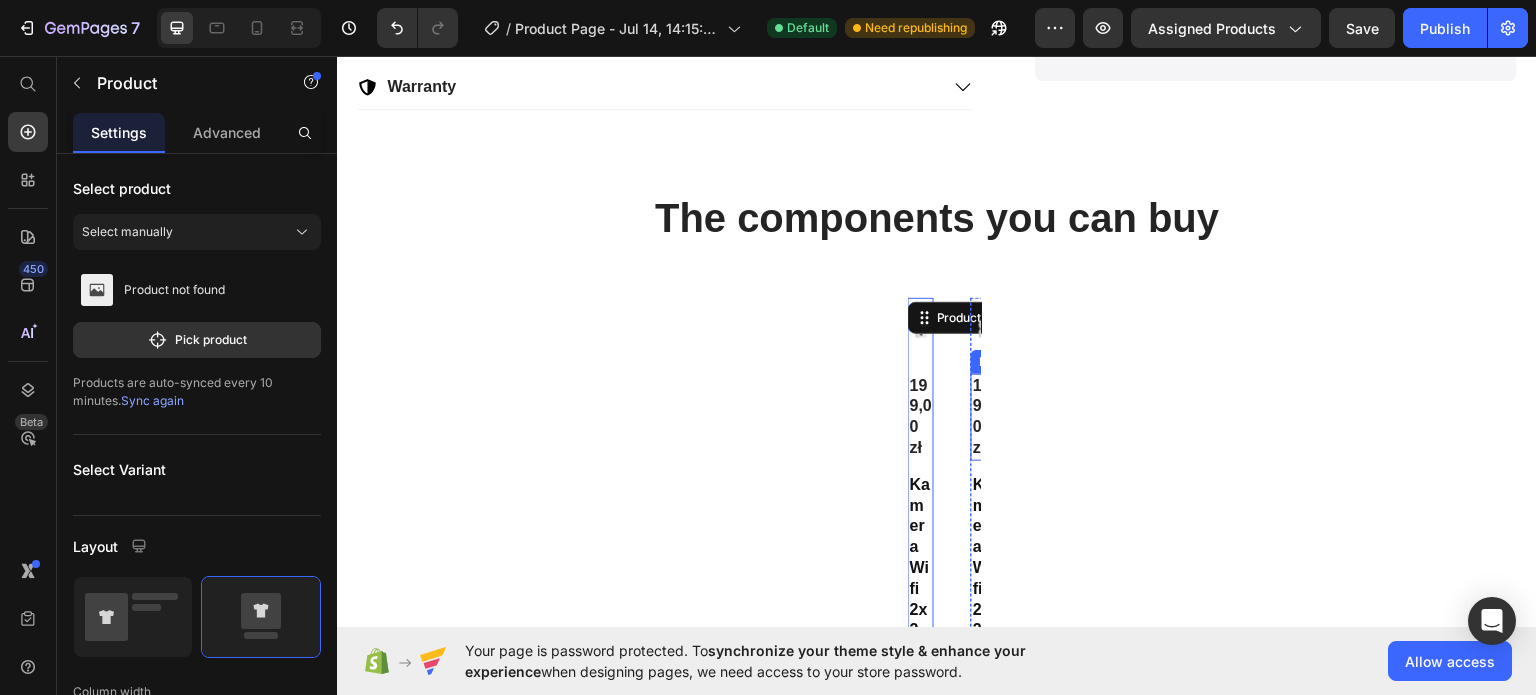 click on "199,00 zł" at bounding box center [984, 416] 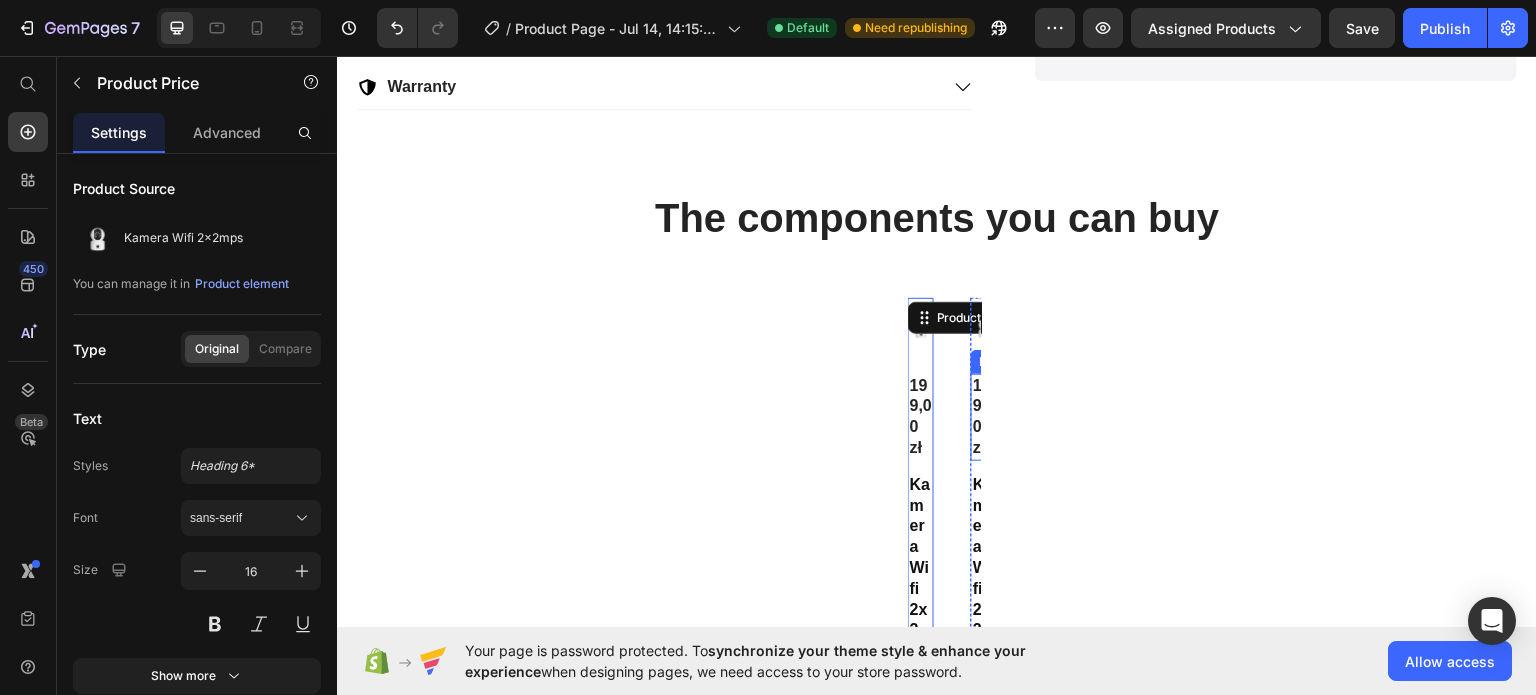 scroll, scrollTop: 0, scrollLeft: 0, axis: both 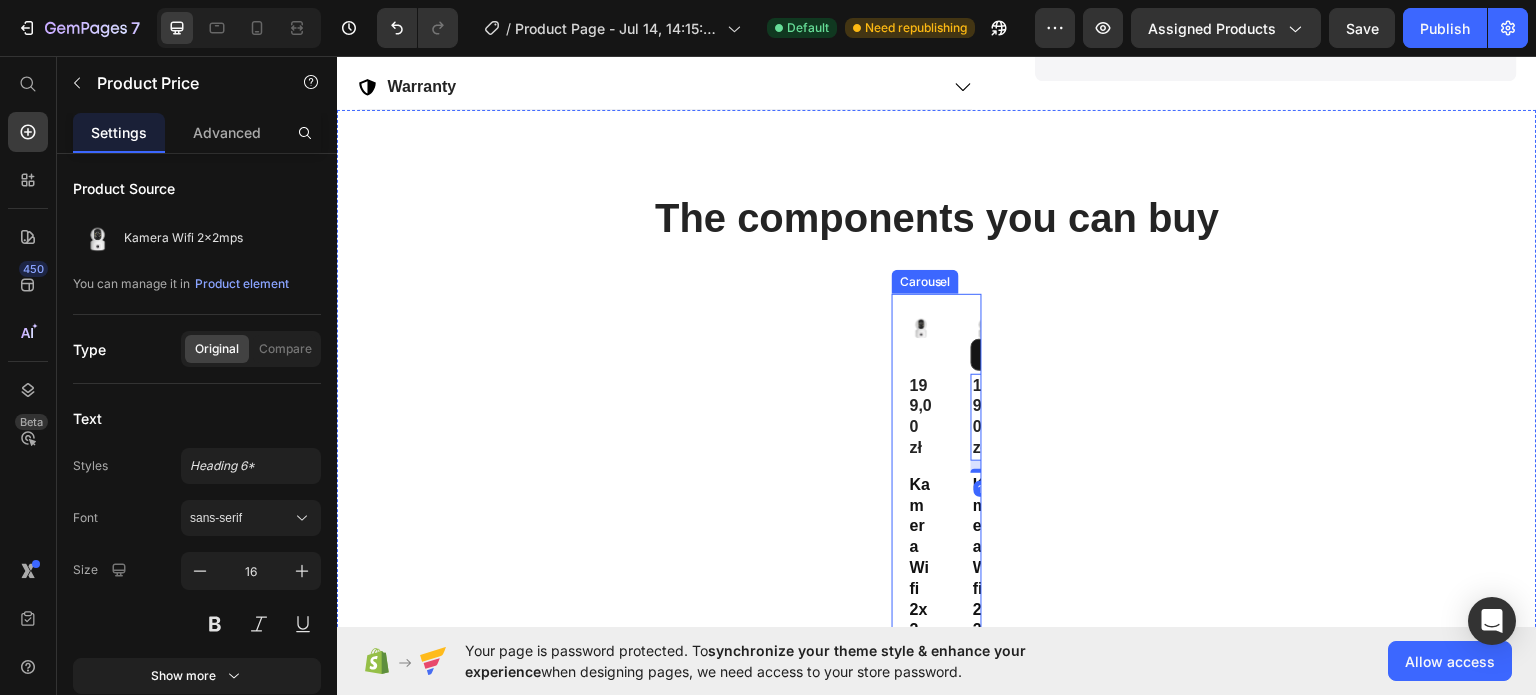click on "Product Images 199,00 zł Product Price Kamera Wifi 2x2mps Product Title Available both online & offline Text Block Add To Cart Add to Cart Product" at bounding box center [921, 617] 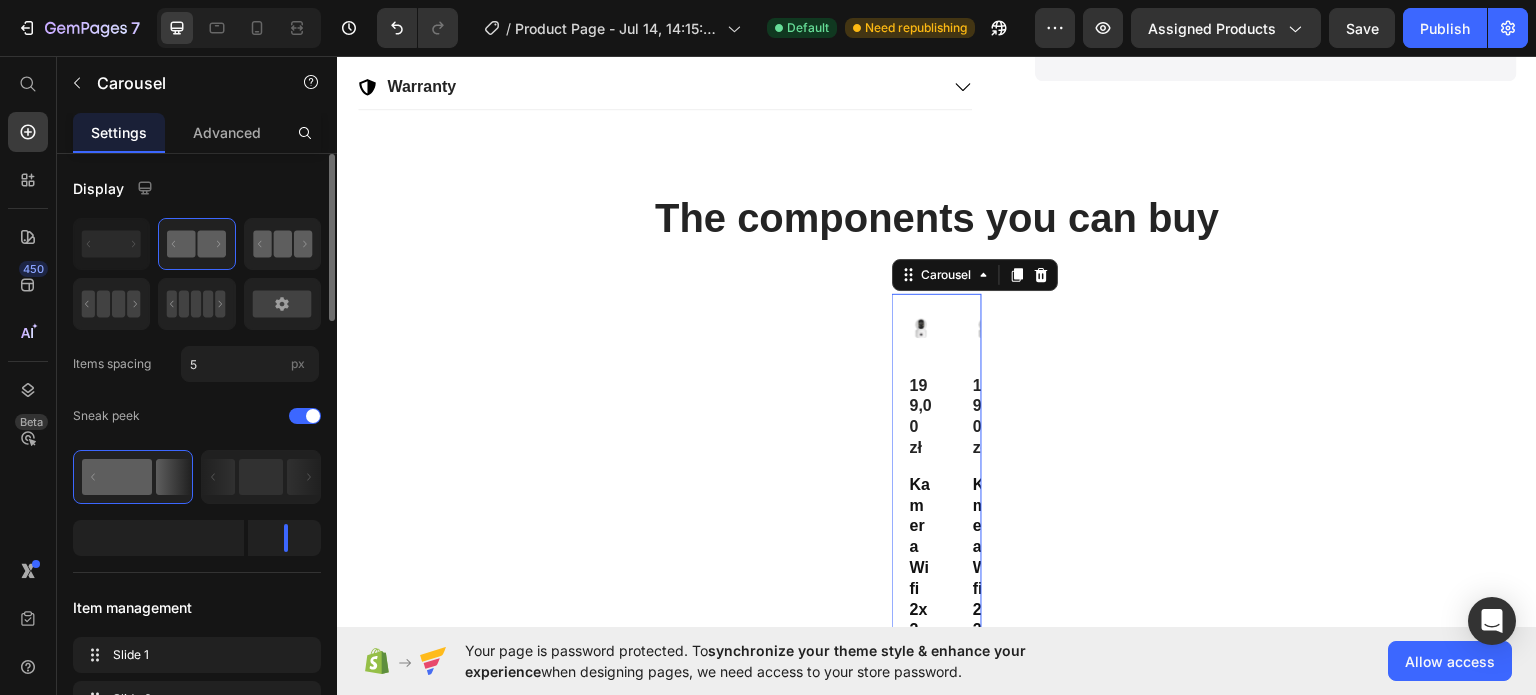 click 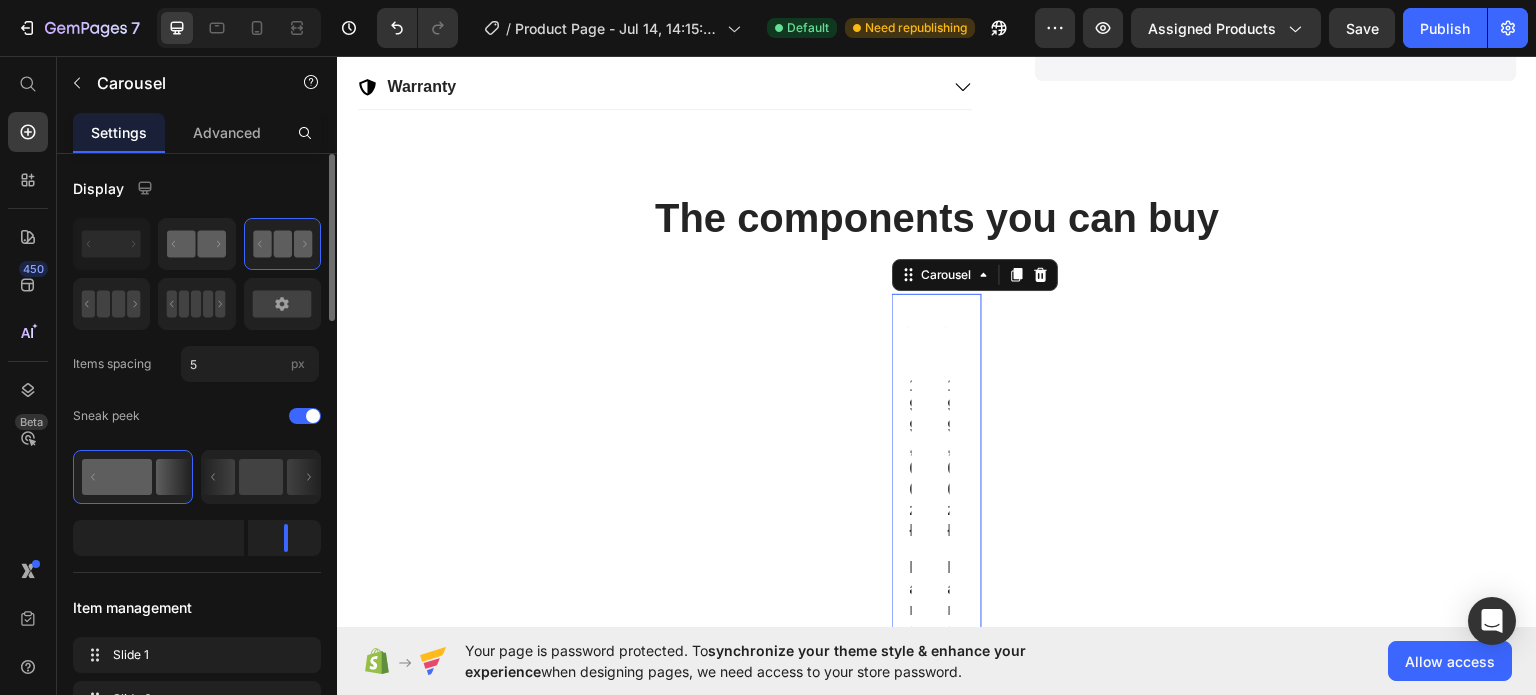 click 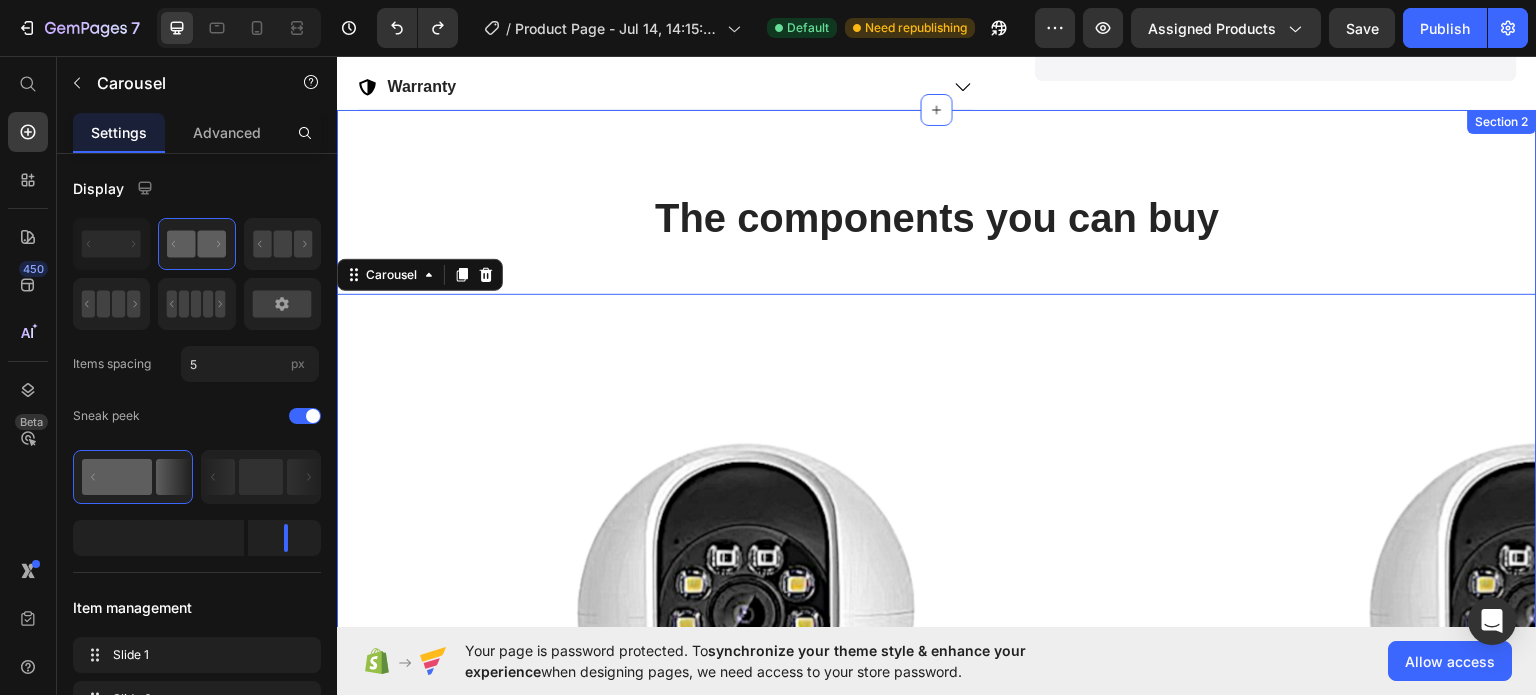 type on "70" 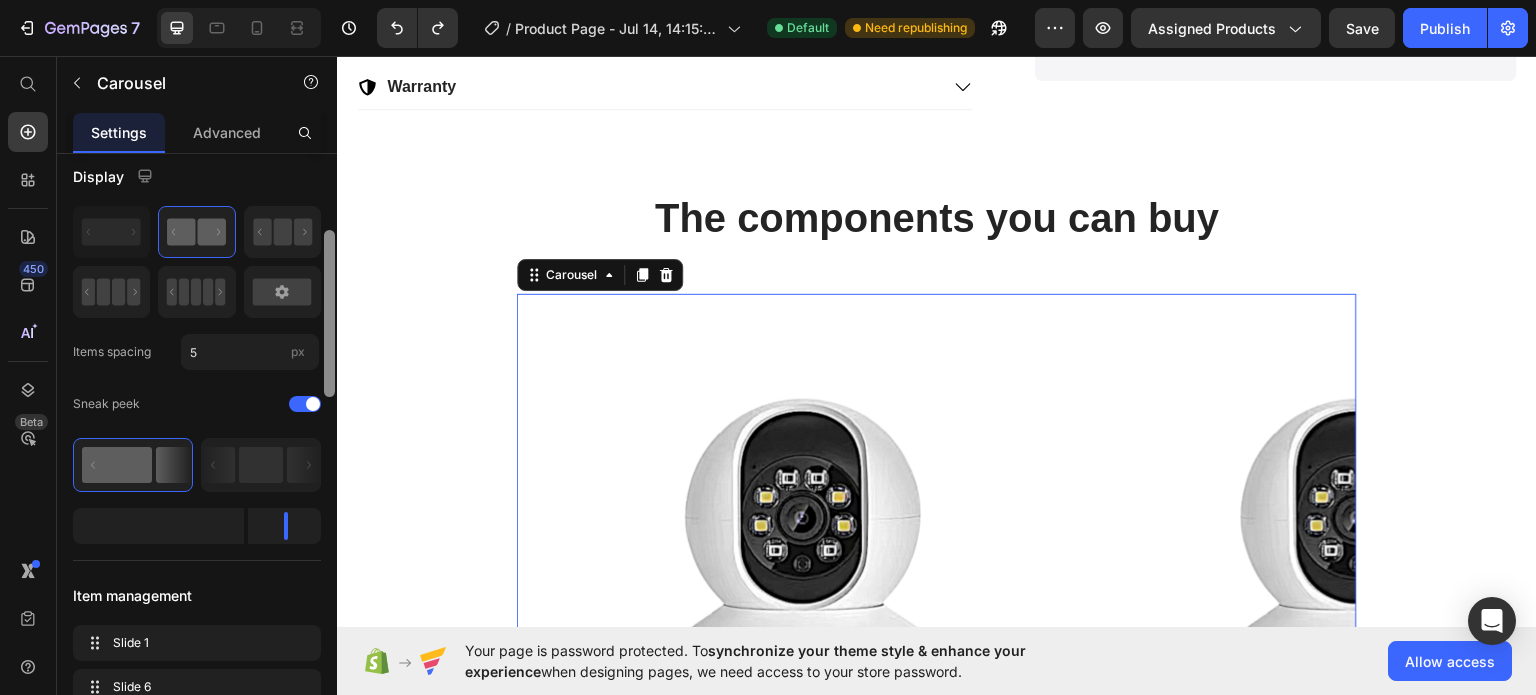 scroll, scrollTop: 0, scrollLeft: 0, axis: both 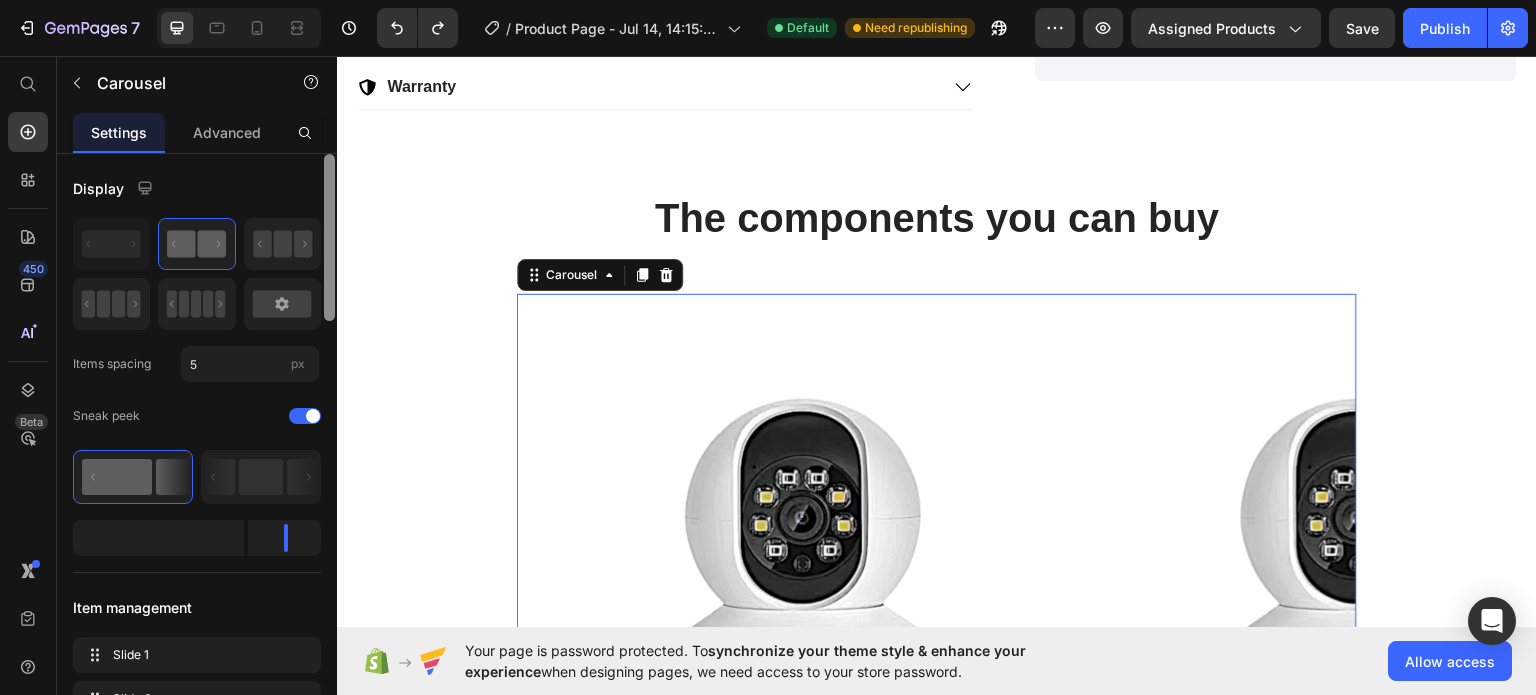 drag, startPoint x: 331, startPoint y: 299, endPoint x: 322, endPoint y: 250, distance: 49.819675 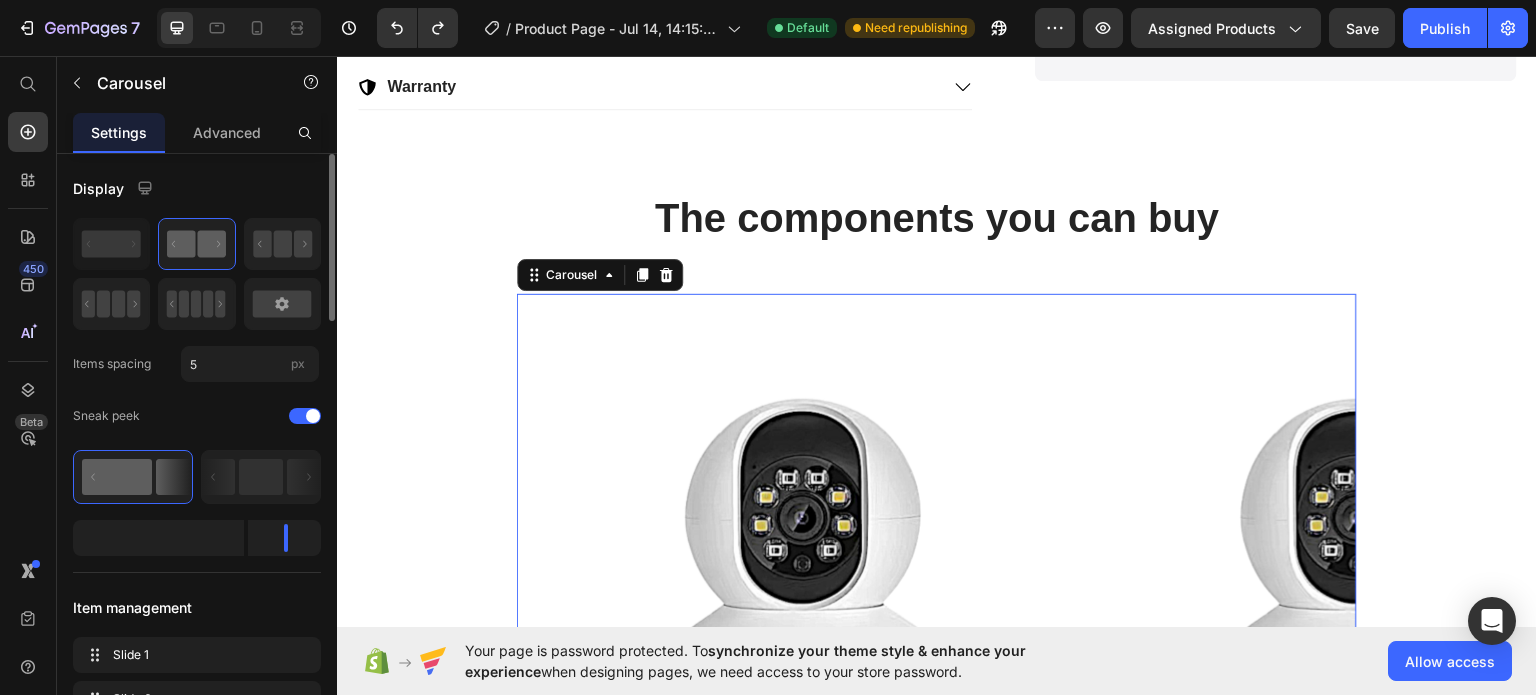 click 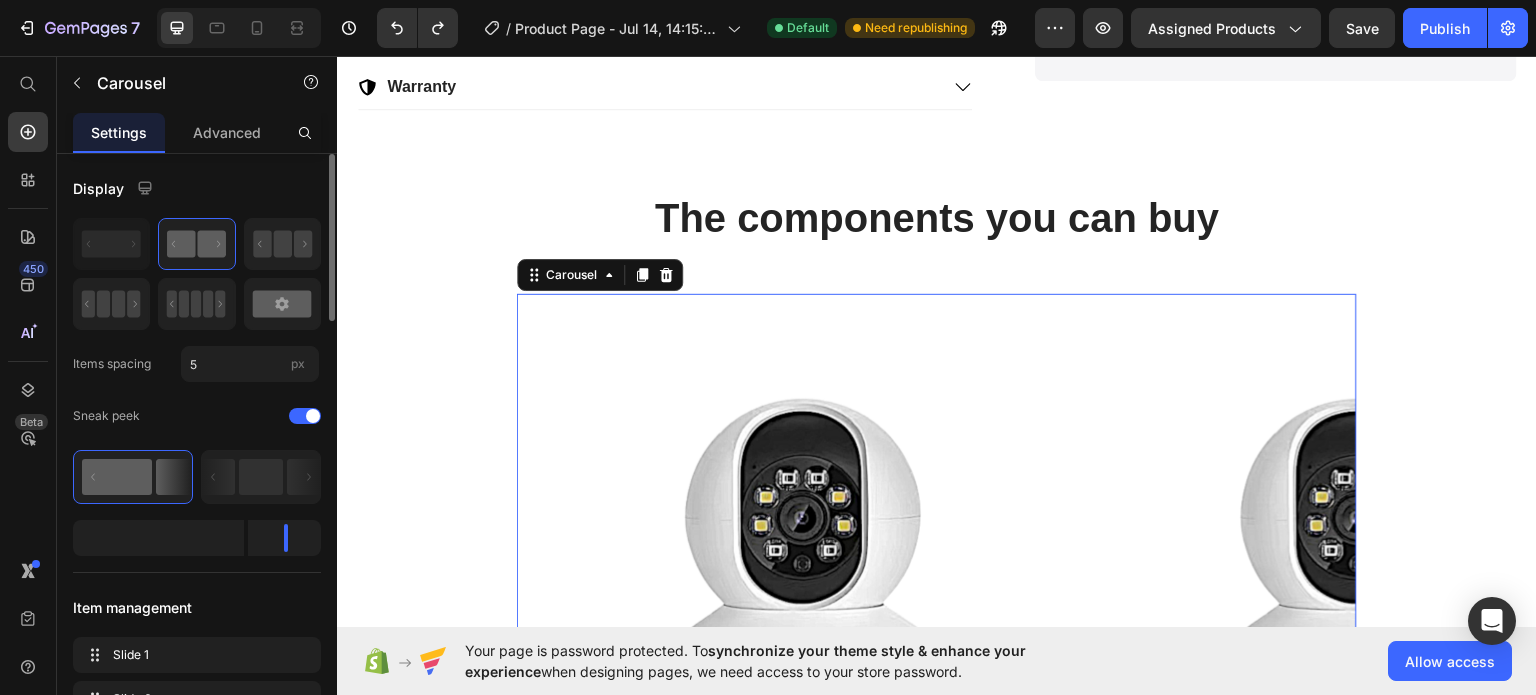 click 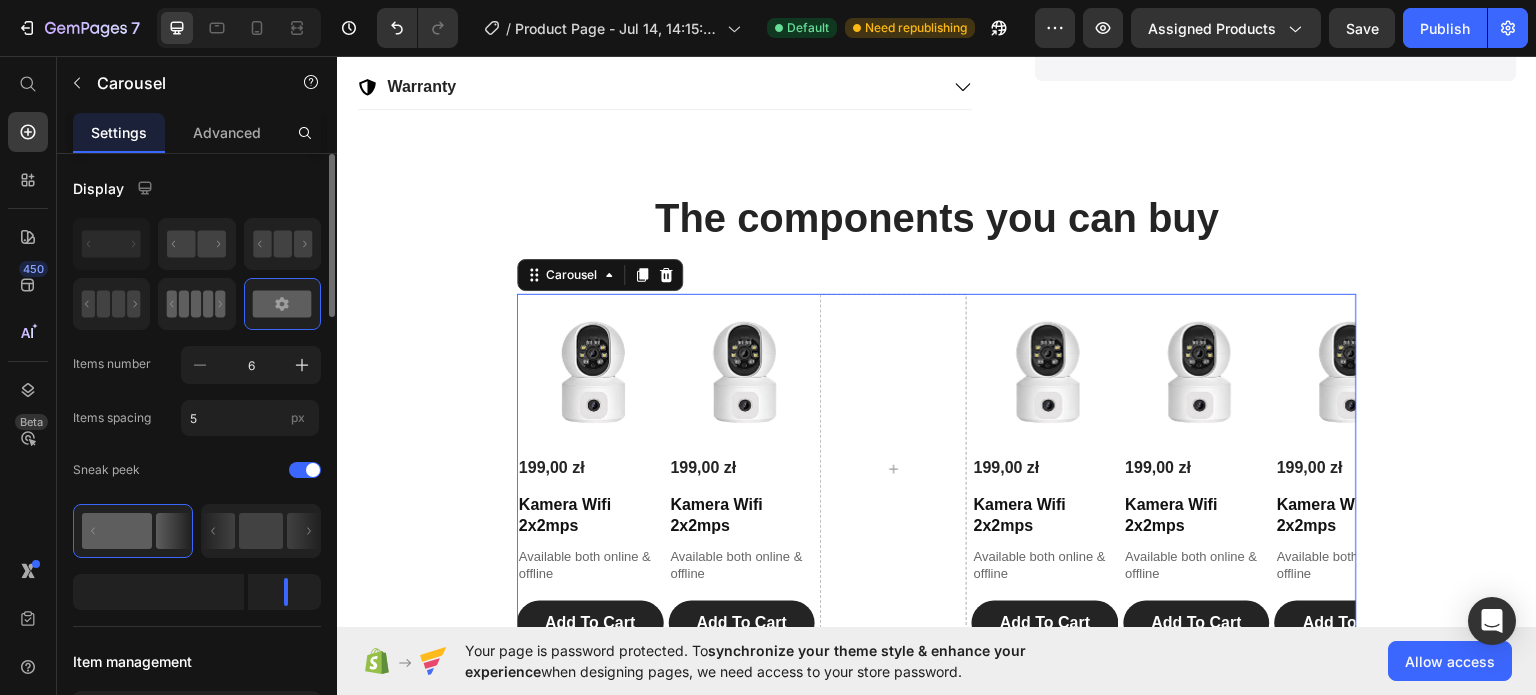 click 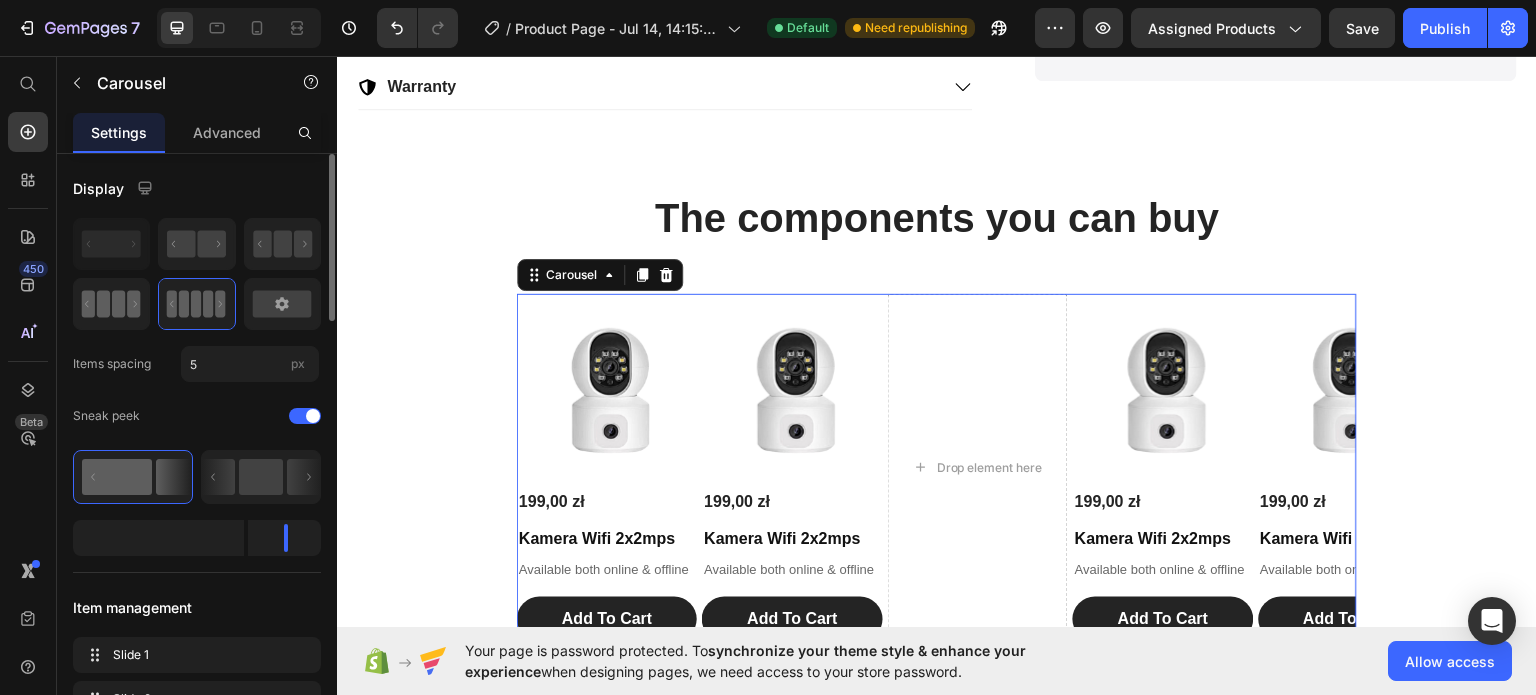 click 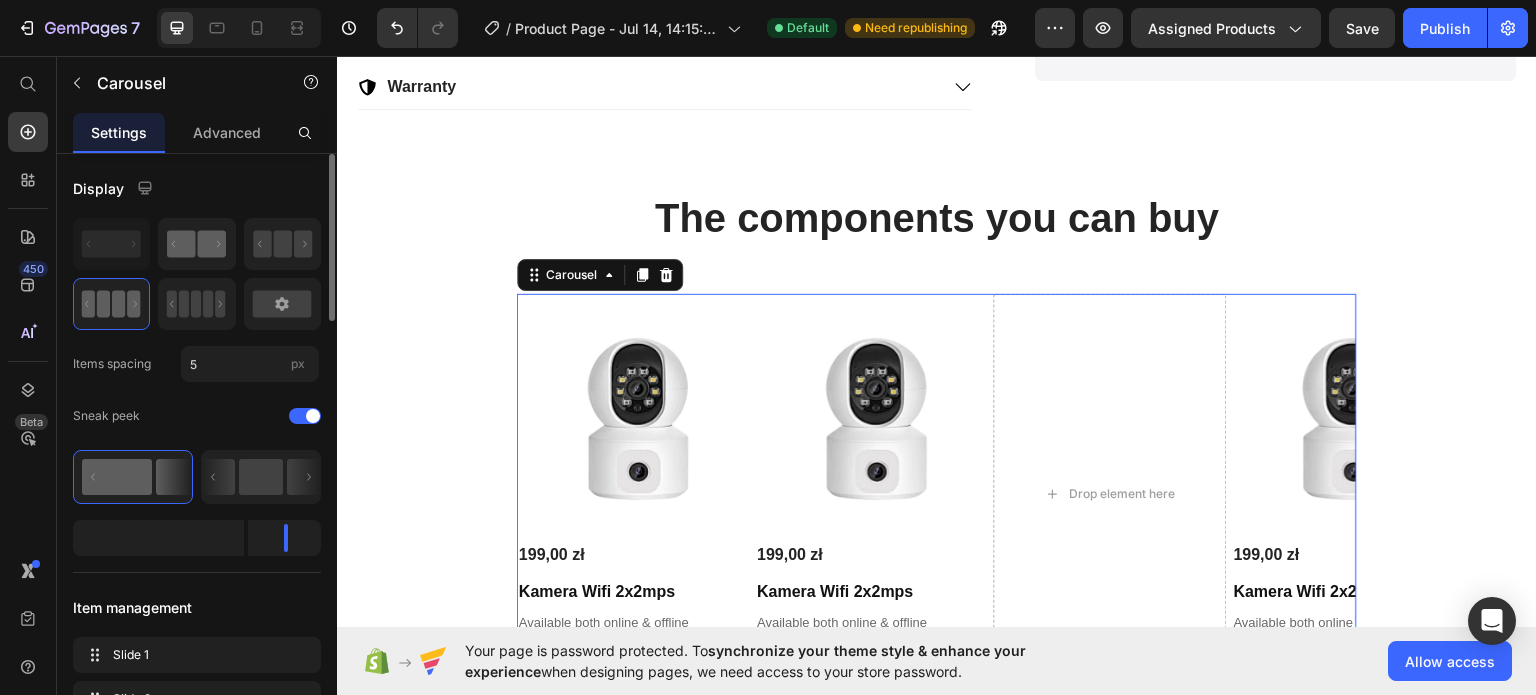 click 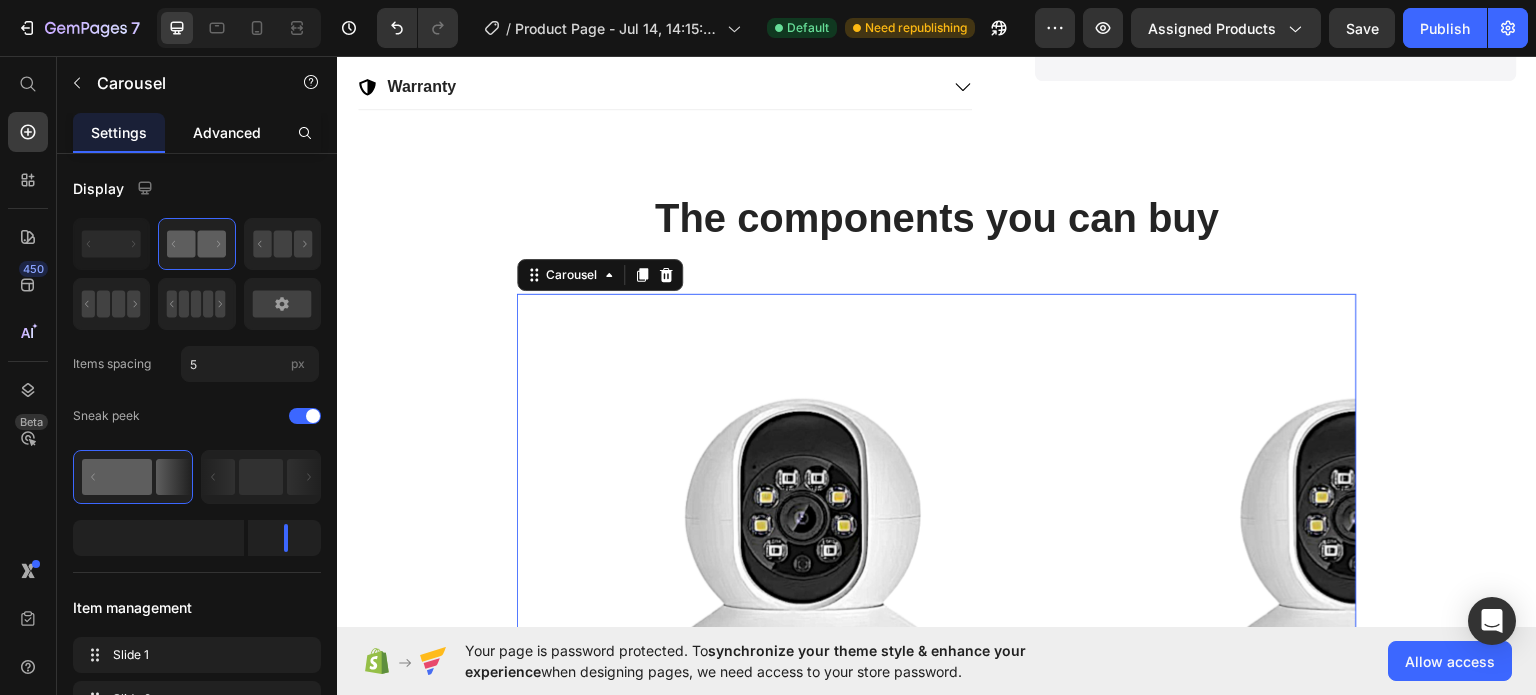 click on "Advanced" at bounding box center (227, 132) 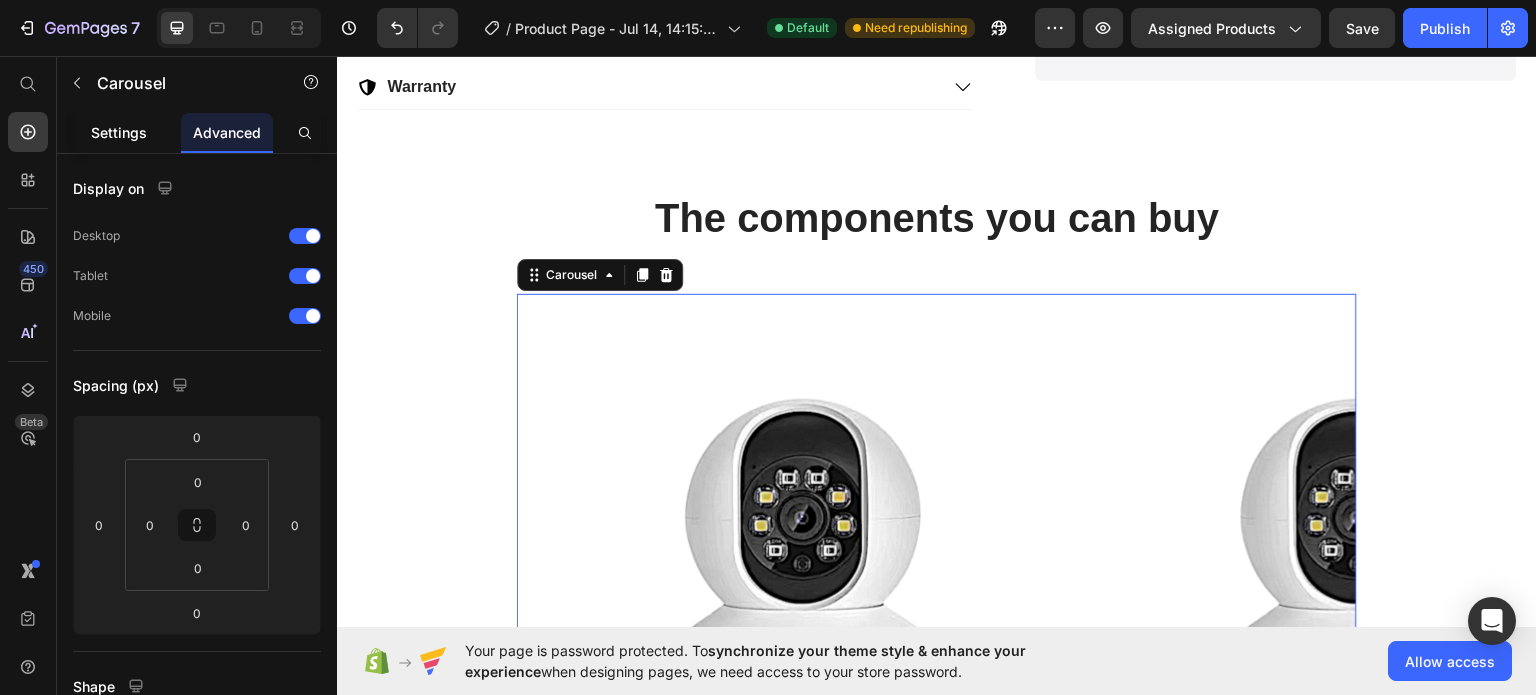 click on "Settings" at bounding box center (119, 132) 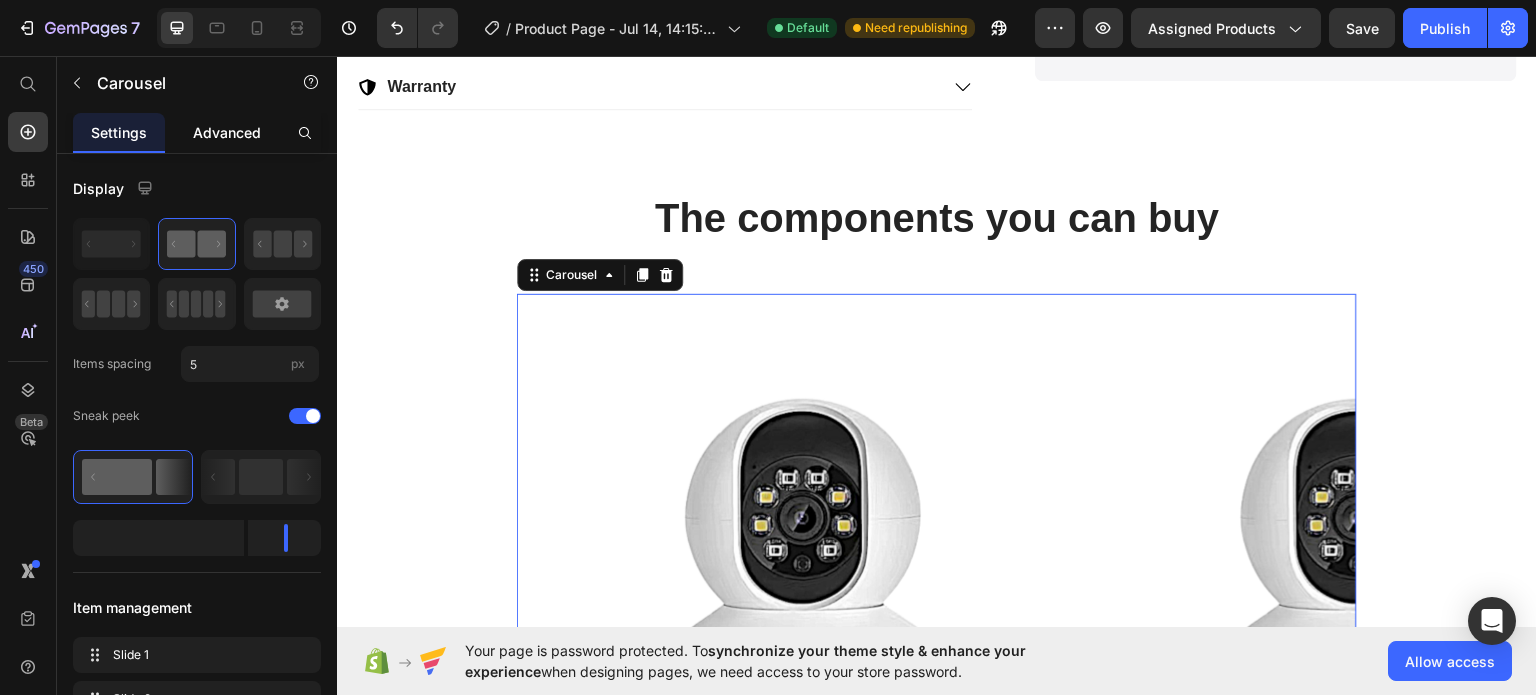 click on "Advanced" at bounding box center [227, 132] 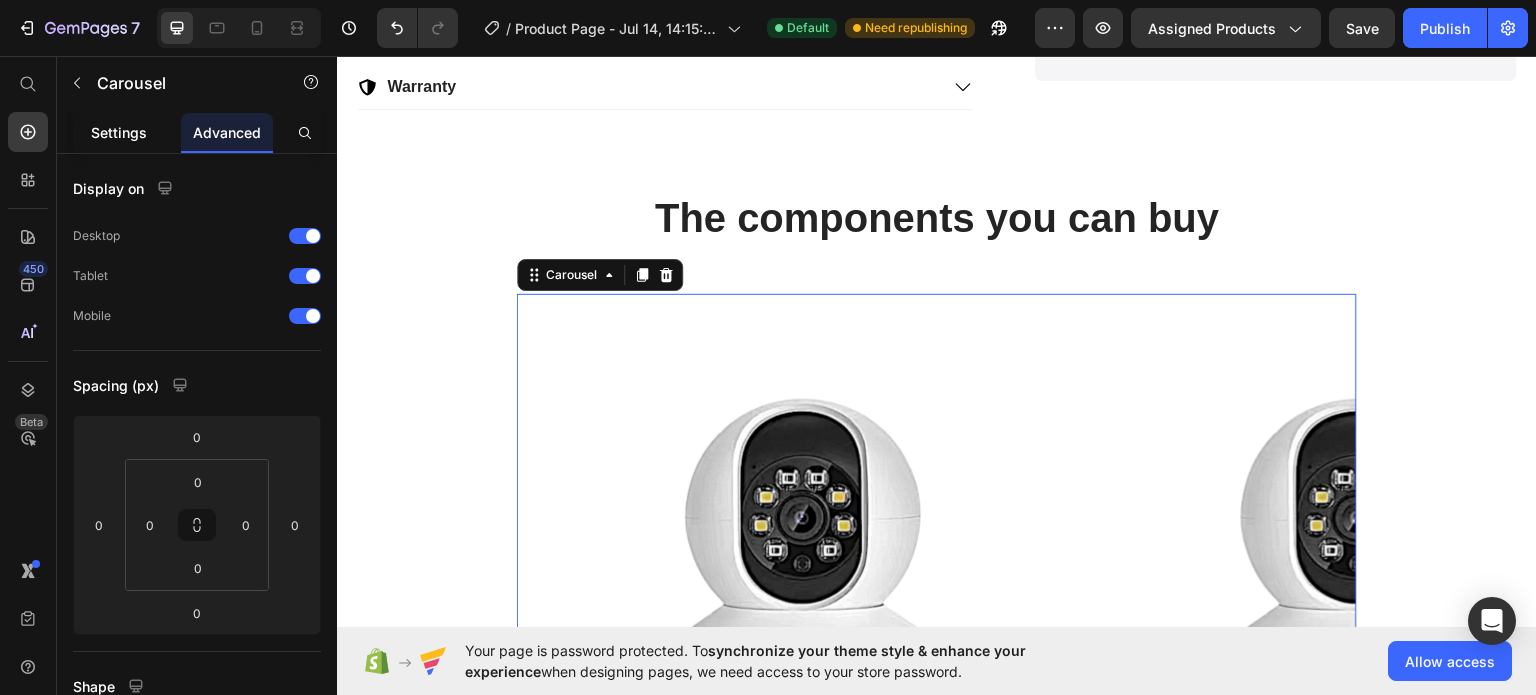 click on "Settings" at bounding box center [119, 132] 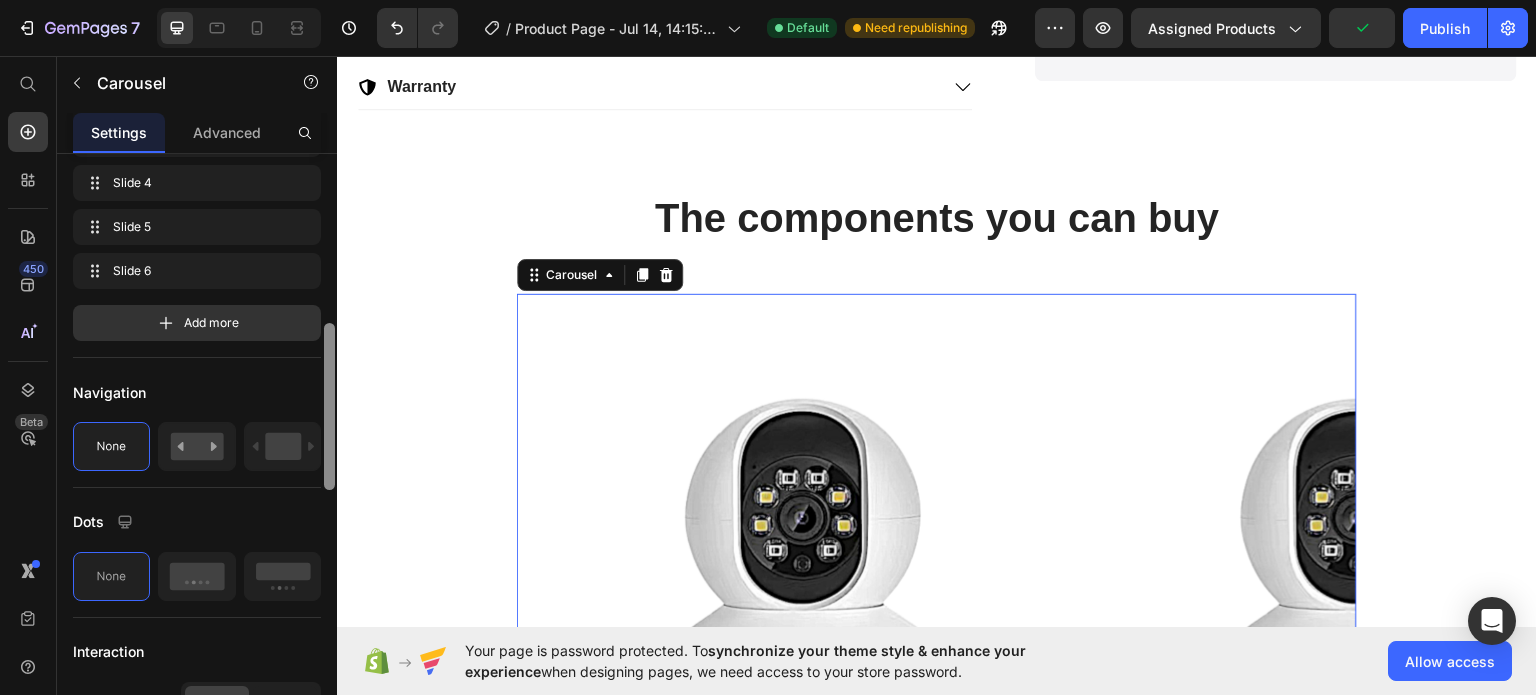 scroll, scrollTop: 589, scrollLeft: 0, axis: vertical 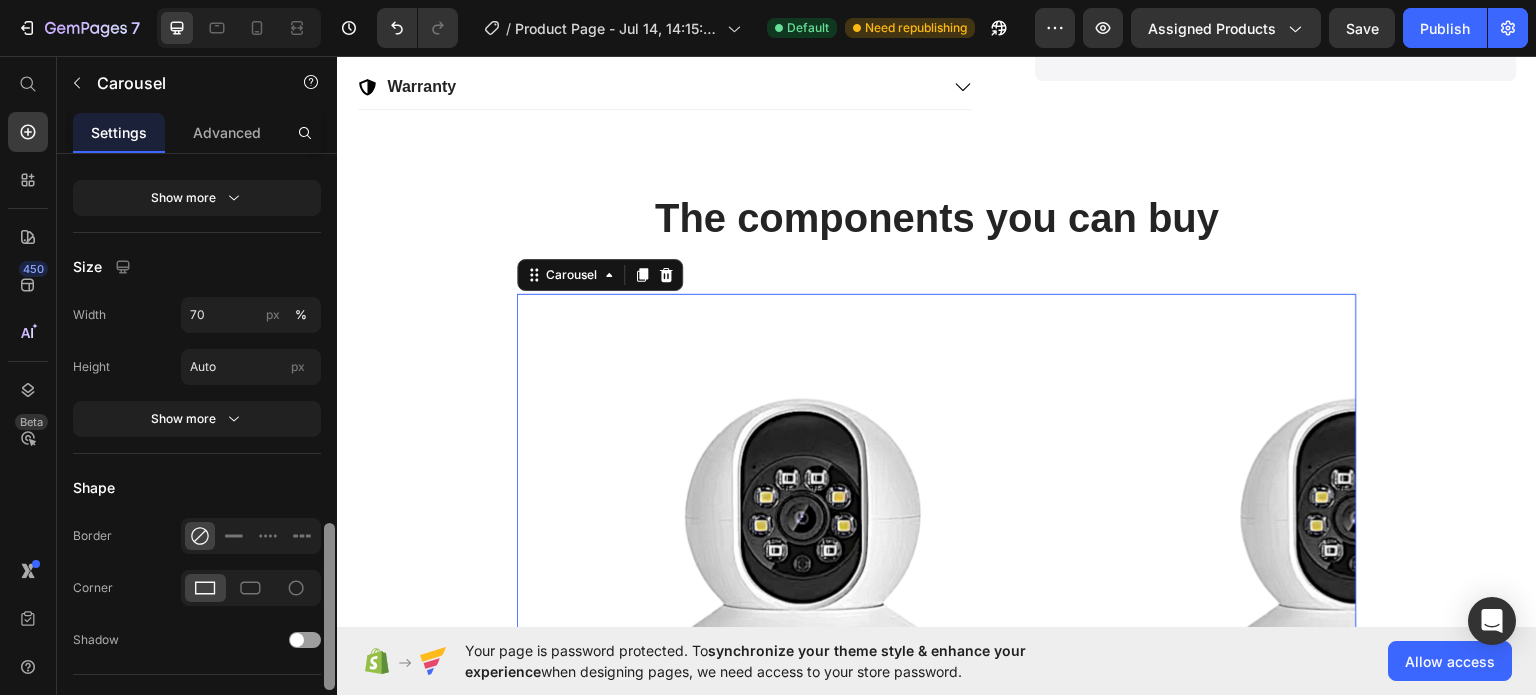 drag, startPoint x: 324, startPoint y: 229, endPoint x: 334, endPoint y: 600, distance: 371.13474 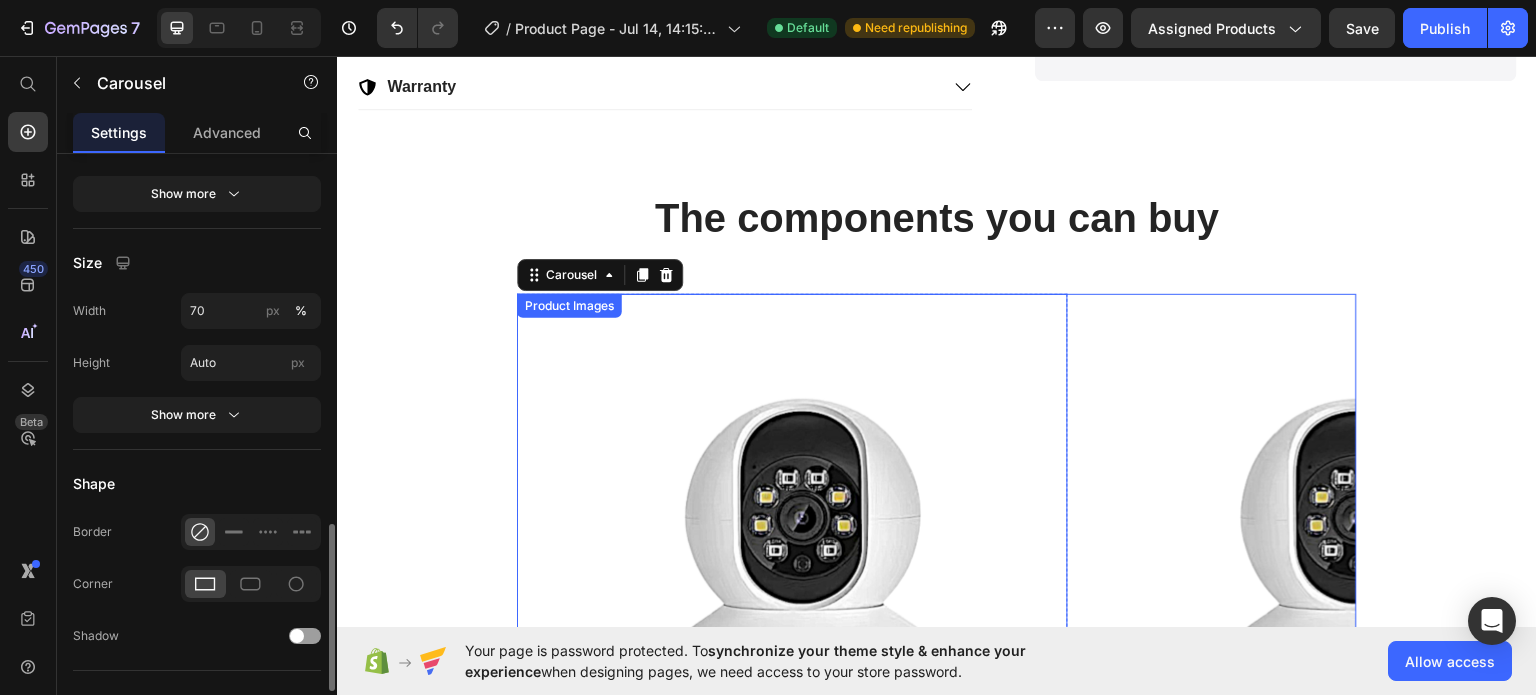 scroll, scrollTop: 1693, scrollLeft: 0, axis: vertical 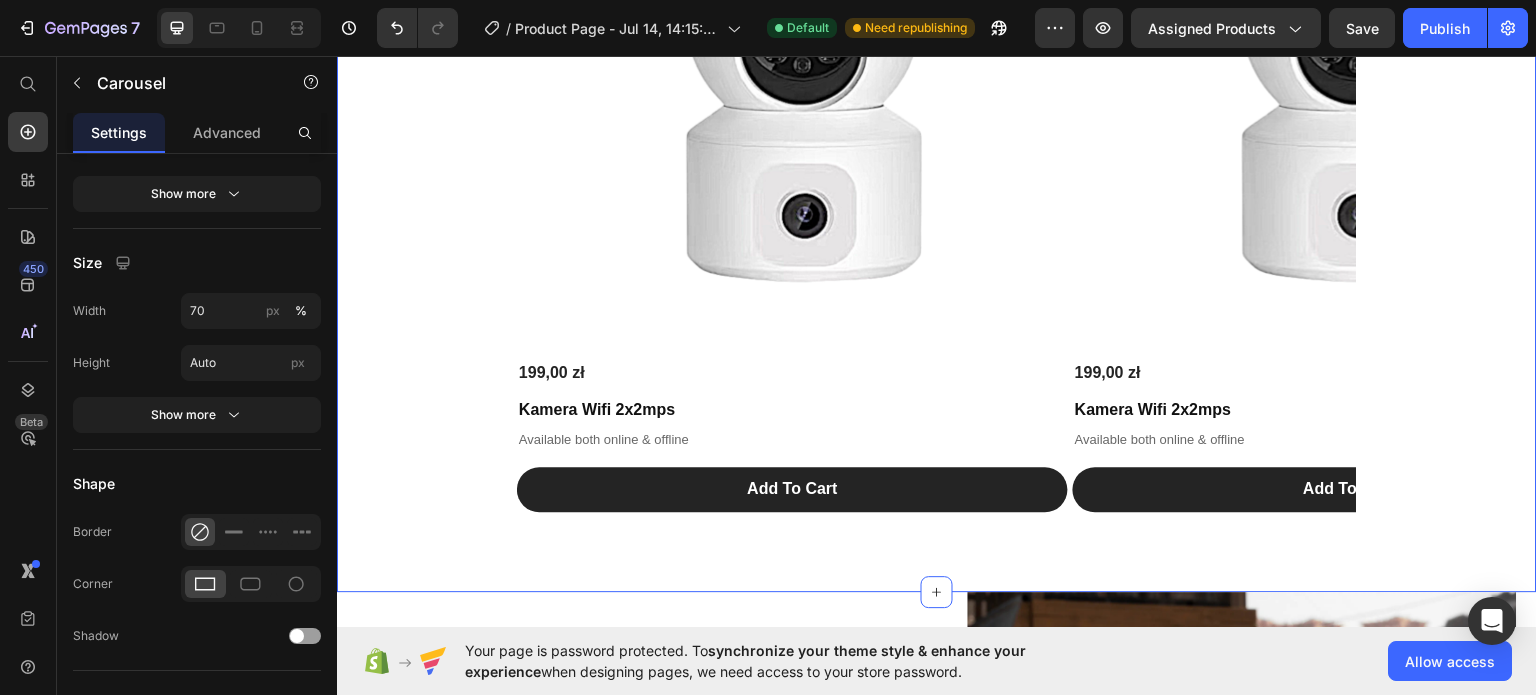 click on "Product Images 199,00 zł Product Price Kamera Wifi 2x2mps Product Title Available both online & offline Text Block Add To Cart Add to Cart Product Product Images 199,00 zł Product Price Kamera Wifi 2x2mps Product Title Available both online & offline Text Block Add To Cart Add to Cart Product
Drop element here Product Images 199,00 zł Product Price Kamera Wifi 2x2mps Product Title Available both online & offline Text Block Add To Cart Add to Cart Product Product Images 199,00 zł Product Price Kamera Wifi 2x2mps Product Title Available both online & offline Text Block Add To Cart Add to Cart Product Product Images 199,00 zł Product Price Kamera Wifi 2x2mps Product Title Available both online & offline Text Block Add To Cart Add to Cart Product Carousel" at bounding box center [937, 152] 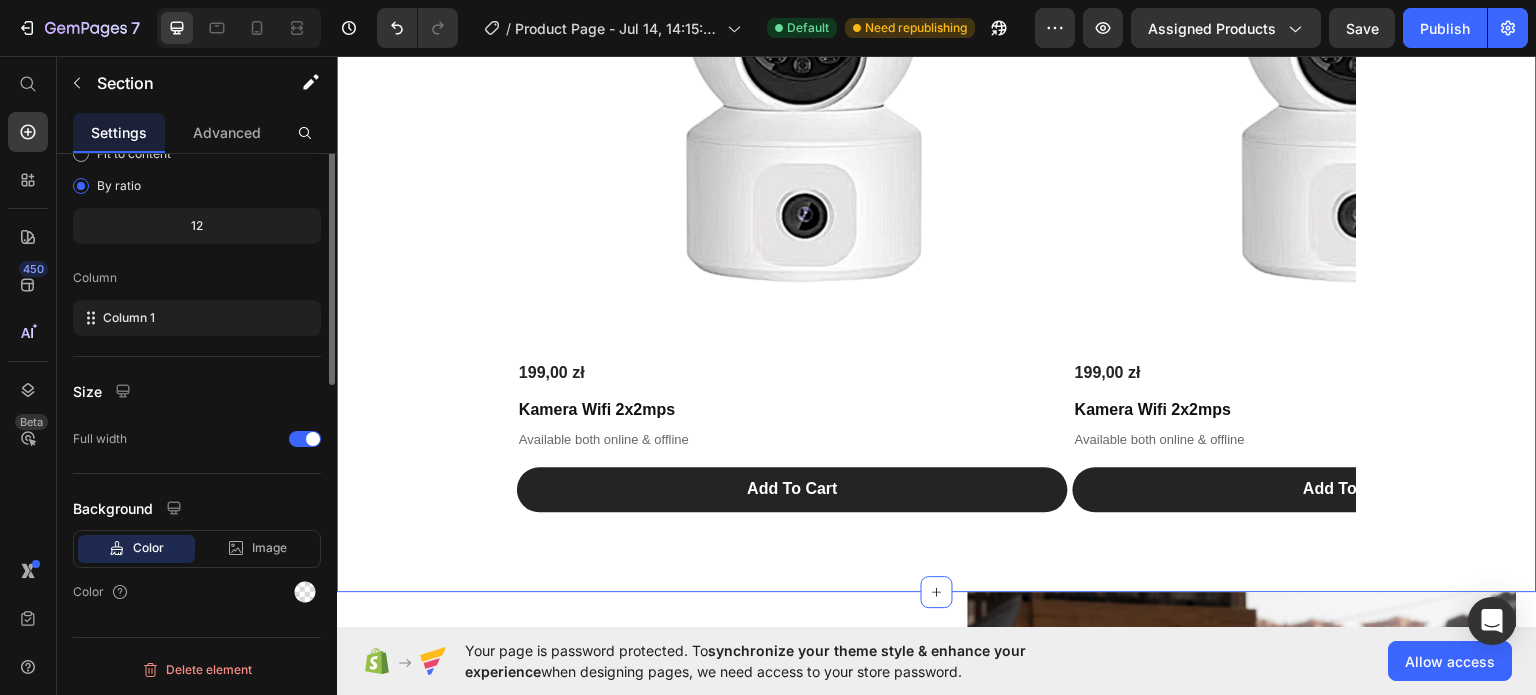 scroll, scrollTop: 0, scrollLeft: 0, axis: both 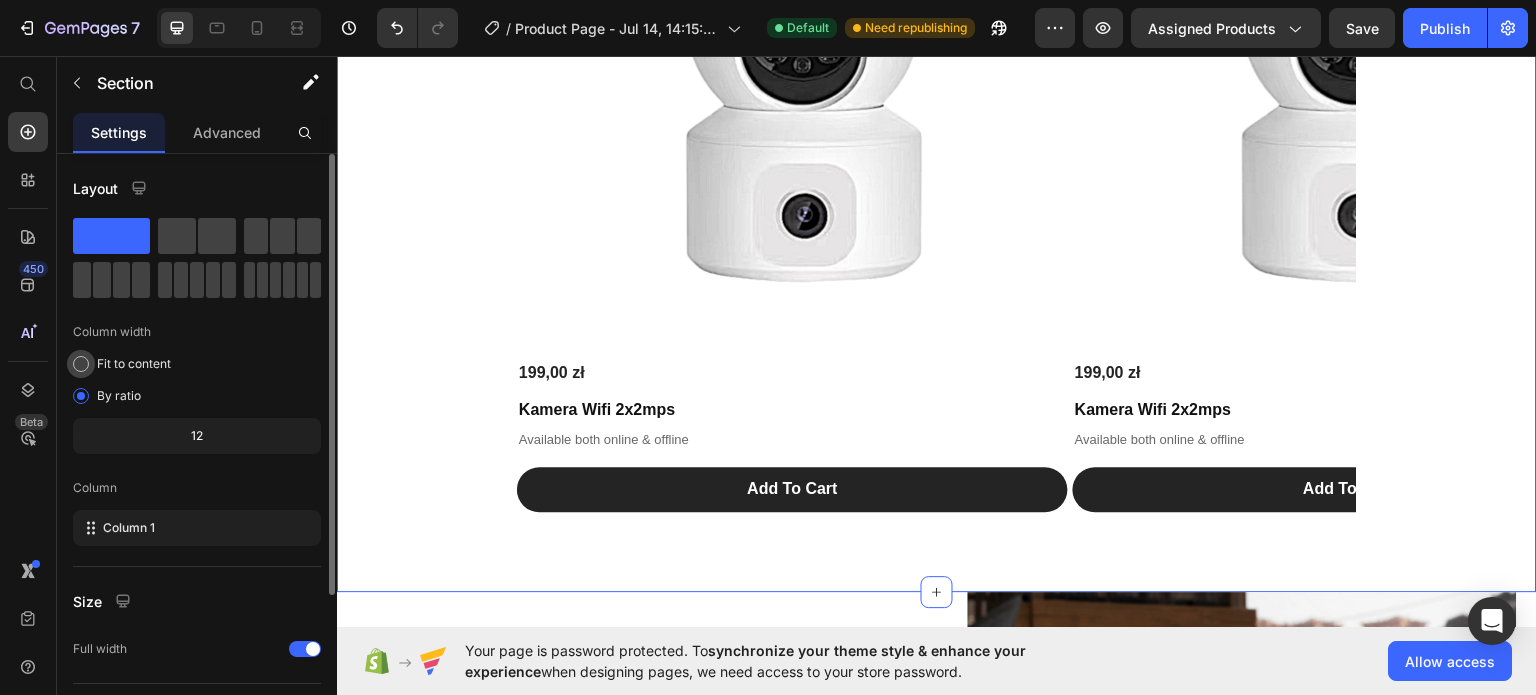 click on "Fit to content" at bounding box center [134, 364] 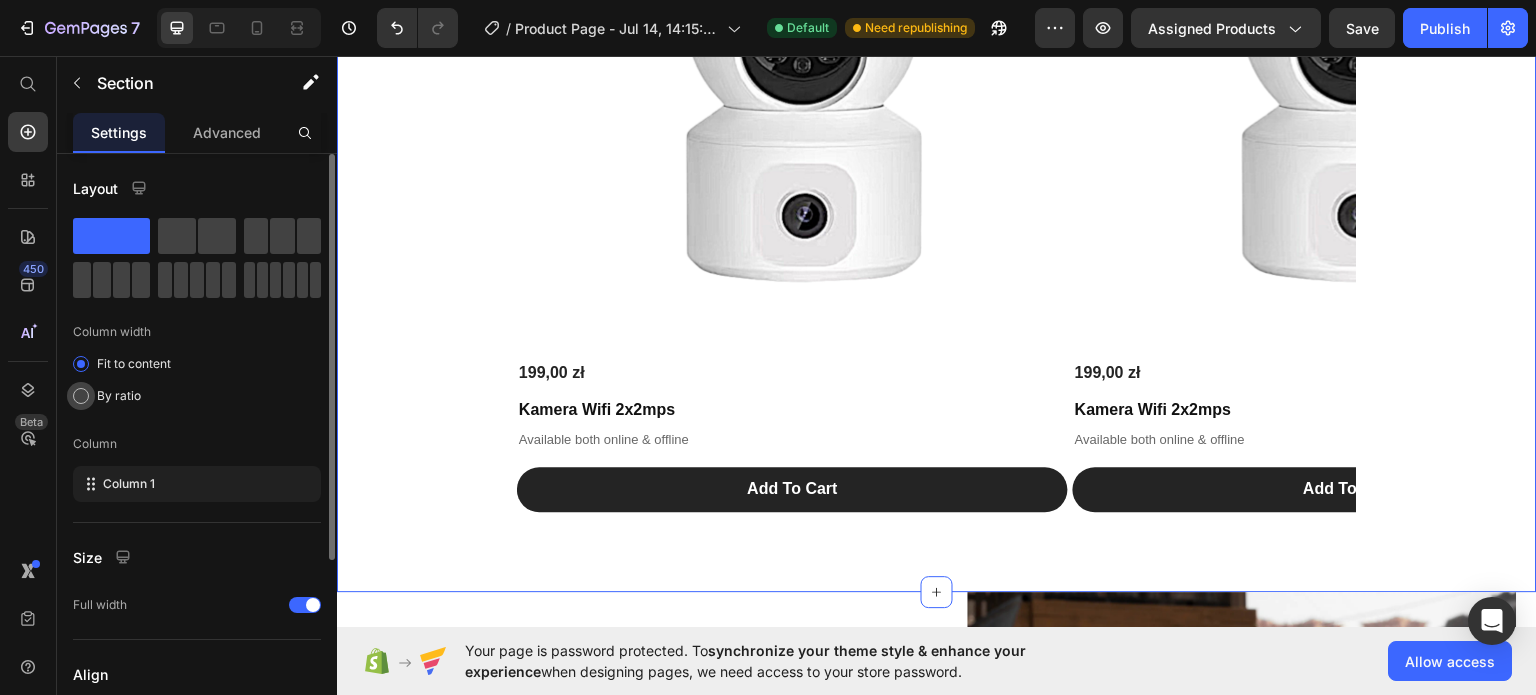 click on "By ratio" 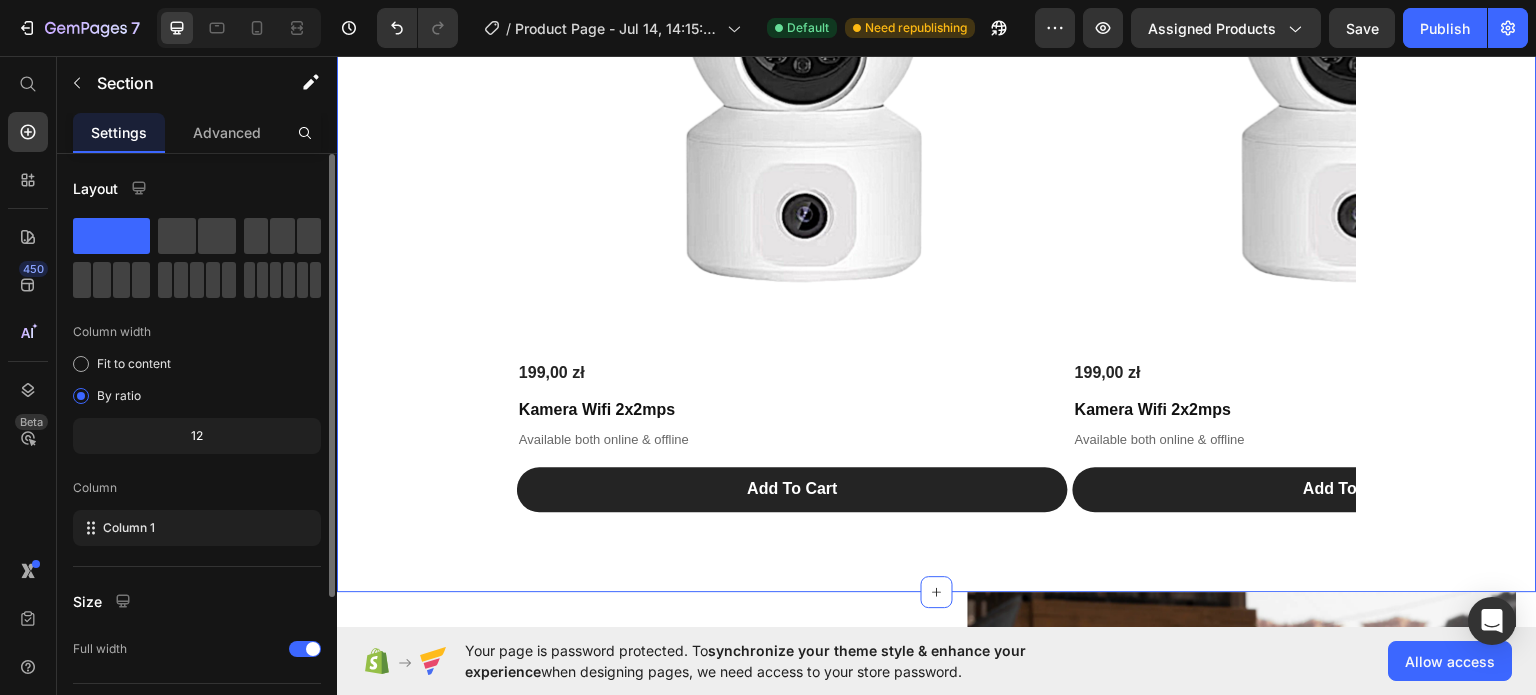 click on "12" 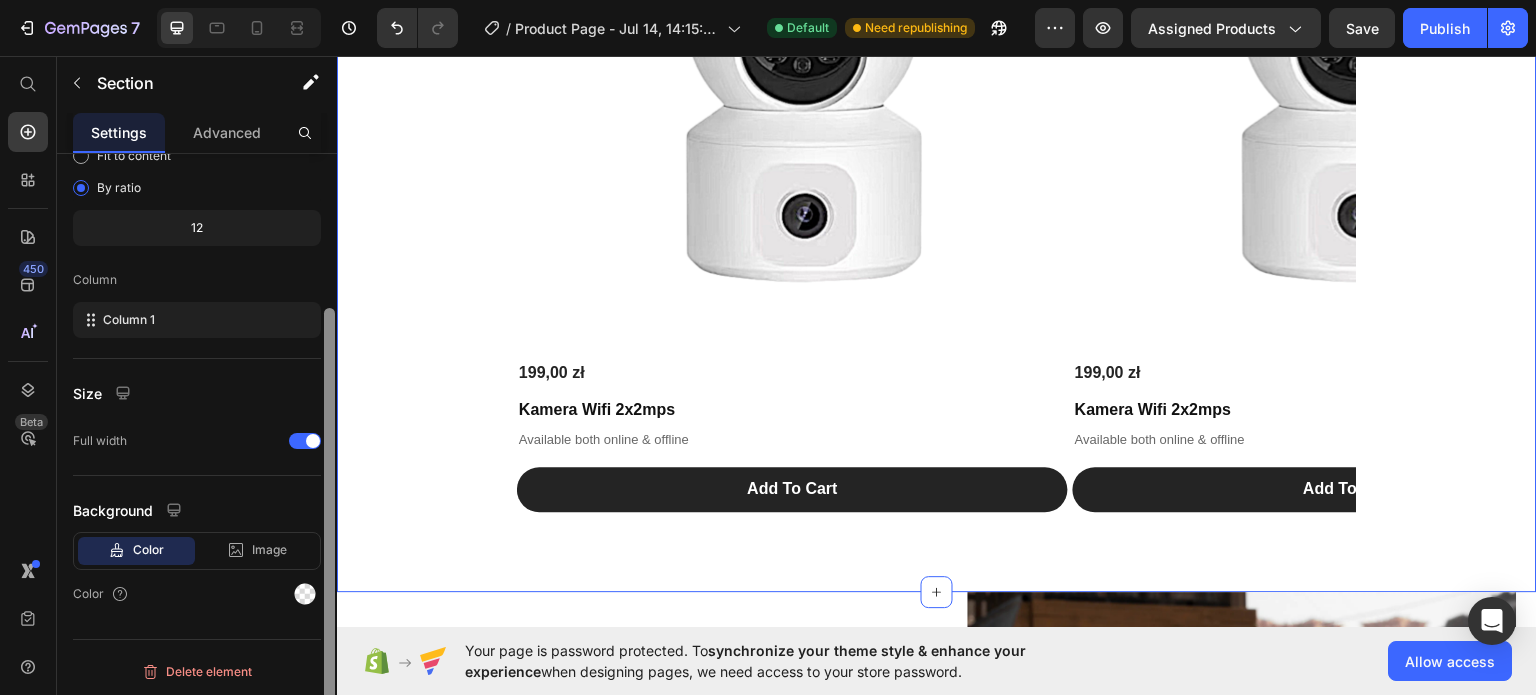 scroll, scrollTop: 95, scrollLeft: 0, axis: vertical 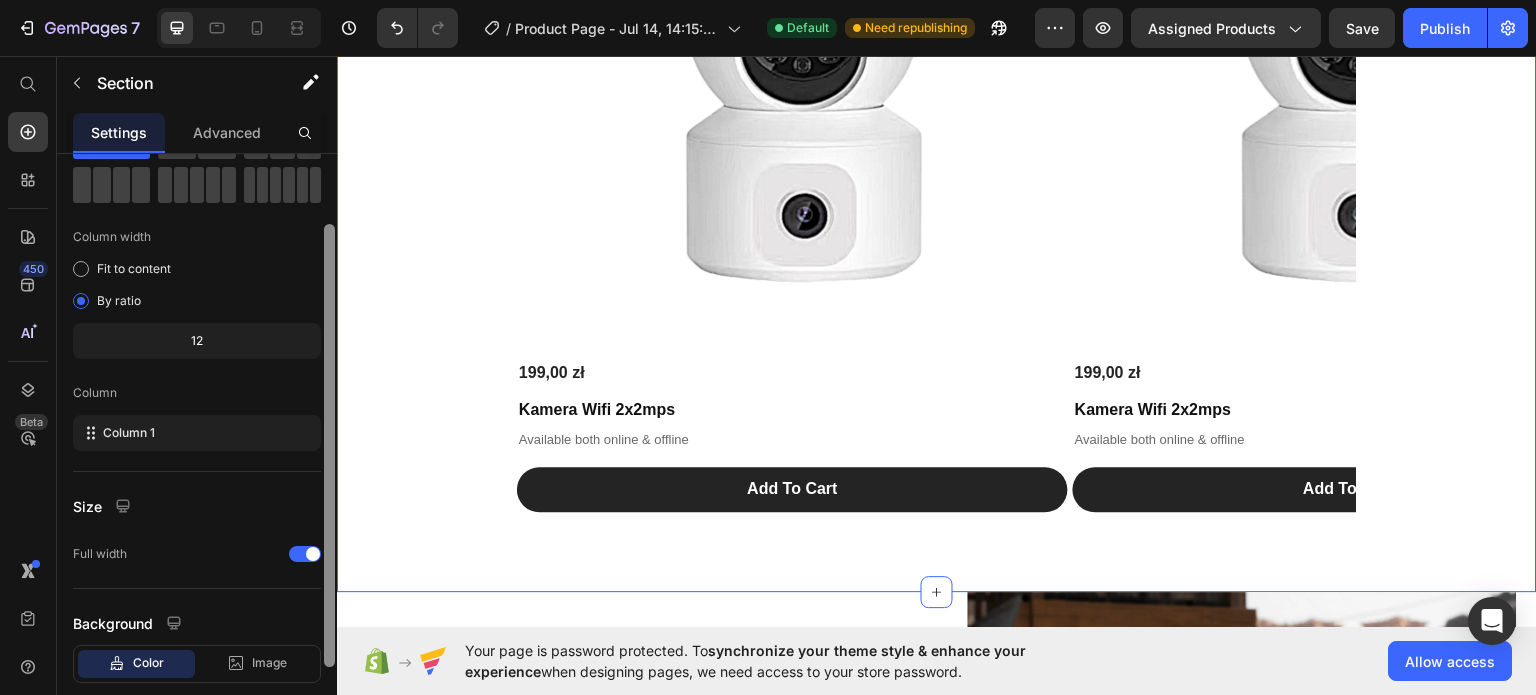 drag, startPoint x: 669, startPoint y: 637, endPoint x: 365, endPoint y: 501, distance: 333.03455 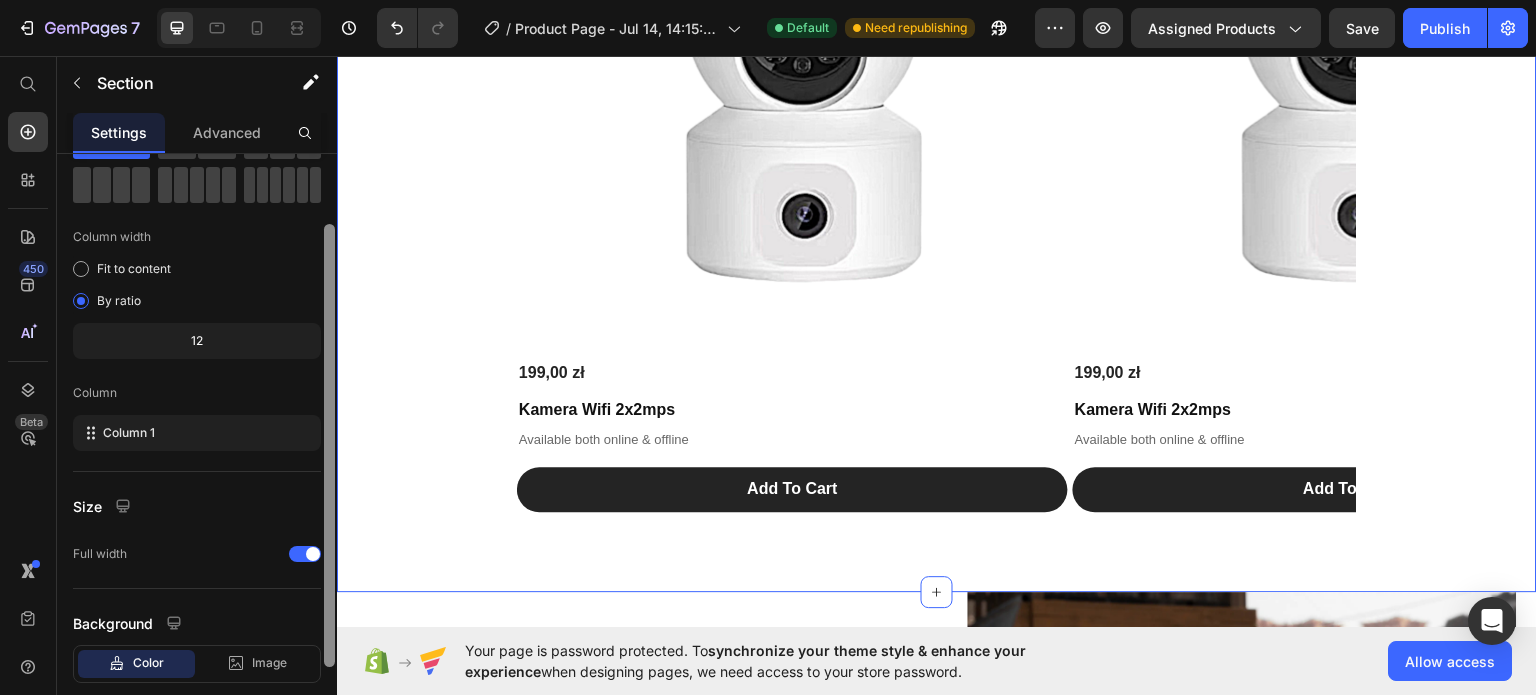 click on "Product Images 199,00 zł Product Price Kamera Wifi 2x2mps Product Title Available both online & offline Text Block Add To Cart Add to Cart Product Product Images 199,00 zł Product Price Kamera Wifi 2x2mps Product Title Available both online & offline Text Block Add To Cart Add to Cart Product
Drop element here Product Images 199,00 zł Product Price Kamera Wifi 2x2mps Product Title Available both online & offline Text Block Add To Cart Add to Cart Product Product Images 199,00 zł Product Price Kamera Wifi 2x2mps Product Title Available both online & offline Text Block Add To Cart Add to Cart Product Product Images 199,00 zł Product Price Kamera Wifi 2x2mps Product Title Available both online & offline Text Block Add To Cart Add to Cart Product Carousel" at bounding box center (937, 152) 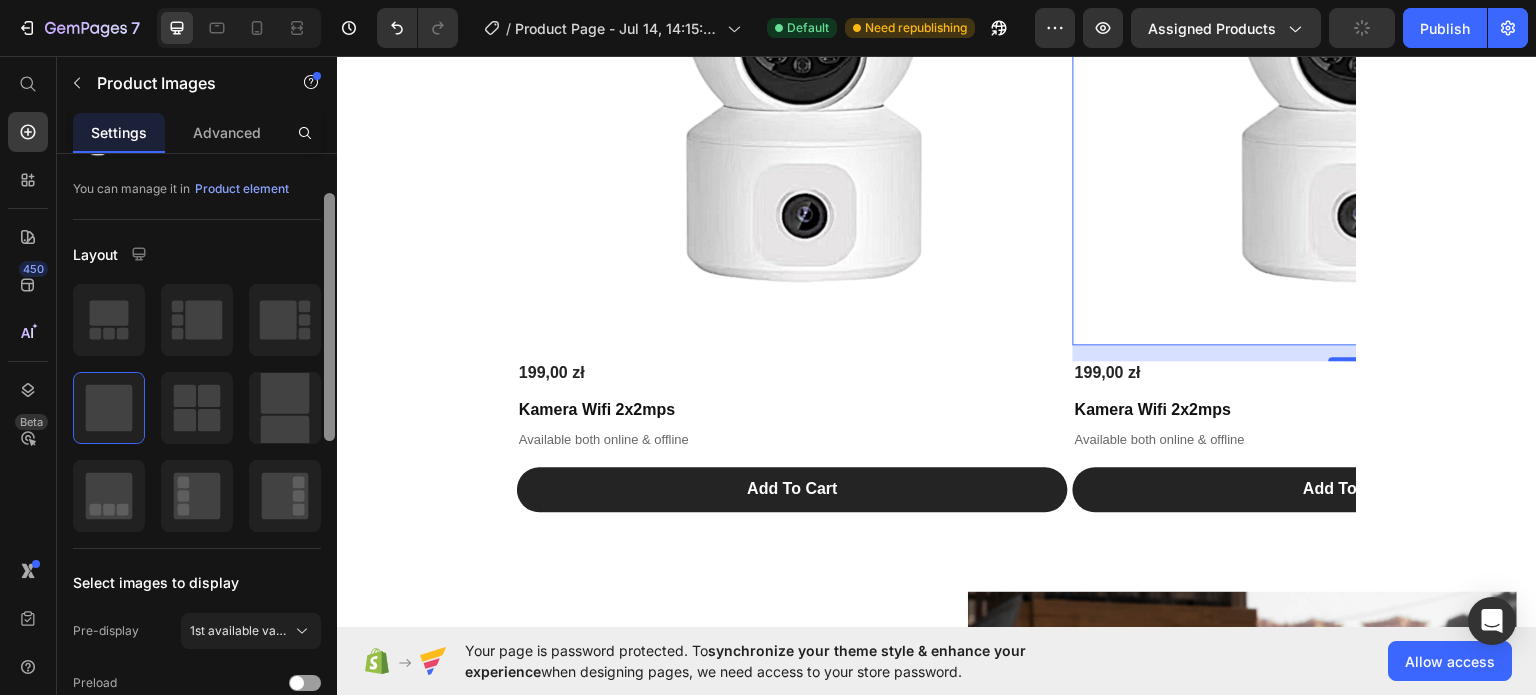 scroll, scrollTop: 0, scrollLeft: 0, axis: both 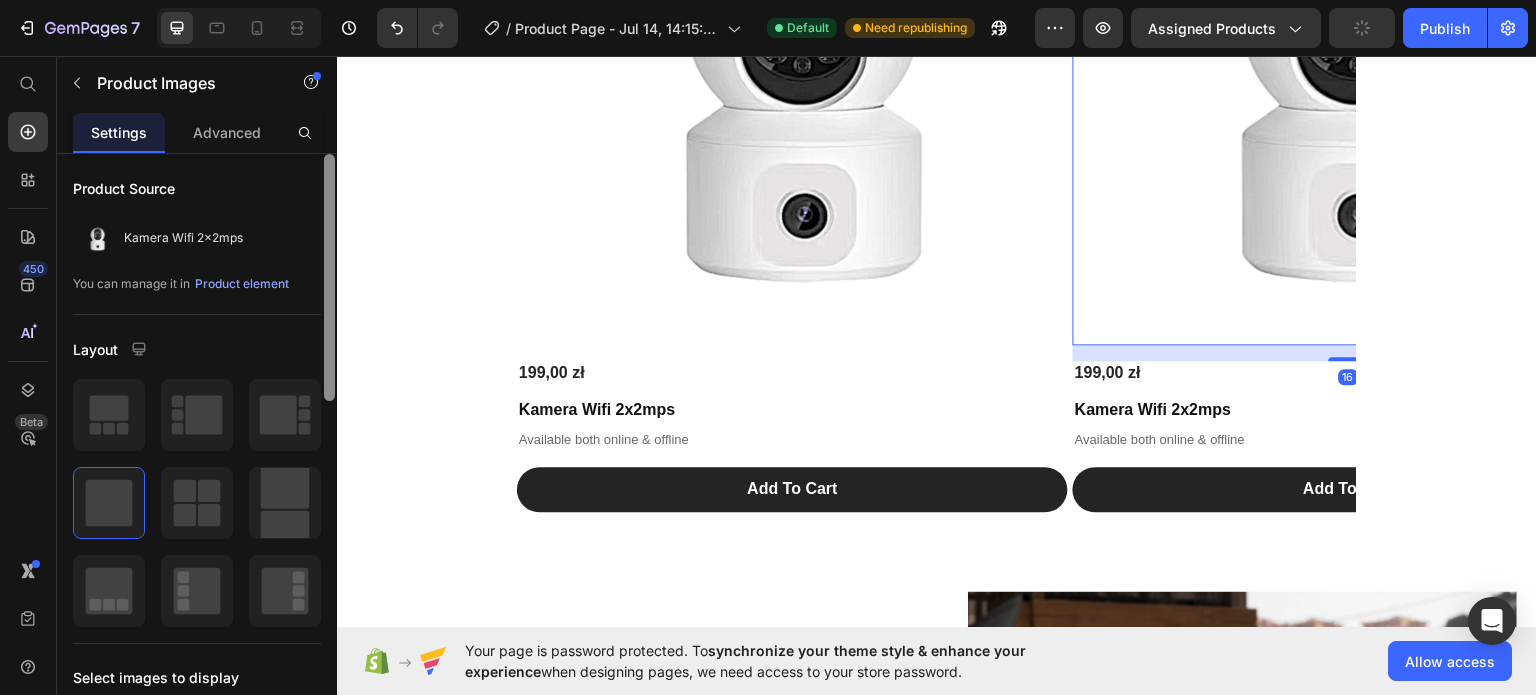 click on "199,00 zł" at bounding box center (1348, 372) 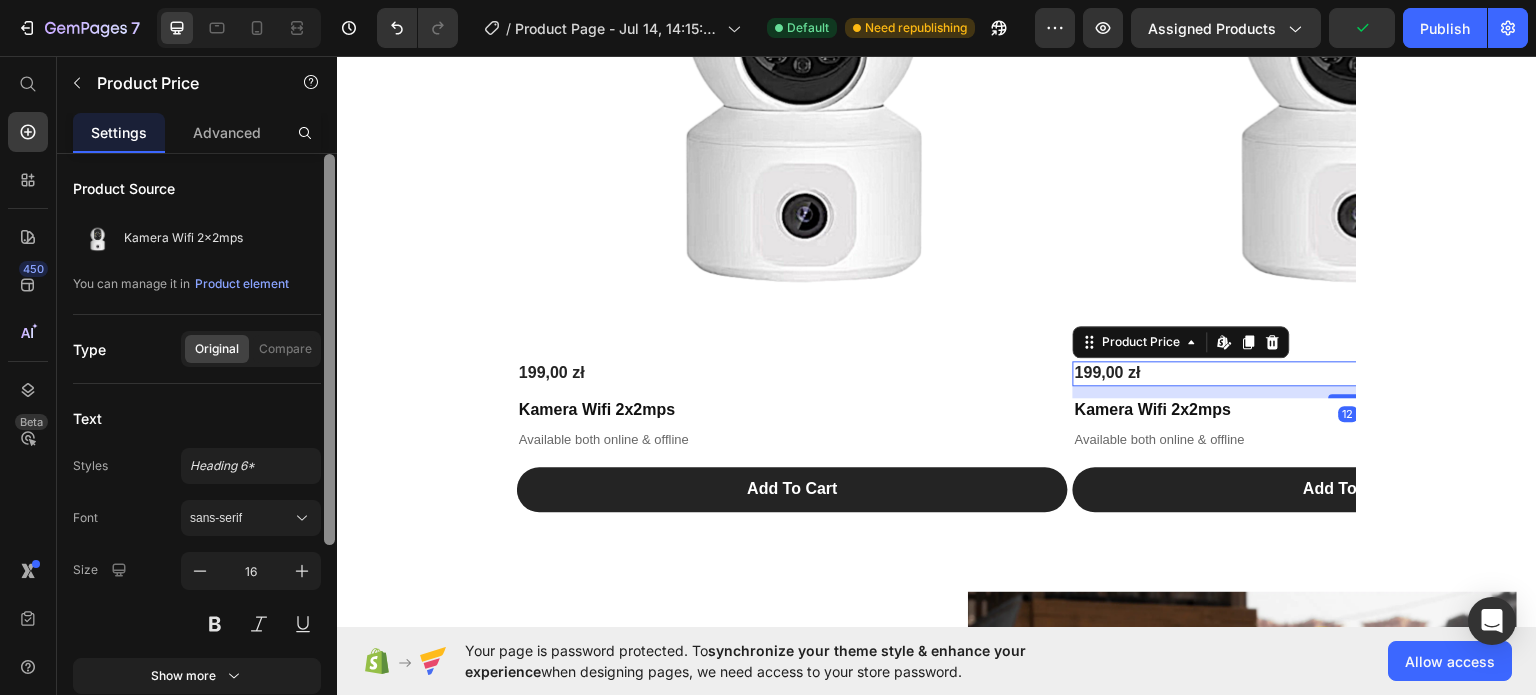 scroll, scrollTop: 1193, scrollLeft: 0, axis: vertical 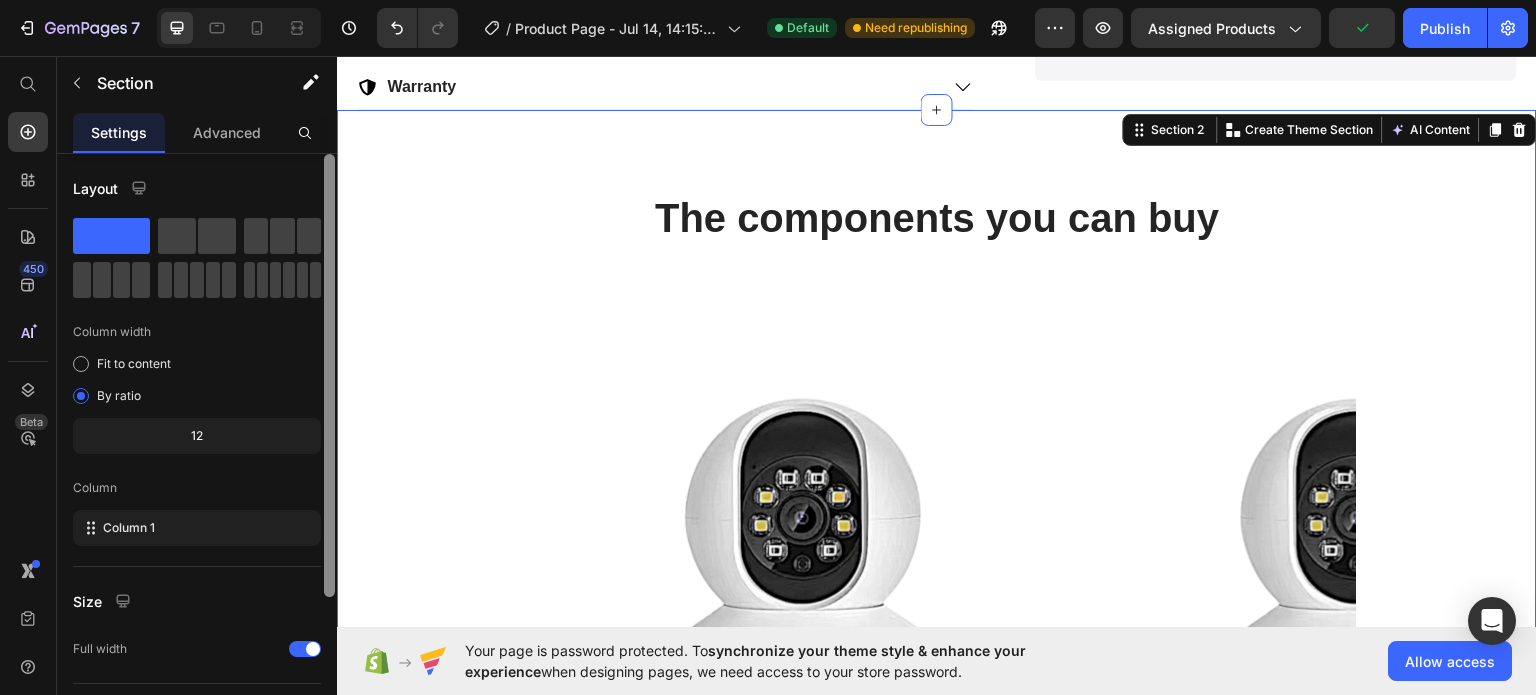 click on "The components you can buy Heading Product Images 199,00 zł Product Price Kamera Wifi 2x2mps Product Title Available both online & offline Text Block Add To Cart Add to Cart Product Product Images 199,00 zł Product Price Kamera Wifi 2x2mps Product Title Available both online & offline Text Block Add To Cart Add to Cart Product
Drop element here Product Images 199,00 zł Product Price Kamera Wifi 2x2mps Product Title Available both online & offline Text Block Add To Cart Add to Cart Product Product Images 199,00 zł Product Price Kamera Wifi 2x2mps Product Title Available both online & offline Text Block Add To Cart Add to Cart Product Product Images 199,00 zł Product Price Kamera Wifi 2x2mps Product Title Available both online & offline Text Block Add To Cart Add to Cart Product Carousel" at bounding box center [937, 600] 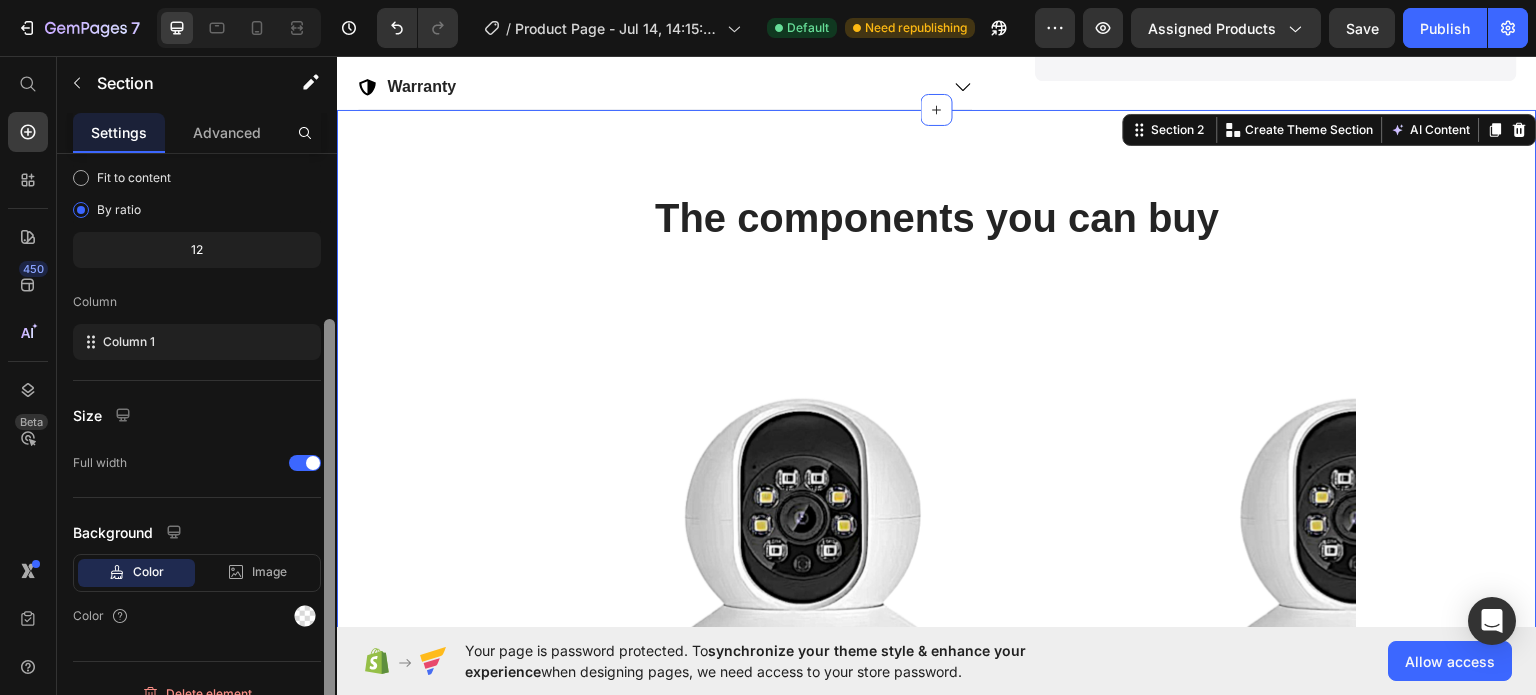 scroll, scrollTop: 208, scrollLeft: 0, axis: vertical 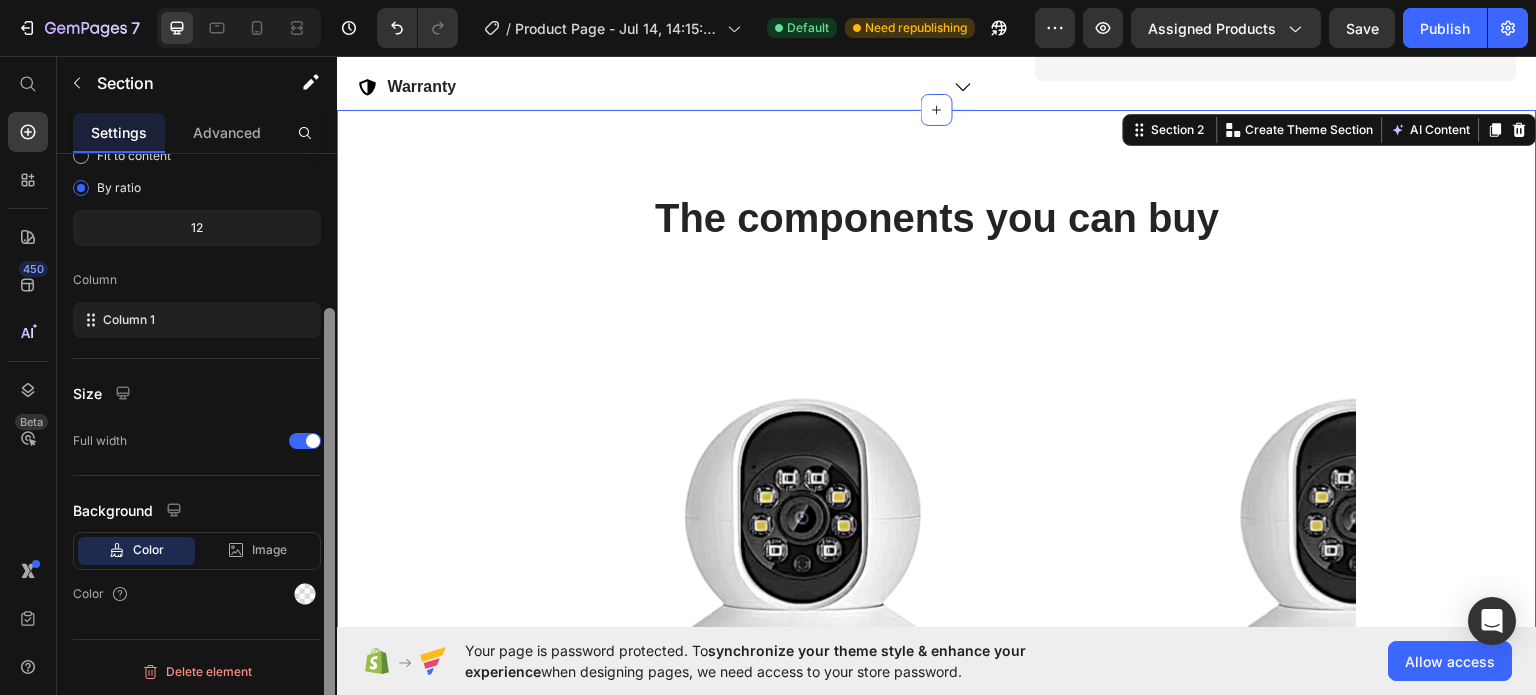 drag, startPoint x: 666, startPoint y: 434, endPoint x: 337, endPoint y: 555, distance: 350.5453 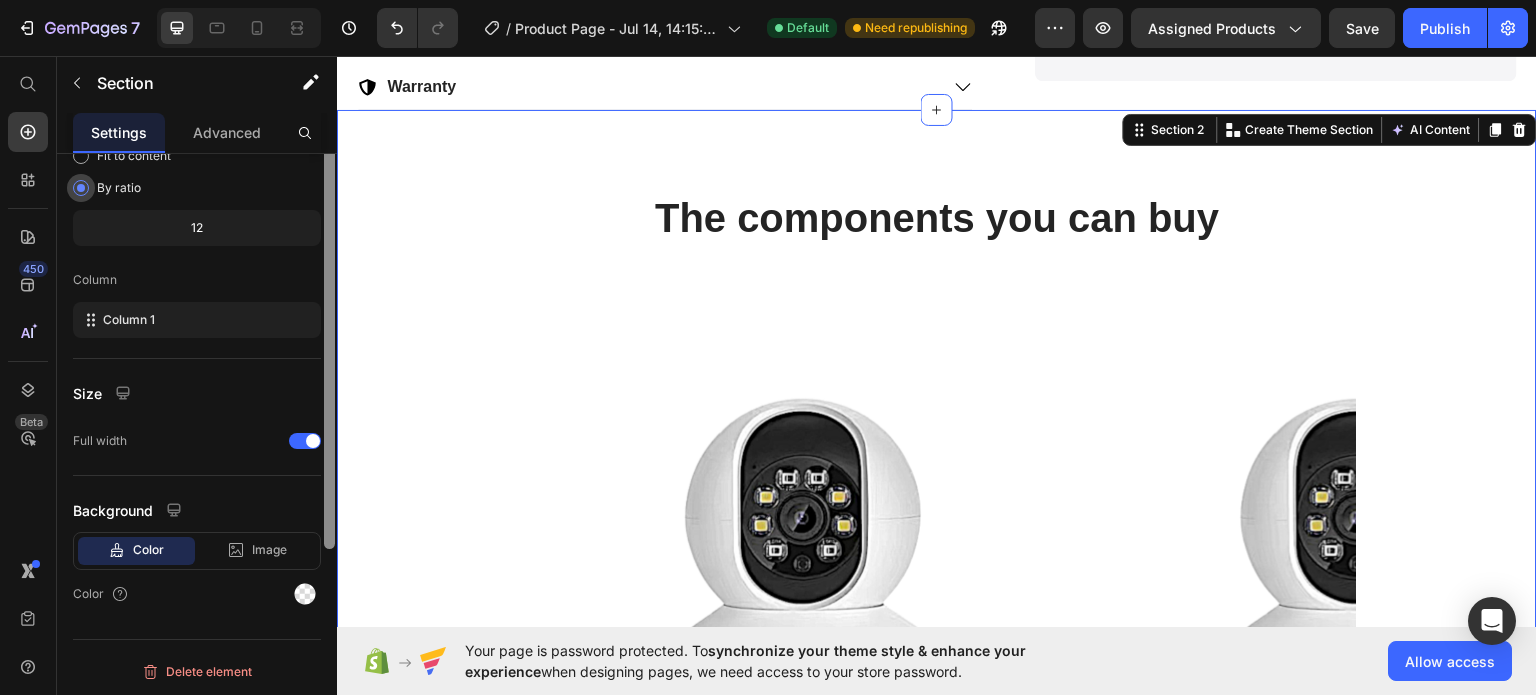 scroll, scrollTop: 0, scrollLeft: 0, axis: both 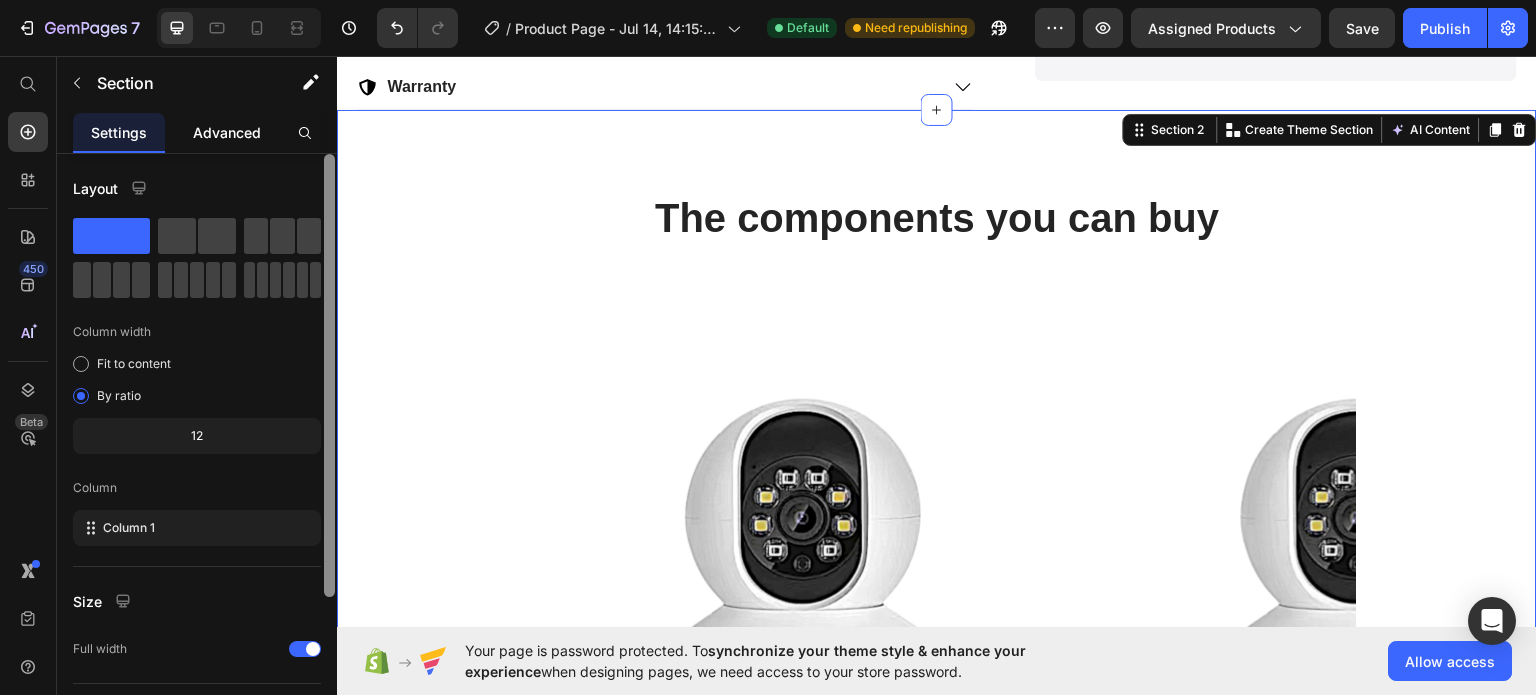 click on "Advanced" at bounding box center [227, 132] 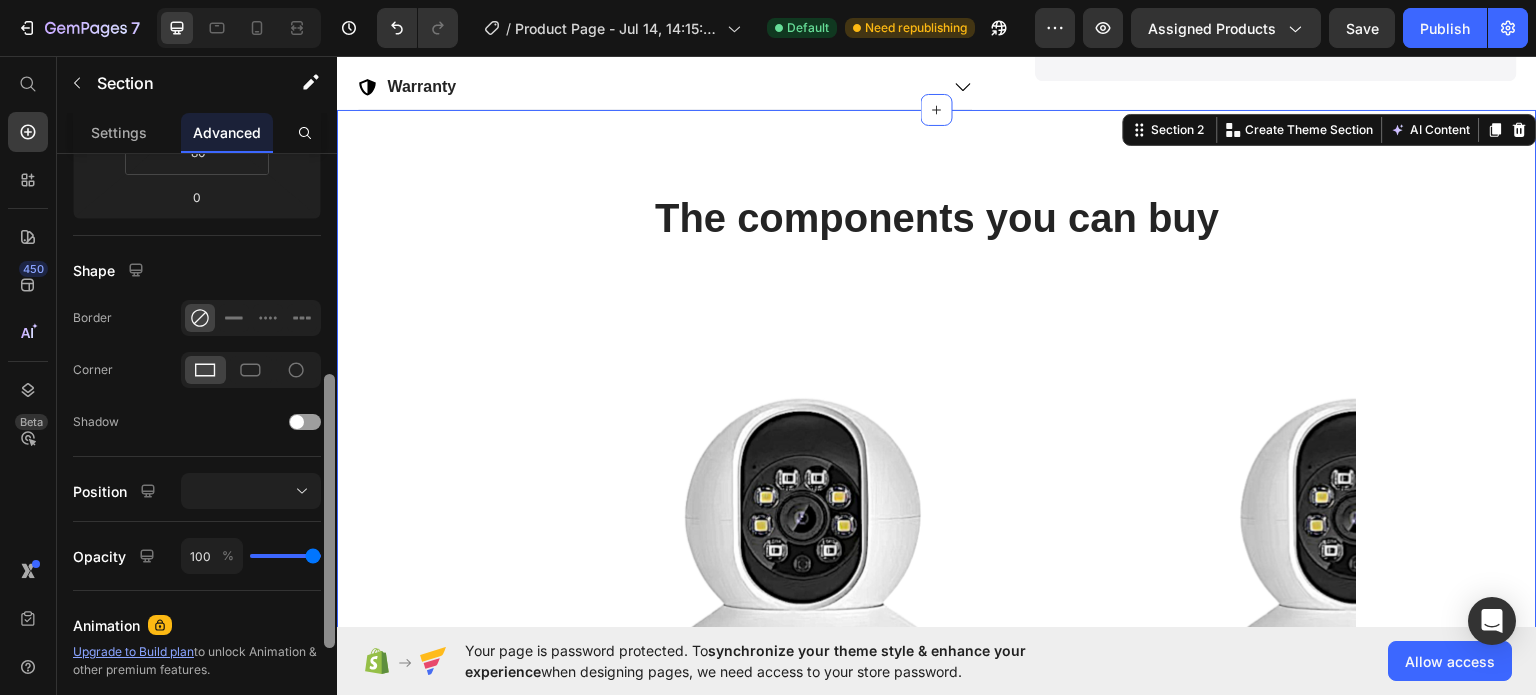 scroll, scrollTop: 453, scrollLeft: 0, axis: vertical 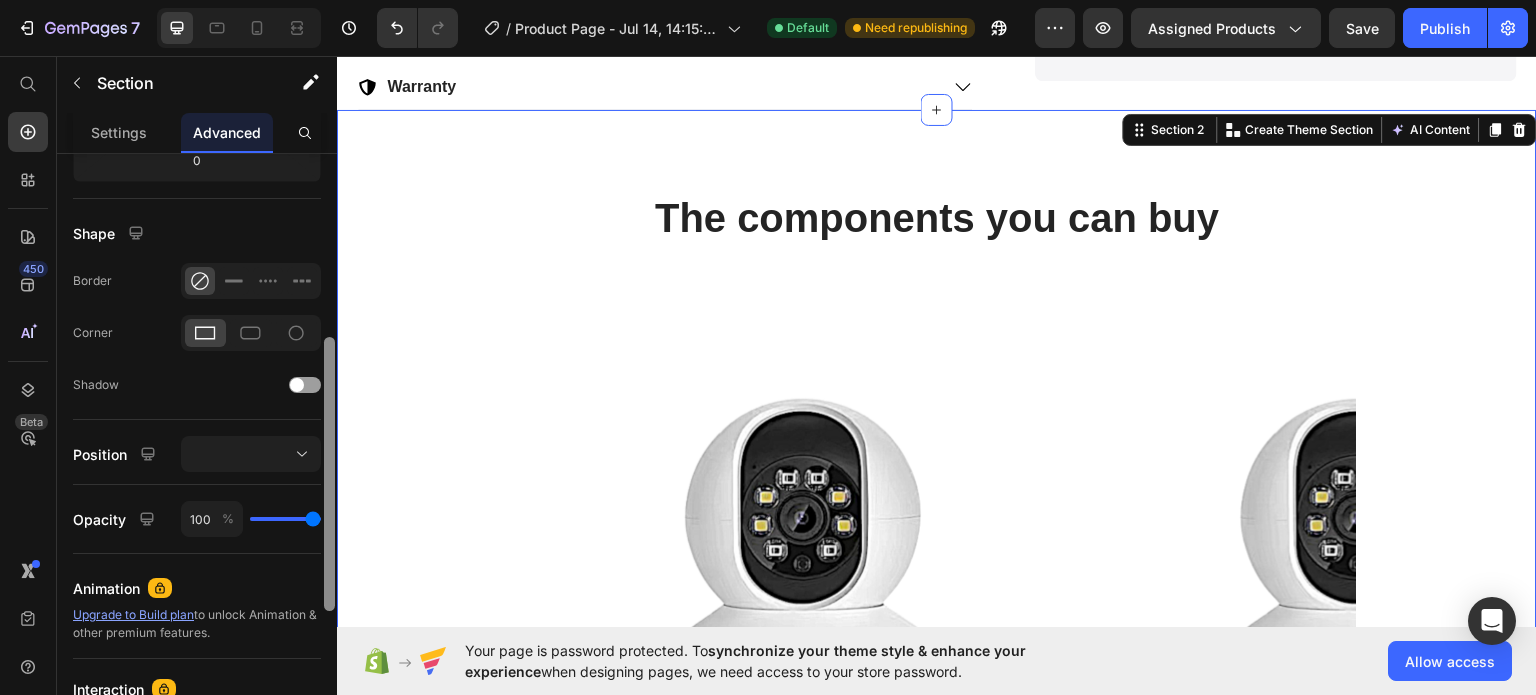 drag, startPoint x: 330, startPoint y: 279, endPoint x: 304, endPoint y: 487, distance: 209.6187 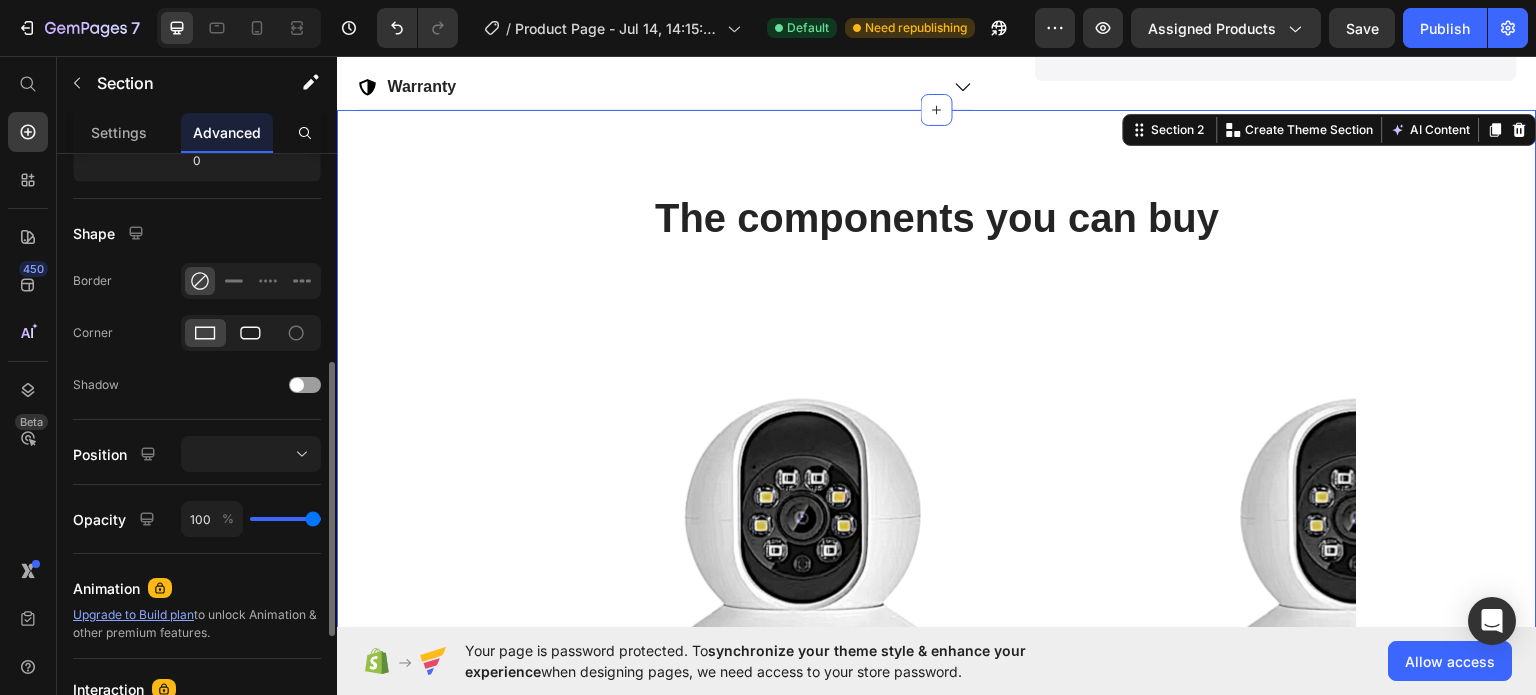 click 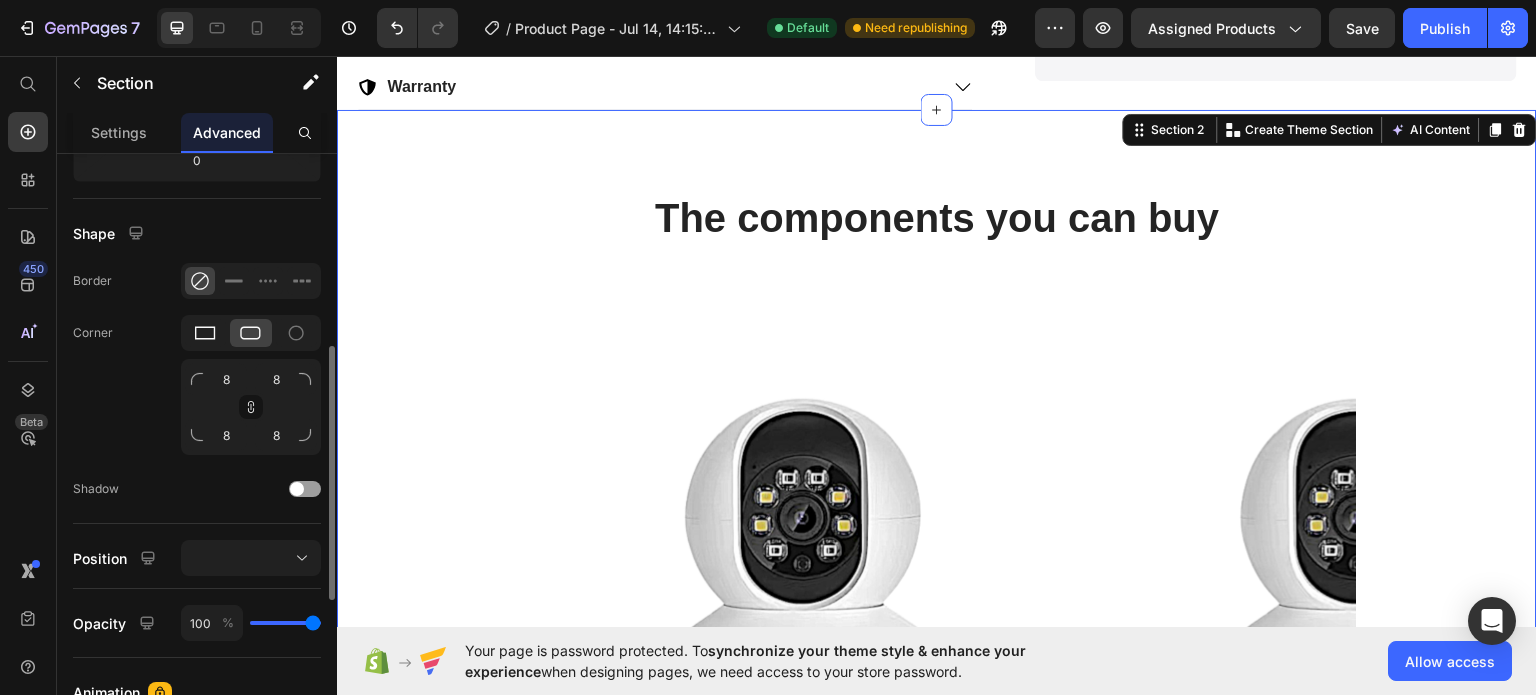click 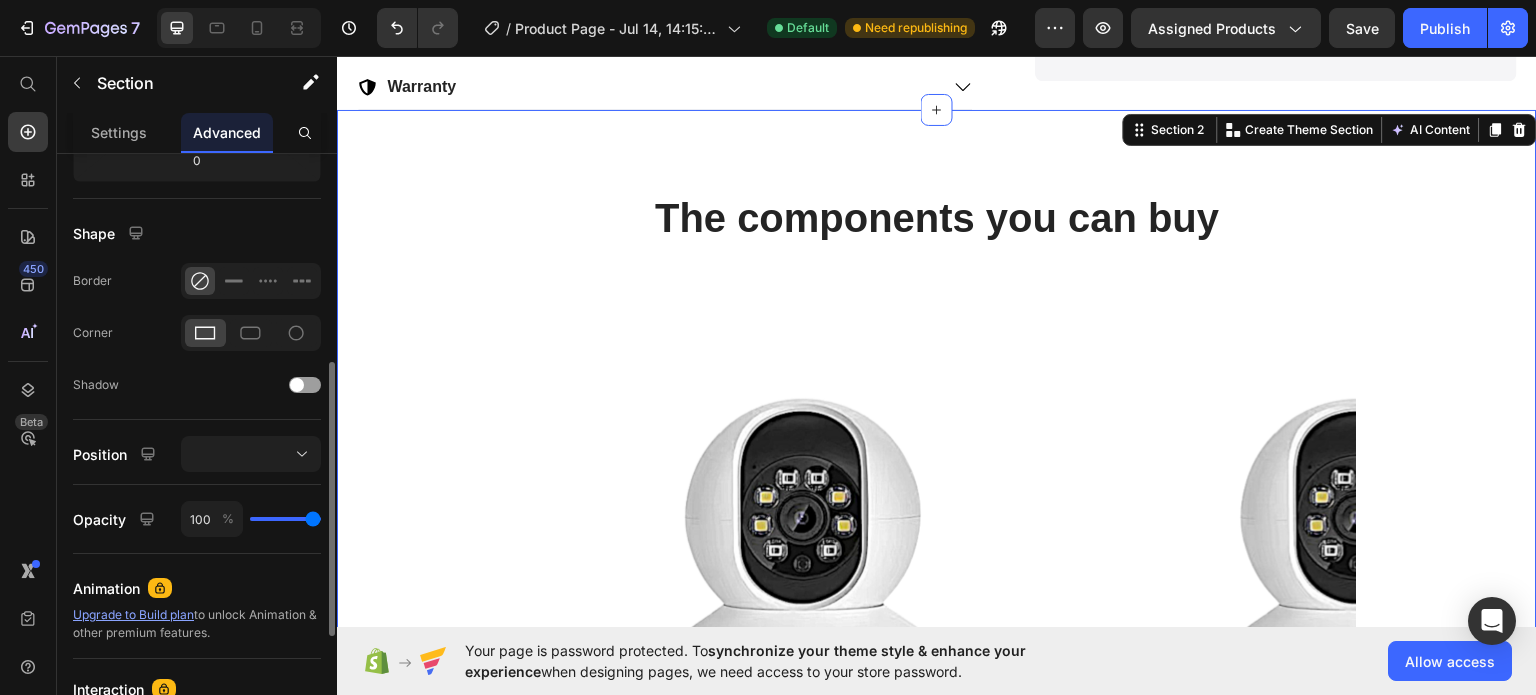 scroll, scrollTop: 455, scrollLeft: 0, axis: vertical 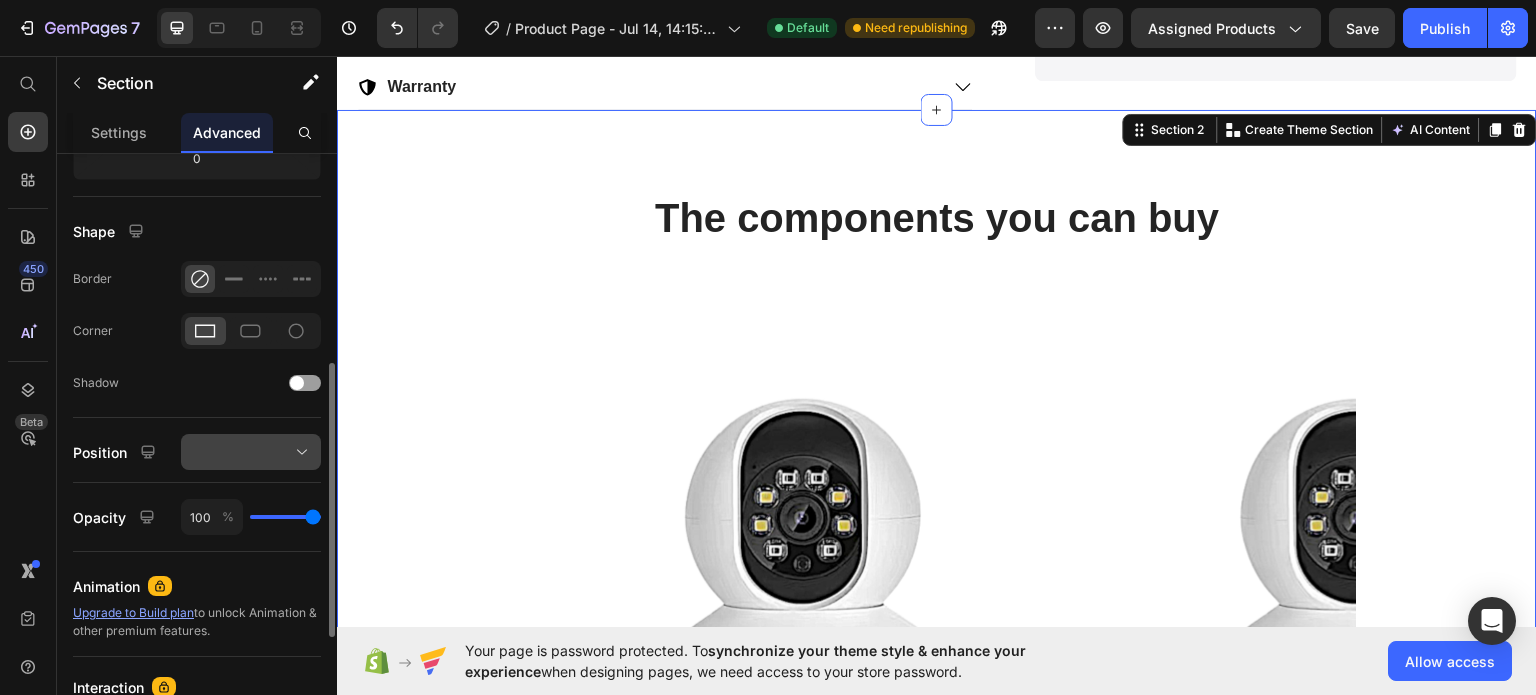 click at bounding box center [251, 452] 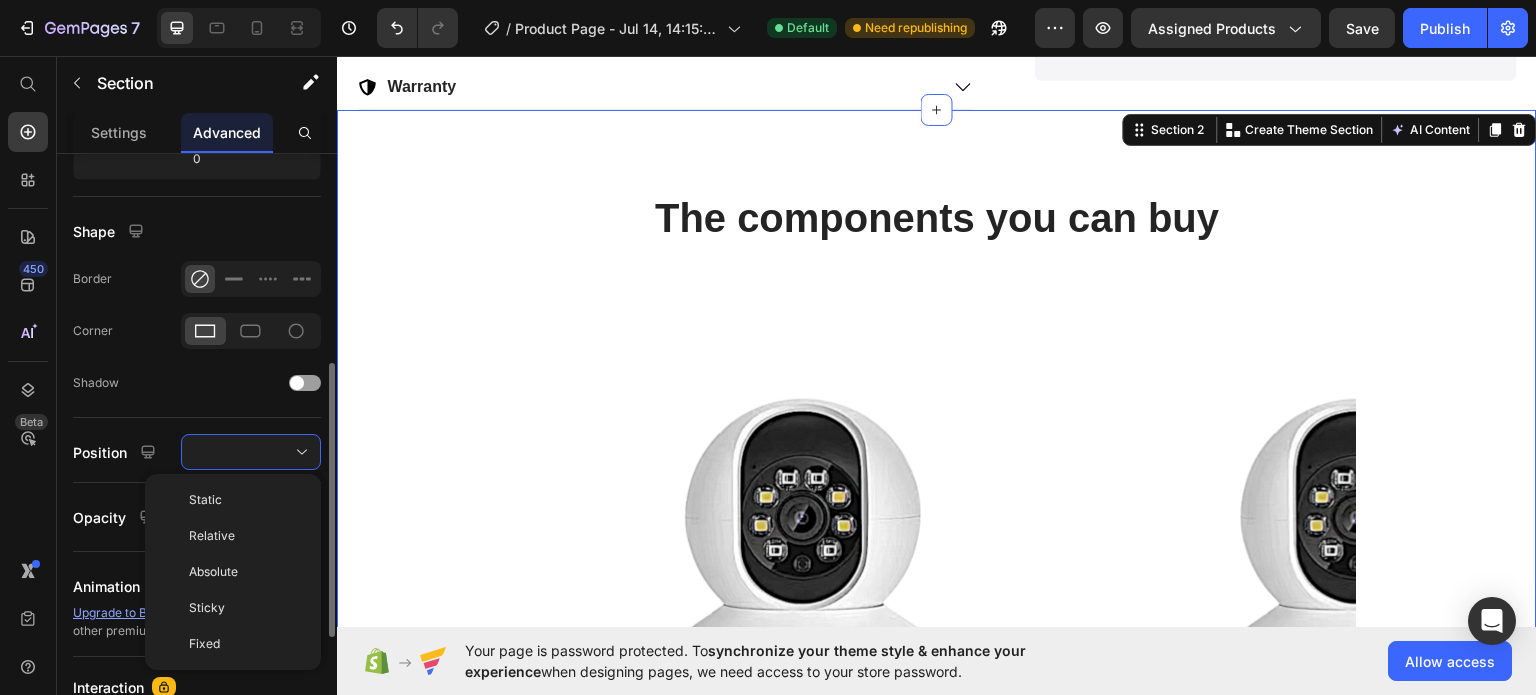 click on "Static" at bounding box center [247, 500] 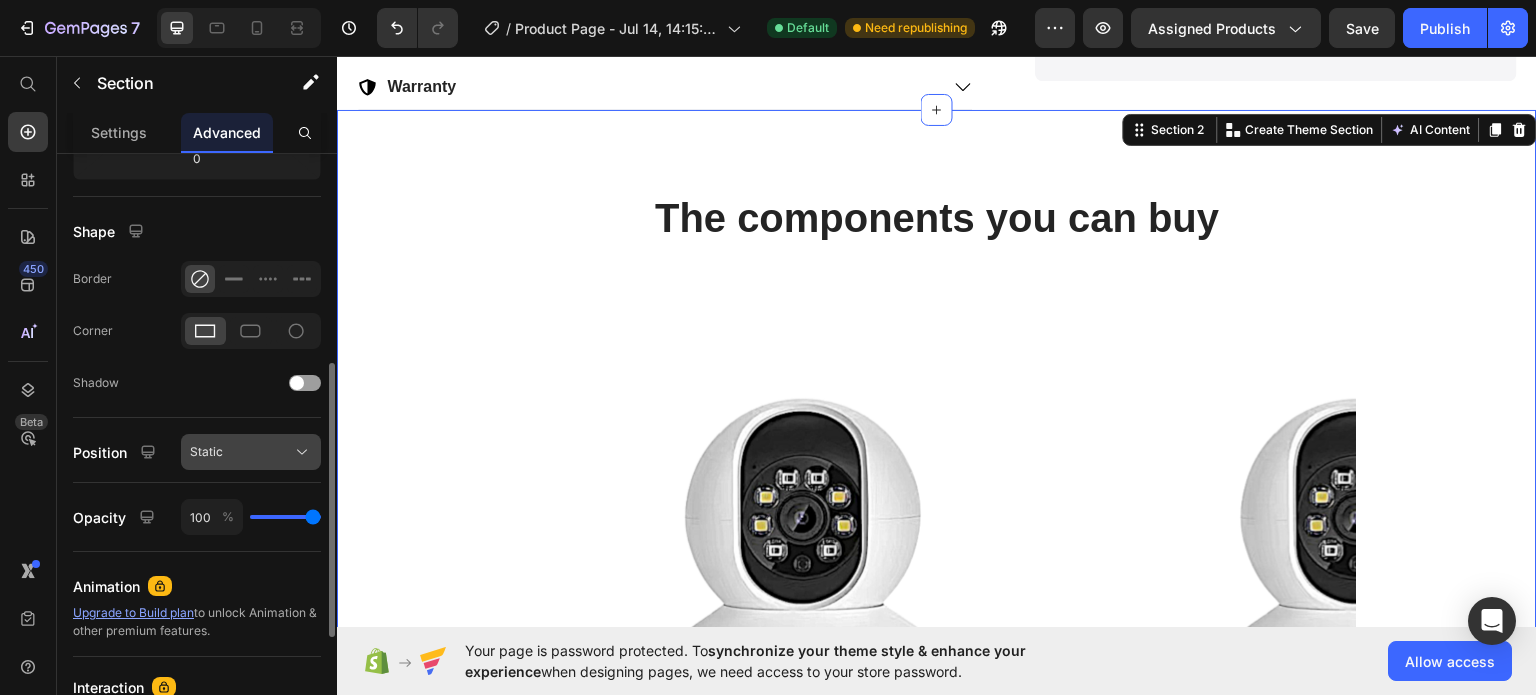 click on "Static" 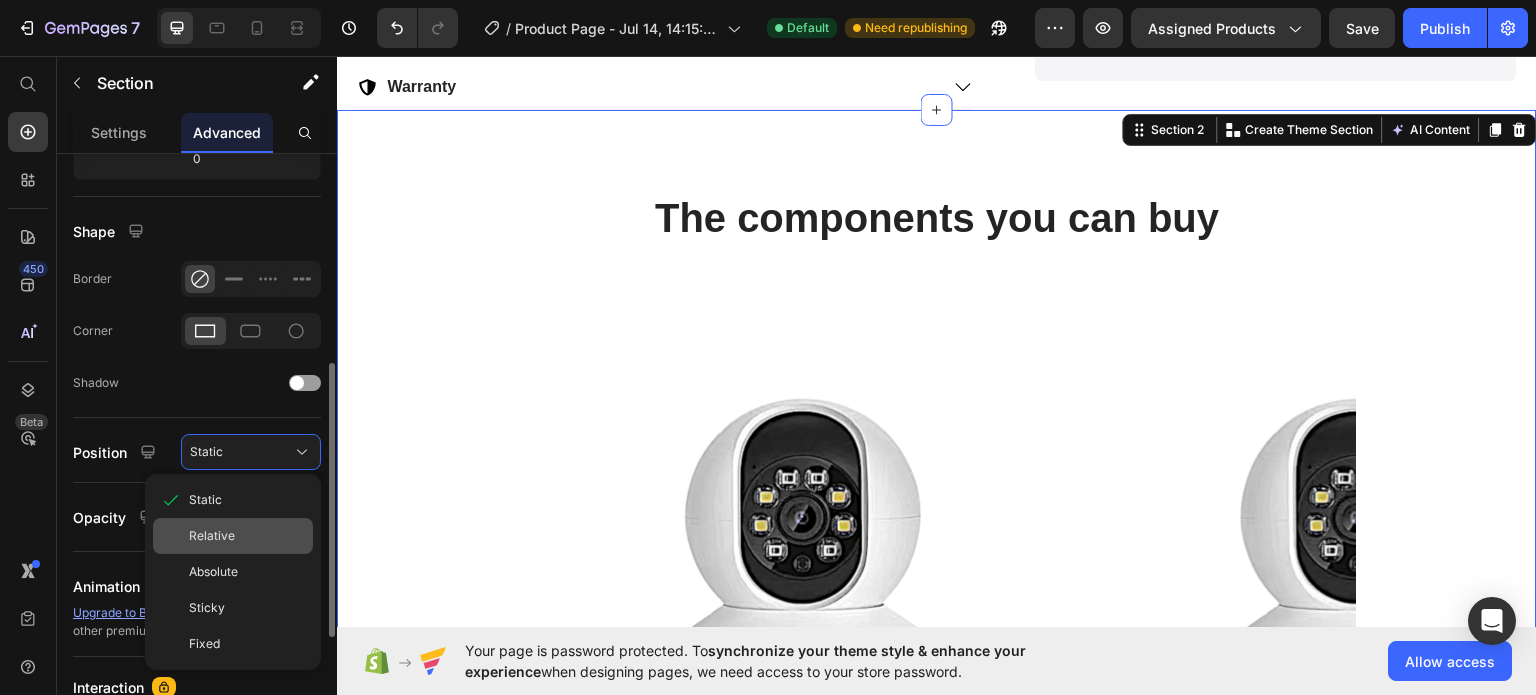 click on "Relative" at bounding box center (247, 536) 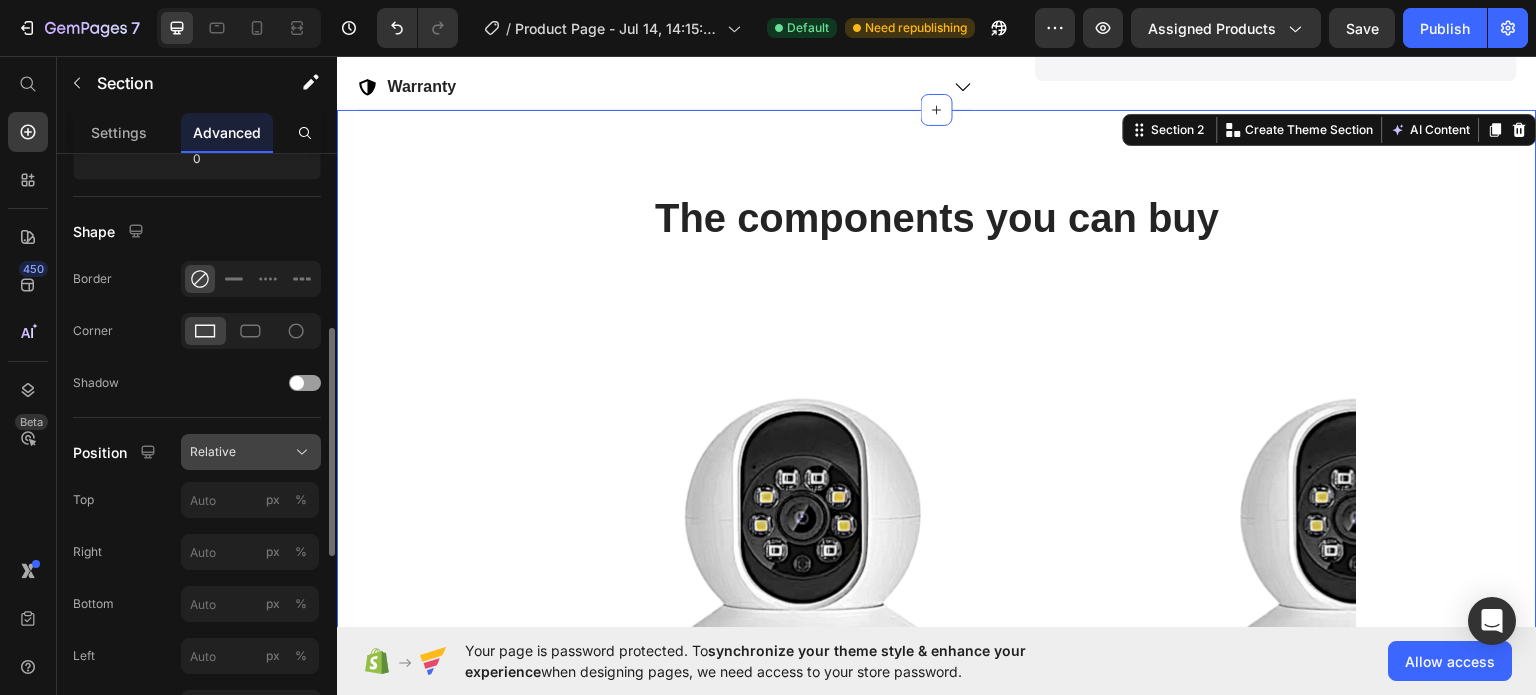click on "Relative" at bounding box center (251, 452) 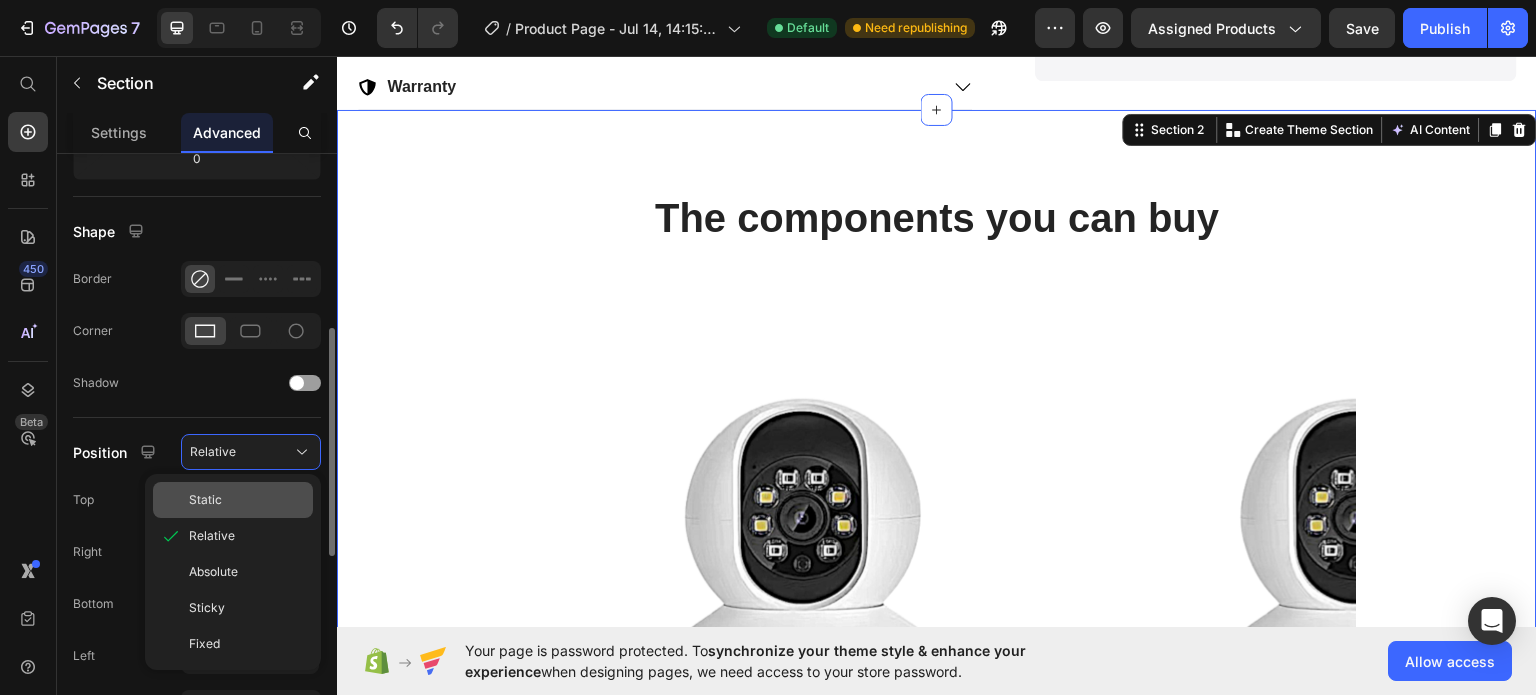 click on "Static" 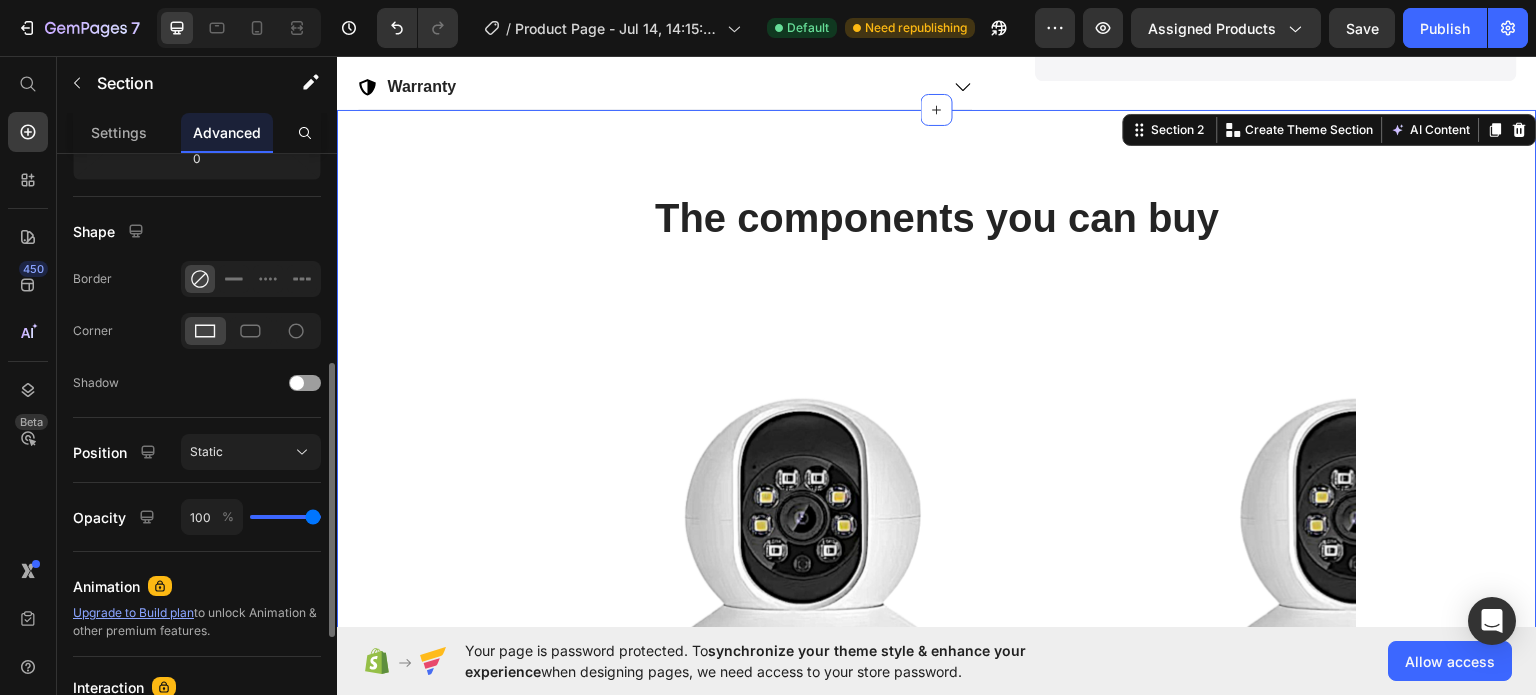 type on "91" 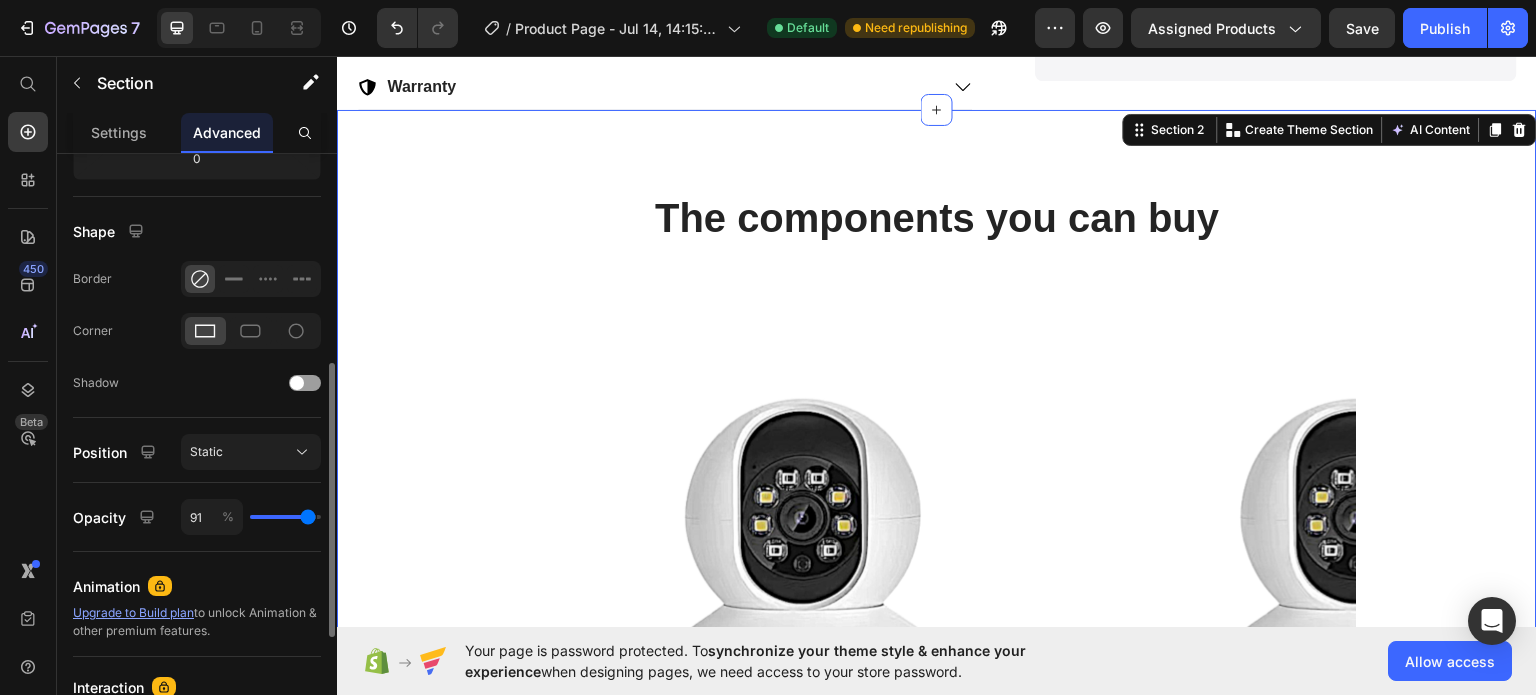 type on "89" 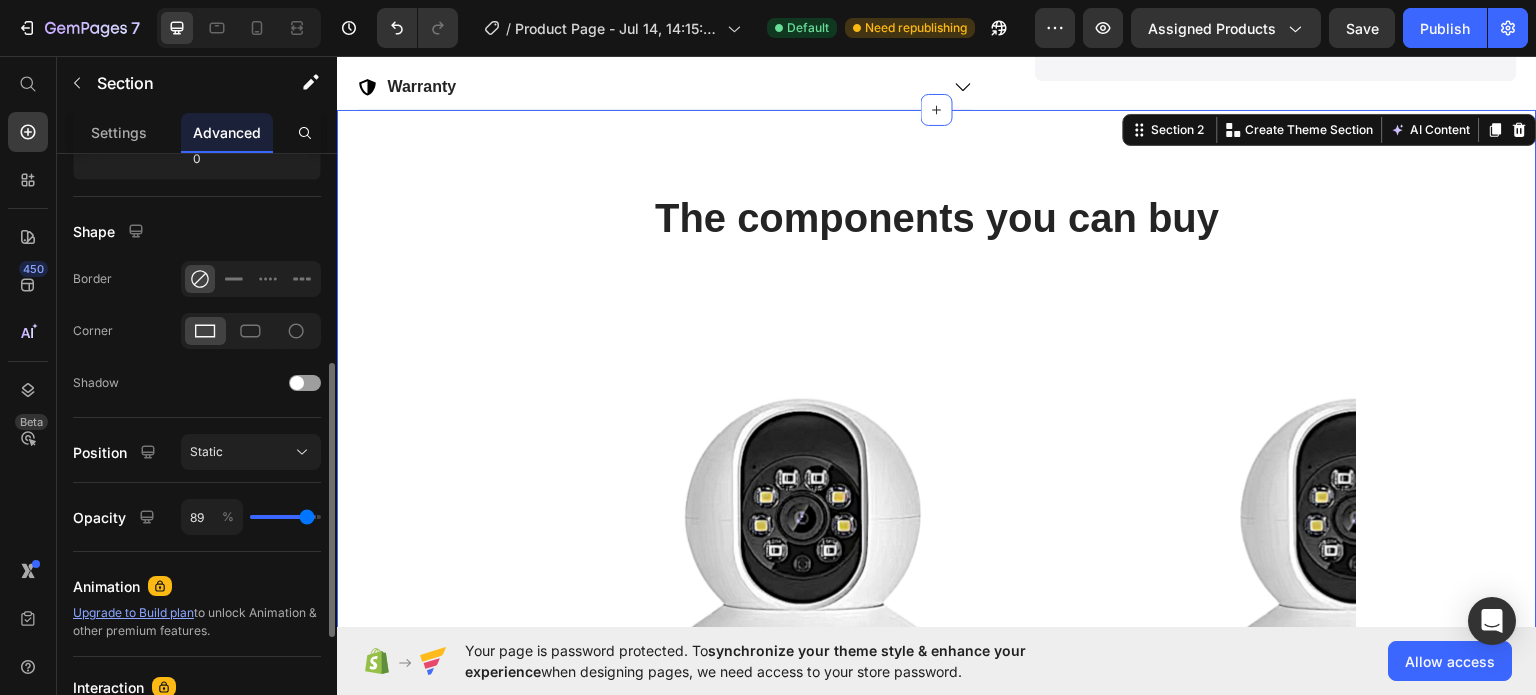 type on "88" 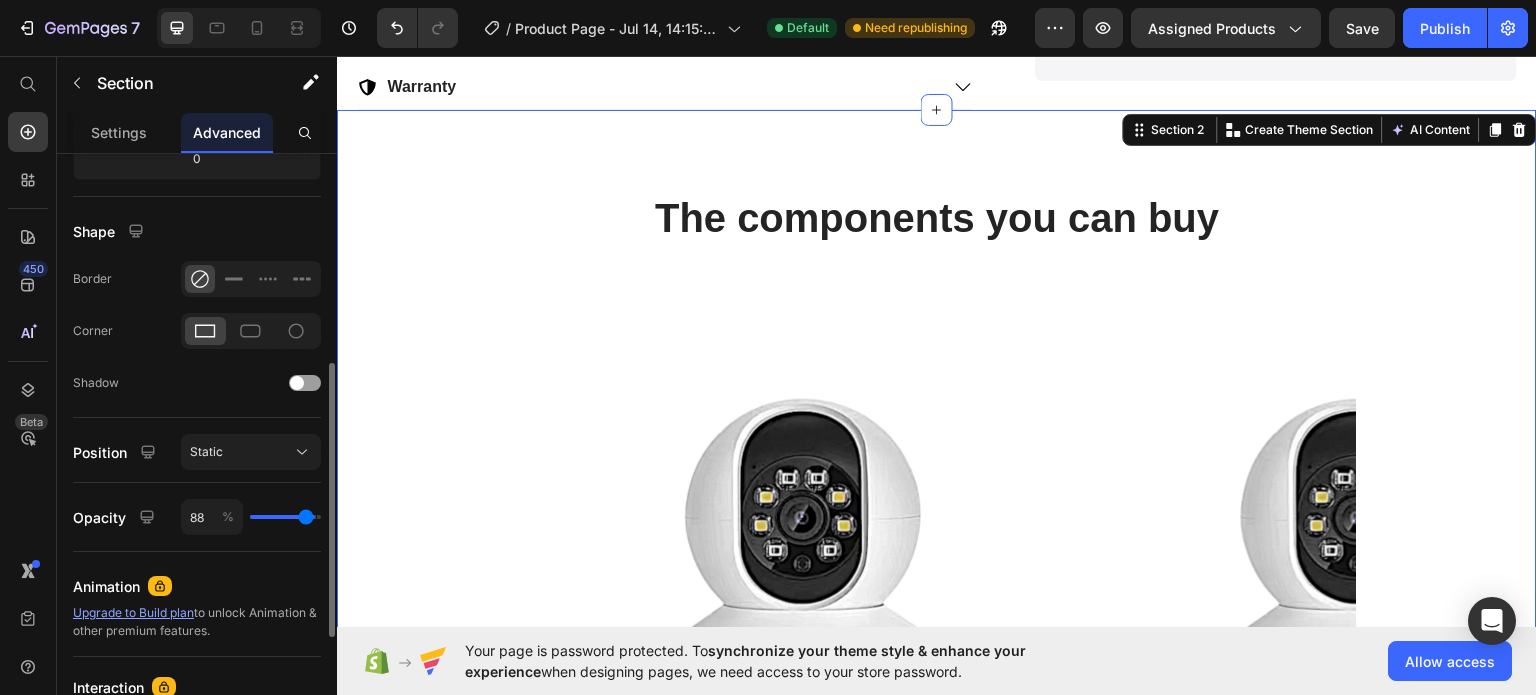 type on "85" 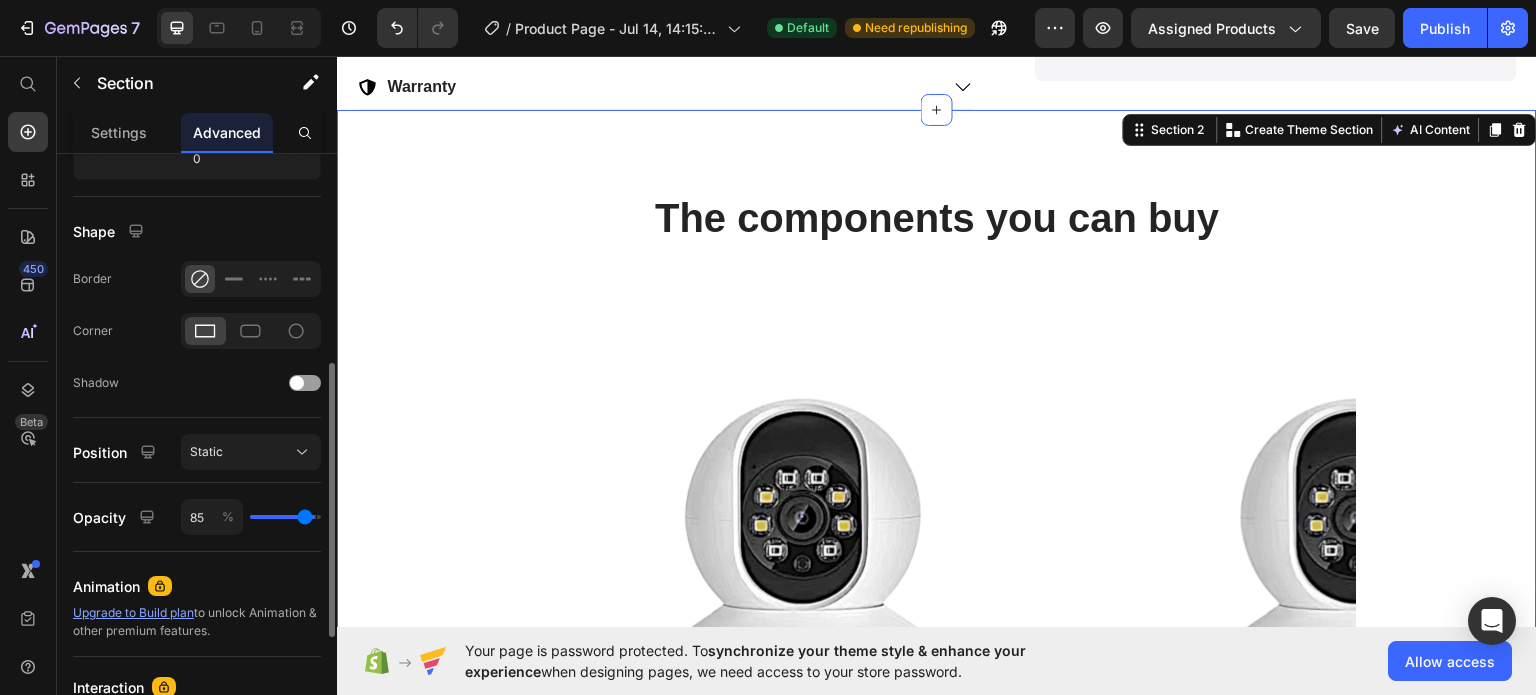 type on "78" 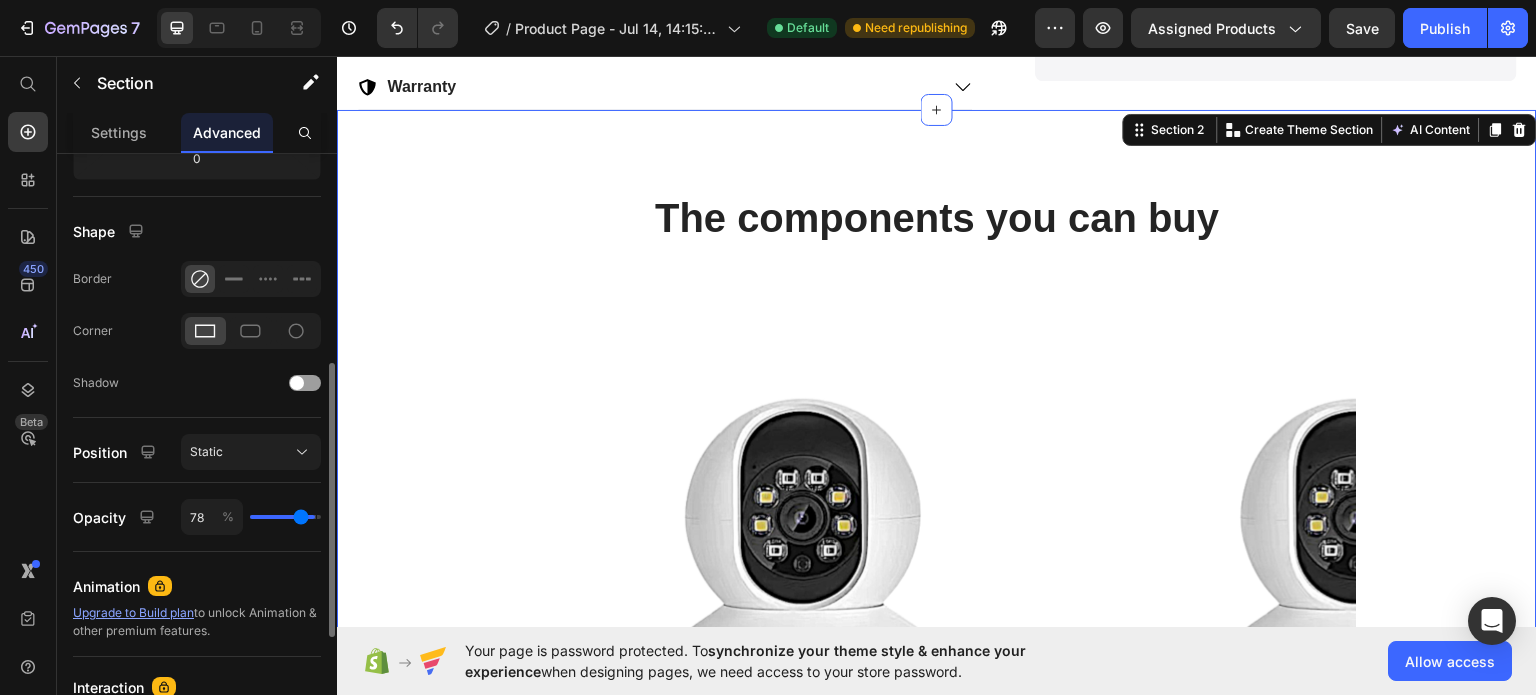 type on "72" 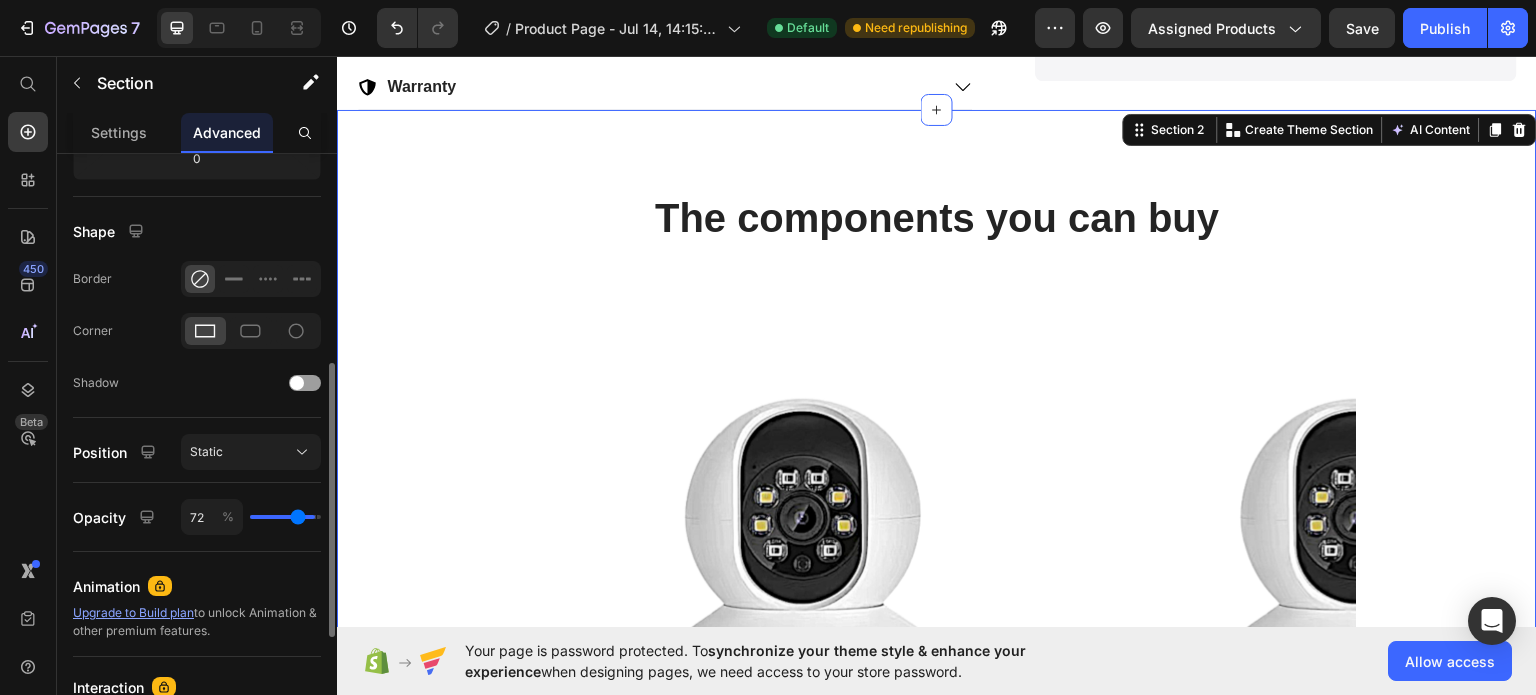 type on "68" 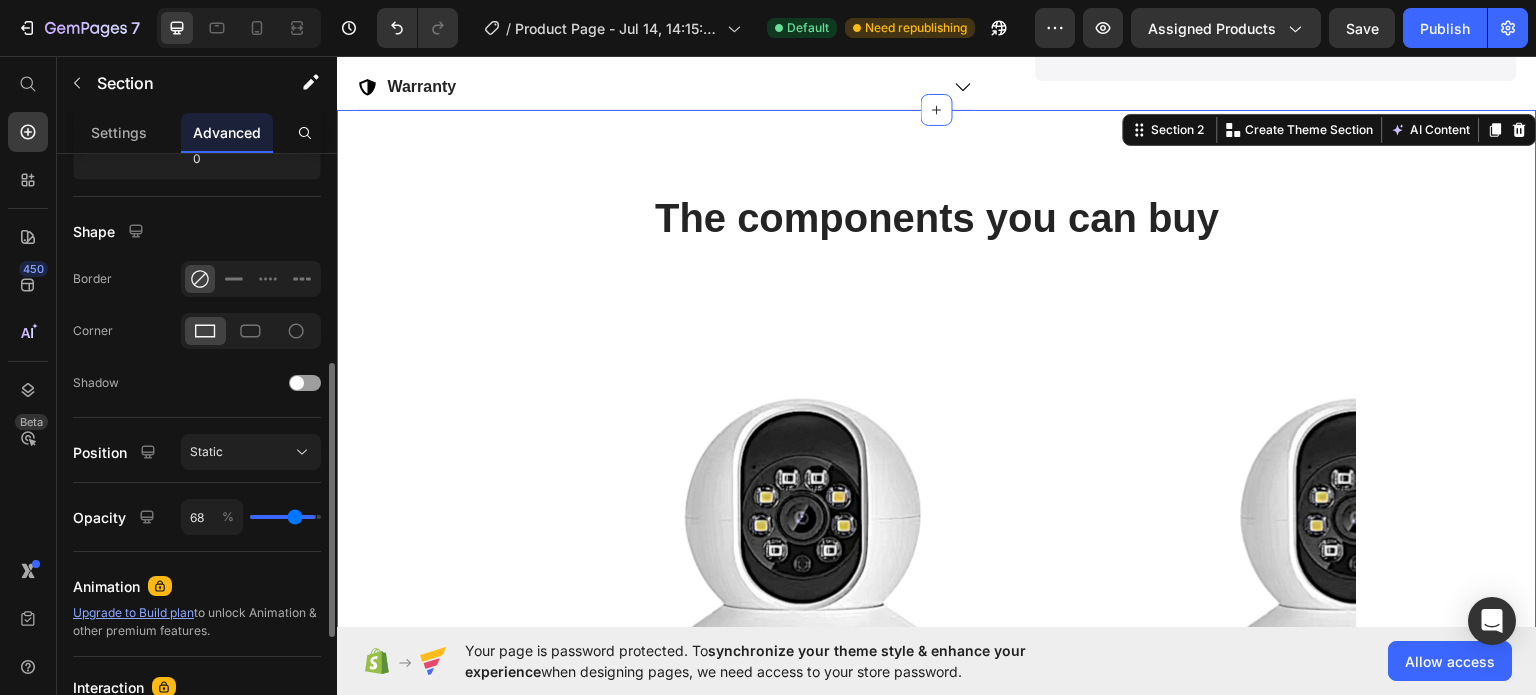 type on "66" 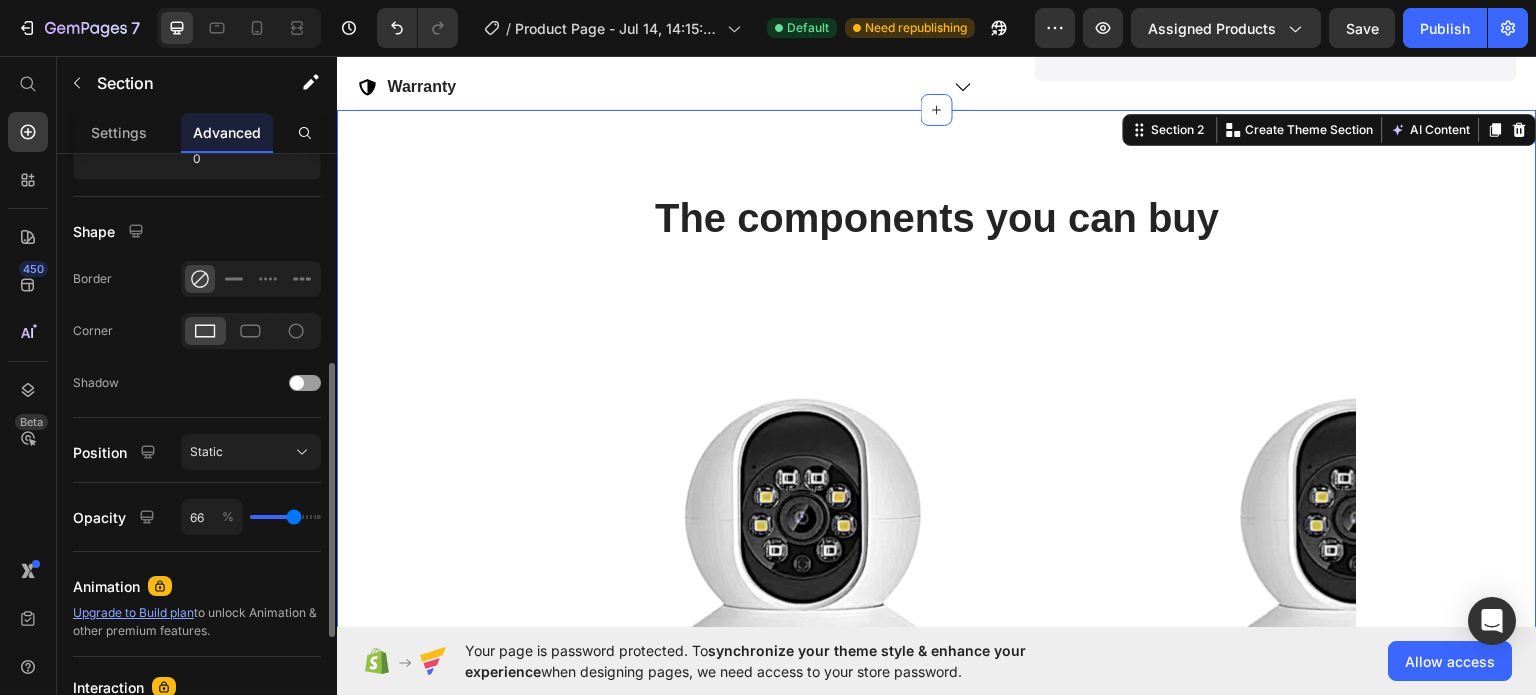 drag, startPoint x: 308, startPoint y: 514, endPoint x: 294, endPoint y: 514, distance: 14 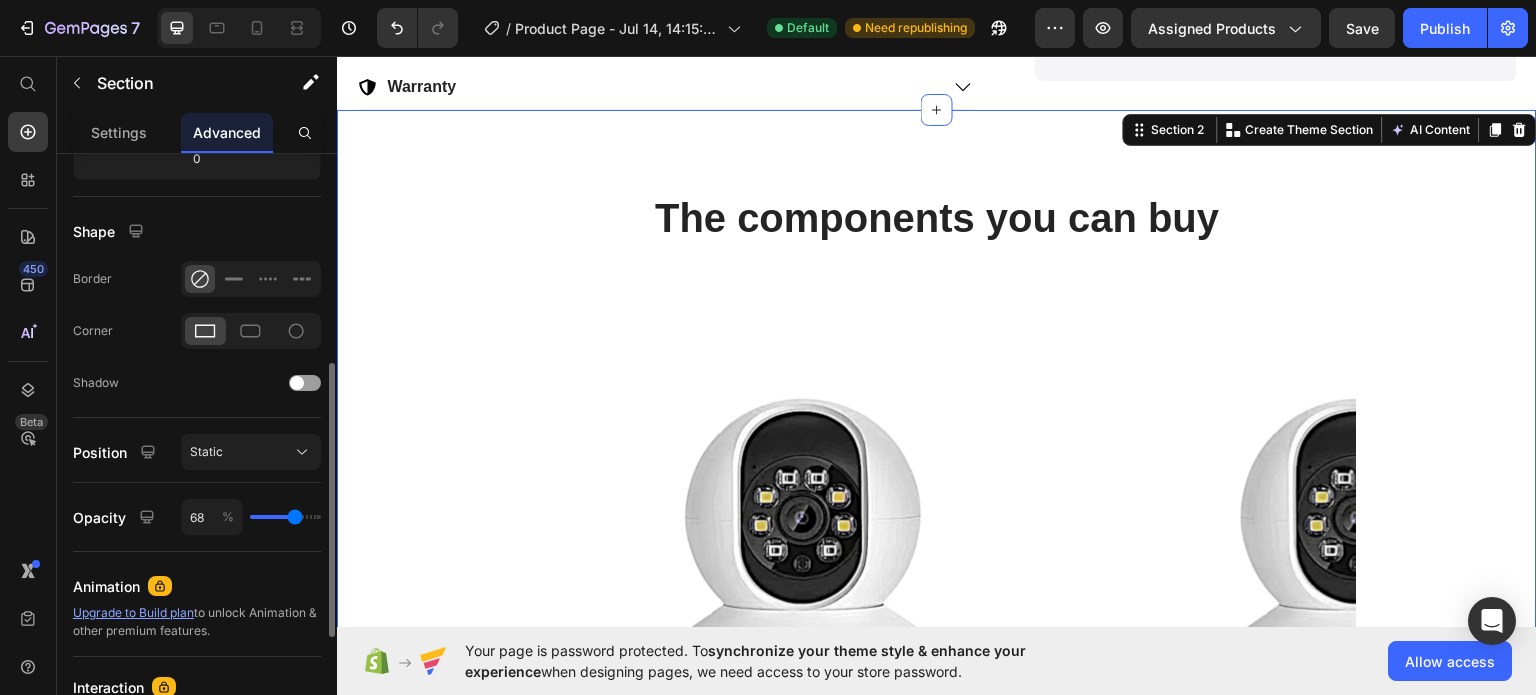 type on "69" 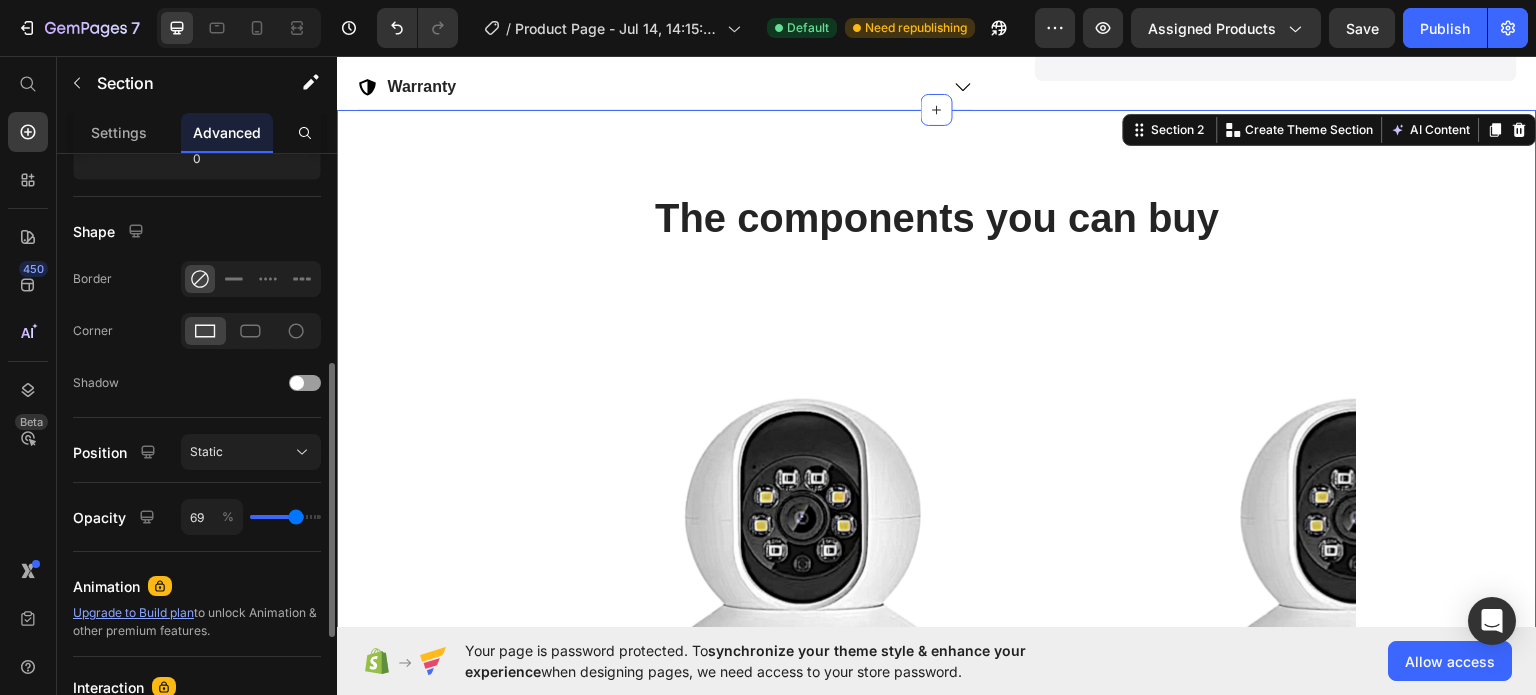 type on "72" 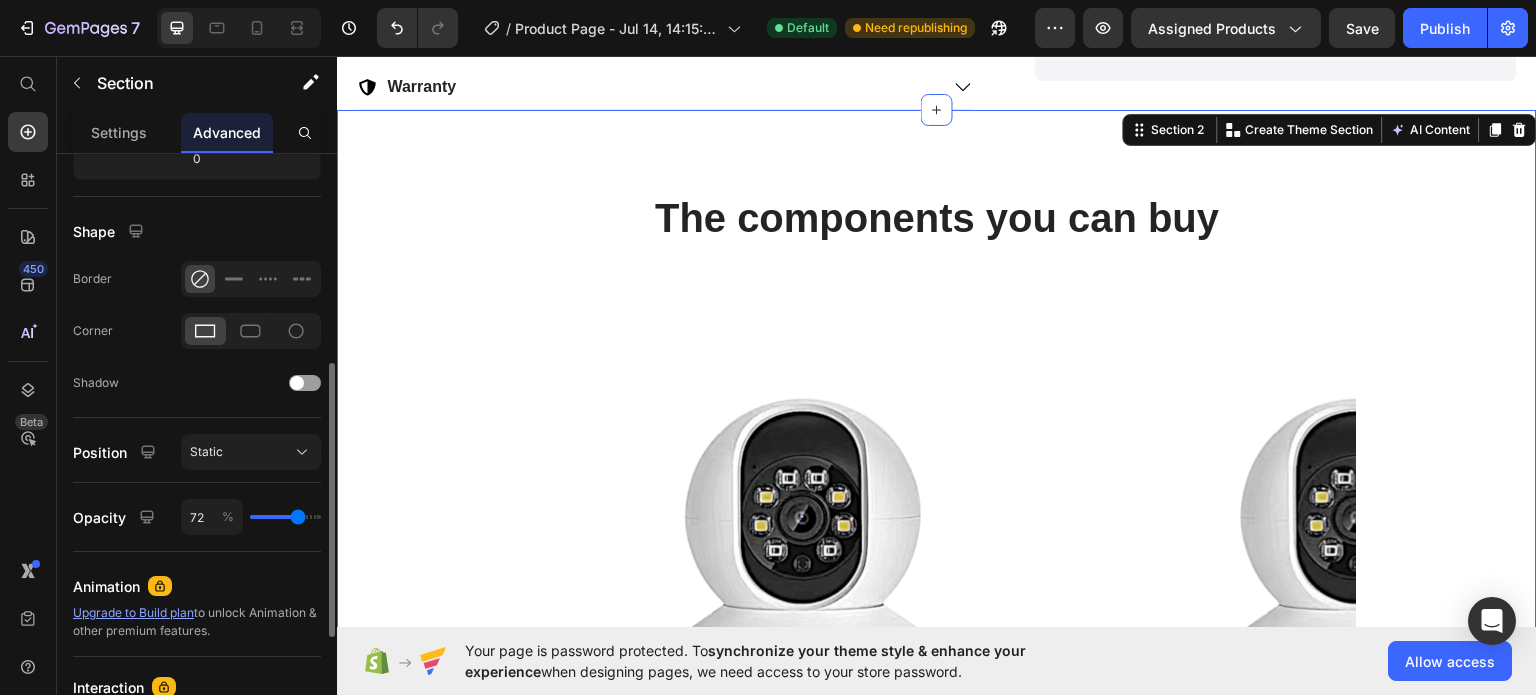 type on "75" 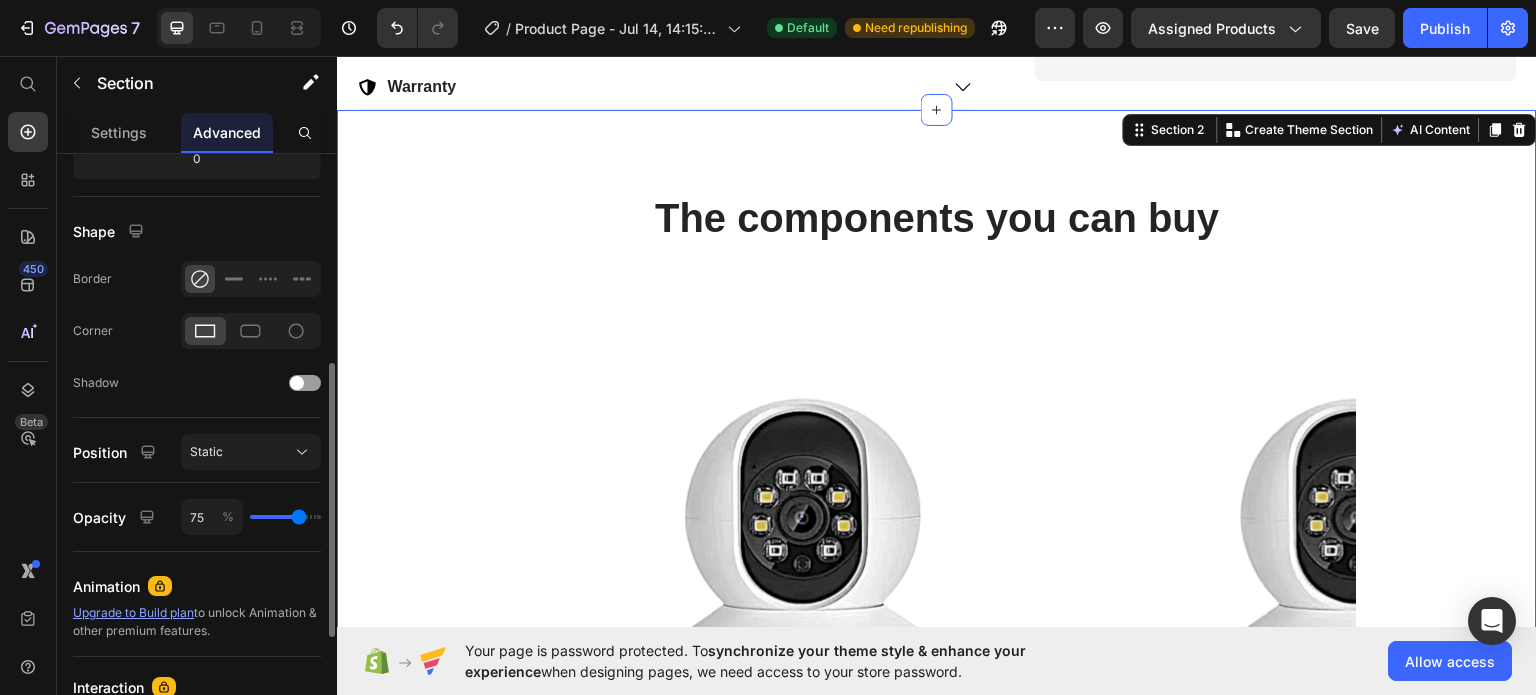 type on "78" 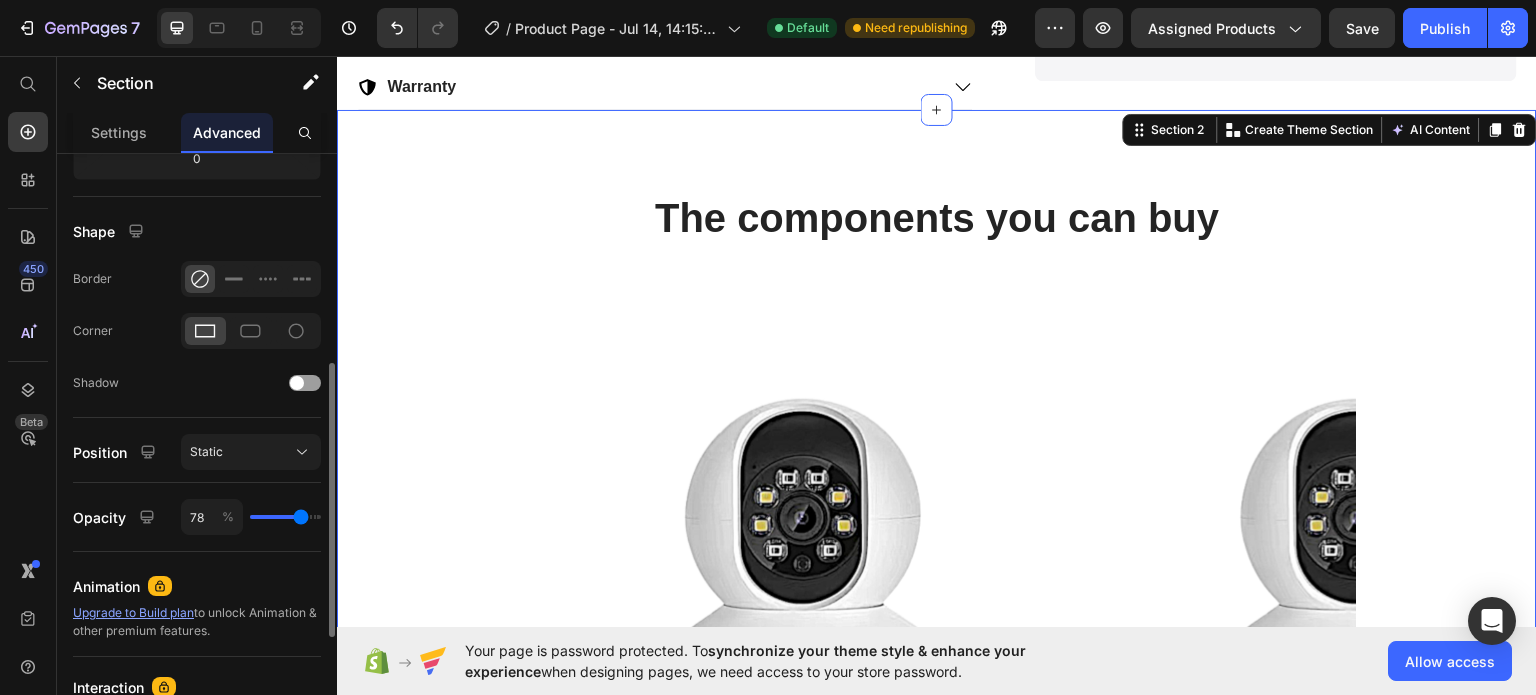 type on "85" 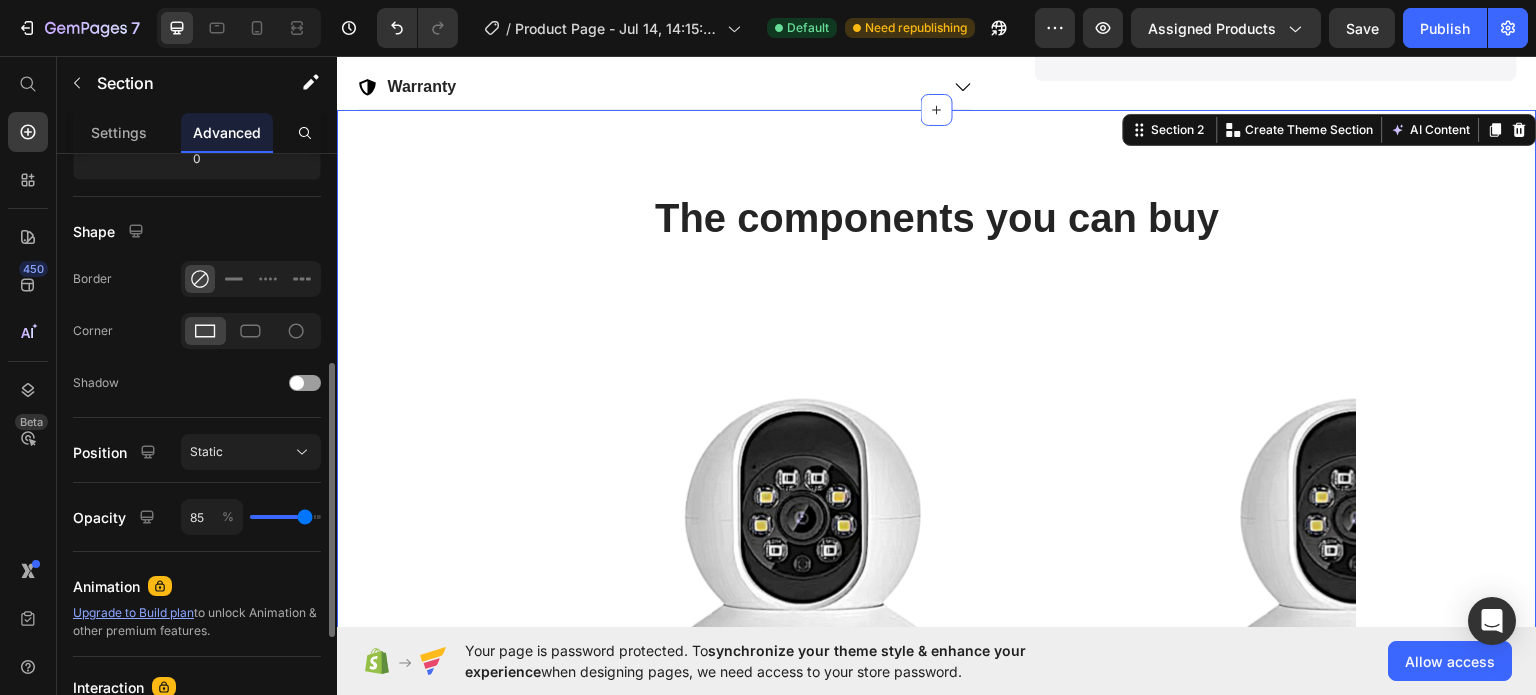 type on "97" 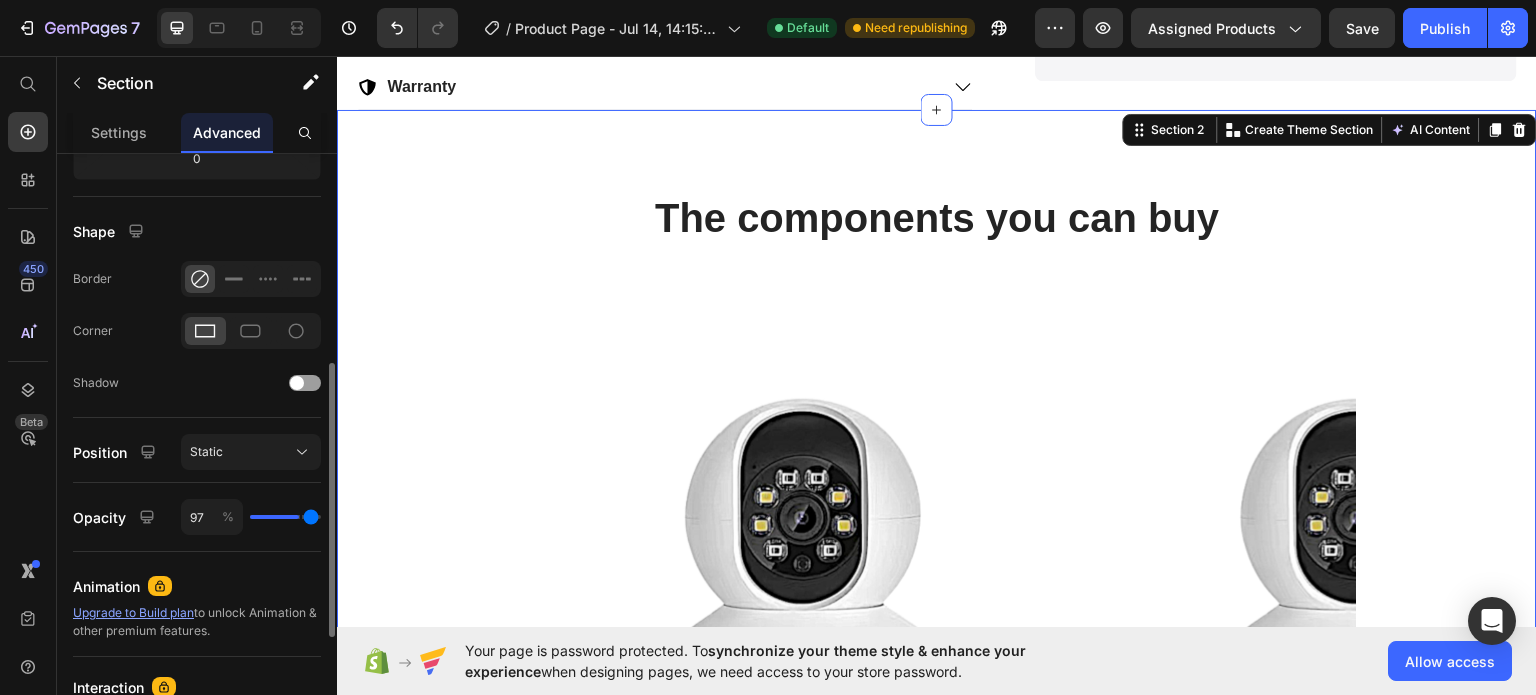 type on "100" 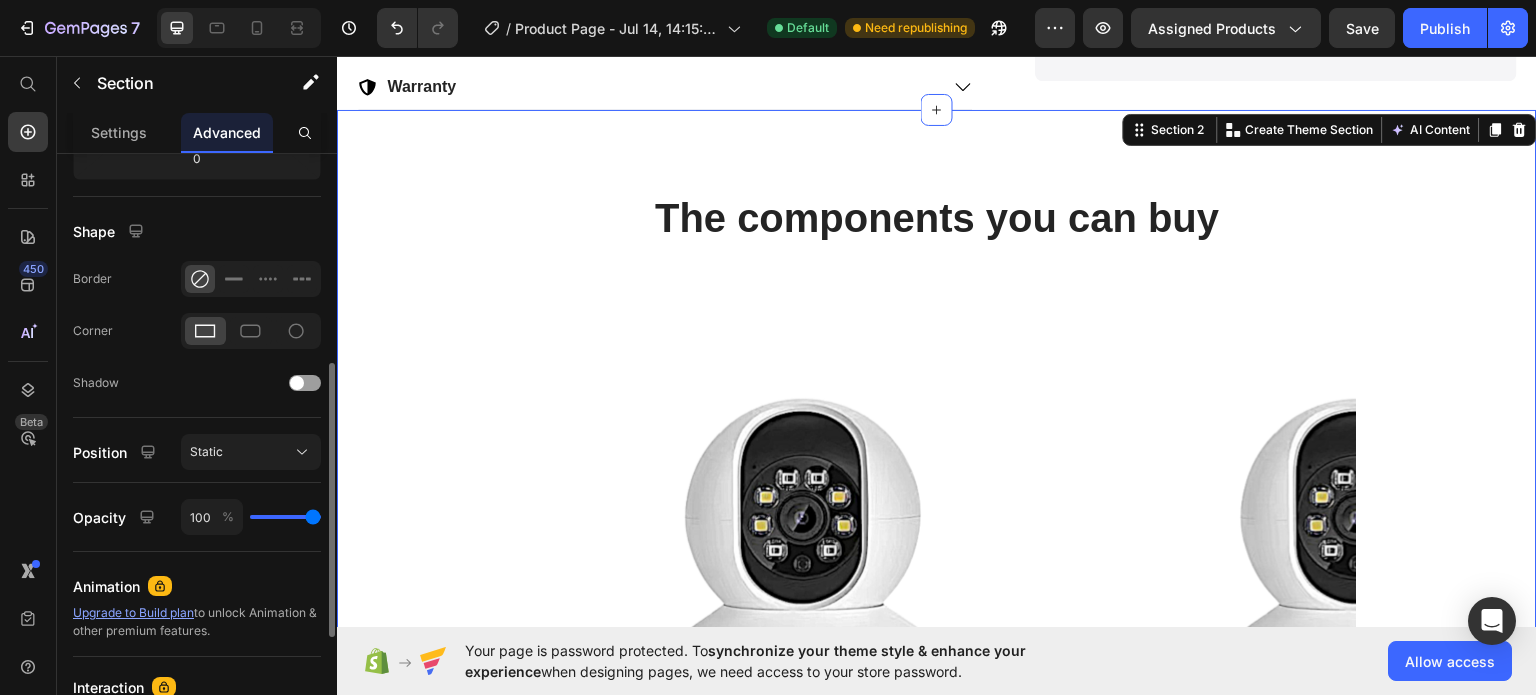 drag, startPoint x: 294, startPoint y: 514, endPoint x: 359, endPoint y: 519, distance: 65.192024 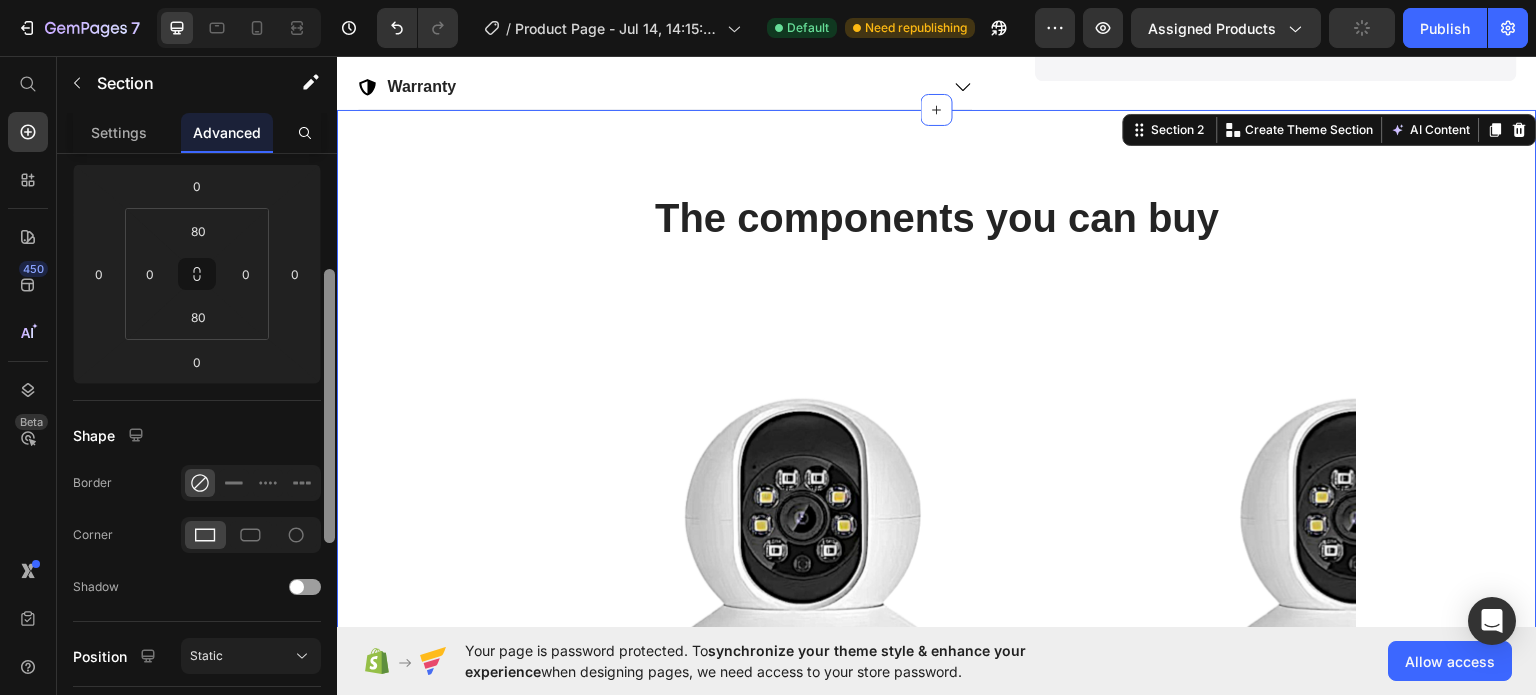 drag, startPoint x: 668, startPoint y: 498, endPoint x: 366, endPoint y: 254, distance: 388.2525 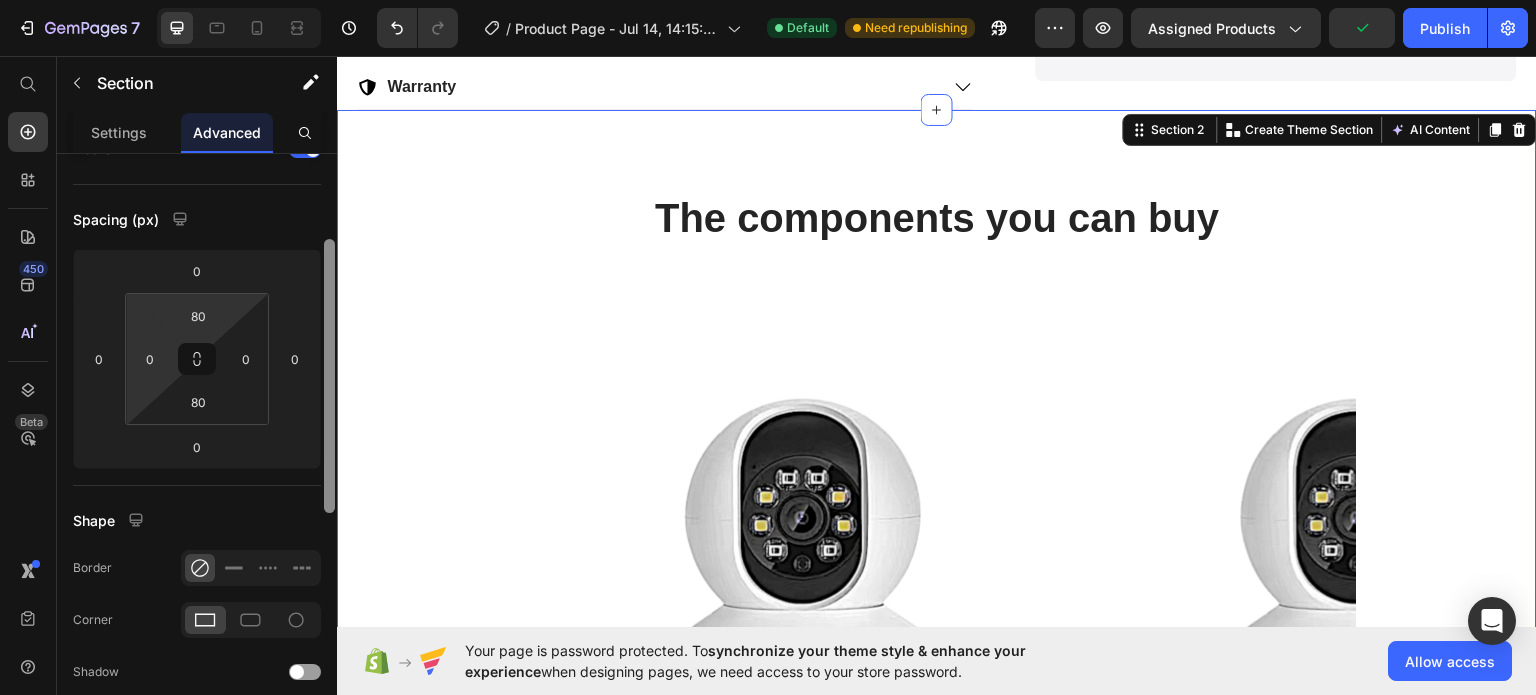 click on "Product Page - Jul 14, 14:15:56 Default Need republishing Preview Assigned Products  Publish  450 Beta Start with Sections Elements Hero Section Product Detail Brands Trusted Badges Guarantee Product Breakdown How to use Testimonials Compare Bundle FAQs Social Proof Brand Story Product List Collection Blog List Contact Sticky Add to Cart Custom Footer Browse Library 450 Layout
Row
Row
Row
Row Text
Heading
Text Block Button
Button
Button
Sticky Back to top Media
Image" at bounding box center (768, 0) 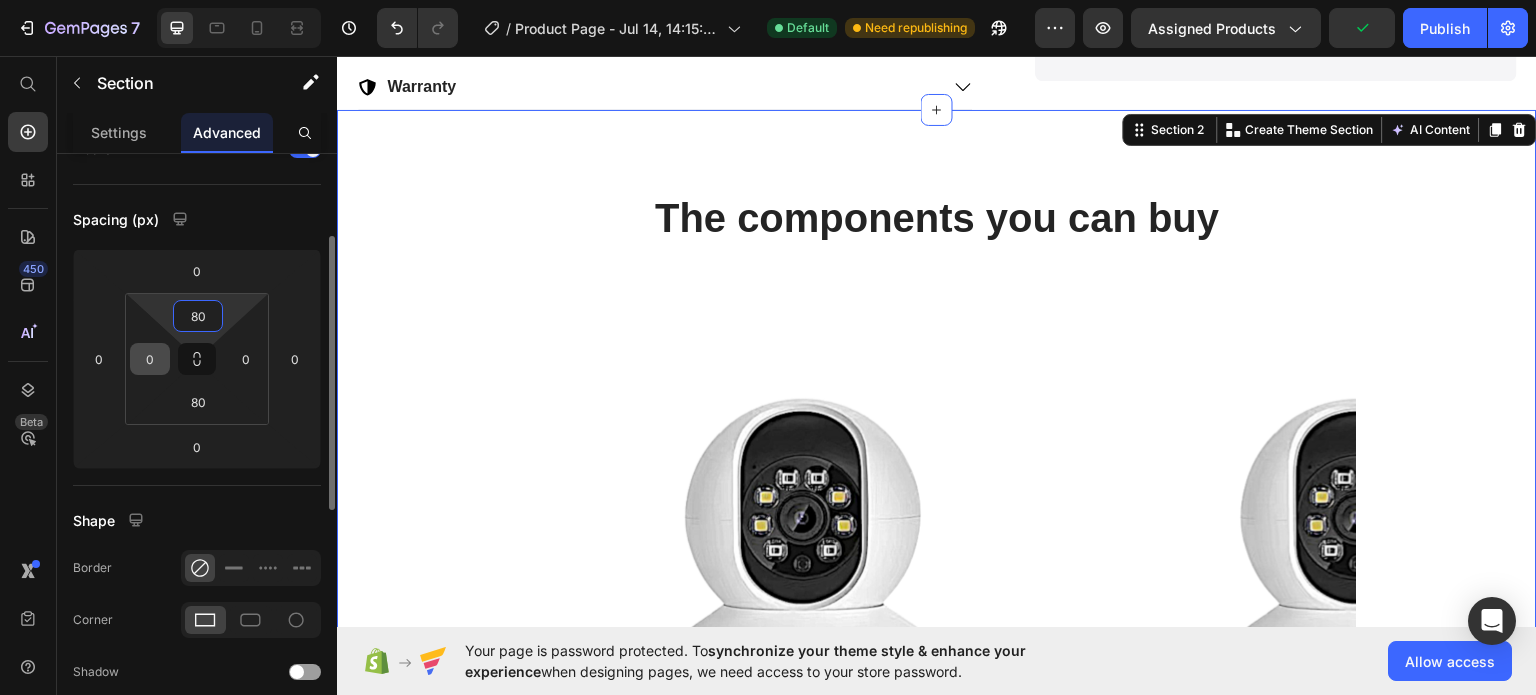 scroll, scrollTop: 170, scrollLeft: 0, axis: vertical 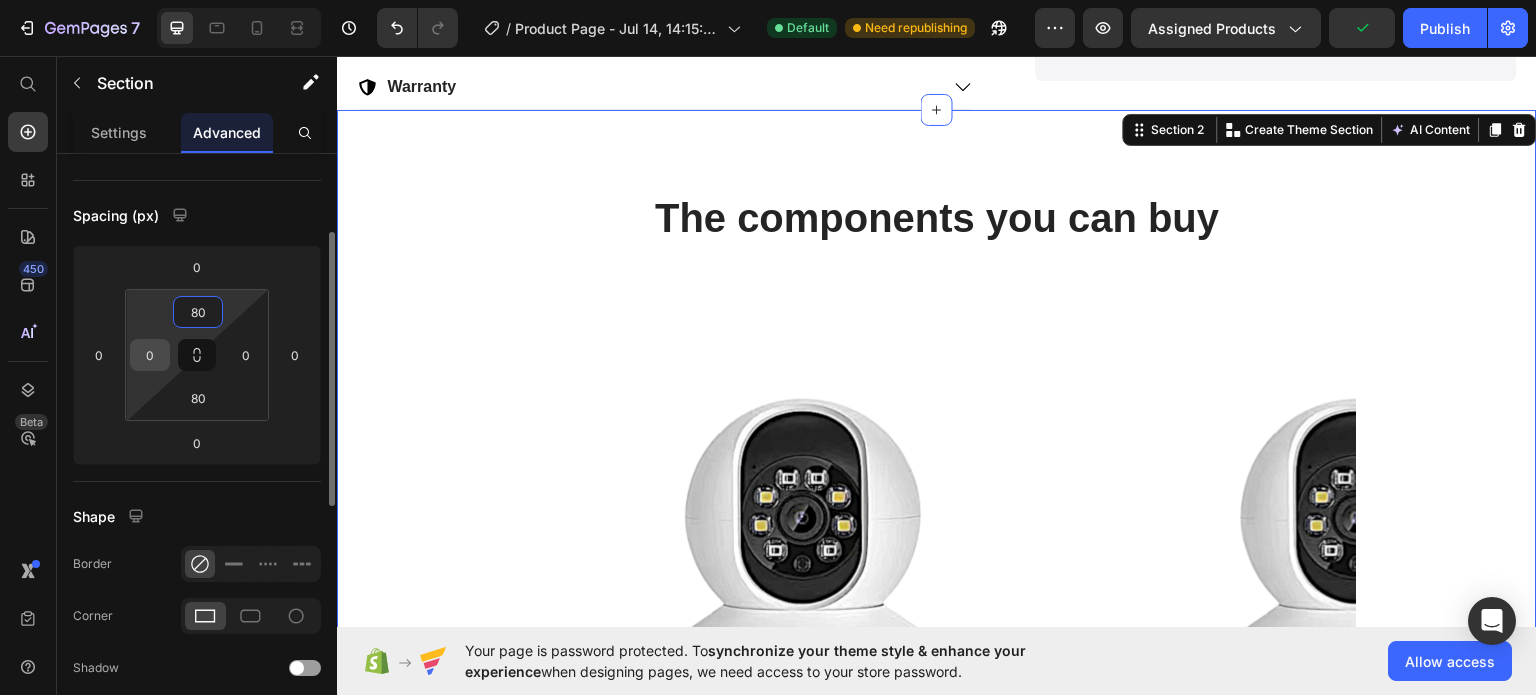 click on "0" at bounding box center [150, 355] 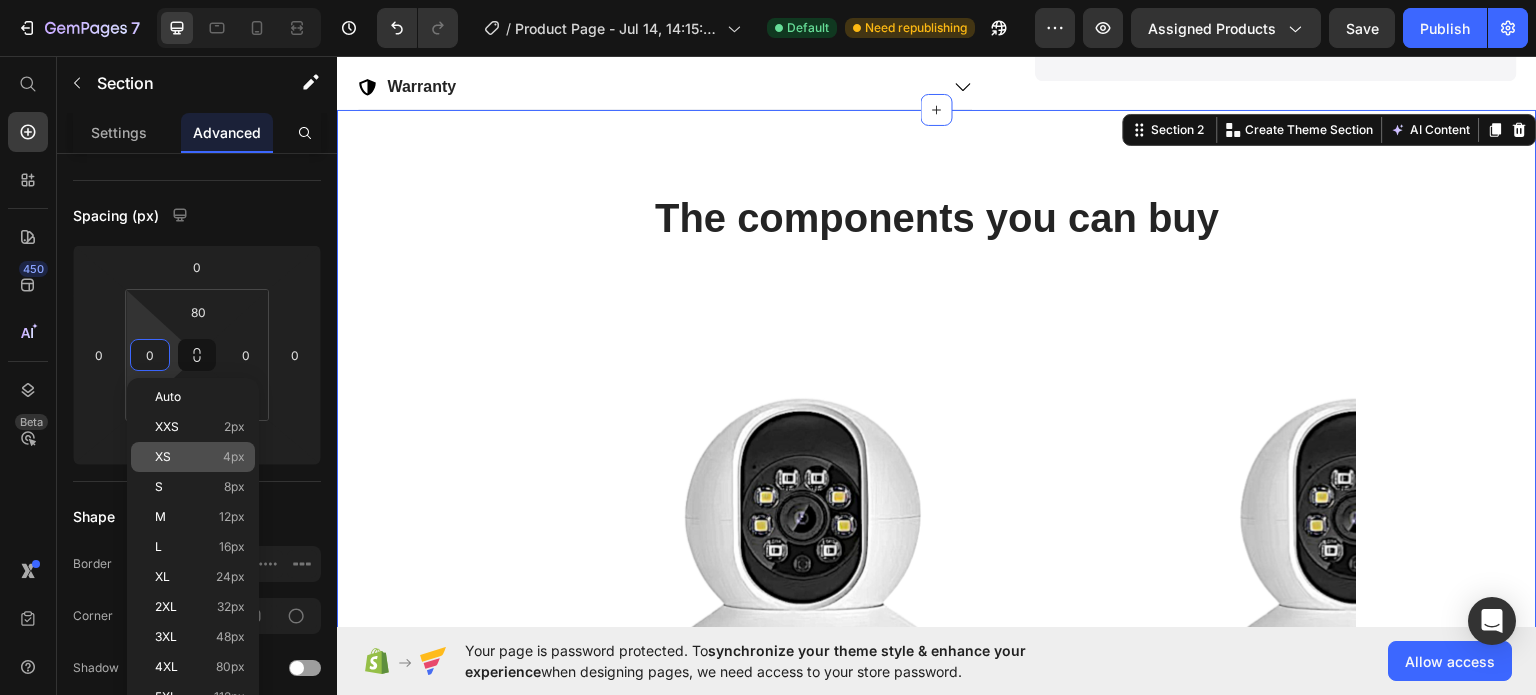 click on "XS 4px" 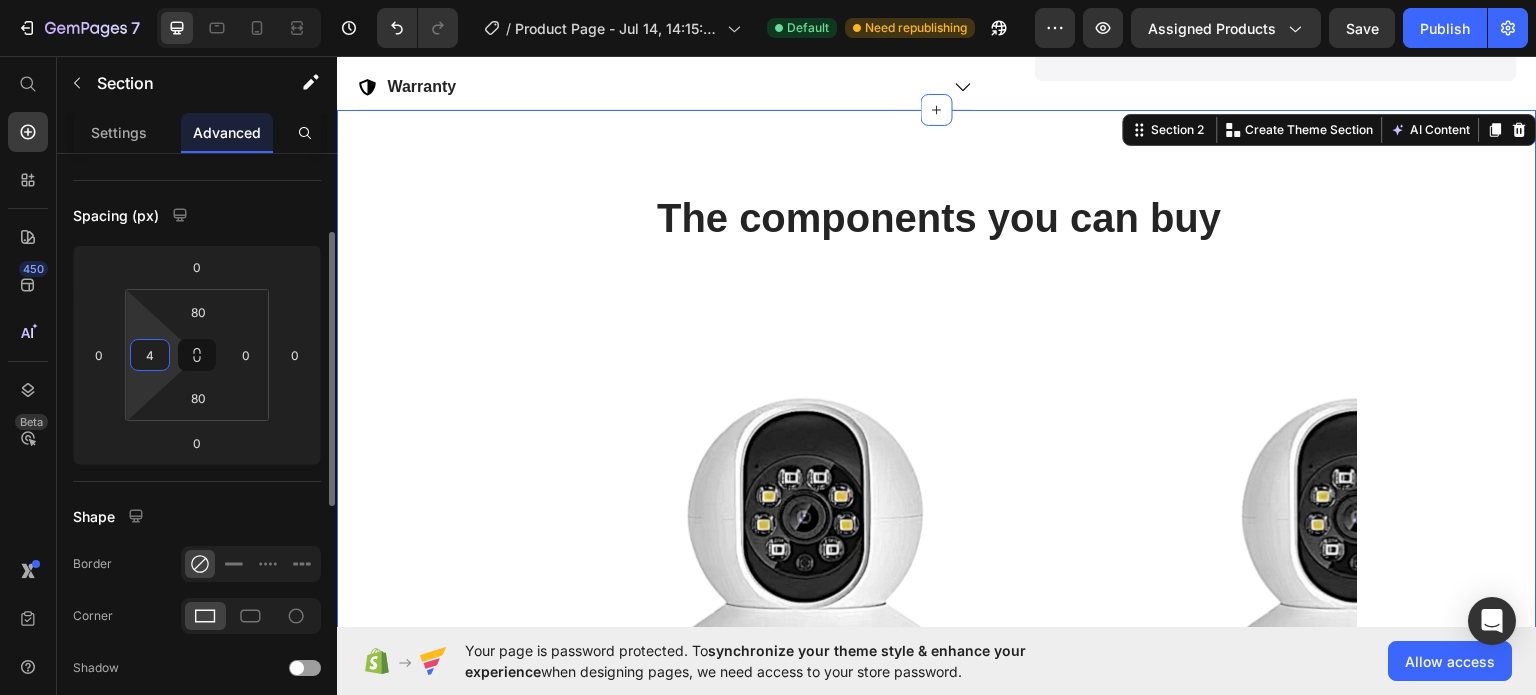 click on "4" at bounding box center (150, 355) 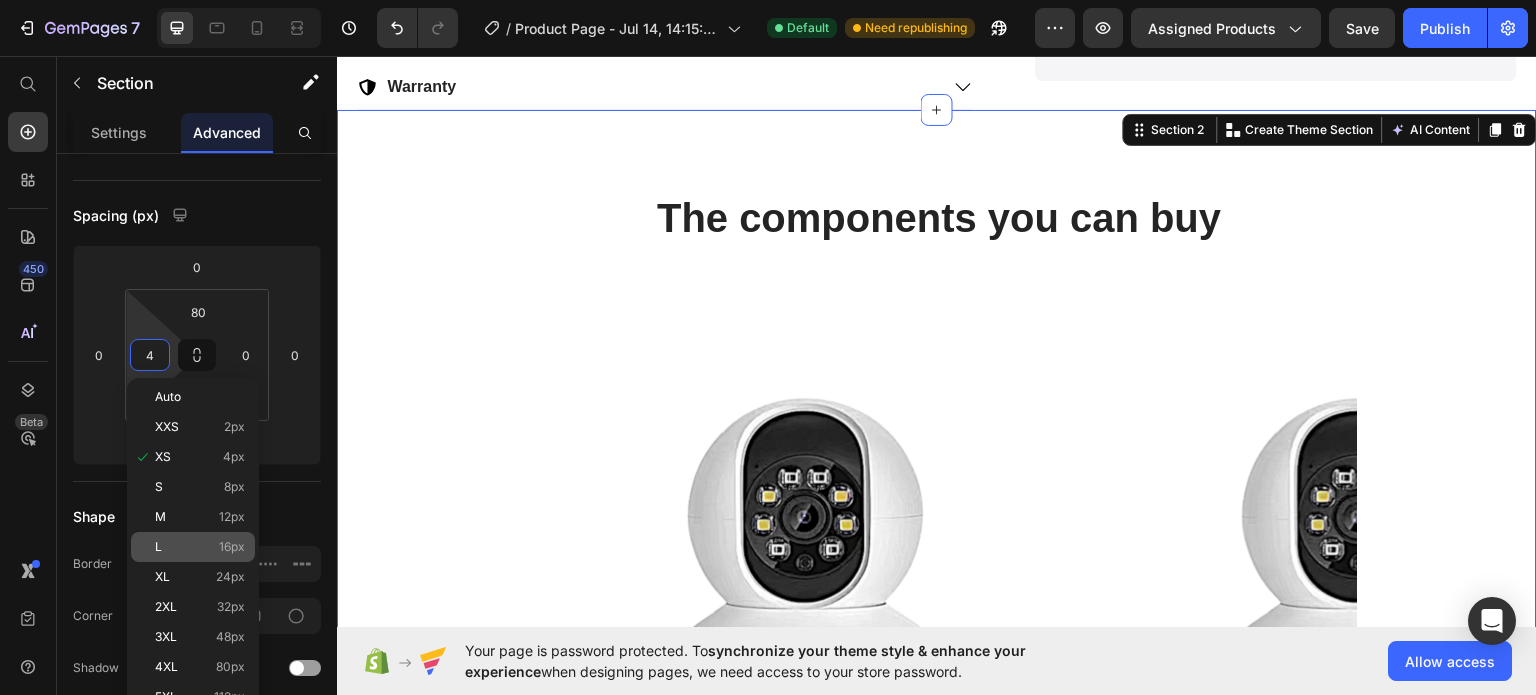 click on "L 16px" at bounding box center (200, 547) 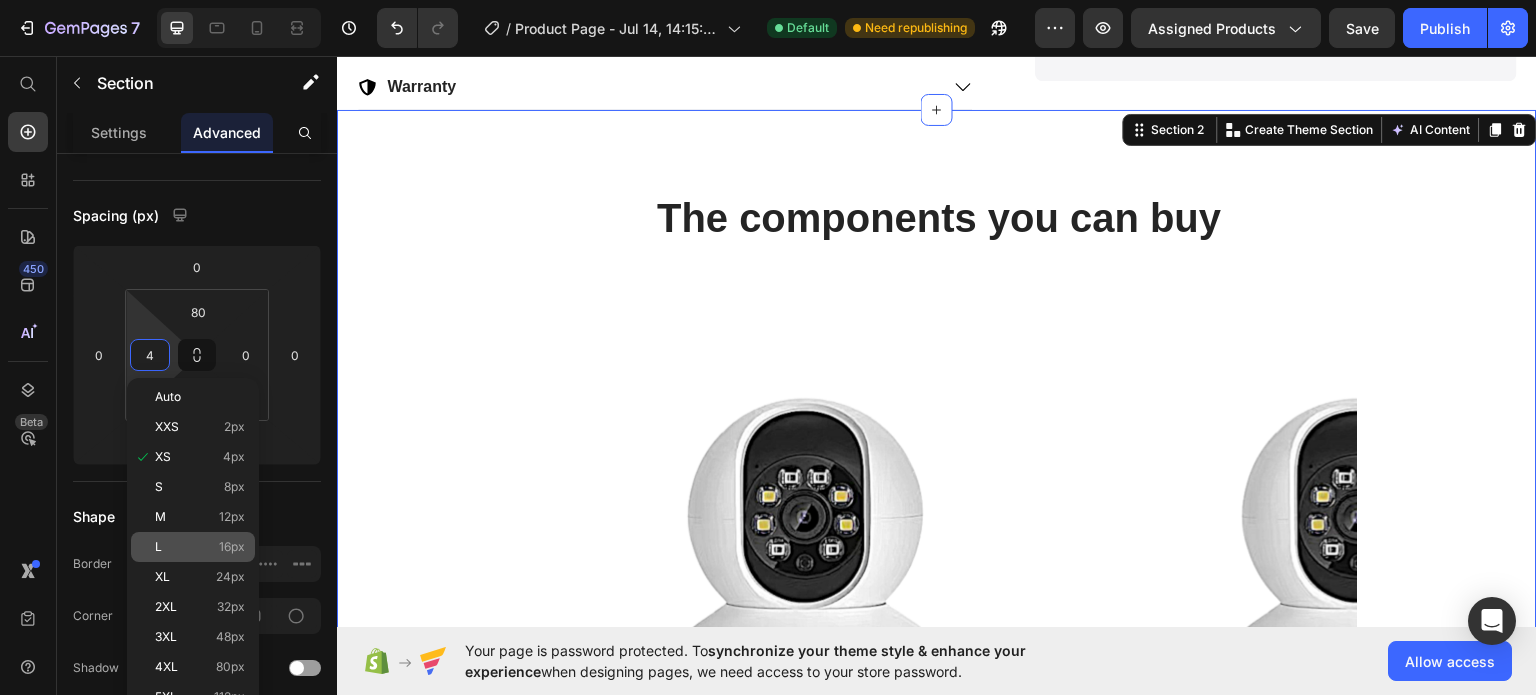 type on "16" 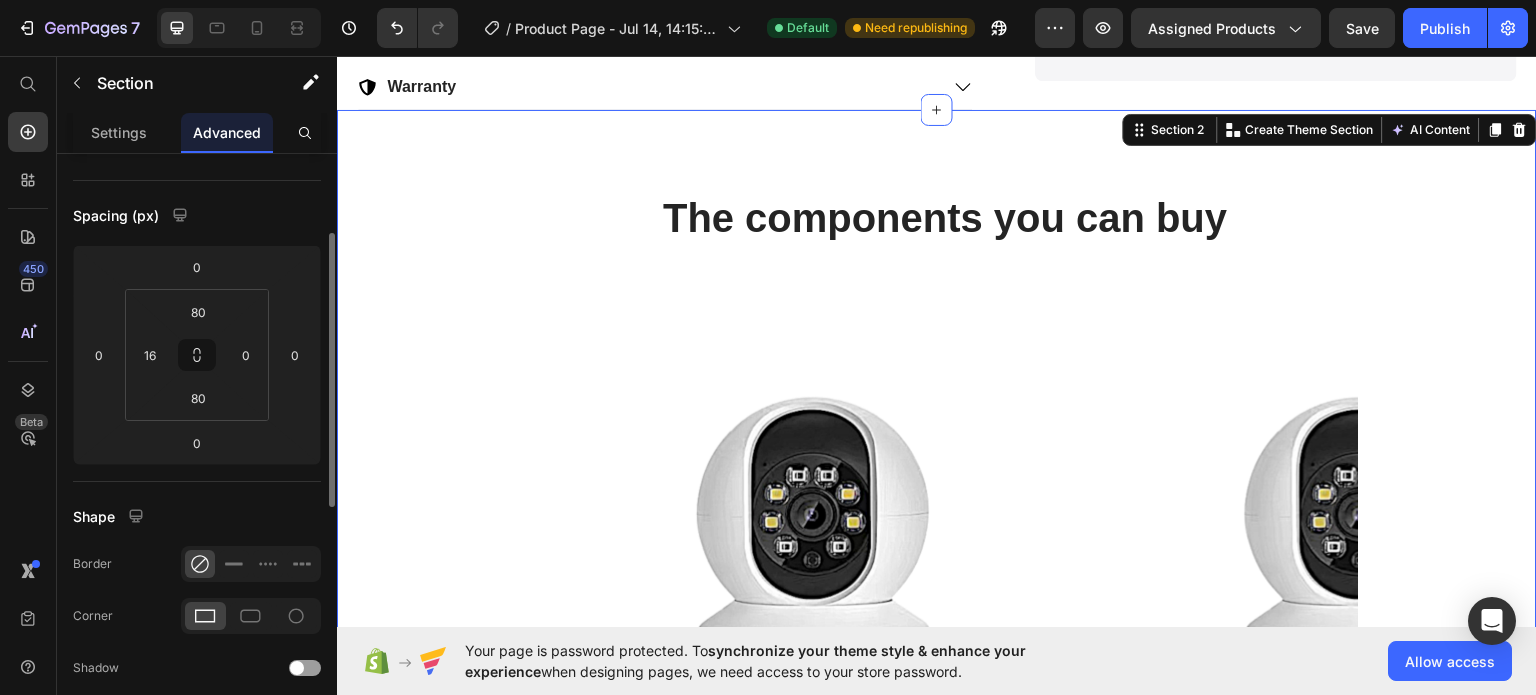 scroll, scrollTop: 171, scrollLeft: 0, axis: vertical 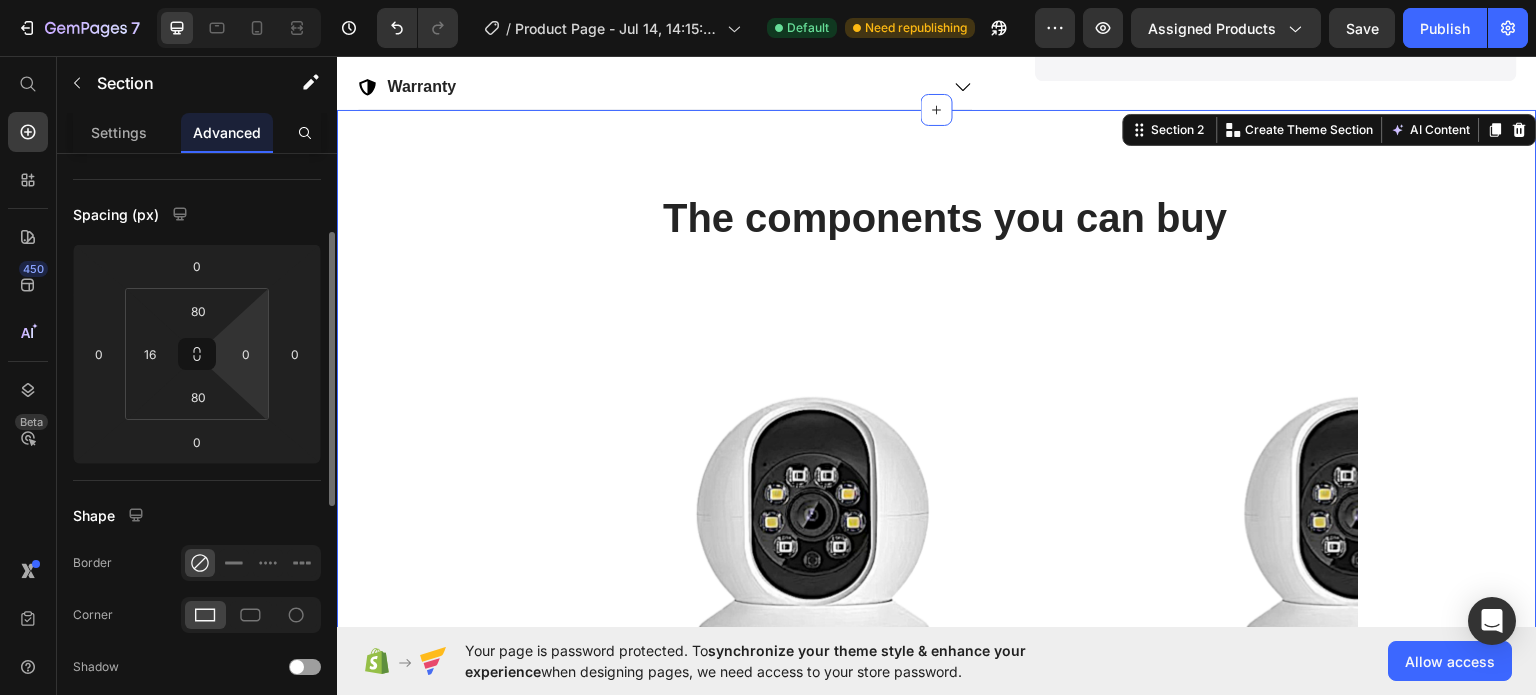 click on "7   /  Product Page - Jul 14, 14:15:56 Default Need republishing Preview Assigned Products  Save   Publish  450 Beta Start with Sections Elements Hero Section Product Detail Brands Trusted Badges Guarantee Product Breakdown How to use Testimonials Compare Bundle FAQs Social Proof Brand Story Product List Collection Blog List Contact Sticky Add to Cart Custom Footer Browse Library 450 Layout
Row
Row
Row
Row Text
Heading
Text Block Button
Button
Button
Sticky Back to top Media" at bounding box center [768, 0] 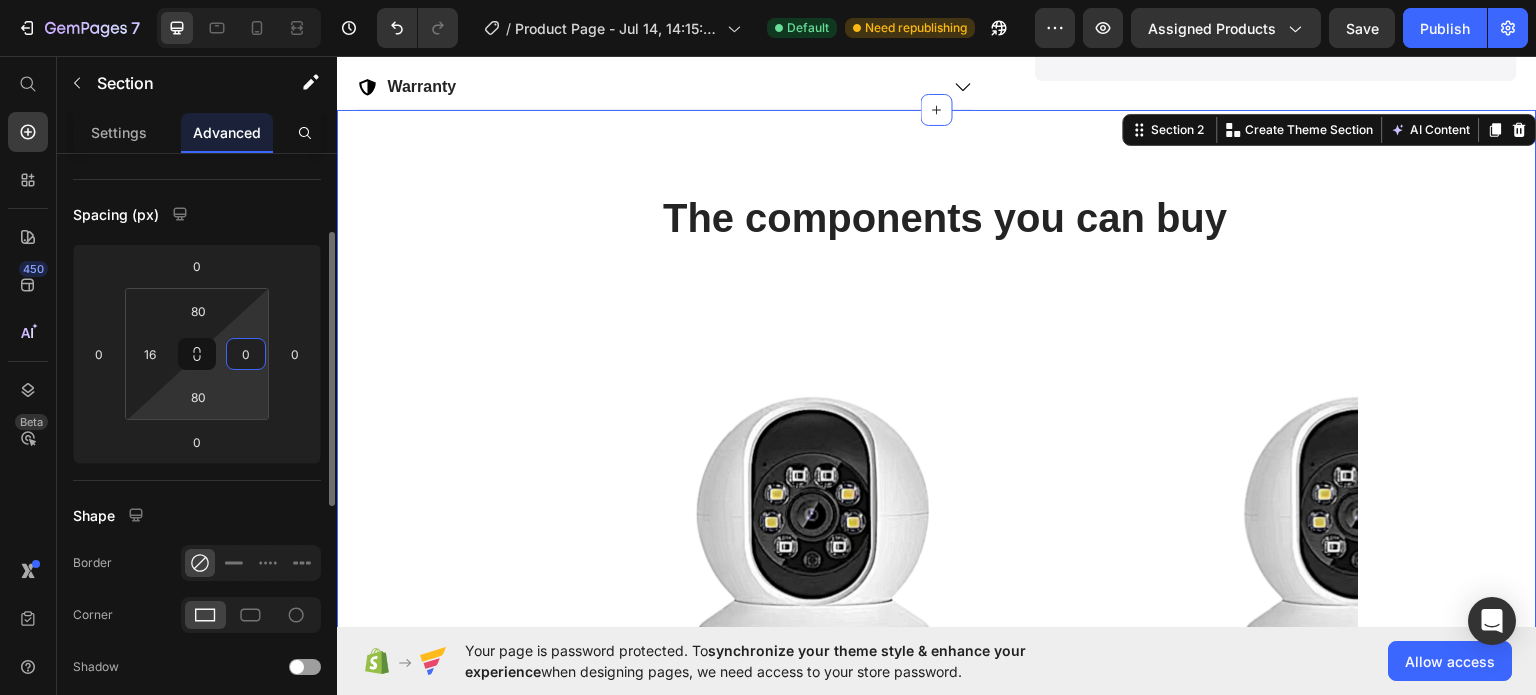 click on "7   /  Product Page - Jul 14, 14:15:56 Default Need republishing Preview Assigned Products  Save   Publish  450 Beta Start with Sections Elements Hero Section Product Detail Brands Trusted Badges Guarantee Product Breakdown How to use Testimonials Compare Bundle FAQs Social Proof Brand Story Product List Collection Blog List Contact Sticky Add to Cart Custom Footer Browse Library 450 Layout
Row
Row
Row
Row Text
Heading
Text Block Button
Button
Button
Sticky Back to top Media" at bounding box center [768, 0] 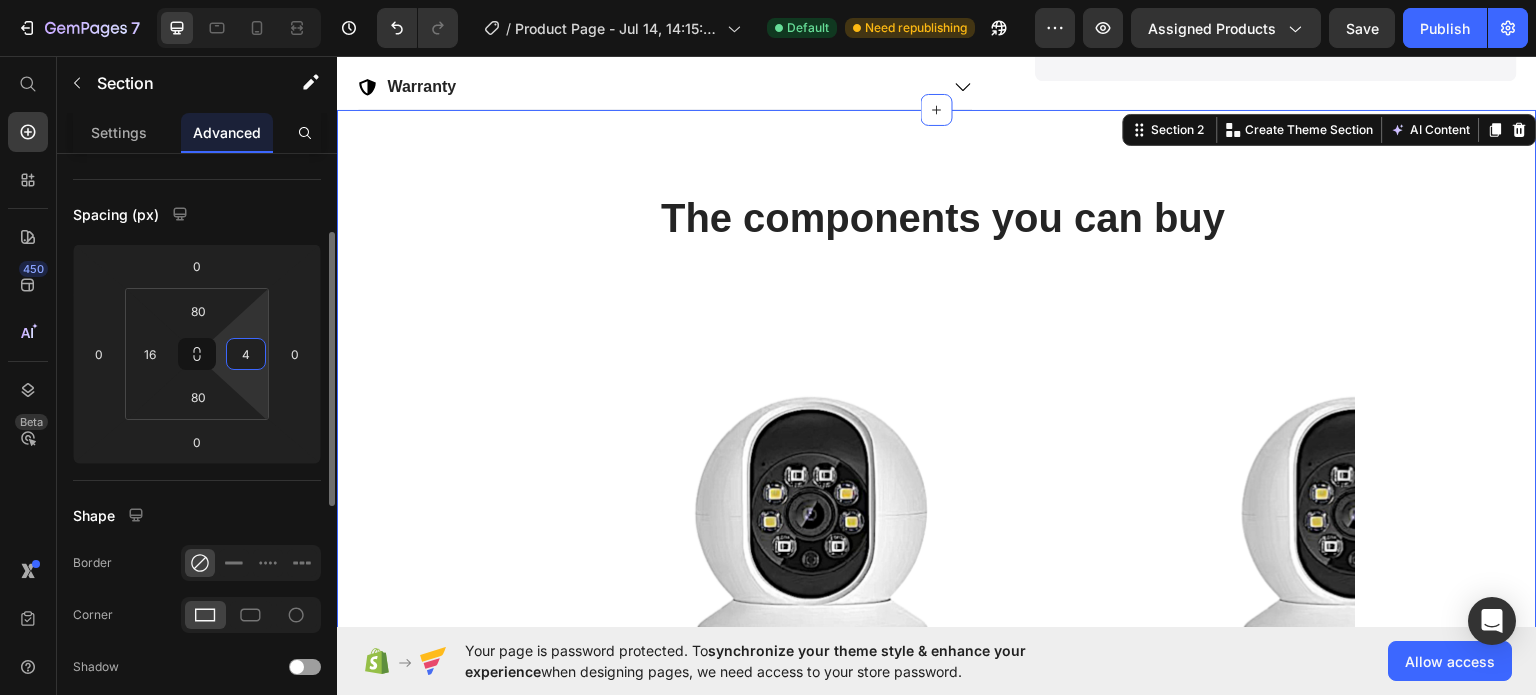 click on "4" at bounding box center (246, 354) 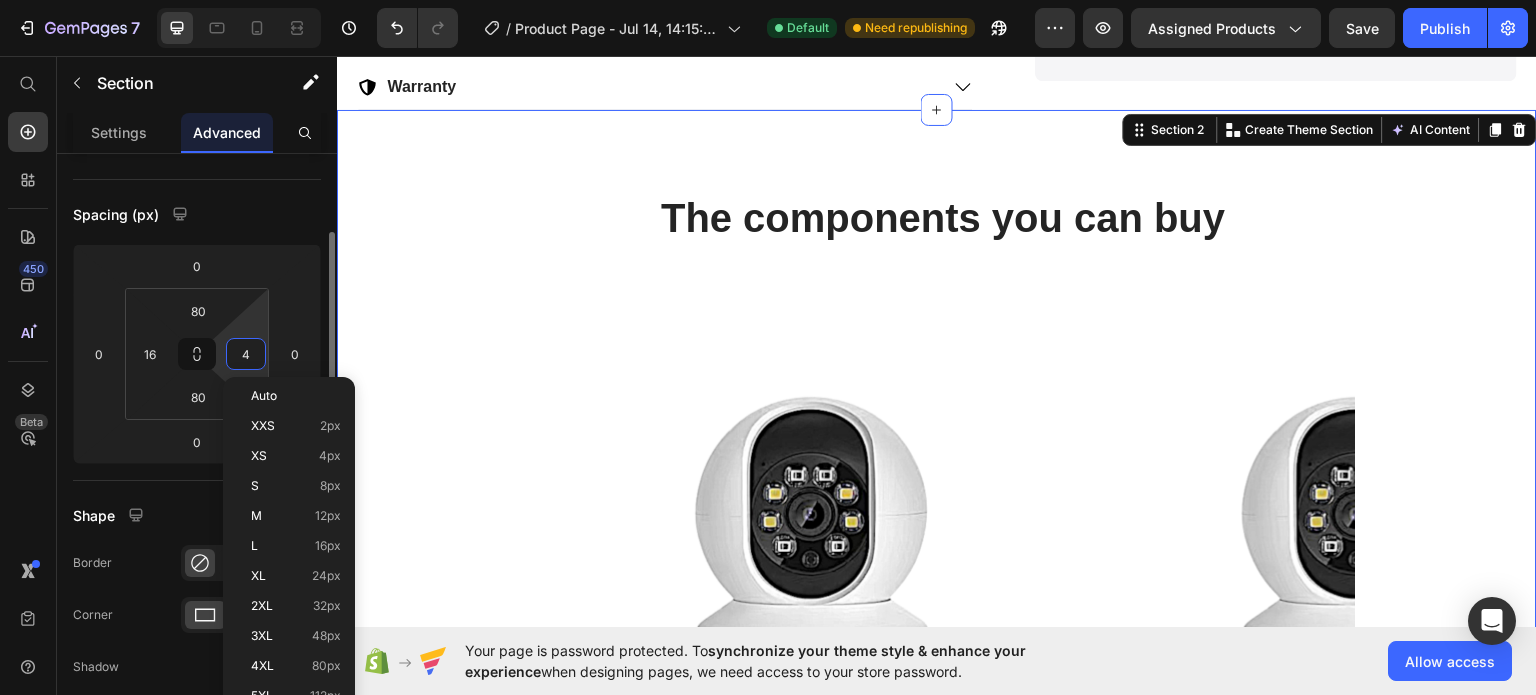 click on "4" at bounding box center [246, 354] 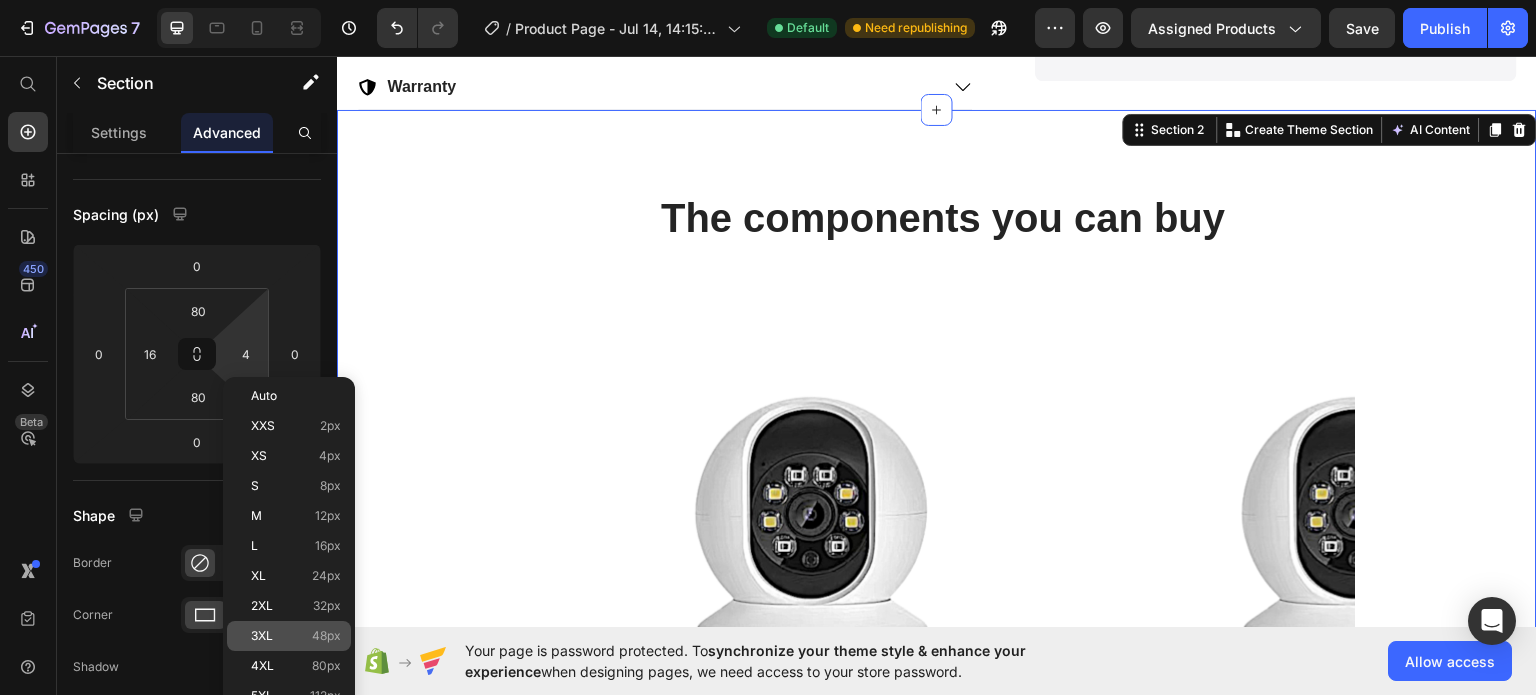 click on "3XL 48px" 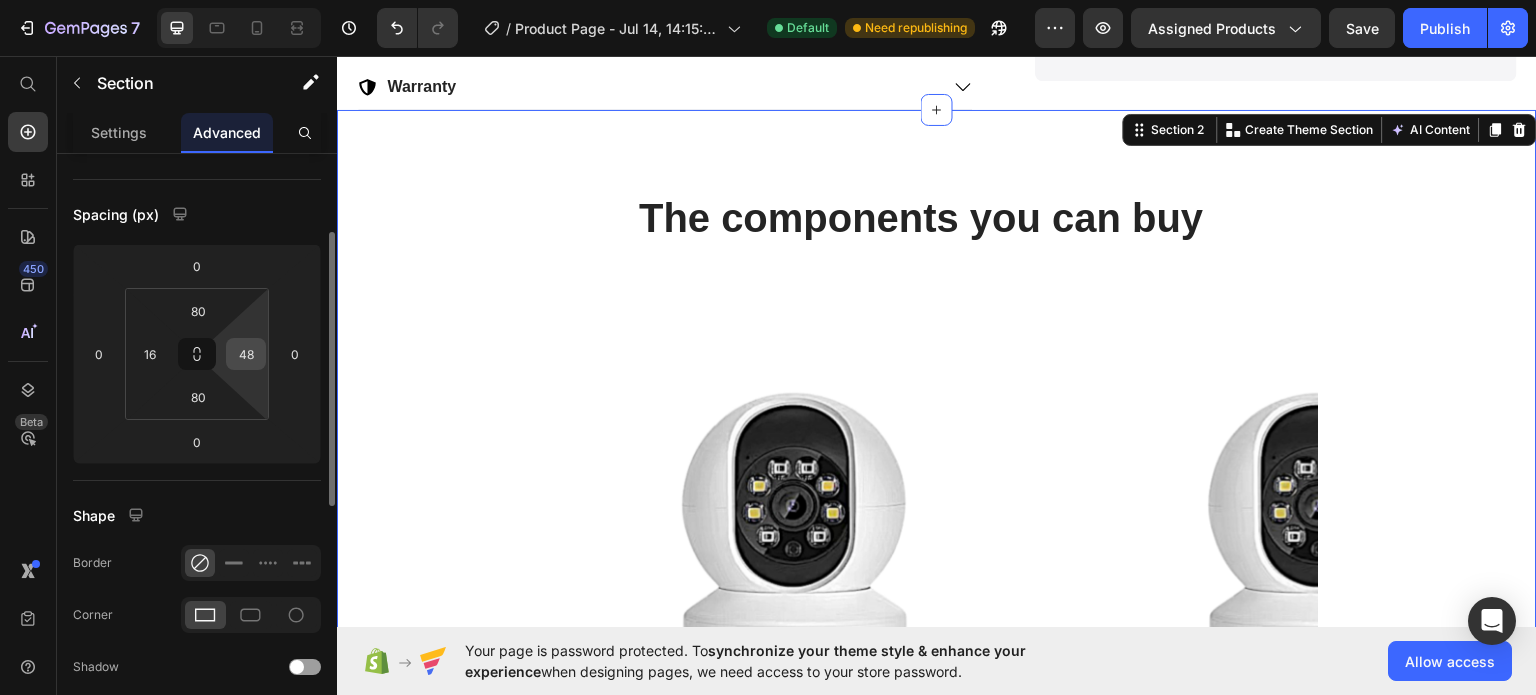 click on "48" at bounding box center [246, 354] 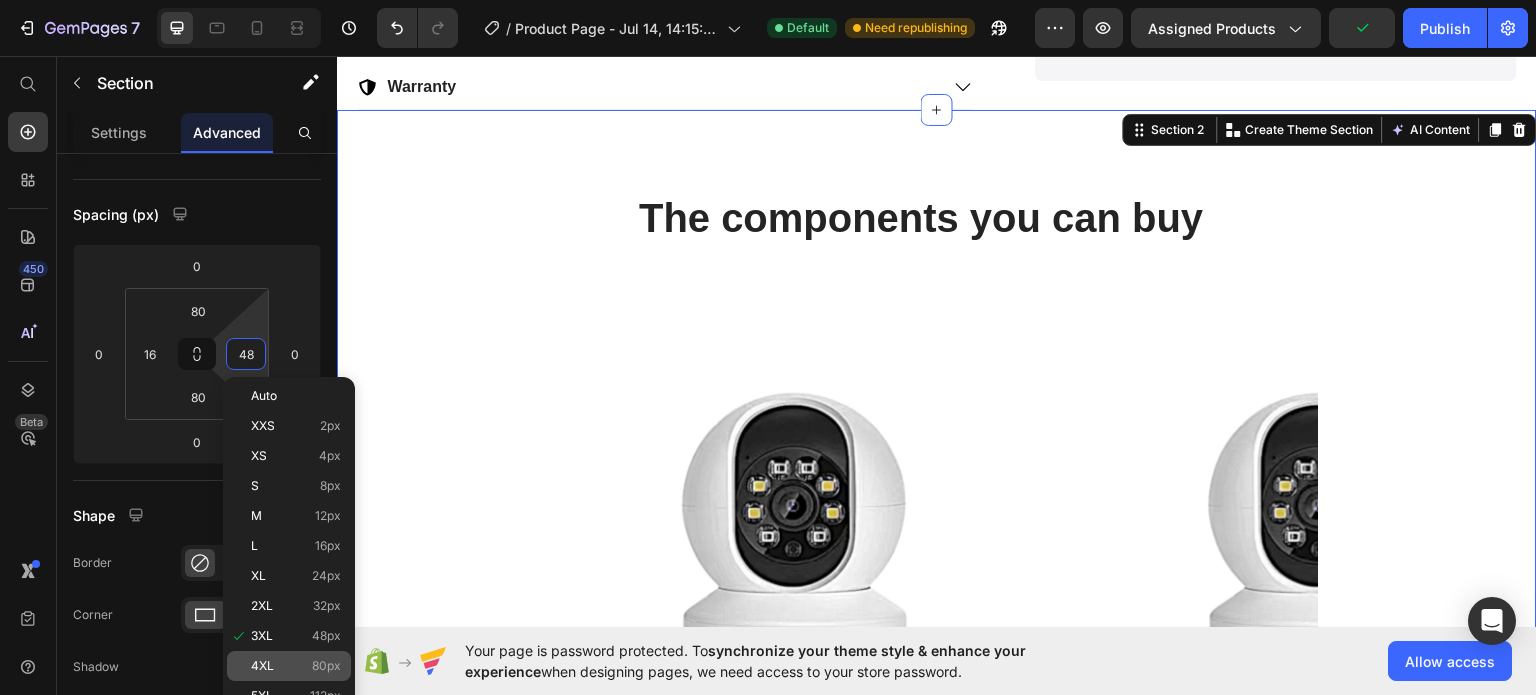 click on "4XL 80px" 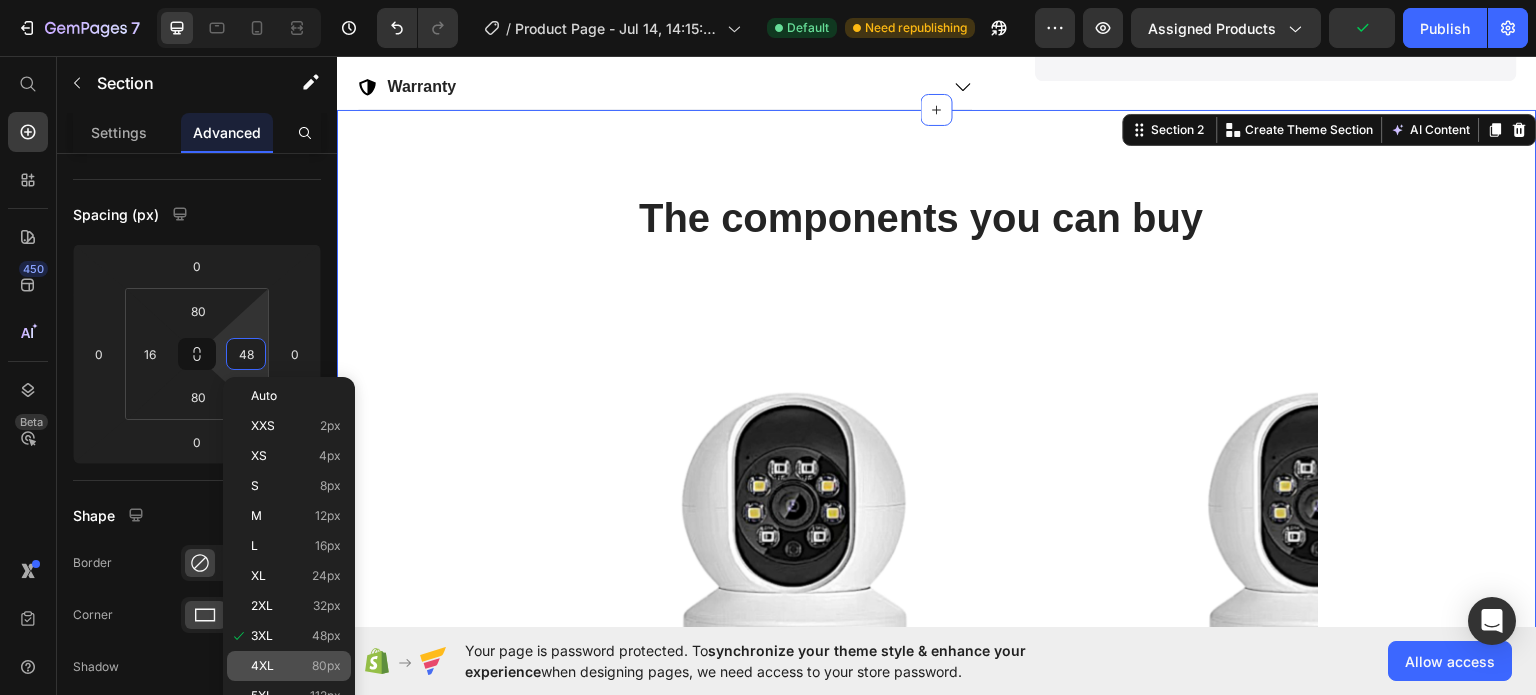 type on "80" 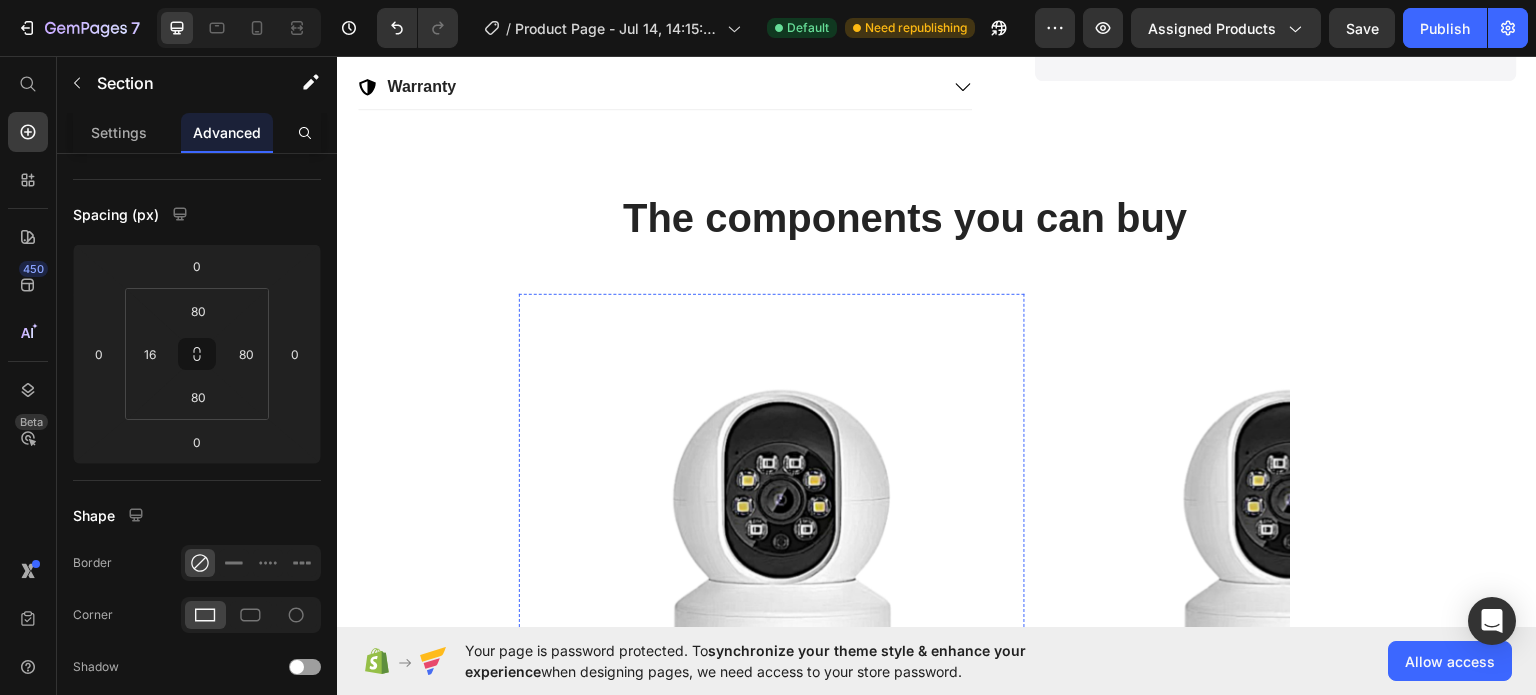 scroll, scrollTop: 1693, scrollLeft: 0, axis: vertical 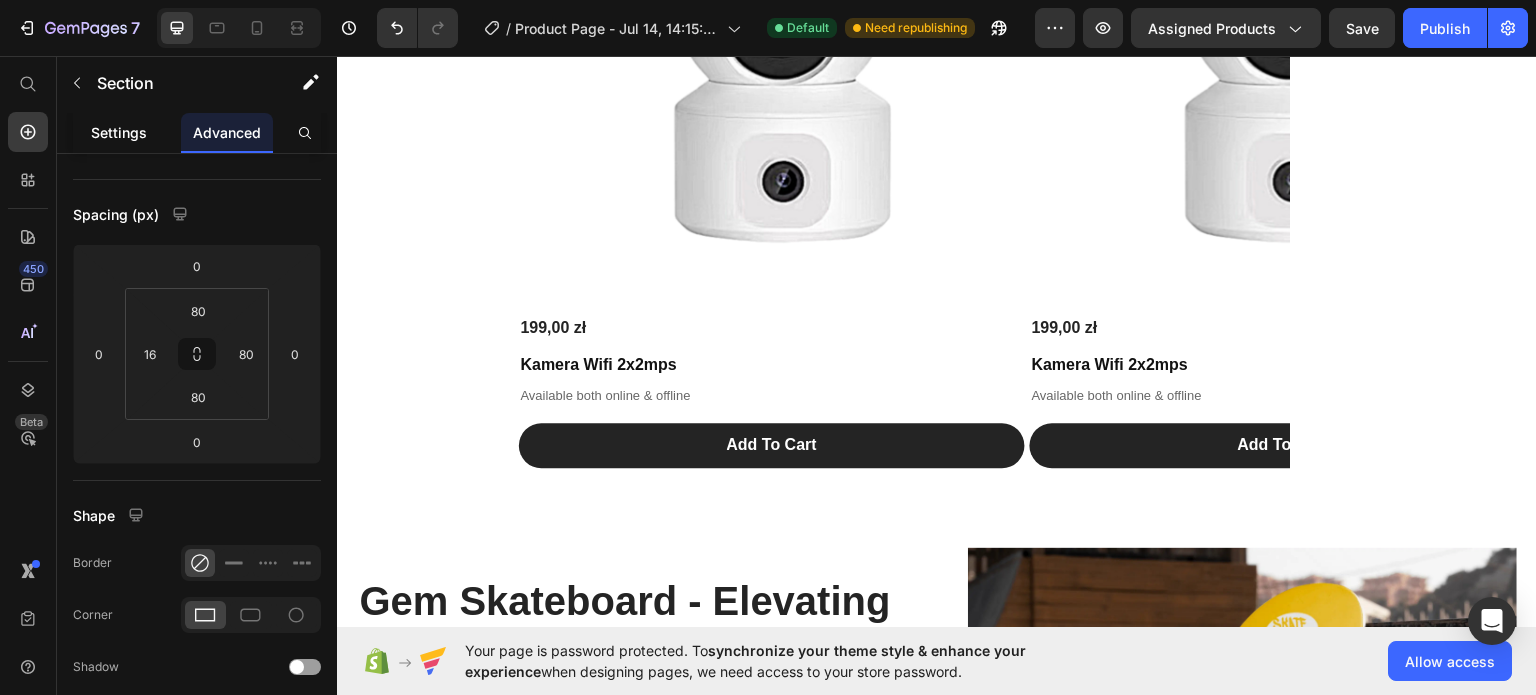 click on "Settings" at bounding box center [119, 132] 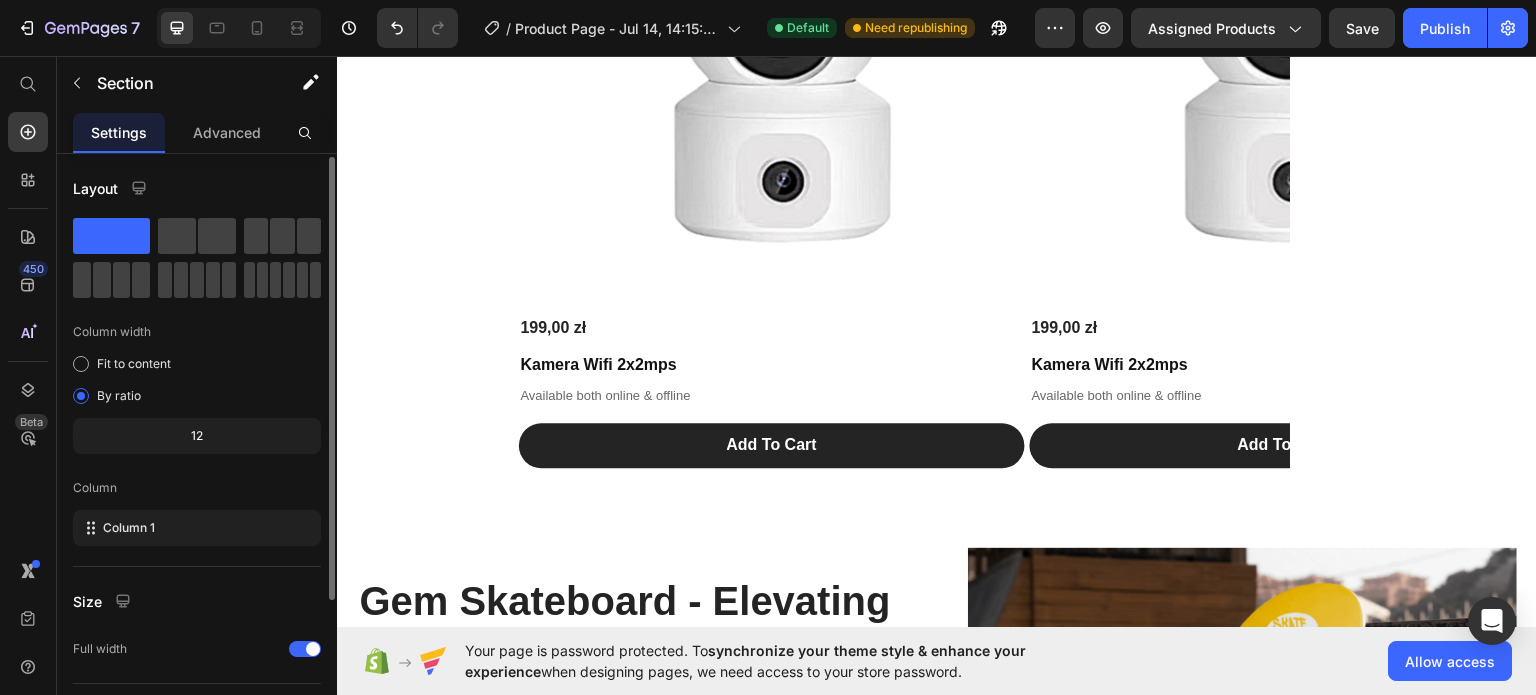 scroll, scrollTop: 2, scrollLeft: 0, axis: vertical 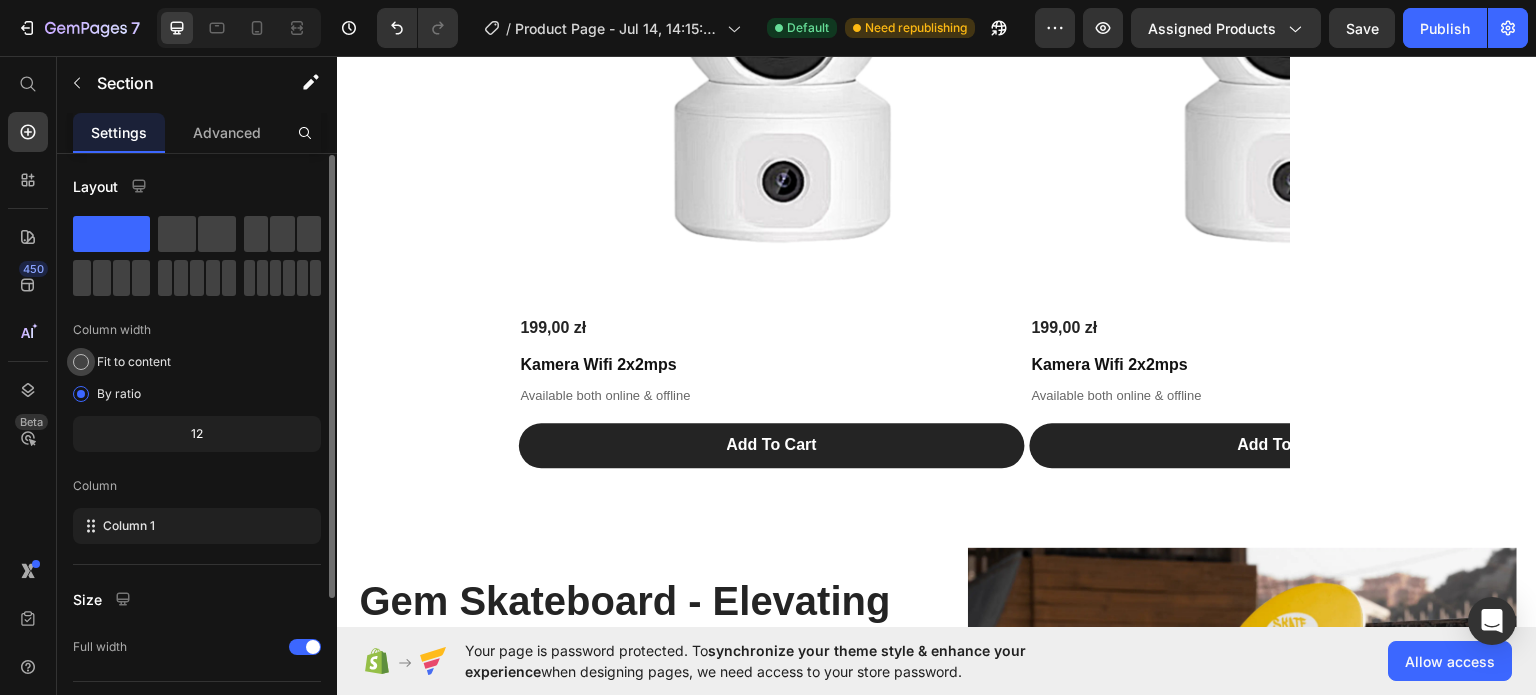 click on "Fit to content" at bounding box center (134, 362) 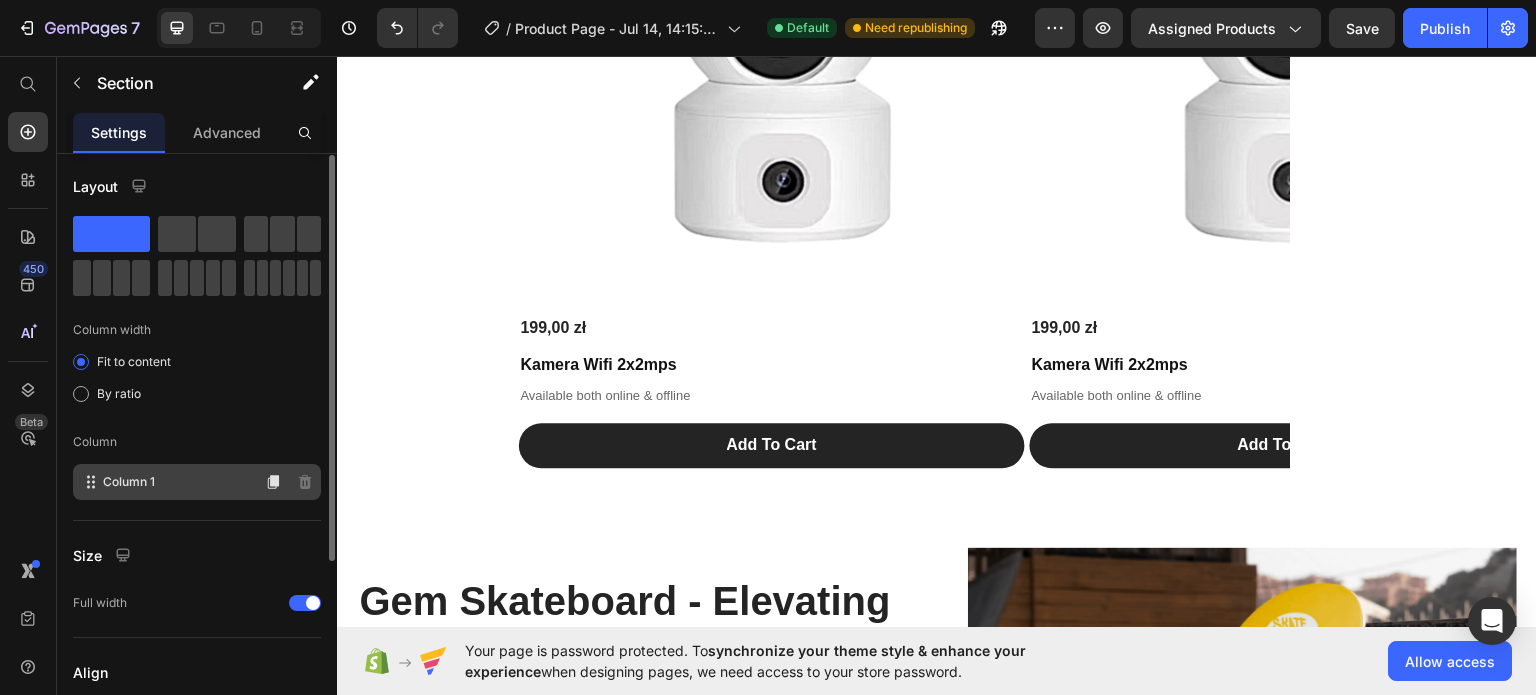 click on "Column 1" 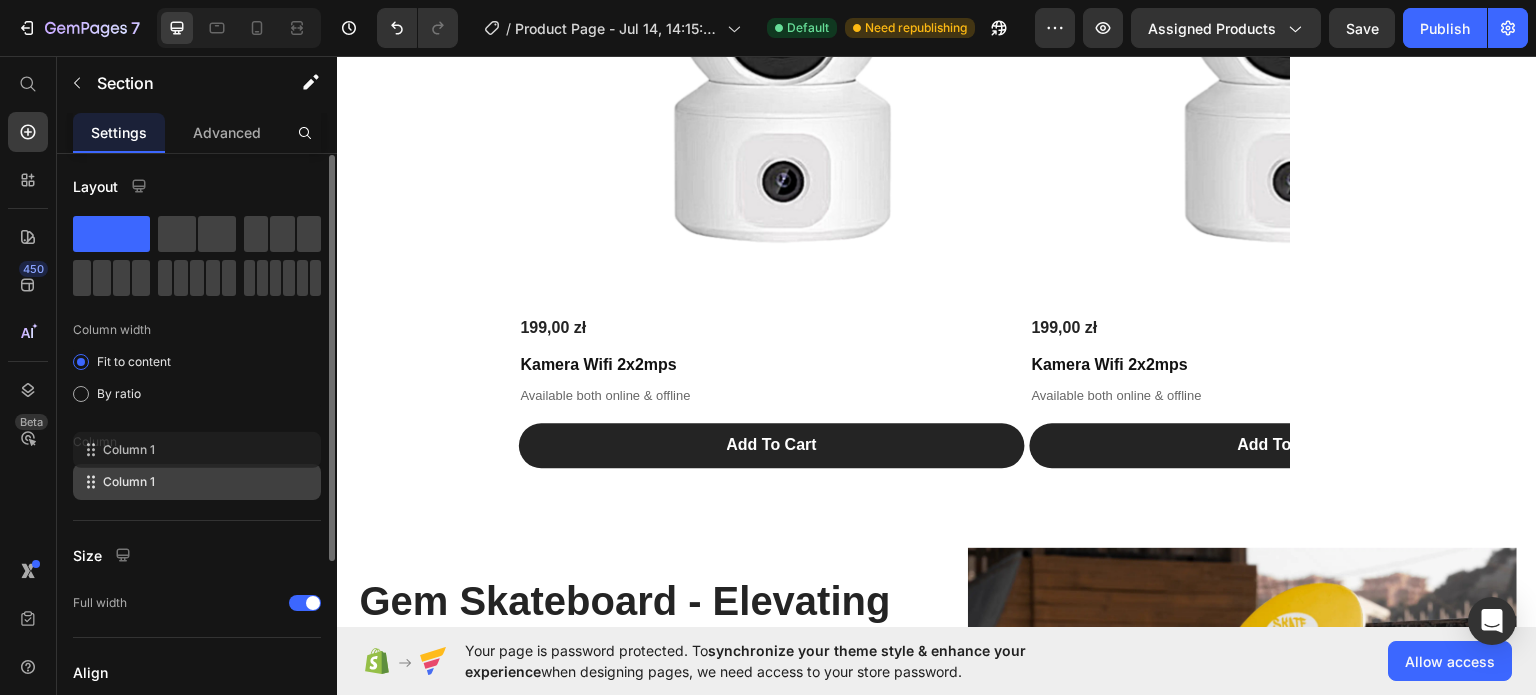 drag, startPoint x: 146, startPoint y: 479, endPoint x: 145, endPoint y: 440, distance: 39.012817 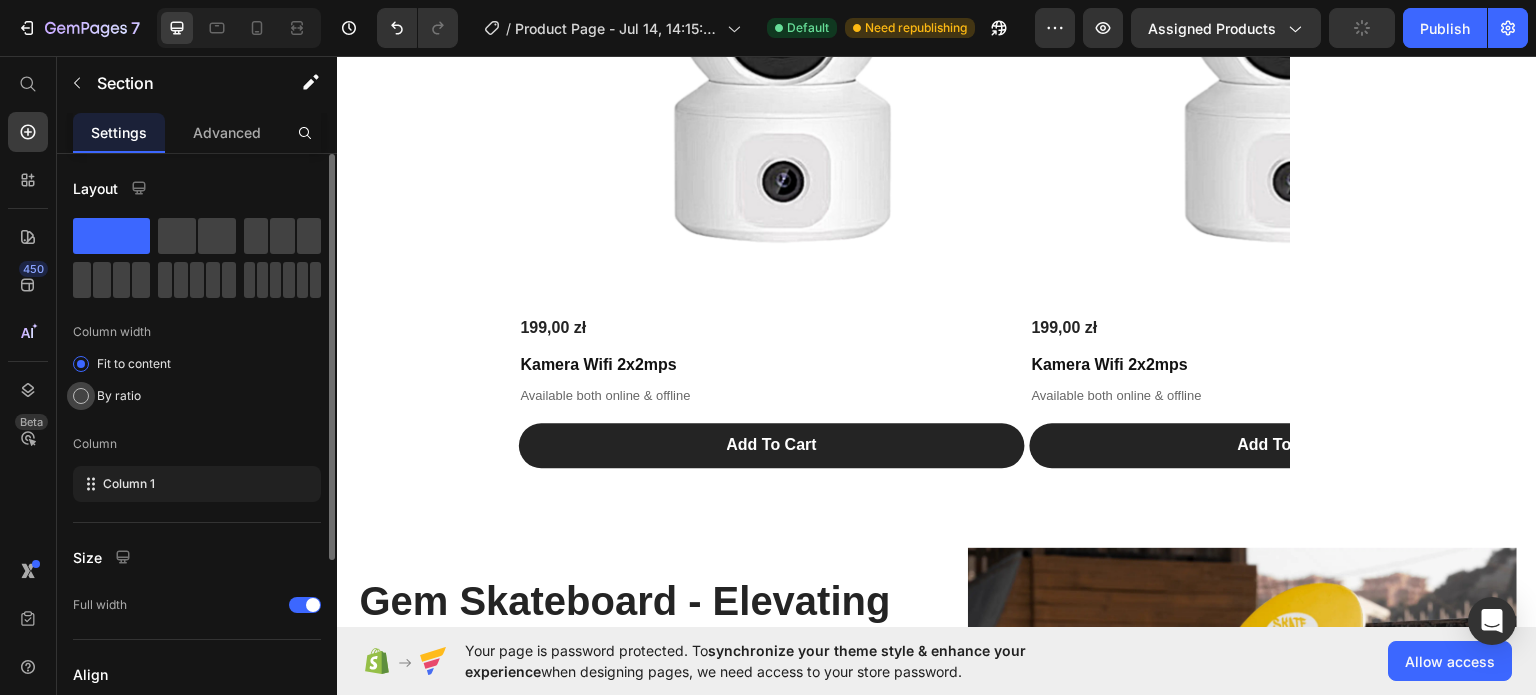 scroll, scrollTop: 0, scrollLeft: 0, axis: both 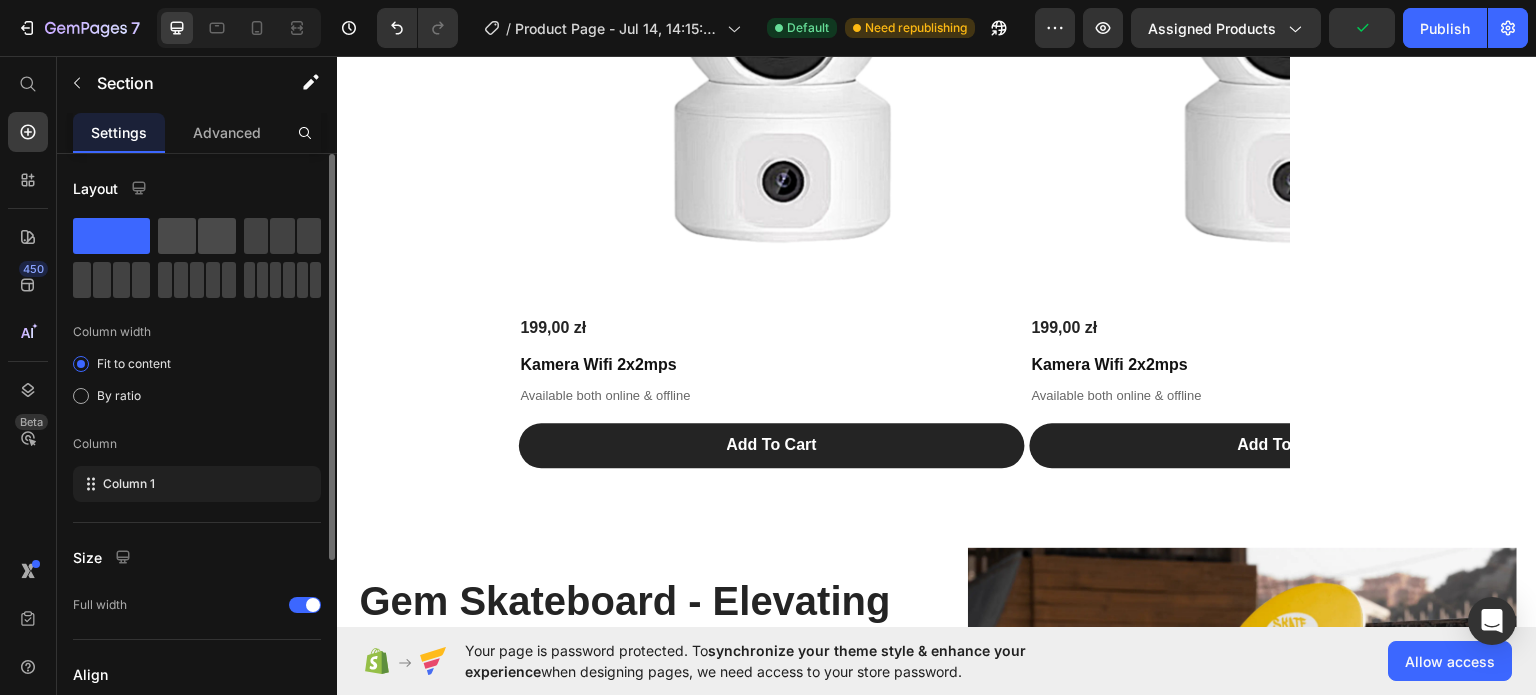 click 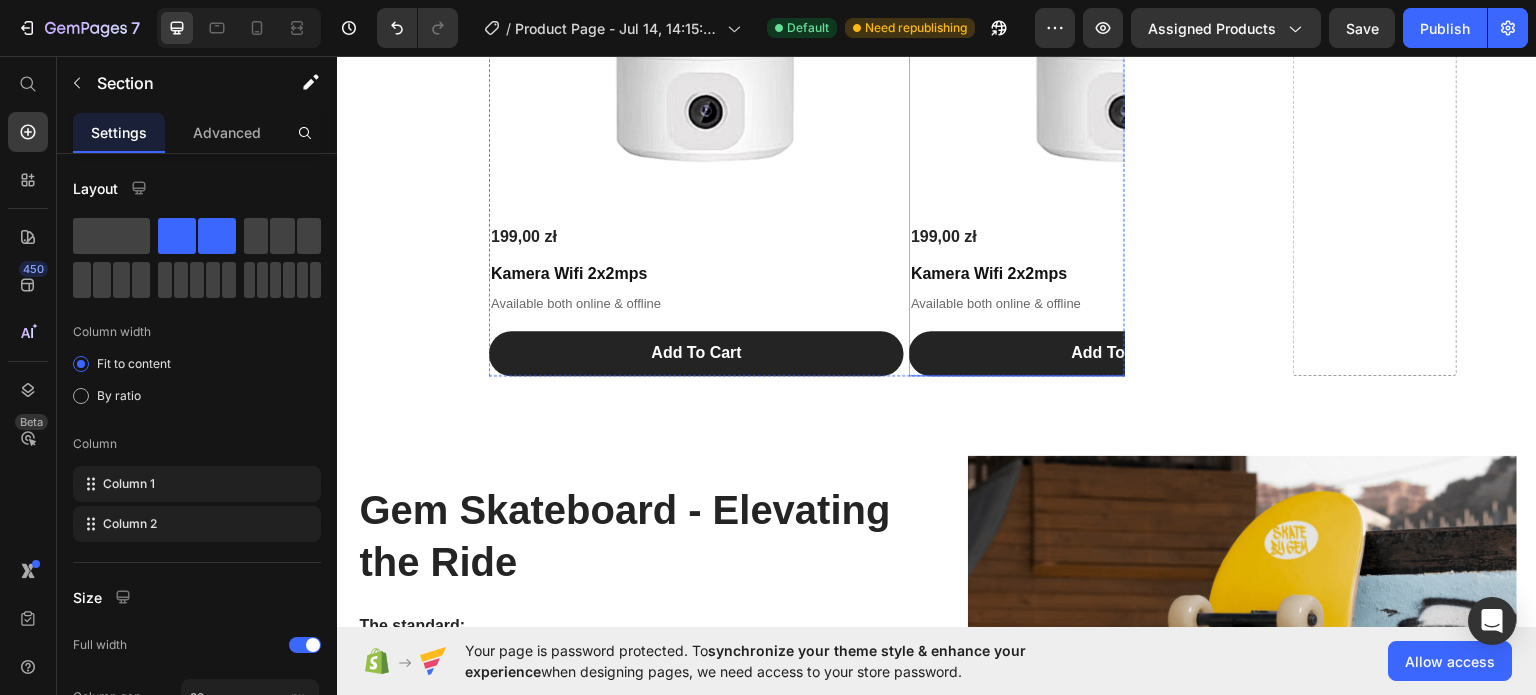 click on "Product Images 199,00 zł Product Price Kamera Wifi 2x2mps Product Title Available both online & offline Text Block Add To Cart Add to Cart Product Product Images 199,00 zł Product Price Kamera Wifi 2x2mps Product Title Available both online & offline Text Block Add To Cart Add to Cart Product
Drop element here Product Images 199,00 zł Product Price Kamera Wifi 2x2mps Product Title Available both online & offline Text Block Add To Cart Add to Cart Product Product Images 199,00 zł Product Price Kamera Wifi 2x2mps Product Title Available both online & offline Text Block Add To Cart Add to Cart Product Product Images 199,00 zł Product Price Kamera Wifi 2x2mps Product Title Available both online & offline Text Block Add To Cart Add to Cart Product Carousel" at bounding box center [807, 84] 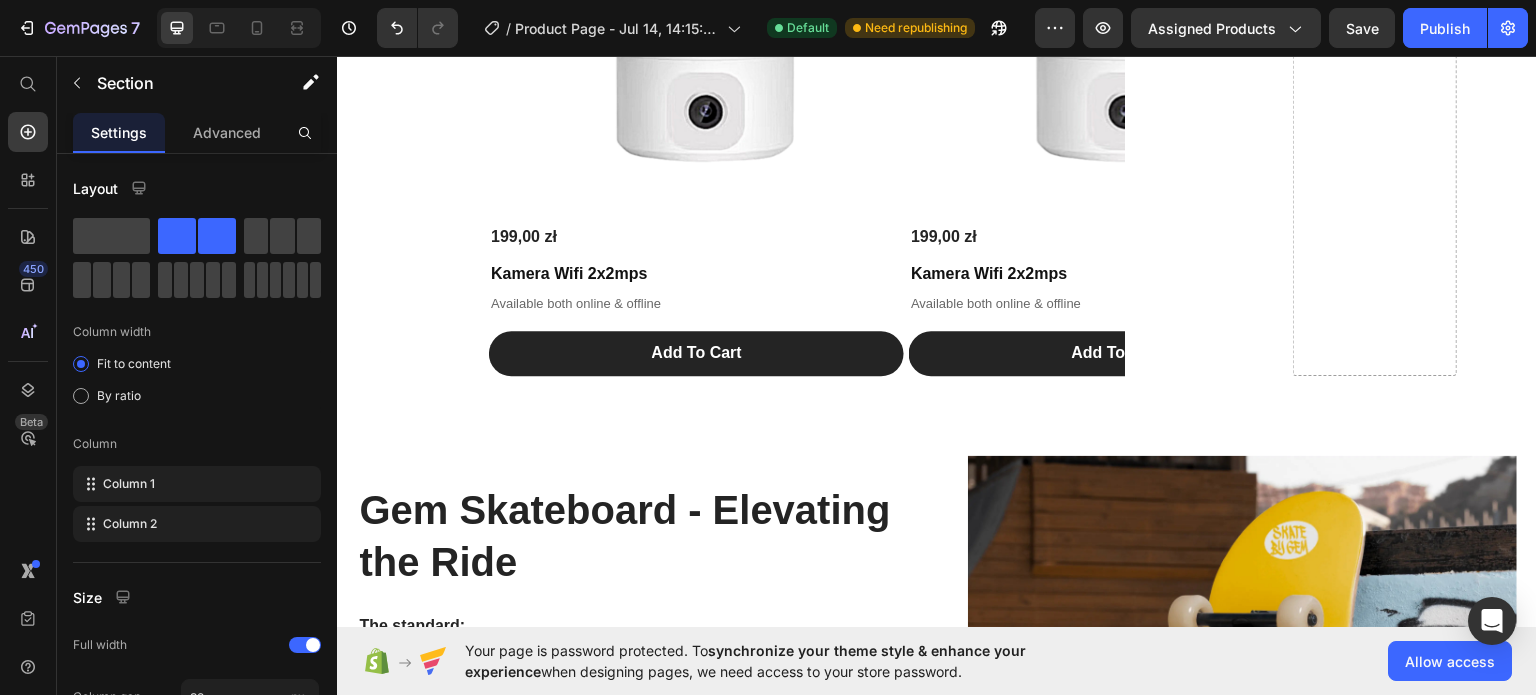 drag, startPoint x: 1205, startPoint y: 271, endPoint x: 1071, endPoint y: 239, distance: 137.76791 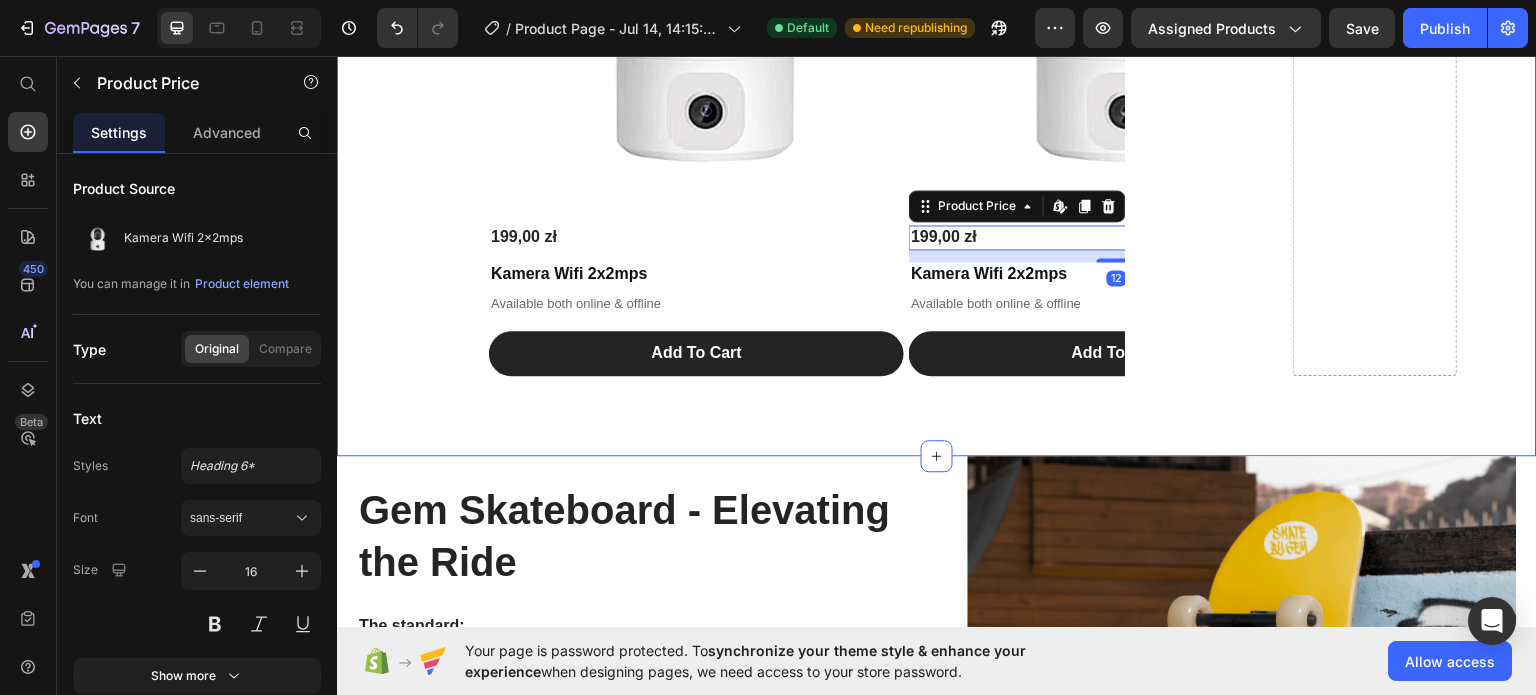 click on "Product Images 199,00 zł Product Price Kamera Wifi 2x2mps Product Title Available both online & offline Text Block Add To Cart Add to Cart Product Product Images 199,00 zł Product Price   Edit content in Shopify 12 Kamera Wifi 2x2mps Product Title Available both online & offline Text Block Add To Cart Add to Cart Product
Drop element here Product Images 199,00 zł Product Price Kamera Wifi 2x2mps Product Title Available both online & offline Text Block Add To Cart Add to Cart Product Product Images 199,00 zł Product Price Kamera Wifi 2x2mps Product Title Available both online & offline Text Block Add To Cart Add to Cart Product Product Images 199,00 zł Product Price Kamera Wifi 2x2mps Product Title Available both online & offline Text Block Add To Cart Add to Cart Product Carousel" at bounding box center (807, 84) 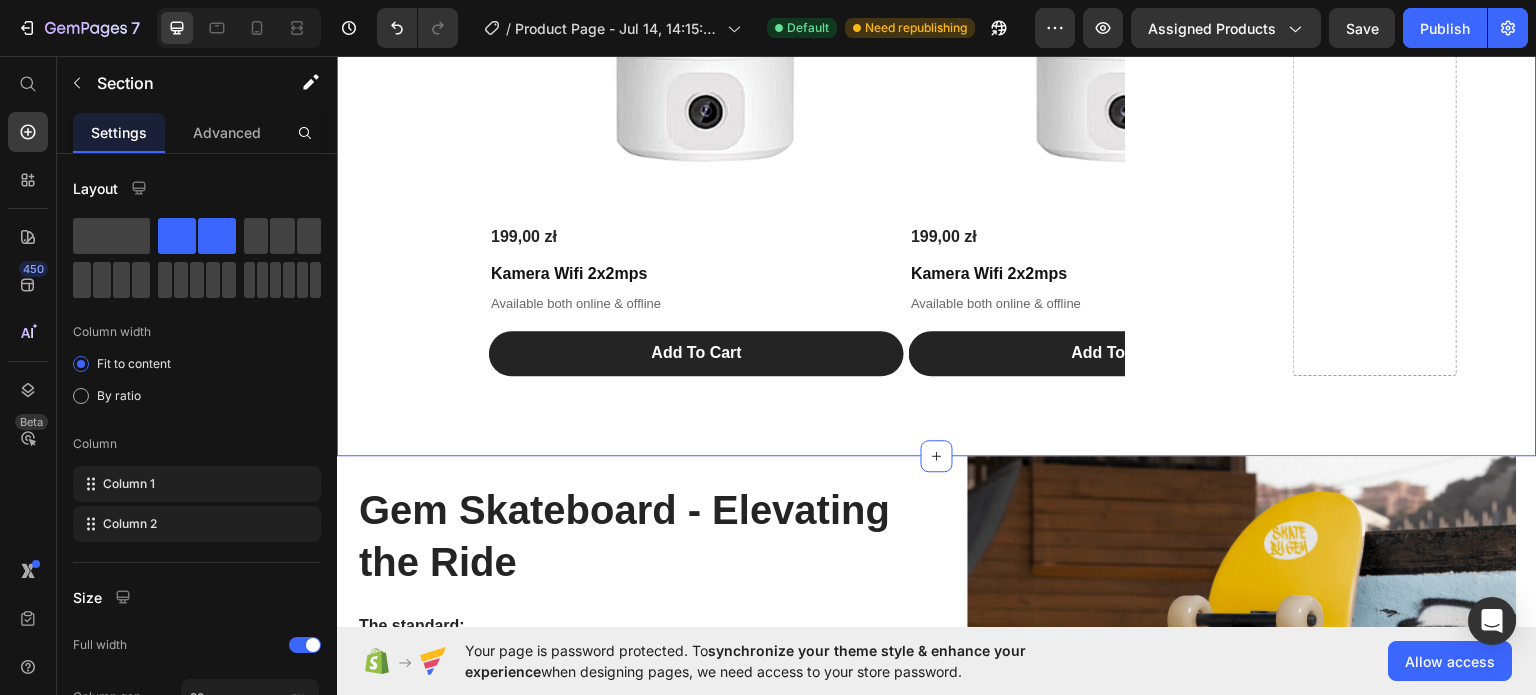 click on "Drop element here" at bounding box center [1375, 32] 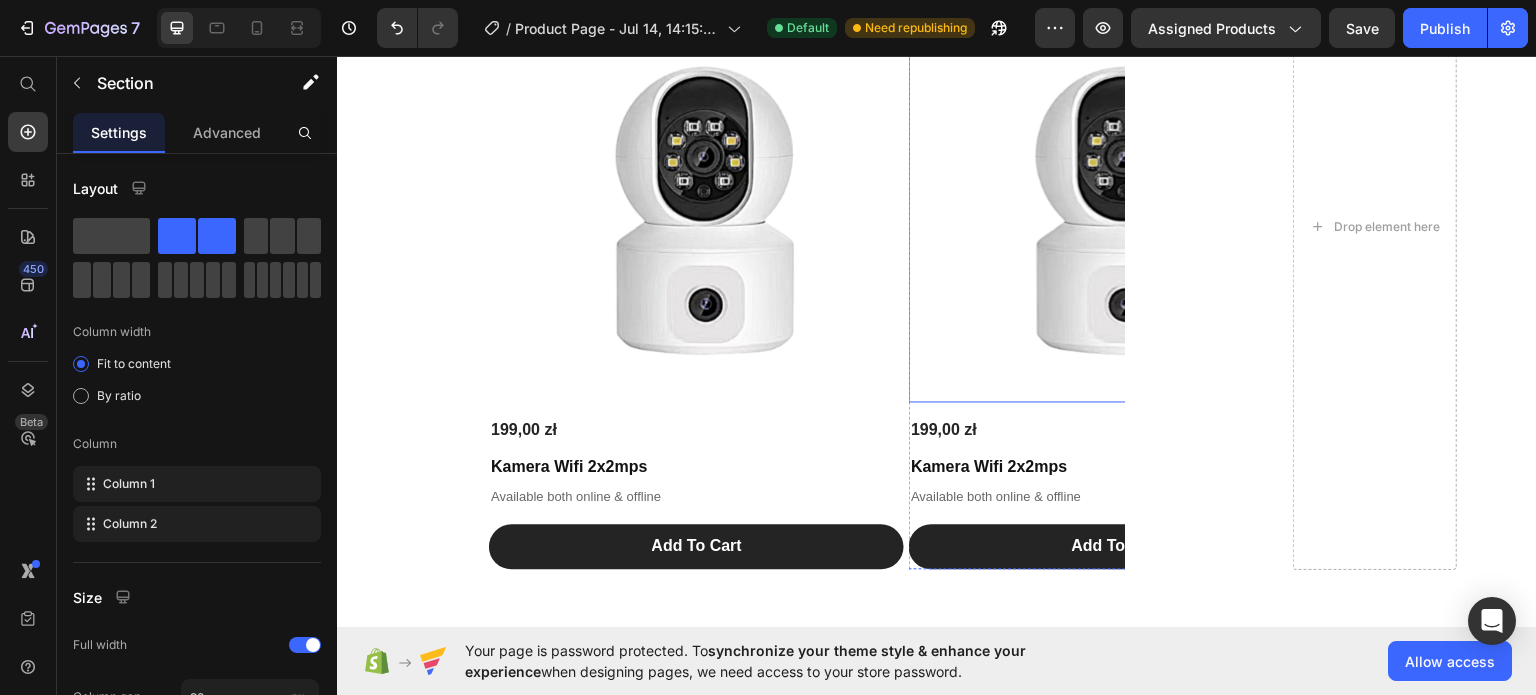 scroll, scrollTop: 1000, scrollLeft: 0, axis: vertical 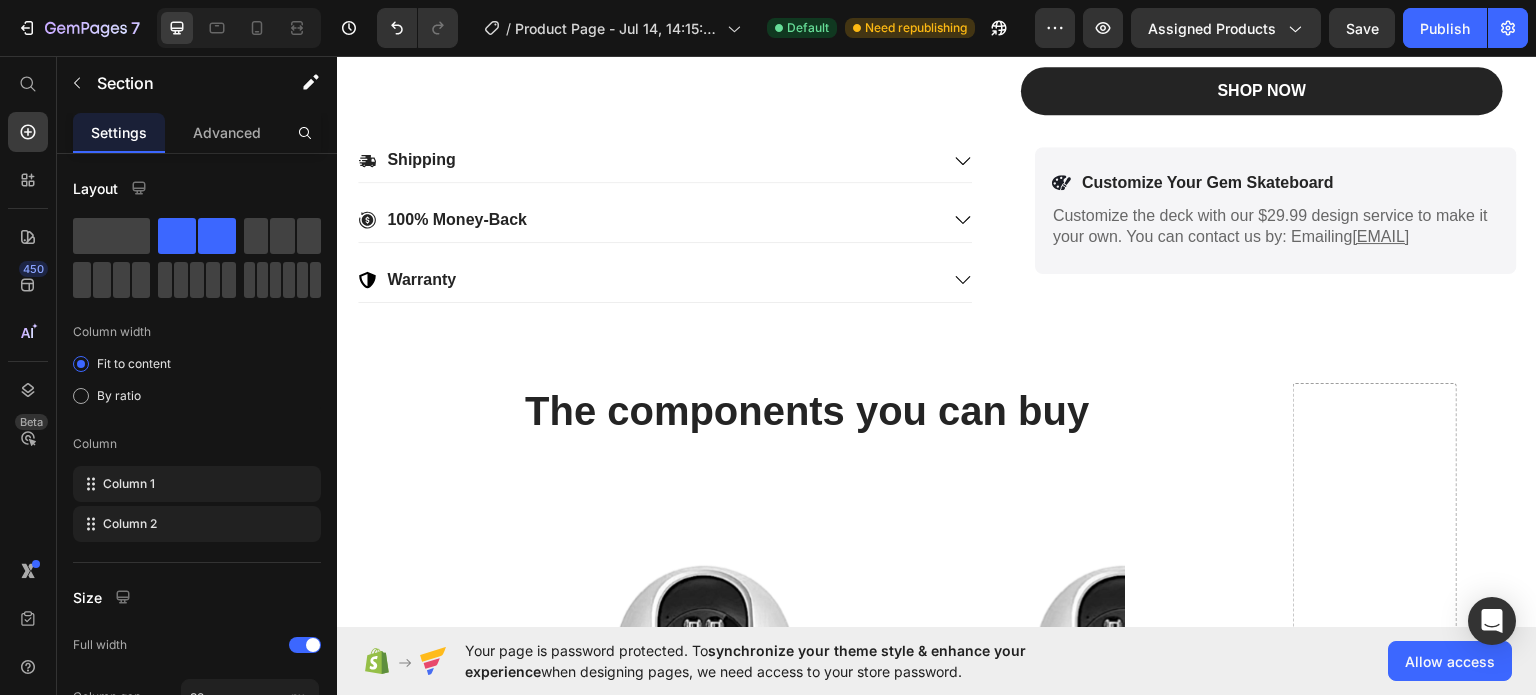 click on "The components you can buy Heading Product Images 199,00 zł Product Price Kamera Wifi 2x2mps Product Title Available both online & offline Text Block Add To Cart Add to Cart Product Product Images 199,00 zł Product Price Kamera Wifi 2x2mps Product Title Available both online & offline Text Block Add To Cart Add to Cart Product
Drop element here Product Images 199,00 zł Product Price Kamera Wifi 2x2mps Product Title Available both online & offline Text Block Add To Cart Add to Cart Product Product Images 199,00 zł Product Price Kamera Wifi 2x2mps Product Title Available both online & offline Text Block Add To Cart Add to Cart Product Product Images 199,00 zł Product Price Kamera Wifi 2x2mps Product Title Available both online & offline Text Block Add To Cart Add to Cart Product Carousel
Drop element here Section 2" at bounding box center (937, 725) 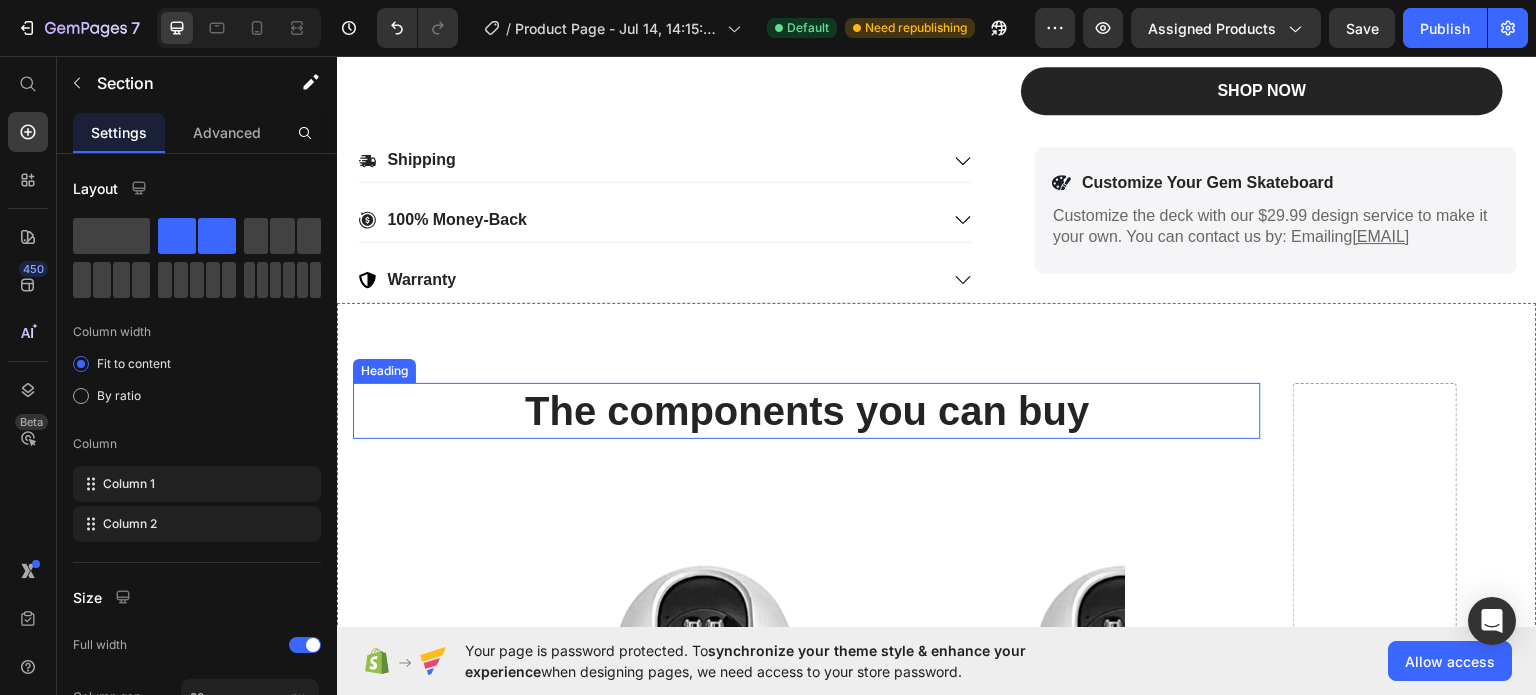 click on "The components you can buy Heading Product Images 199,00 zł Product Price Kamera Wifi 2x2mps Product Title Available both online & offline Text Block Add To Cart Add to Cart Product Product Images 199,00 zł Product Price Kamera Wifi 2x2mps Product Title Available both online & offline Text Block Add To Cart Add to Cart Product
Drop element here Product Images 199,00 zł Product Price Kamera Wifi 2x2mps Product Title Available both online & offline Text Block Add To Cart Add to Cart Product Product Images 199,00 zł Product Price Kamera Wifi 2x2mps Product Title Available both online & offline Text Block Add To Cart Add to Cart Product Product Images 199,00 zł Product Price Kamera Wifi 2x2mps Product Title Available both online & offline Text Block Add To Cart Add to Cart Product Carousel
Drop element here Section 2" at bounding box center (937, 725) 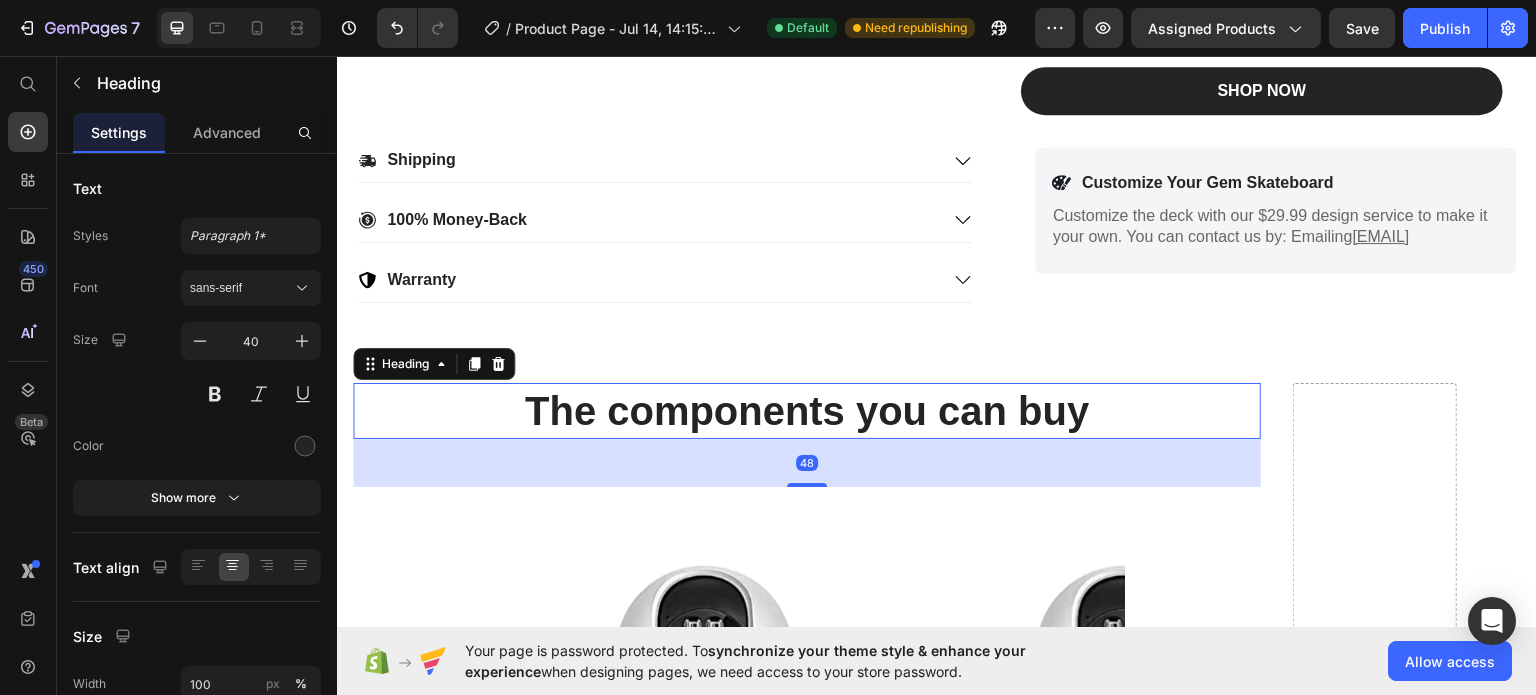 click on "The components you can buy" at bounding box center (807, 410) 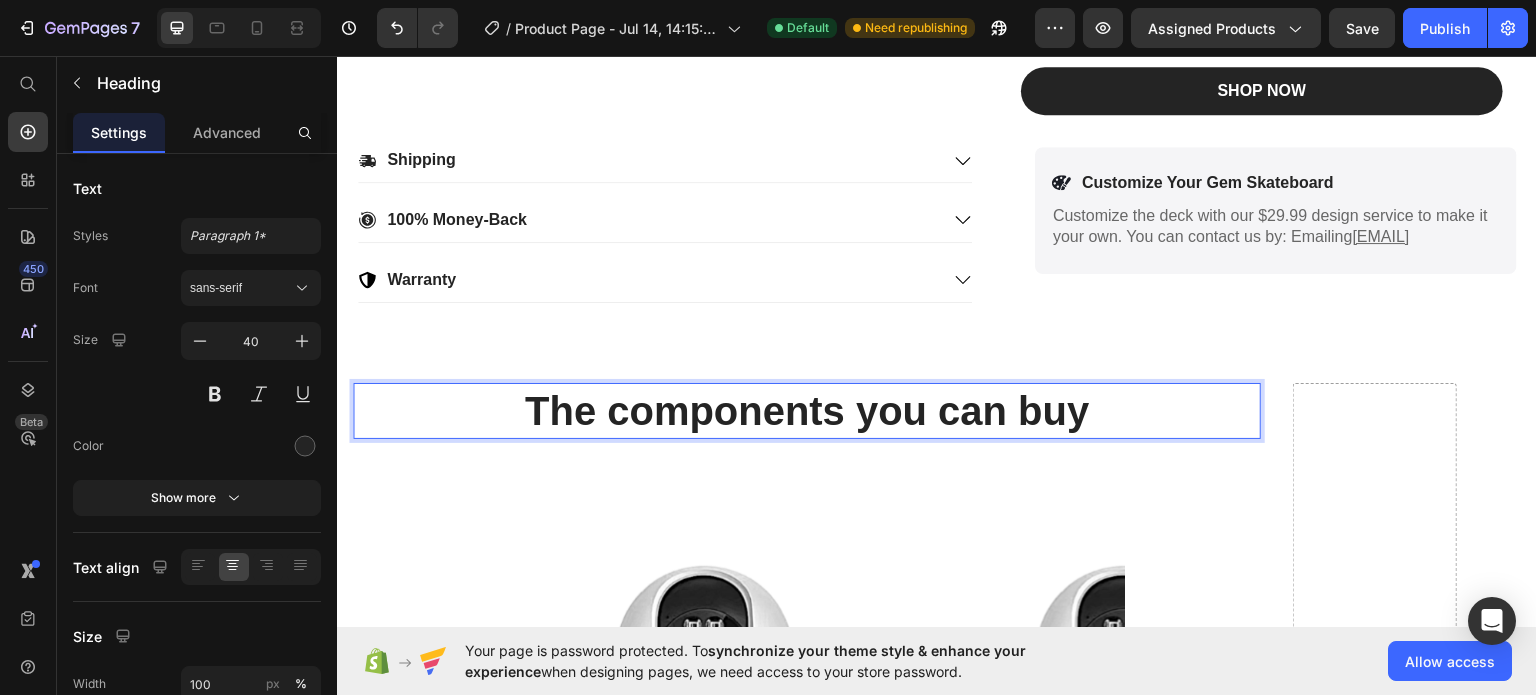 click on "The components you can buy Heading   48 Product Images 199,00 zł Product Price Kamera Wifi 2x2mps Product Title Available both online & offline Text Block Add To Cart Add to Cart Product Product Images 199,00 zł Product Price Kamera Wifi 2x2mps Product Title Available both online & offline Text Block Add To Cart Add to Cart Product
Drop element here Product Images 199,00 zł Product Price Kamera Wifi 2x2mps Product Title Available both online & offline Text Block Add To Cart Add to Cart Product Product Images 199,00 zł Product Price Kamera Wifi 2x2mps Product Title Available both online & offline Text Block Add To Cart Add to Cart Product Product Images 199,00 zł Product Price Kamera Wifi 2x2mps Product Title Available both online & offline Text Block Add To Cart Add to Cart Product Carousel" at bounding box center (807, 725) 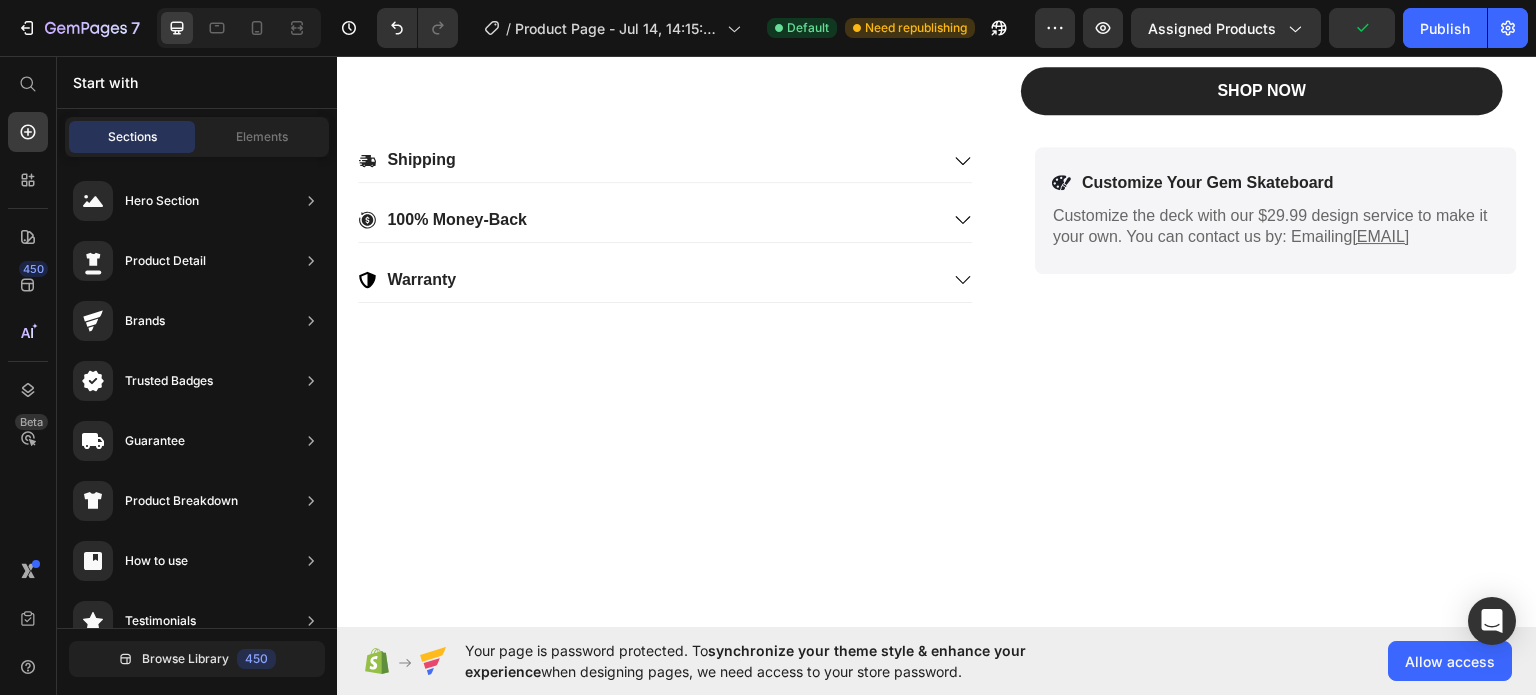 click at bounding box center [937, 803] 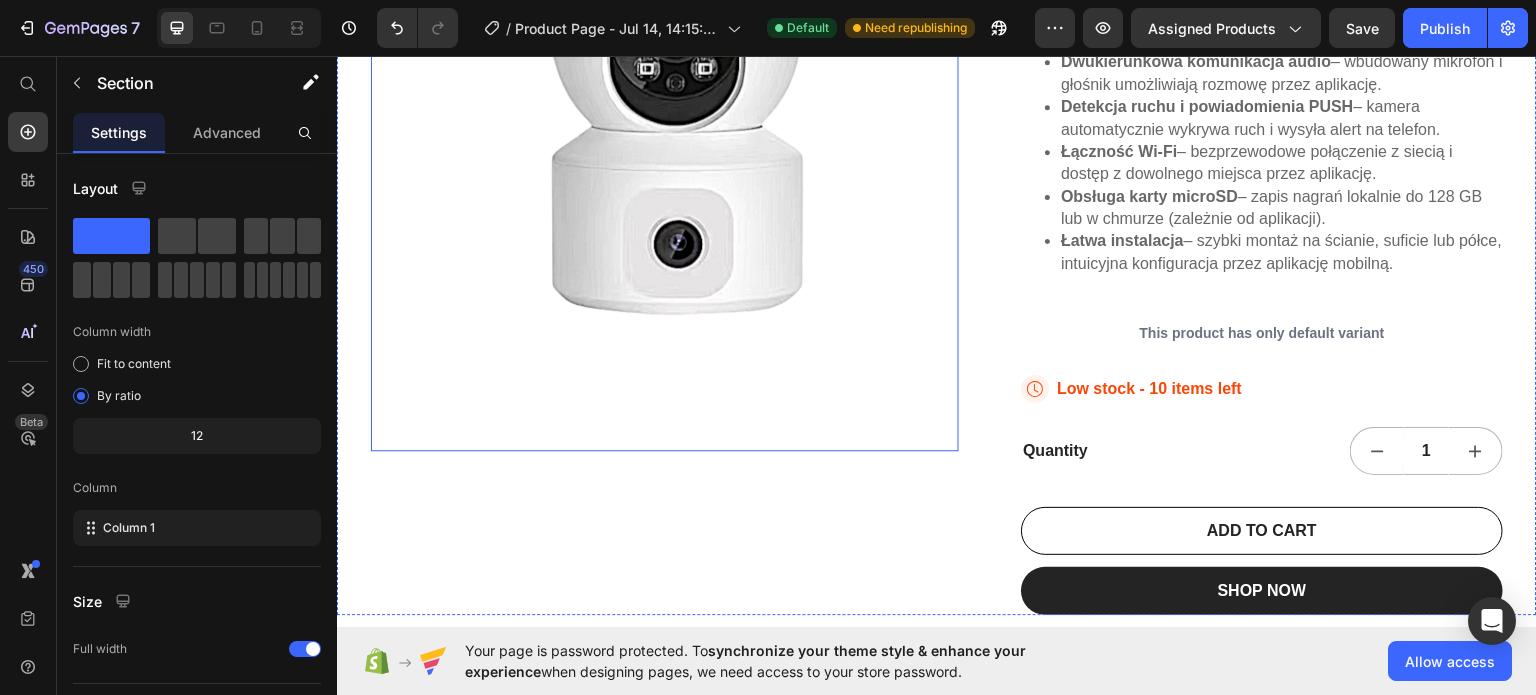 scroll, scrollTop: 1000, scrollLeft: 0, axis: vertical 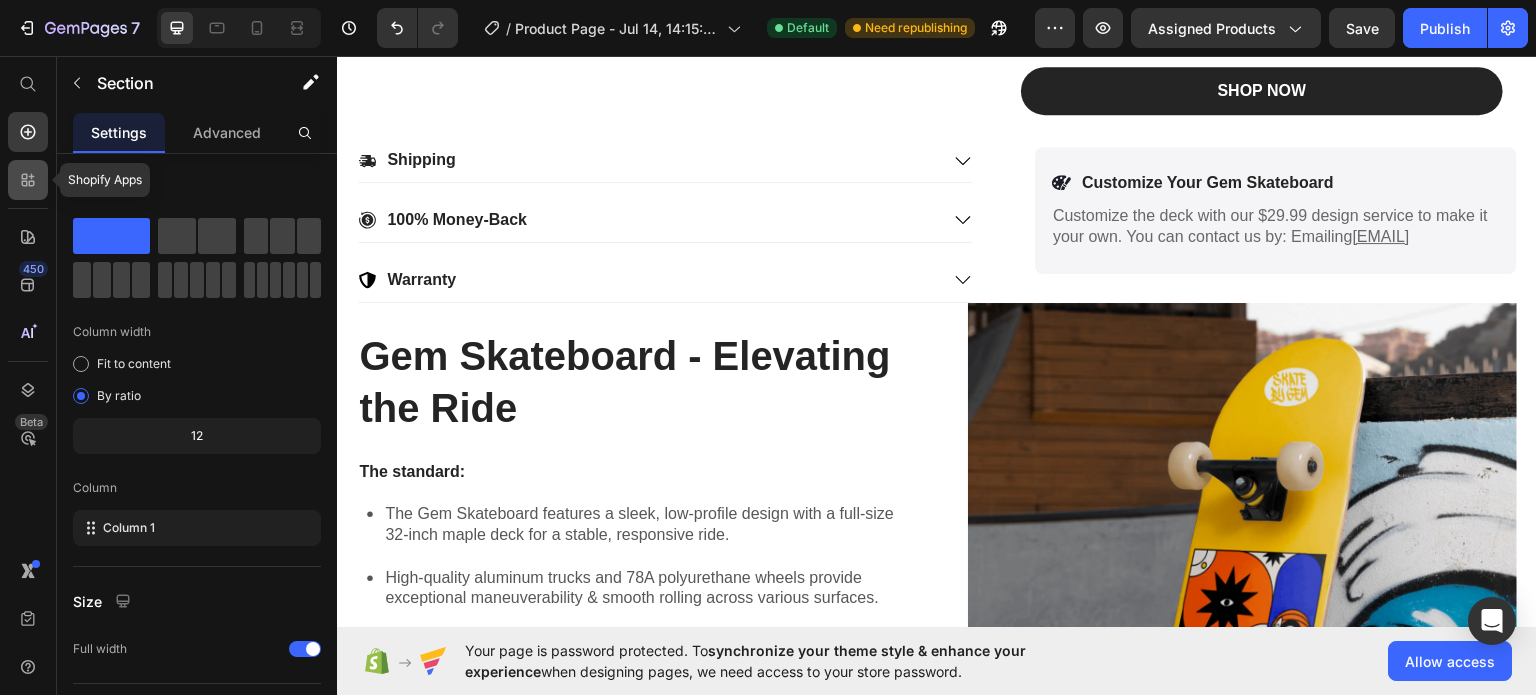 click 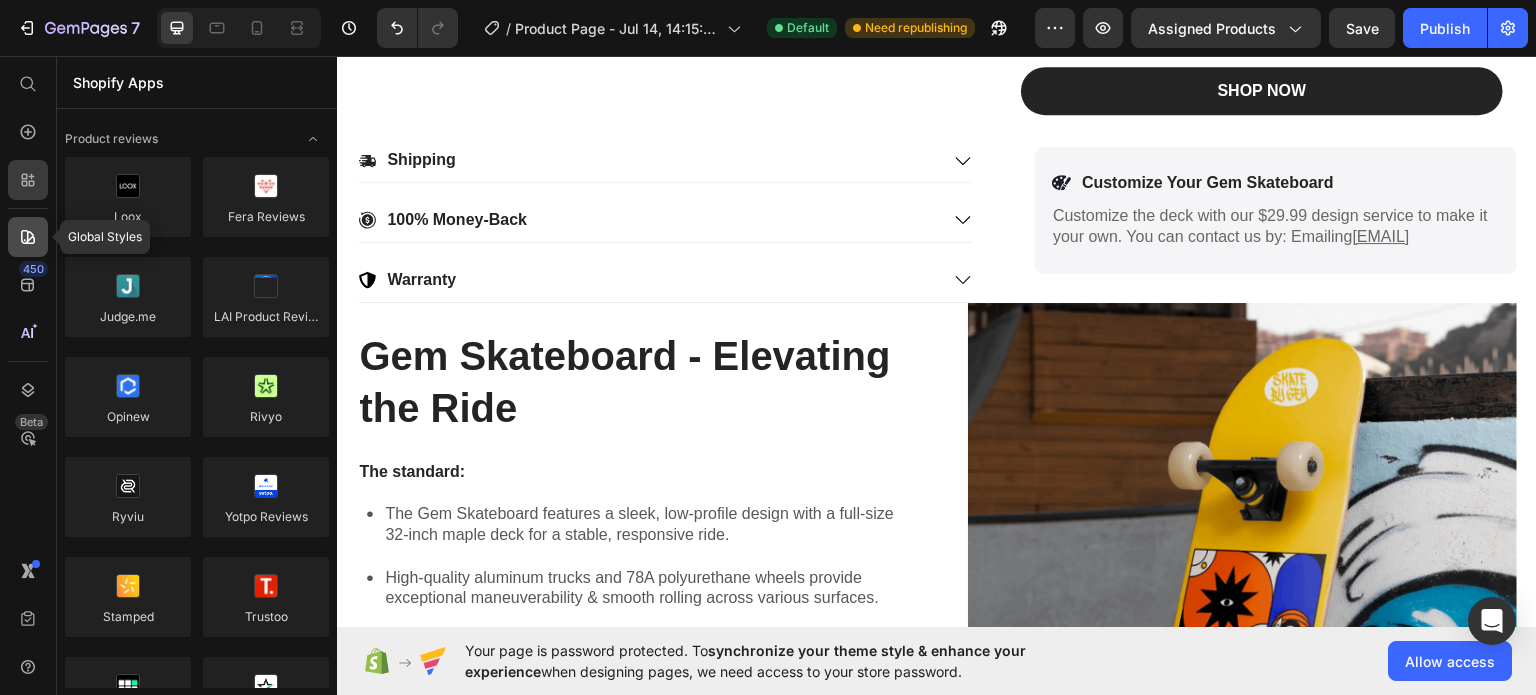 click 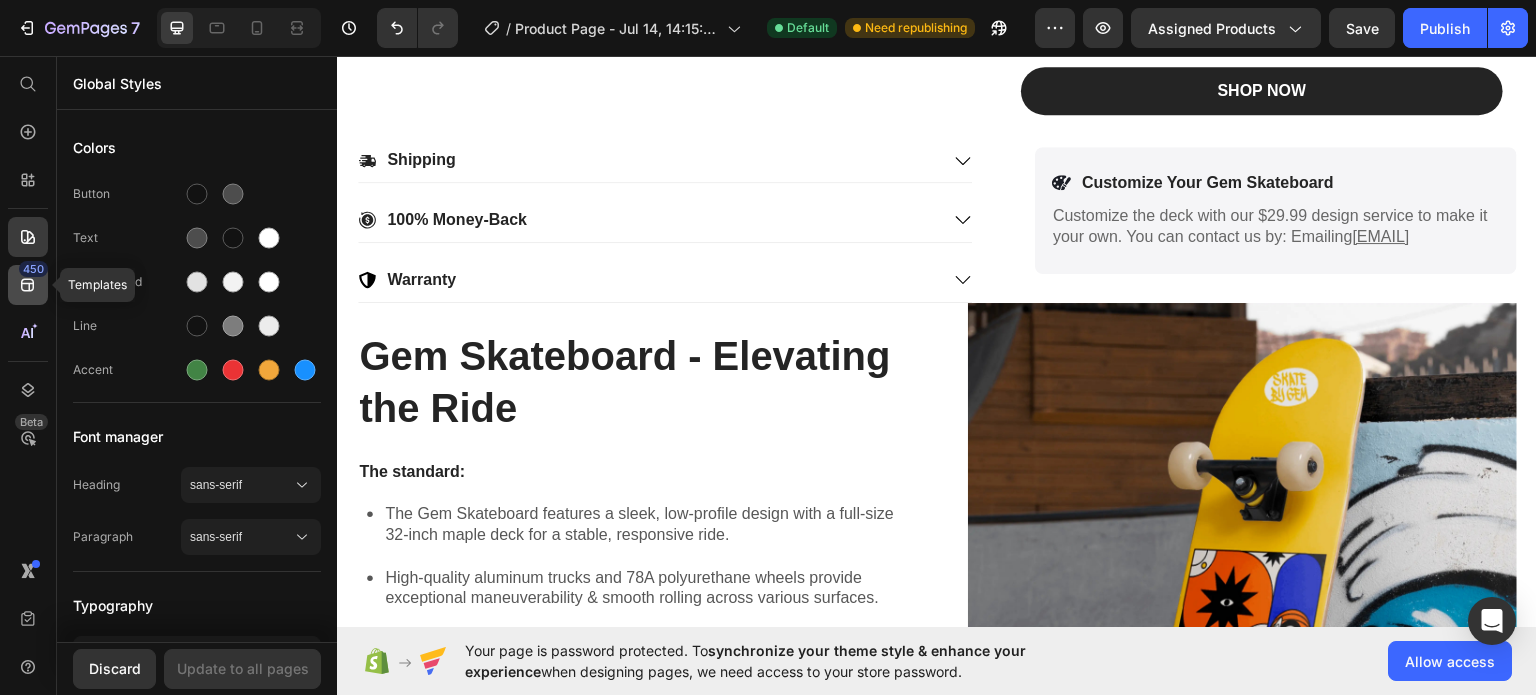 click on "450" at bounding box center [33, 269] 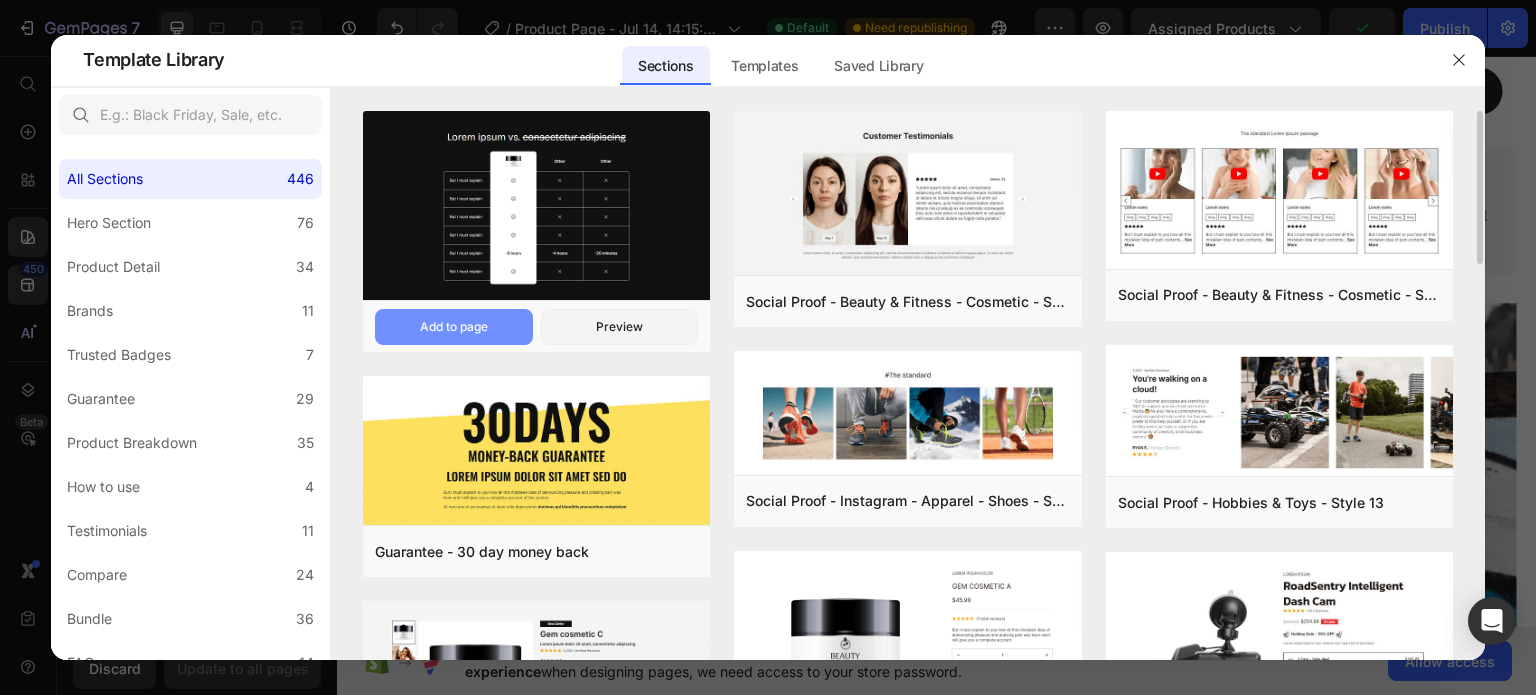 click on "Add to page" at bounding box center (454, 327) 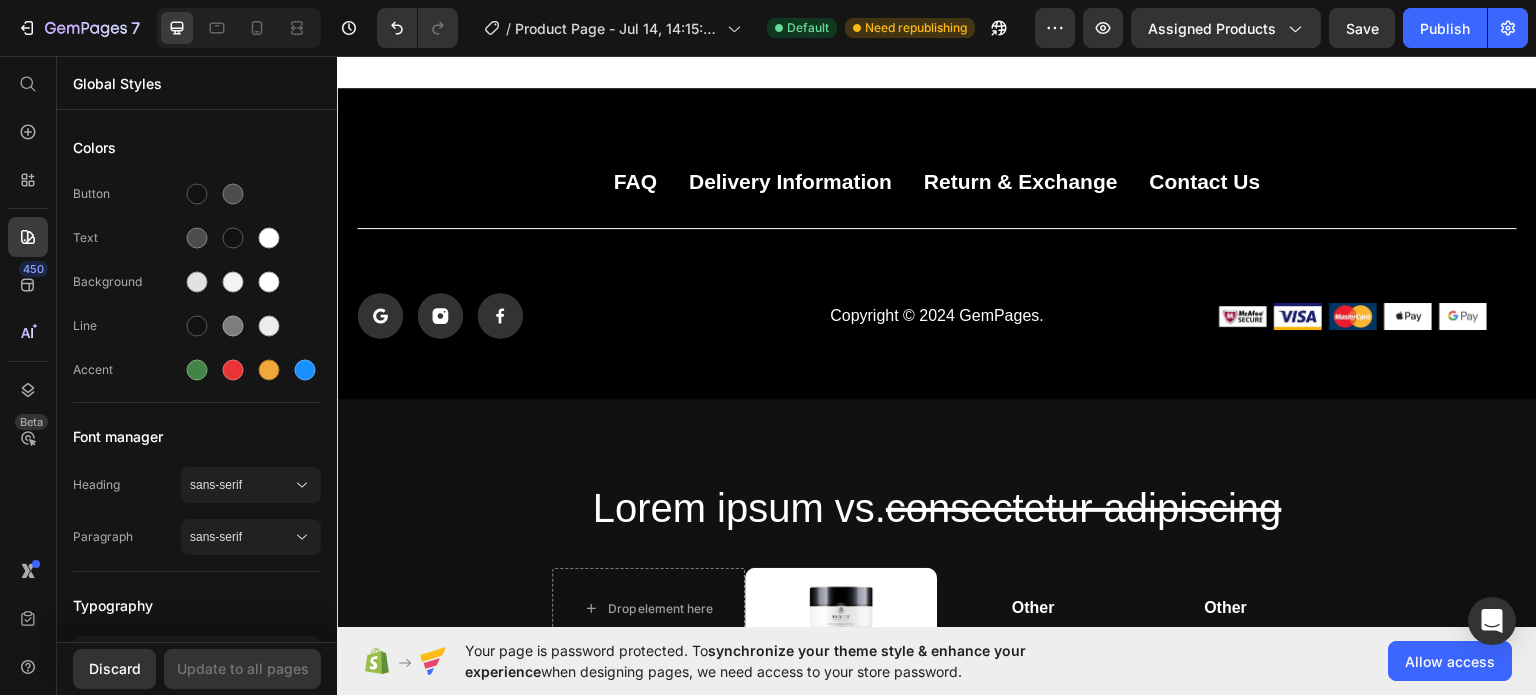 scroll, scrollTop: 4370, scrollLeft: 0, axis: vertical 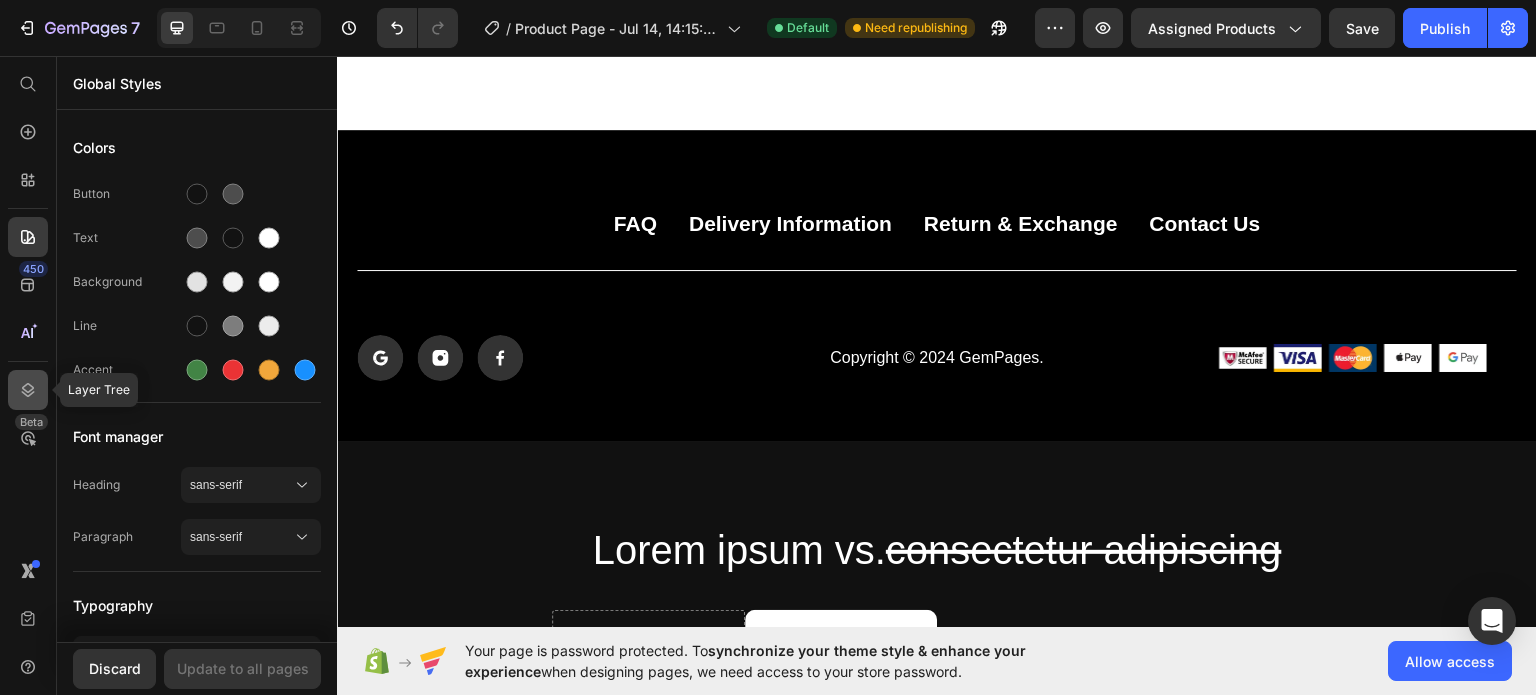 click 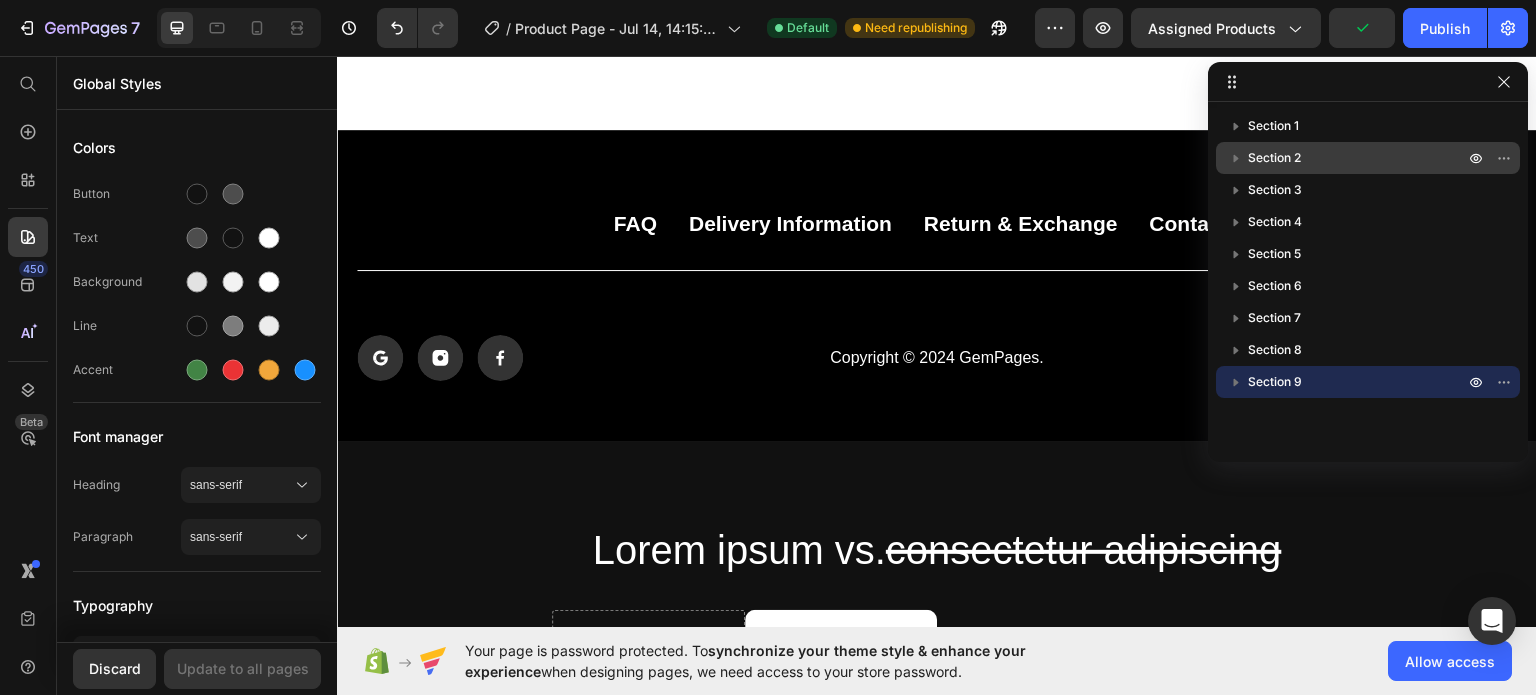 drag, startPoint x: 1324, startPoint y: 377, endPoint x: 1286, endPoint y: 170, distance: 210.45901 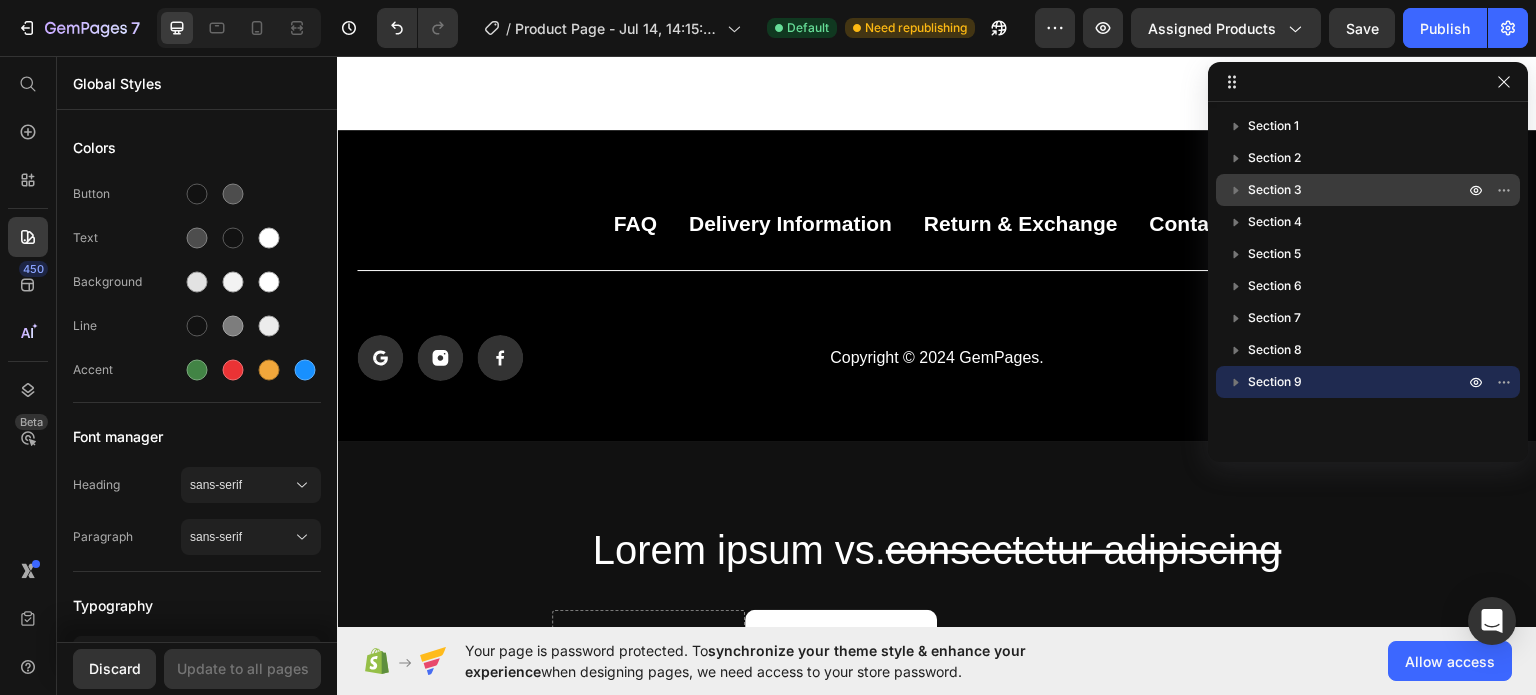 drag, startPoint x: 1232, startPoint y: 381, endPoint x: 1234, endPoint y: 178, distance: 203.00986 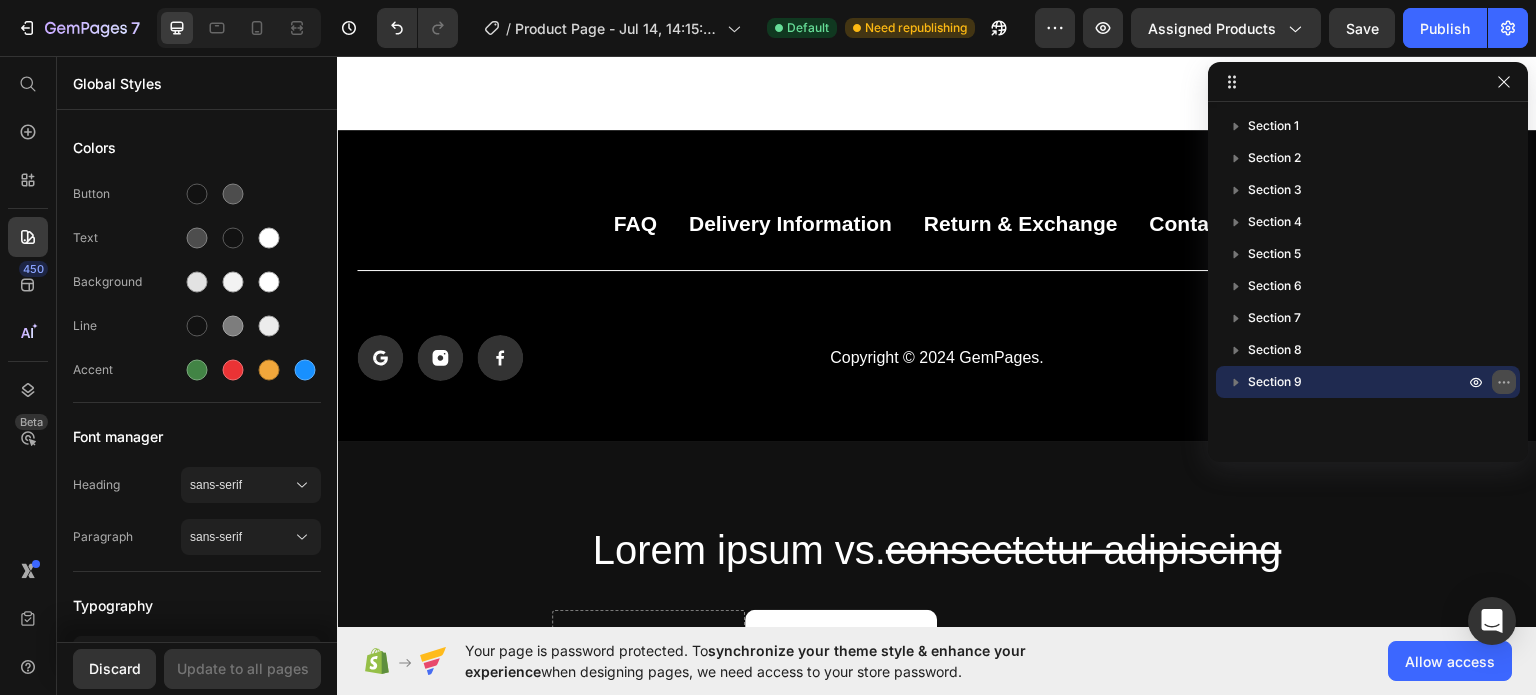 click 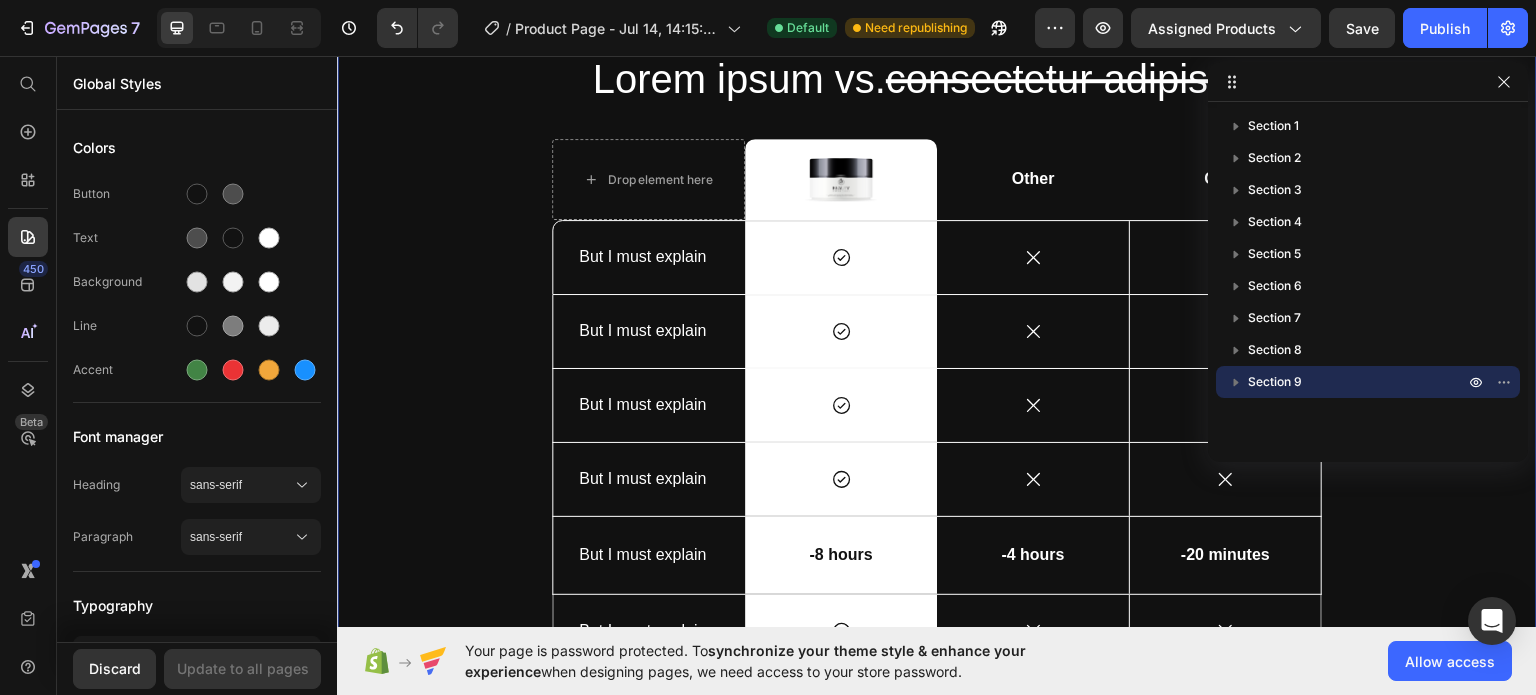 scroll, scrollTop: 4370, scrollLeft: 0, axis: vertical 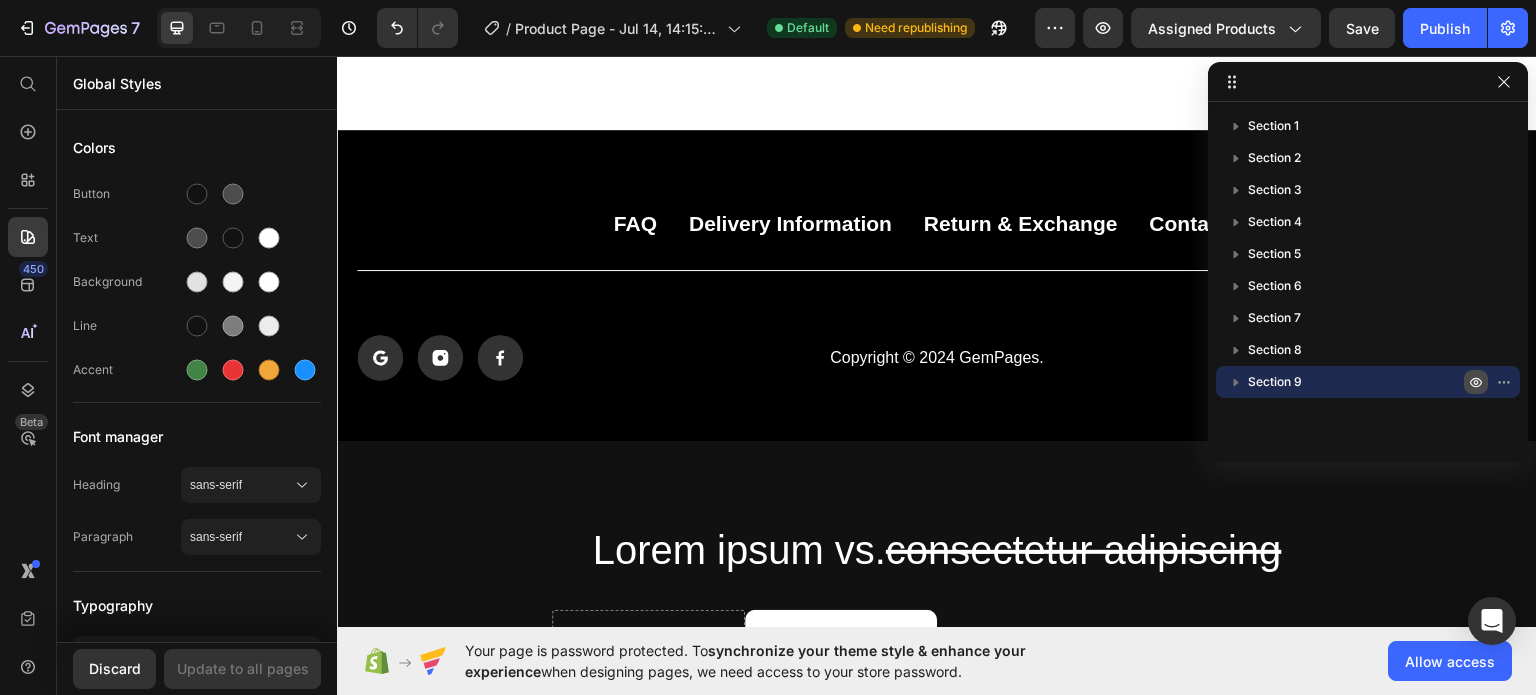 click 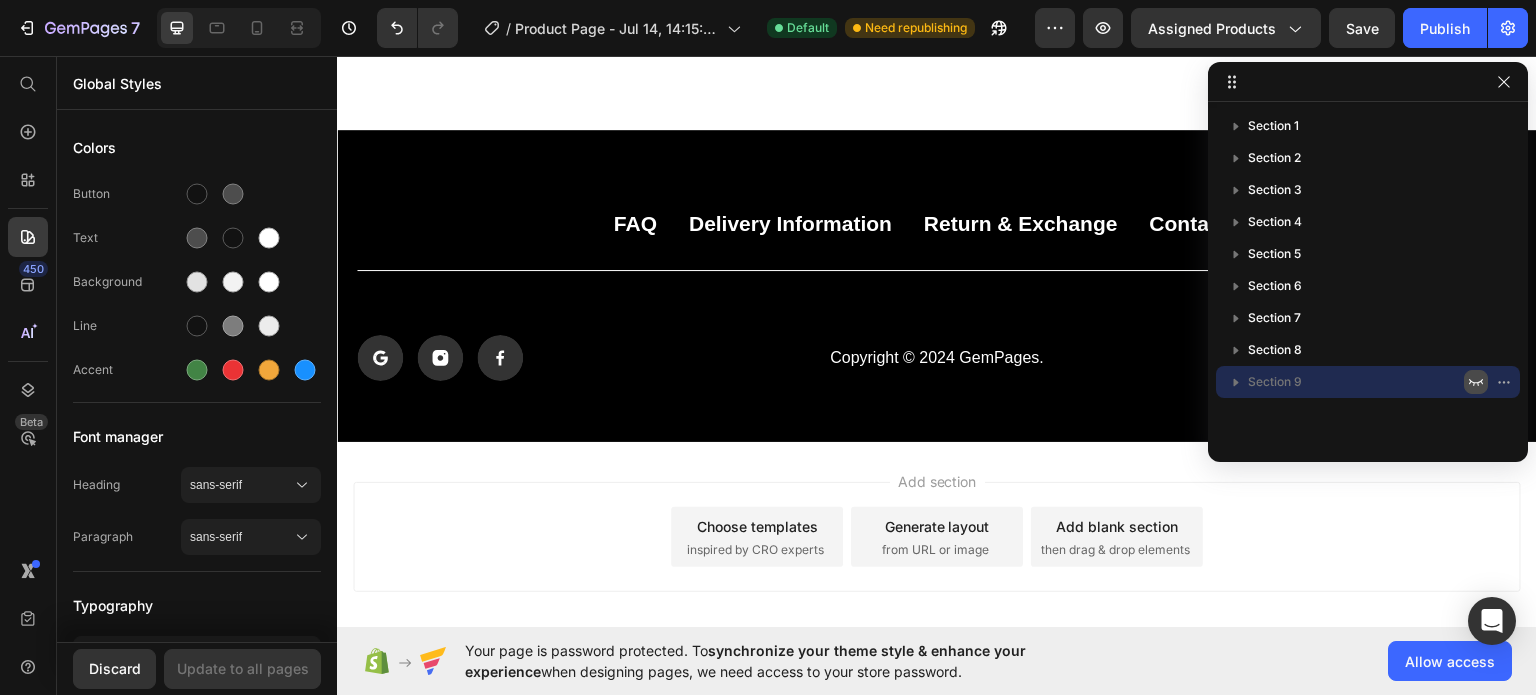 click 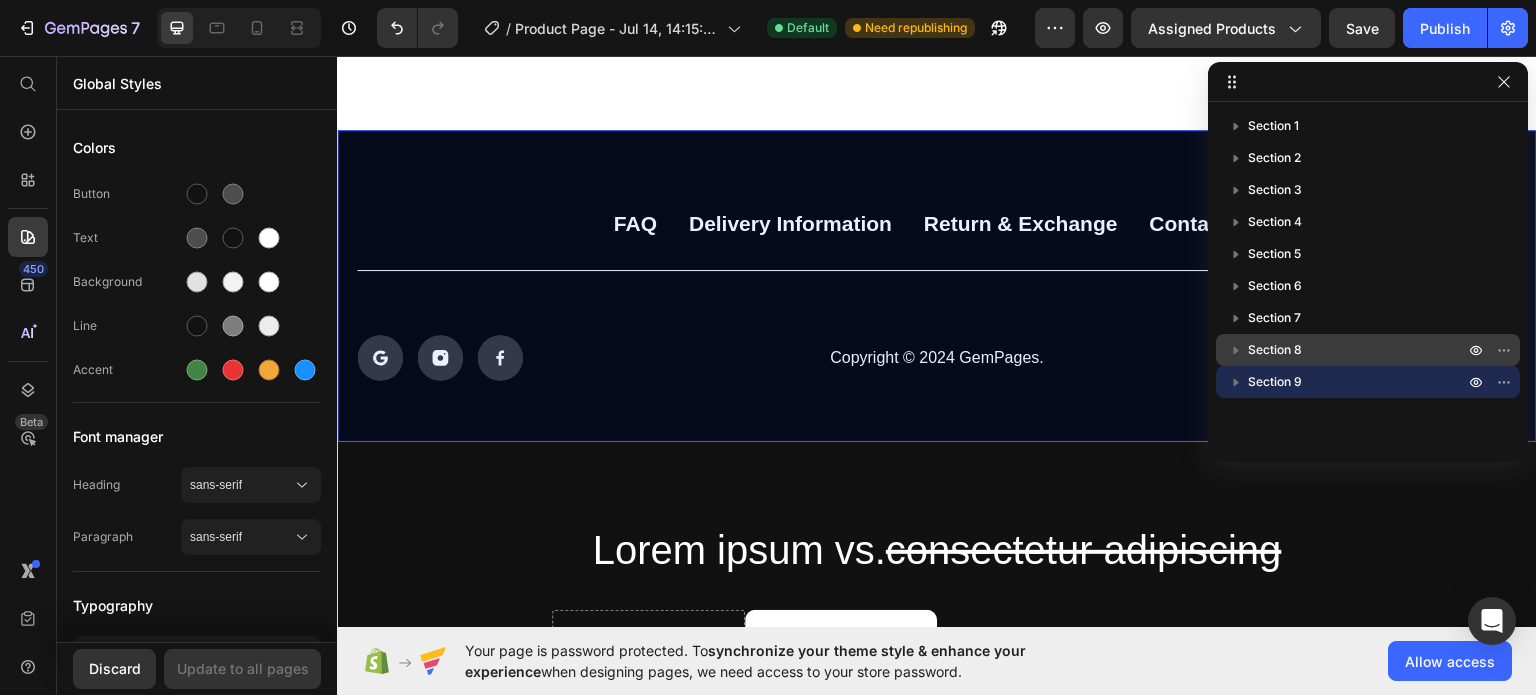 drag, startPoint x: 1307, startPoint y: 386, endPoint x: 1313, endPoint y: 361, distance: 25.70992 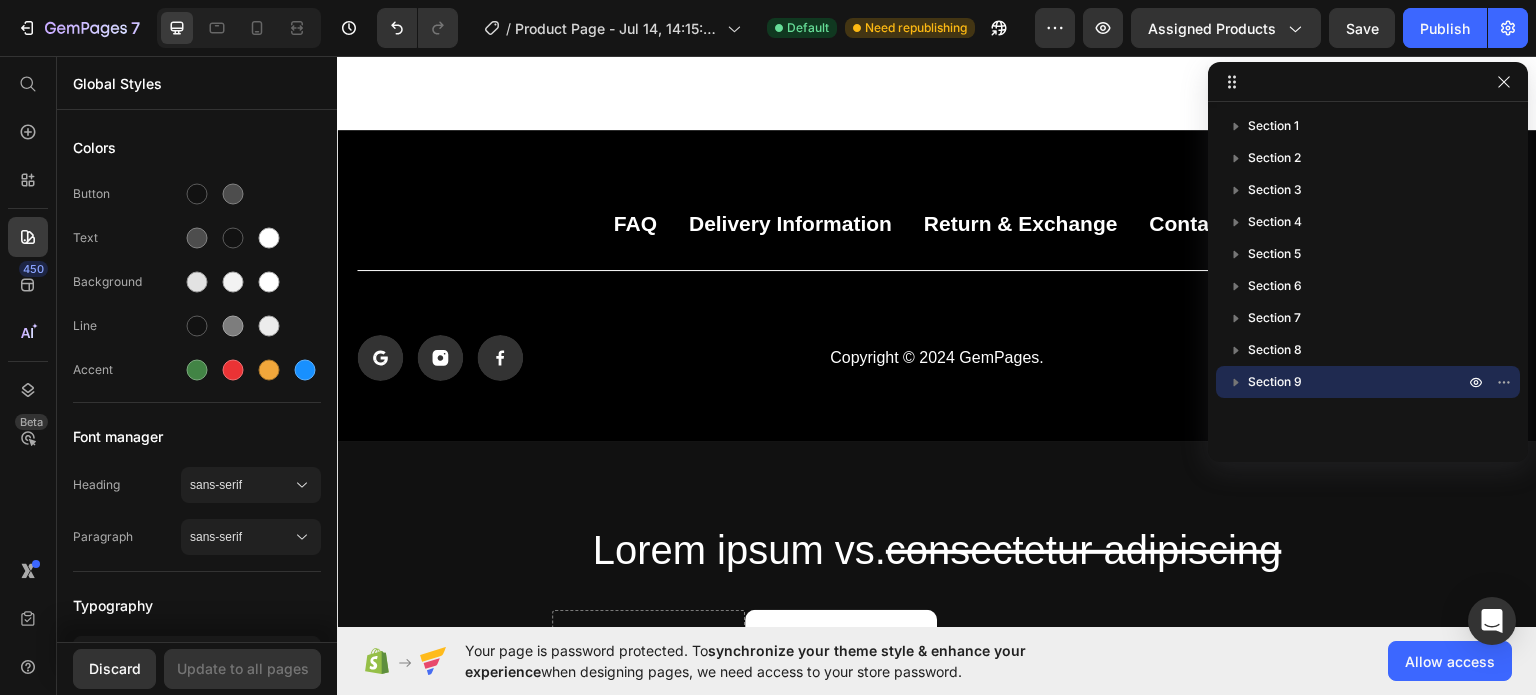 drag, startPoint x: 1298, startPoint y: 354, endPoint x: 1297, endPoint y: 391, distance: 37.01351 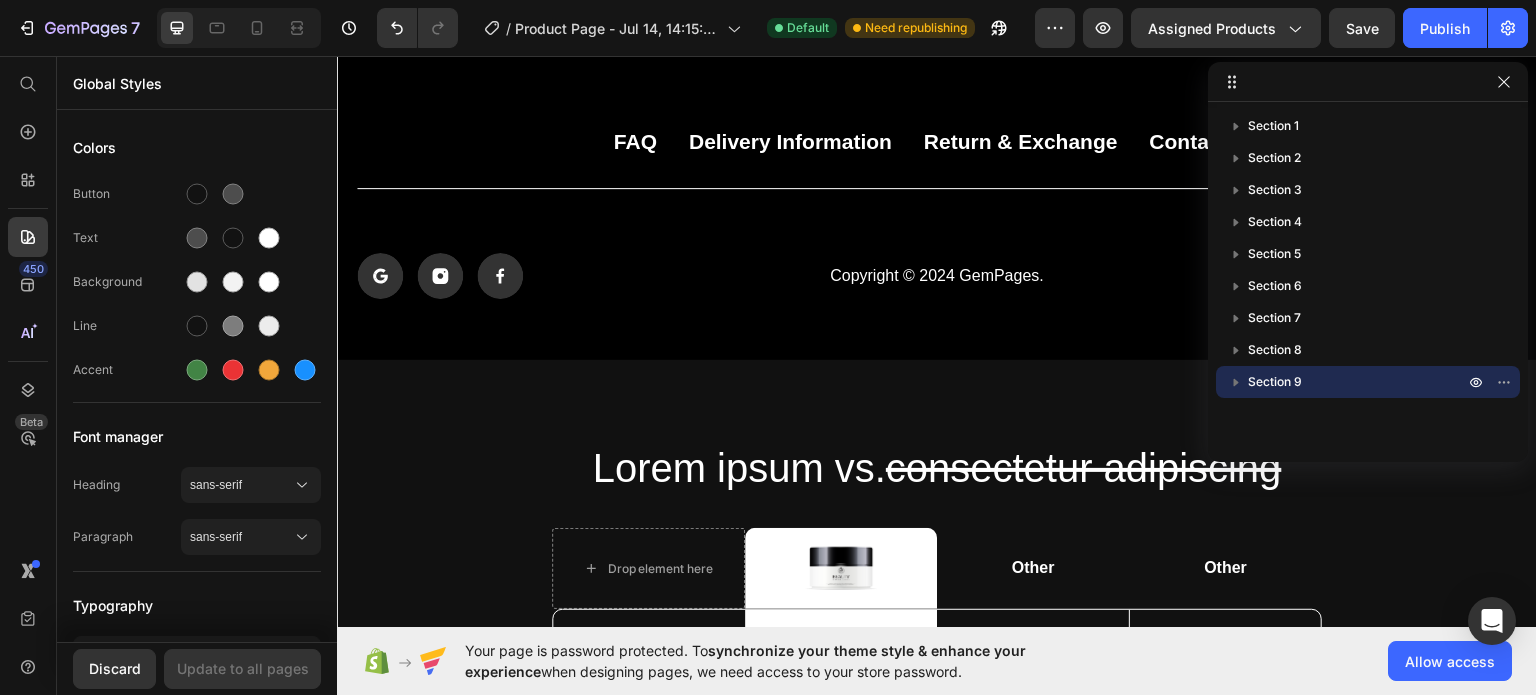click on "Section 9" at bounding box center [1275, 382] 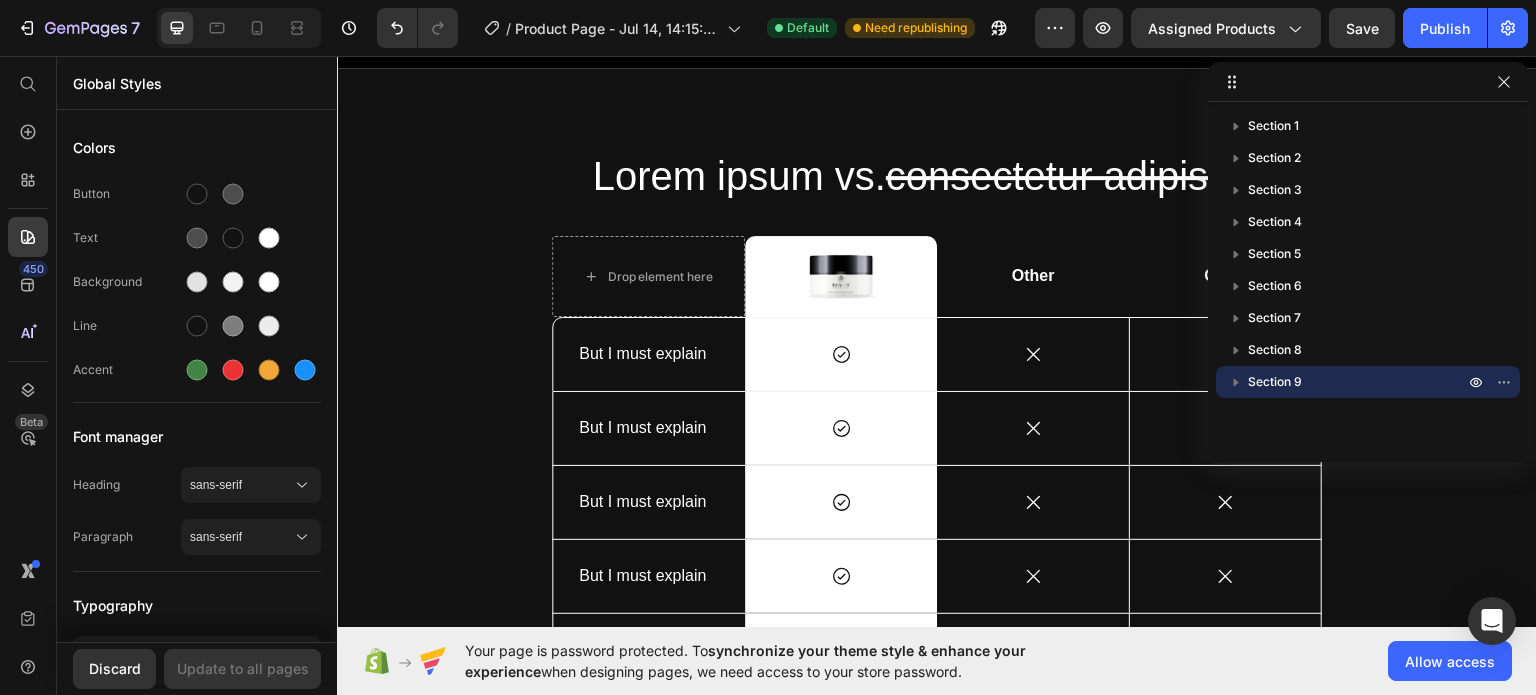 scroll, scrollTop: 4748, scrollLeft: 0, axis: vertical 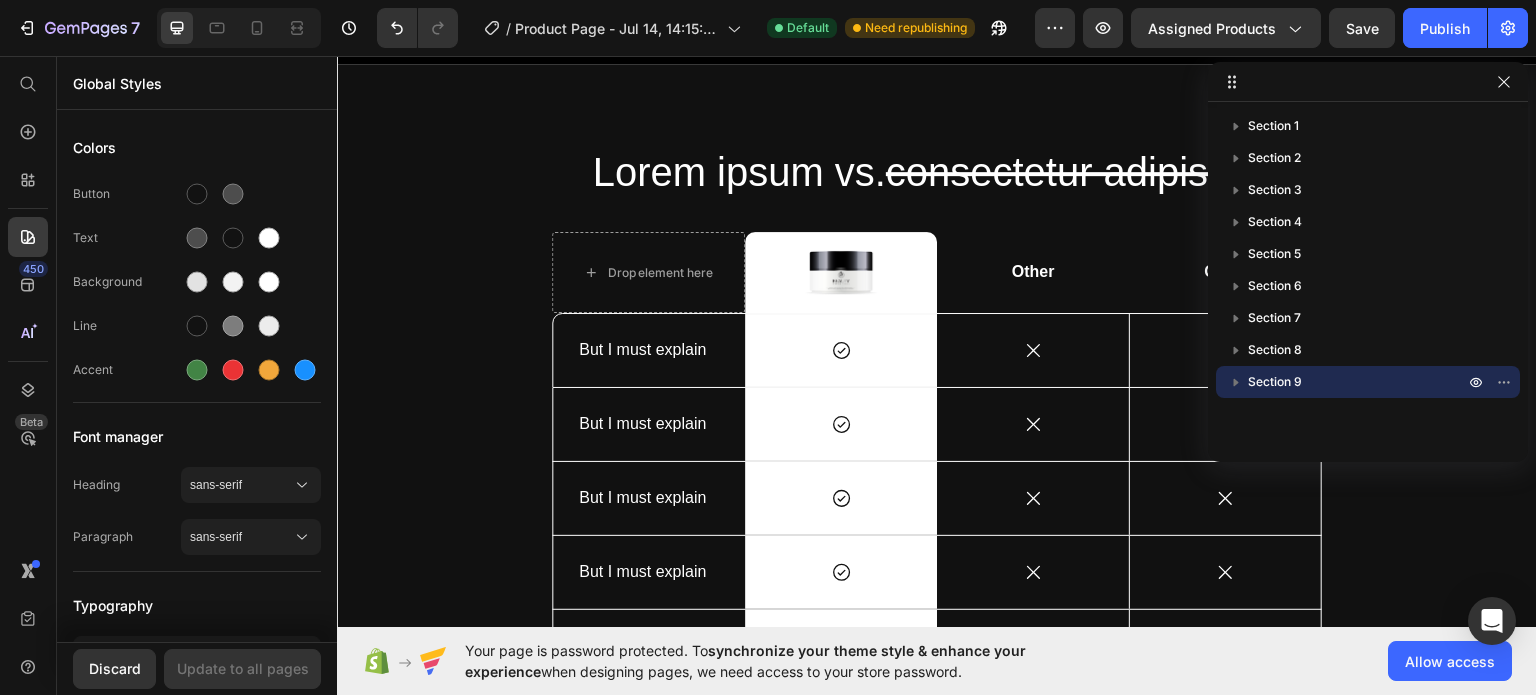 click on "Section 9" at bounding box center [1275, 382] 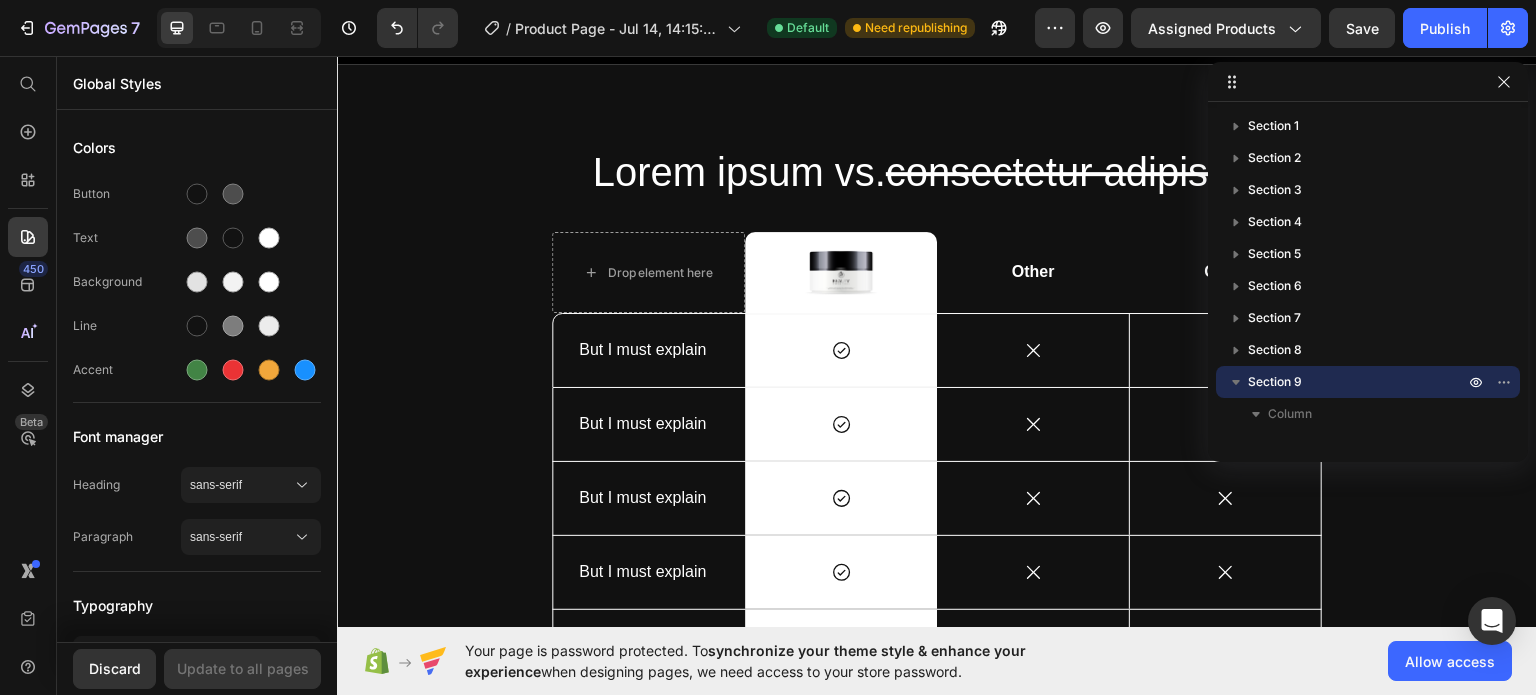 click on "Section 9" at bounding box center (1275, 382) 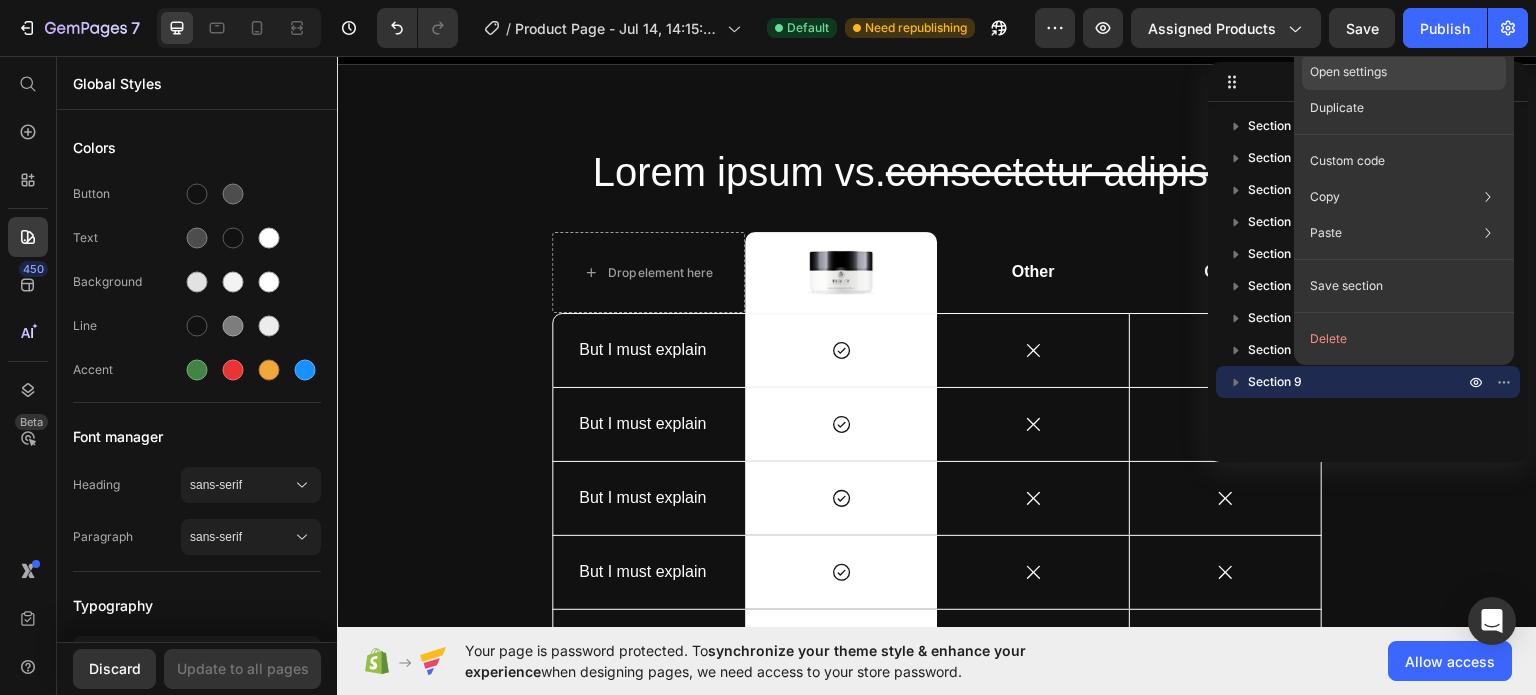click on "Open settings" 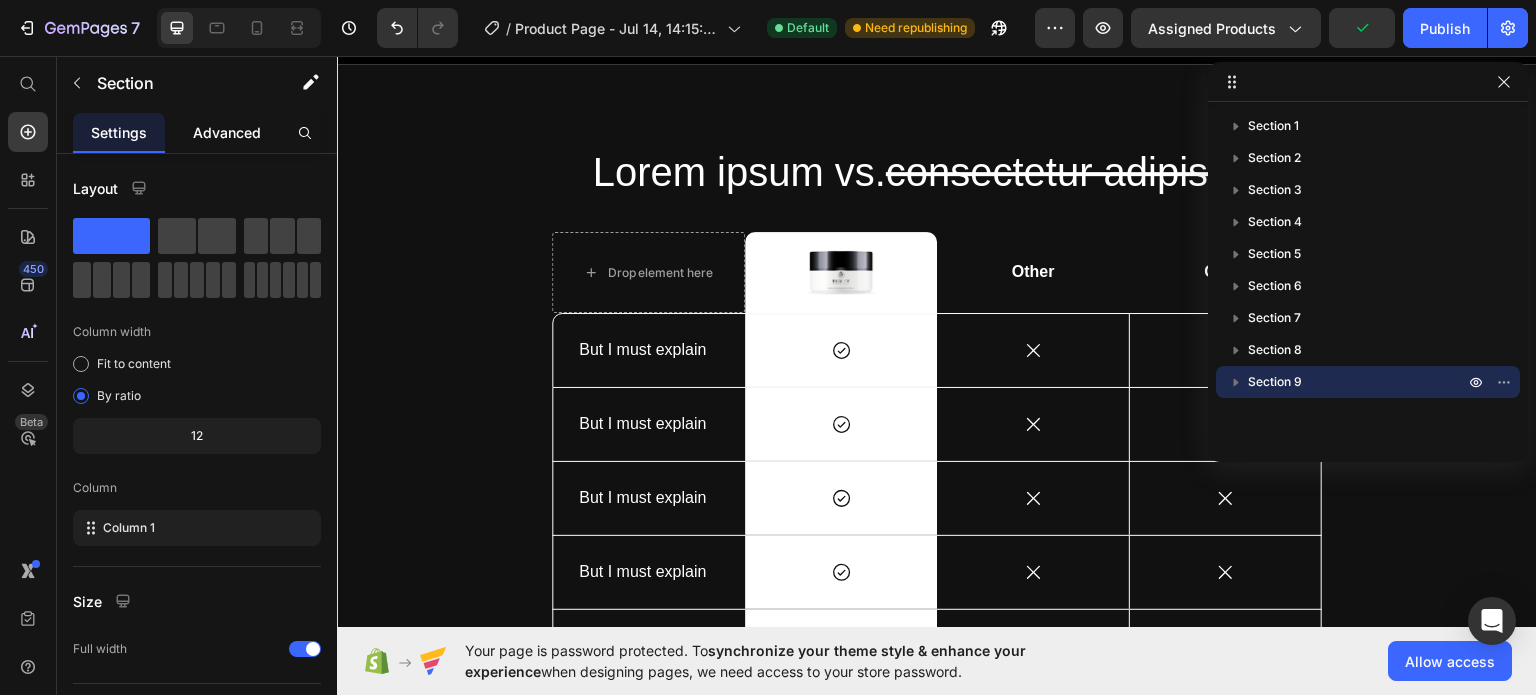 click on "Advanced" at bounding box center (227, 132) 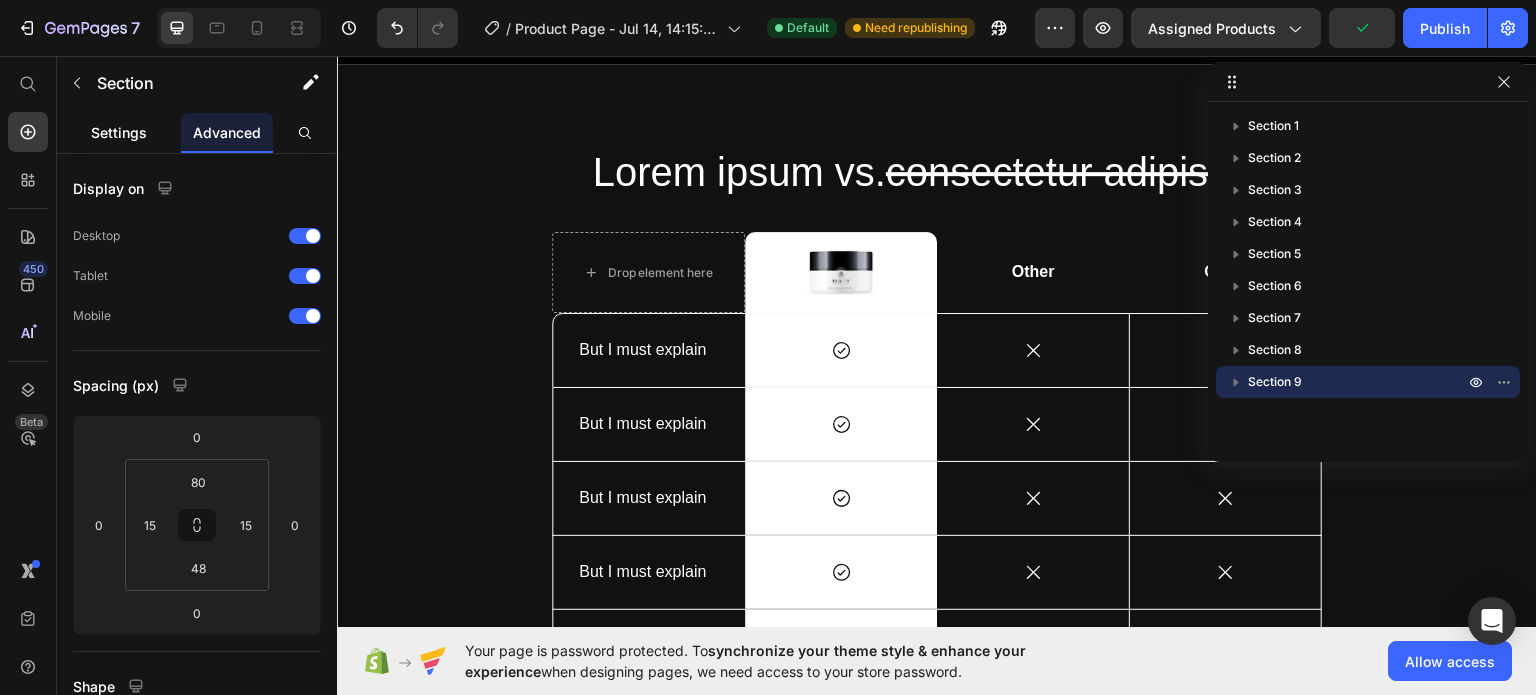 click on "Settings" at bounding box center (119, 132) 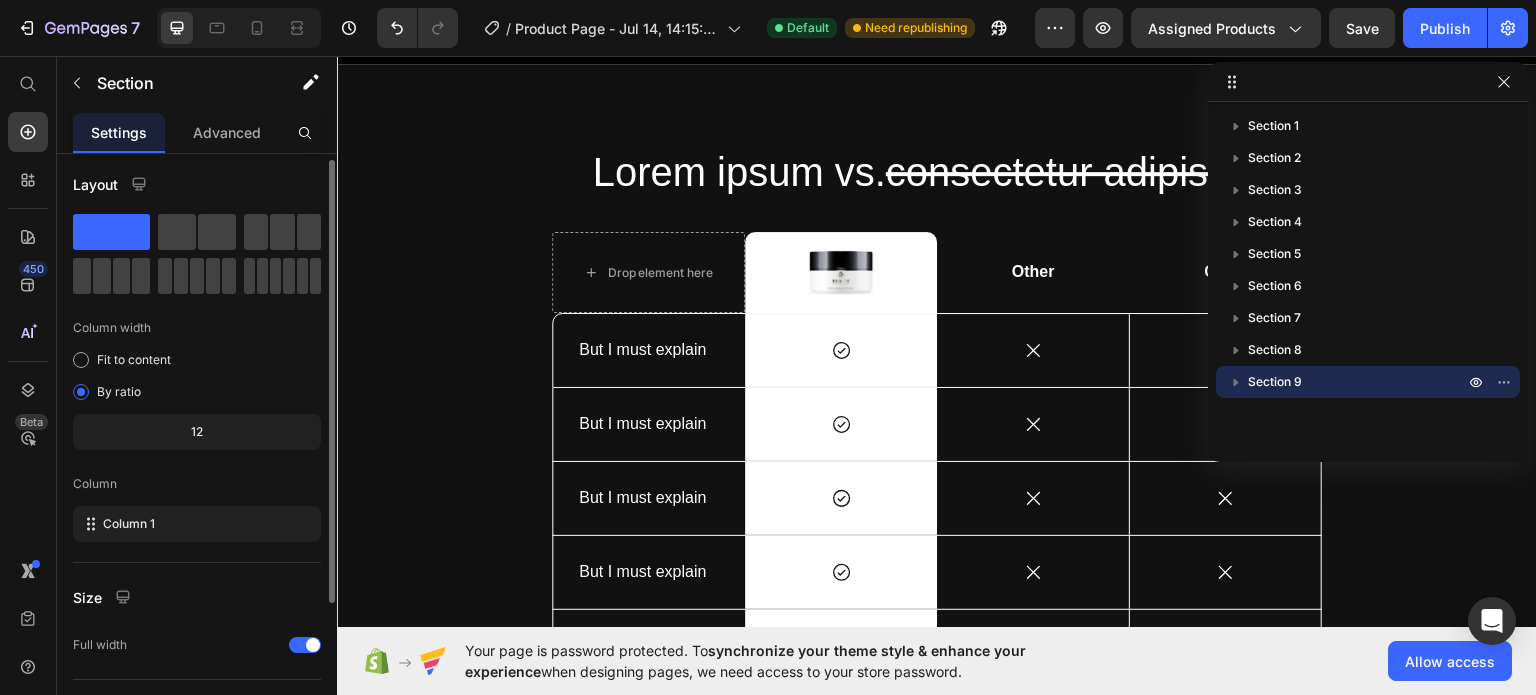 scroll, scrollTop: 6, scrollLeft: 0, axis: vertical 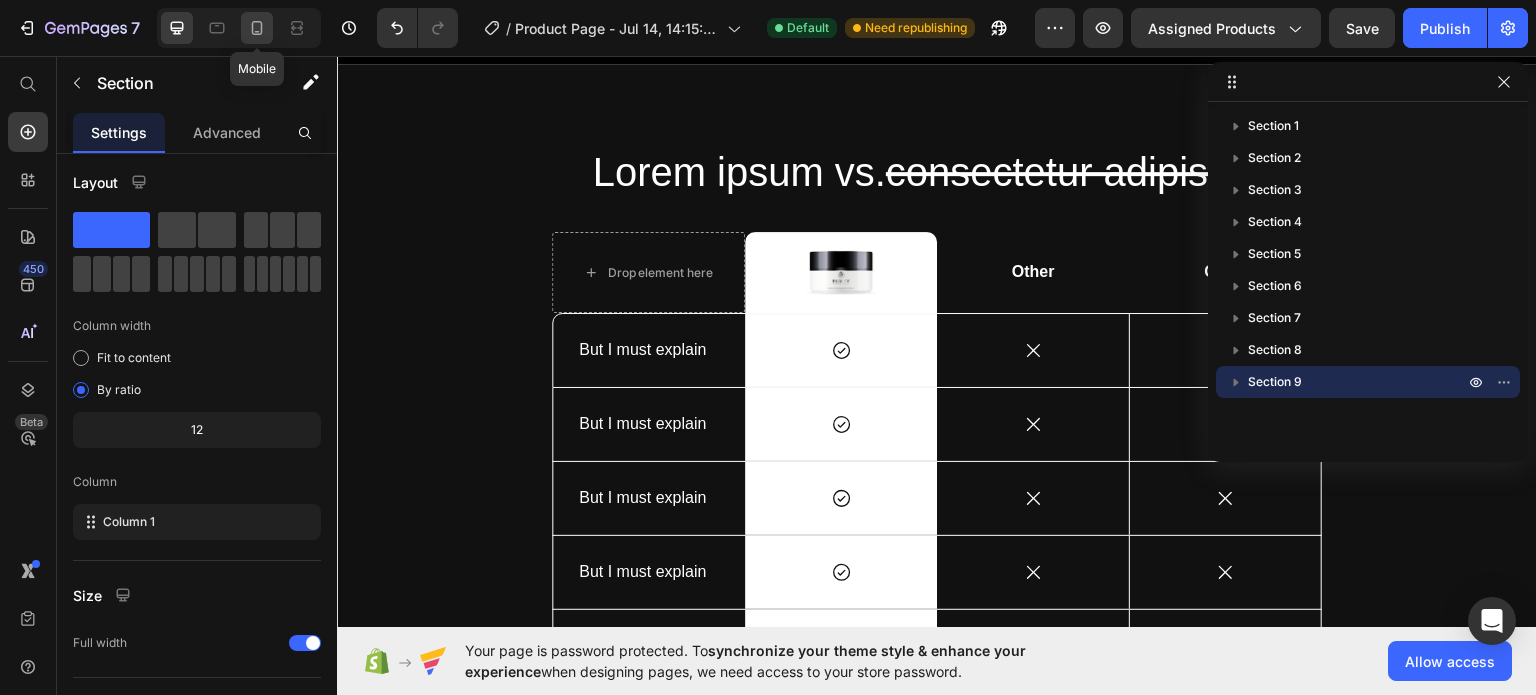 click on "Mobile" at bounding box center [239, 28] 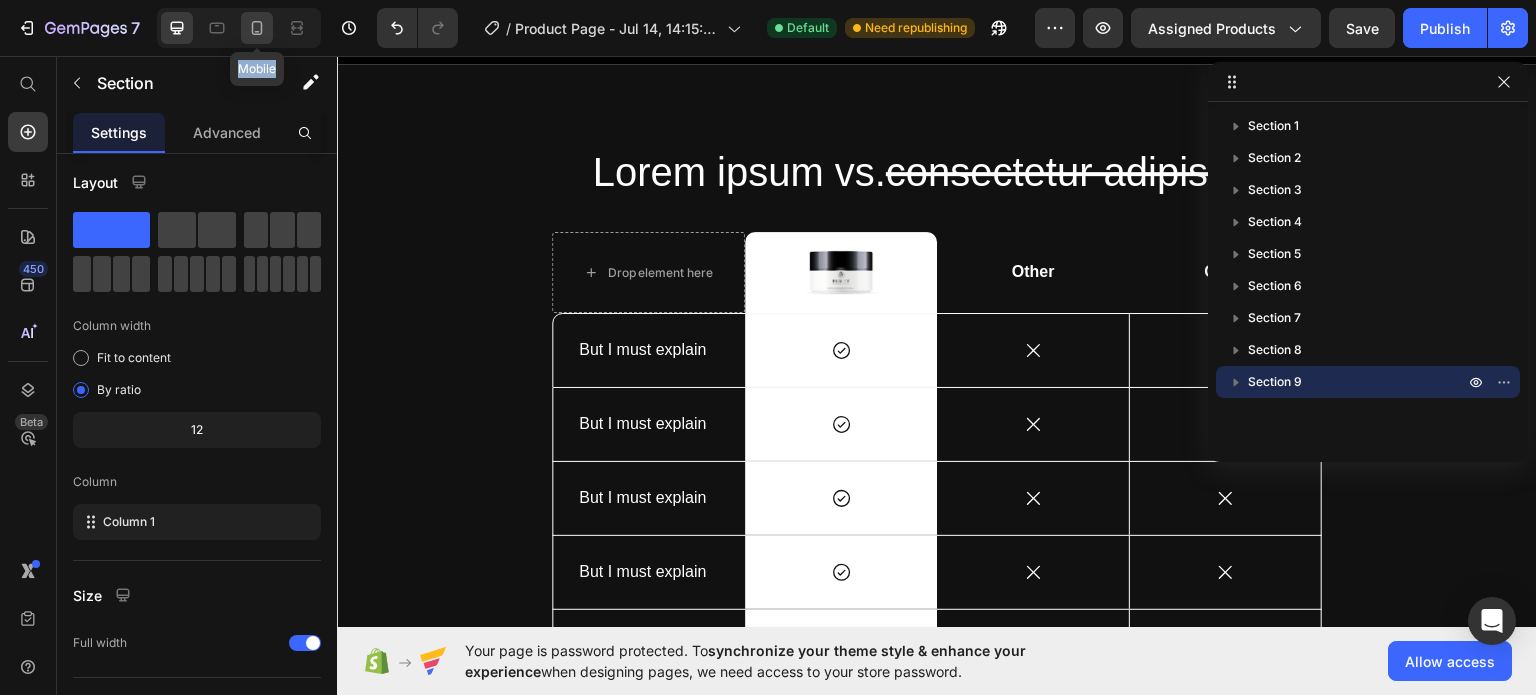 click 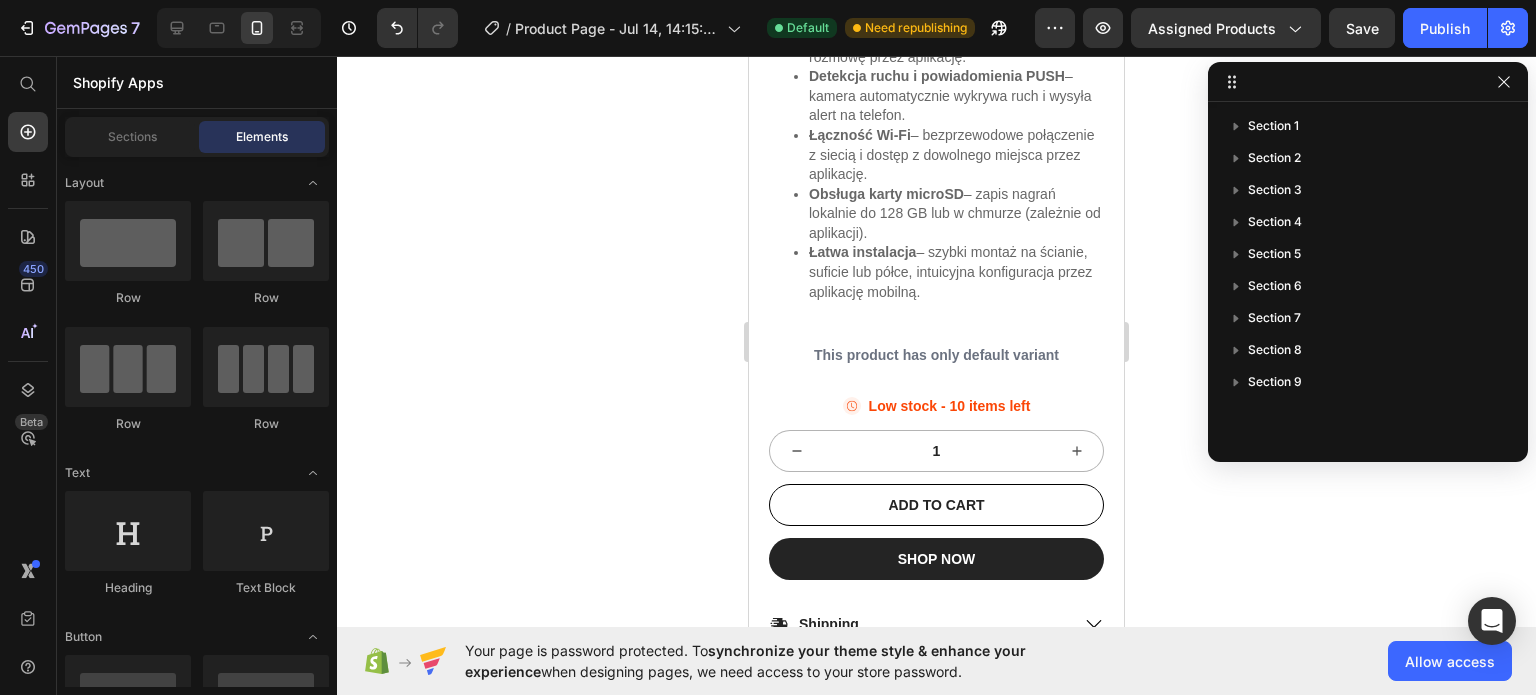 scroll, scrollTop: 975, scrollLeft: 0, axis: vertical 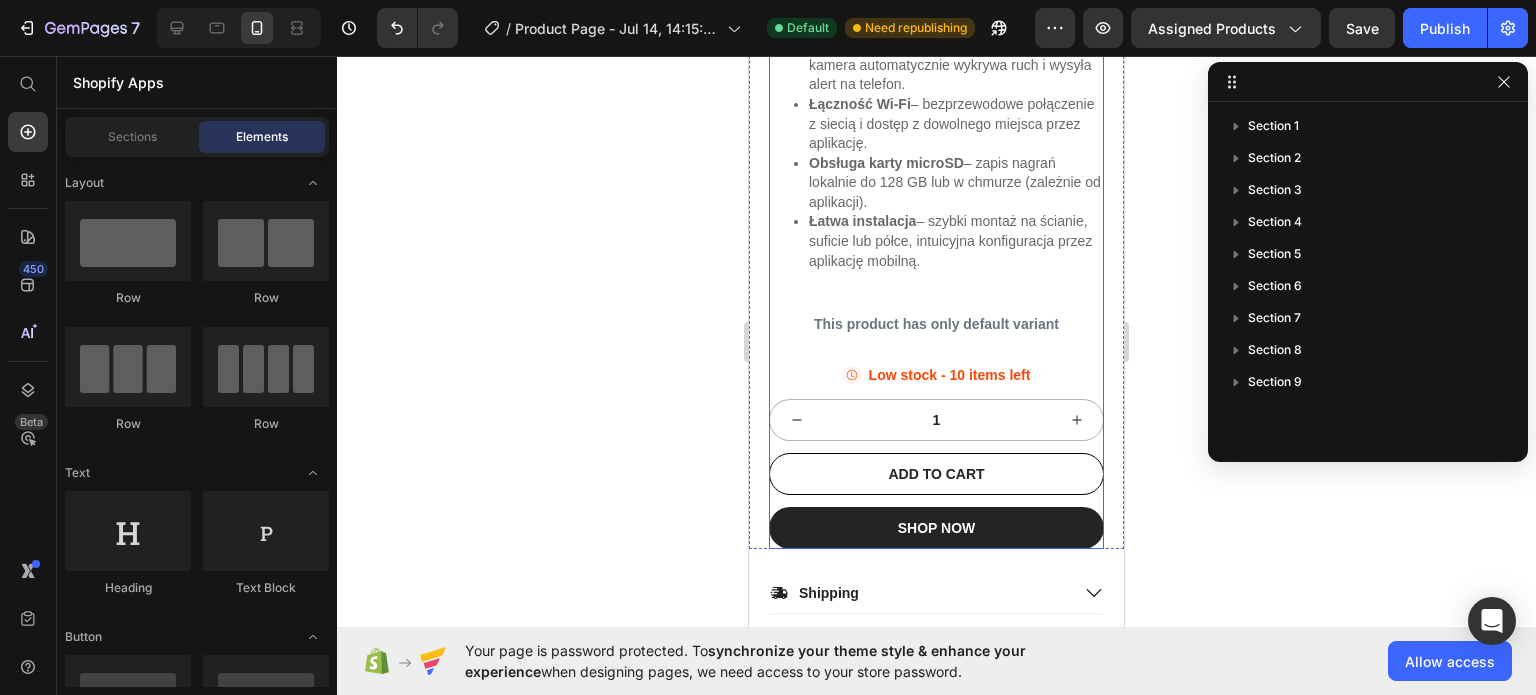 click on "Kamera Wifi 2x2mps Product Title Icon Icon Icon Icon Icon Icon List 2,500+ Verified Reviews! Text Block Row 199,00 zł Product Price 249,00 zł Product Price Row ✅ Kluczowe cechy produktu:
Rozdzielczość Full HD 1080p  – gwarantuje wyraźny i szczegółowy obraz w każdej porze dnia.
Obrotowa głowica 355° w poziomie / 90° w pionie  – pełna kontrola nad polem widzenia dzięki zdalnemu sterowaniu.
6 diod IR + LED  – tryb nocny z widocznością do 10 metrów, automatyczne przełączanie na podczerwień.
Dwukierunkowa komunikacja audio  – wbudowany mikrofon i głośnik umożliwiają rozmowę przez aplikację.
Detekcja ruchu i powiadomienia PUSH  – kamera automatycznie wykrywa ruch i wysyła alert na telefon.
Łączność Wi-Fi  – bezprzewodowe połączenie z siecią i dostęp z dowolnego miejsca przez aplikację.
Obsługa karty microSD  – zapis nagrań lokalnie do 128 GB lub w chmurze (zależnie od aplikacji).
Łatwa instalacja" at bounding box center (936, 93) 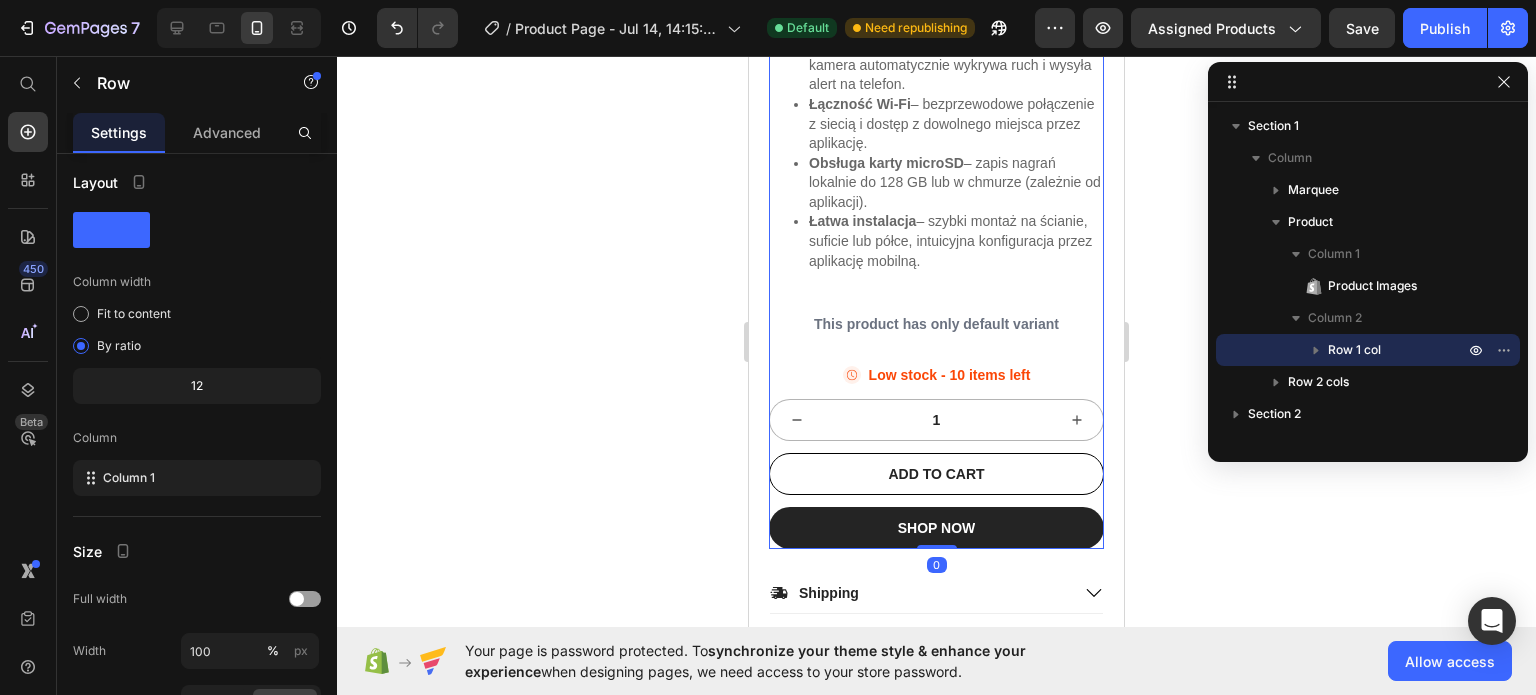 scroll, scrollTop: 0, scrollLeft: 0, axis: both 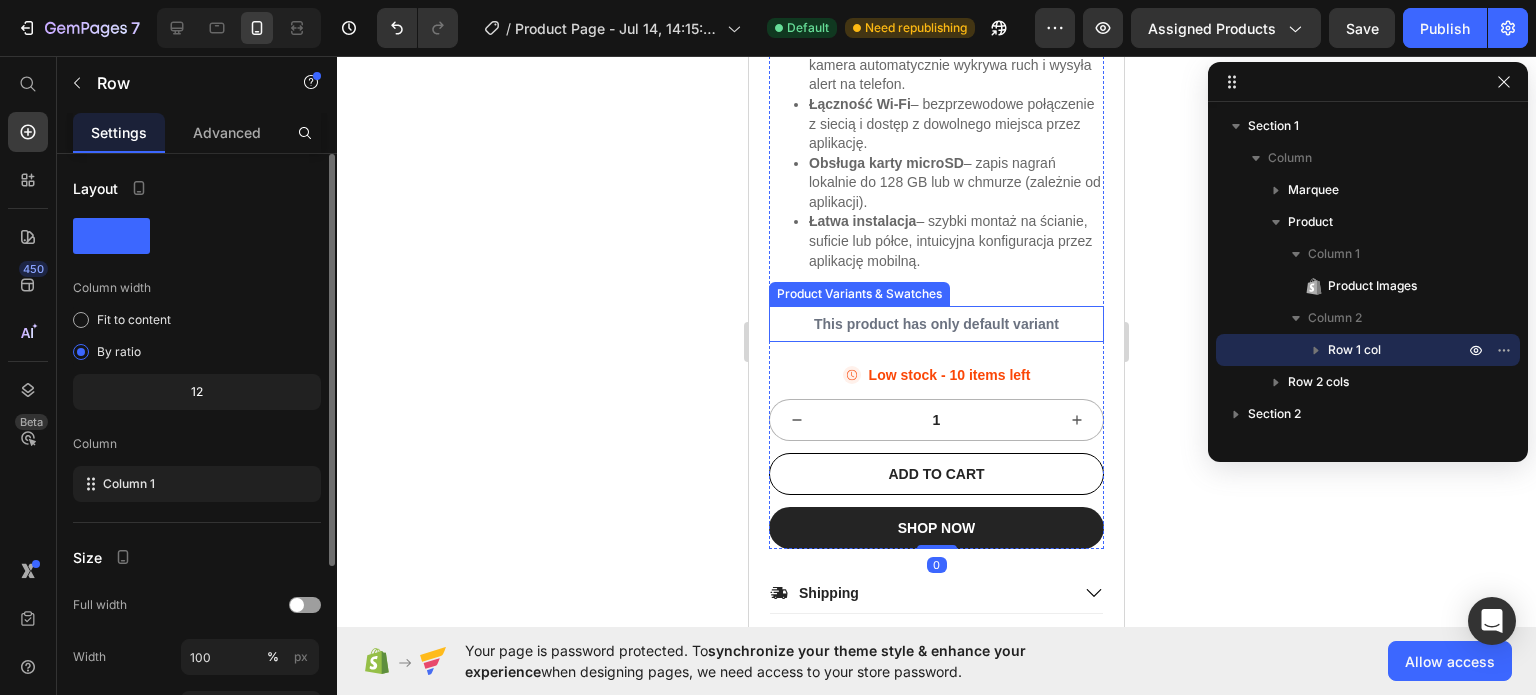 click on "Product Images Kamera Wifi 2x2mps Product Title Icon Icon Icon Icon Icon Icon List 2,500+ Verified Reviews! Text Block Row 199,00 zł Product Price 249,00 zł Product Price Row ✅ Kluczowe cechy produktu:
Rozdzielczość Full HD 1080p  – gwarantuje wyraźny i szczegółowy obraz w każdej porze dnia.
Obrotowa głowica 355° w poziomie / 90° w pionie  – pełna kontrola nad polem widzenia dzięki zdalnemu sterowaniu.
6 diod IR + LED  – tryb nocny z widocznością do 10 metrów, automatyczne przełączanie na podczerwień.
Dwukierunkowa komunikacja audio  – wbudowany mikrofon i głośnik umożliwiają rozmowę przez aplikację.
Detekcja ruchu i powiadomienia PUSH  – kamera automatycznie wykrywa ruch i wysyła alert na telefon.
Łączność Wi-Fi  – bezprzewodowe połączenie z siecią i dostęp z dowolnego miejsca przez aplikację.
Obsługa karty microSD  – zapis nagrań lokalnie do 128 GB lub w chmurze (zależnie od aplikacji).
Łatwa instalacja" at bounding box center [936, -131] 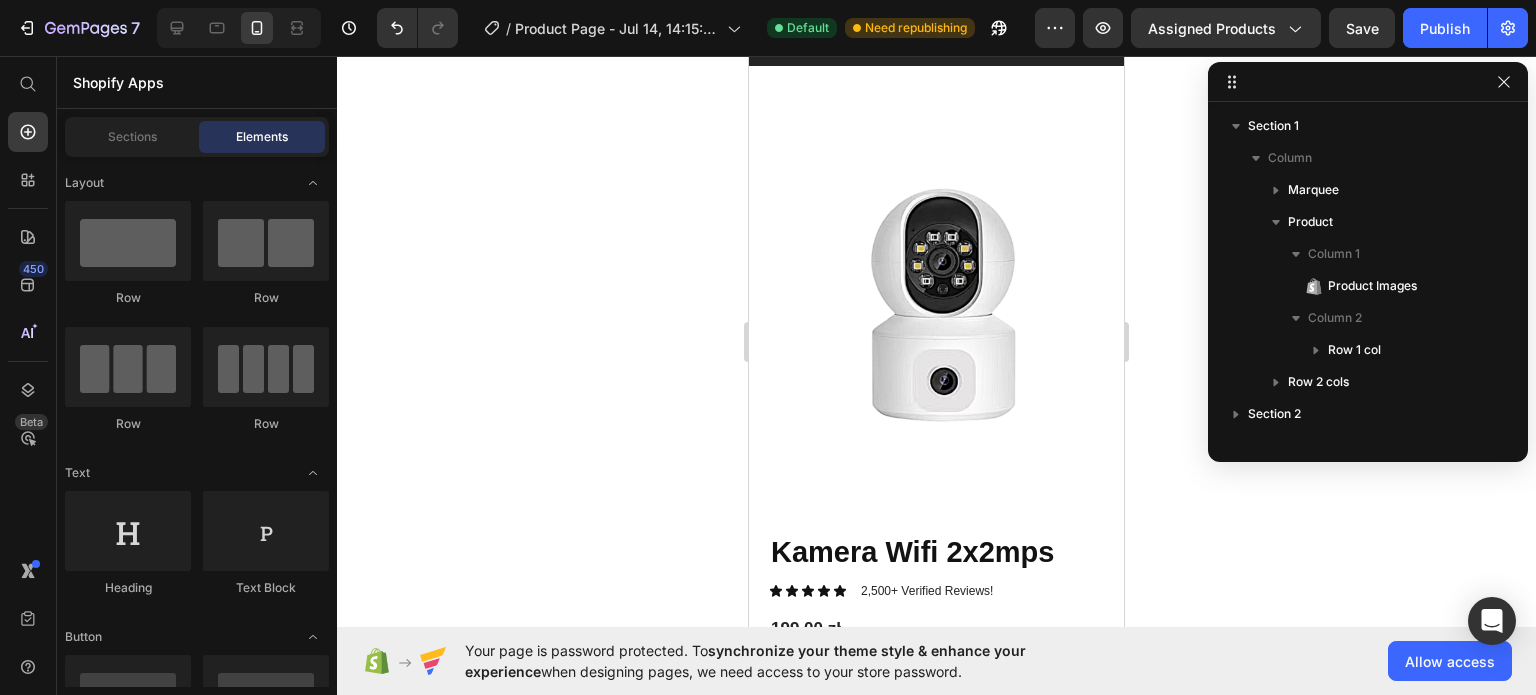 scroll, scrollTop: 0, scrollLeft: 0, axis: both 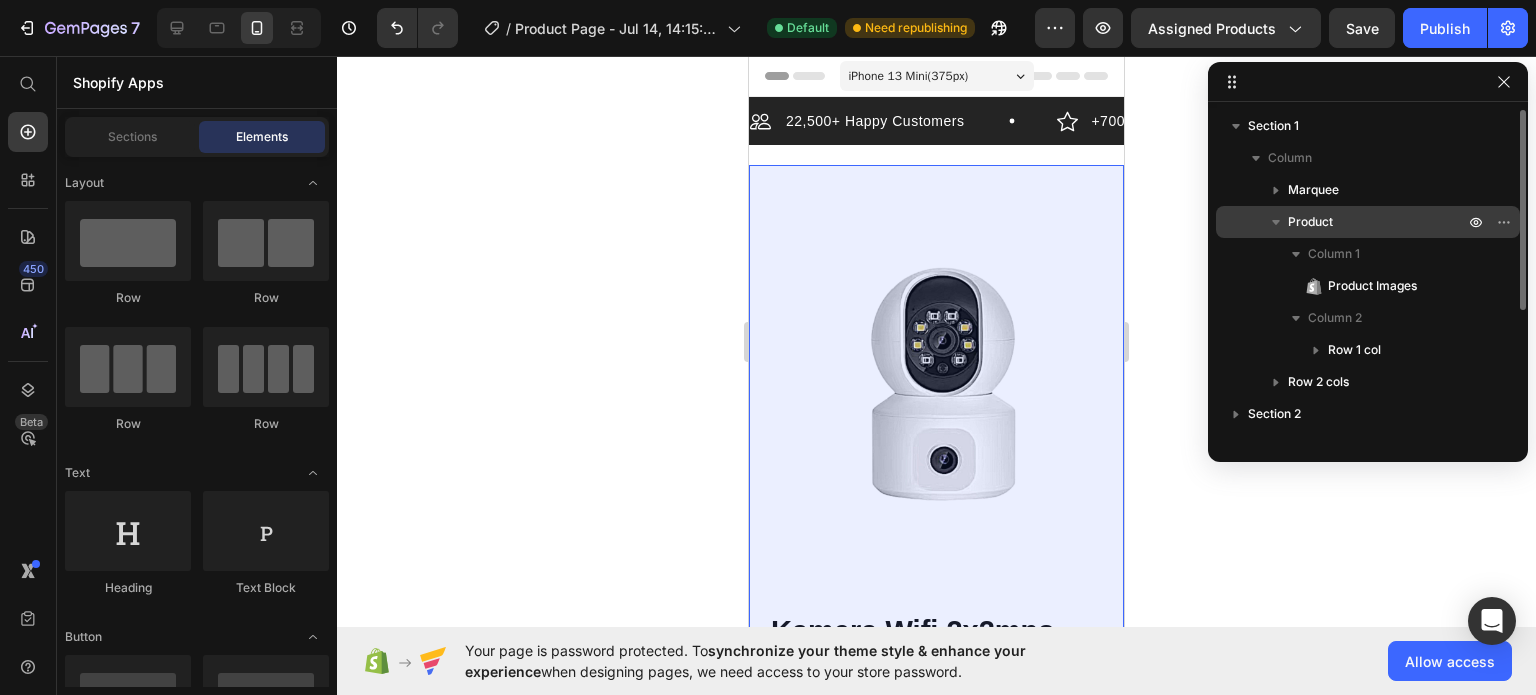 click on "Product" at bounding box center (1310, 222) 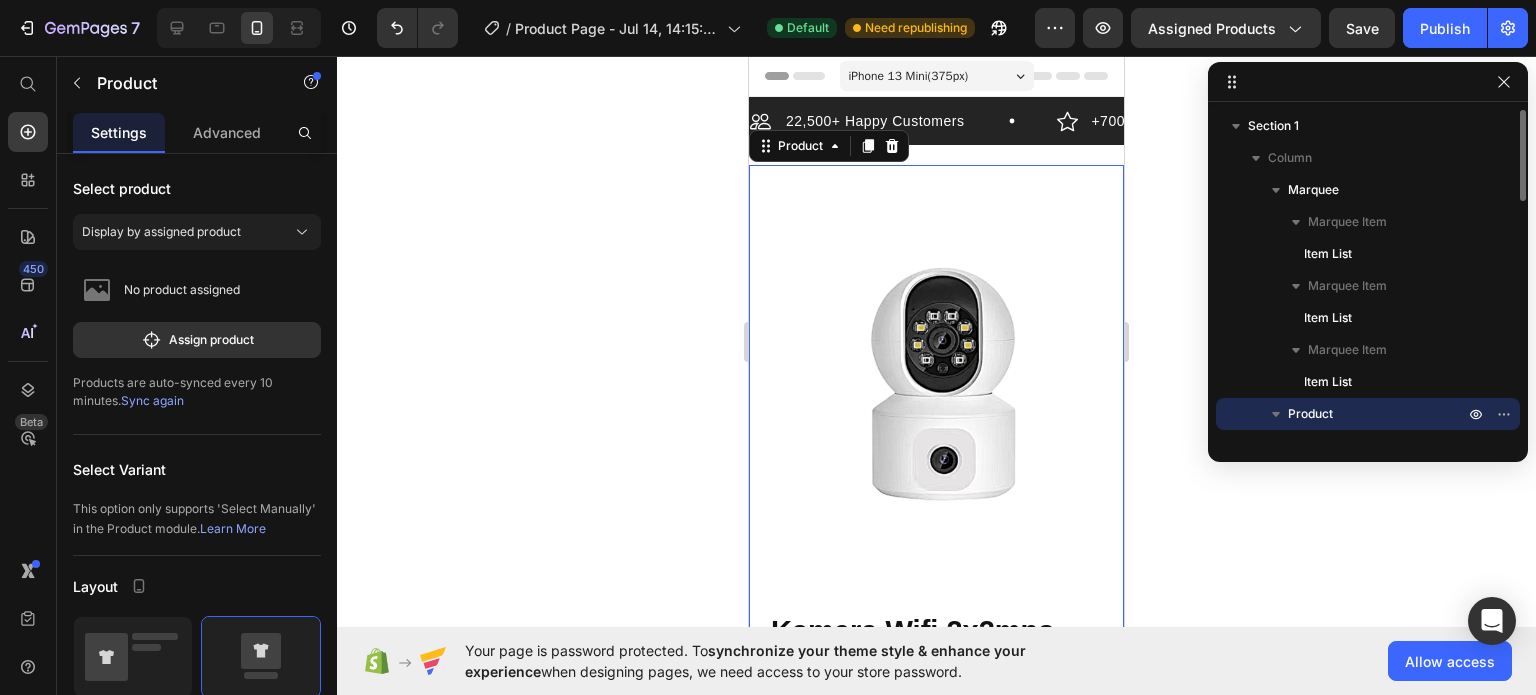scroll, scrollTop: 39, scrollLeft: 0, axis: vertical 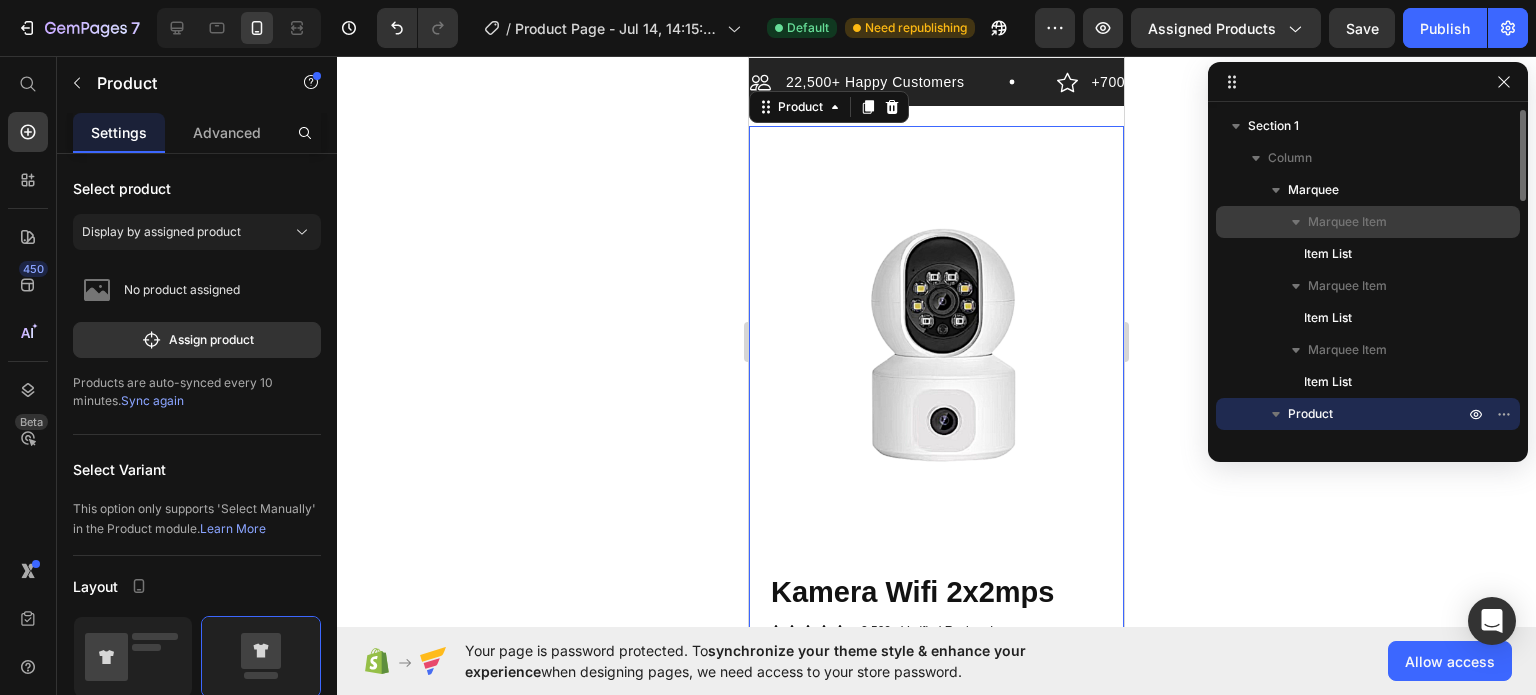 click 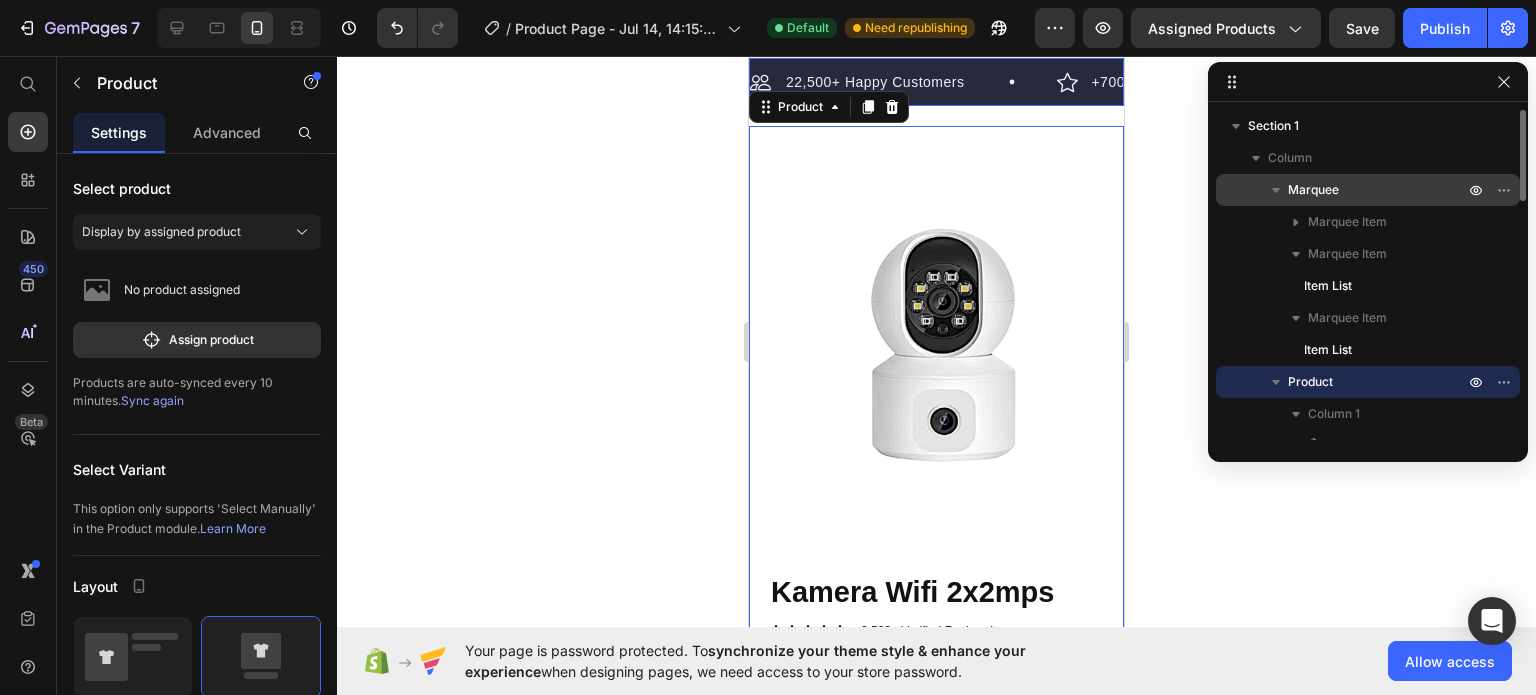 click 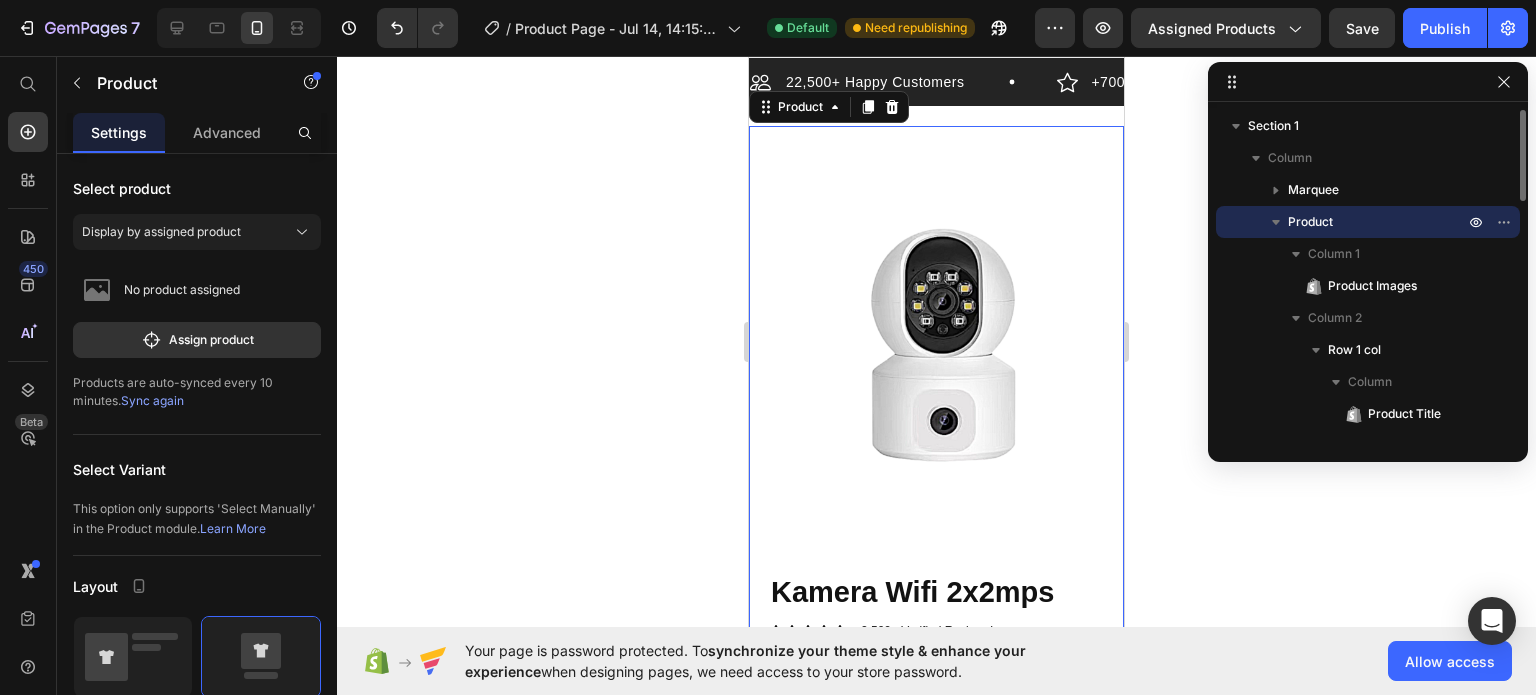 click at bounding box center [1276, 222] 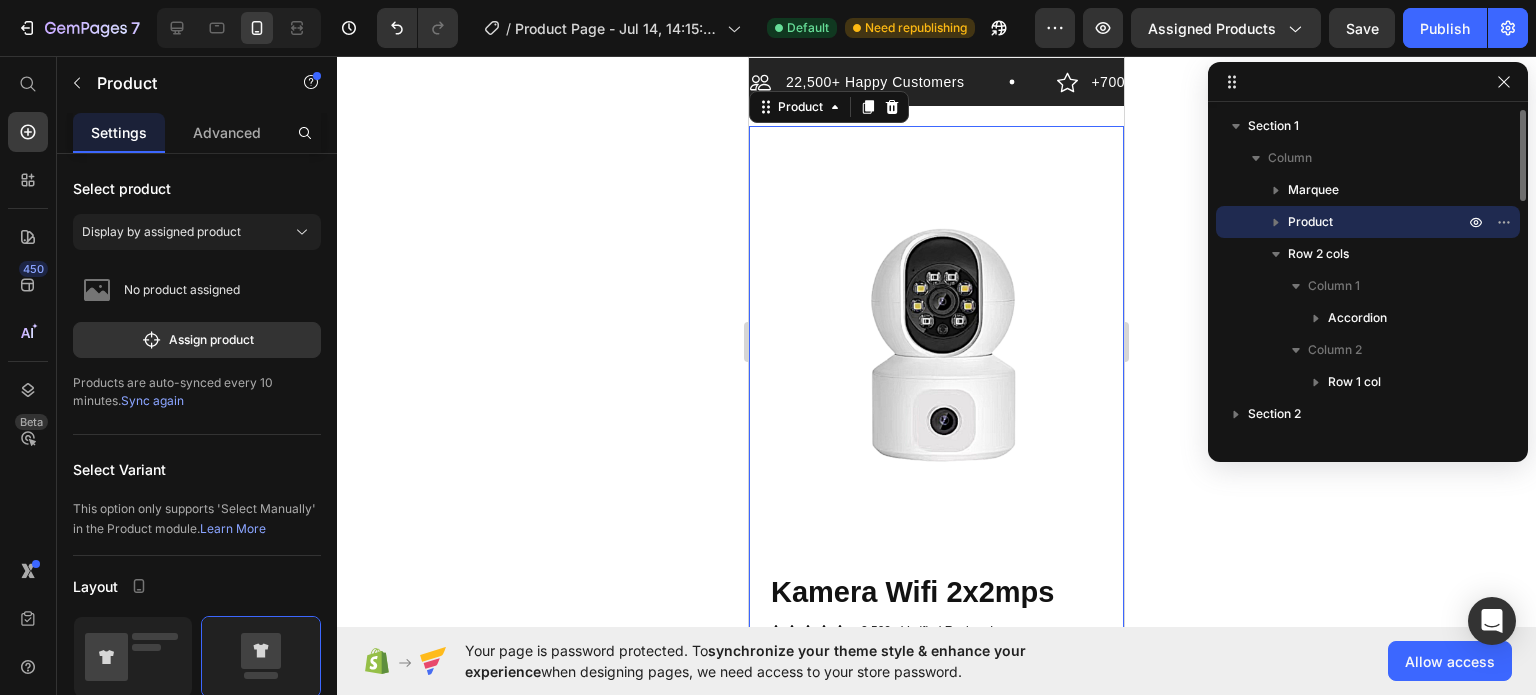 click 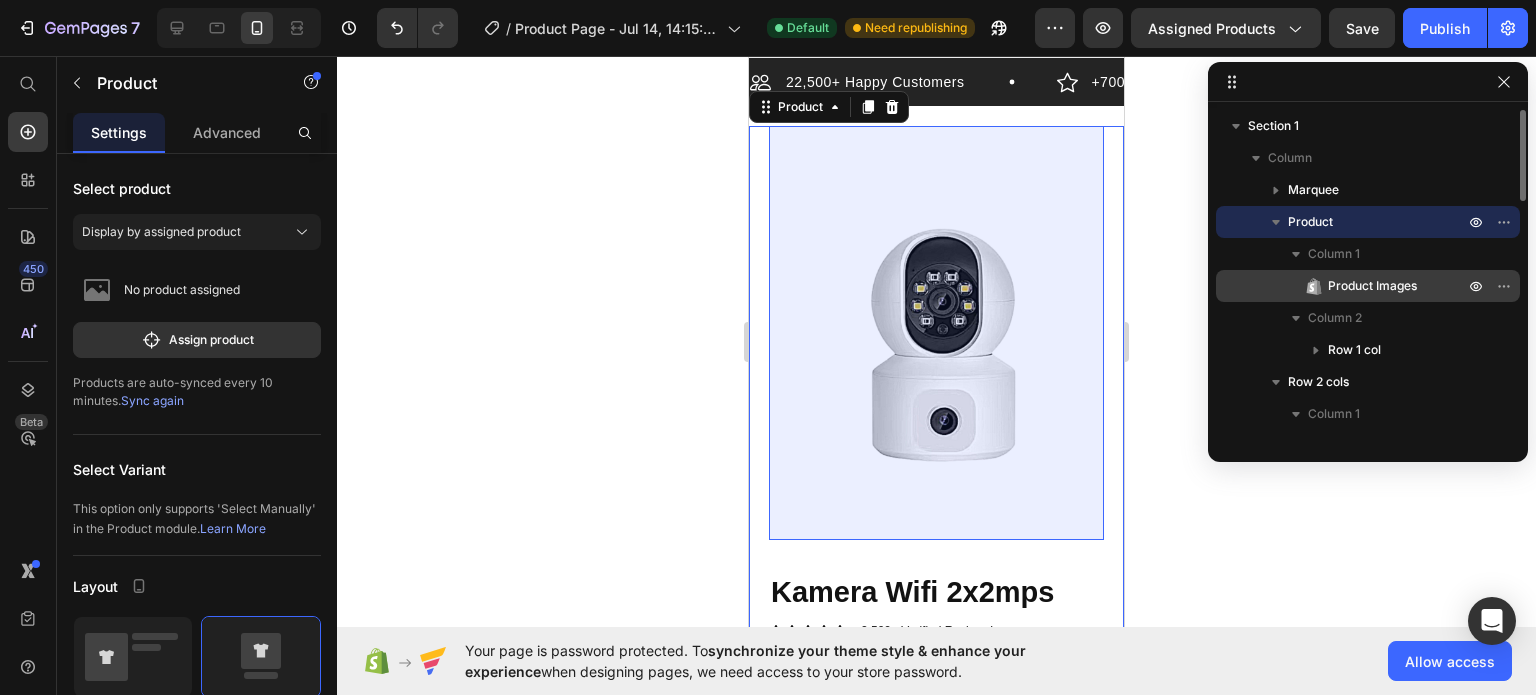 click on "Product Images" at bounding box center (1372, 286) 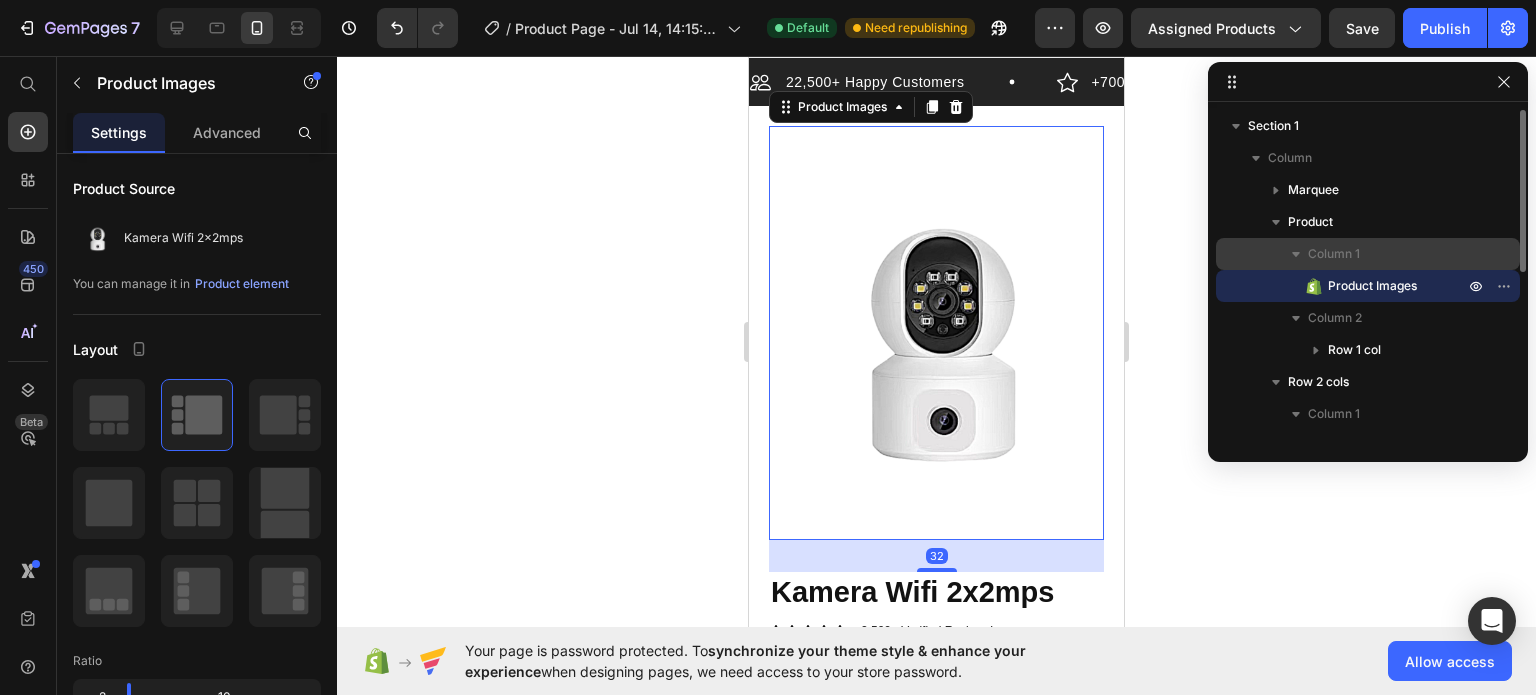 click 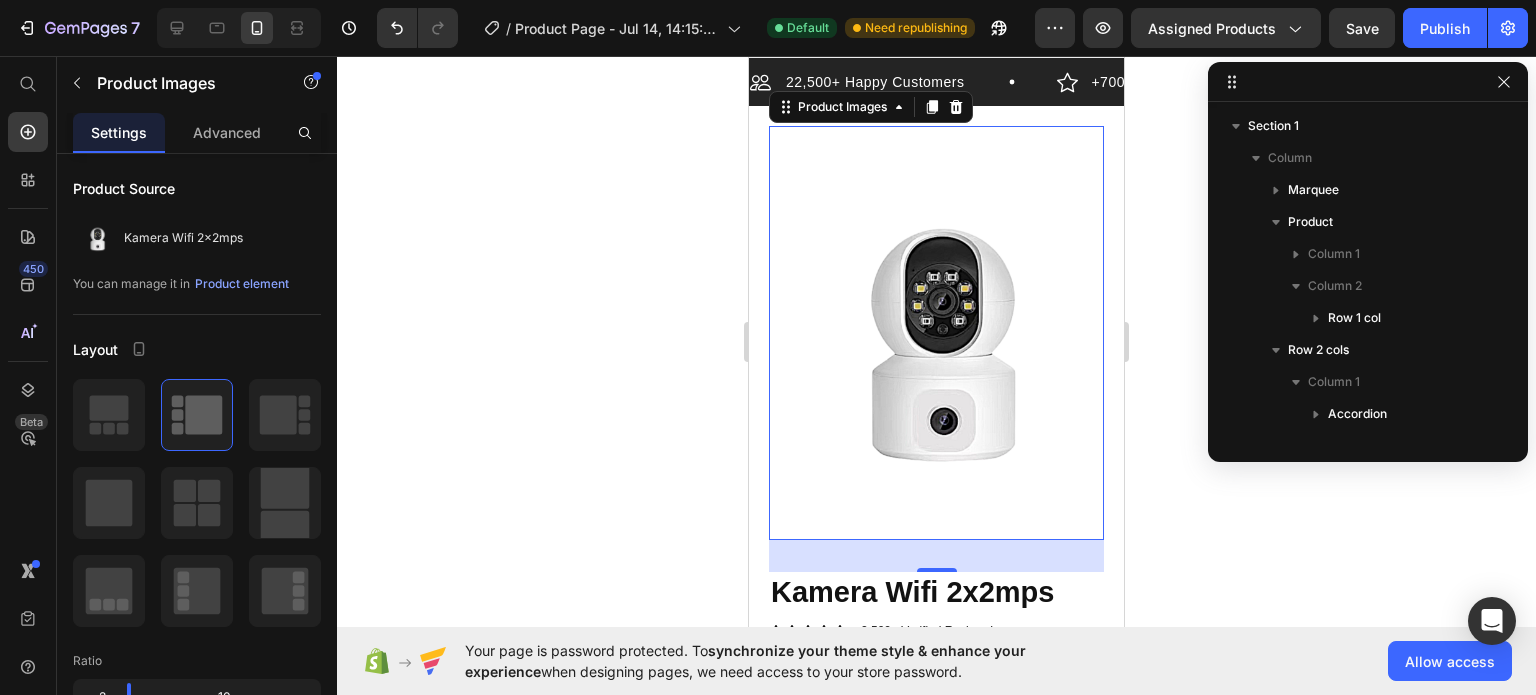 drag, startPoint x: 649, startPoint y: 317, endPoint x: 658, endPoint y: 310, distance: 11.401754 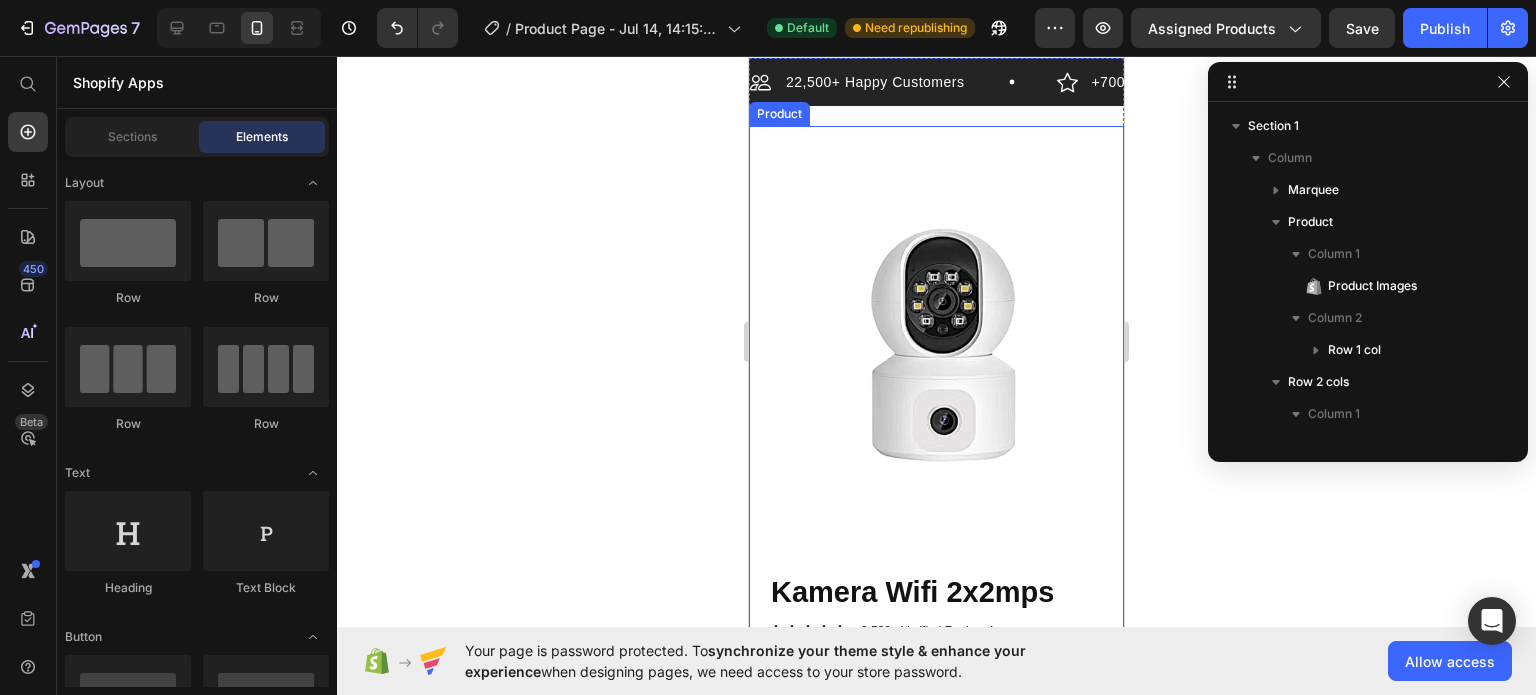 scroll, scrollTop: 539, scrollLeft: 0, axis: vertical 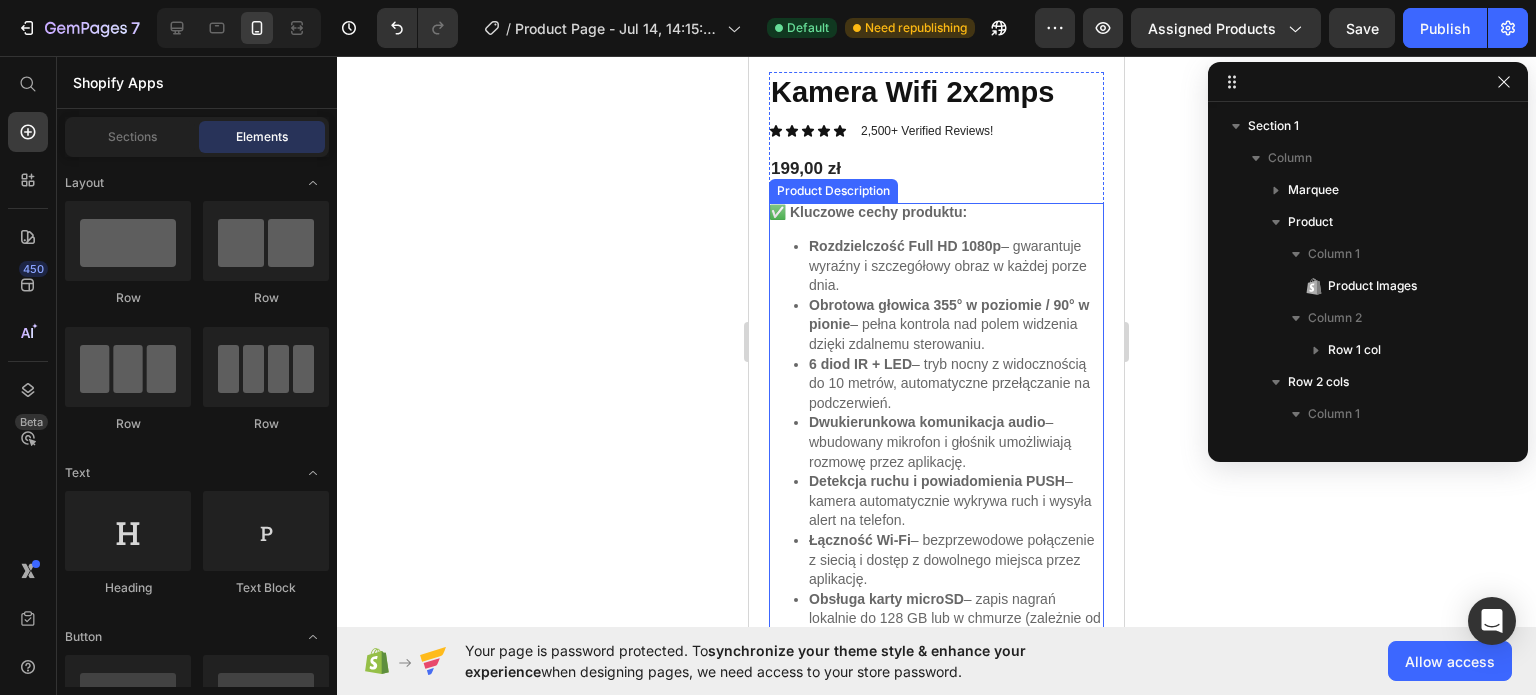 click on "Rozdzielczość Full HD 1080p  – gwarantuje wyraźny i szczegółowy obraz w każdej porze dnia." at bounding box center [956, 266] 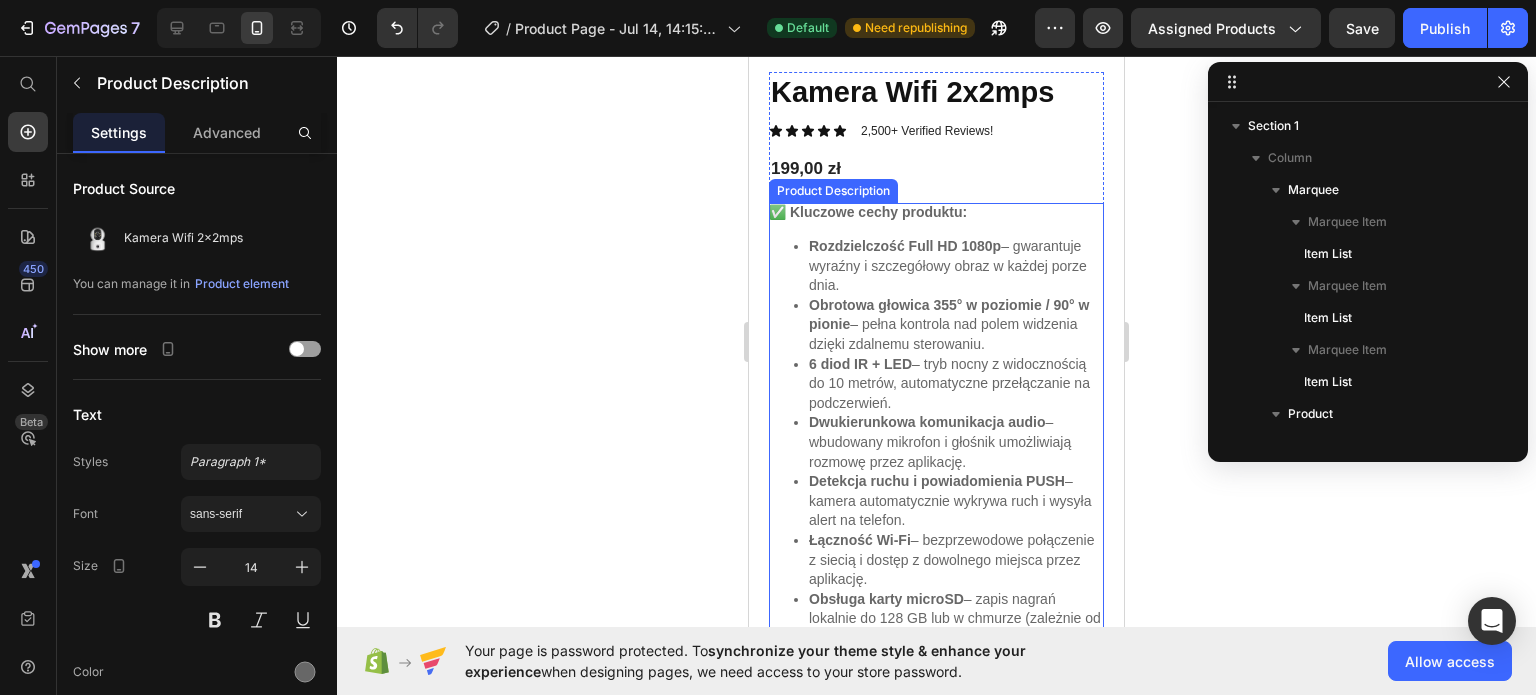 scroll, scrollTop: 442, scrollLeft: 0, axis: vertical 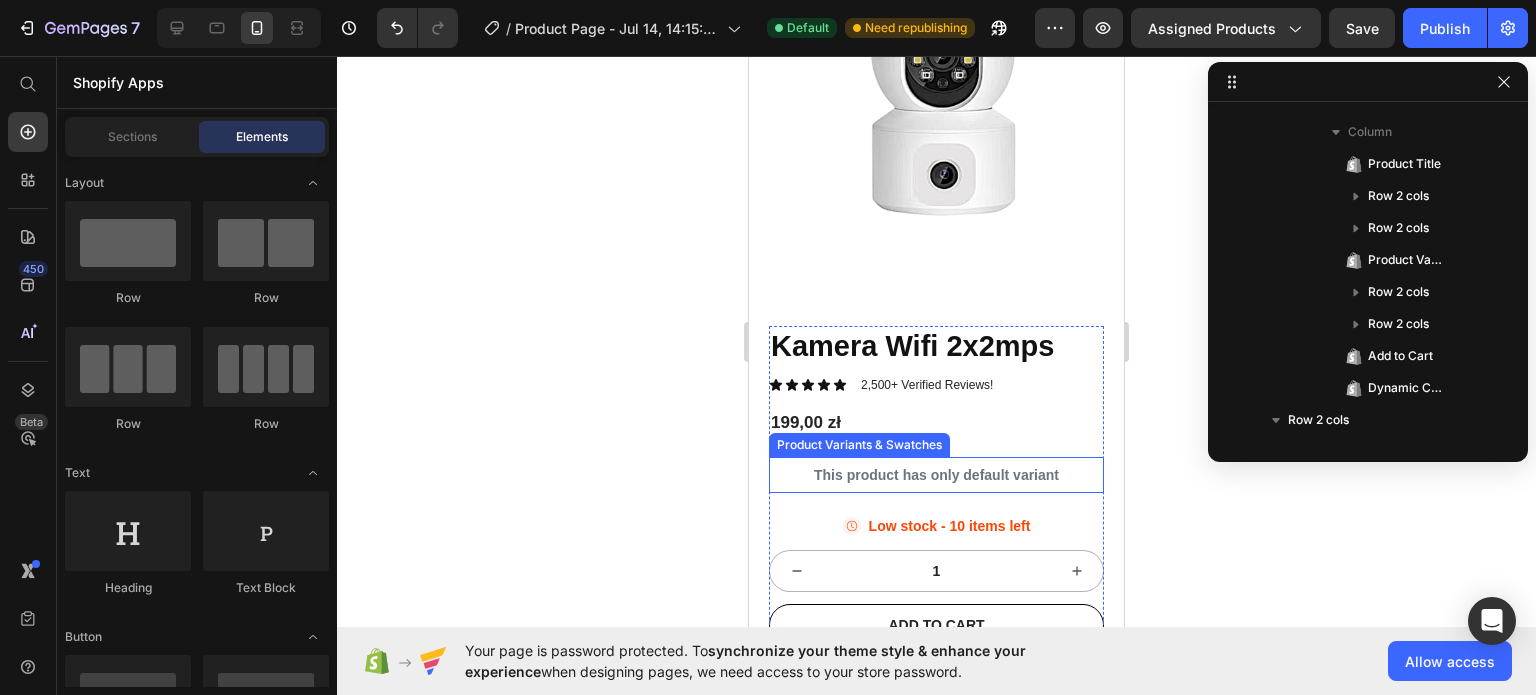 click on "This product has only default variant" at bounding box center [936, 475] 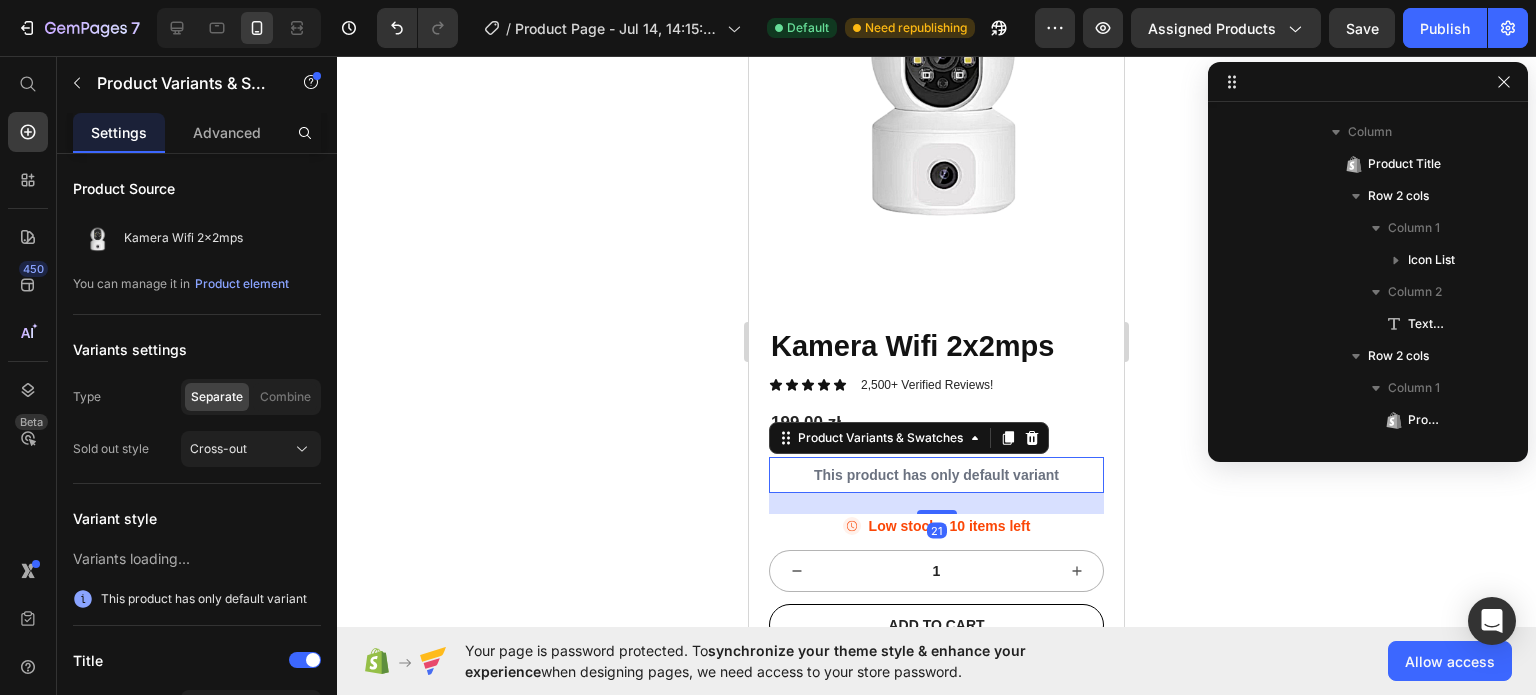 scroll, scrollTop: 698, scrollLeft: 0, axis: vertical 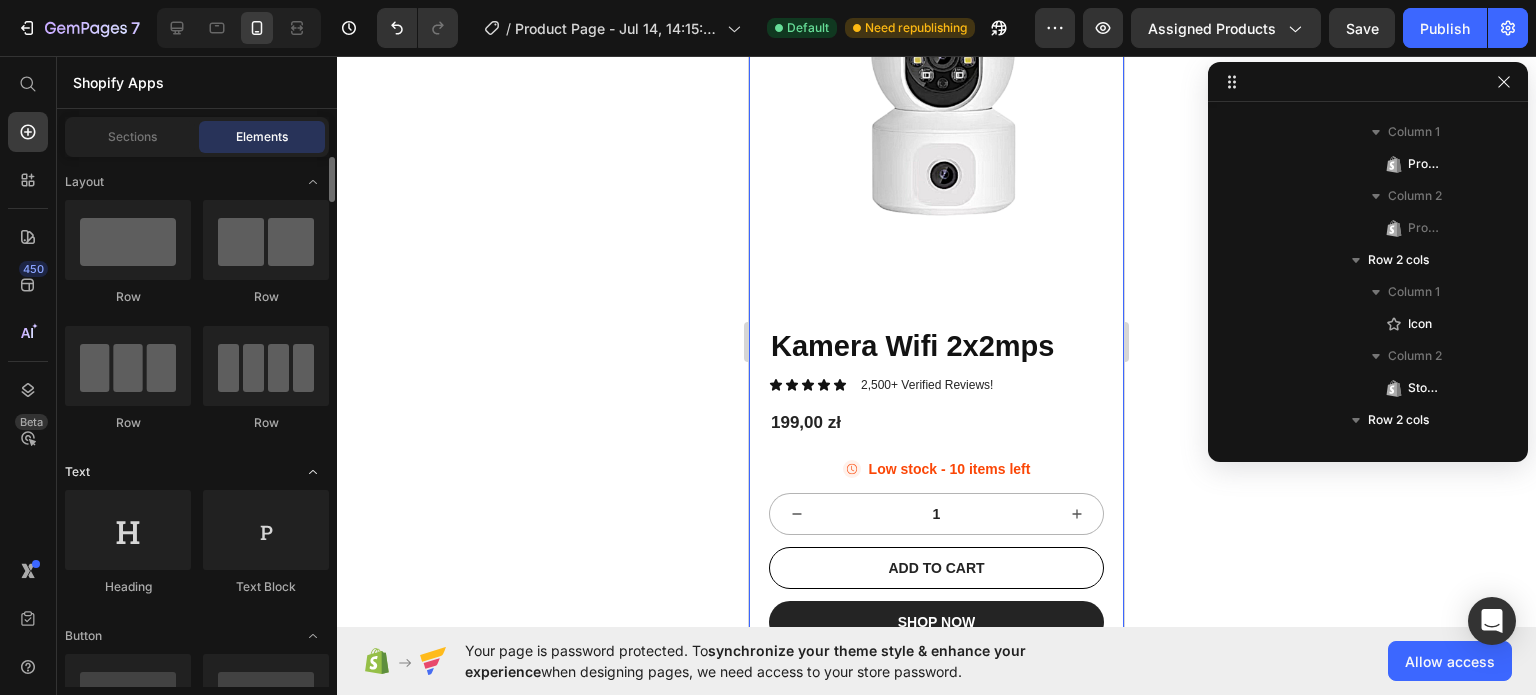 click on "Text" 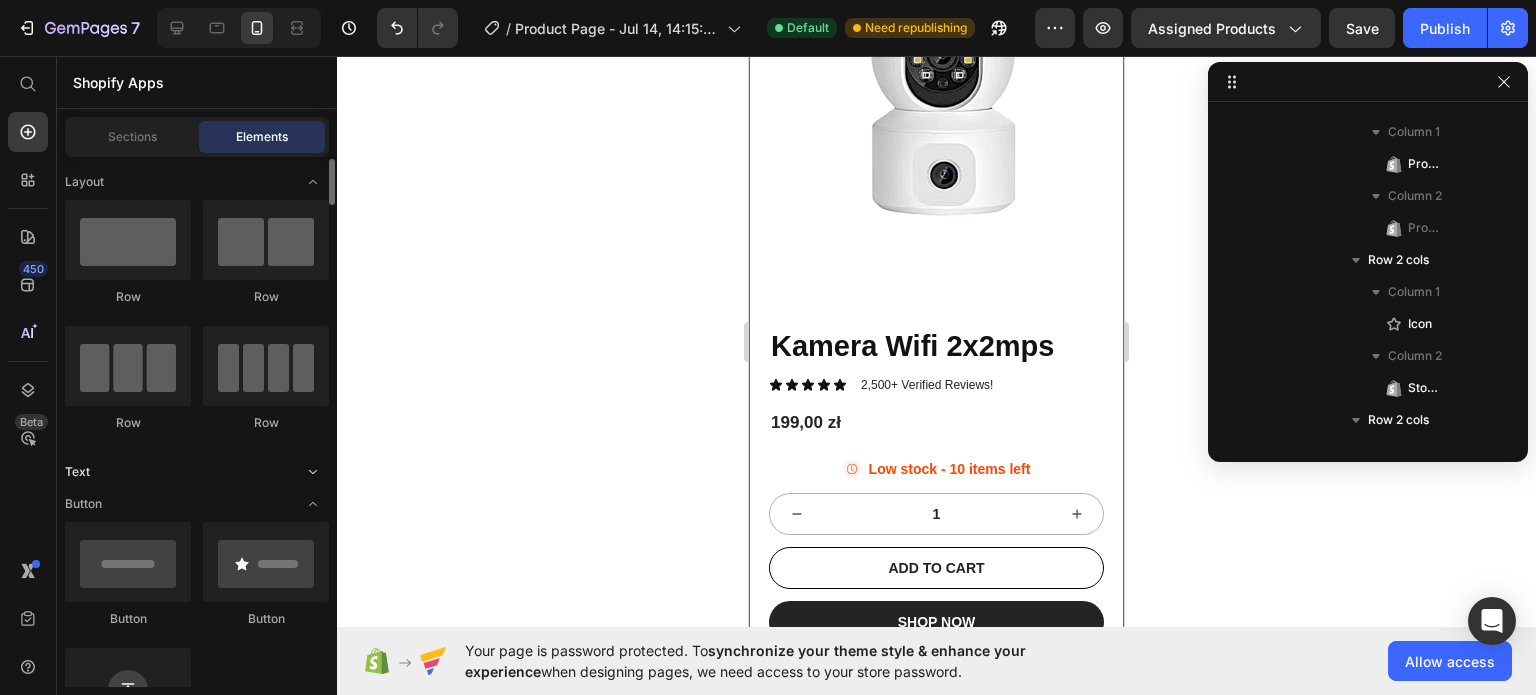 scroll, scrollTop: 4, scrollLeft: 0, axis: vertical 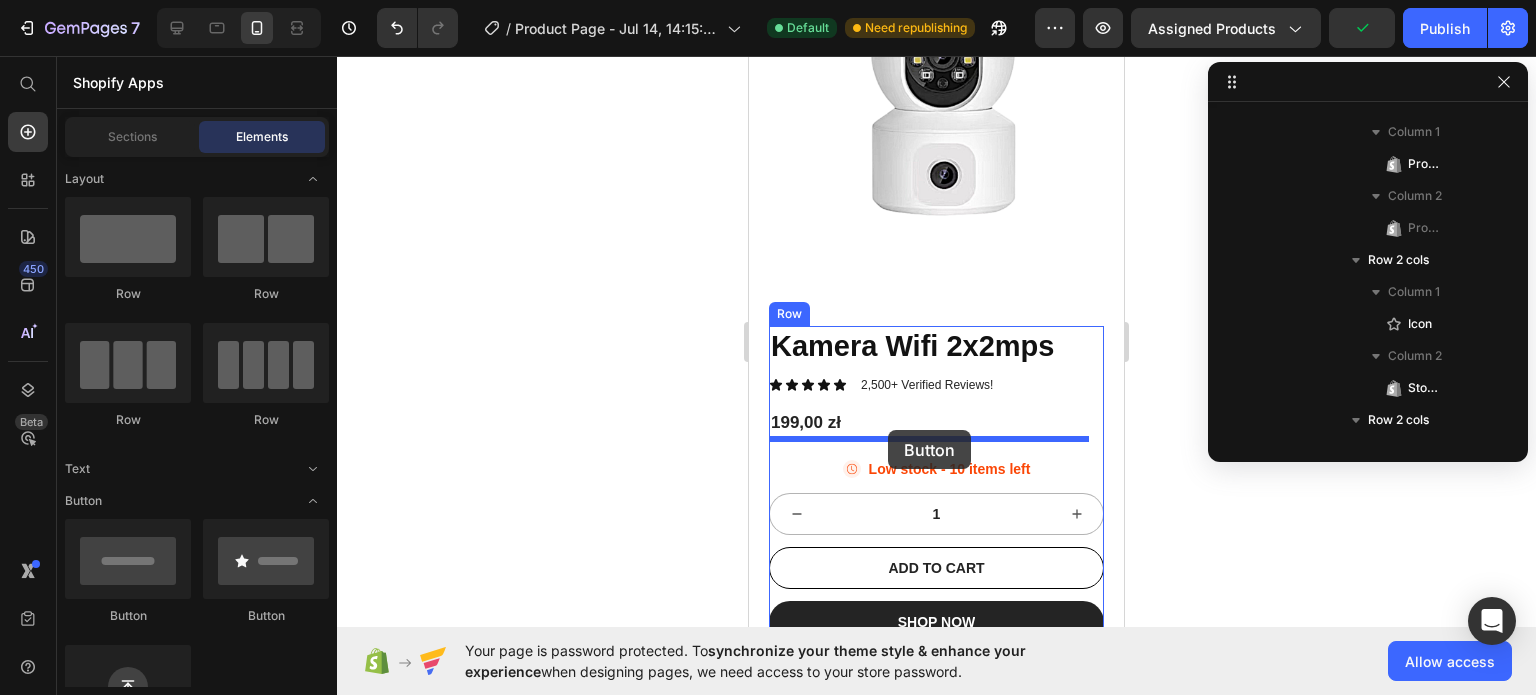 drag, startPoint x: 1061, startPoint y: 624, endPoint x: 888, endPoint y: 430, distance: 259.93268 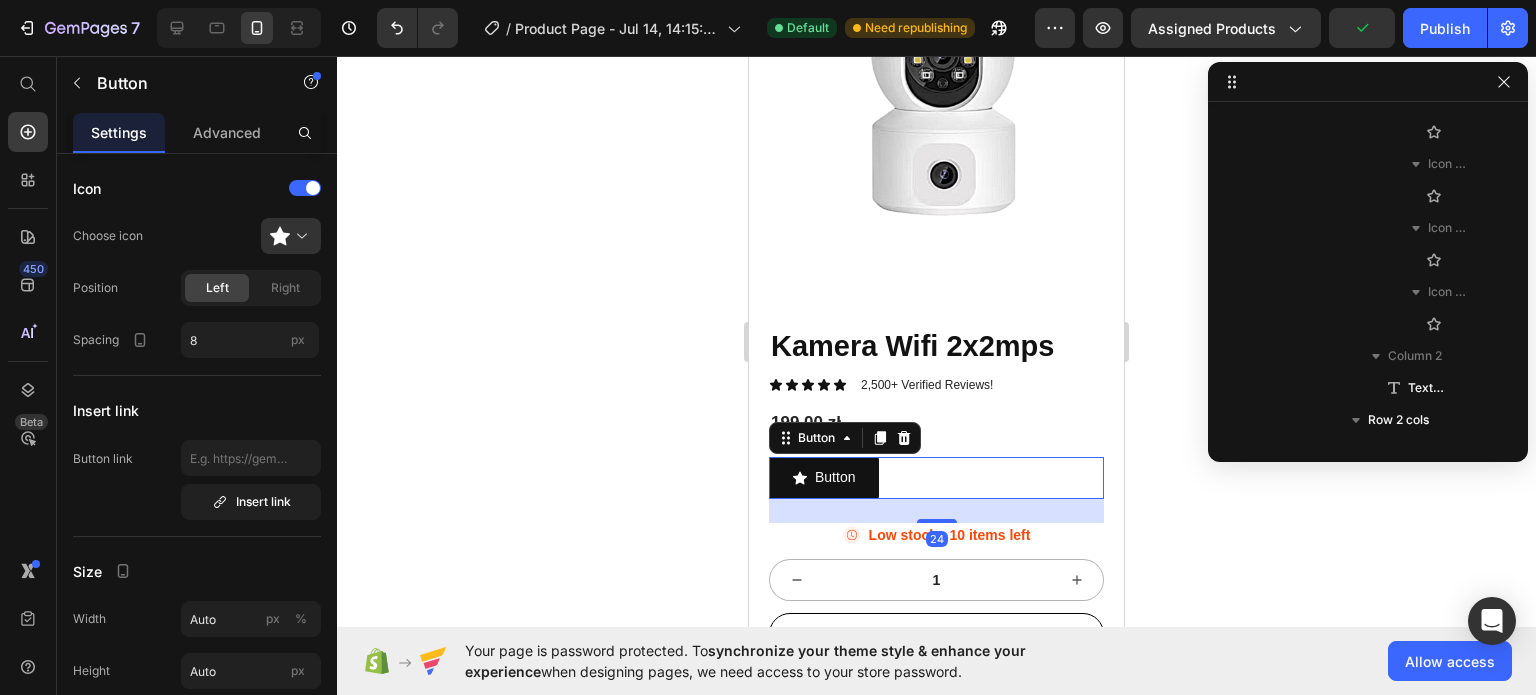scroll, scrollTop: 1018, scrollLeft: 0, axis: vertical 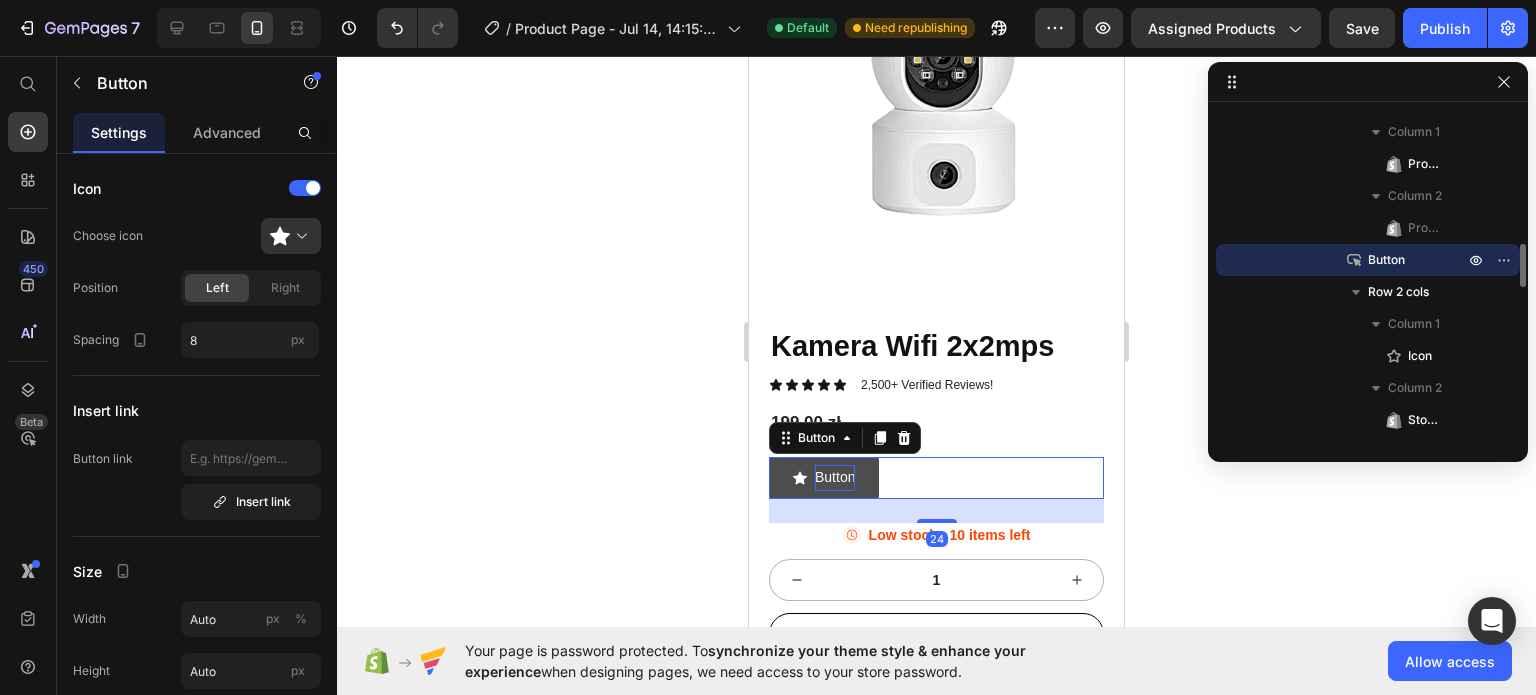 click on "Button" at bounding box center [835, 477] 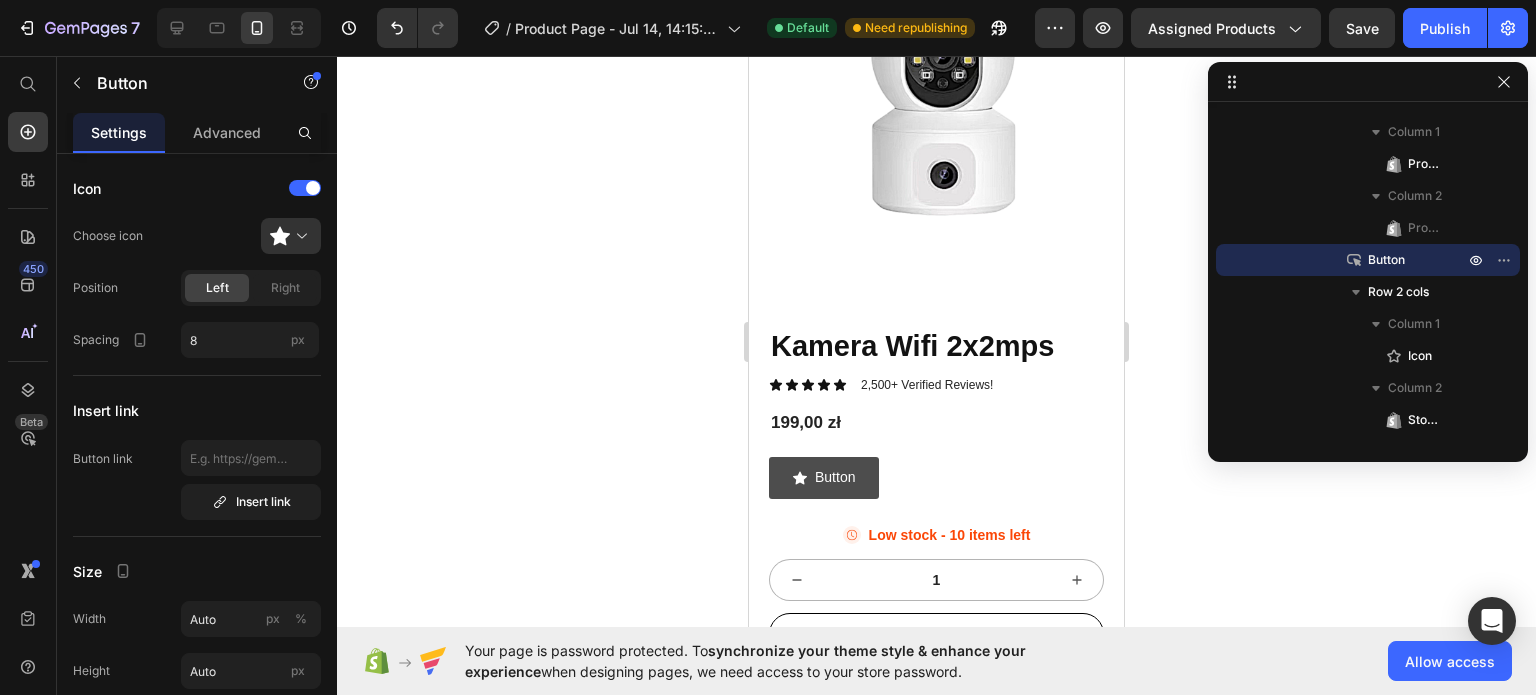 click 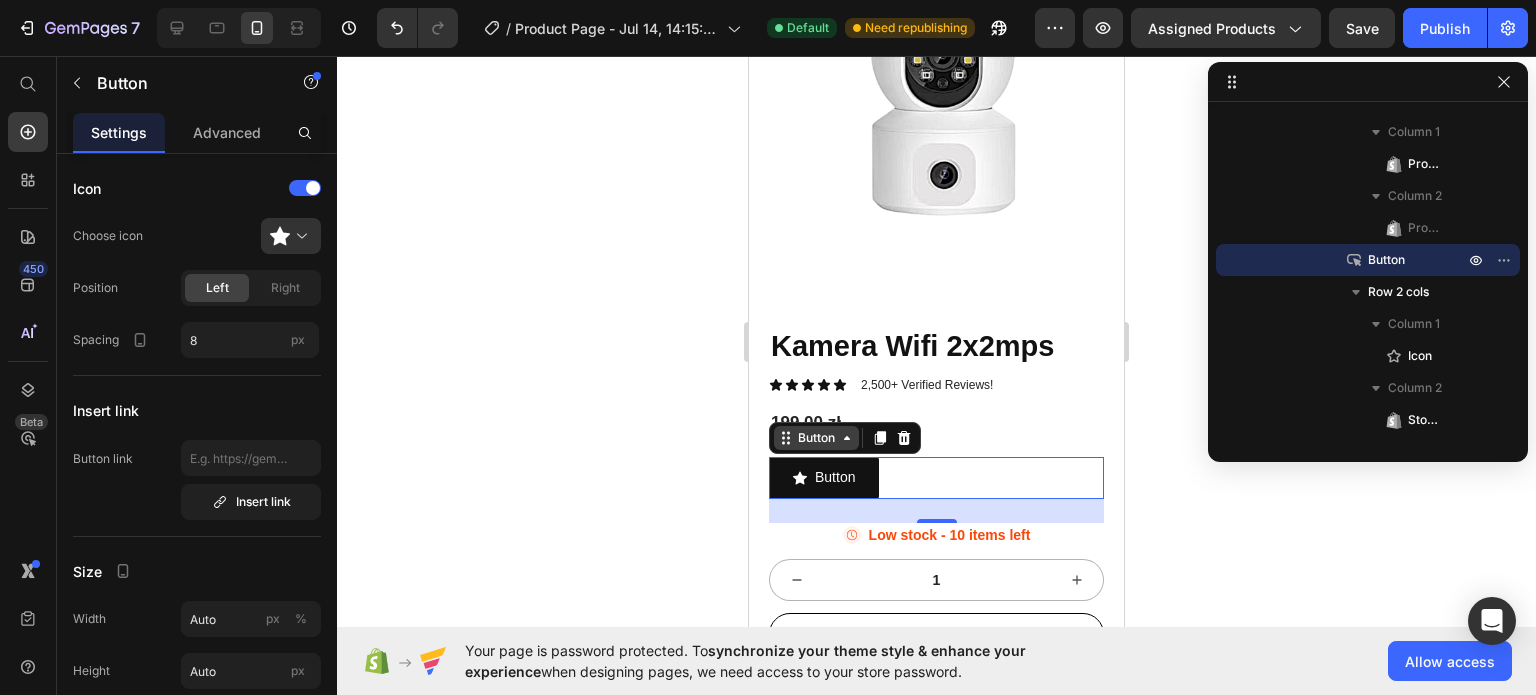 click on "Button" at bounding box center (816, 438) 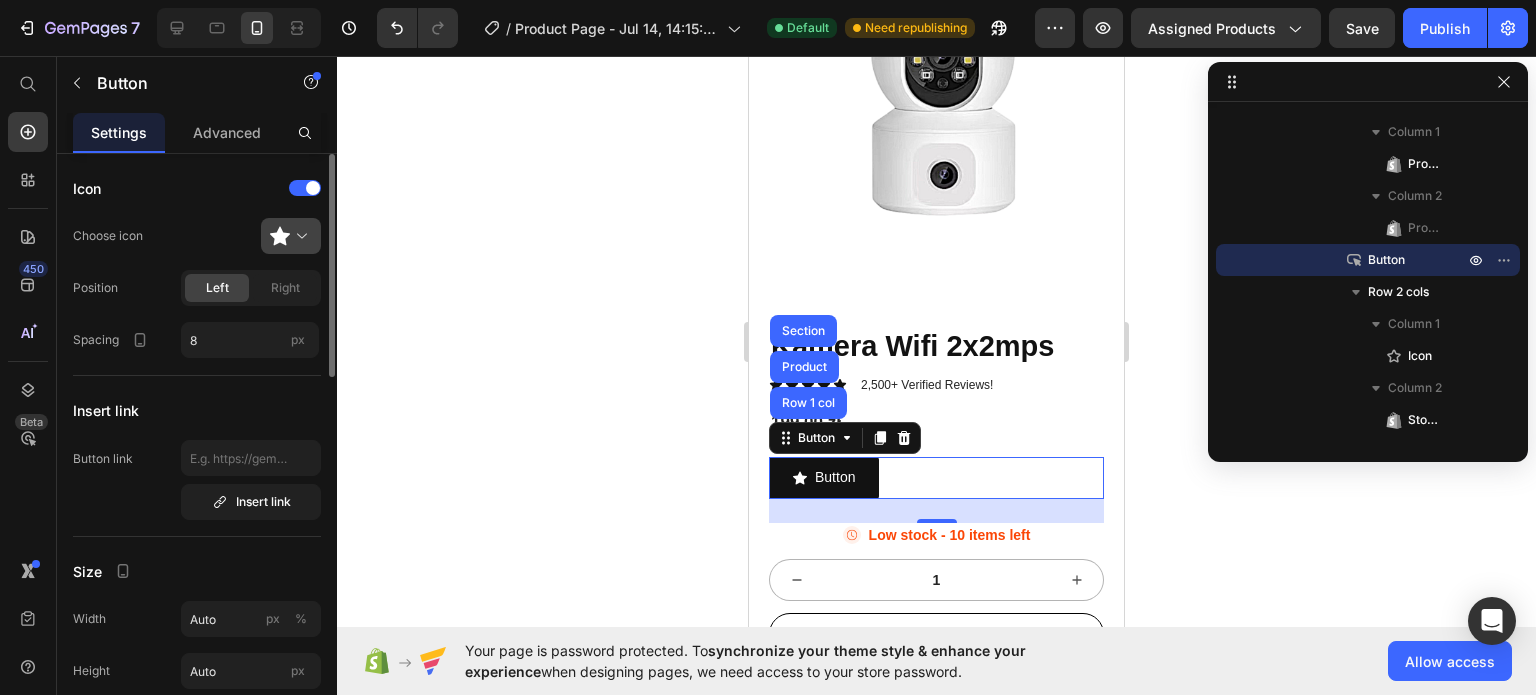 click at bounding box center (299, 236) 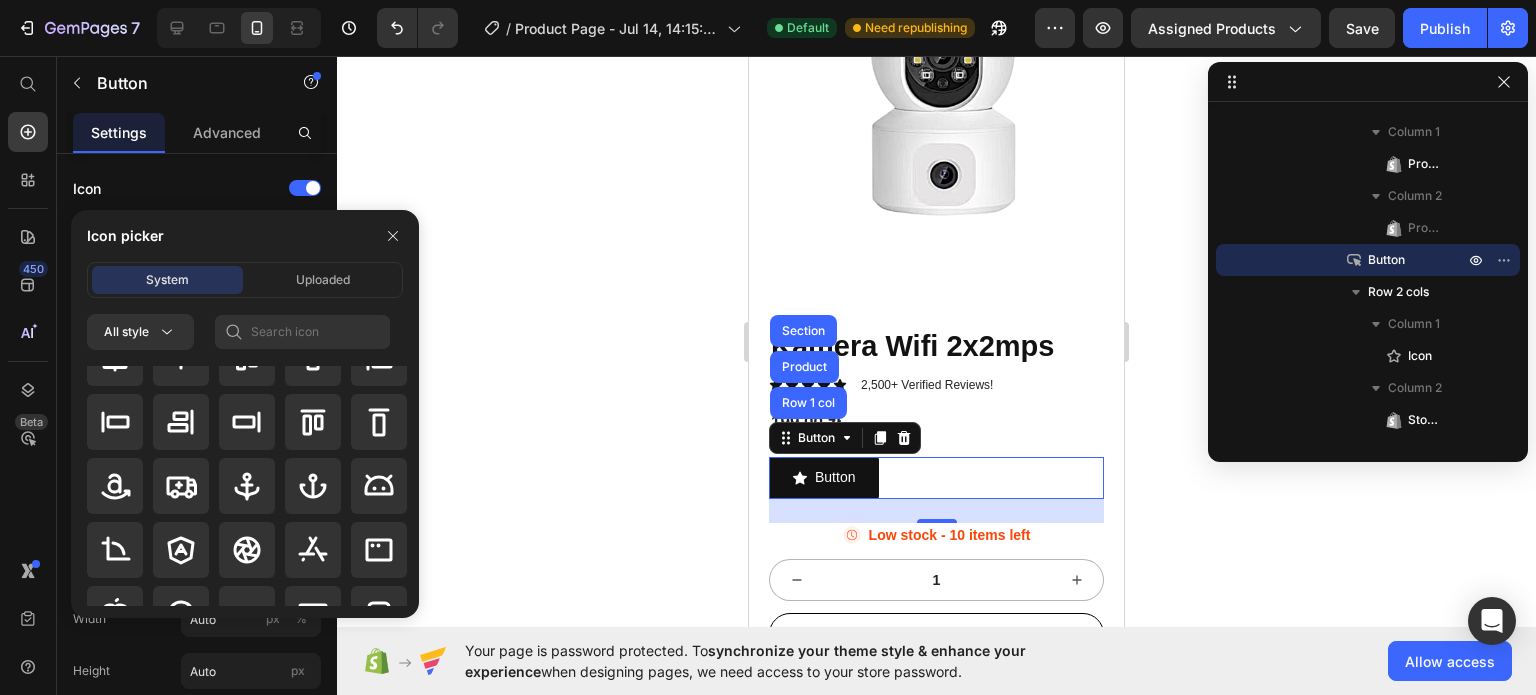 scroll, scrollTop: 0, scrollLeft: 0, axis: both 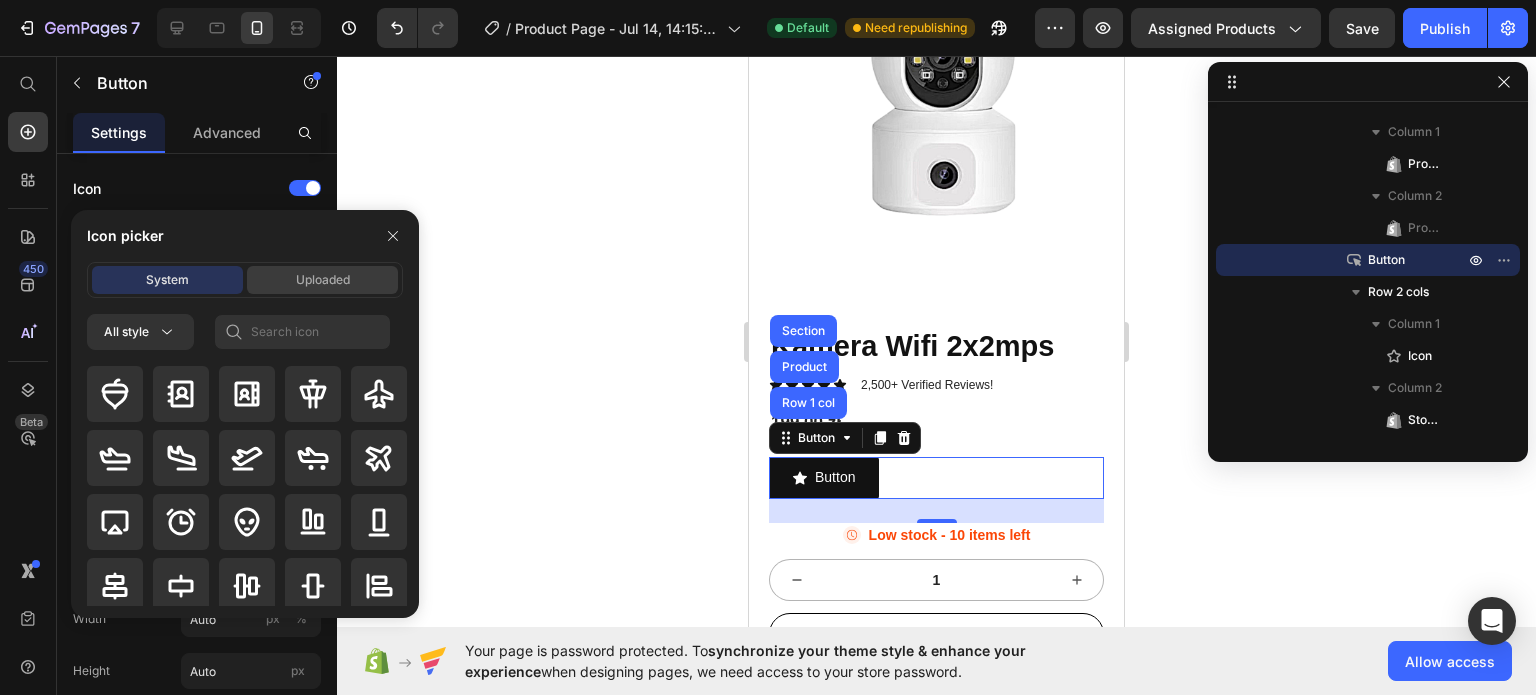 click on "Uploaded" at bounding box center (323, 280) 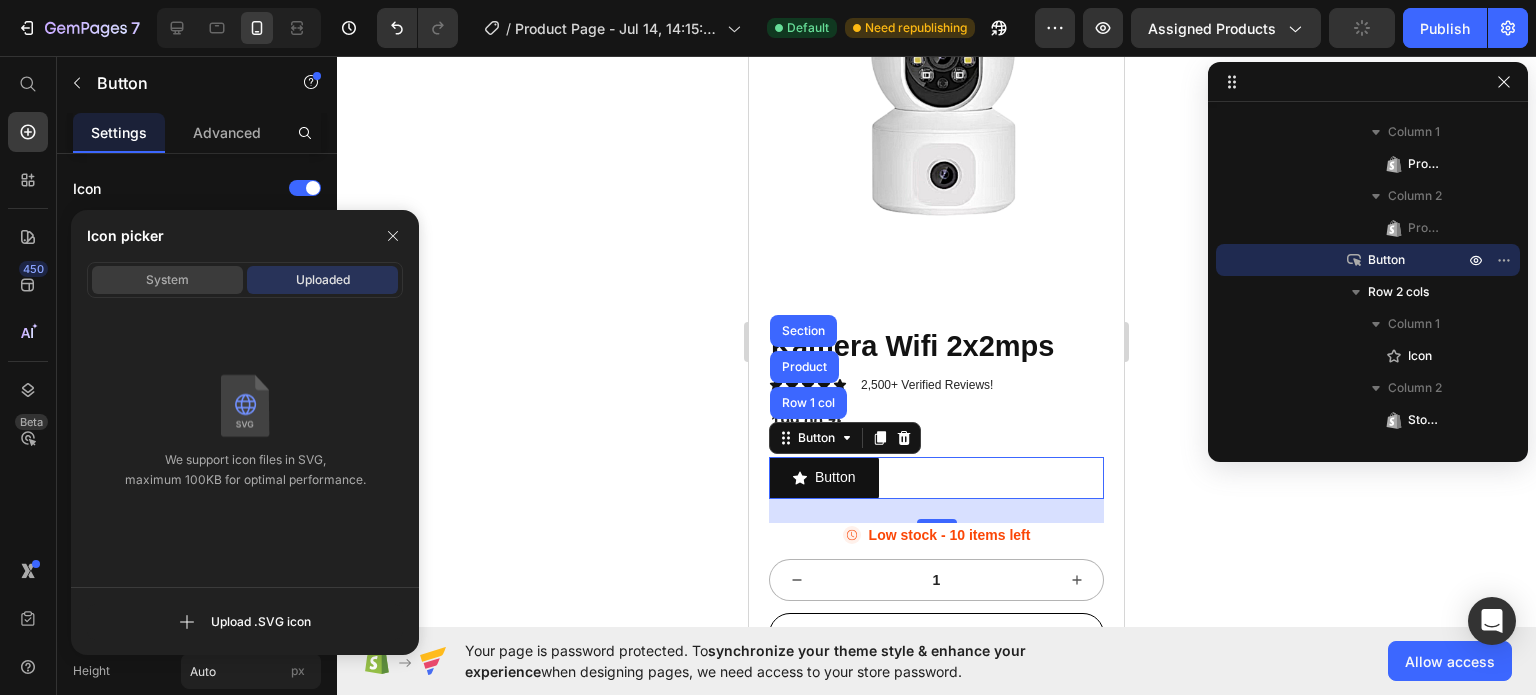 click on "System" at bounding box center [167, 280] 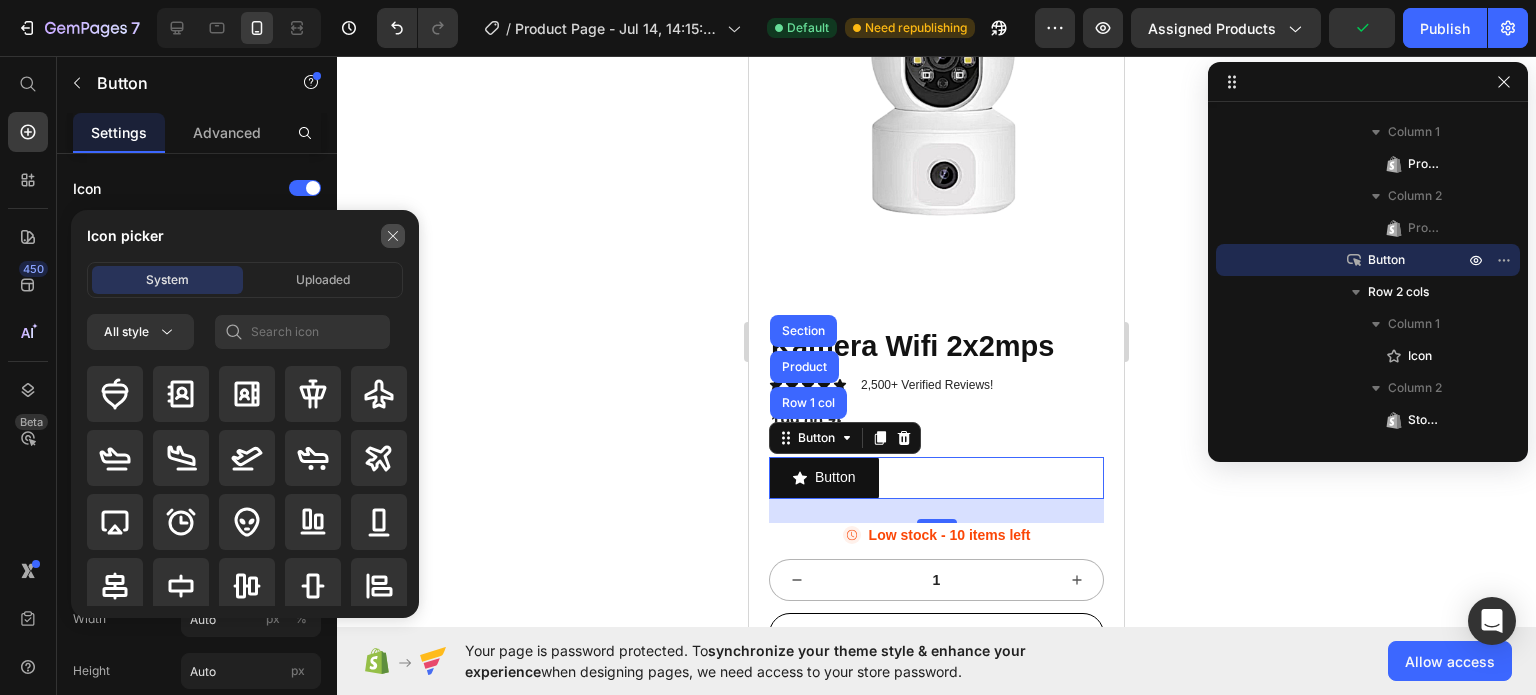 click 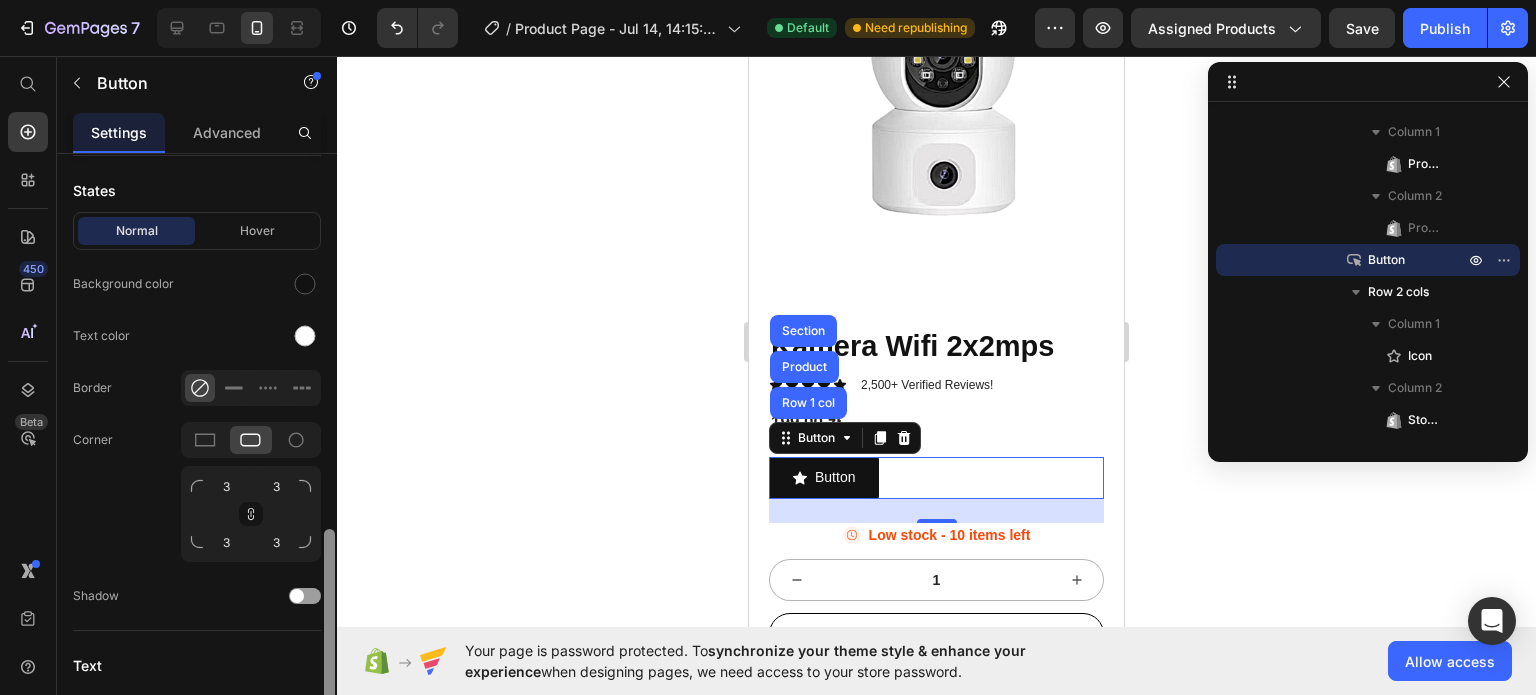 scroll, scrollTop: 0, scrollLeft: 0, axis: both 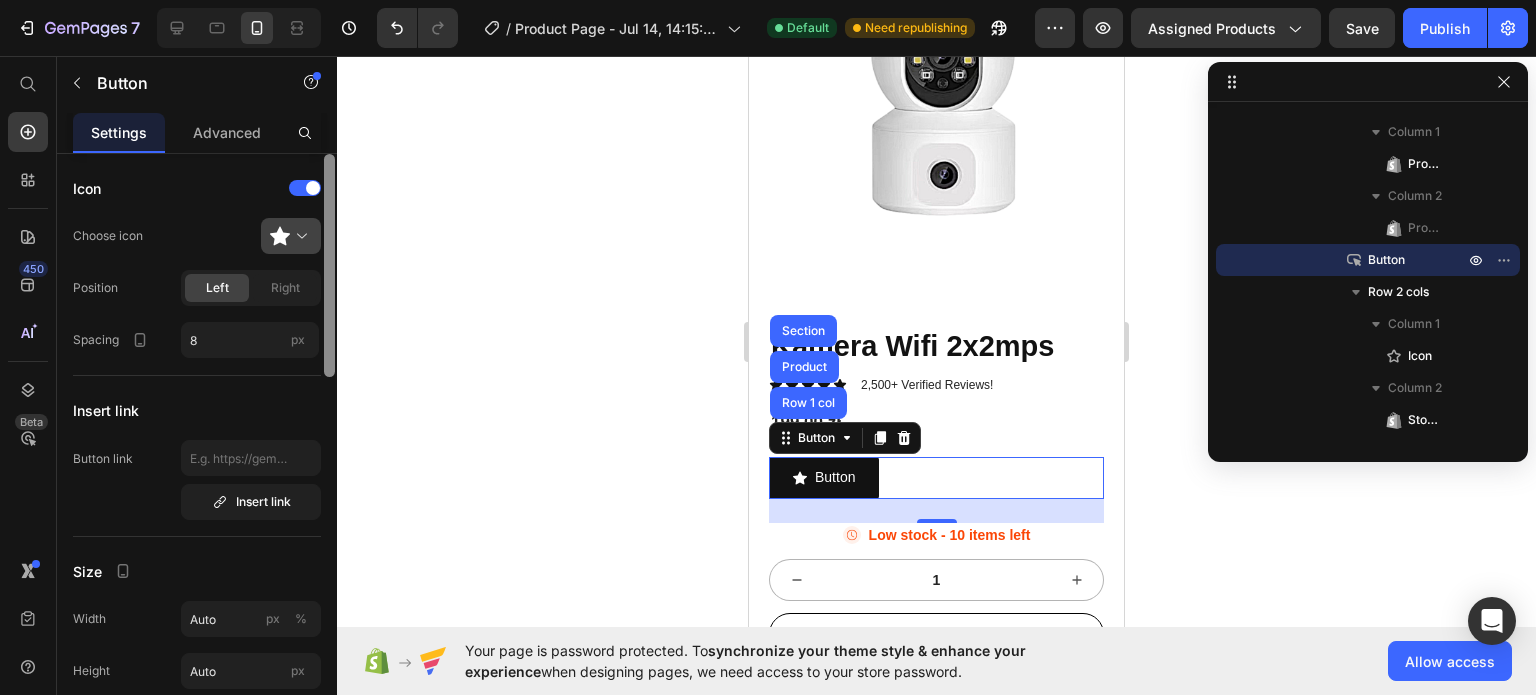 drag, startPoint x: 330, startPoint y: 369, endPoint x: 308, endPoint y: 235, distance: 135.79396 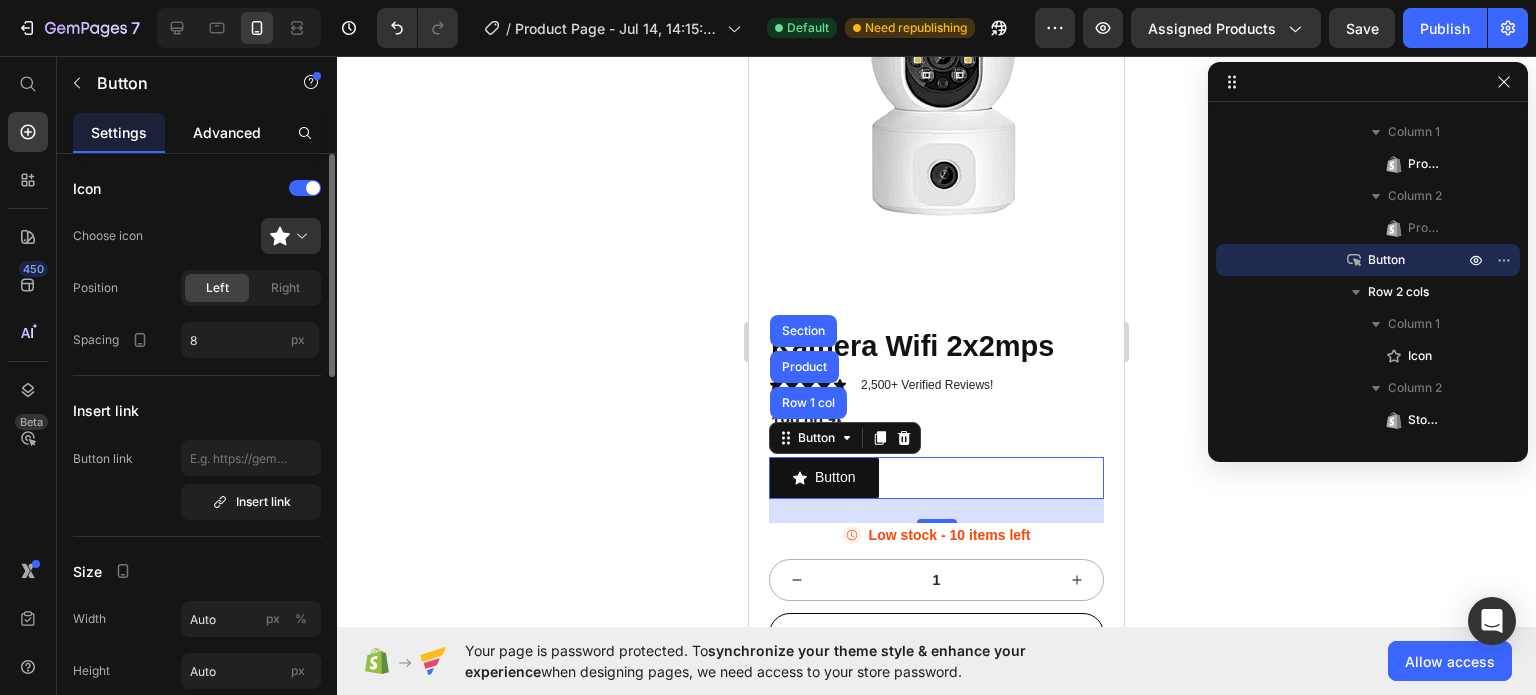 click on "Advanced" at bounding box center [227, 132] 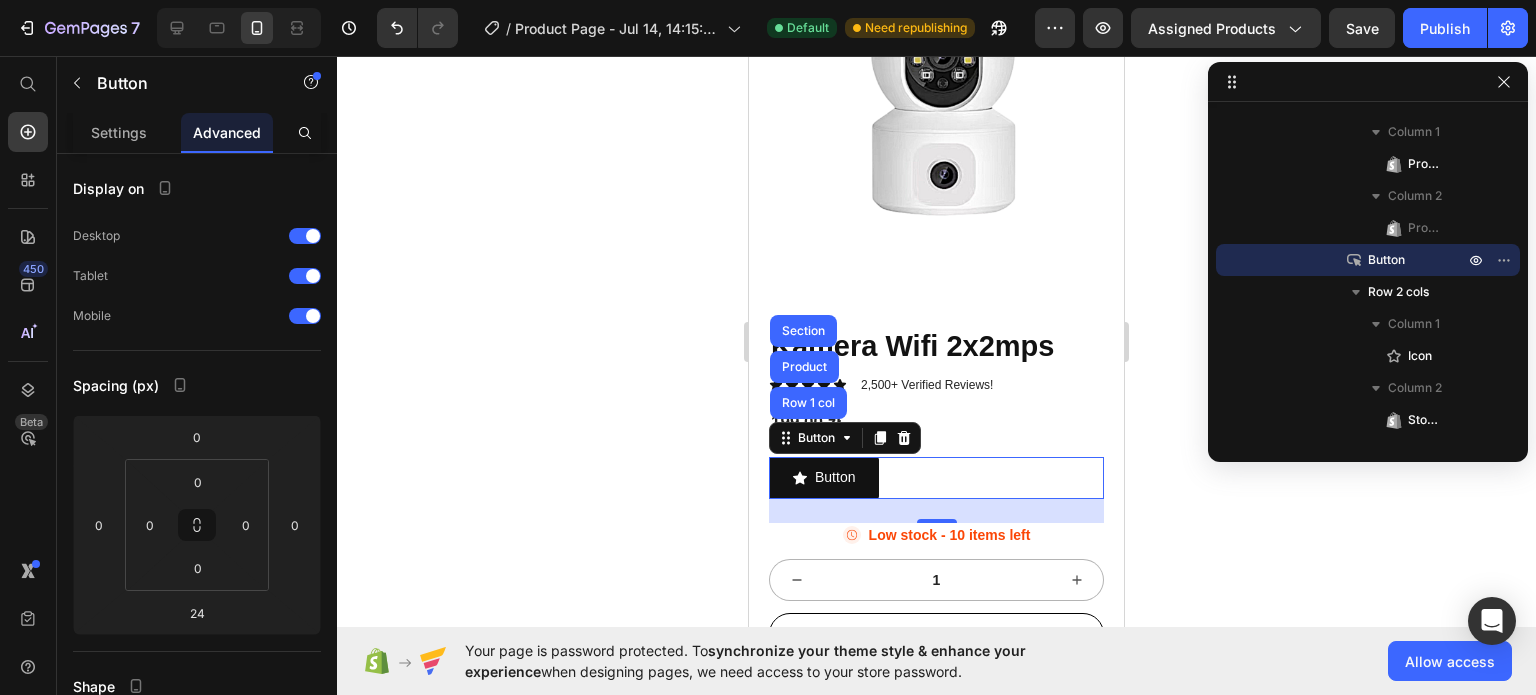 click on "Button Button Row 1 col Product Section   24" at bounding box center (936, 477) 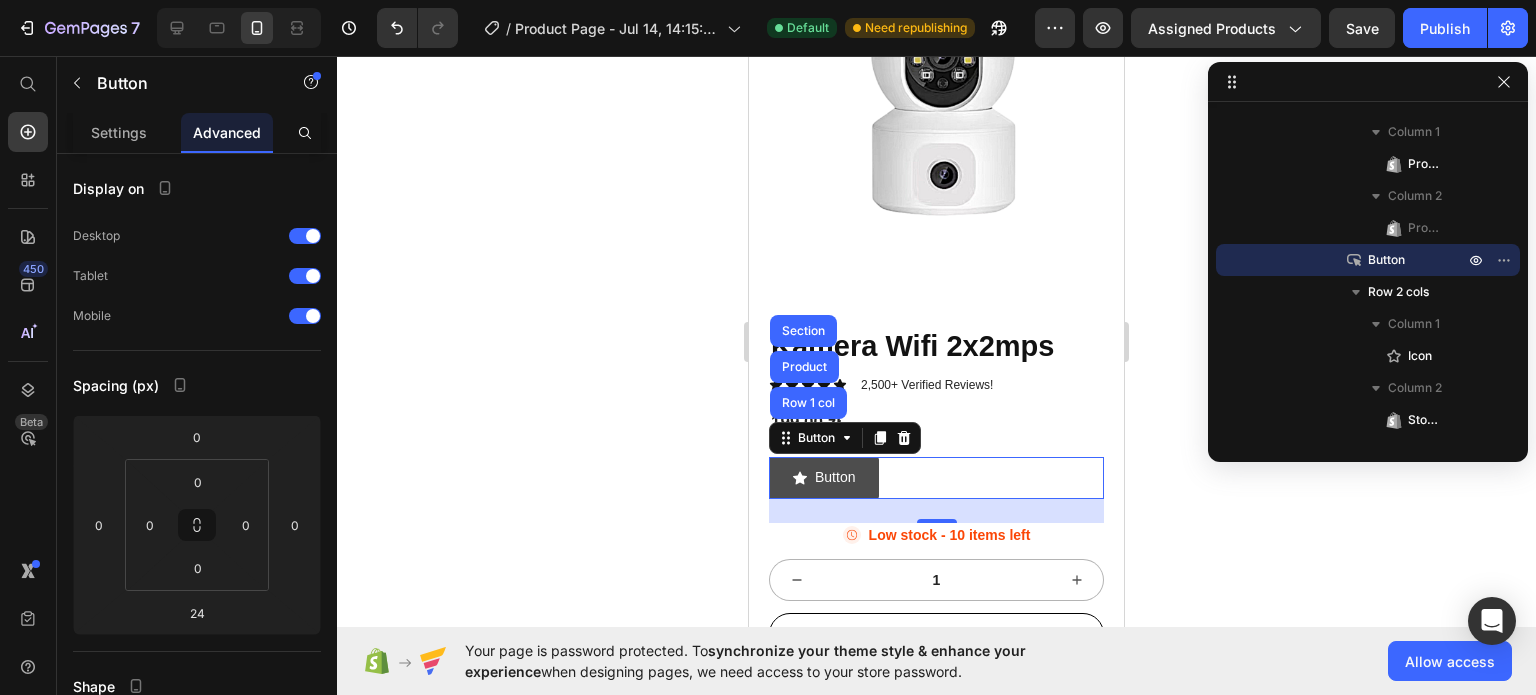 click on "Button" at bounding box center [824, 477] 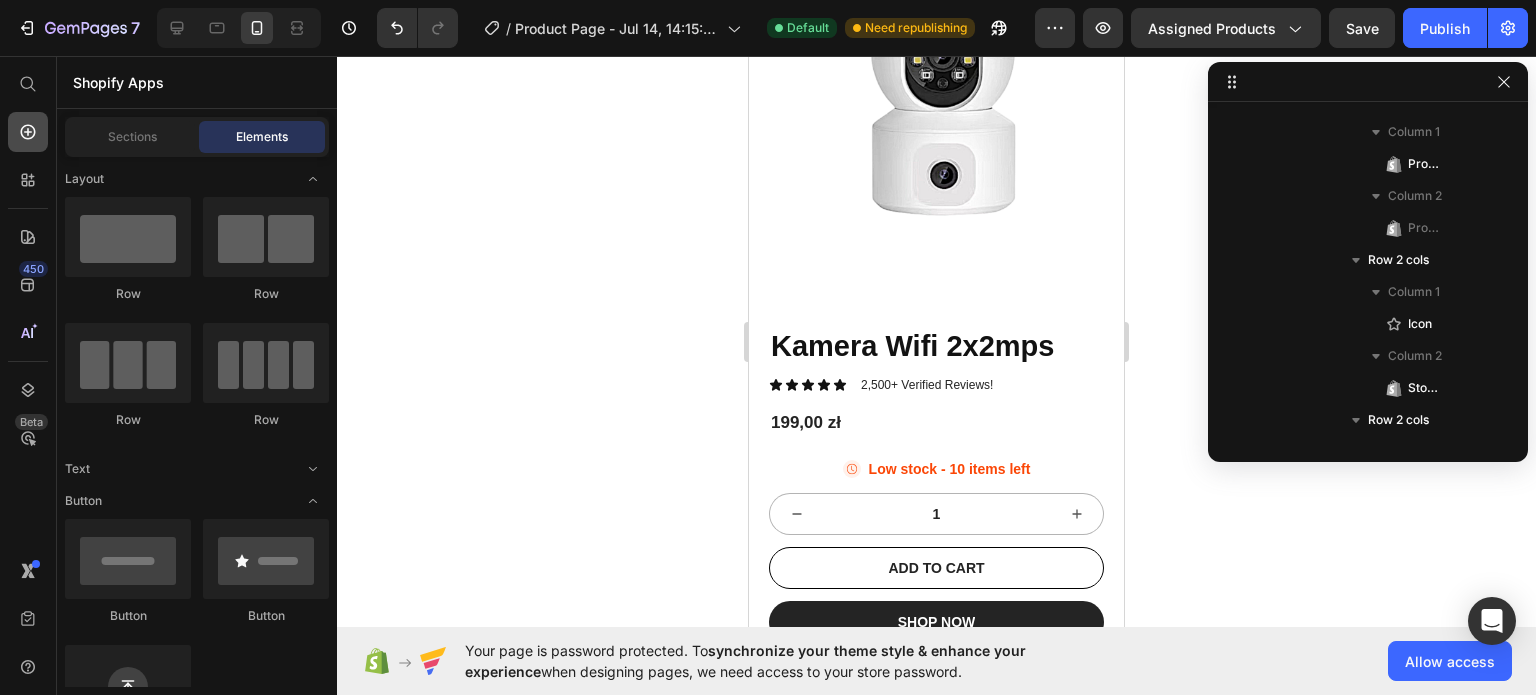 click 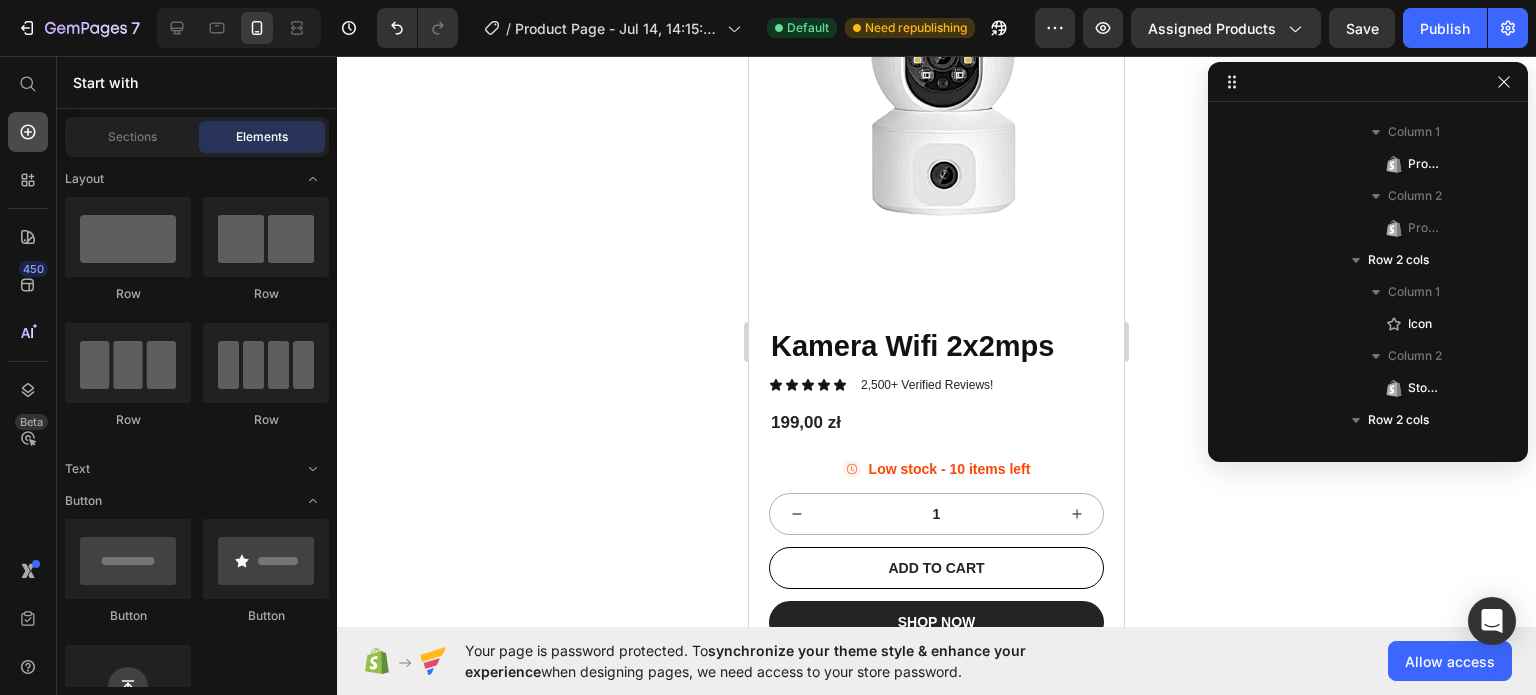 click 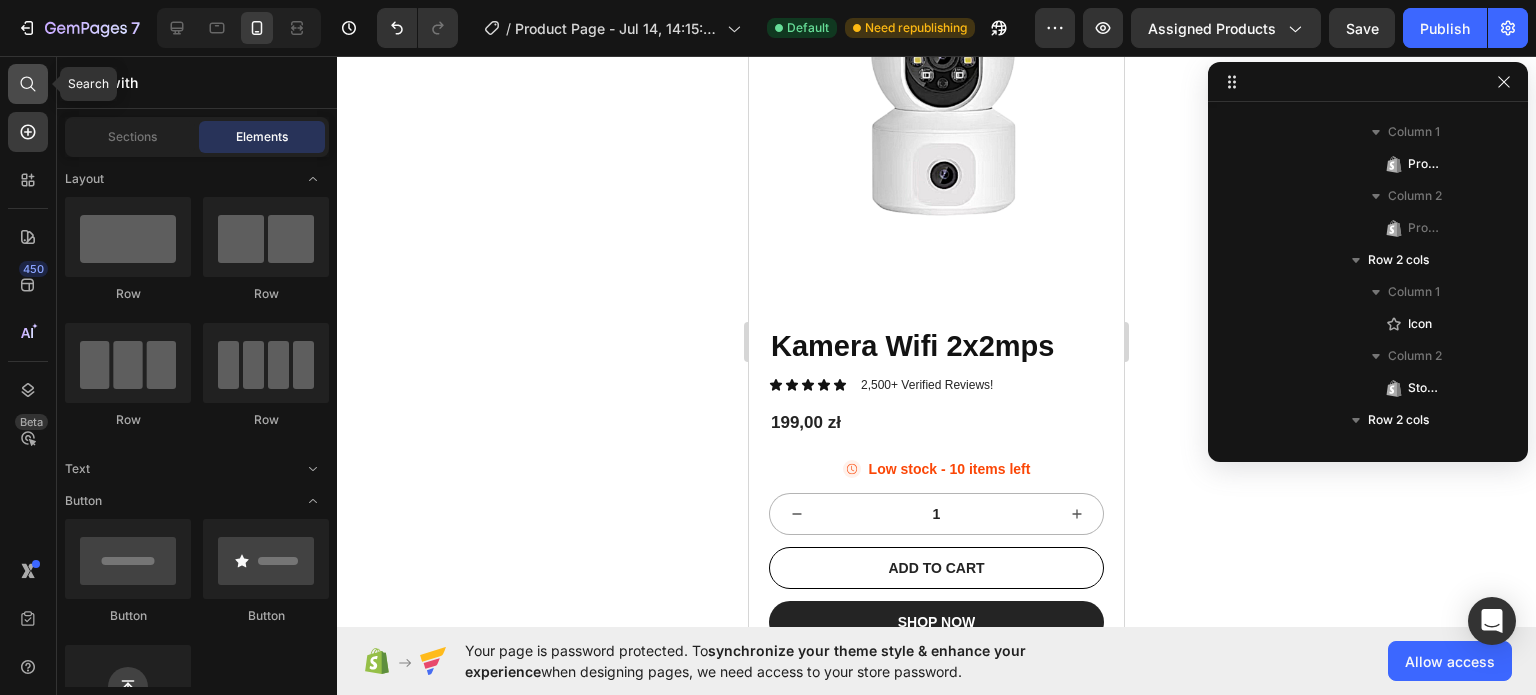 click 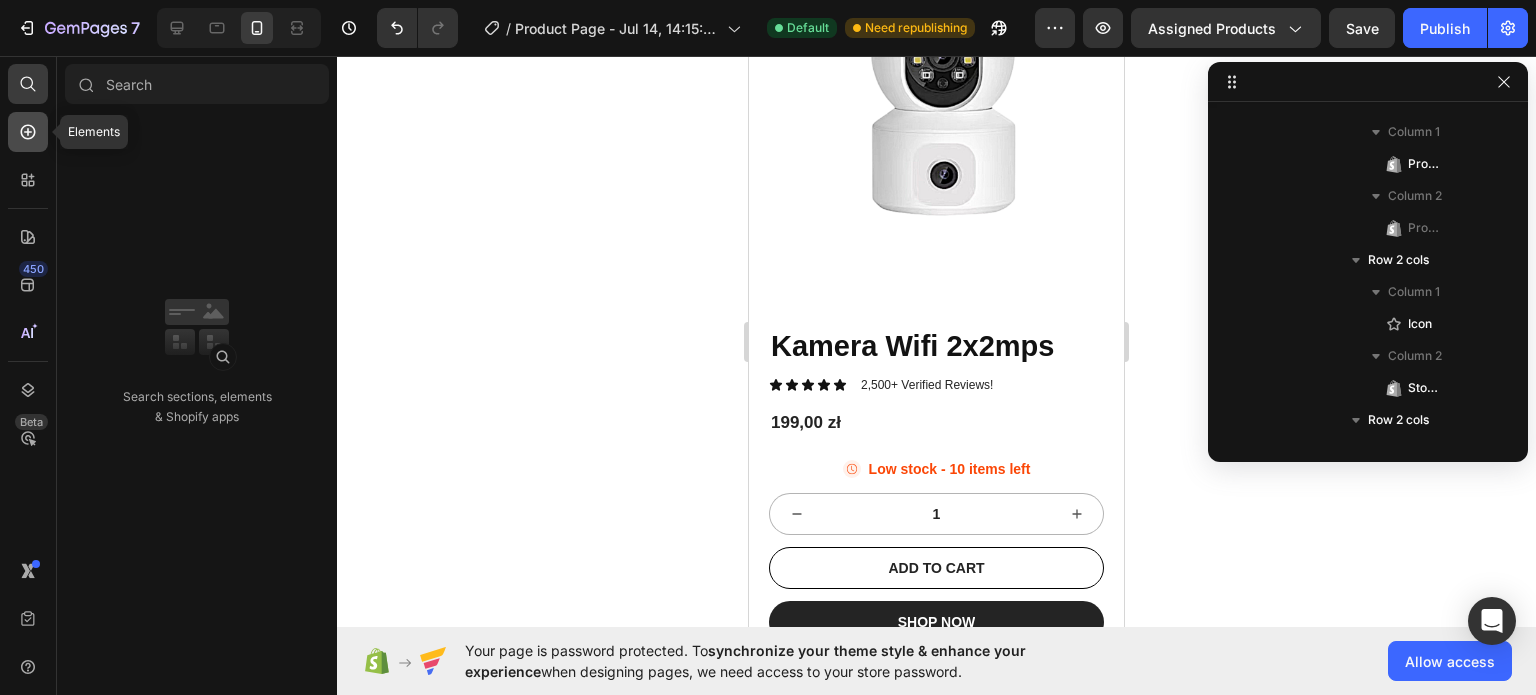 click 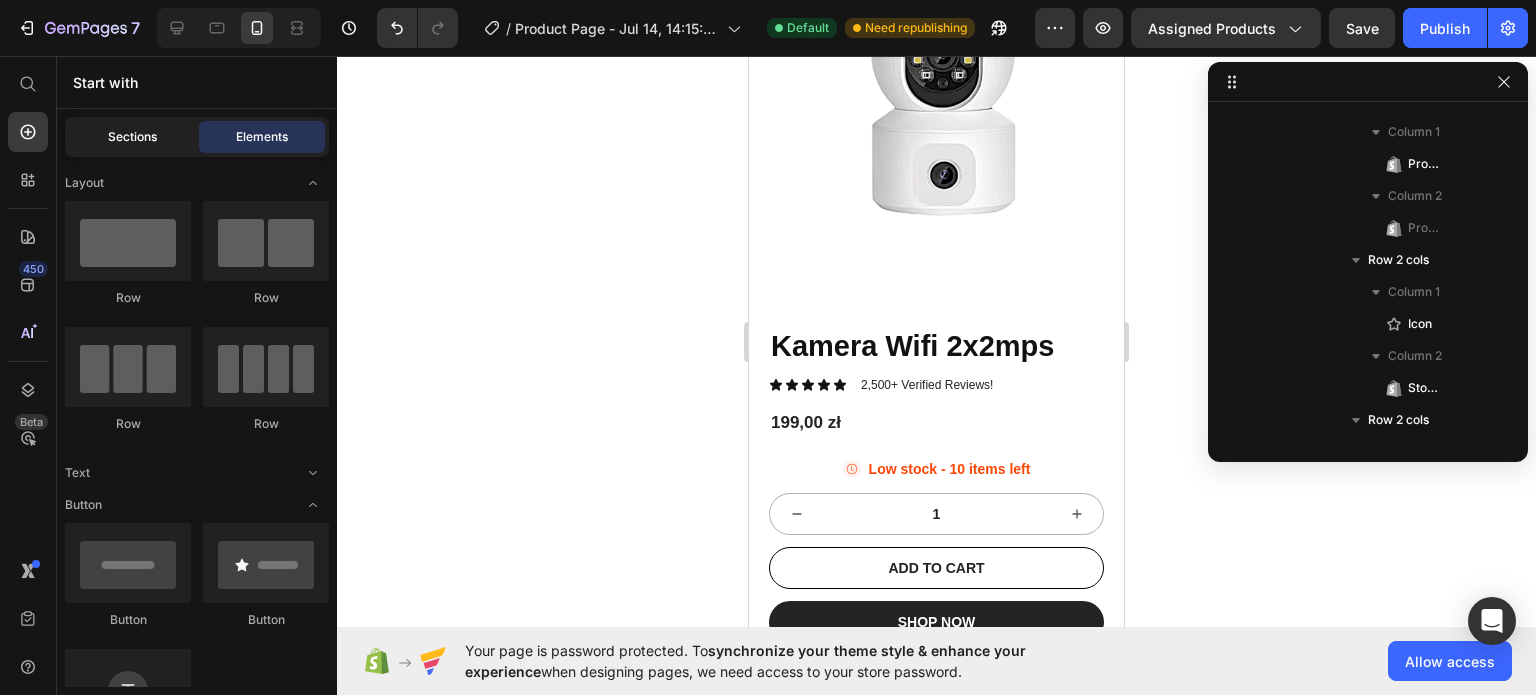 click on "Sections" at bounding box center [132, 137] 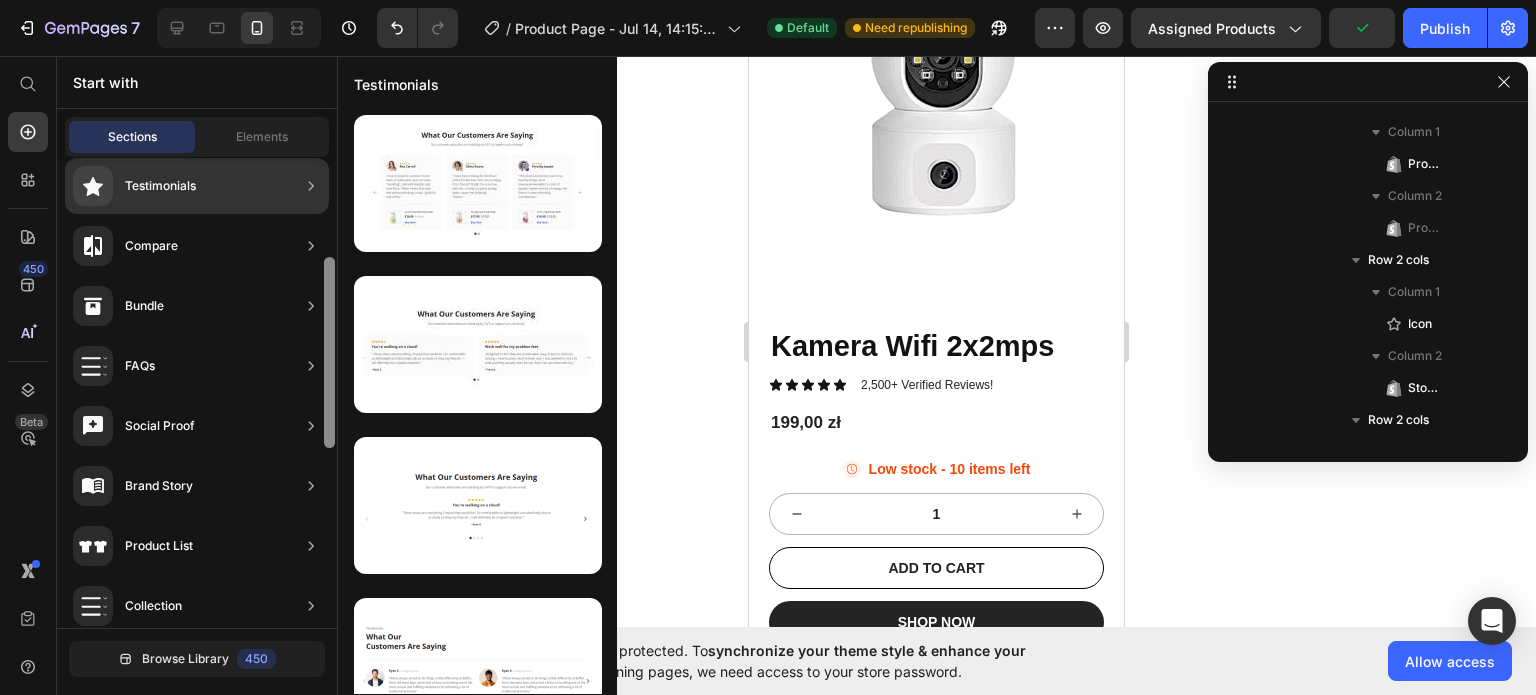 scroll, scrollTop: 469, scrollLeft: 0, axis: vertical 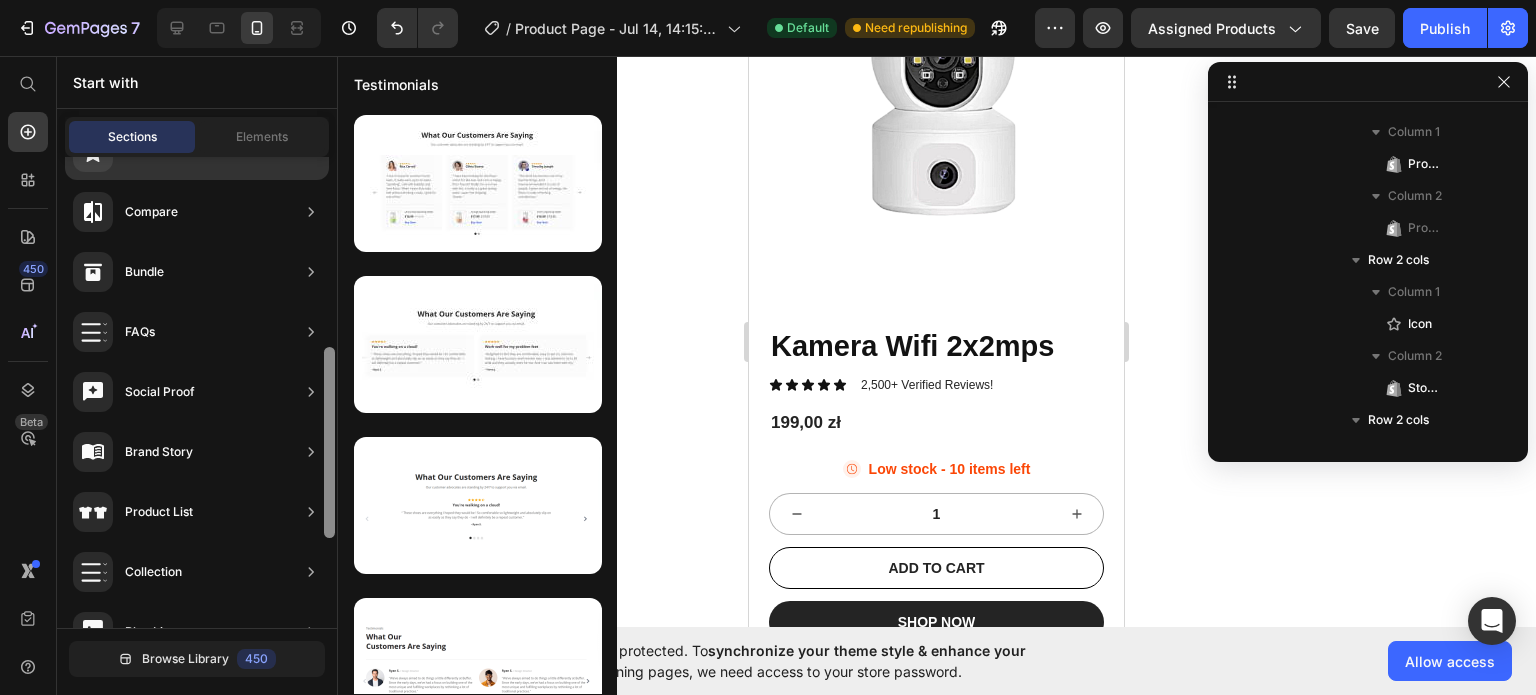 drag, startPoint x: 328, startPoint y: 343, endPoint x: 328, endPoint y: 529, distance: 186 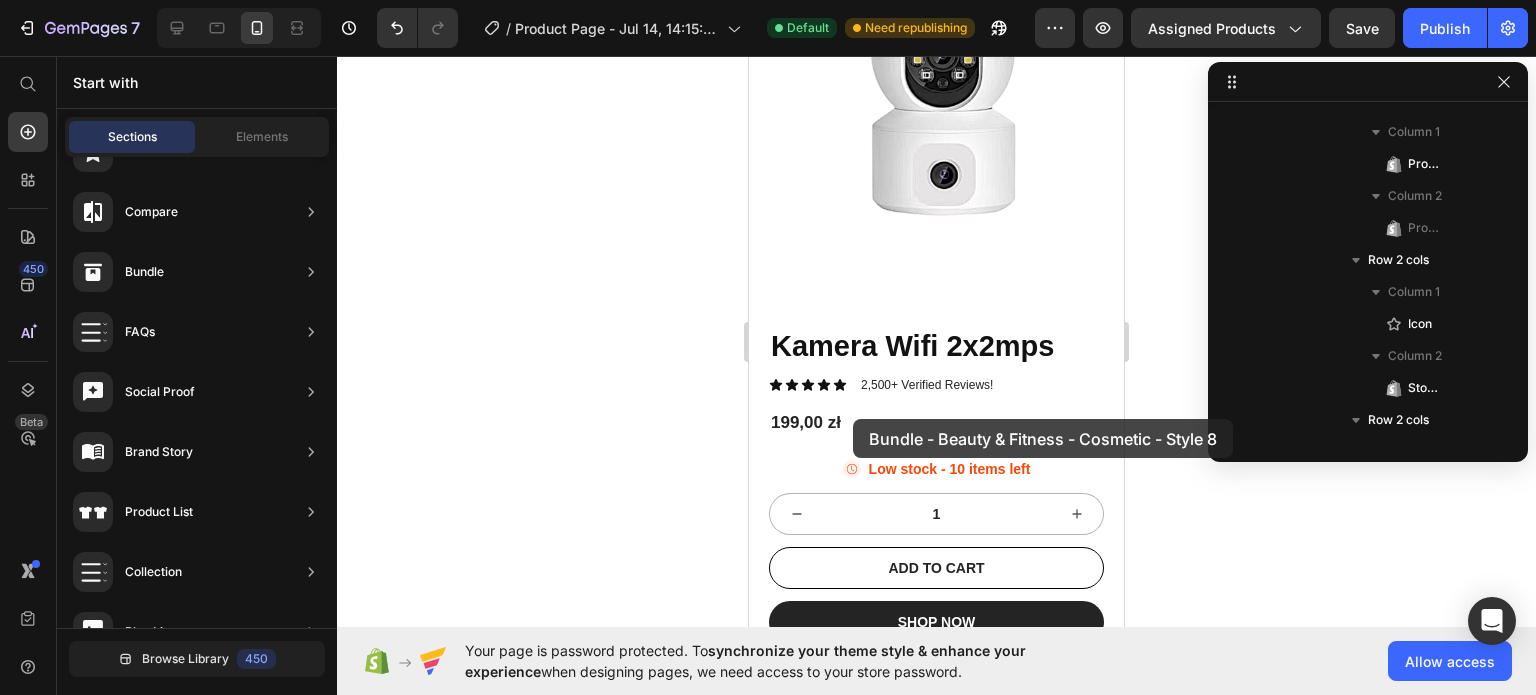 drag, startPoint x: 1193, startPoint y: 273, endPoint x: 864, endPoint y: 424, distance: 361.99722 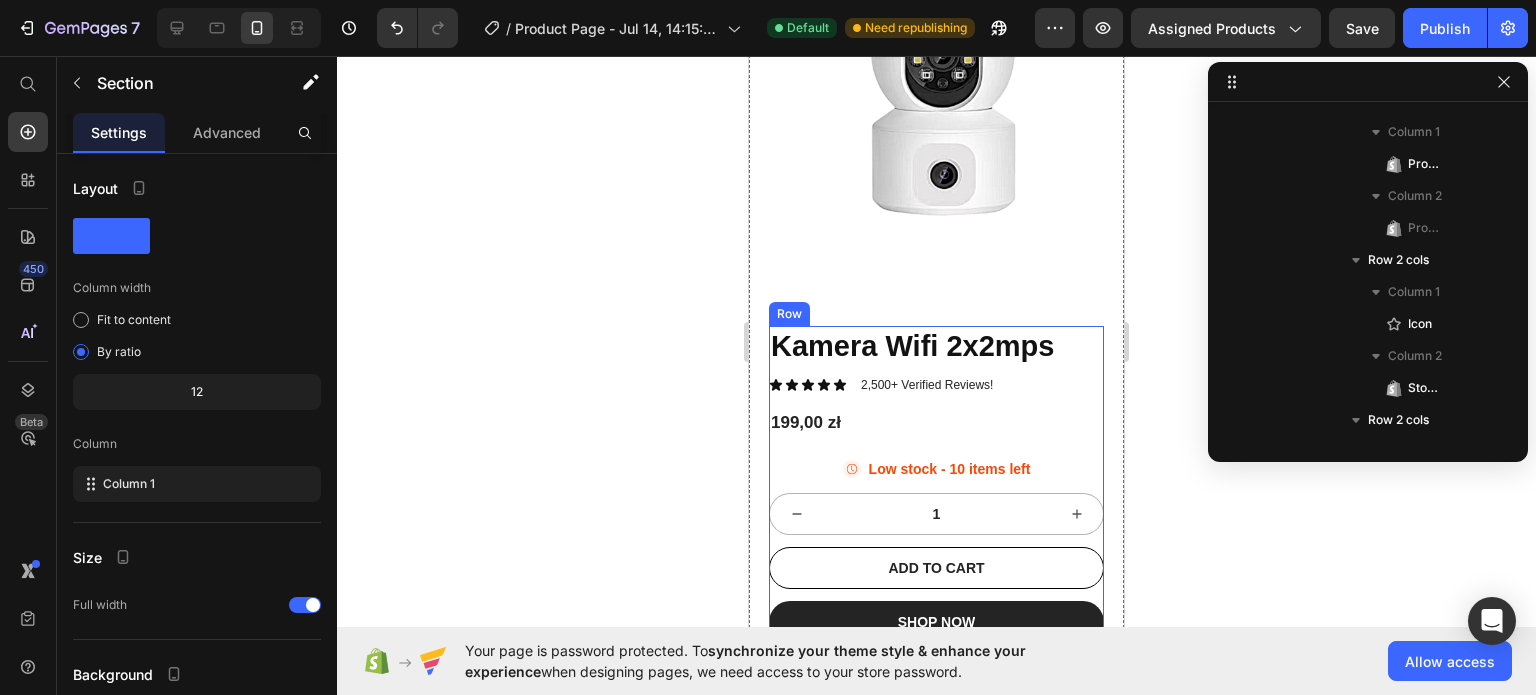 scroll, scrollTop: 365, scrollLeft: 0, axis: vertical 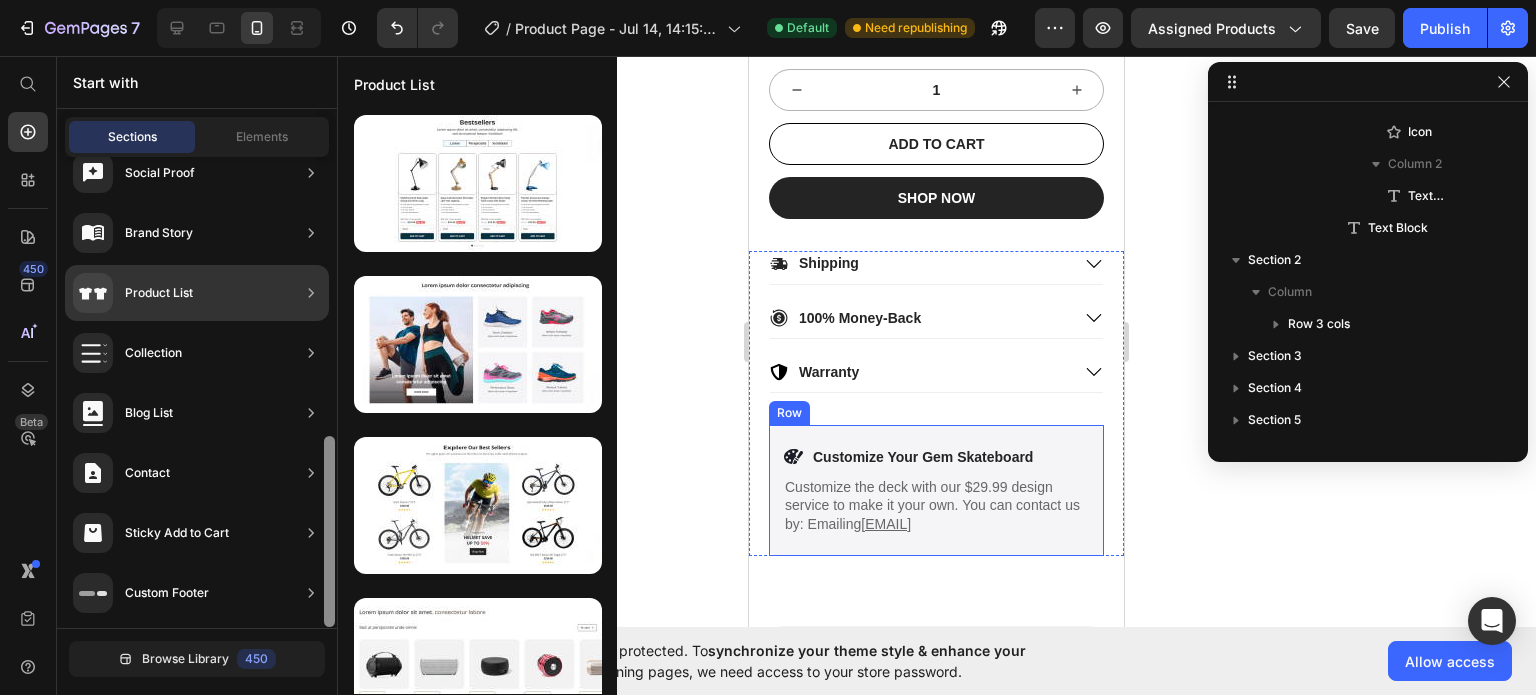 drag, startPoint x: 336, startPoint y: 553, endPoint x: 334, endPoint y: 619, distance: 66.0303 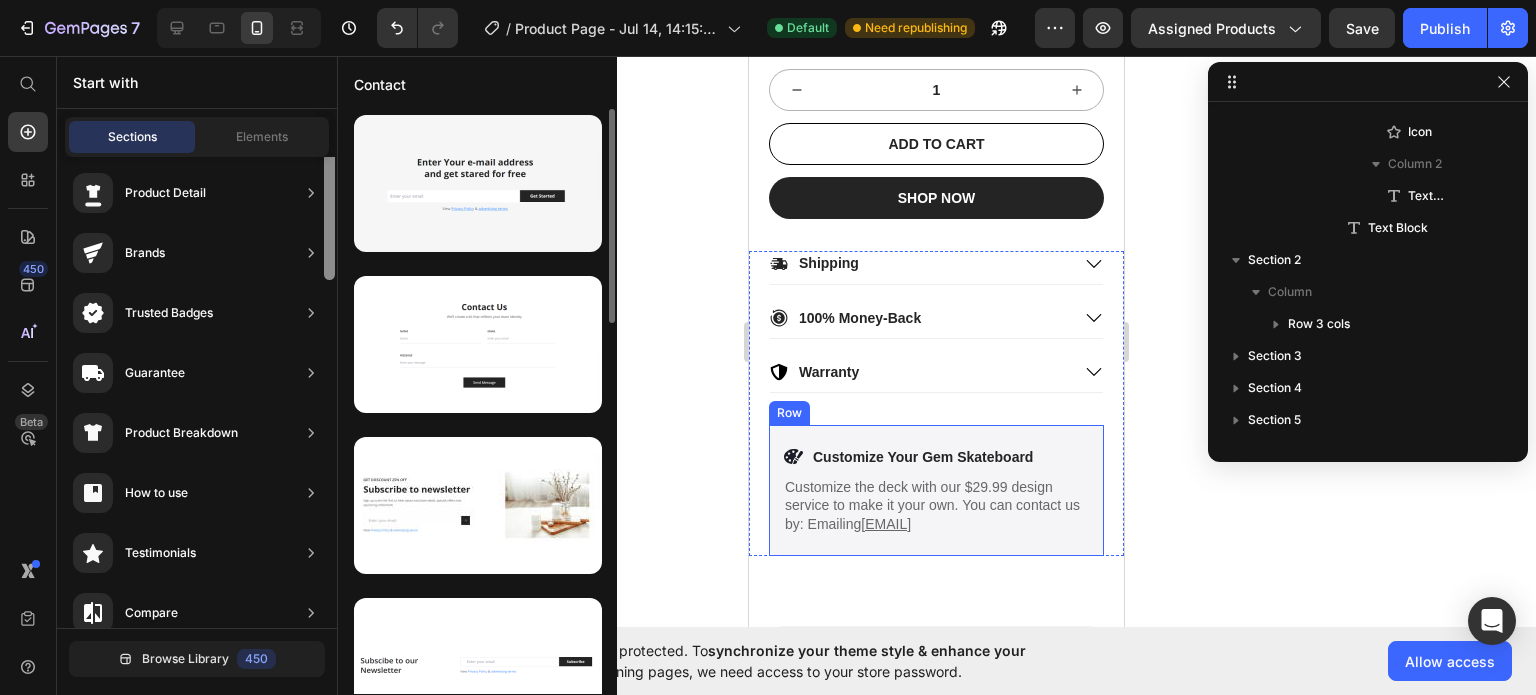 scroll, scrollTop: 0, scrollLeft: 0, axis: both 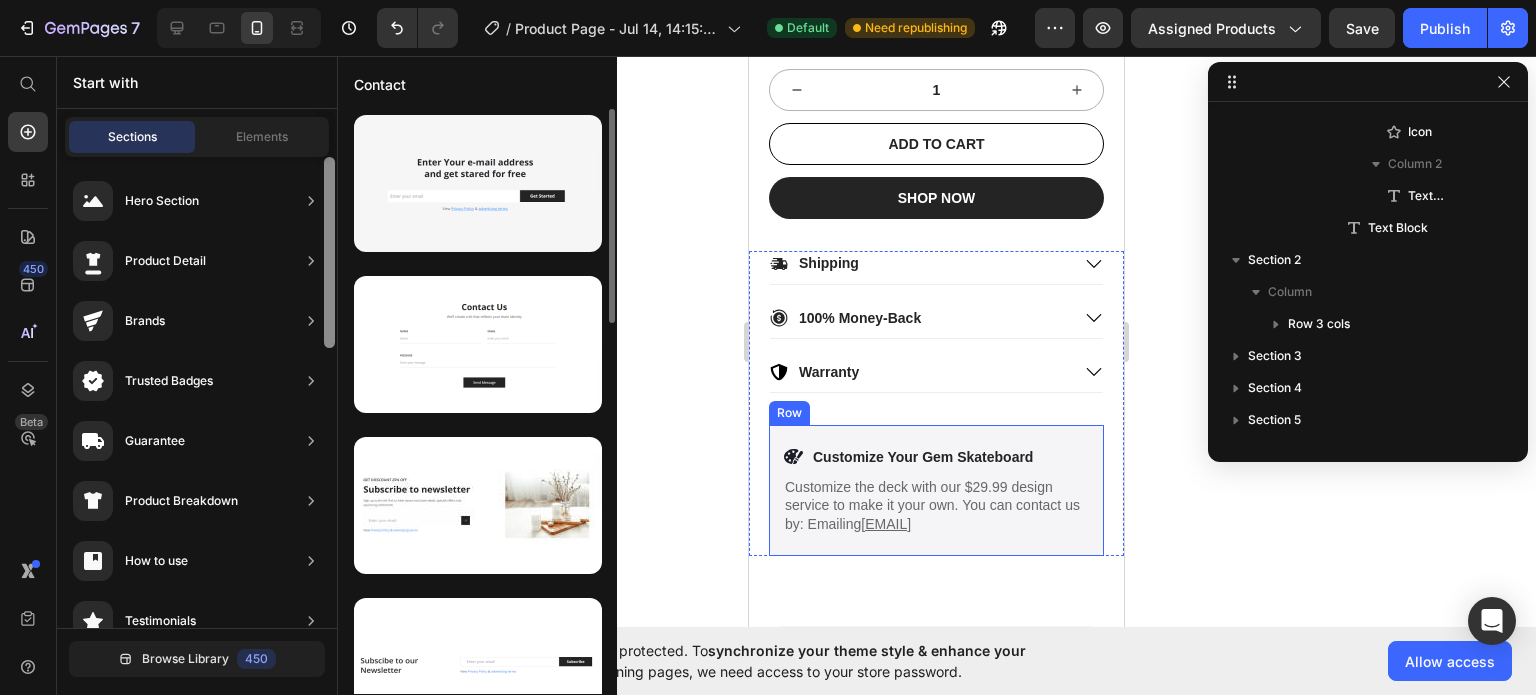 drag, startPoint x: 331, startPoint y: 542, endPoint x: 347, endPoint y: 239, distance: 303.42215 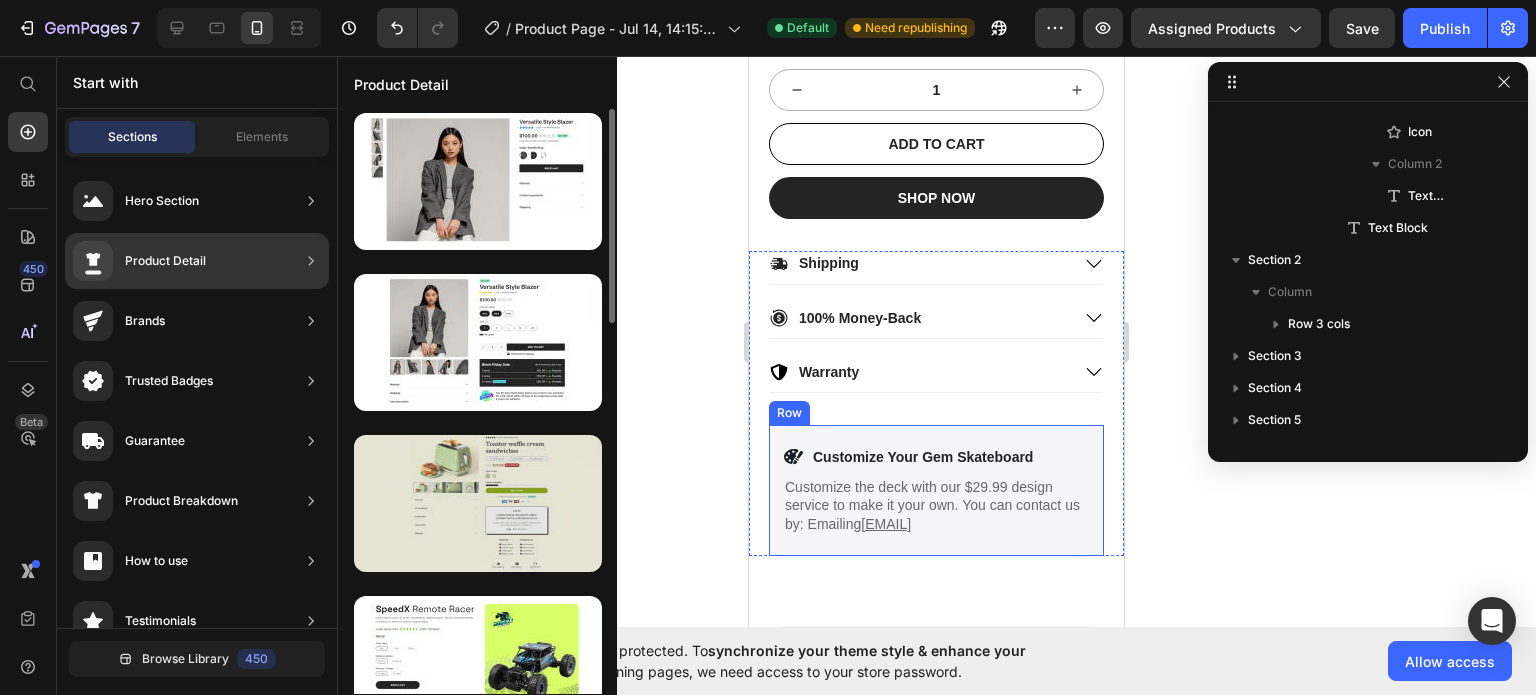 scroll, scrollTop: 3, scrollLeft: 0, axis: vertical 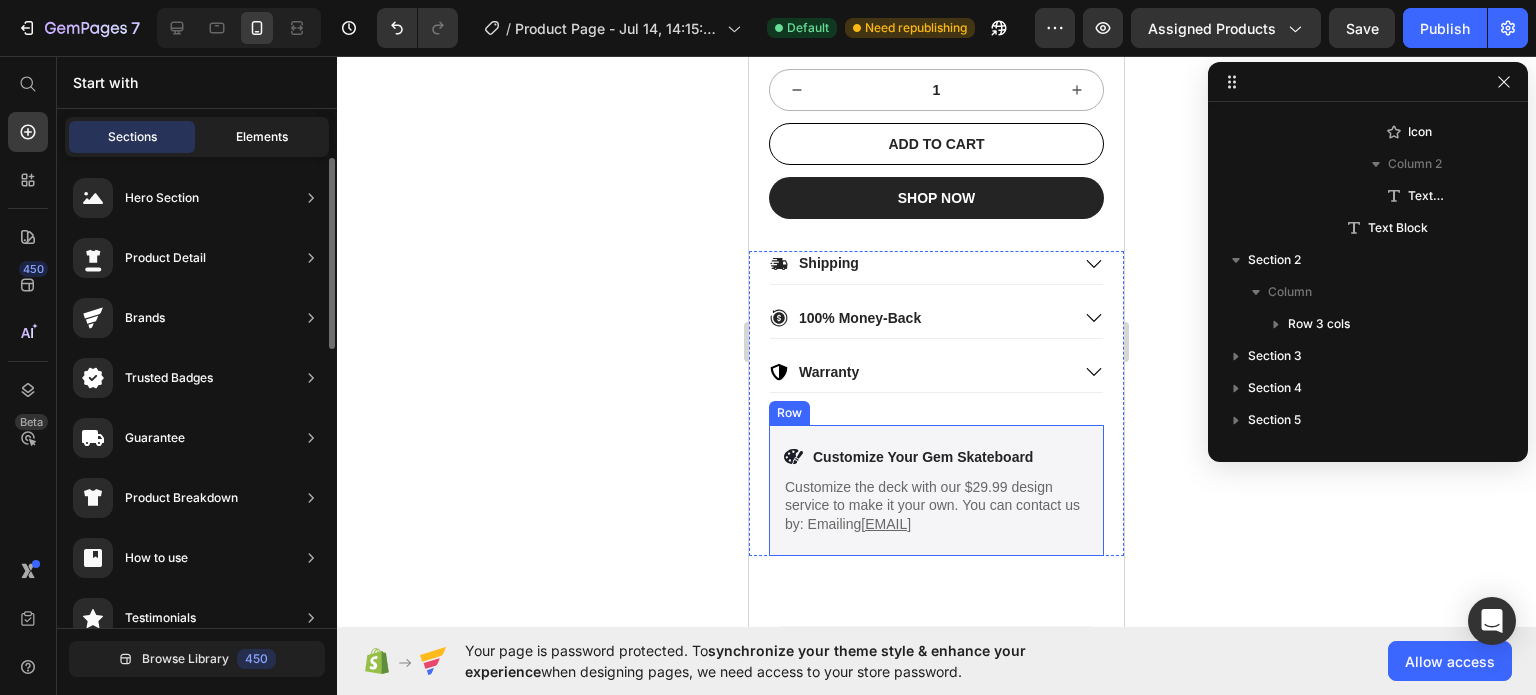 click on "Elements" at bounding box center [262, 137] 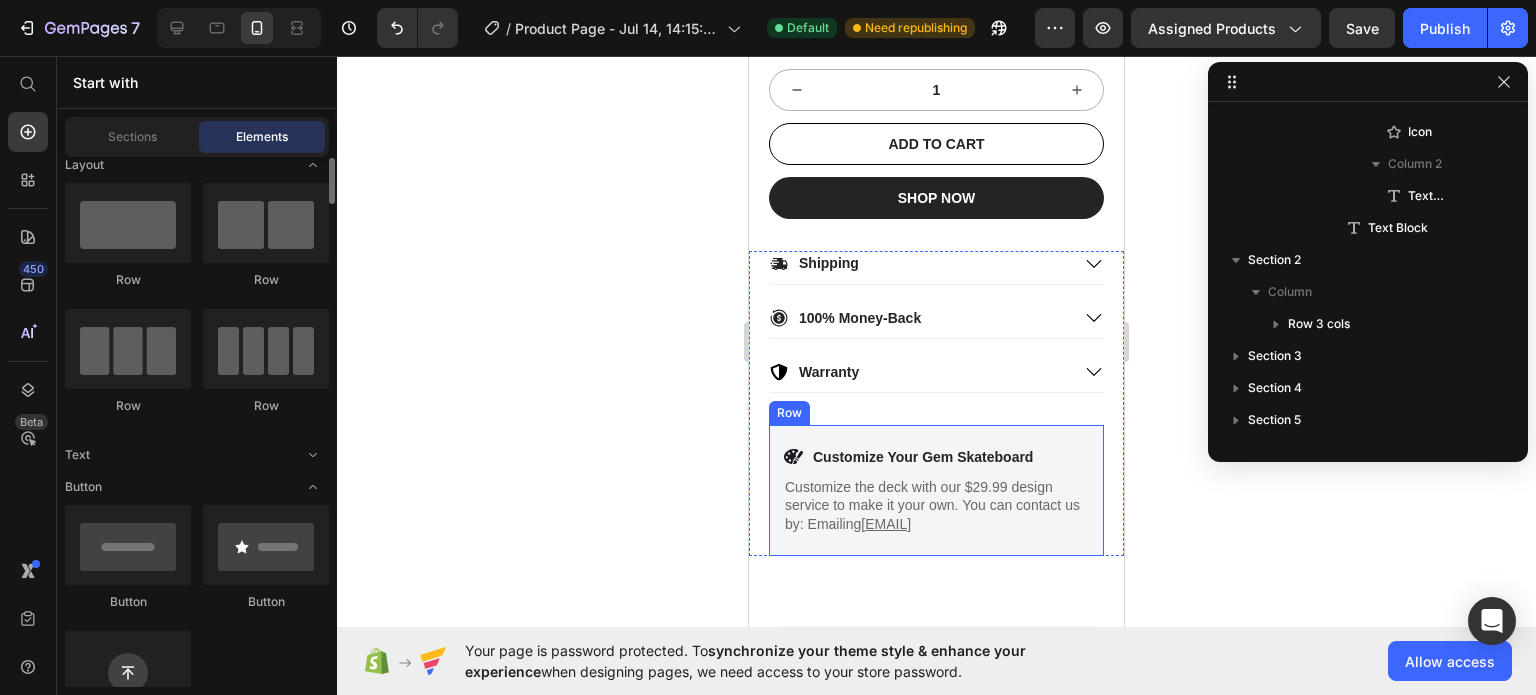 scroll, scrollTop: 22, scrollLeft: 0, axis: vertical 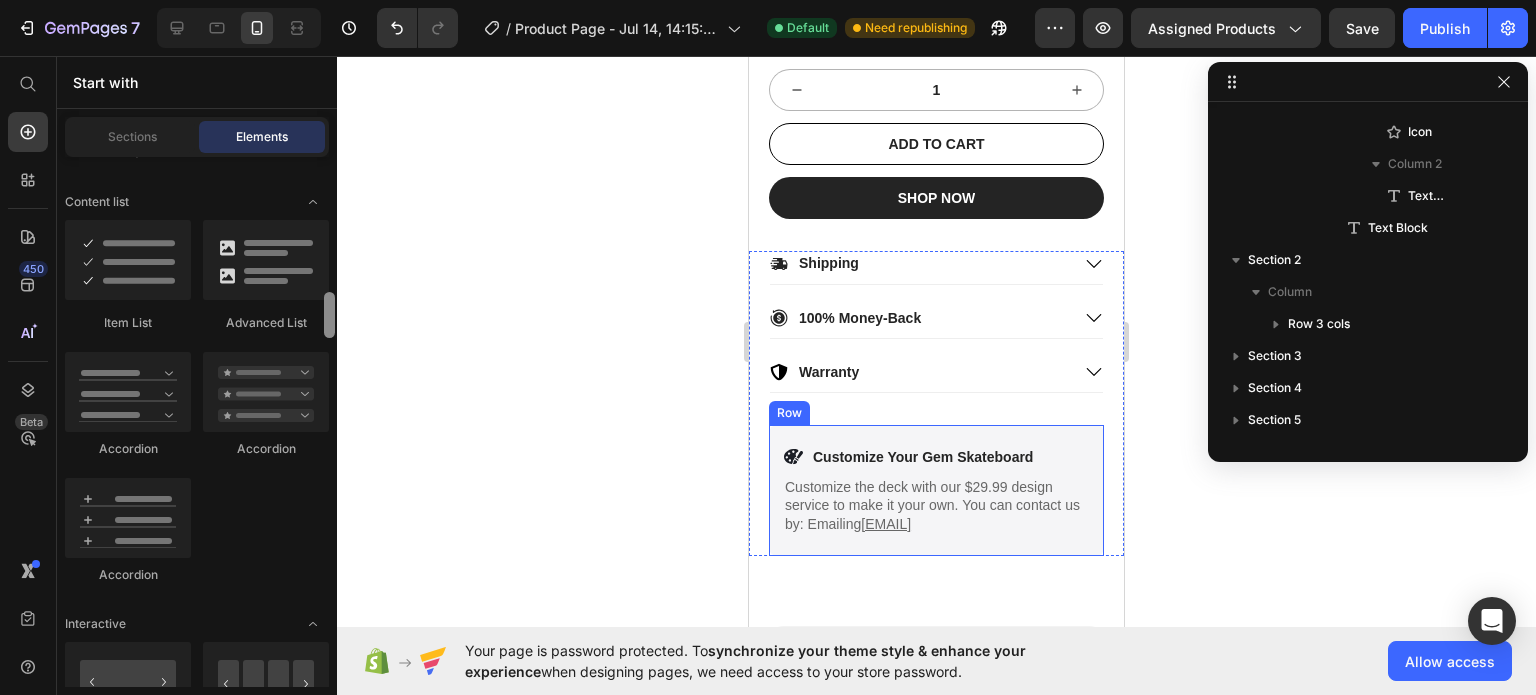 drag, startPoint x: 331, startPoint y: 194, endPoint x: 344, endPoint y: 328, distance: 134.62912 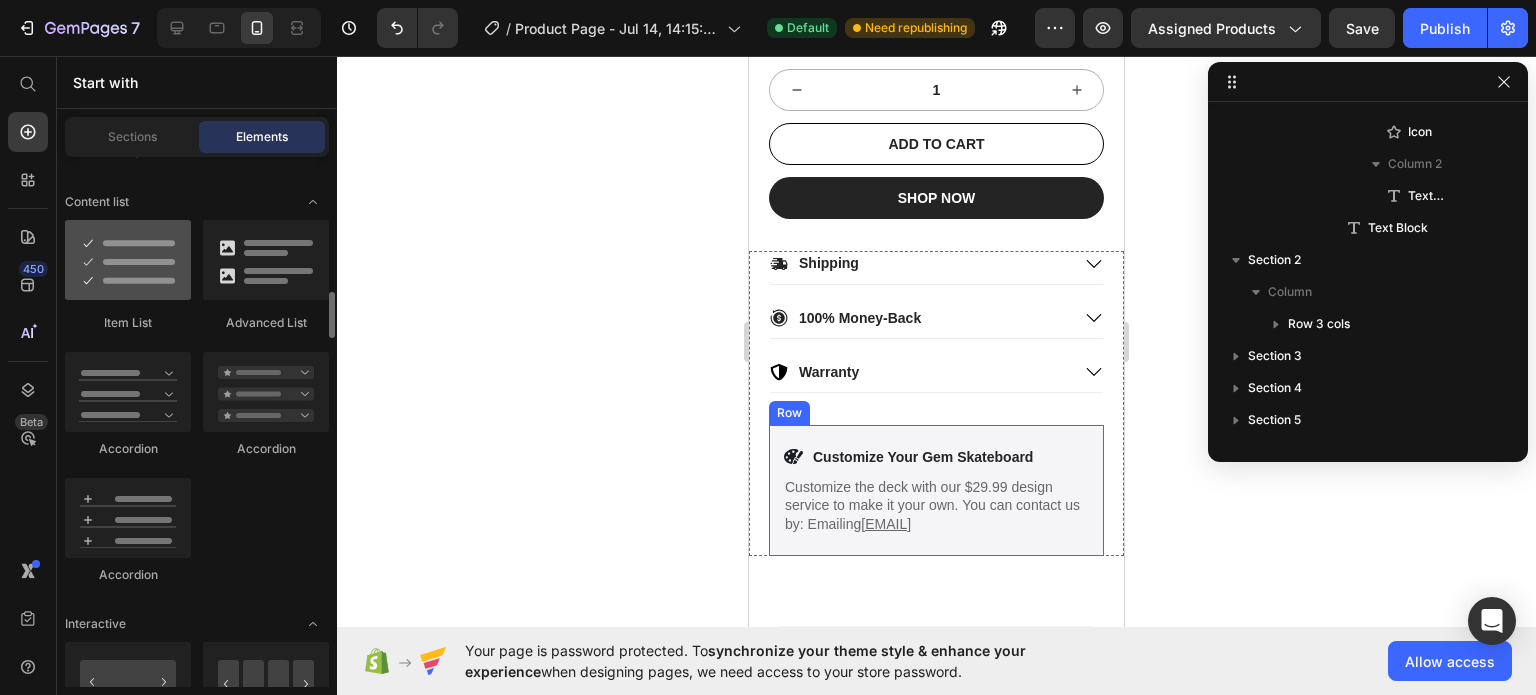 click at bounding box center [128, 260] 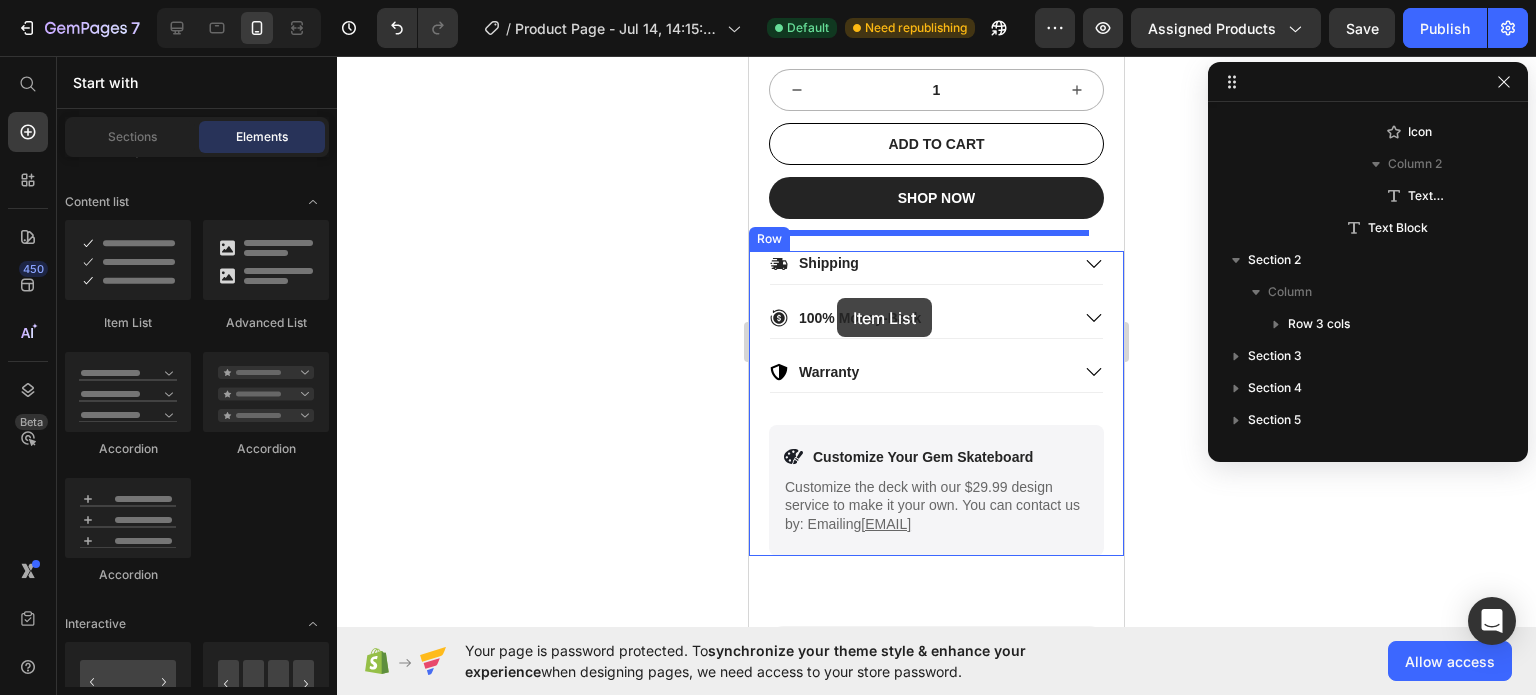 drag, startPoint x: 907, startPoint y: 352, endPoint x: 837, endPoint y: 298, distance: 88.40814 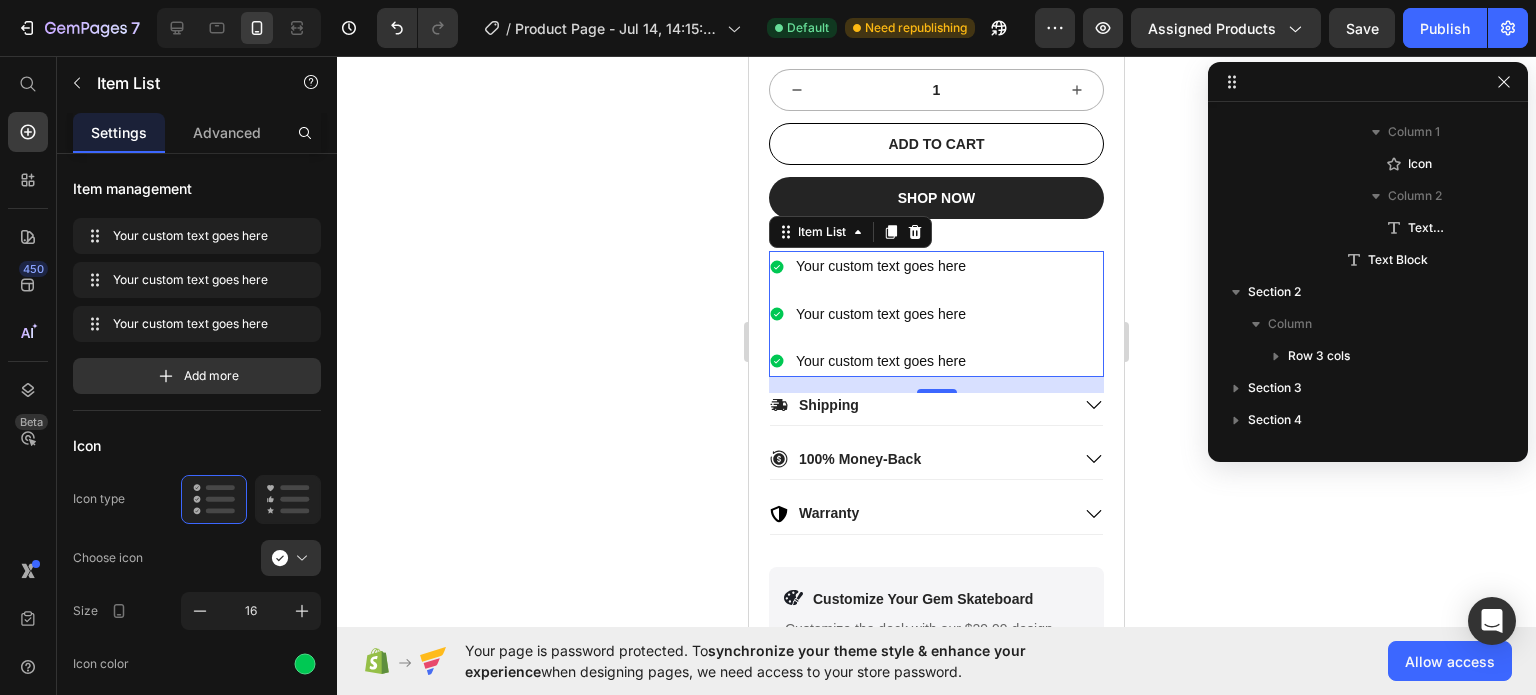 scroll, scrollTop: 1466, scrollLeft: 0, axis: vertical 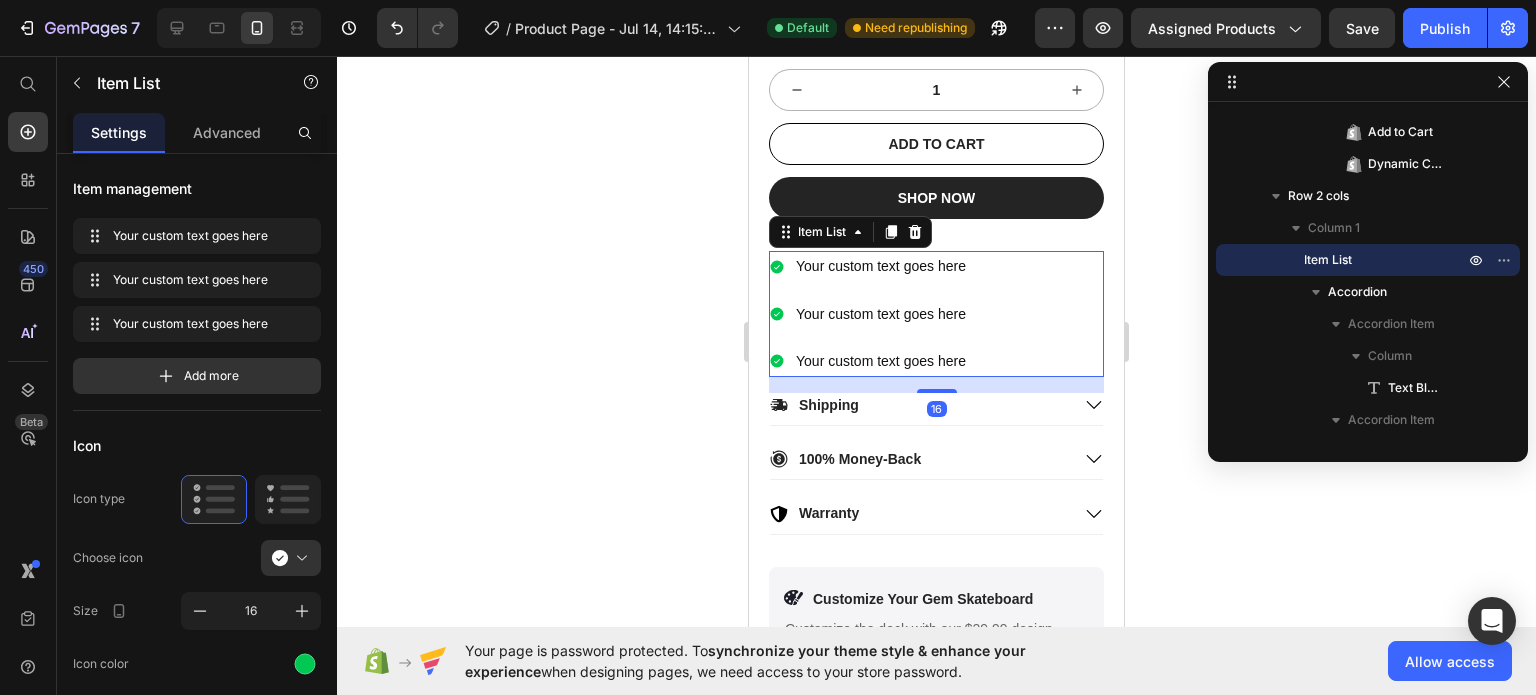 click on "Your custom text goes here" at bounding box center (881, 266) 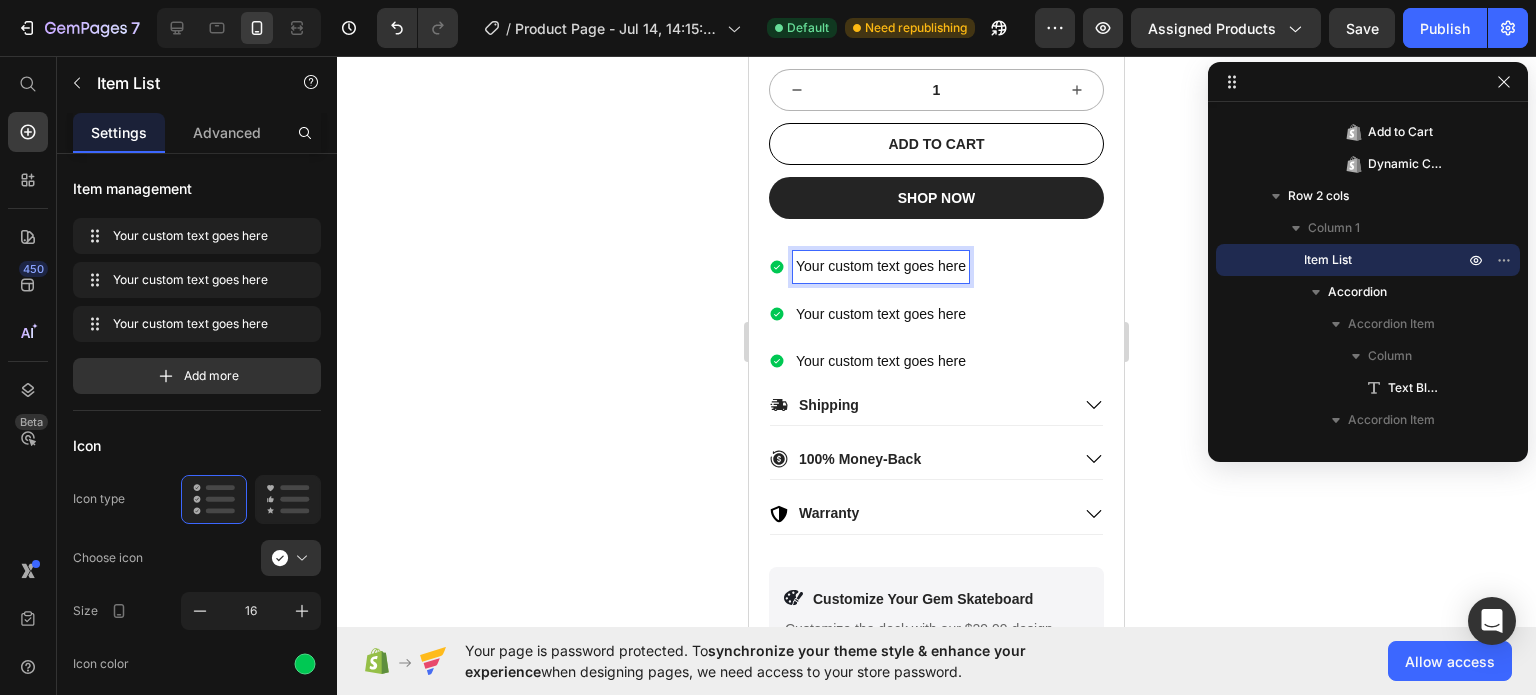 click on "Your custom text goes here" at bounding box center [881, 266] 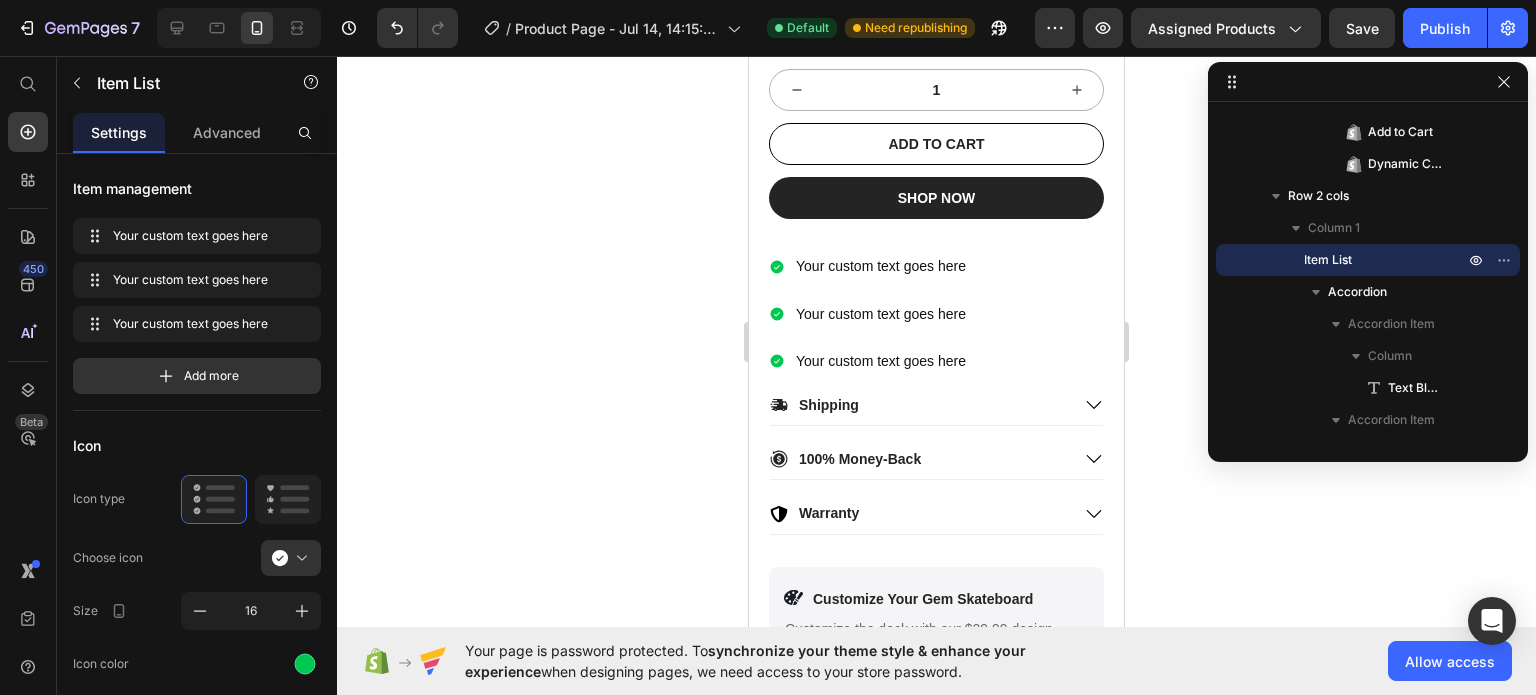 click 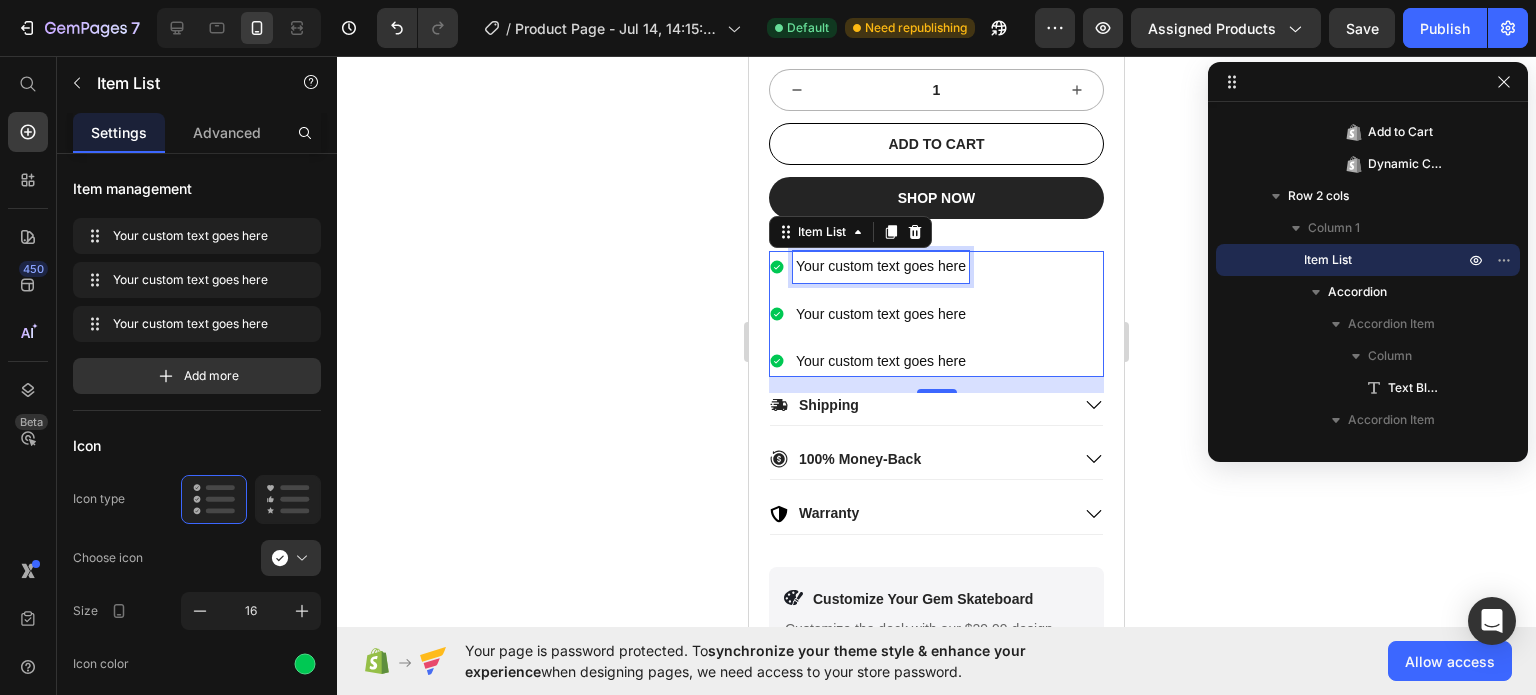 click on "Your custom text goes here" at bounding box center (881, 266) 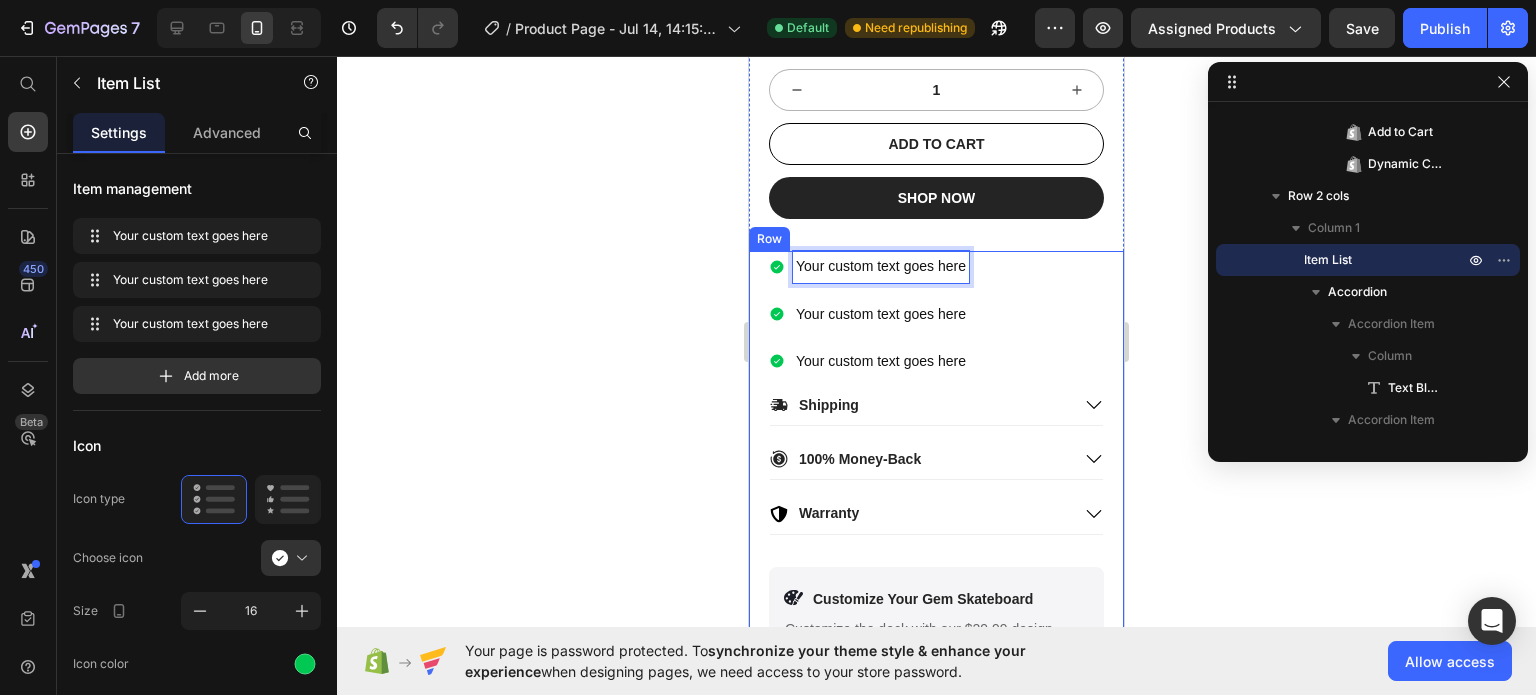 click on "Your custom text goes here Your custom text goes here Your custom text goes here Item List   16
Shipping
100% Money-Back
Warranty Accordion
Icon Customize Your Gem Skateboard Text Block Row Customize the deck with our $29.99 design service to make it your own. You can contact us by: Emailing  [EMAIL] Text Block Row Row" at bounding box center [936, 474] 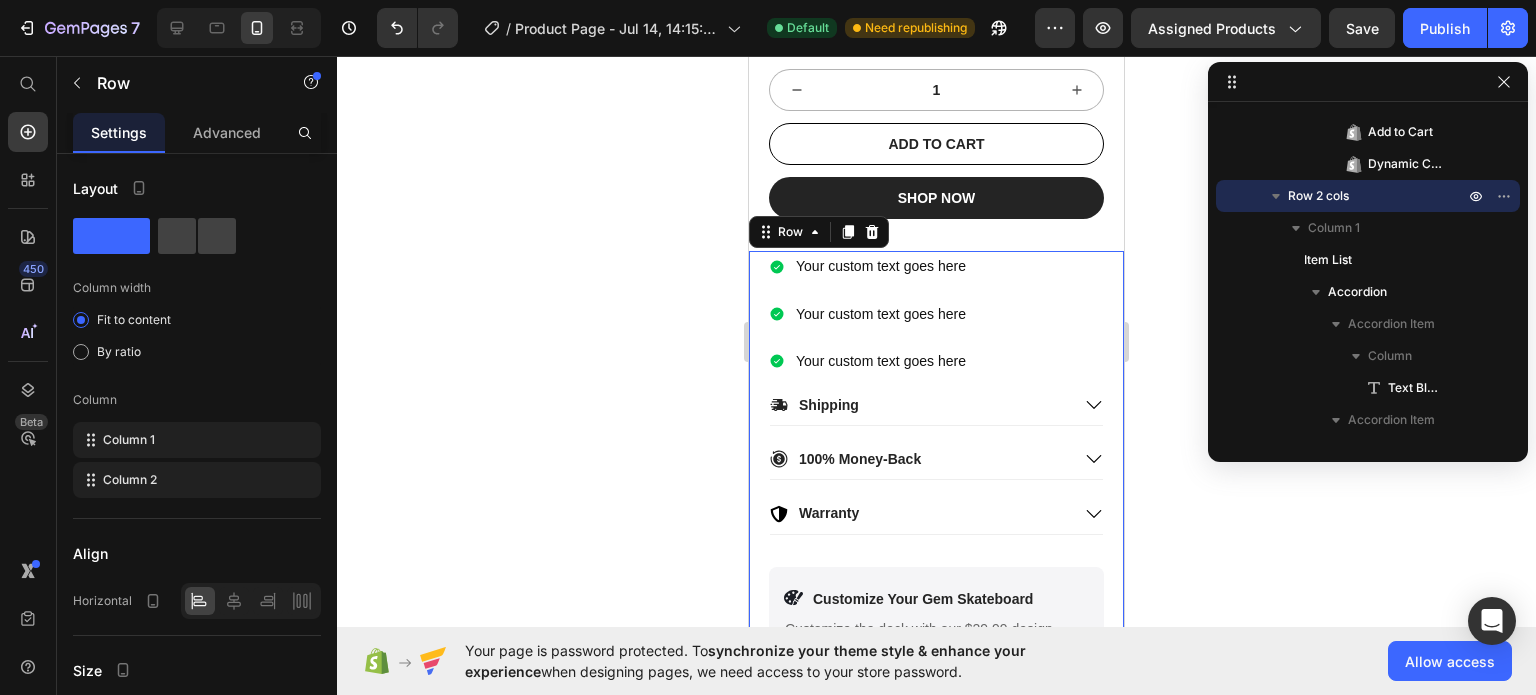 click 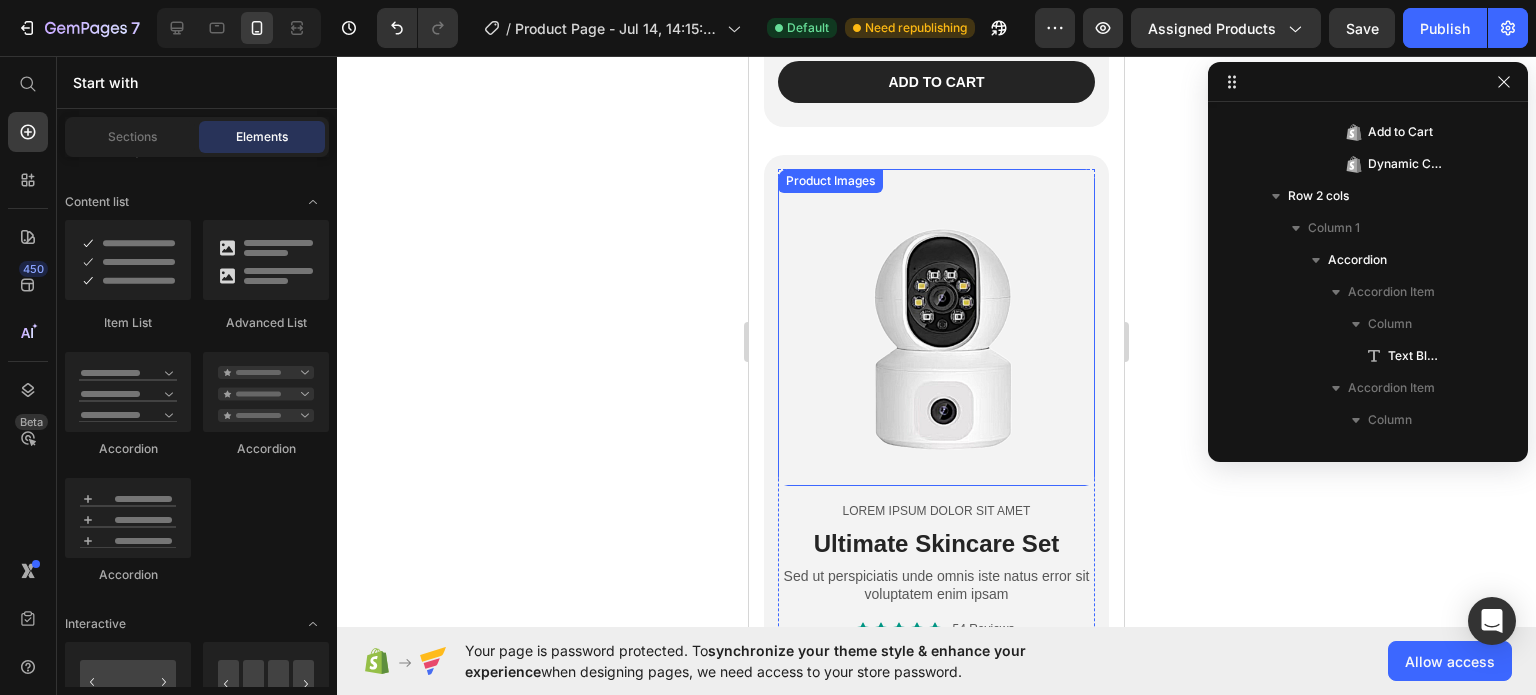 scroll, scrollTop: 2208, scrollLeft: 0, axis: vertical 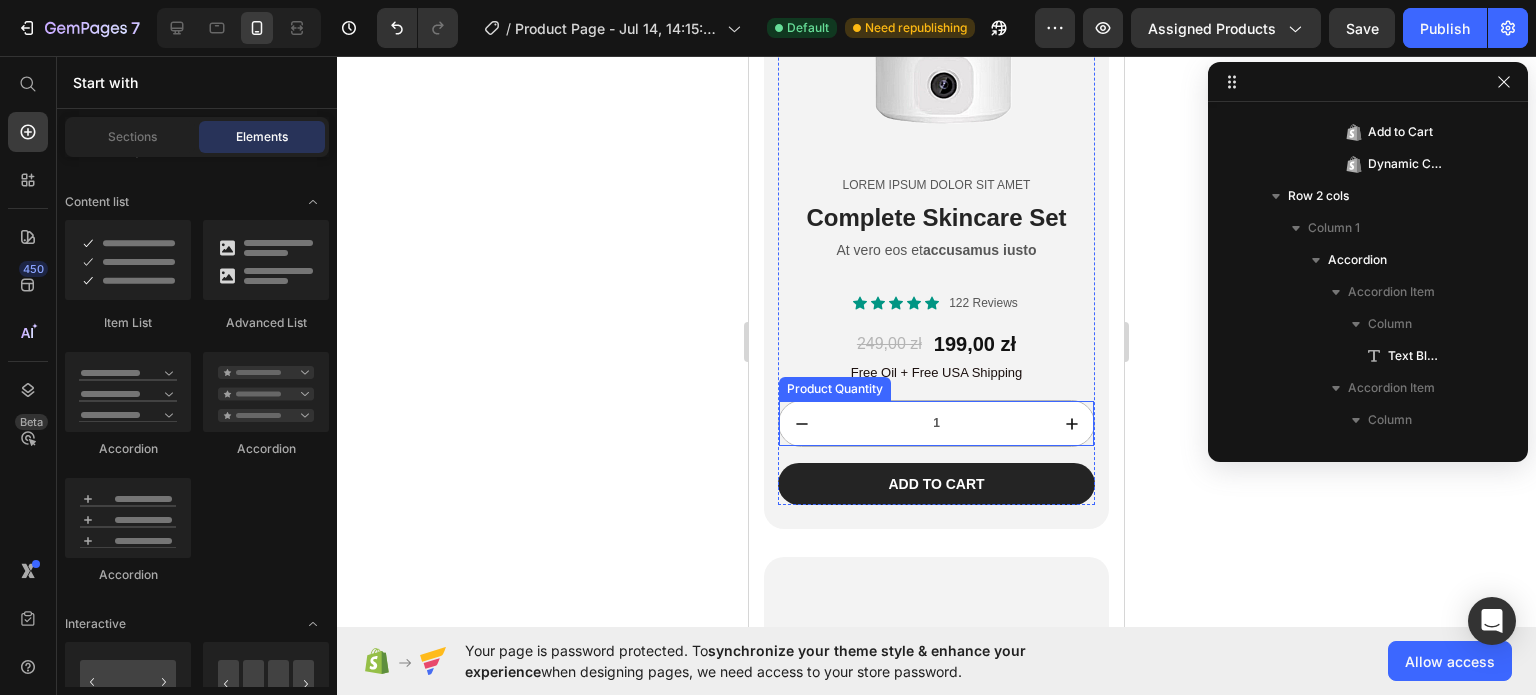 click on "249,00 zł Product Price 199,00 zł Product Price Row" at bounding box center [936, 344] 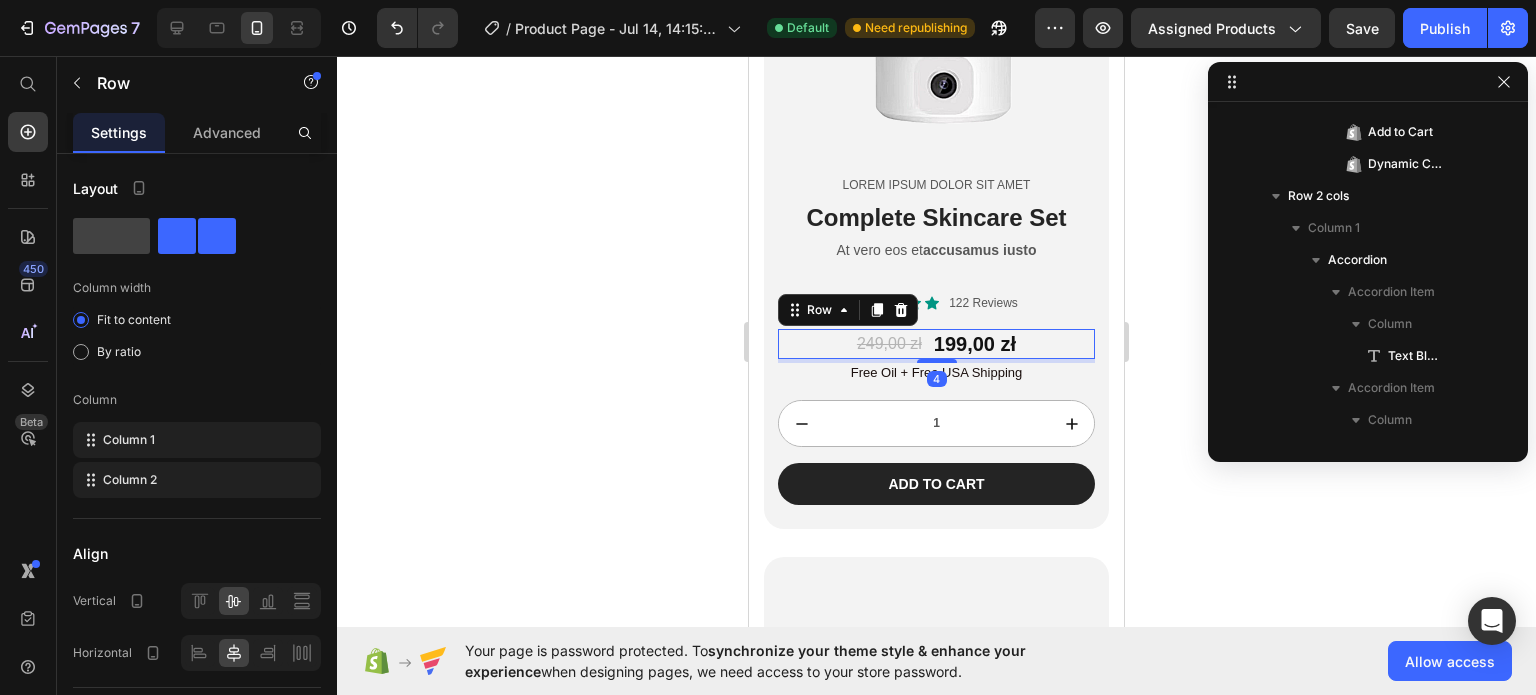scroll, scrollTop: 2586, scrollLeft: 0, axis: vertical 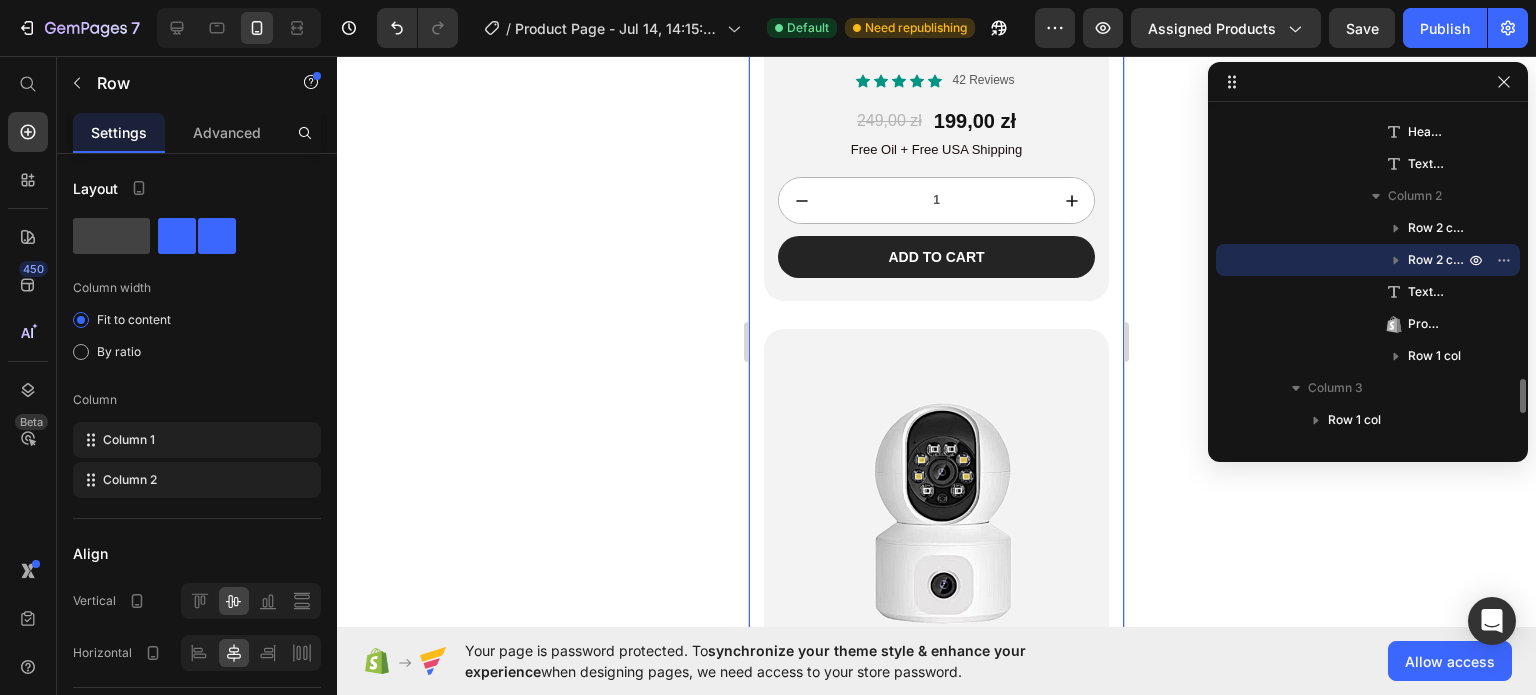 click on "Row" at bounding box center (785, 317) 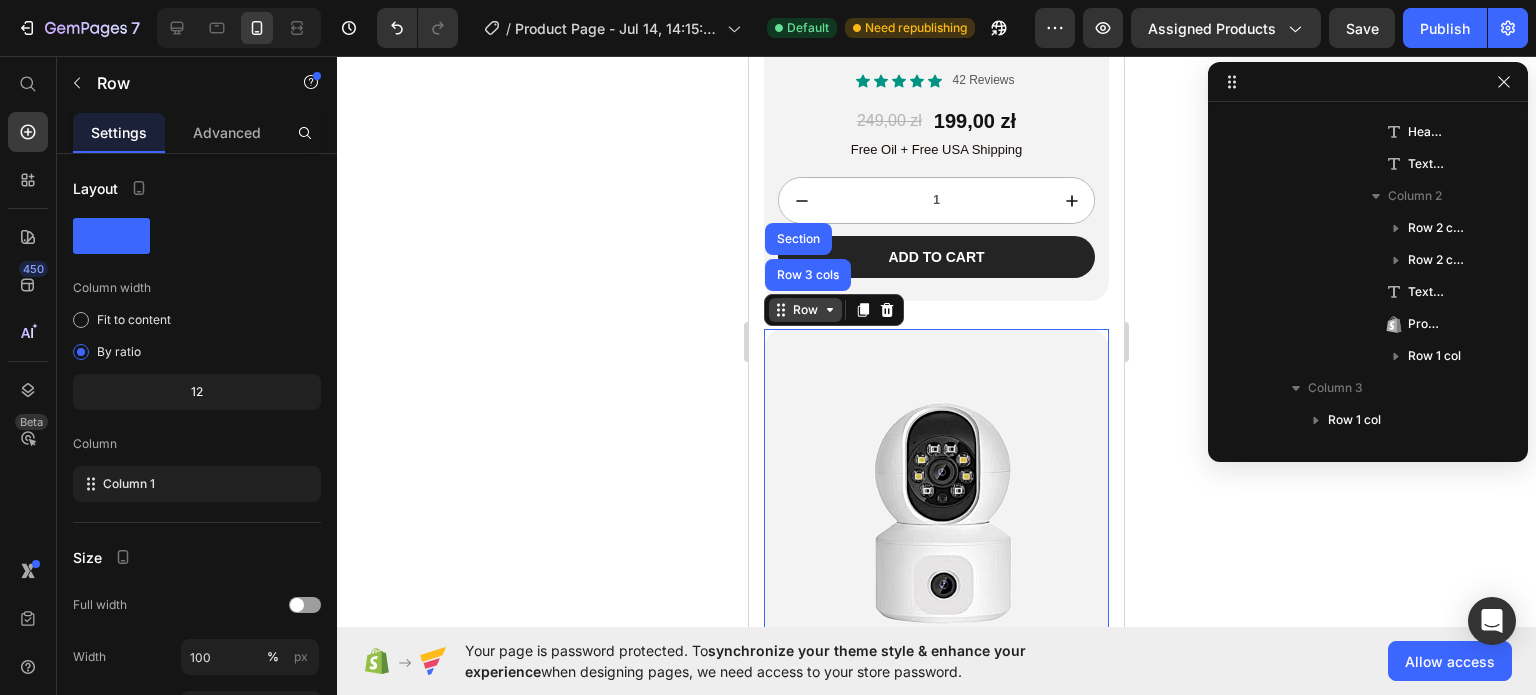 scroll, scrollTop: 2266, scrollLeft: 0, axis: vertical 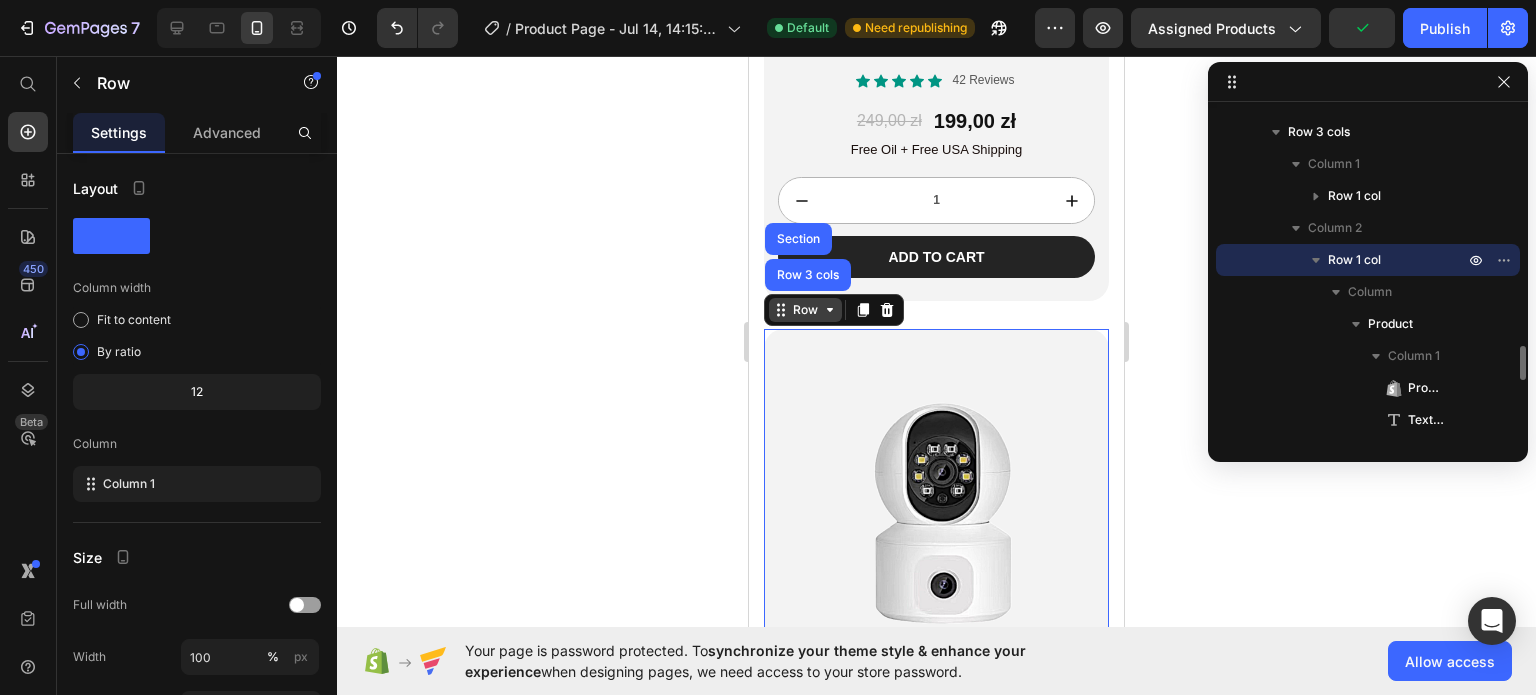 click 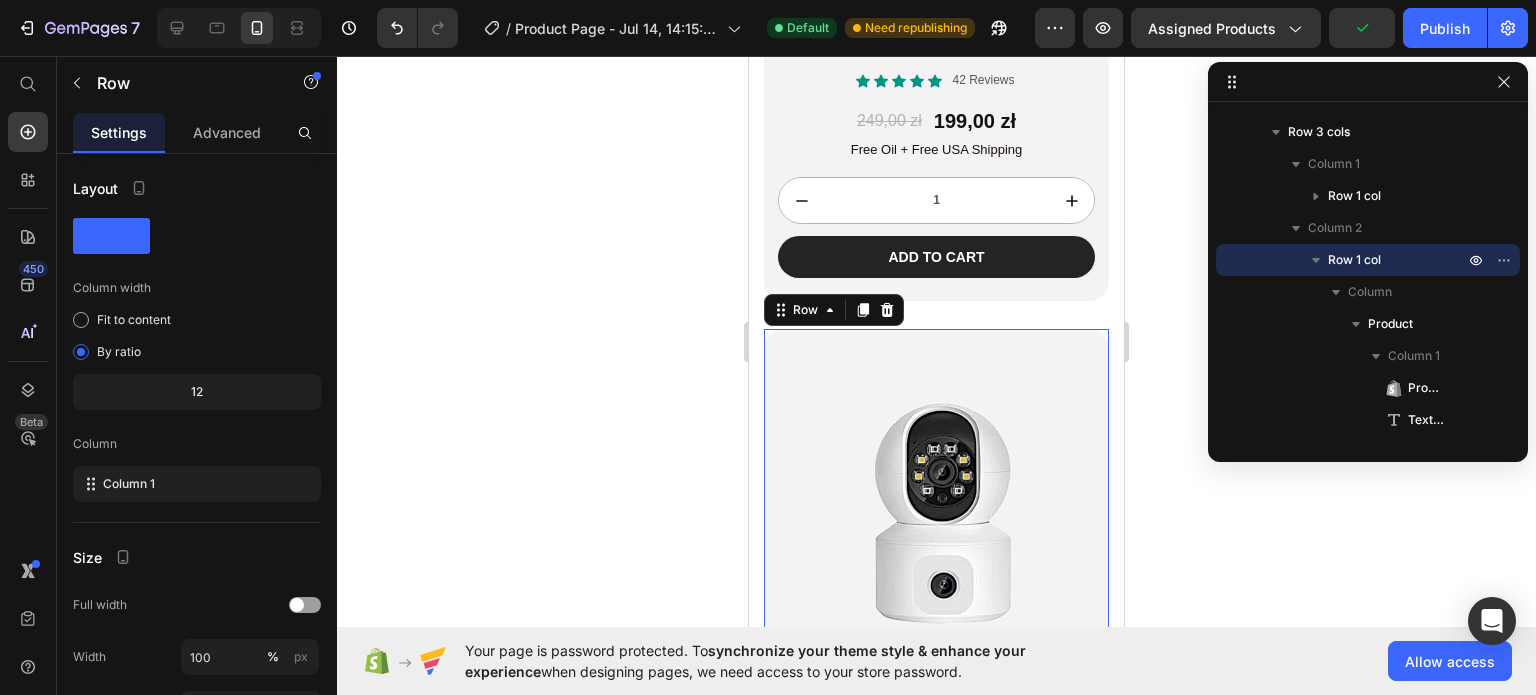 click 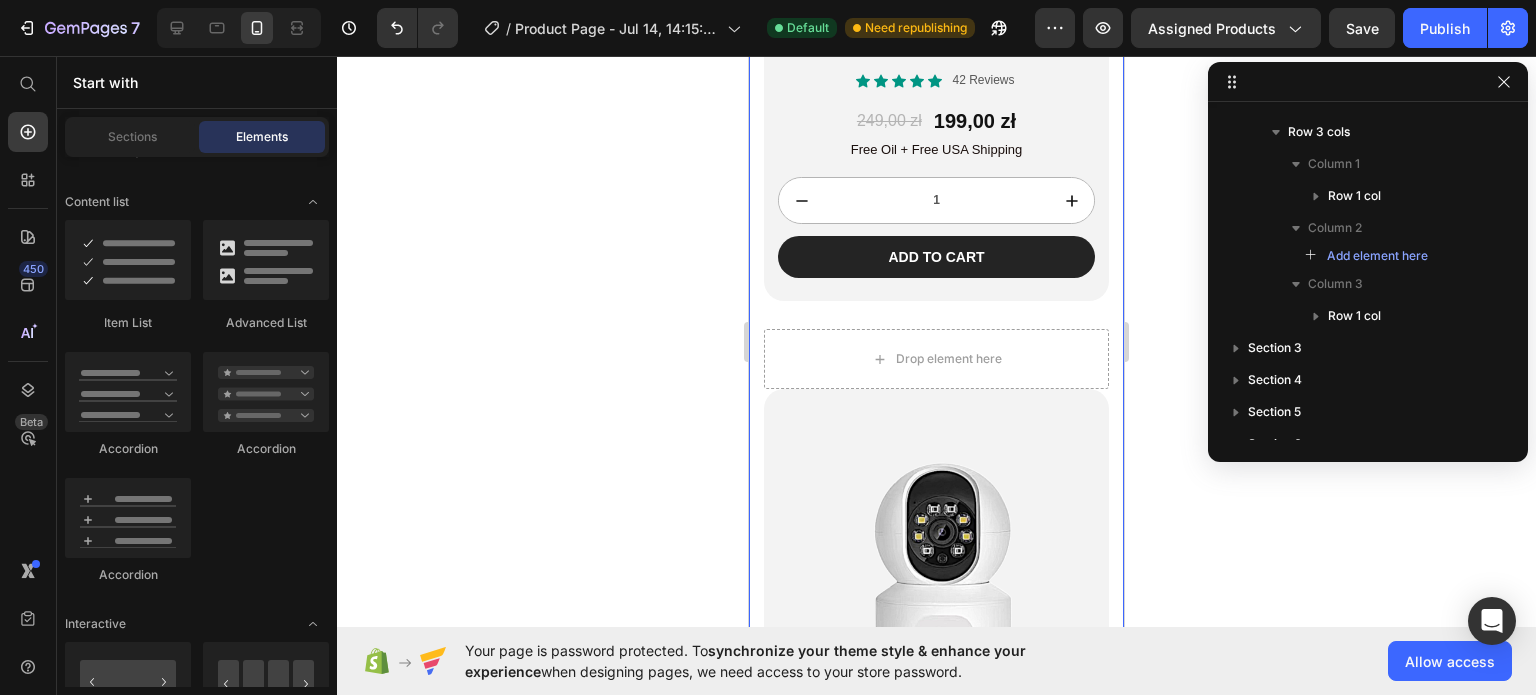 click on "Product Images" at bounding box center [831, 391] 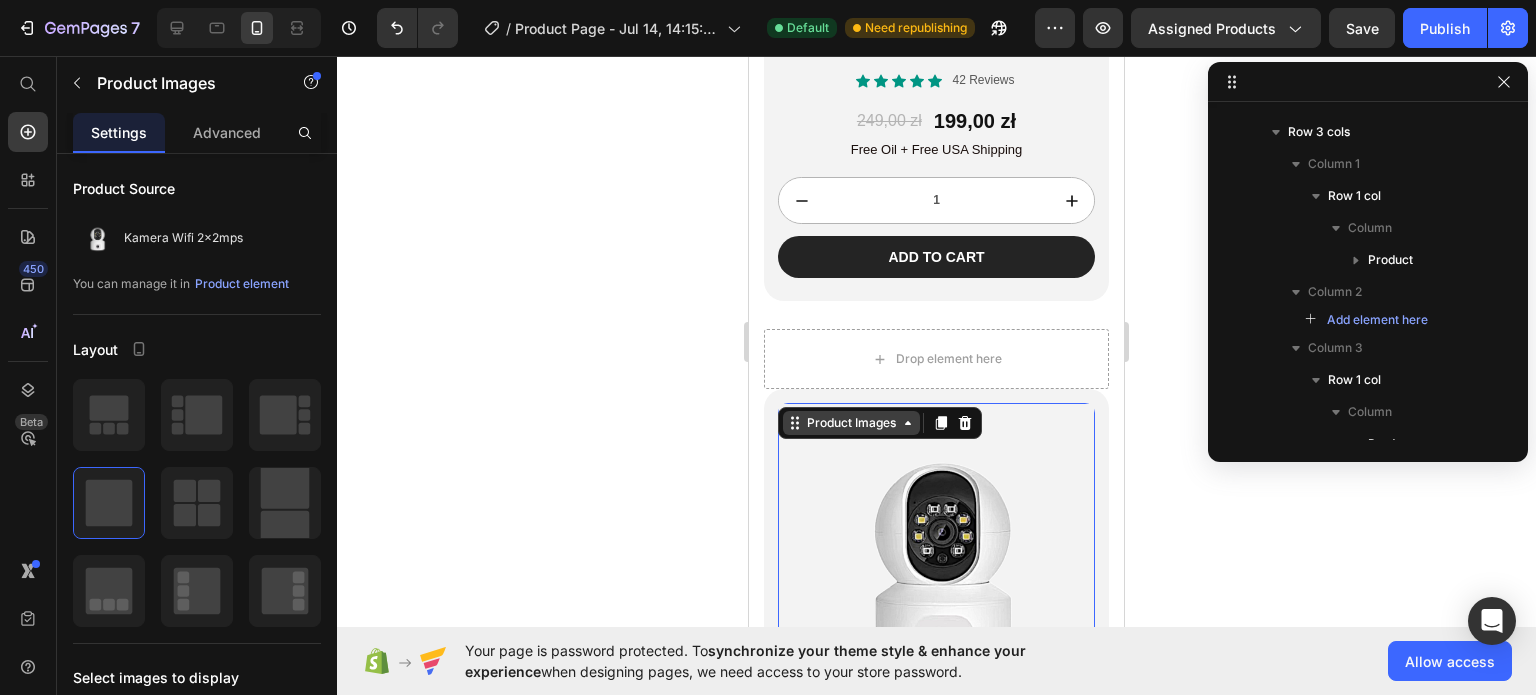 scroll, scrollTop: 2514, scrollLeft: 0, axis: vertical 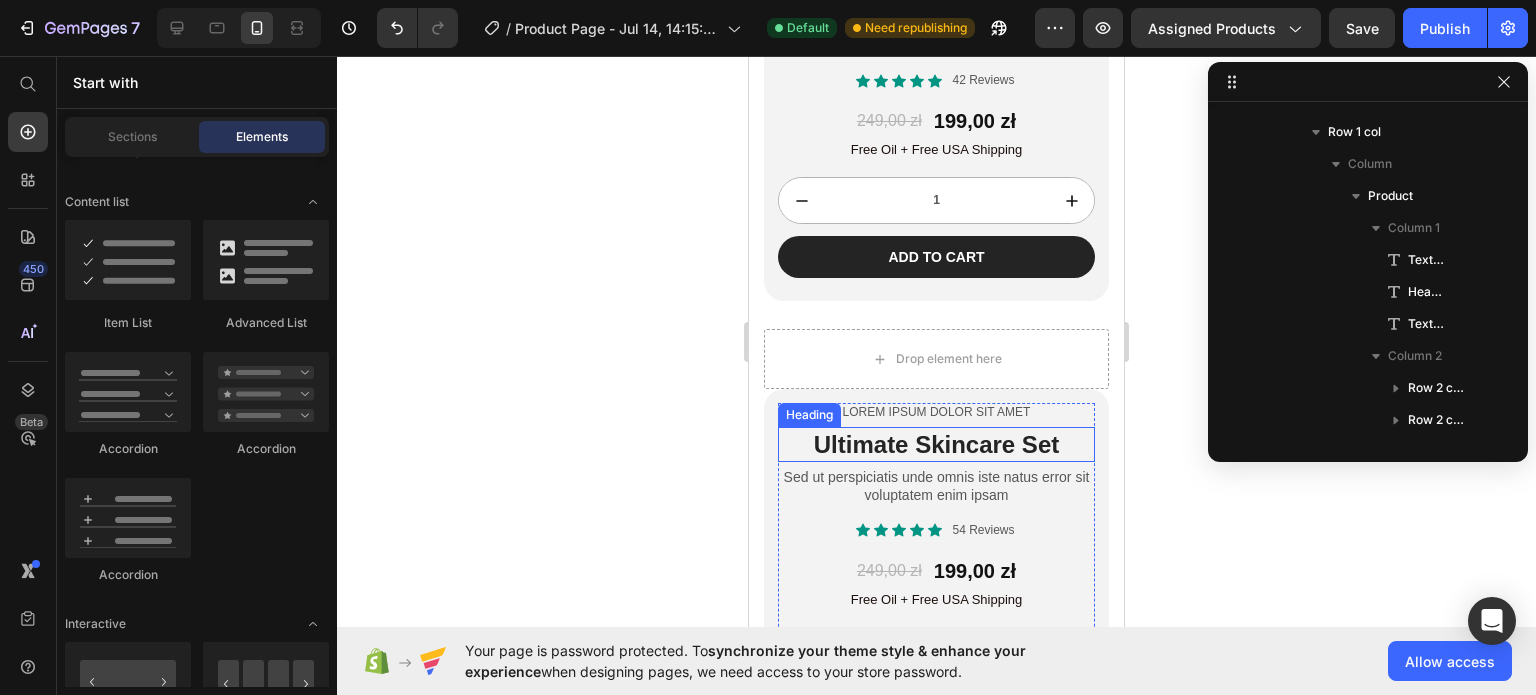 click on "Sed ut perspiciatis unde omnis iste natus error sit voluptatem enim ipsam" at bounding box center (936, 486) 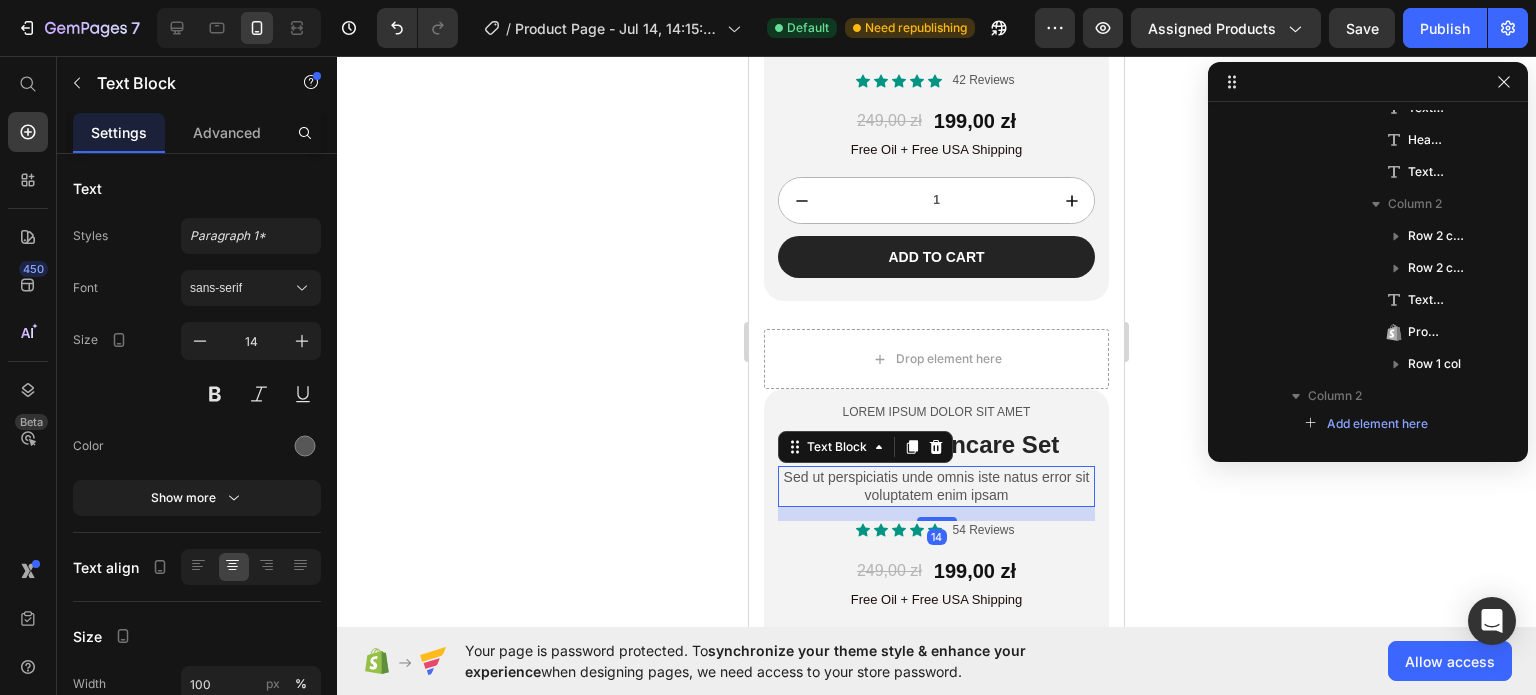 scroll, scrollTop: 2930, scrollLeft: 0, axis: vertical 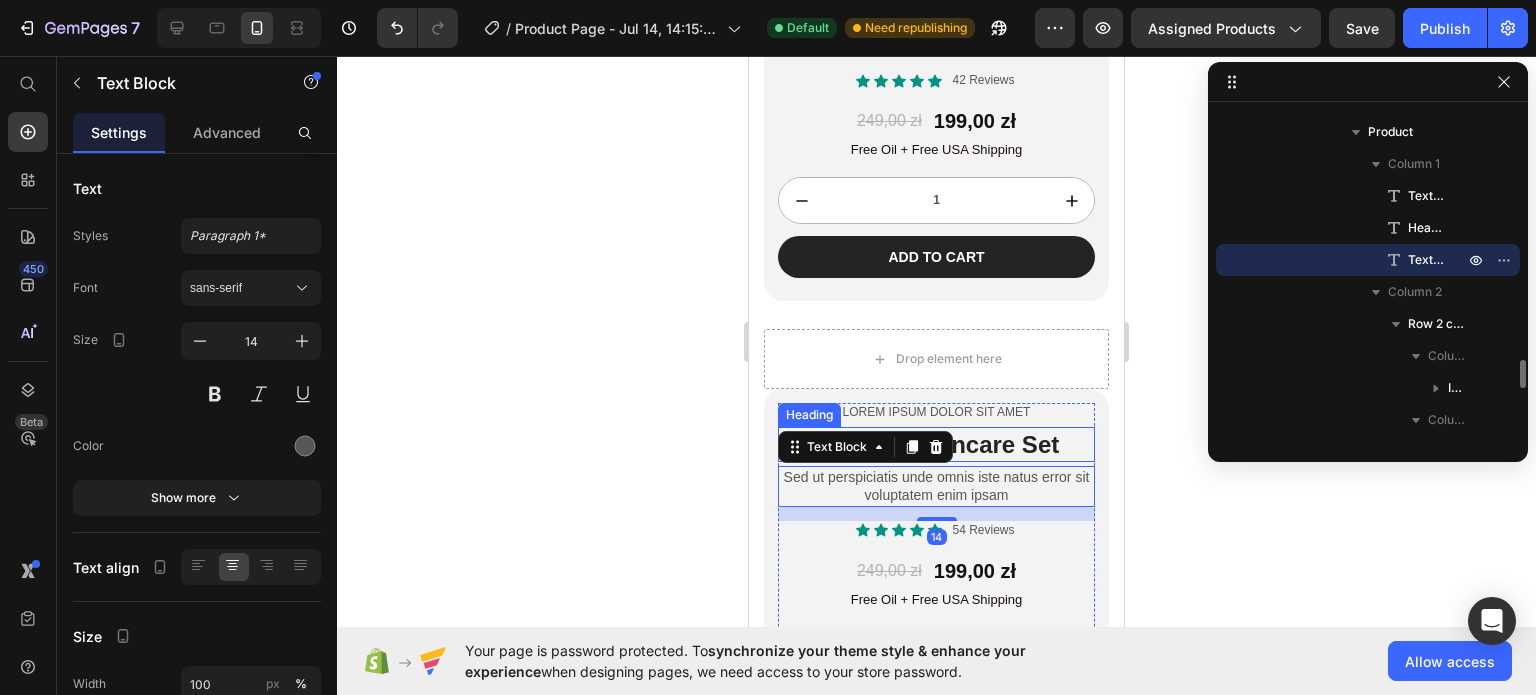 click on "Lorem ipsum dolor sit amet Text Block Ultimate Skincare Set Heading Sed ut perspiciatis unde omnis iste natus error sit voluptatem enim ipsam Text Block   14" at bounding box center [936, 461] 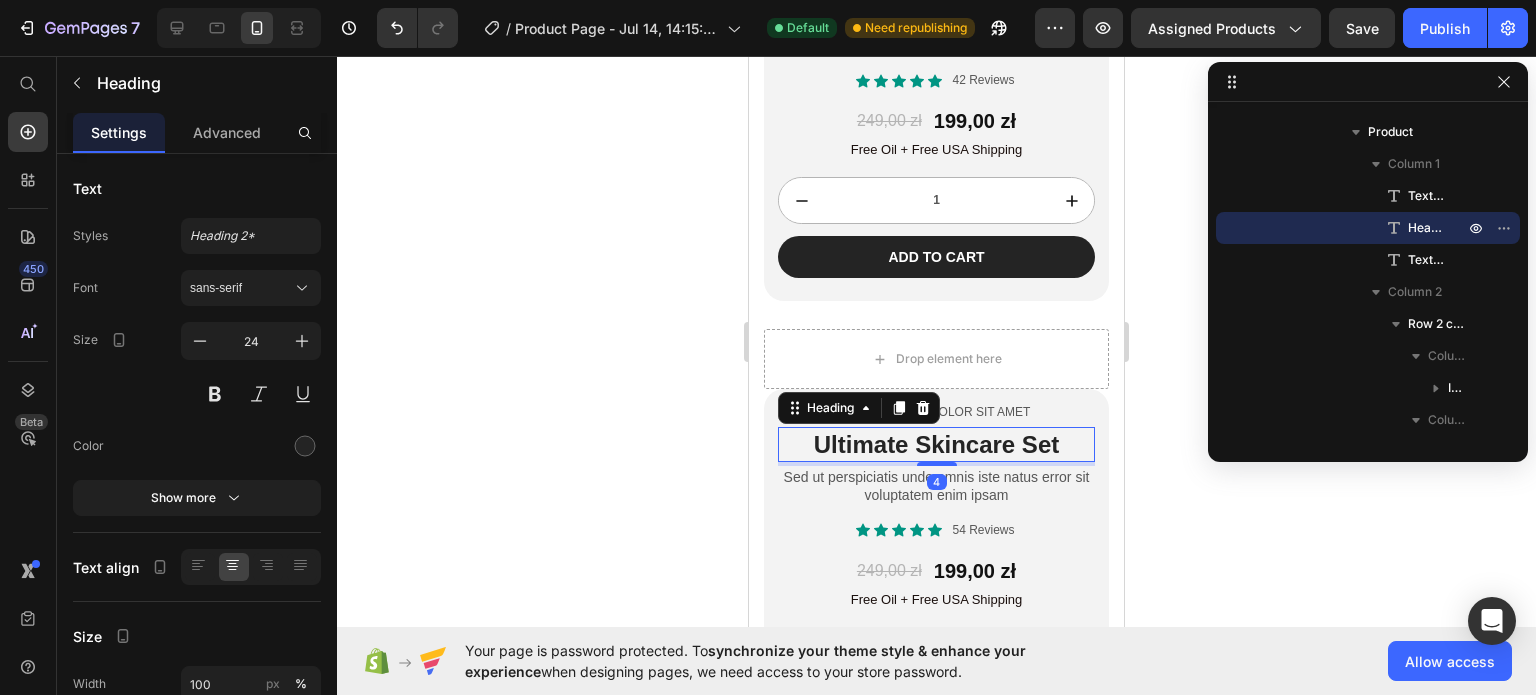 click on "Lorem ipsum dolor sit amet Text Block Ultimate Skincare Set Heading   4 Sed ut perspiciatis unde omnis iste natus error sit voluptatem enim ipsam Text Block Icon Icon Icon Icon Icon Icon List 54 Reviews Text Block Row 249,00 zł Product Price 199,00 zł Product Price Row Free Oil + Free USA Shipping Text Block 1 Product Quantity Add to cart Add to Cart Row Product Row" at bounding box center [936, 572] 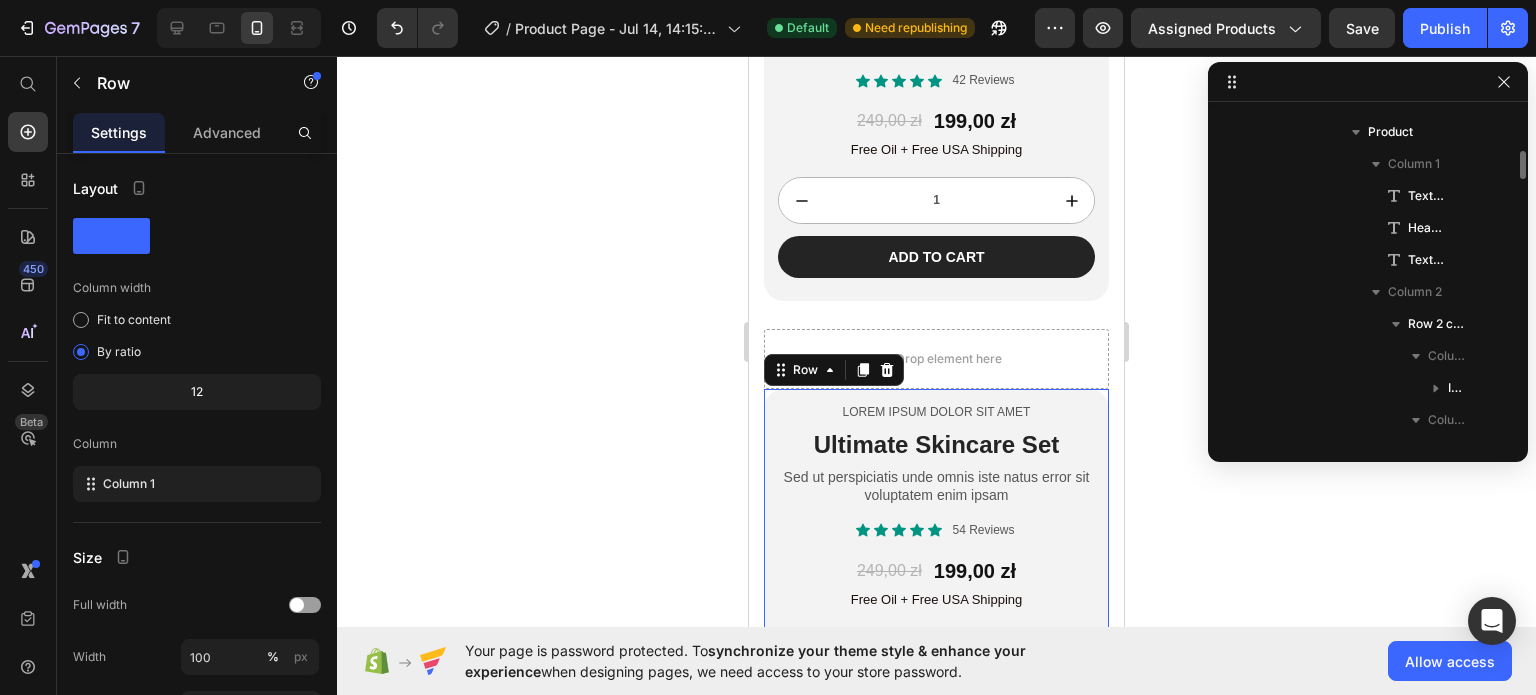 scroll, scrollTop: 2738, scrollLeft: 0, axis: vertical 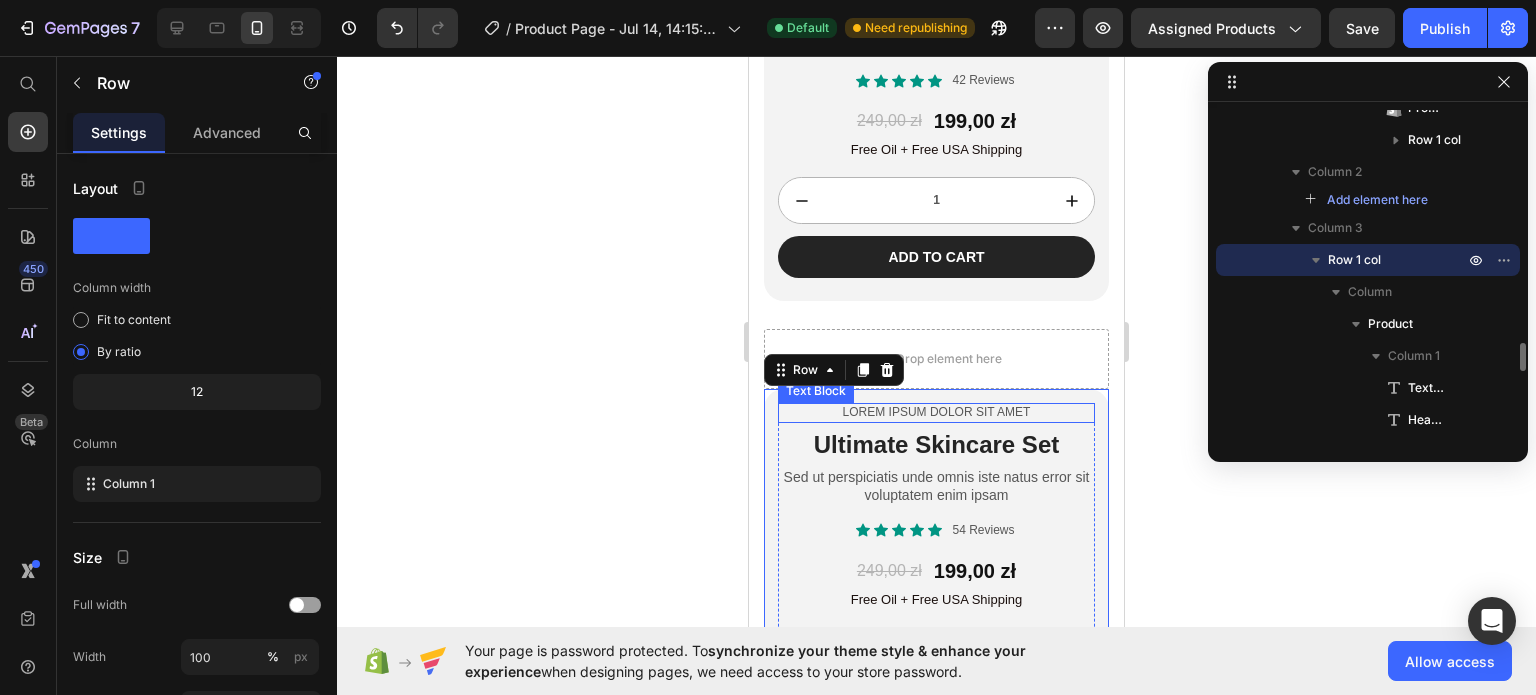 click on "Lorem ipsum dolor sit amet" at bounding box center [936, 413] 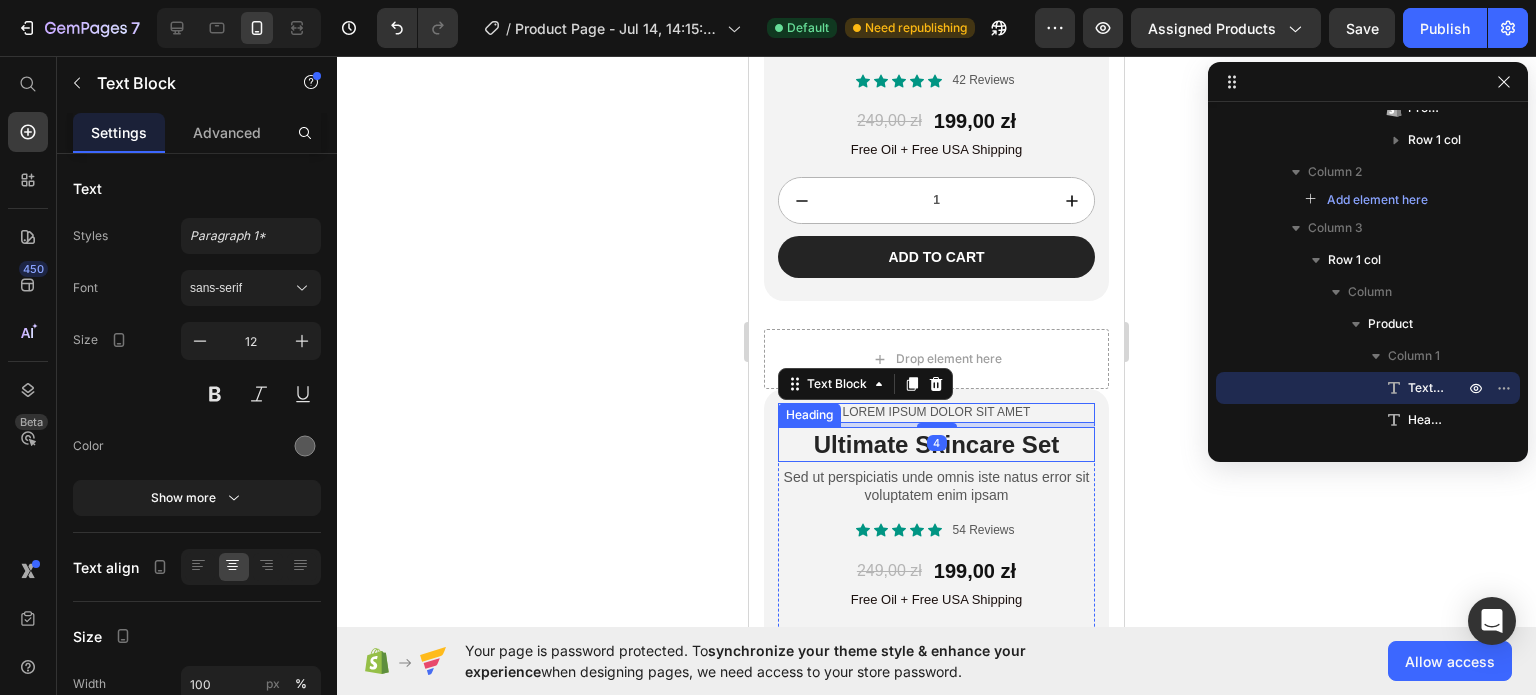 click on "Ultimate Skincare Set" at bounding box center (936, 444) 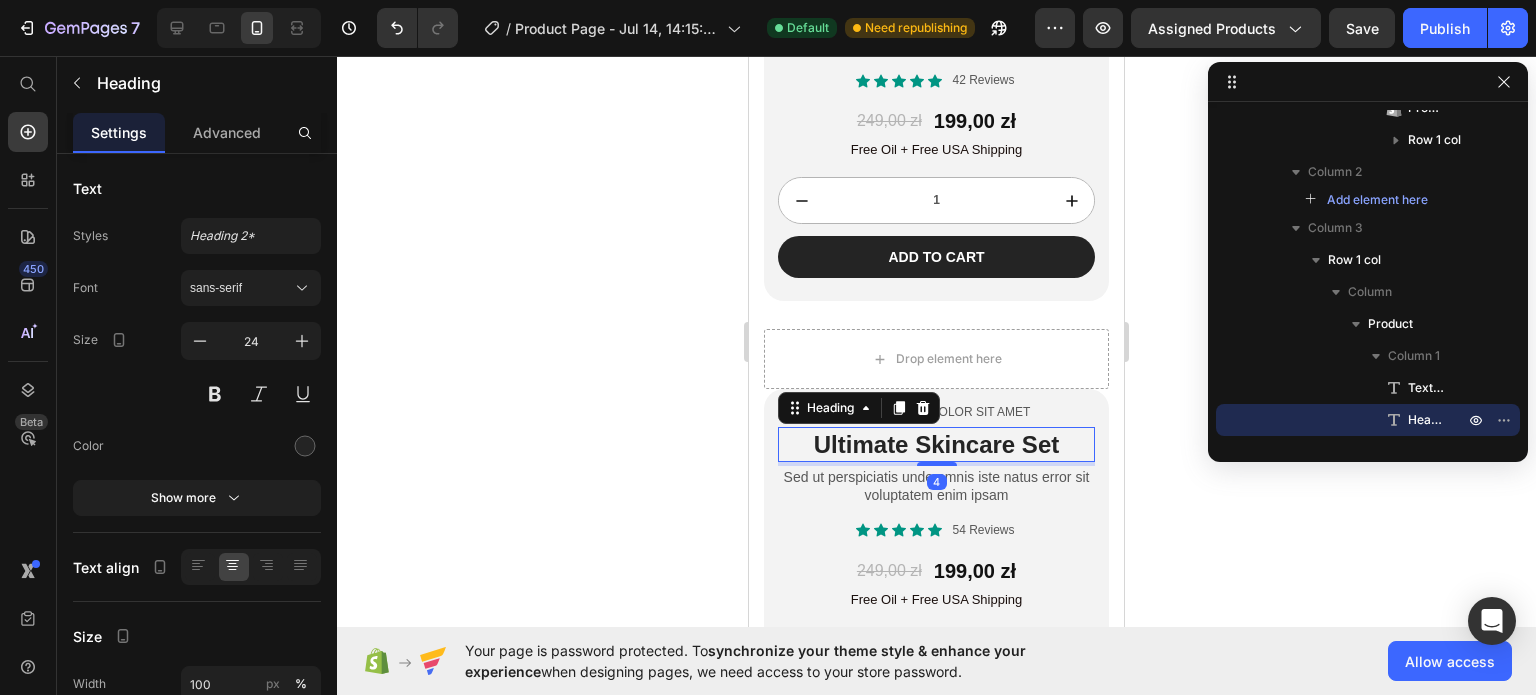 click on "Lorem ipsum dolor sit amet Text Block Ultimate Skincare Set Heading   4 Sed ut perspiciatis unde omnis iste natus error sit voluptatem enim ipsam Text Block Icon Icon Icon Icon Icon Icon List 54 Reviews Text Block Row 249,00 zł Product Price 199,00 zł Product Price Row Free Oil + Free USA Shipping Text Block 1 Product Quantity Add to cart Add to Cart Row Product Row" at bounding box center (936, 572) 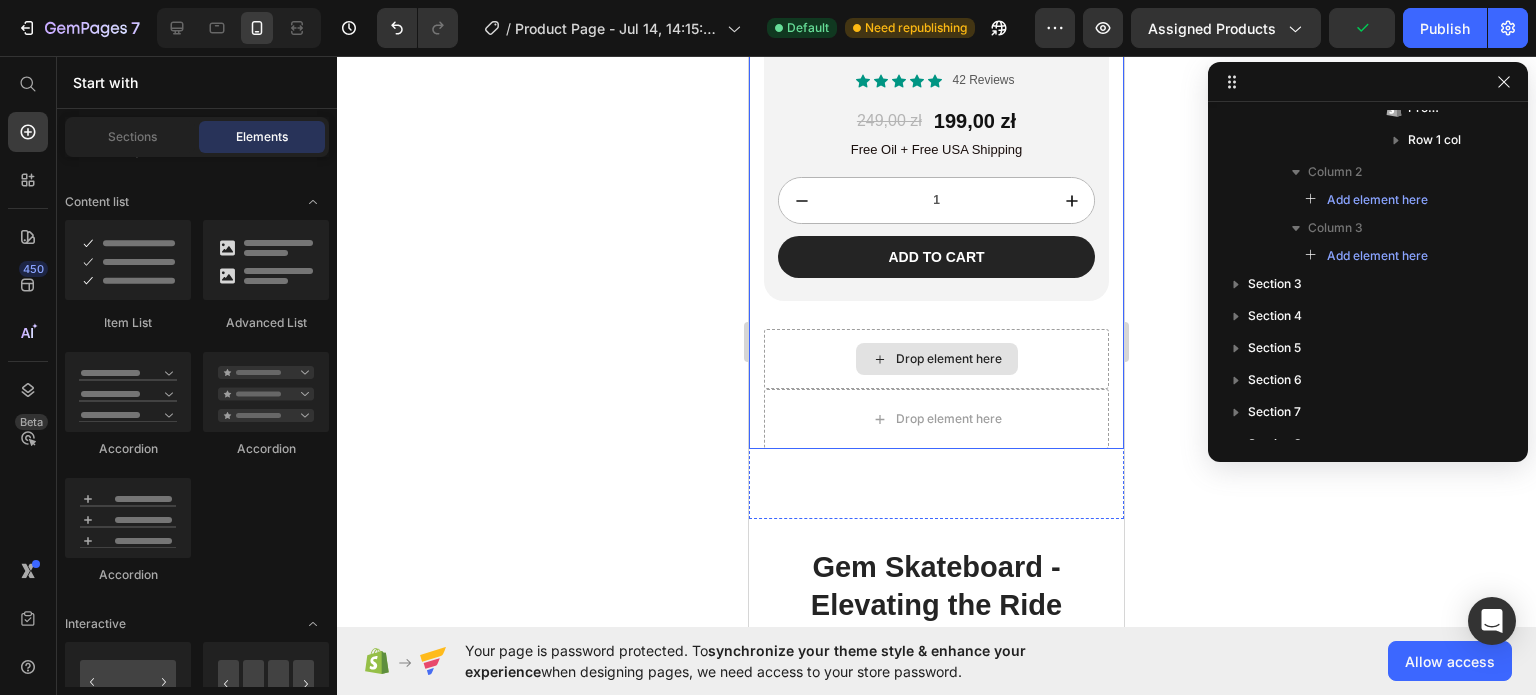 click on "Drop element here" at bounding box center [936, 359] 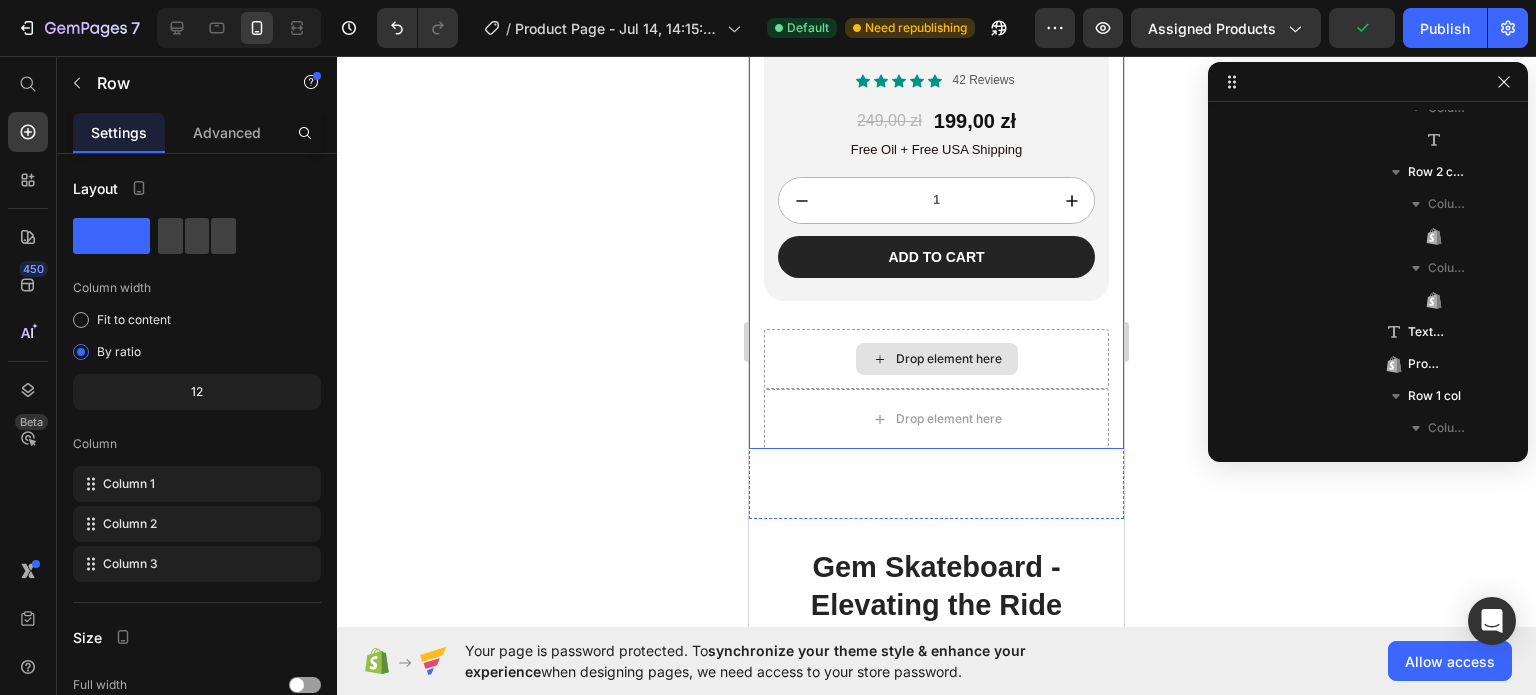 scroll, scrollTop: 2138, scrollLeft: 0, axis: vertical 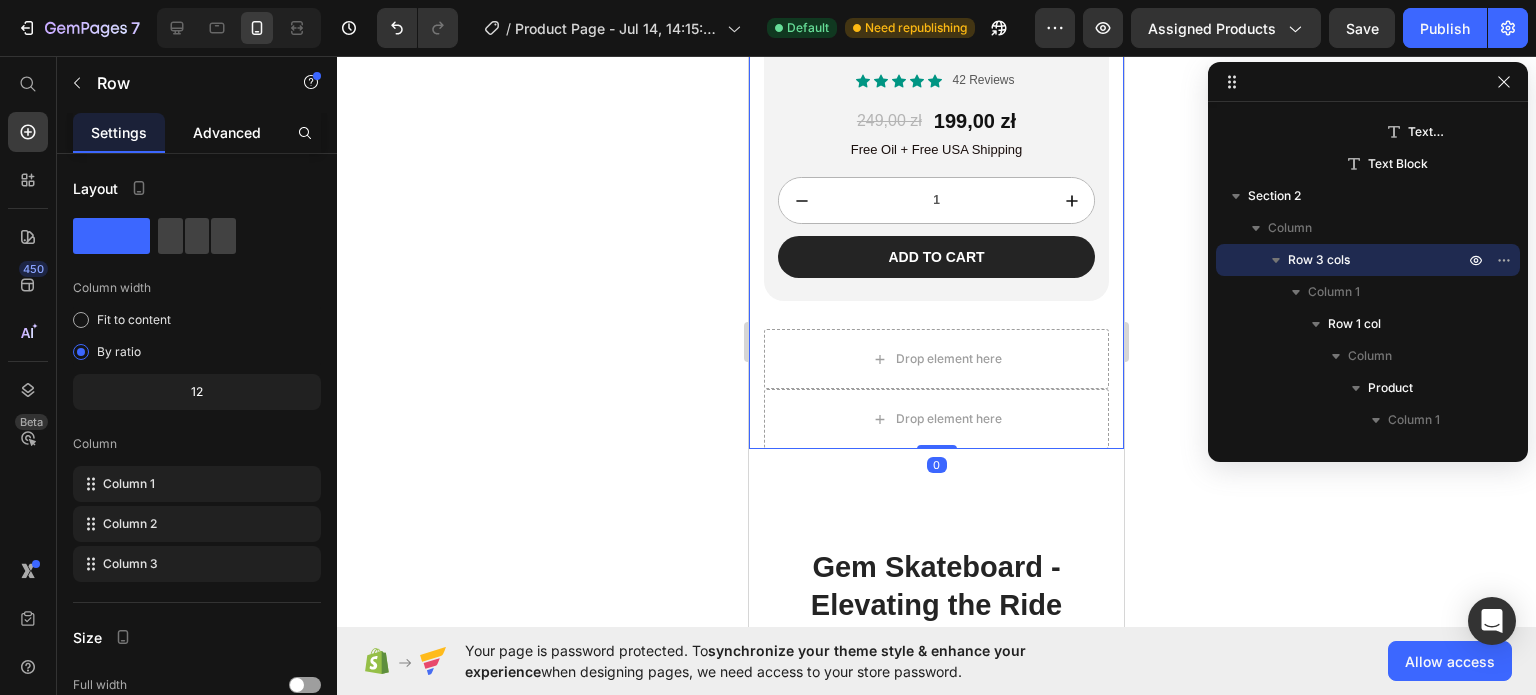 click on "Advanced" 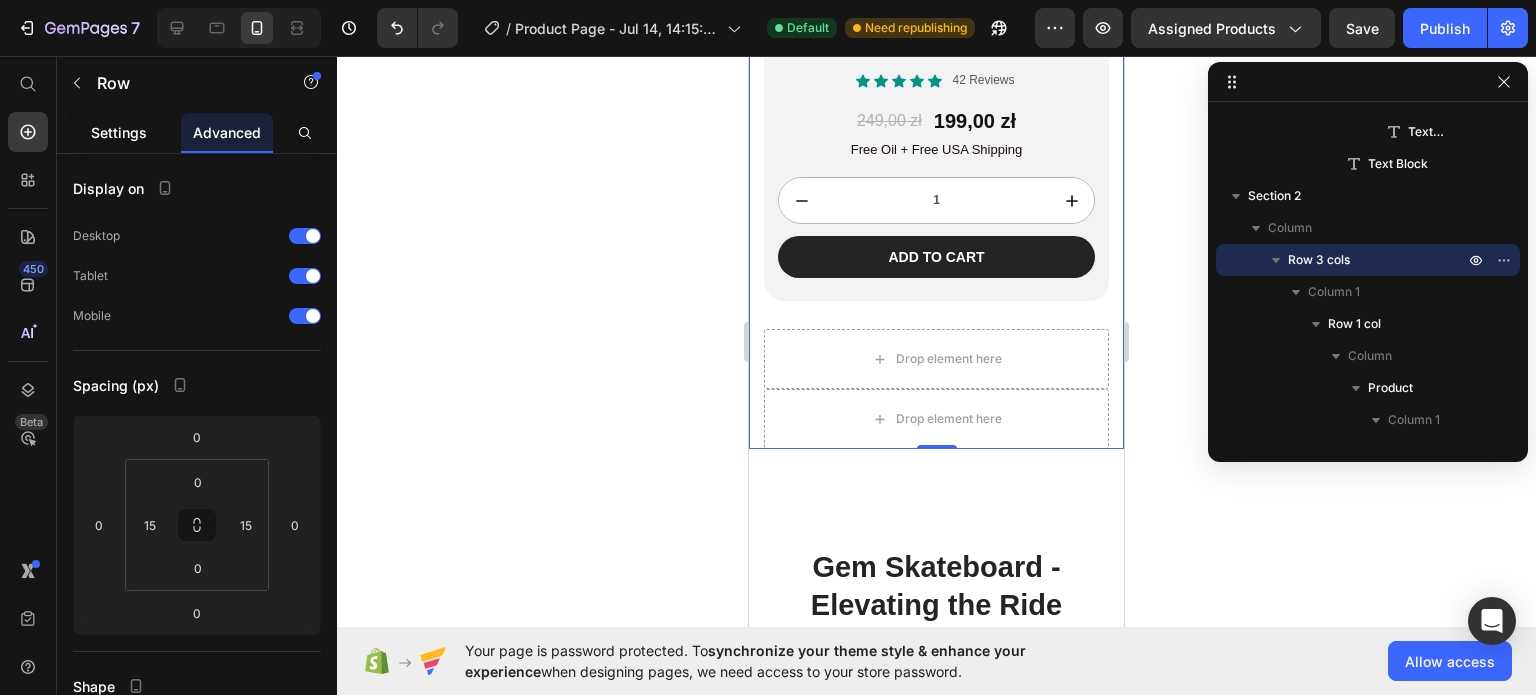 click on "Settings" at bounding box center [119, 132] 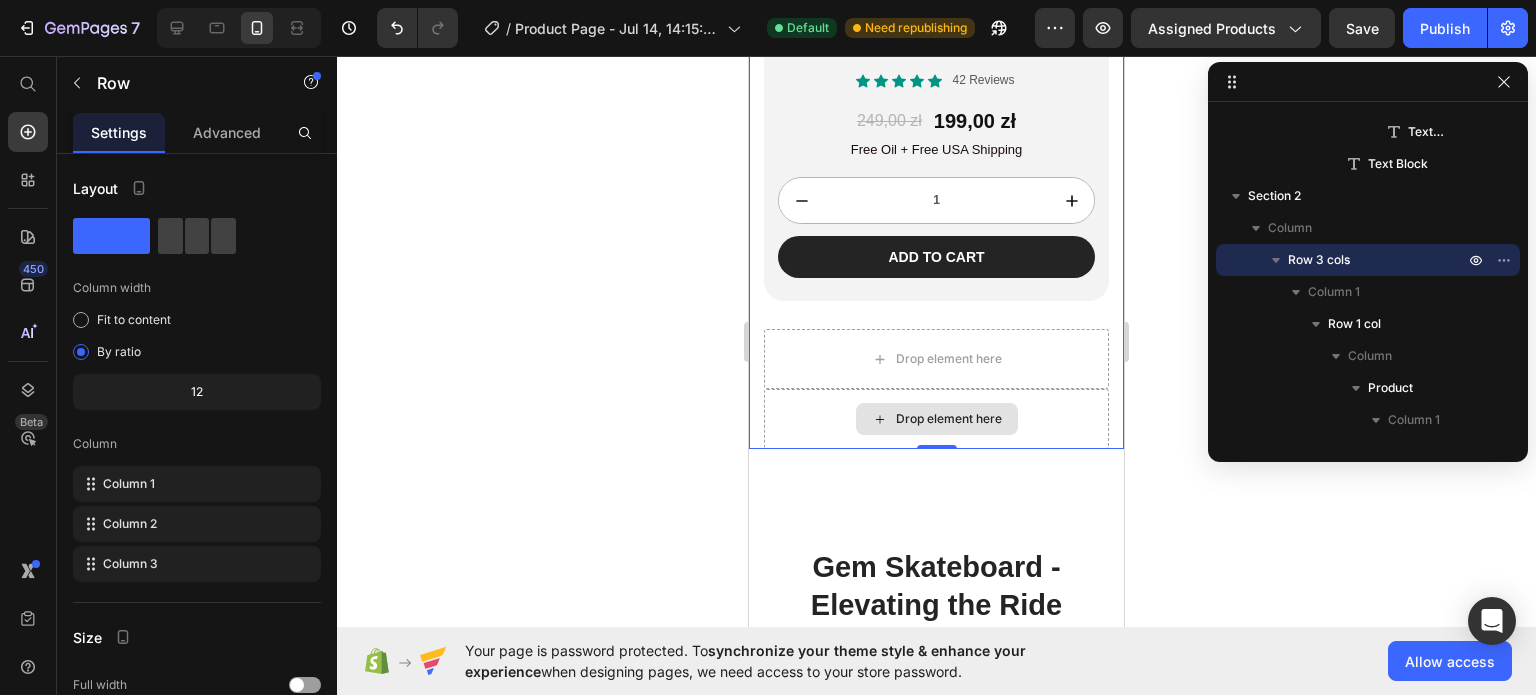 click on "Drop element here" at bounding box center (936, 419) 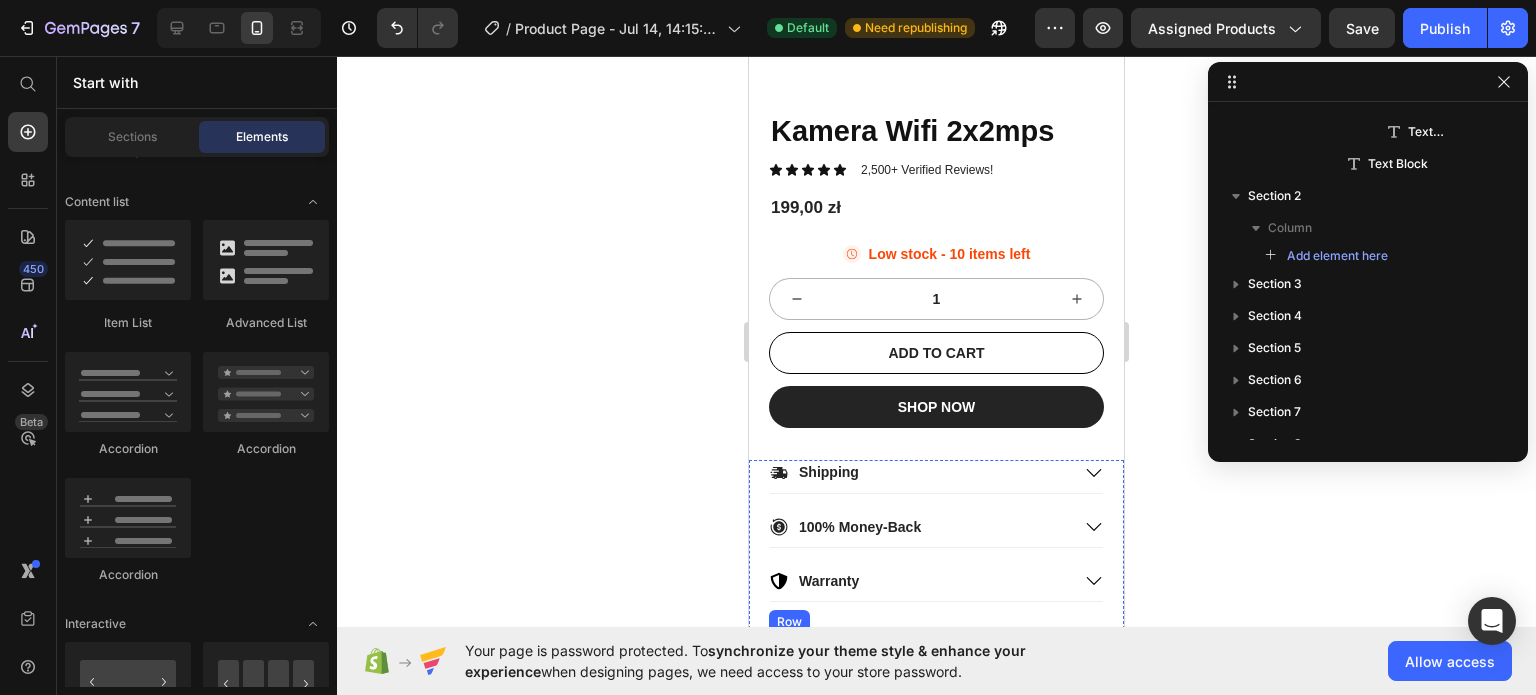 scroll, scrollTop: 1000, scrollLeft: 0, axis: vertical 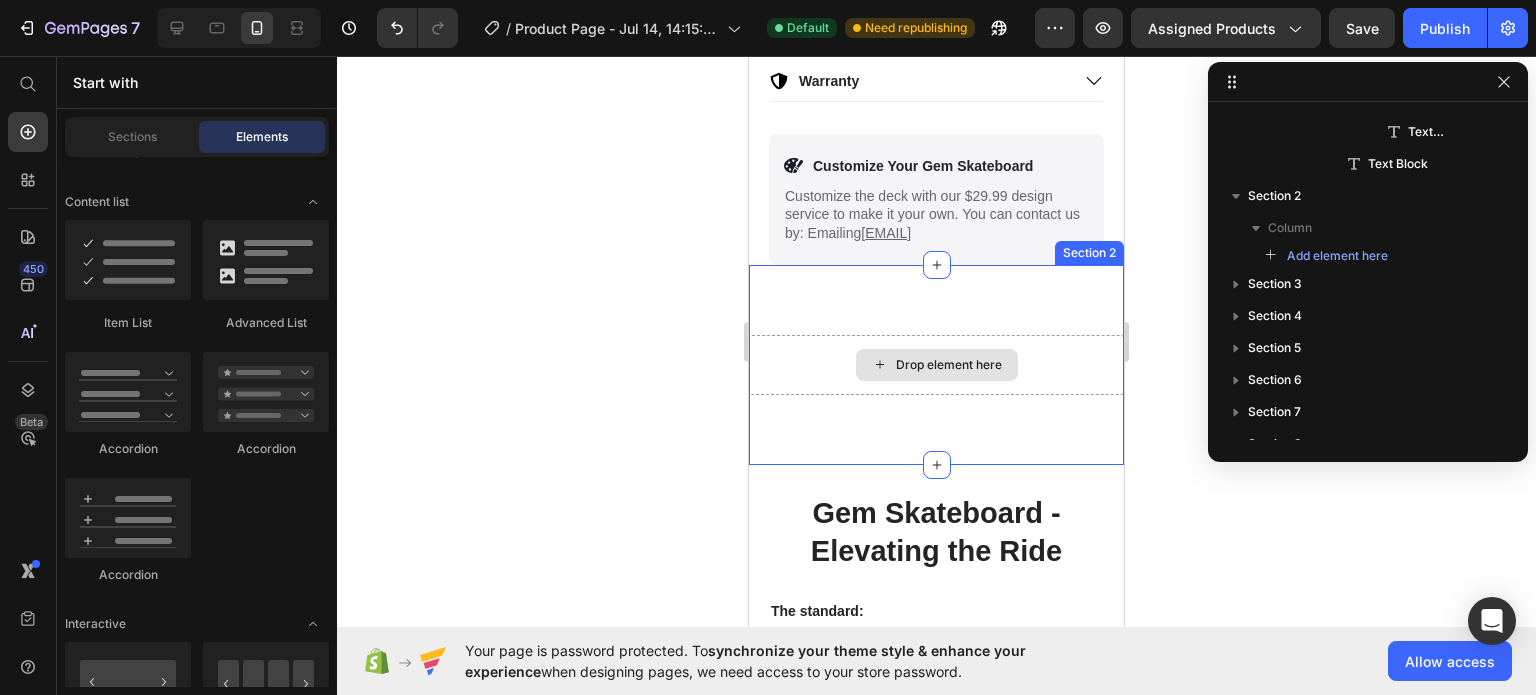 click on "Drop element here" at bounding box center (937, 365) 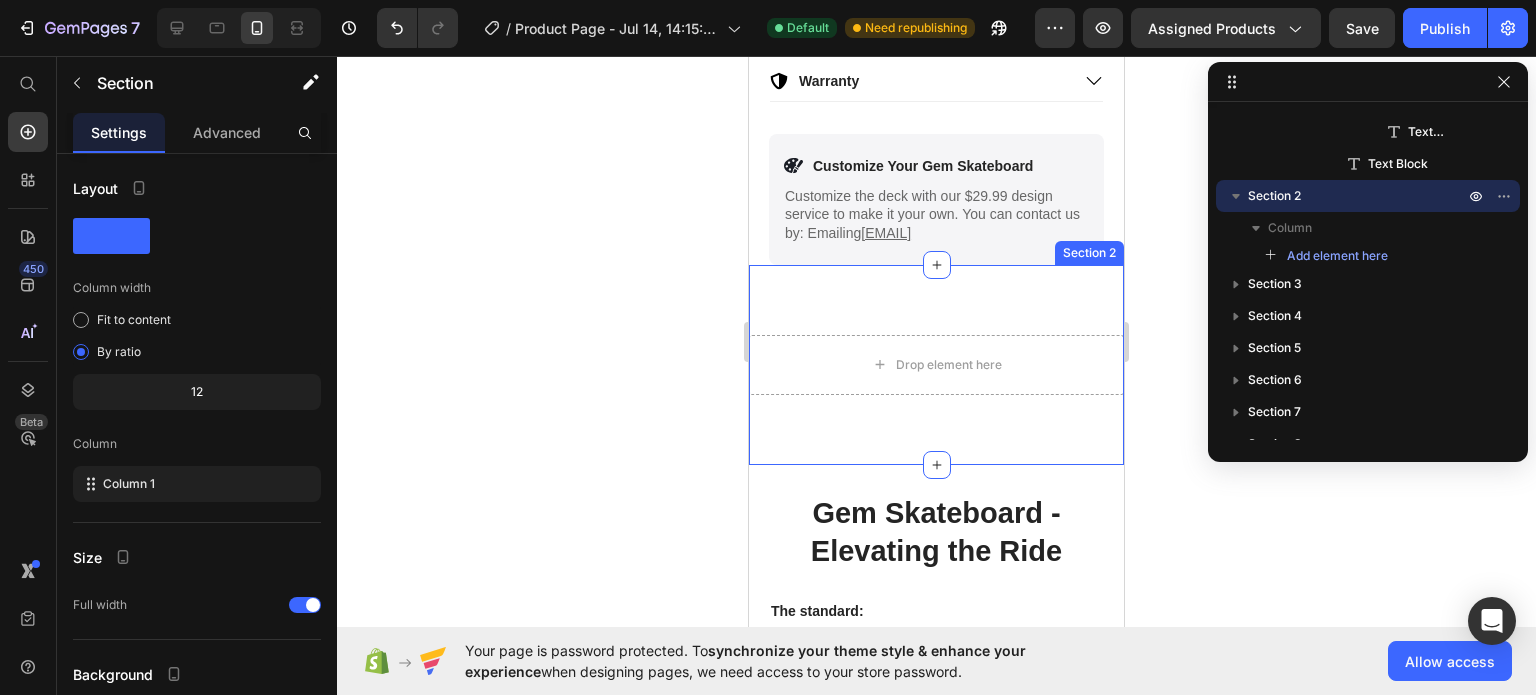 click on "Drop element here Section 2" at bounding box center [936, 365] 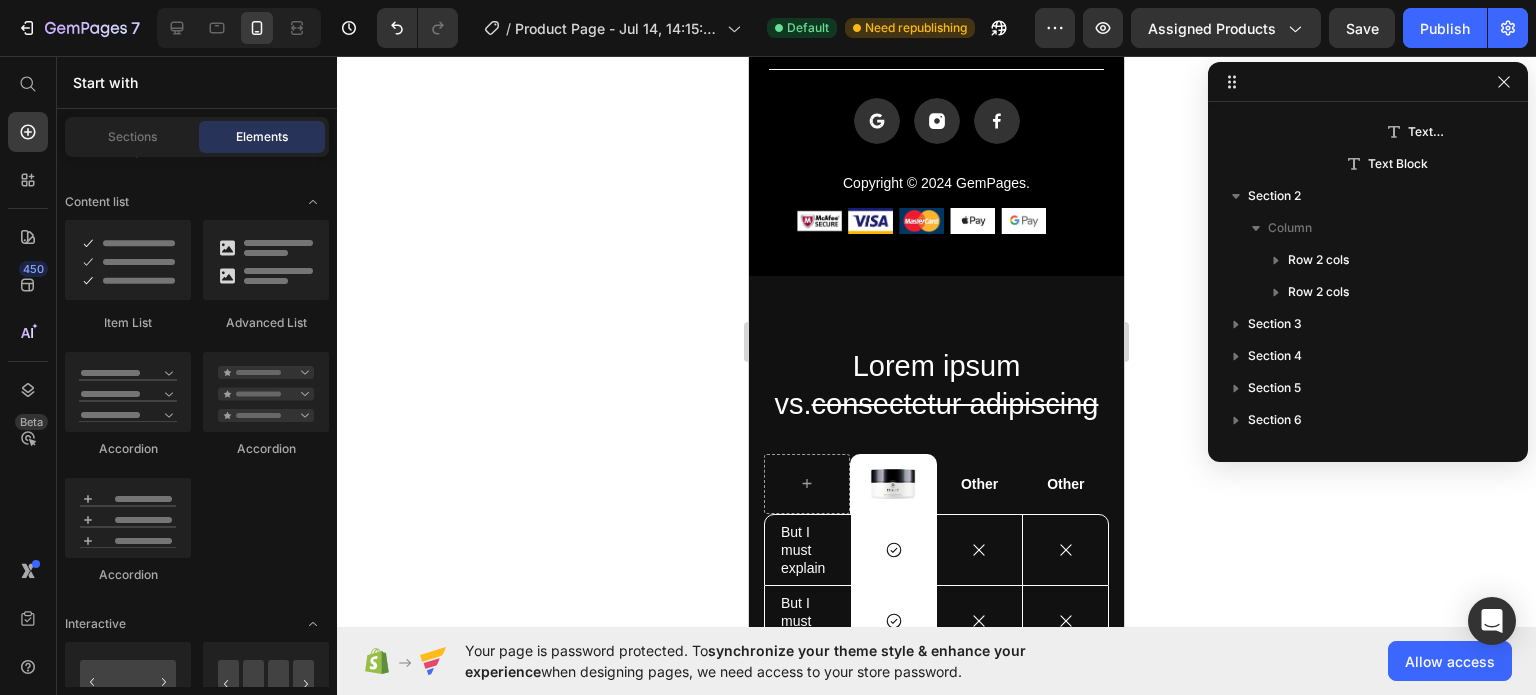 scroll, scrollTop: 5039, scrollLeft: 0, axis: vertical 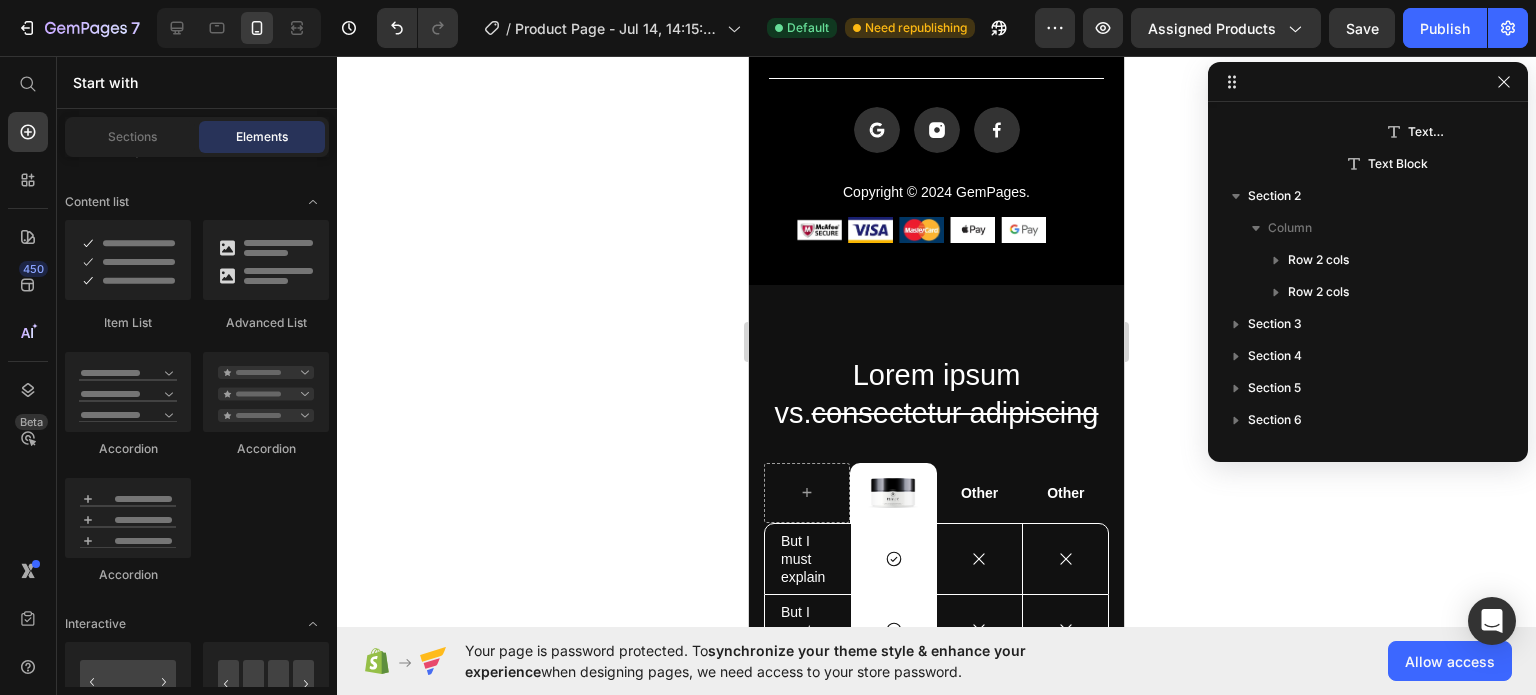 drag, startPoint x: 1113, startPoint y: 150, endPoint x: 1886, endPoint y: 571, distance: 880.2102 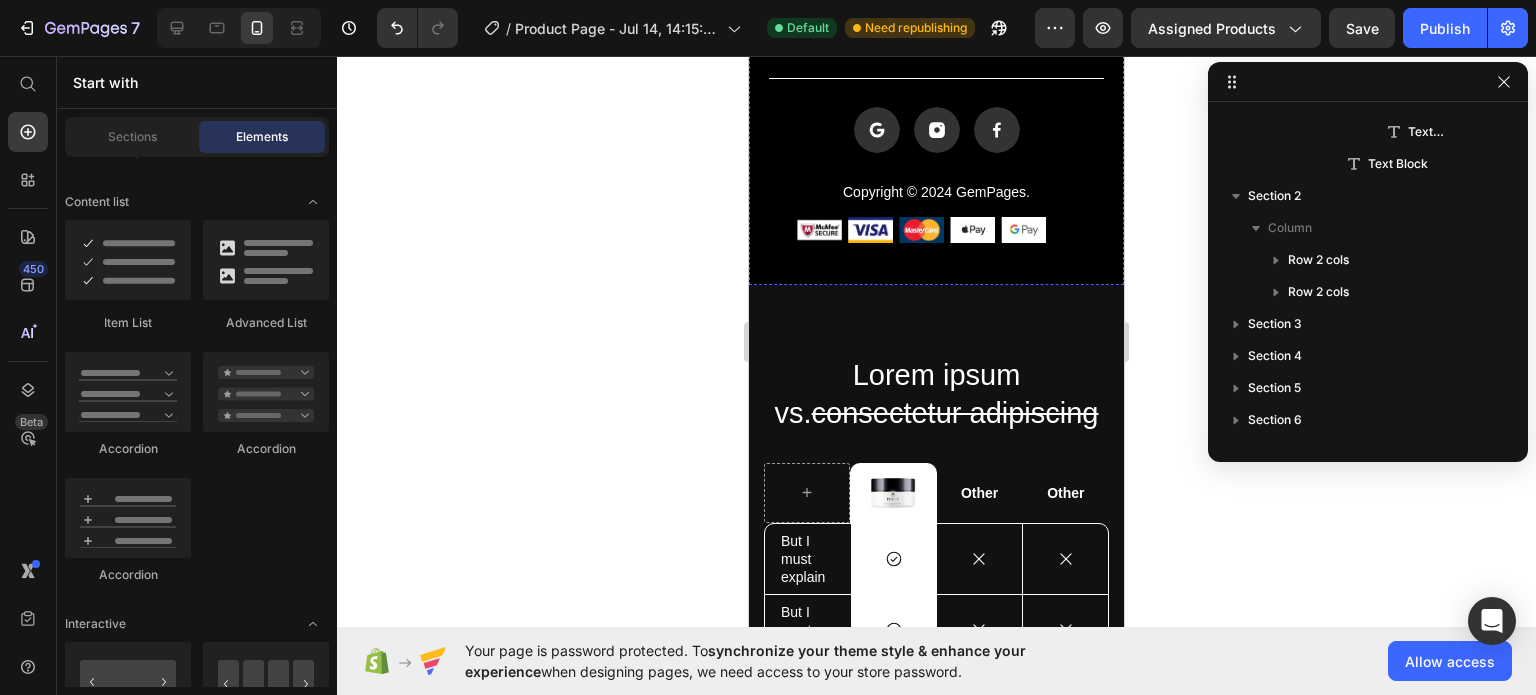 click on "FAQ Button Delivery Information Button Return & Exchange   Button Contact Us Button Row" at bounding box center (936, -19) 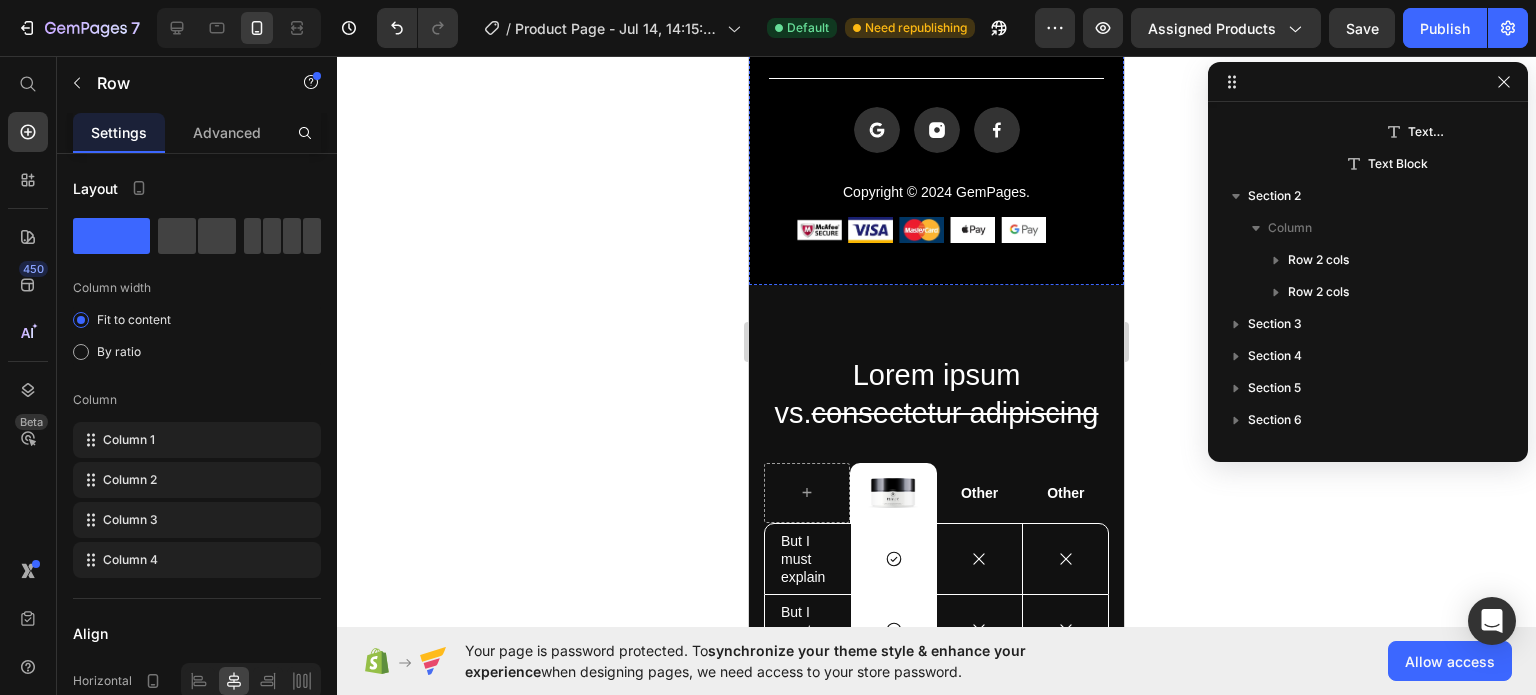 scroll, scrollTop: 2357, scrollLeft: 0, axis: vertical 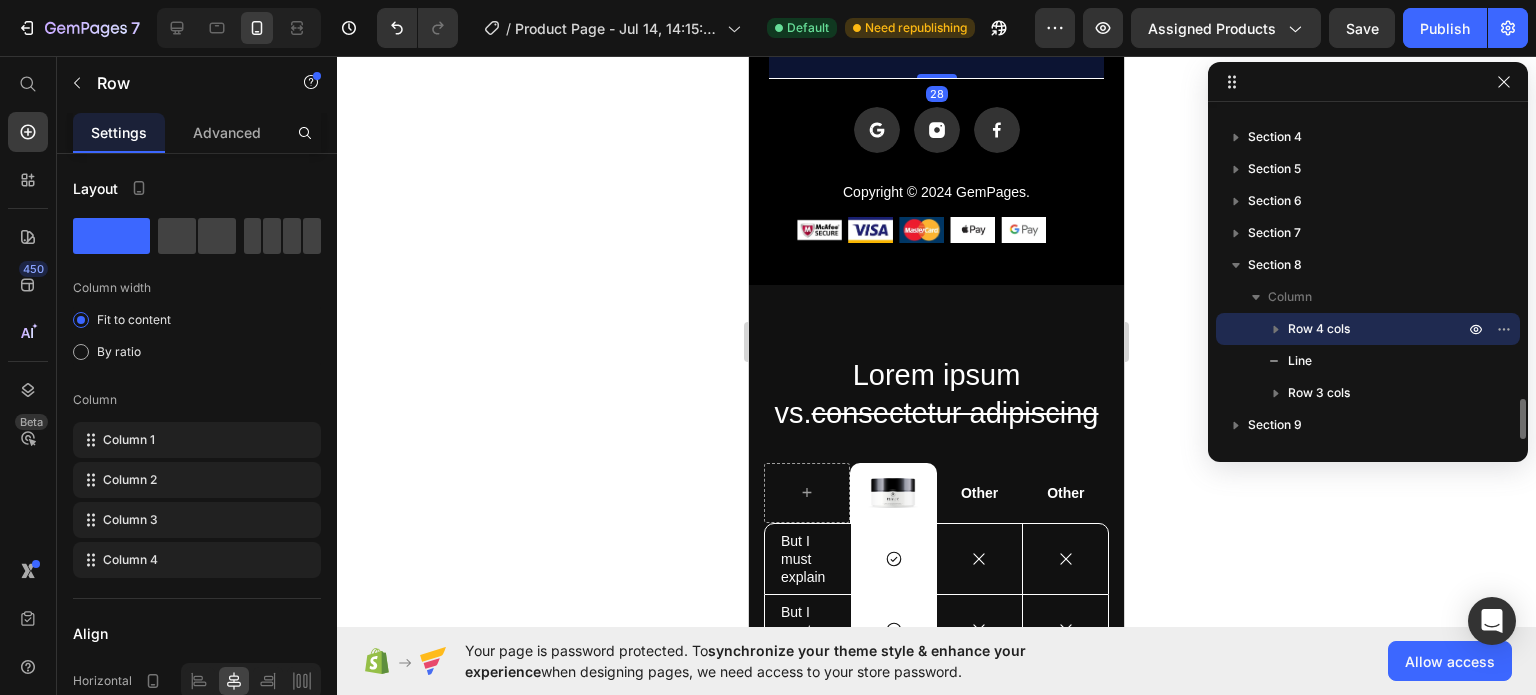 click on "FAQ Button Delivery Information Button Return & Exchange   Button Contact Us Button Row   28                Title Line
Icon
Icon
Icon Icon List Copyright © 2024 GemPages.  Text Block Image Image Image Image Image Row Row Section 8" at bounding box center (936, 77) 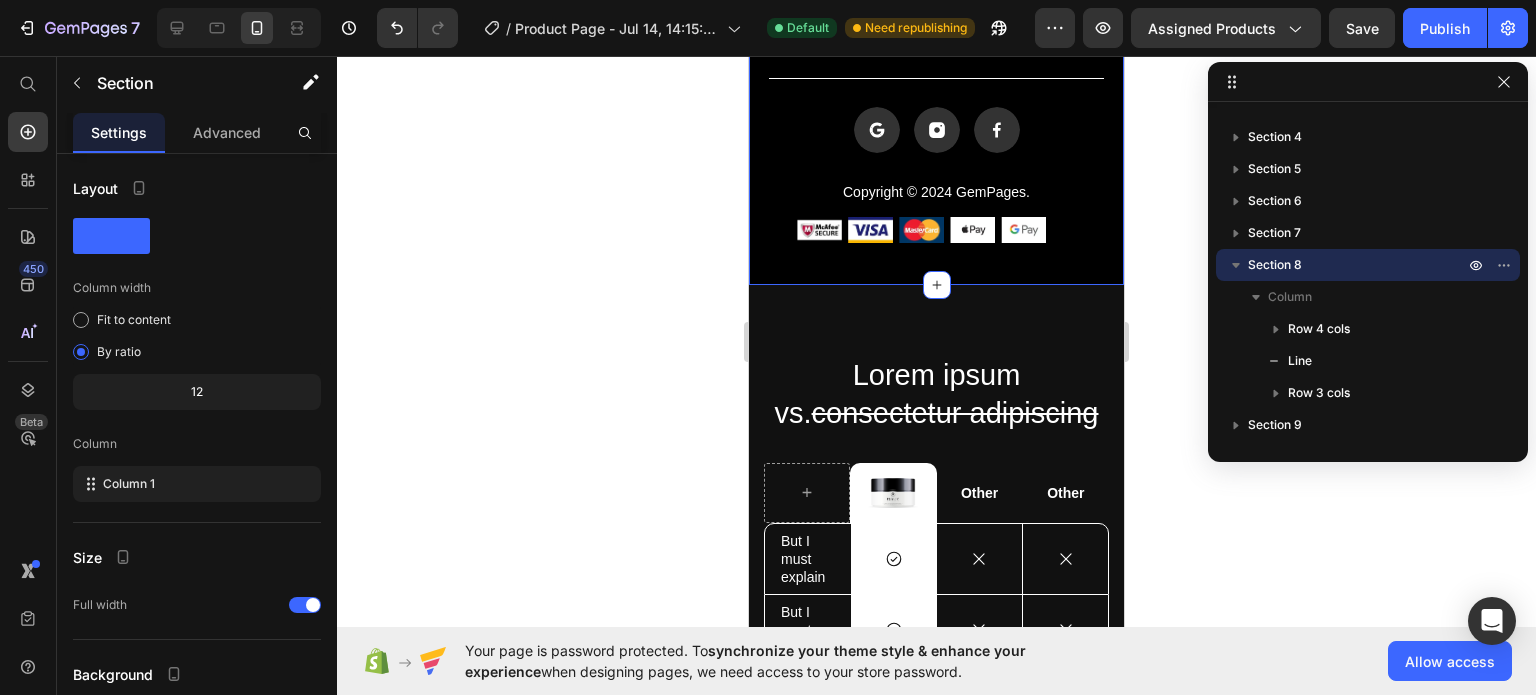 click on "Section 8" at bounding box center [781, -149] 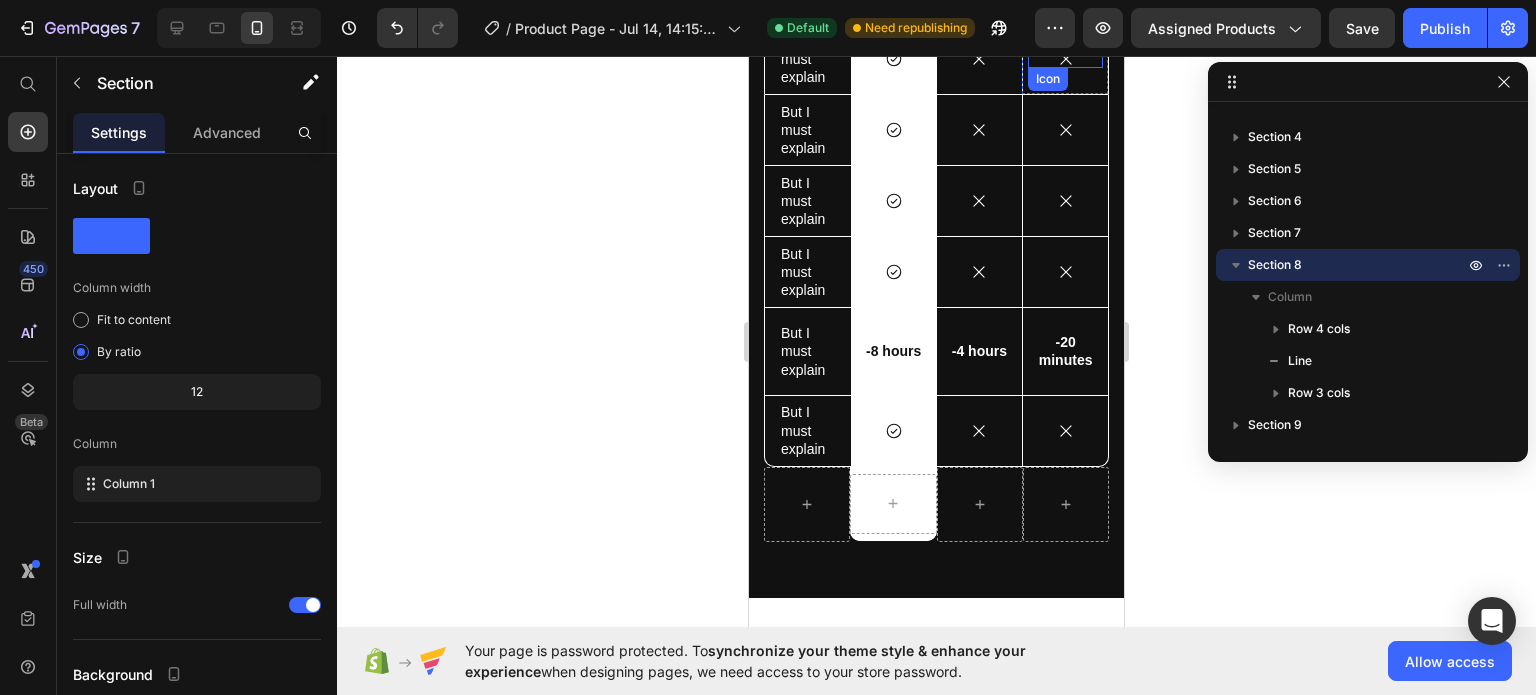 scroll, scrollTop: 5039, scrollLeft: 0, axis: vertical 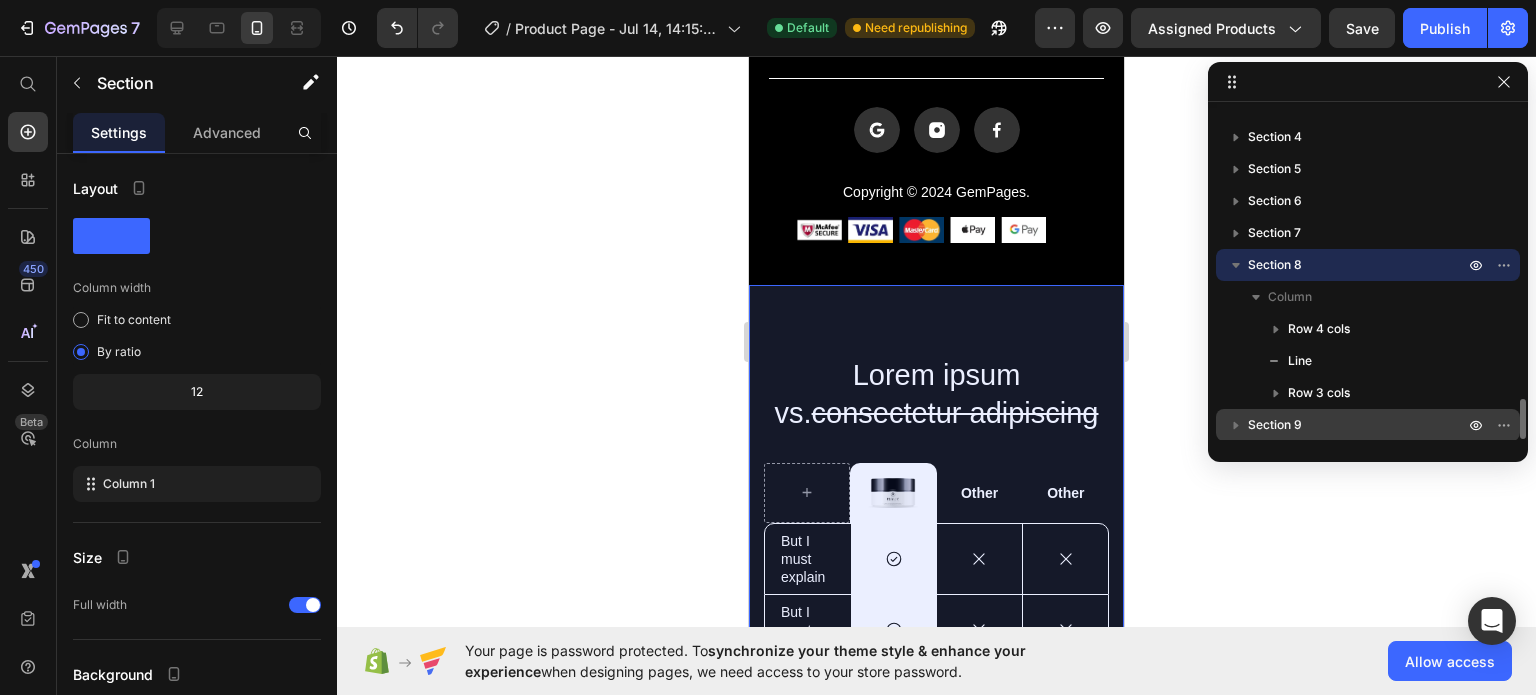 click on "Section 9" at bounding box center [1275, 425] 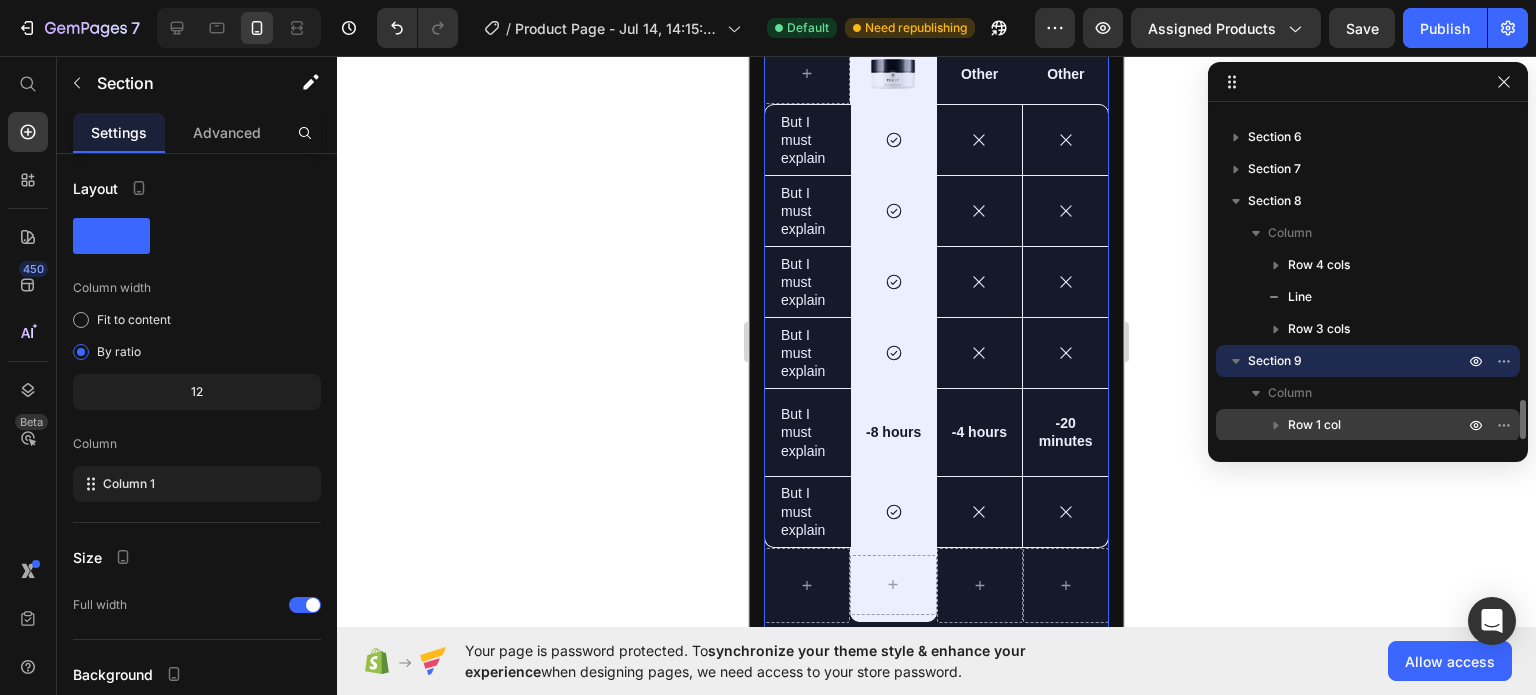 scroll, scrollTop: 5460, scrollLeft: 0, axis: vertical 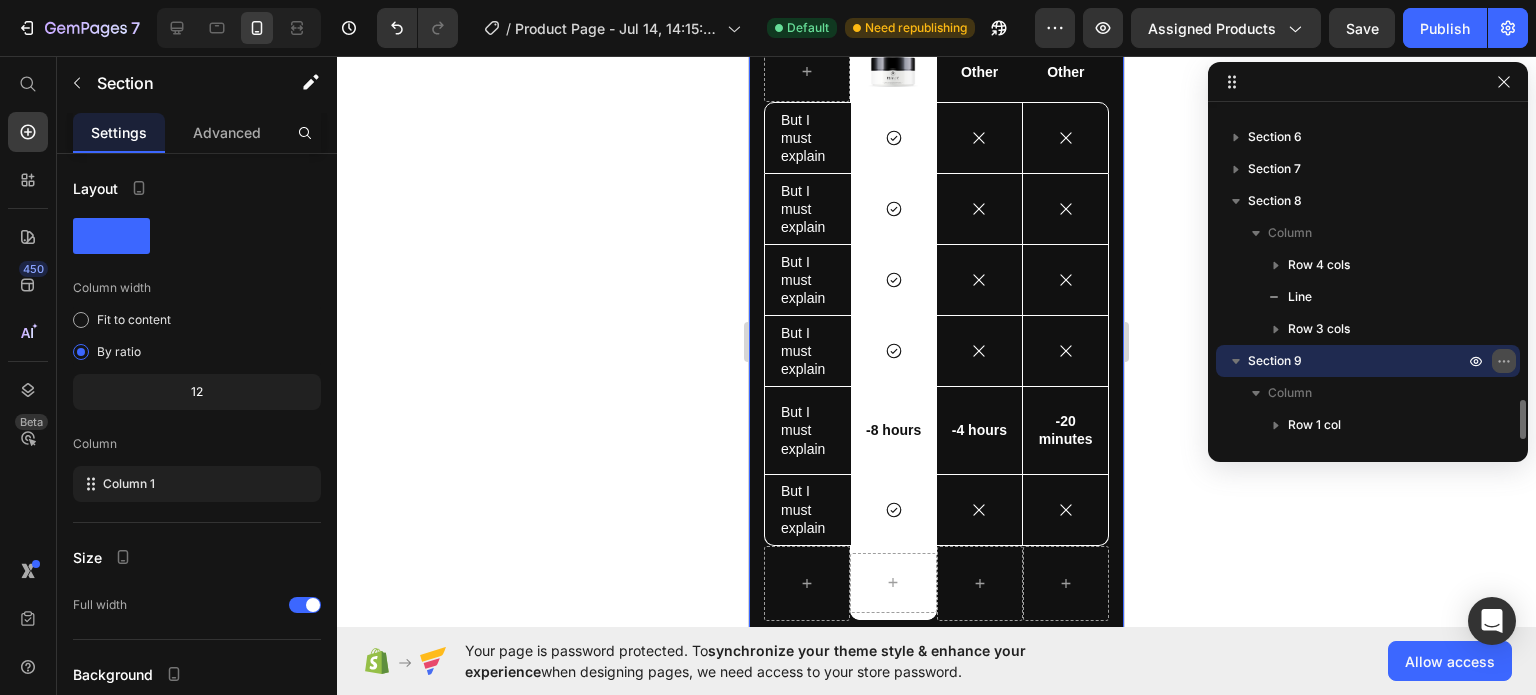 click 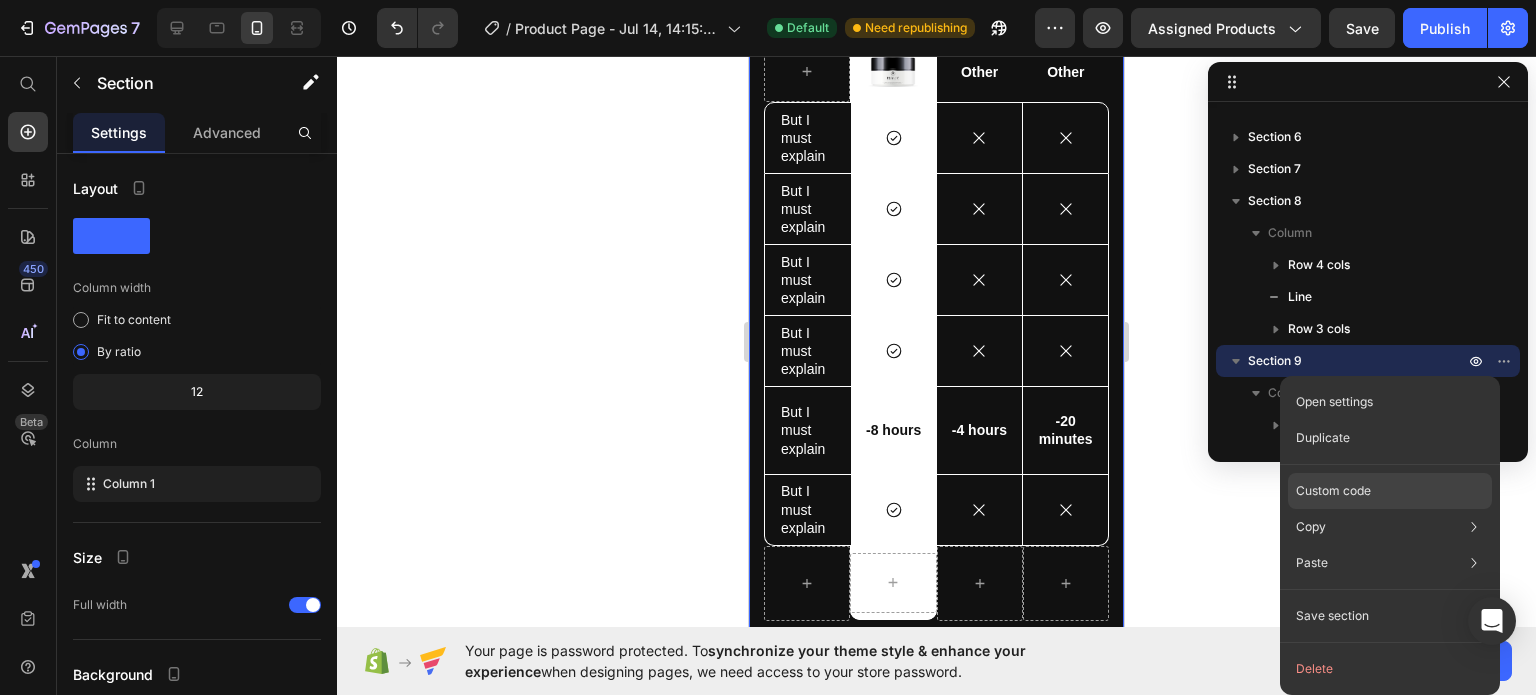 click on "Custom code" 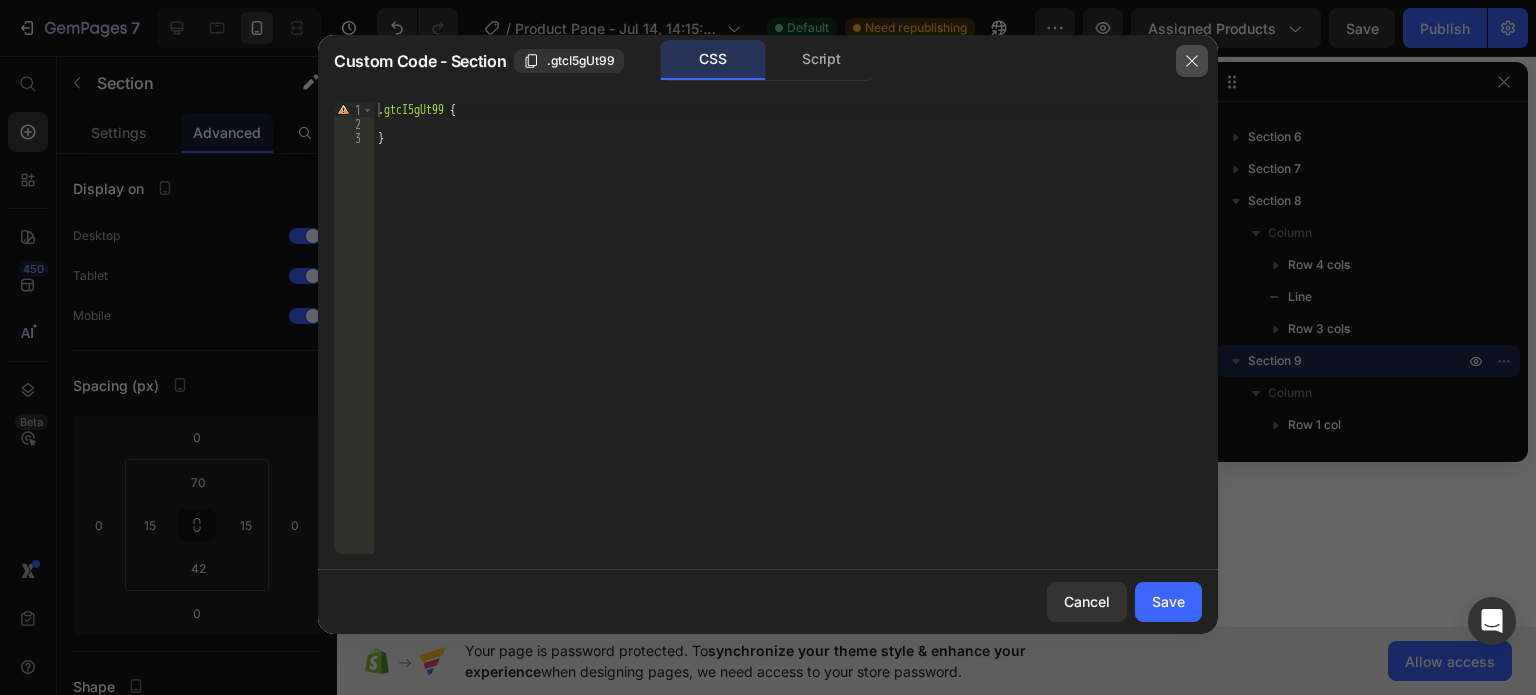 click 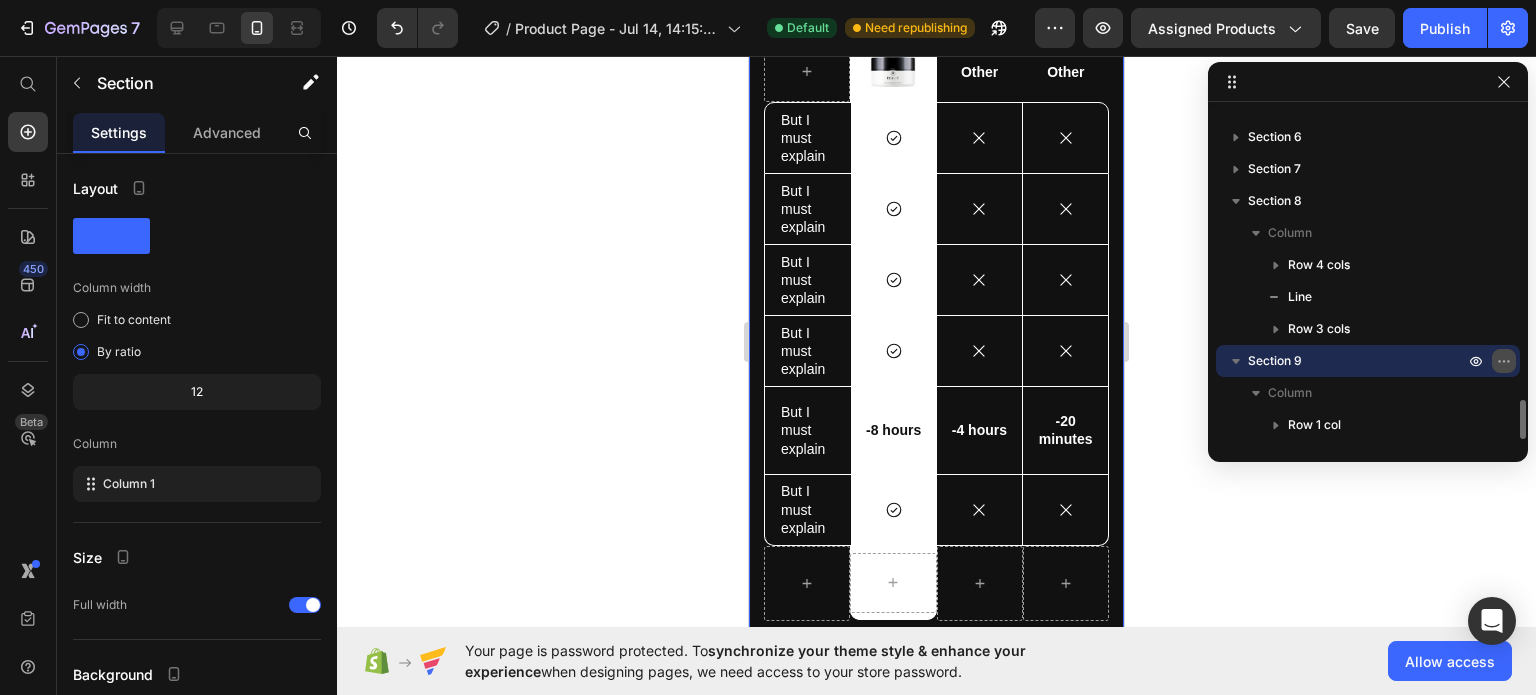 click 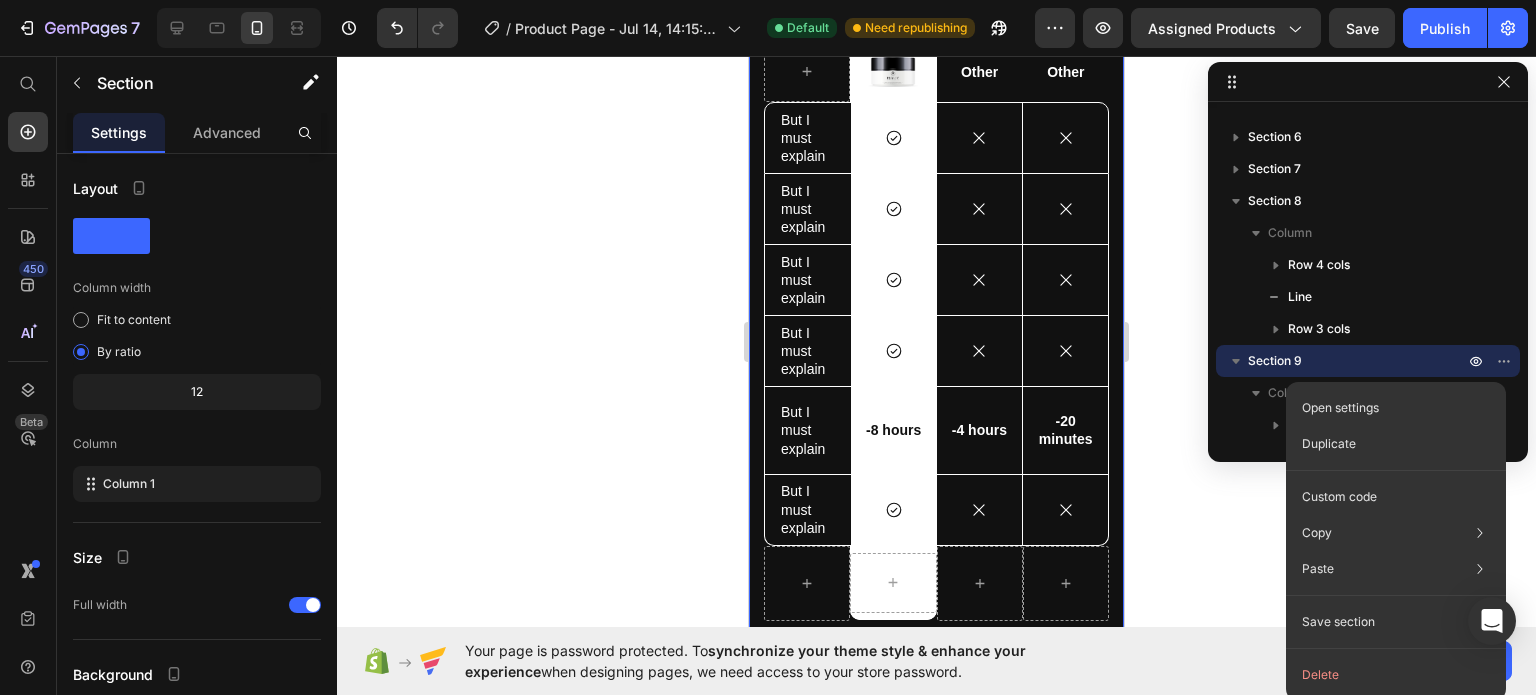 click on "Lorem ipsum vs.  consectetur adipiscing Heading
Image Row Other Text Block Other Text Block Row But I must explain  Text Block
Icon Row
Icon
Icon Hero Banner Row But I must explain  Text Block
Icon Row
Icon
Icon Hero Banner Row But I must explain  Text Block
Icon Row
Icon
Icon Hero Banner Row But I must explain  Text Block
Icon Row
Icon
Icon Hero Banner Row But I must explain  Text Block -8 hours Text Block Row -4 hours Text Block -20 minutes Text Block Hero Banner Row But I must explain  Text Block
Icon Row
Icon
Icon Hero Banner Row
Hero Banner
Row Row Section 9   You can create reusable sections Create Theme Section AI Content Write with GemAI Tone and Voice Persuasive Product" at bounding box center (936, 270) 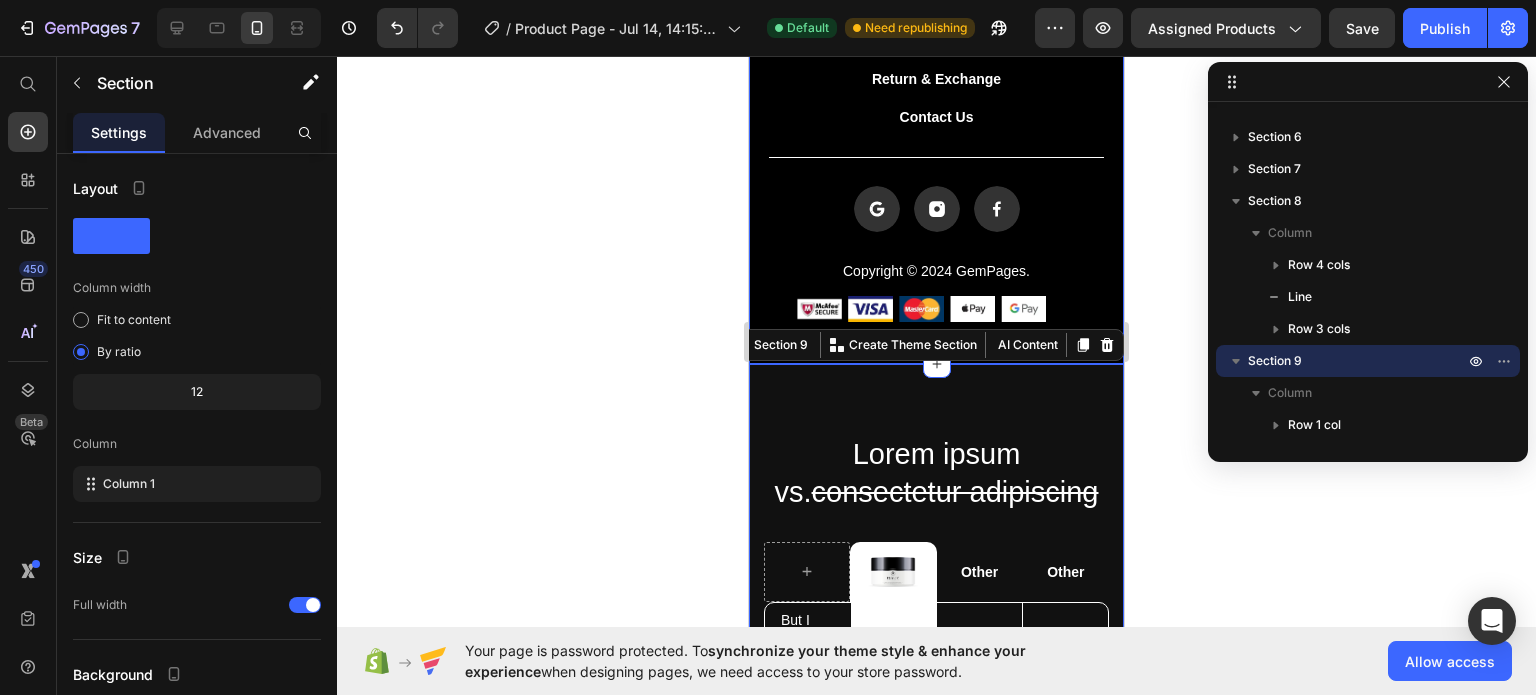 scroll, scrollTop: 5460, scrollLeft: 0, axis: vertical 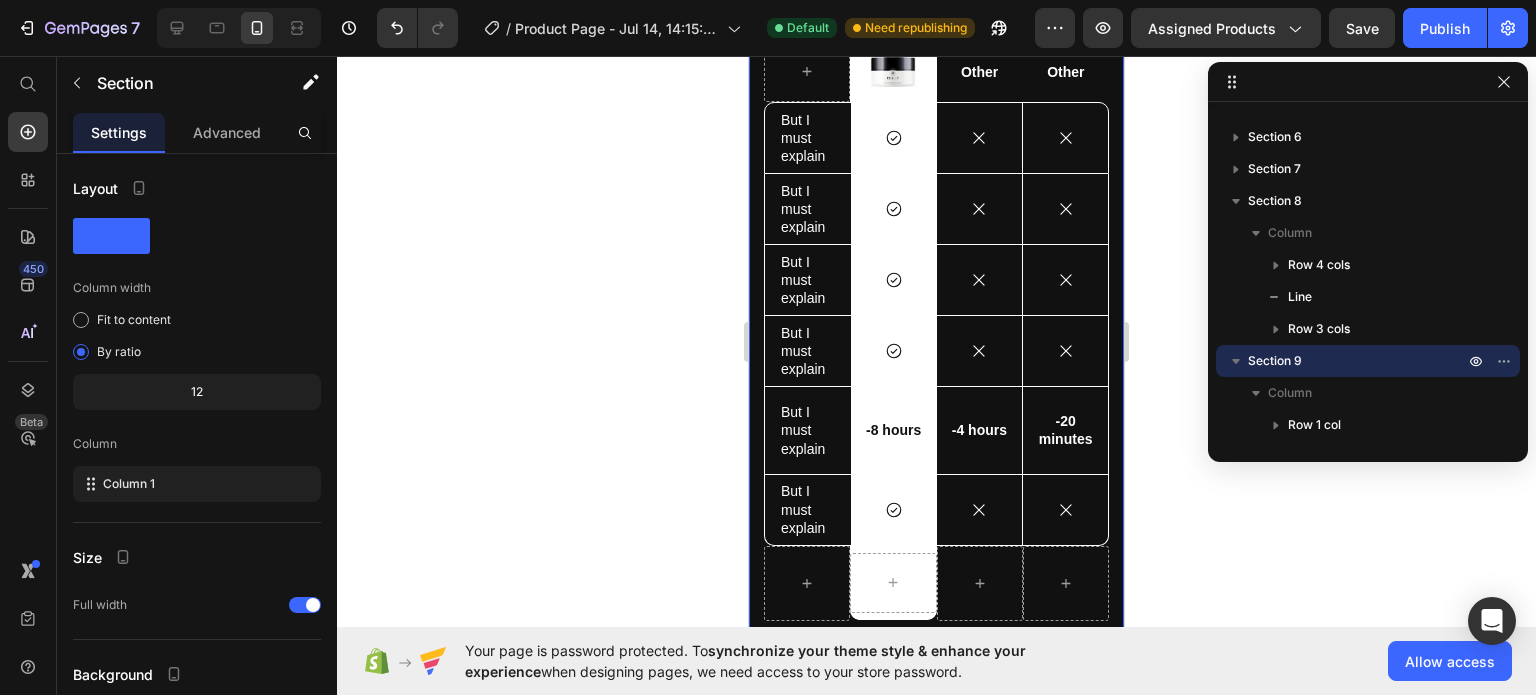 click on "AI Content" at bounding box center (1026, -155) 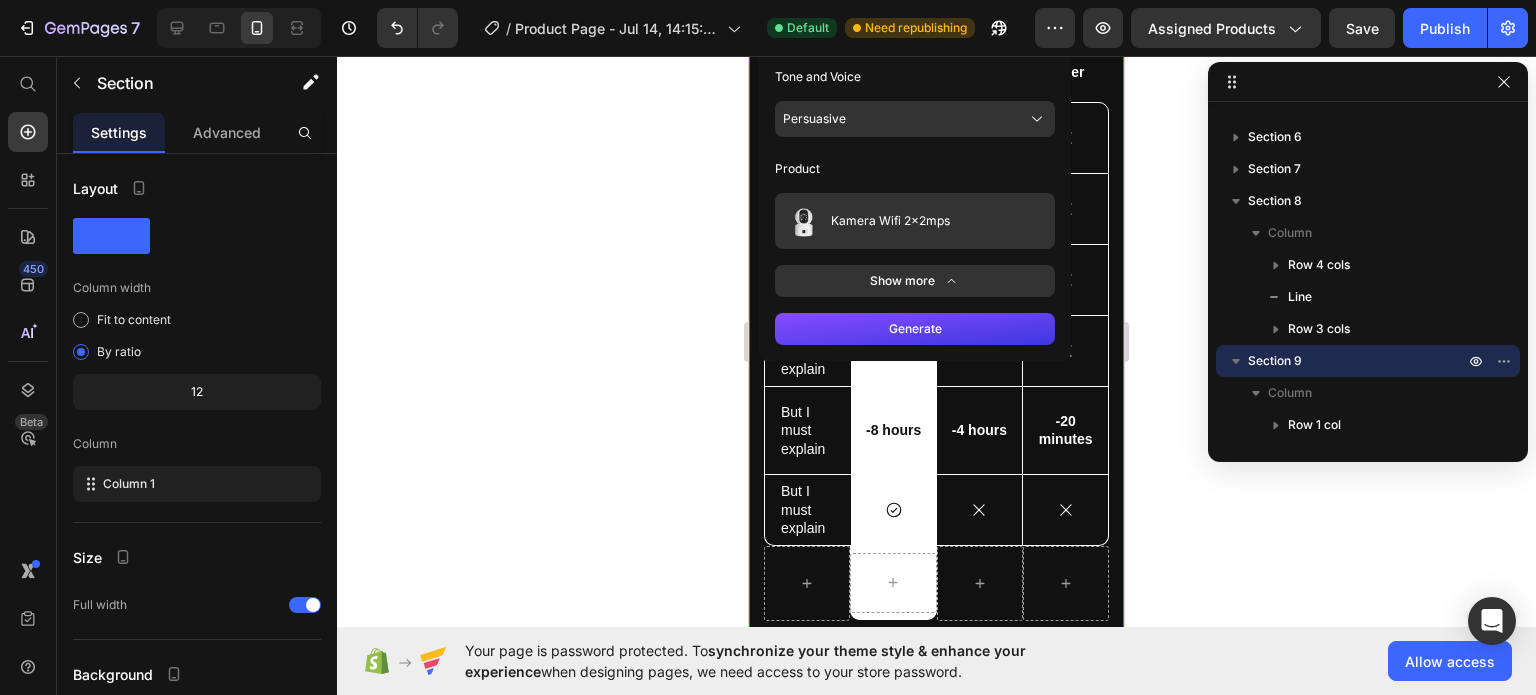 click on "AI Content" at bounding box center [1026, -155] 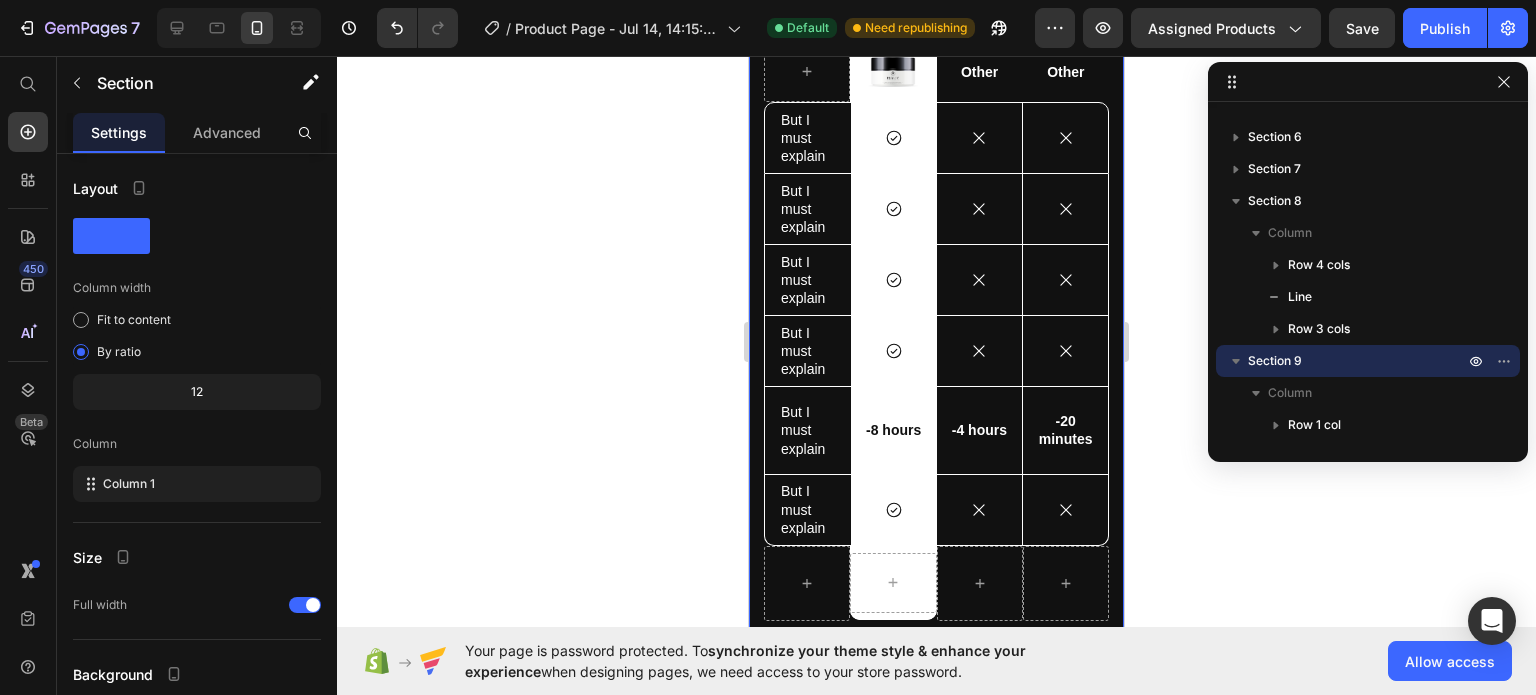 click on "Section 9" at bounding box center [781, -155] 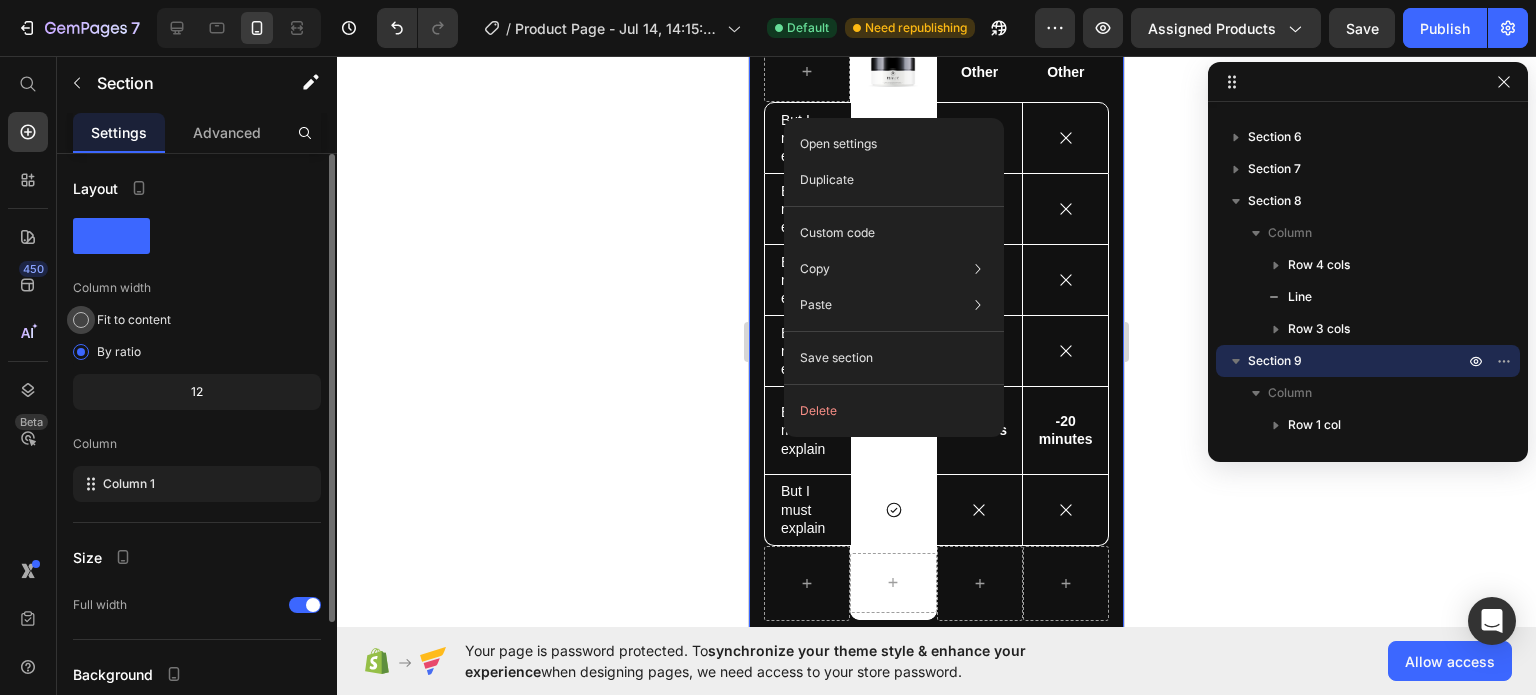 scroll, scrollTop: 3, scrollLeft: 0, axis: vertical 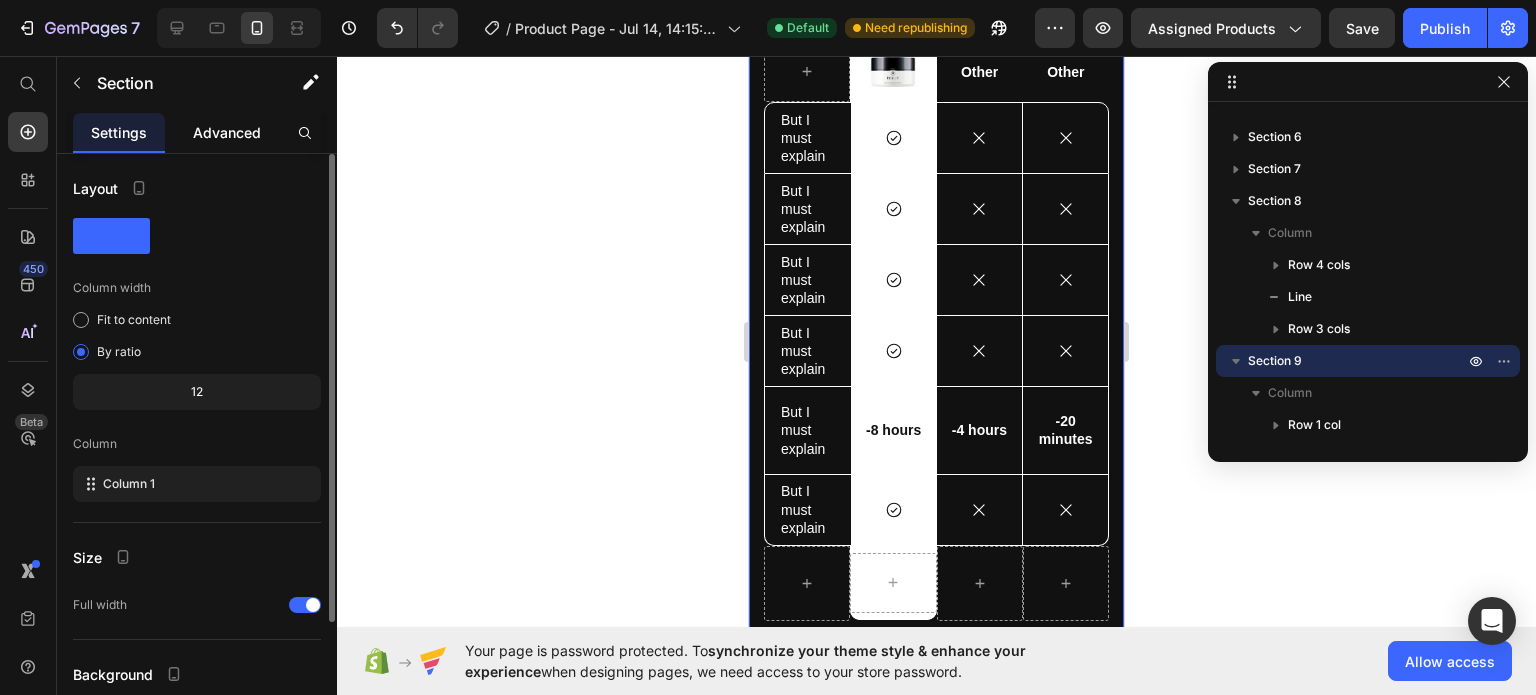 click on "Advanced" 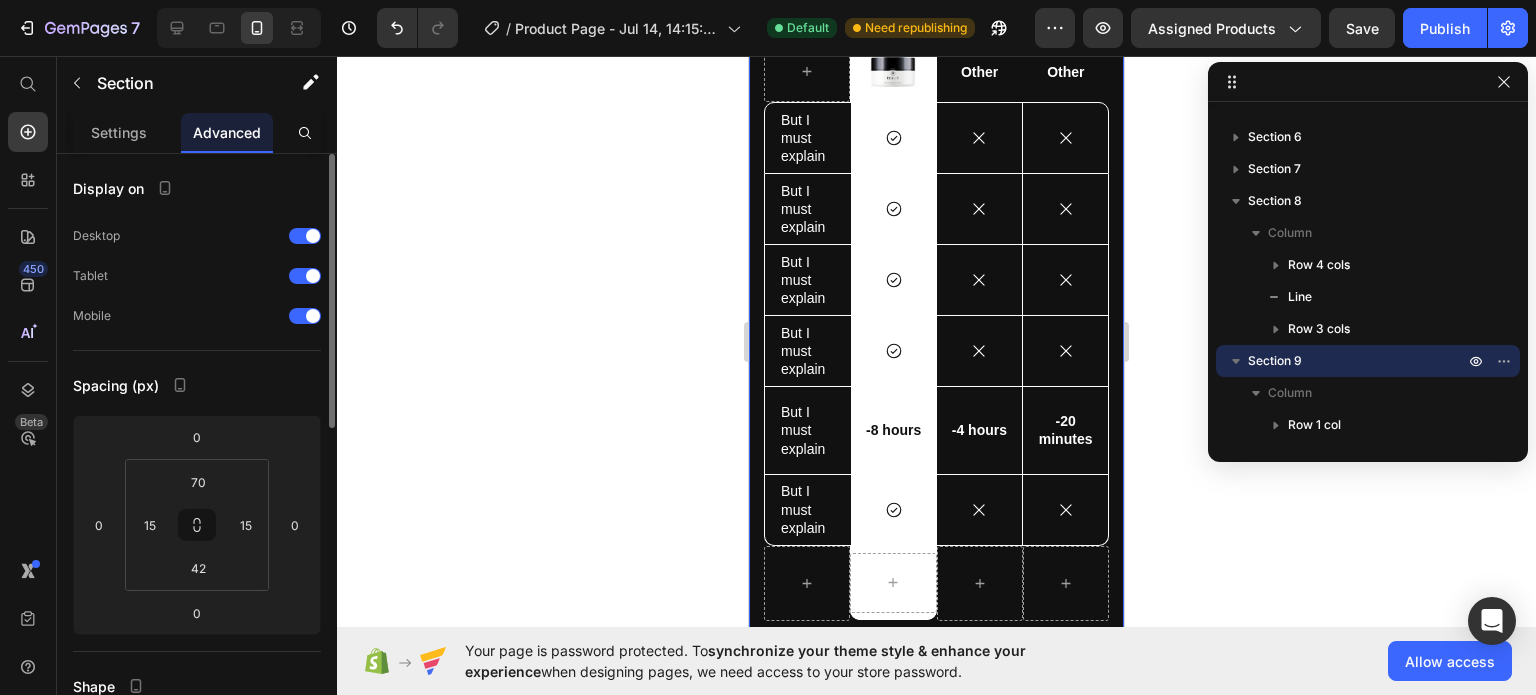scroll, scrollTop: 0, scrollLeft: 0, axis: both 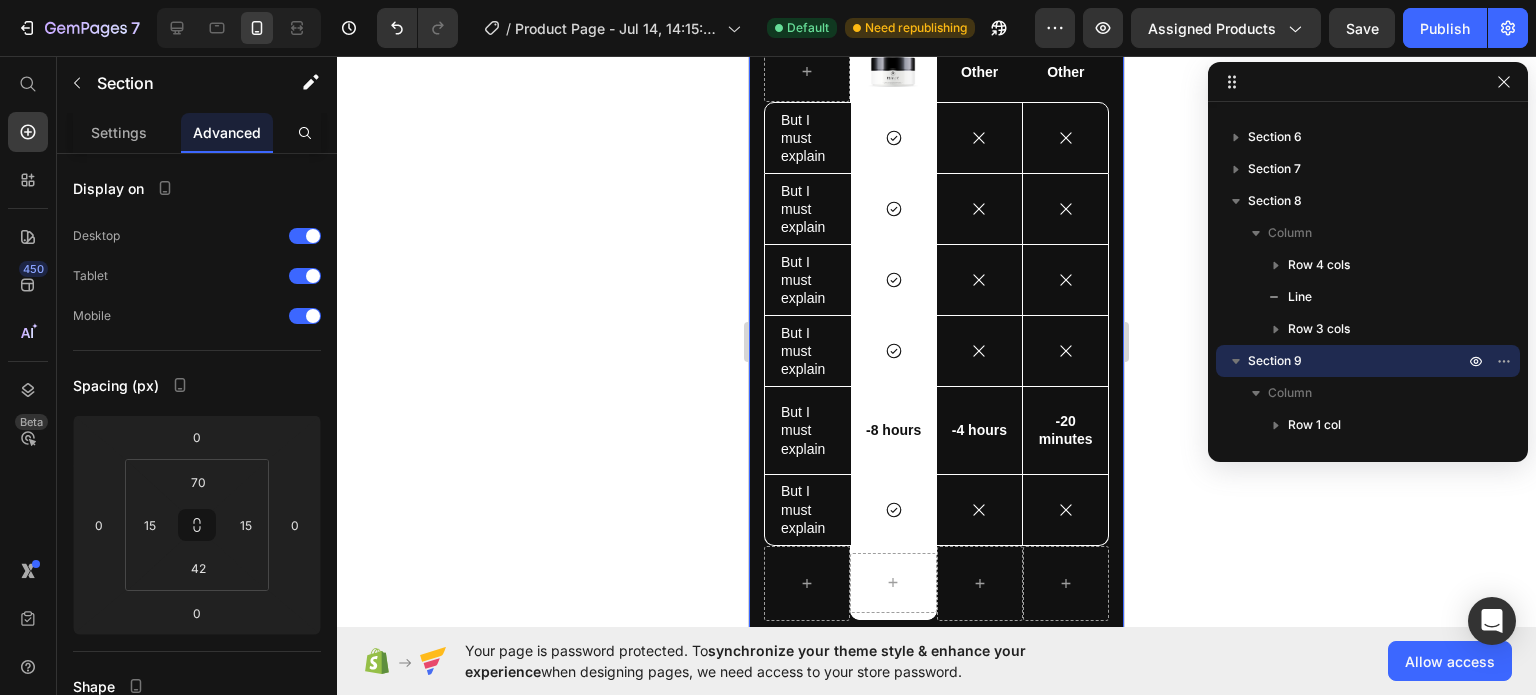 click 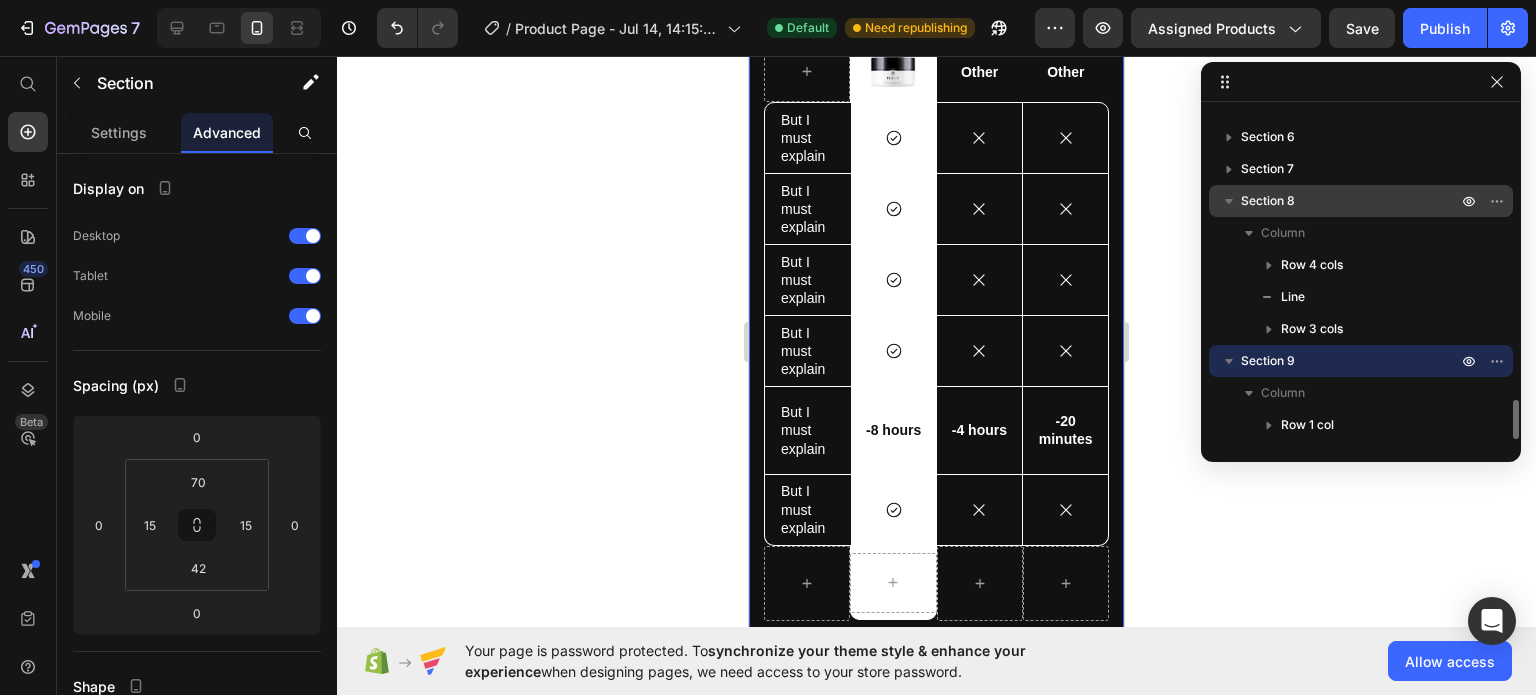 drag, startPoint x: 1299, startPoint y: 366, endPoint x: 1296, endPoint y: 202, distance: 164.02744 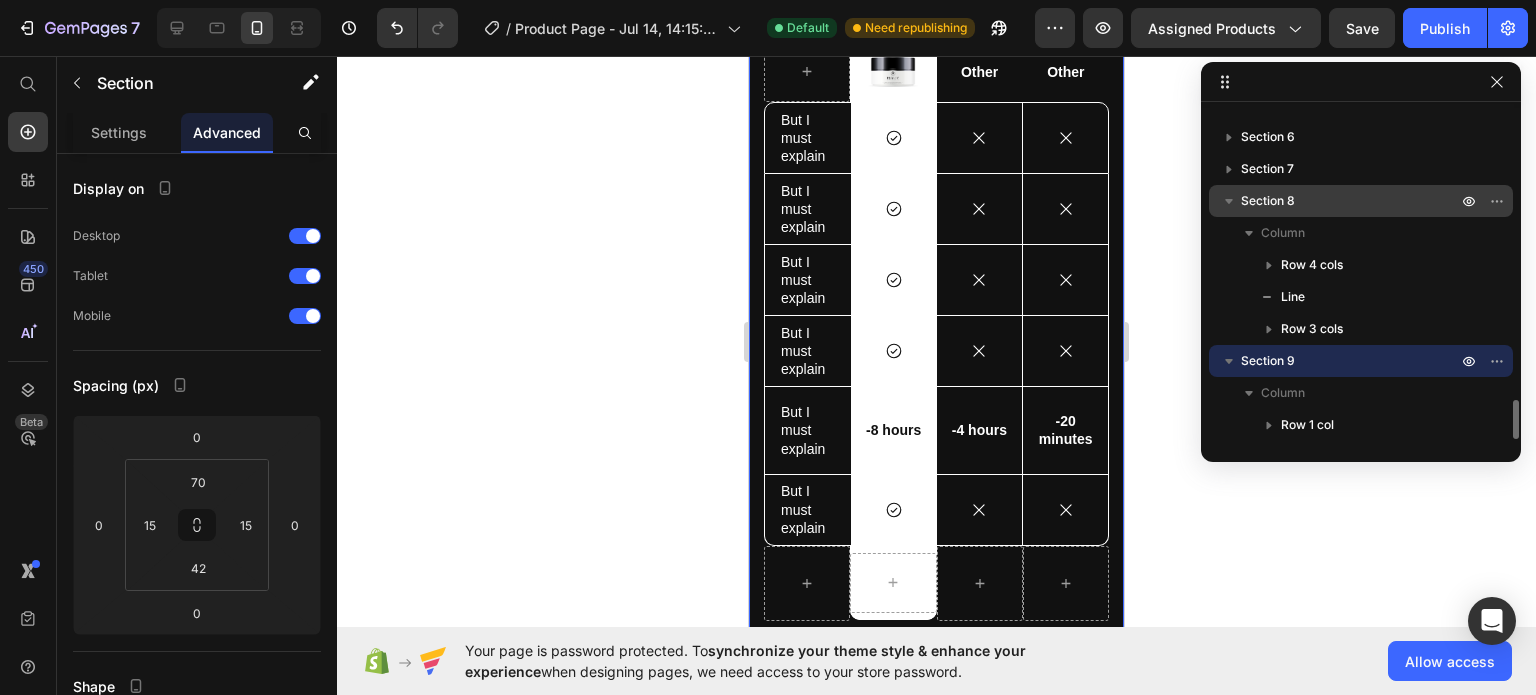 click on "Section 1 Column  Marquee Marquee Item Item List Marquee Item Item List Marquee Item Item List Product Column 1 Product Images Column 2 Row 1 col Column  Product Title Row 2 cols Column 1 Icon List Icon List Item Icon Icon List Item Icon Icon List Item Icon Icon List Item Icon Icon List Item Icon Column 2 Text Block Row 2 cols Column 1 Product Price Column 2 Product Price Row 2 cols Column 1 Icon Column 2 Stock Counter Row 2 cols Column 1 Text Block Column 2 Product Quantity Add to Cart Dynamic Checkout Row 2 cols Column 1 Accordion Accordion Item Column  Text Block Accordion Item Column  Text Block Accordion Item Column  Text Block Column 2 Row 1 col Column  Row 2 cols Column 1 Icon Column 2 Text Block Text Block Section 2 Column  Row 2 cols Row 2 cols Section 3 Section 4 Section 5 Section 6 Section 7 Section 8 Column  Row 4 cols Line Row 3 cols Section 9 Column  Row 1 col" at bounding box center [1361, 275] 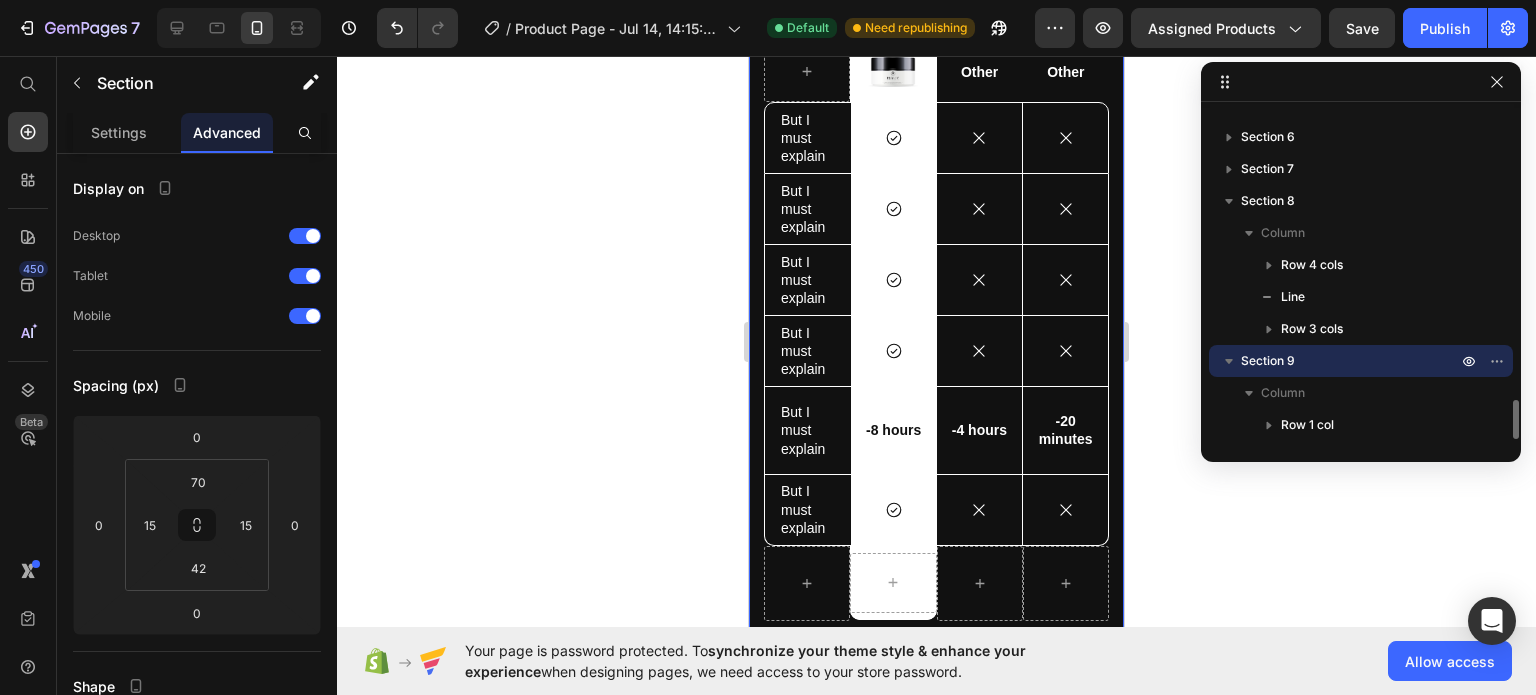 click on "Section 9" at bounding box center [1361, 361] 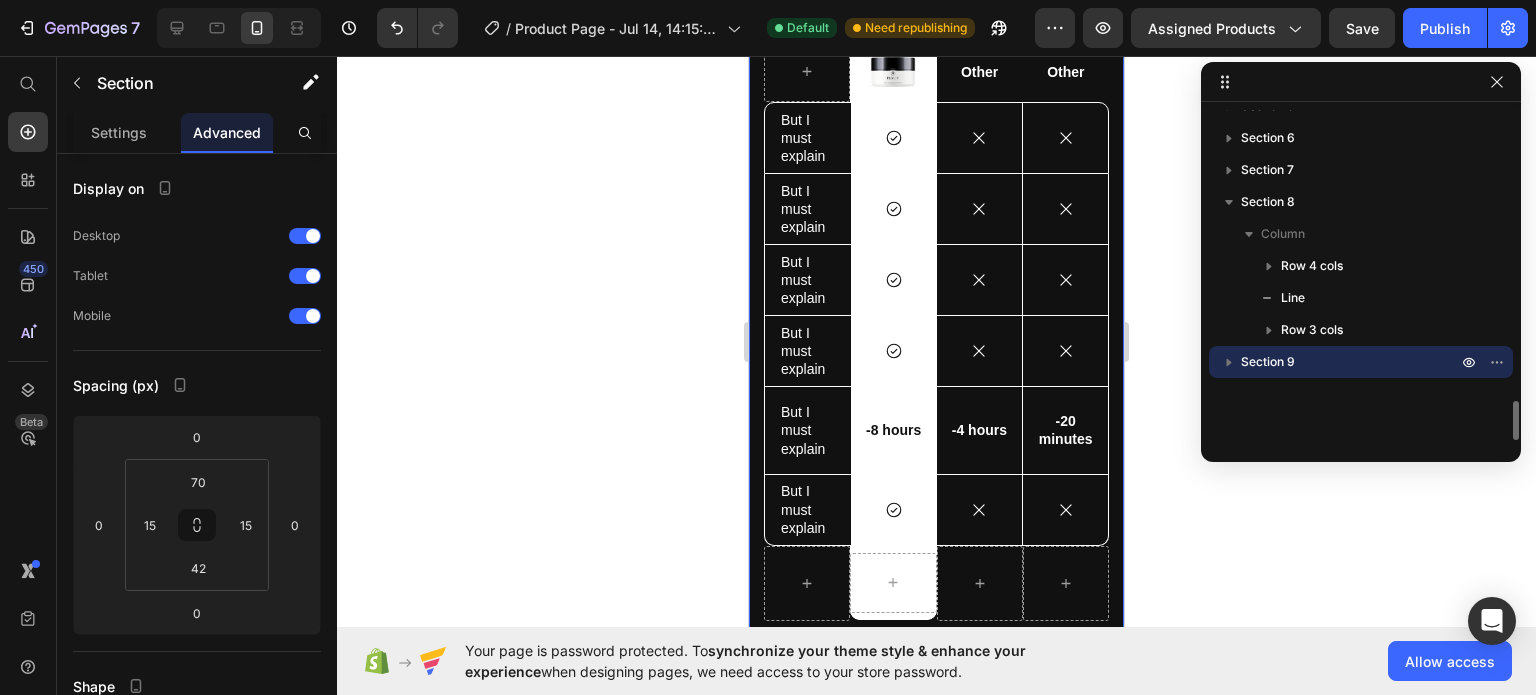 click on "Section 9" at bounding box center (1268, 362) 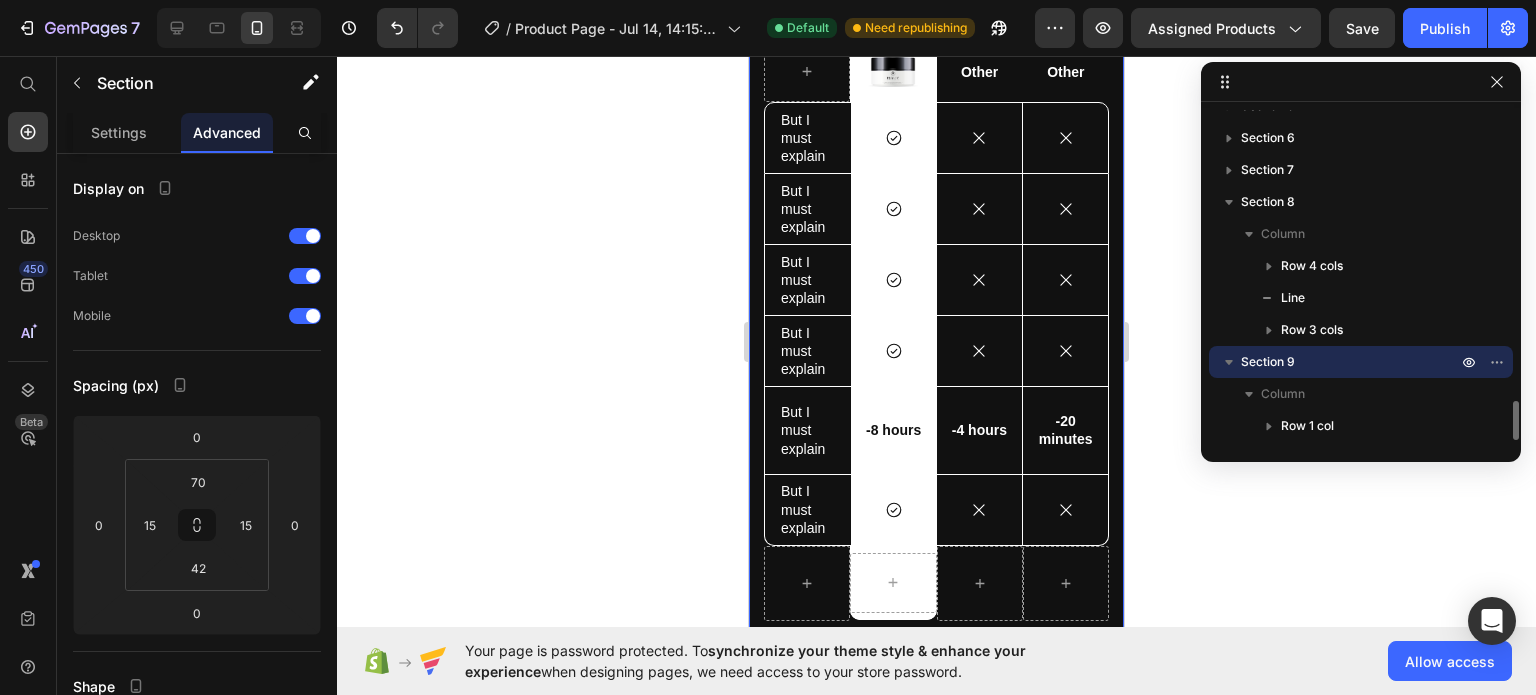 click on "Section 9" at bounding box center [1268, 362] 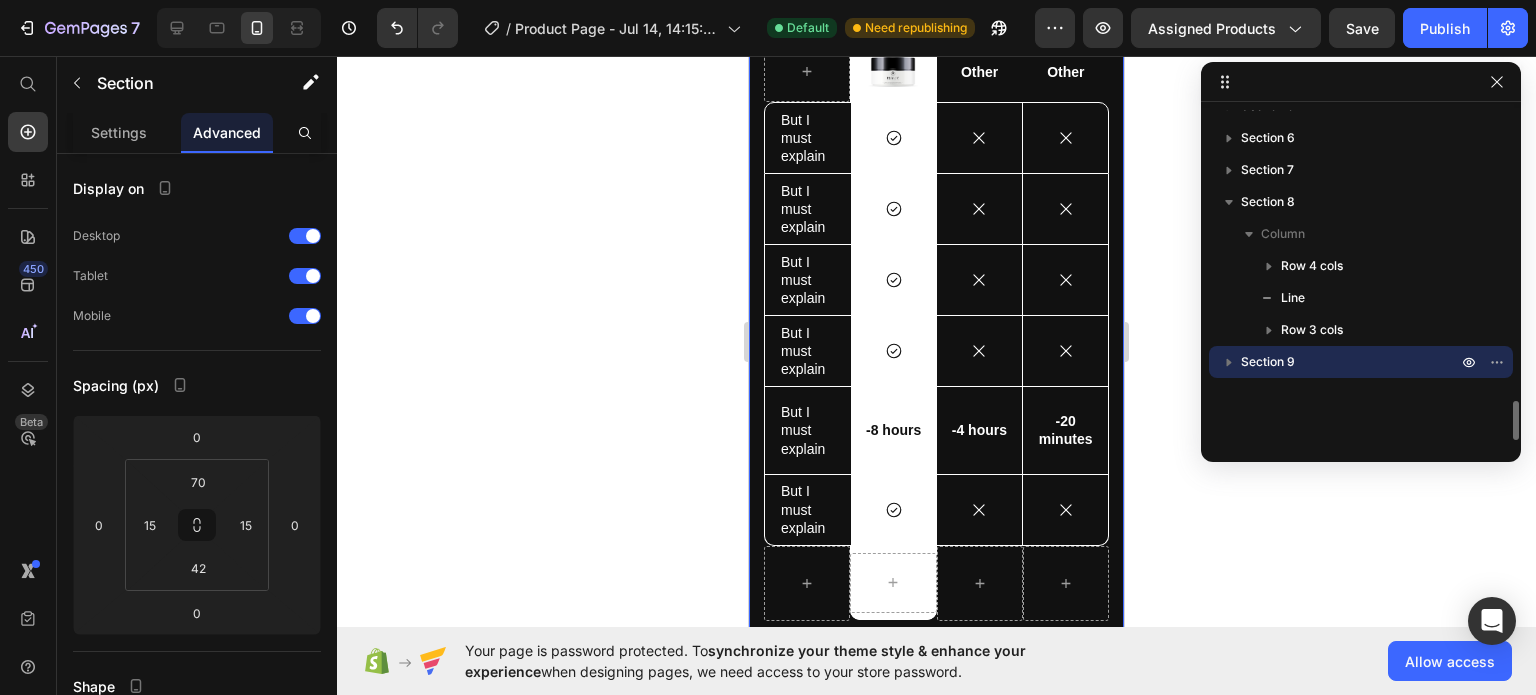 click on "Section 9" at bounding box center [1268, 362] 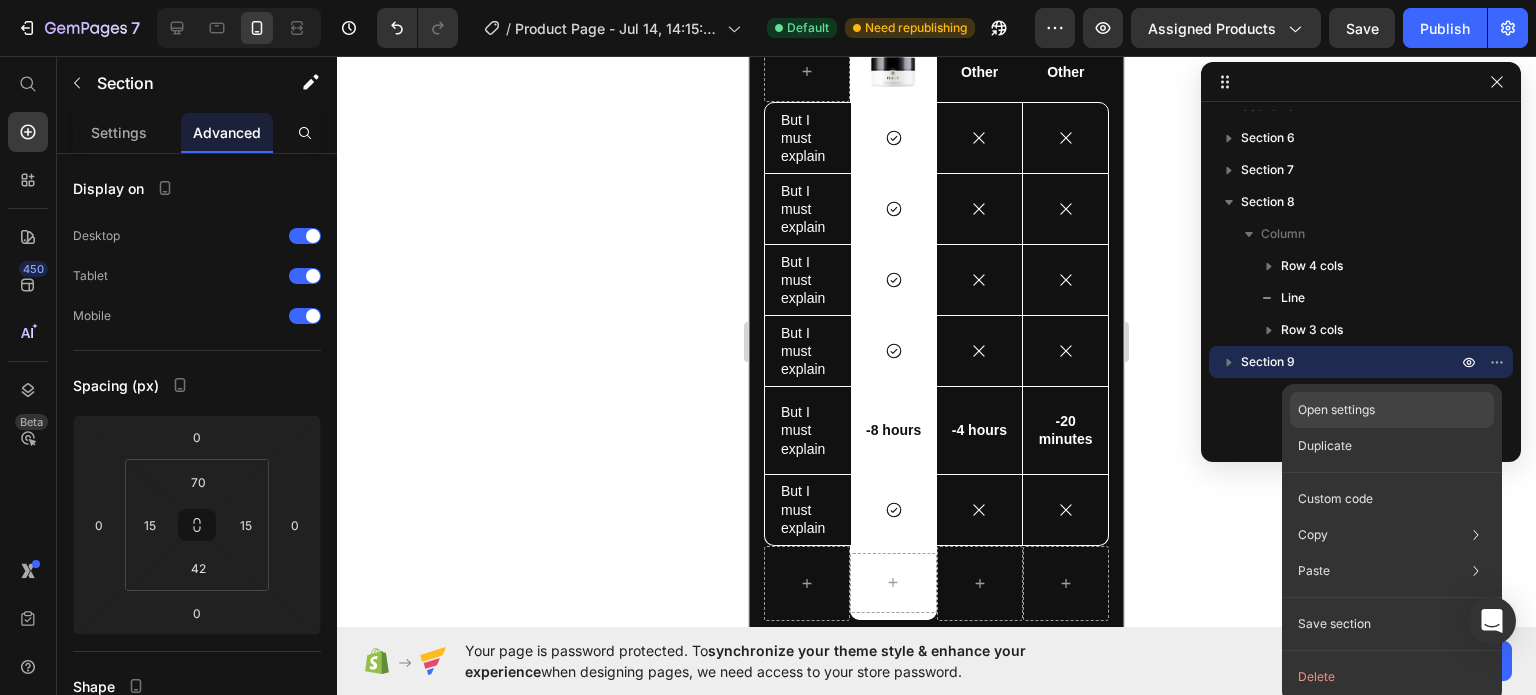 click on "Open settings" at bounding box center [1336, 410] 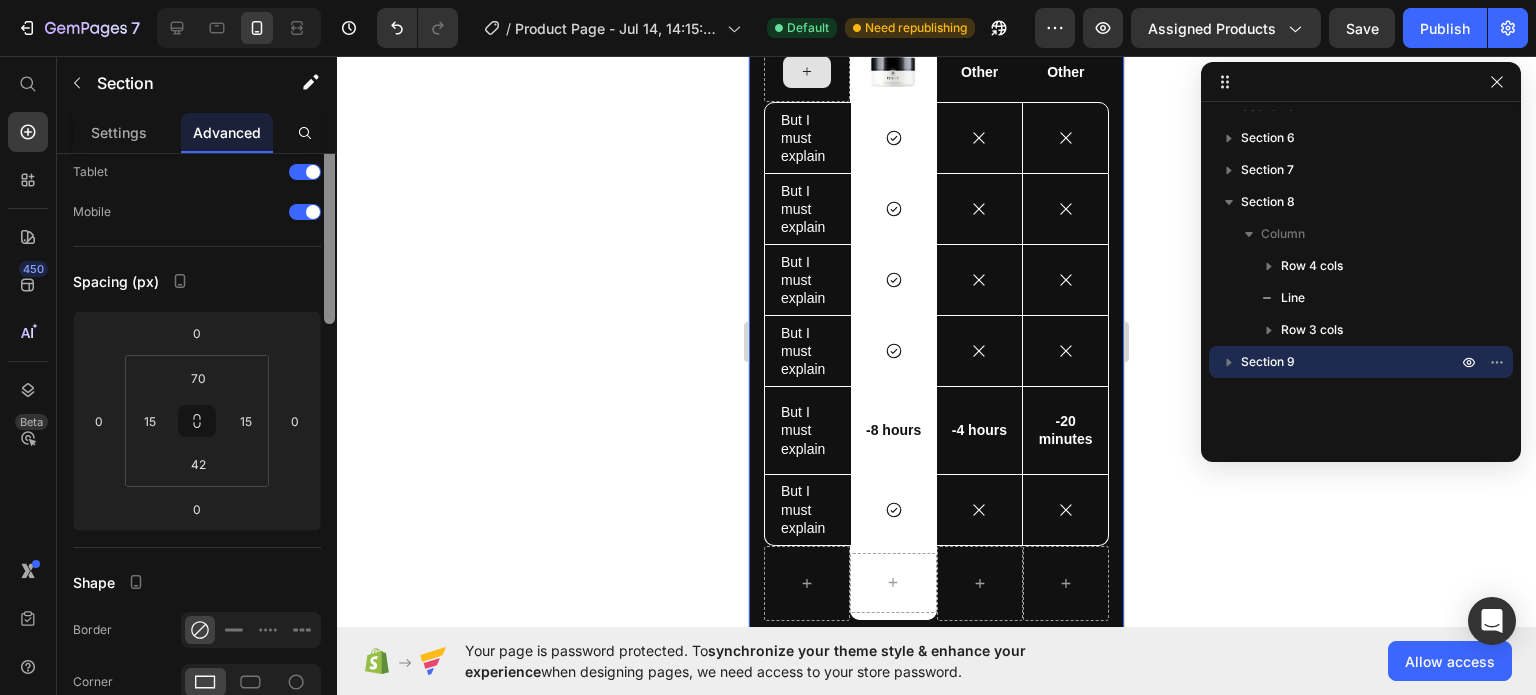 scroll, scrollTop: 0, scrollLeft: 0, axis: both 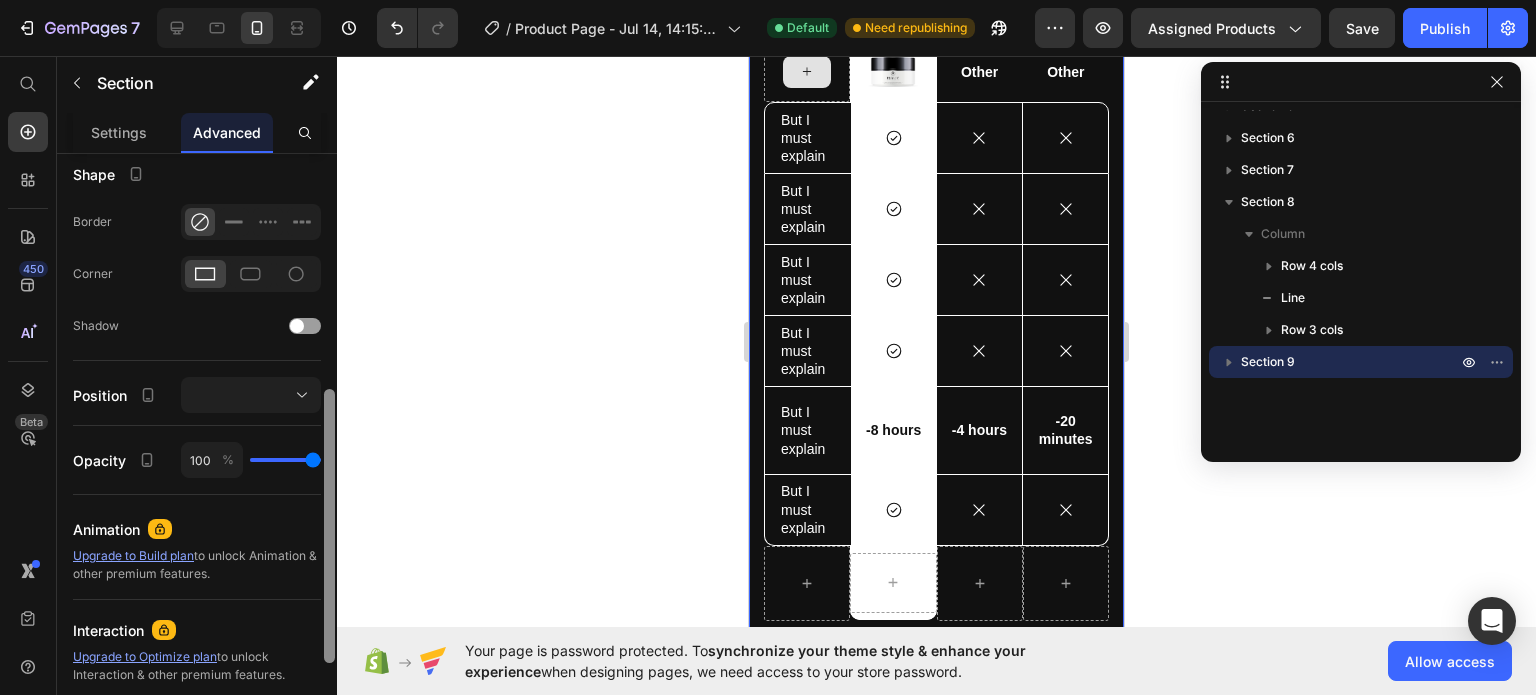 drag, startPoint x: 331, startPoint y: 347, endPoint x: 245, endPoint y: 451, distance: 134.95184 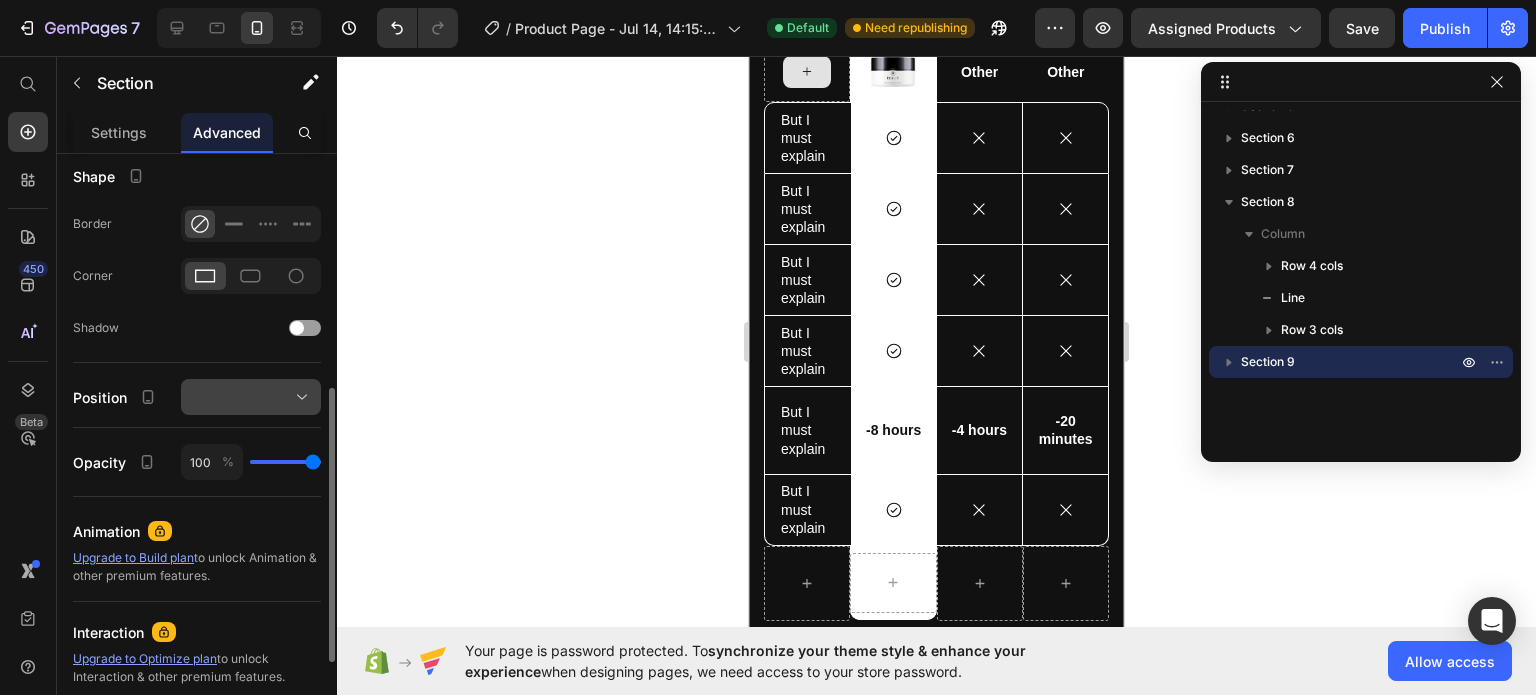 click at bounding box center [251, 397] 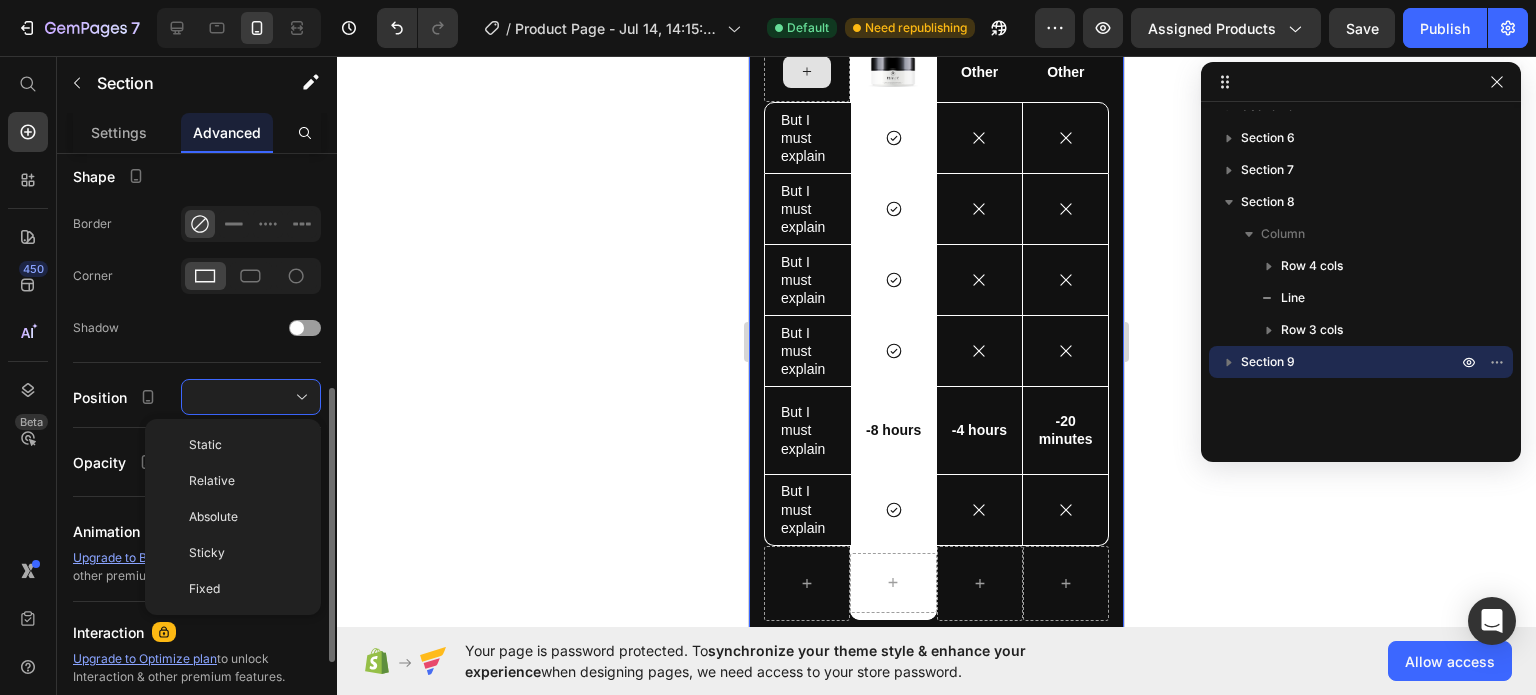 drag, startPoint x: 257, startPoint y: 393, endPoint x: 232, endPoint y: 375, distance: 30.805843 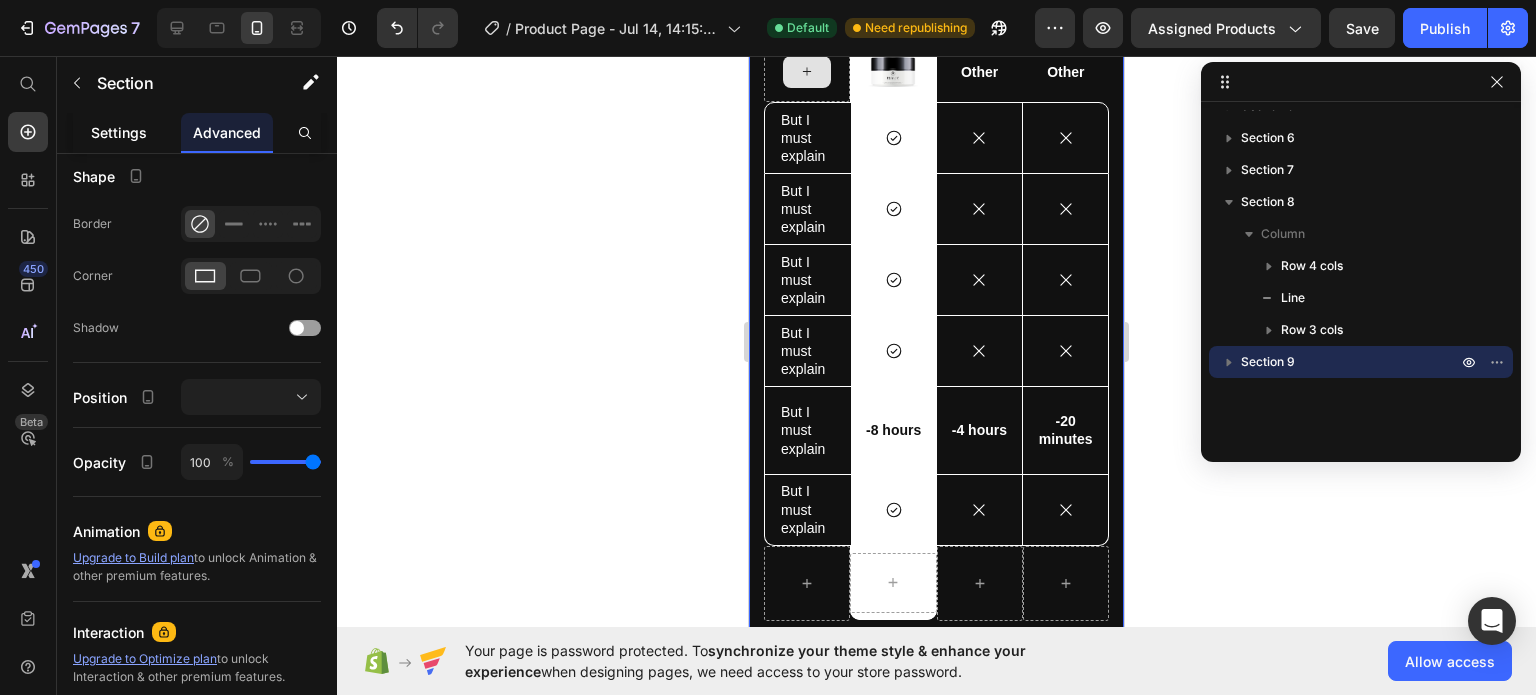click on "Settings" at bounding box center (119, 132) 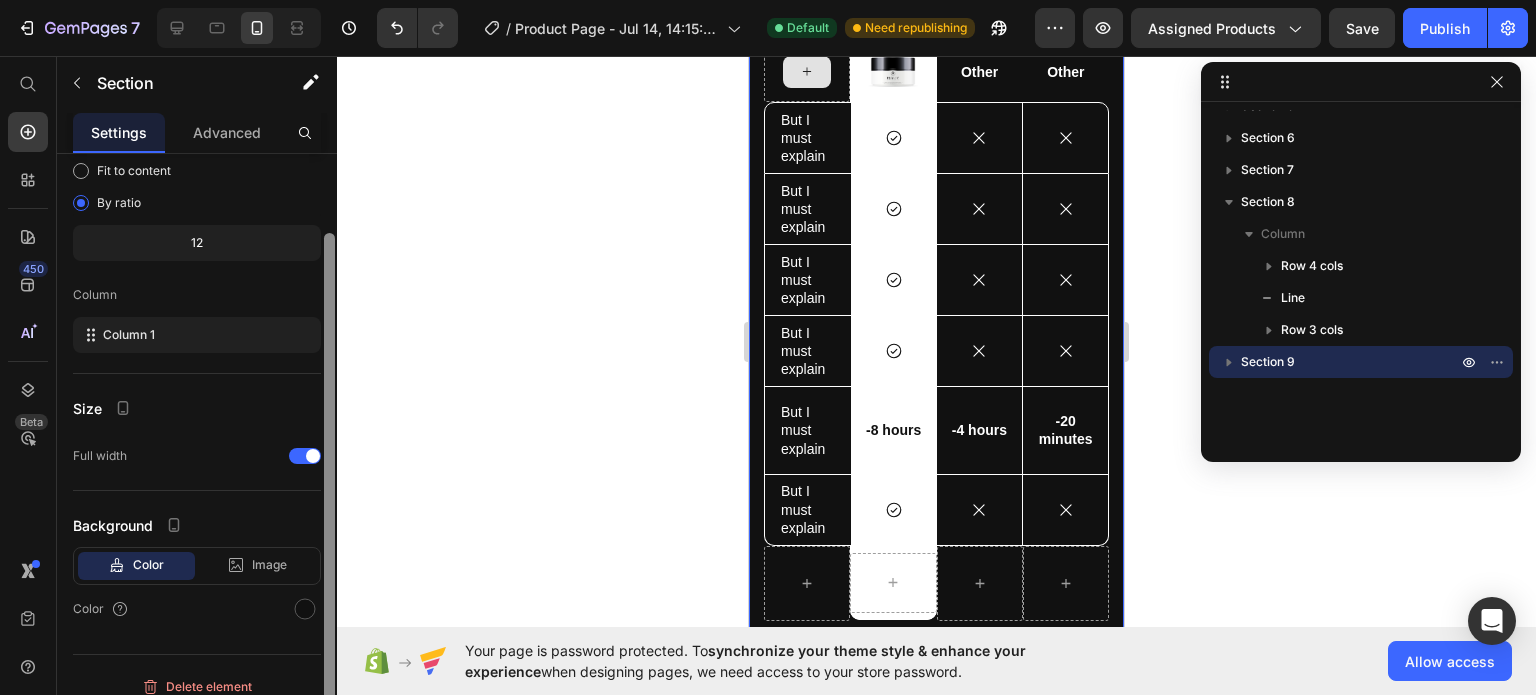 scroll, scrollTop: 164, scrollLeft: 0, axis: vertical 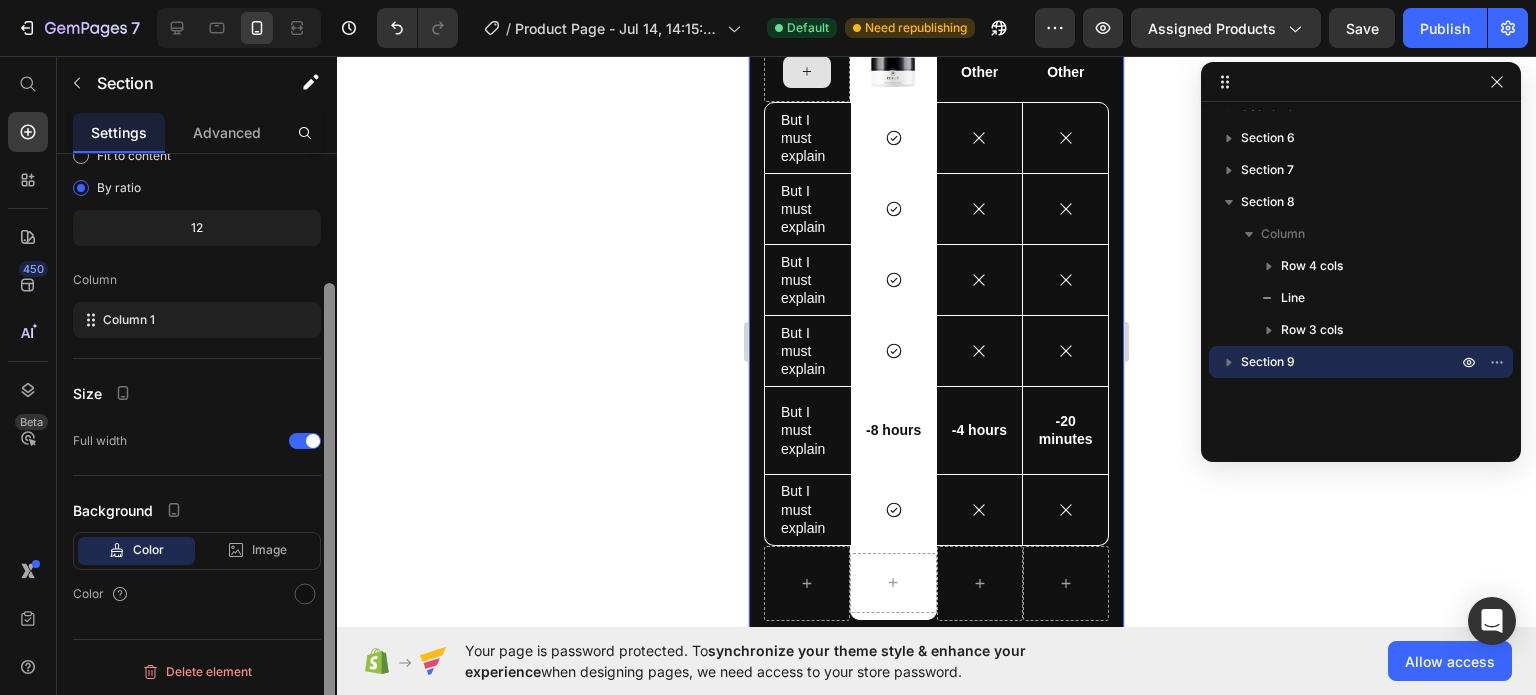 drag, startPoint x: 329, startPoint y: 187, endPoint x: 325, endPoint y: 360, distance: 173.04623 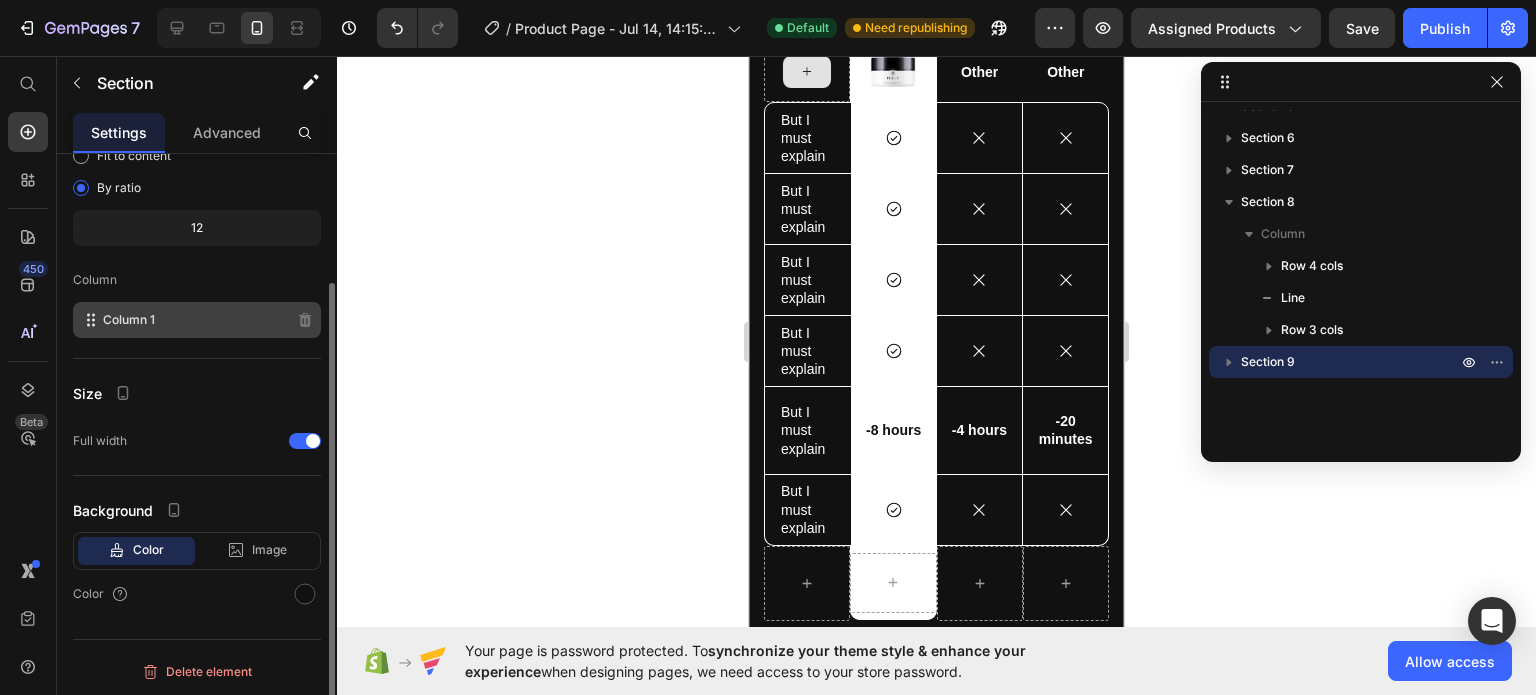 click on "Column 1" 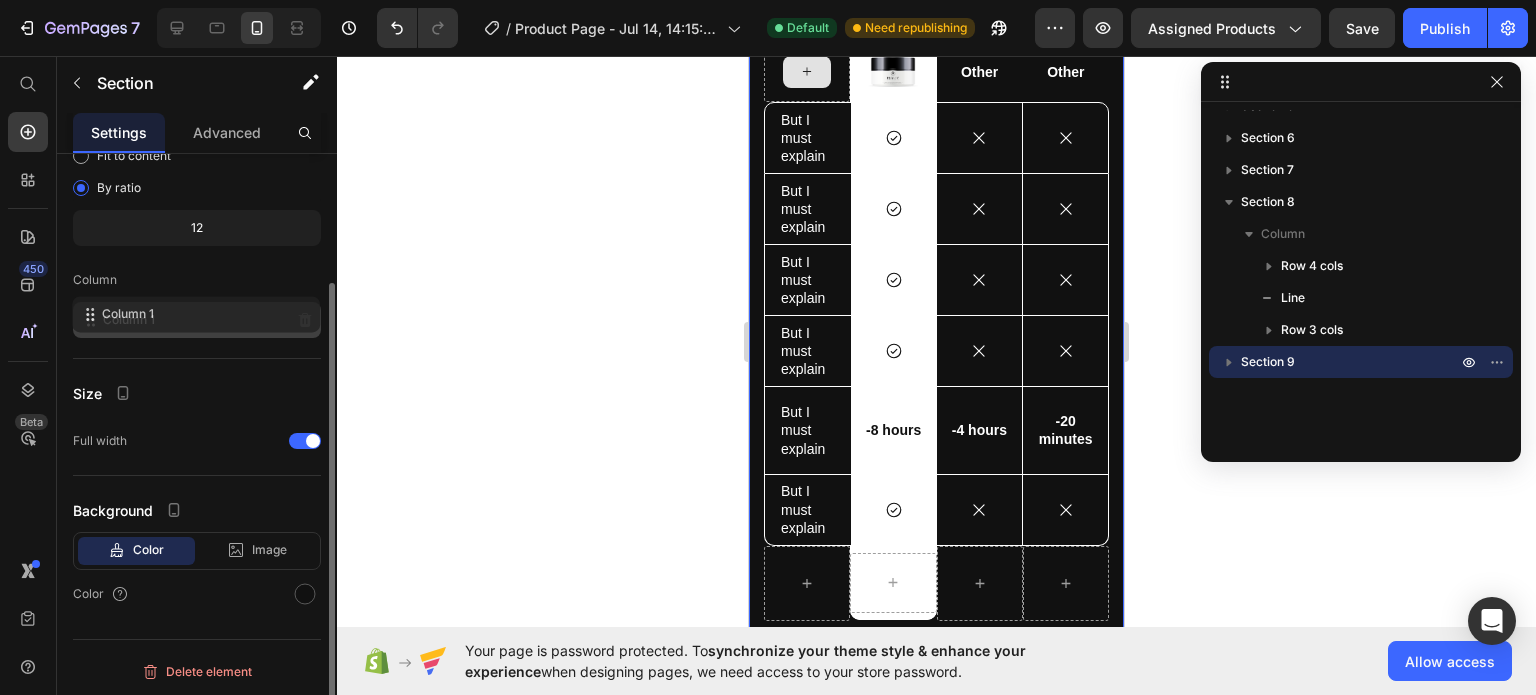 click on "Column 1" at bounding box center (129, 320) 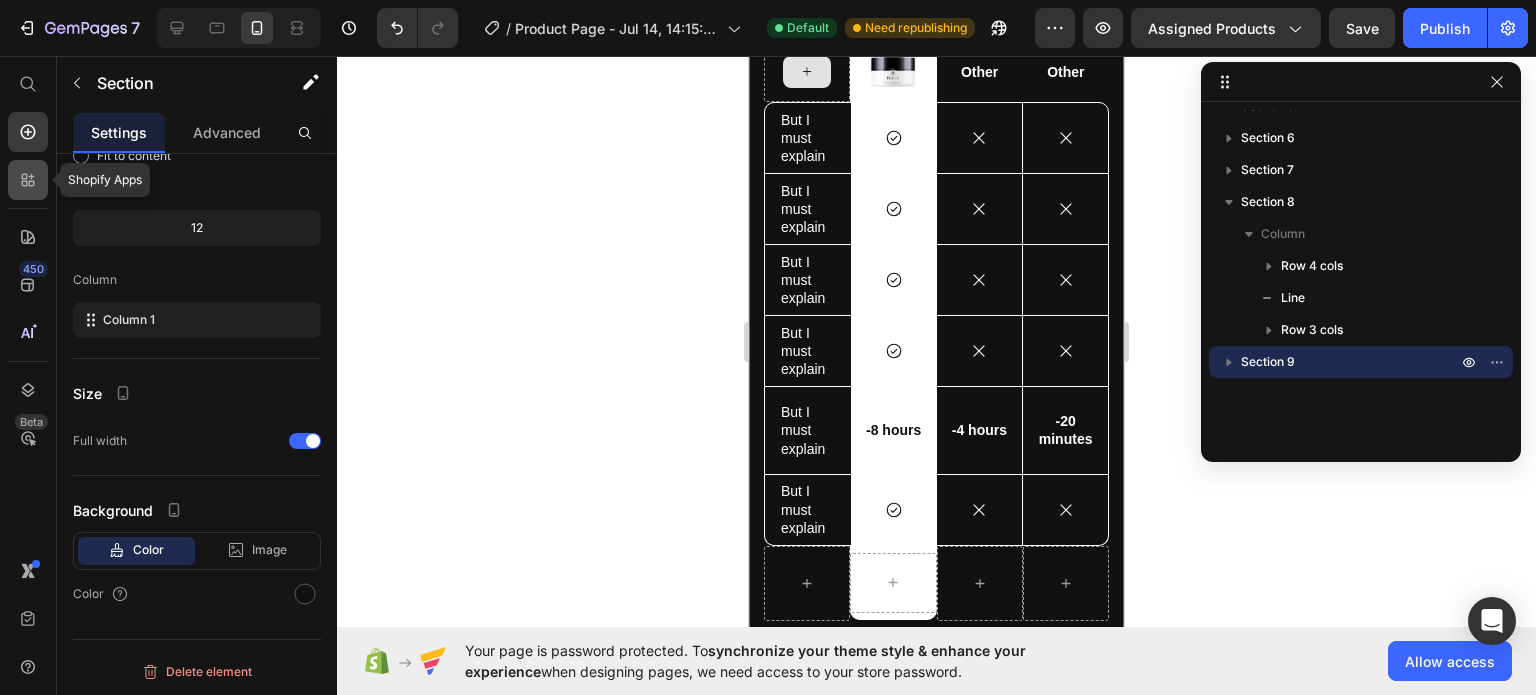 click 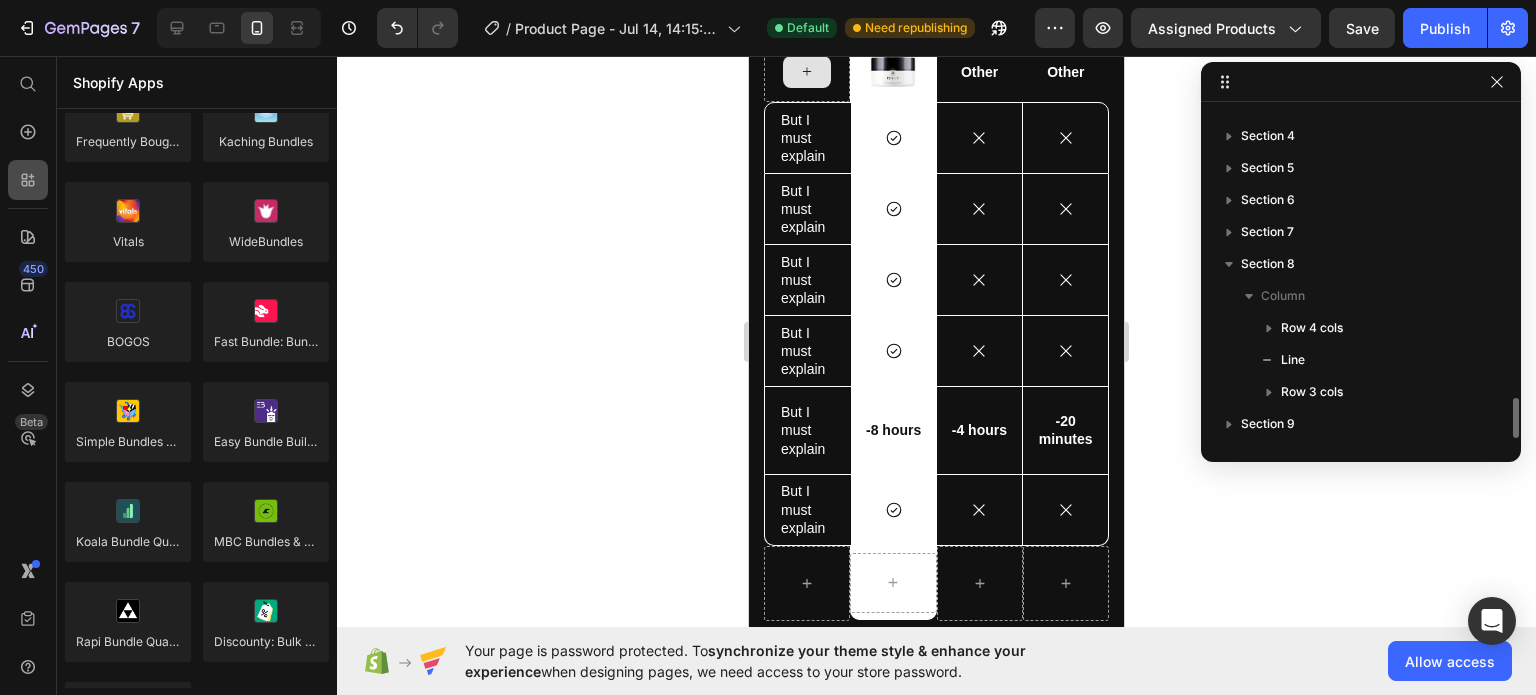 scroll, scrollTop: 2357, scrollLeft: 0, axis: vertical 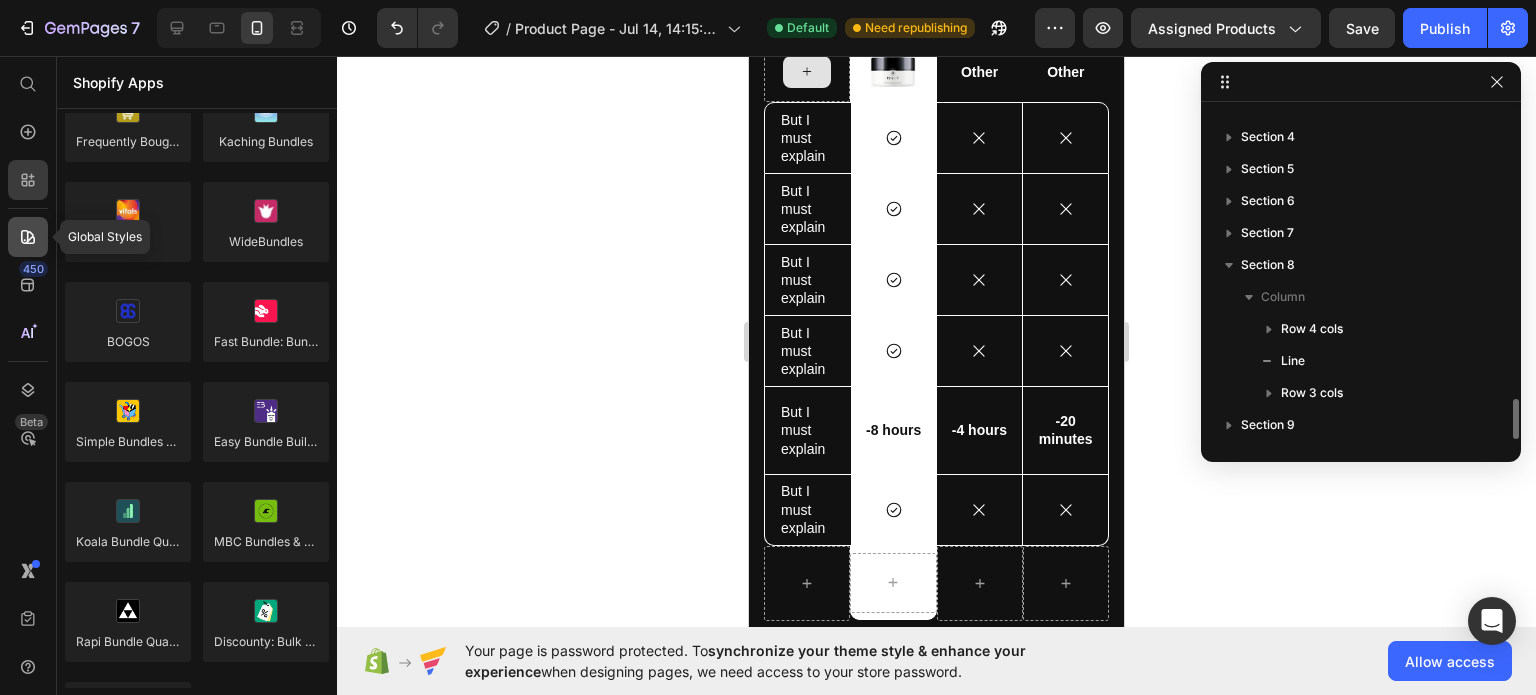 click 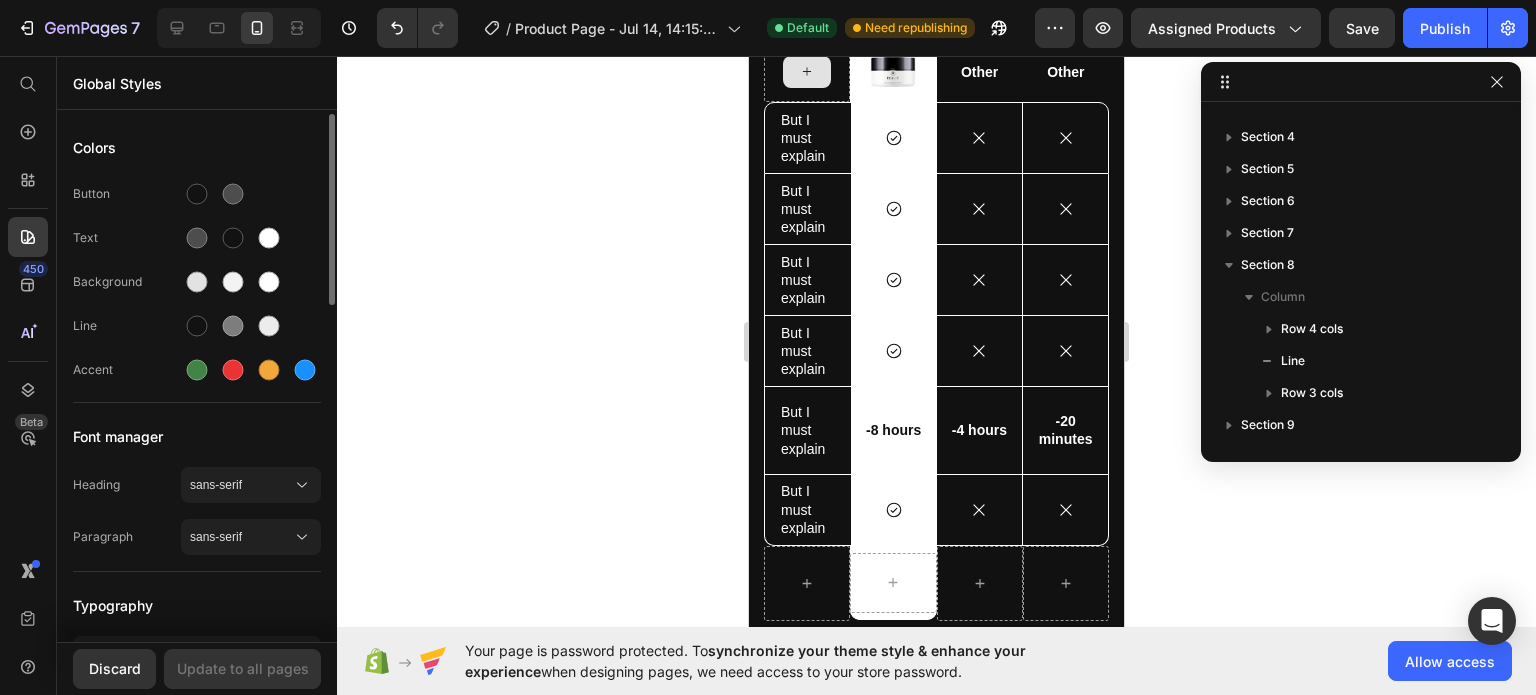 scroll, scrollTop: 0, scrollLeft: 0, axis: both 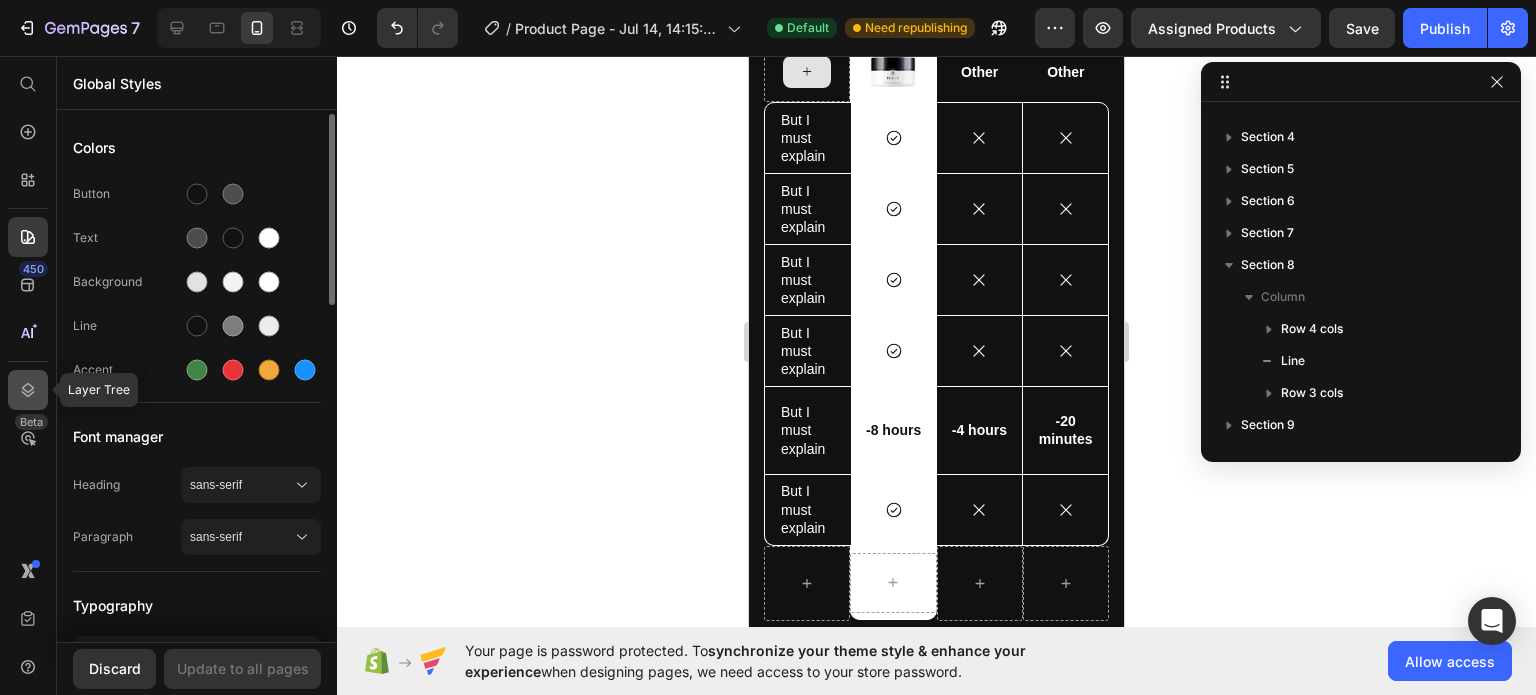 click 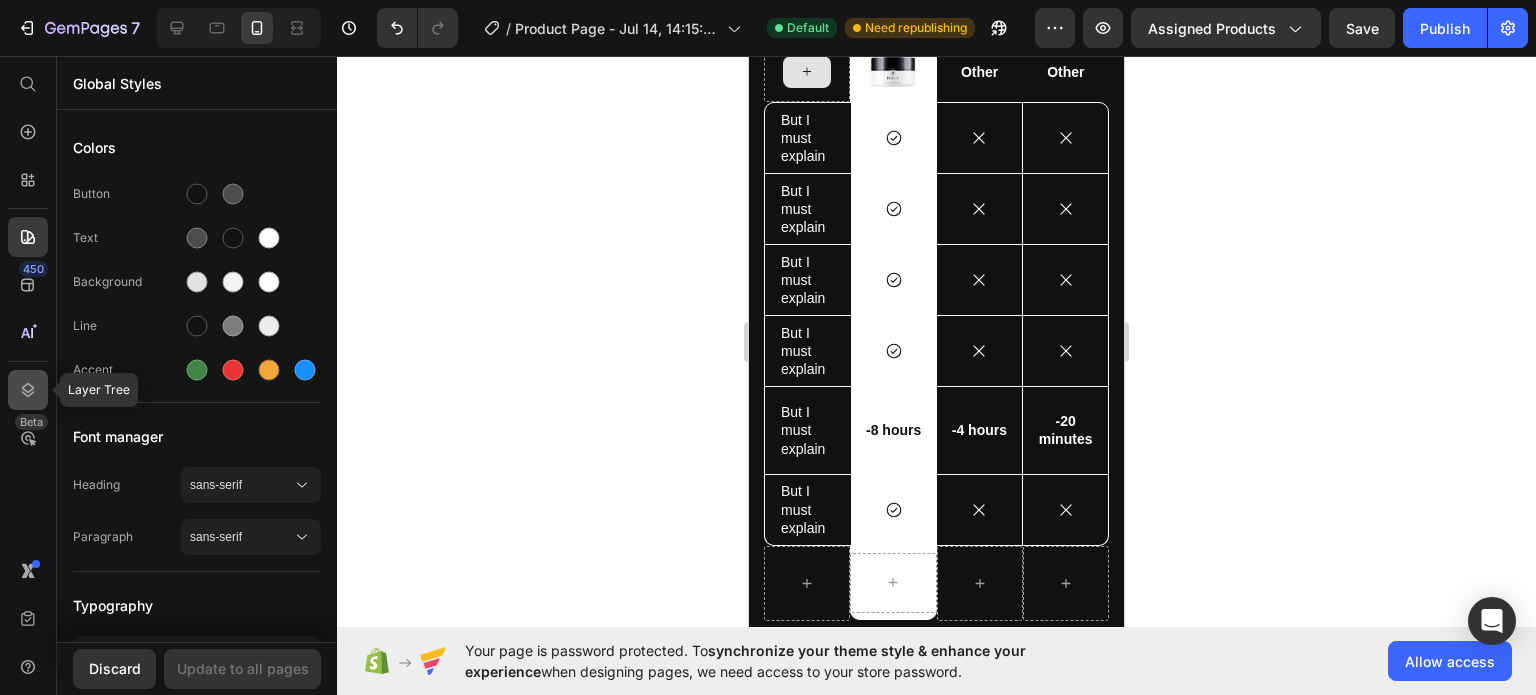 click 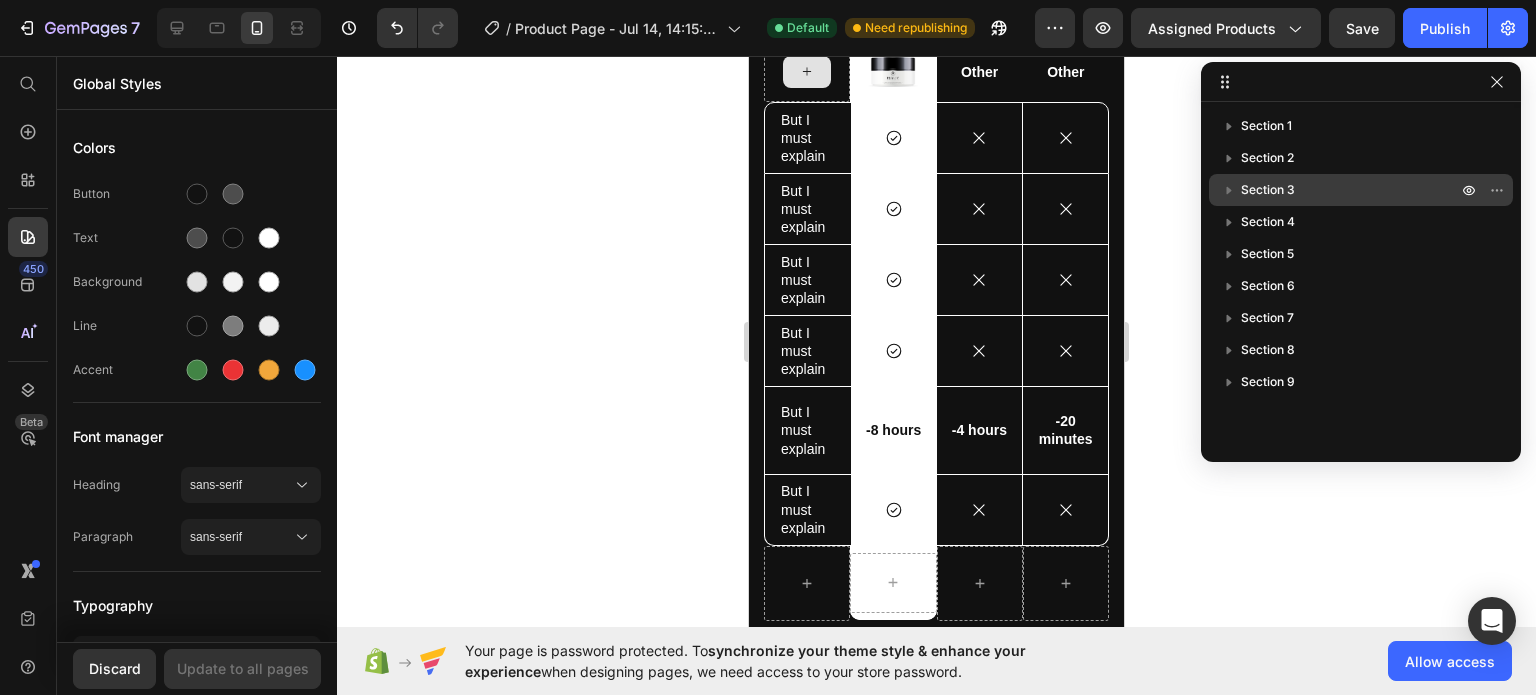 drag, startPoint x: 1253, startPoint y: 139, endPoint x: 1256, endPoint y: 179, distance: 40.112343 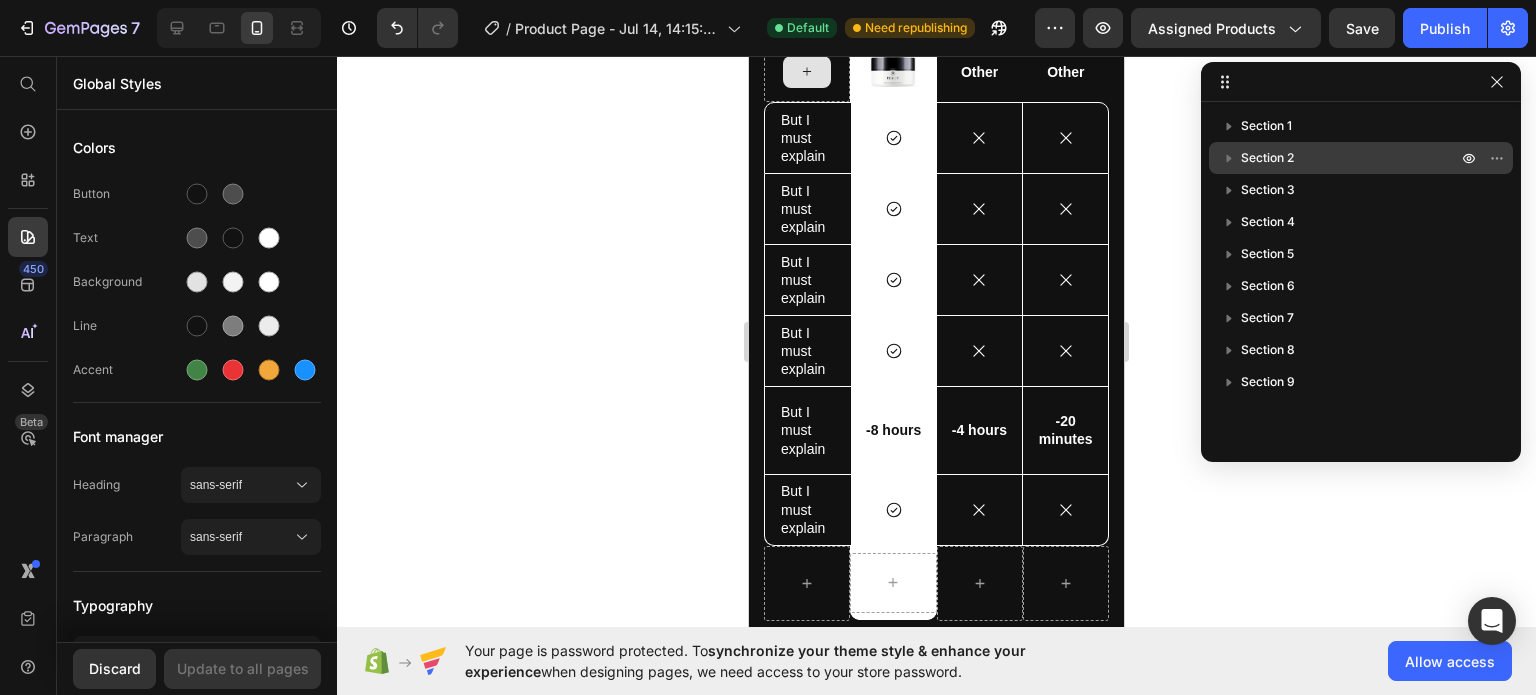 click on "Section 2" at bounding box center [1267, 158] 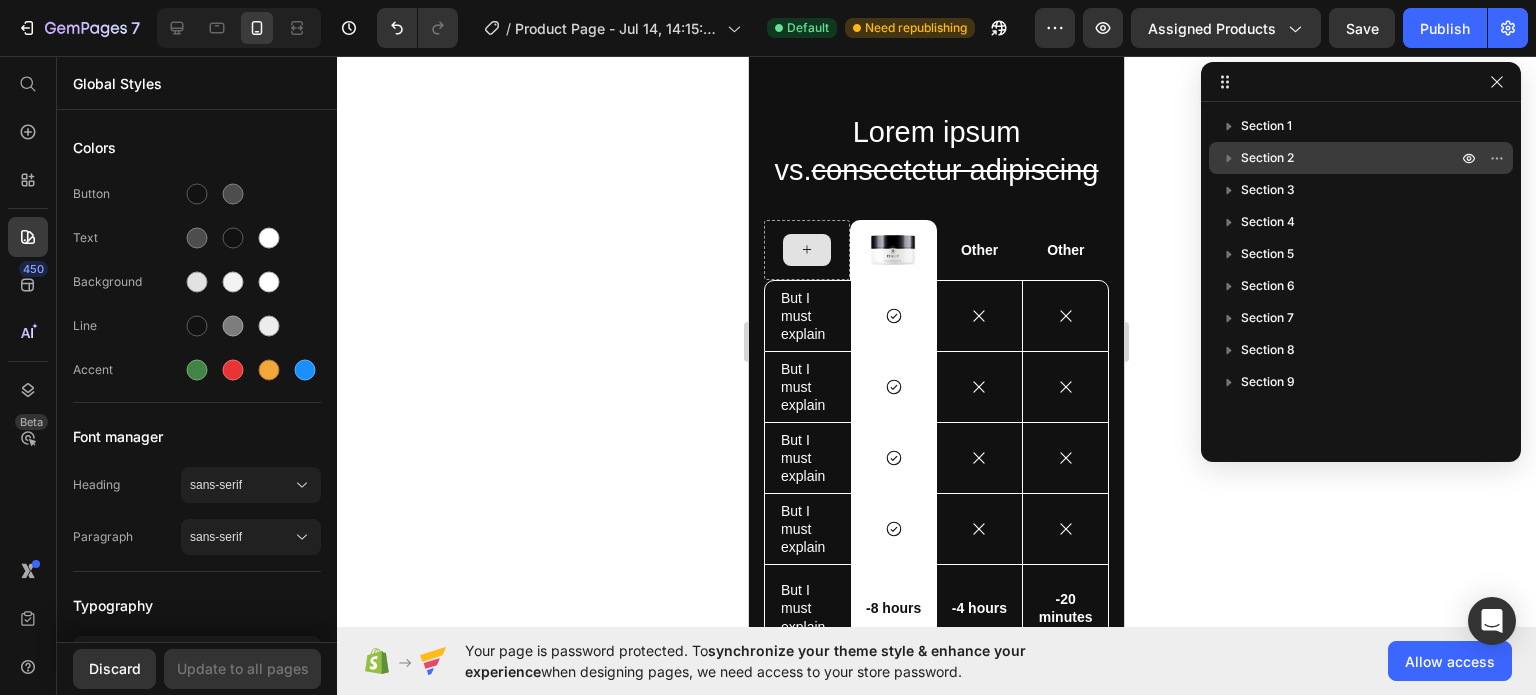 click on "Section 2" at bounding box center (1267, 158) 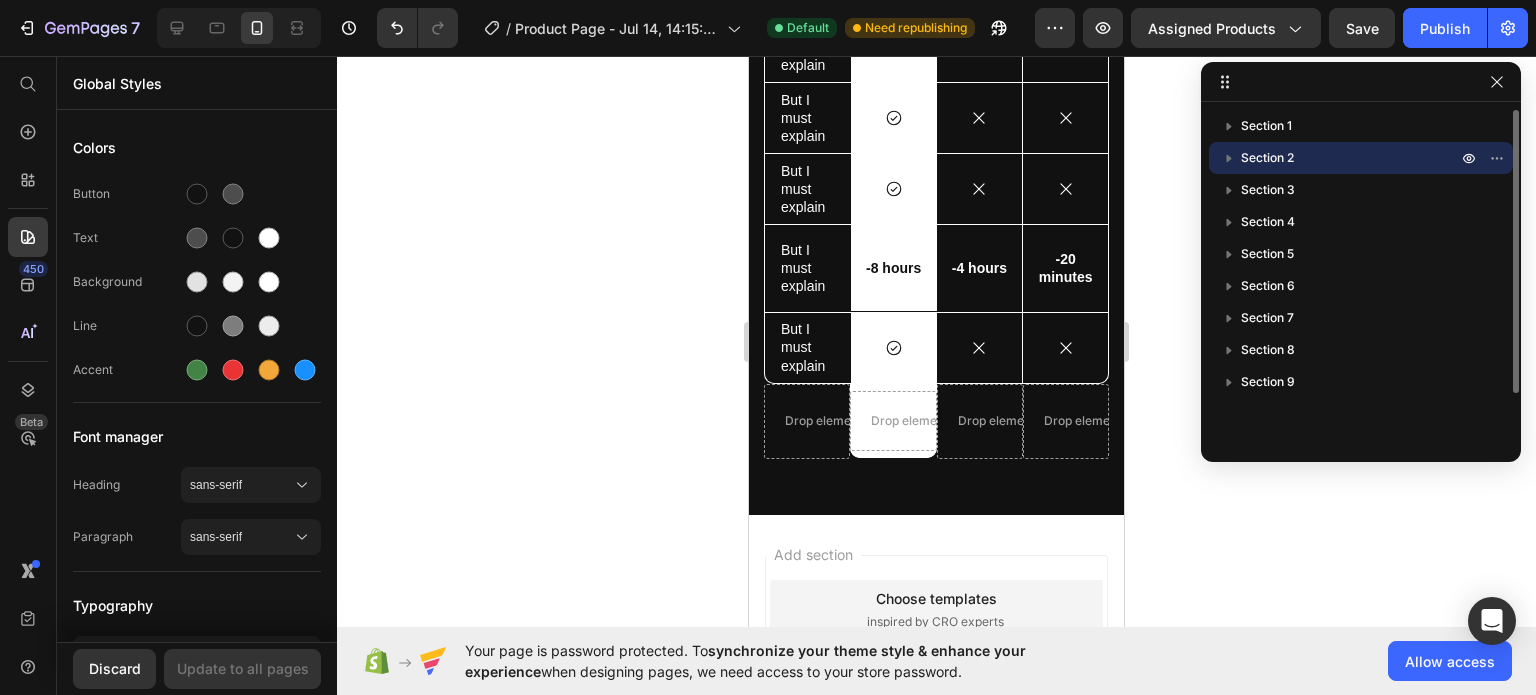 click 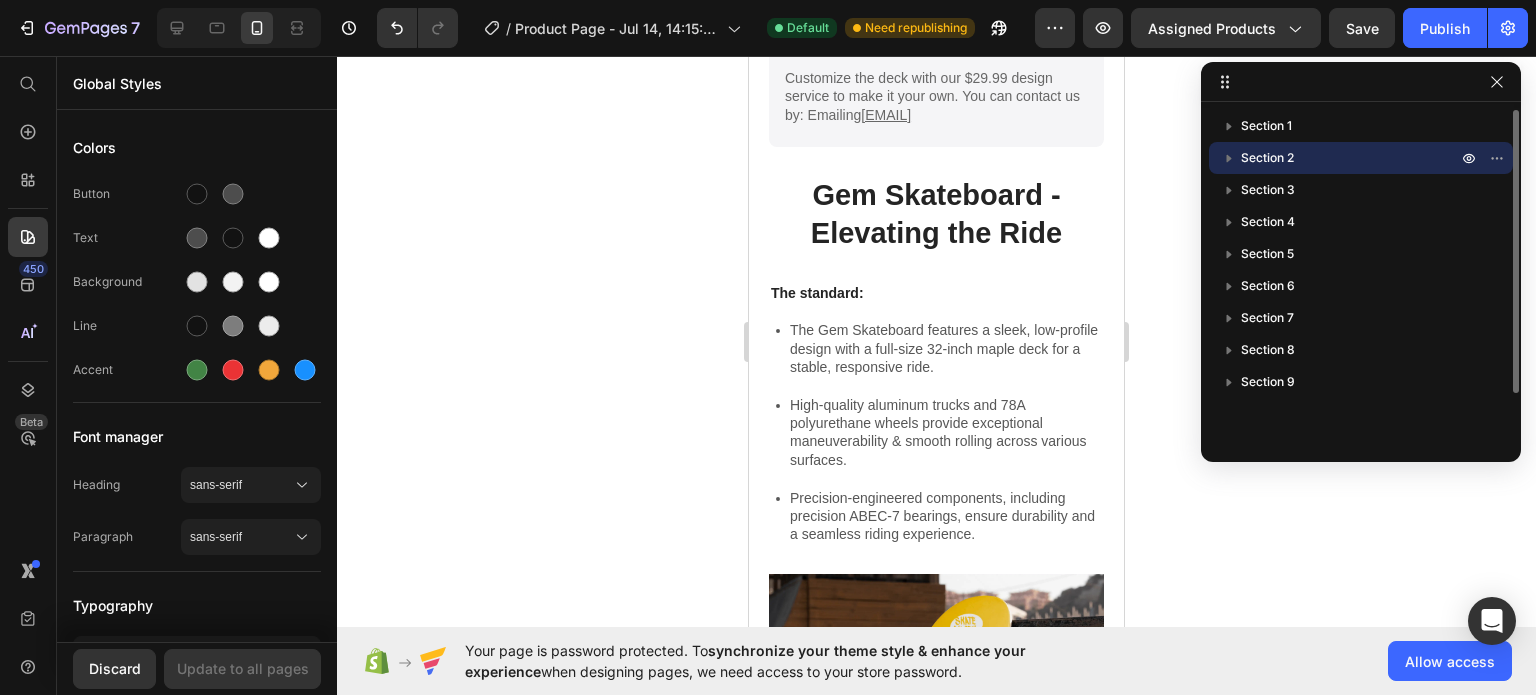 click 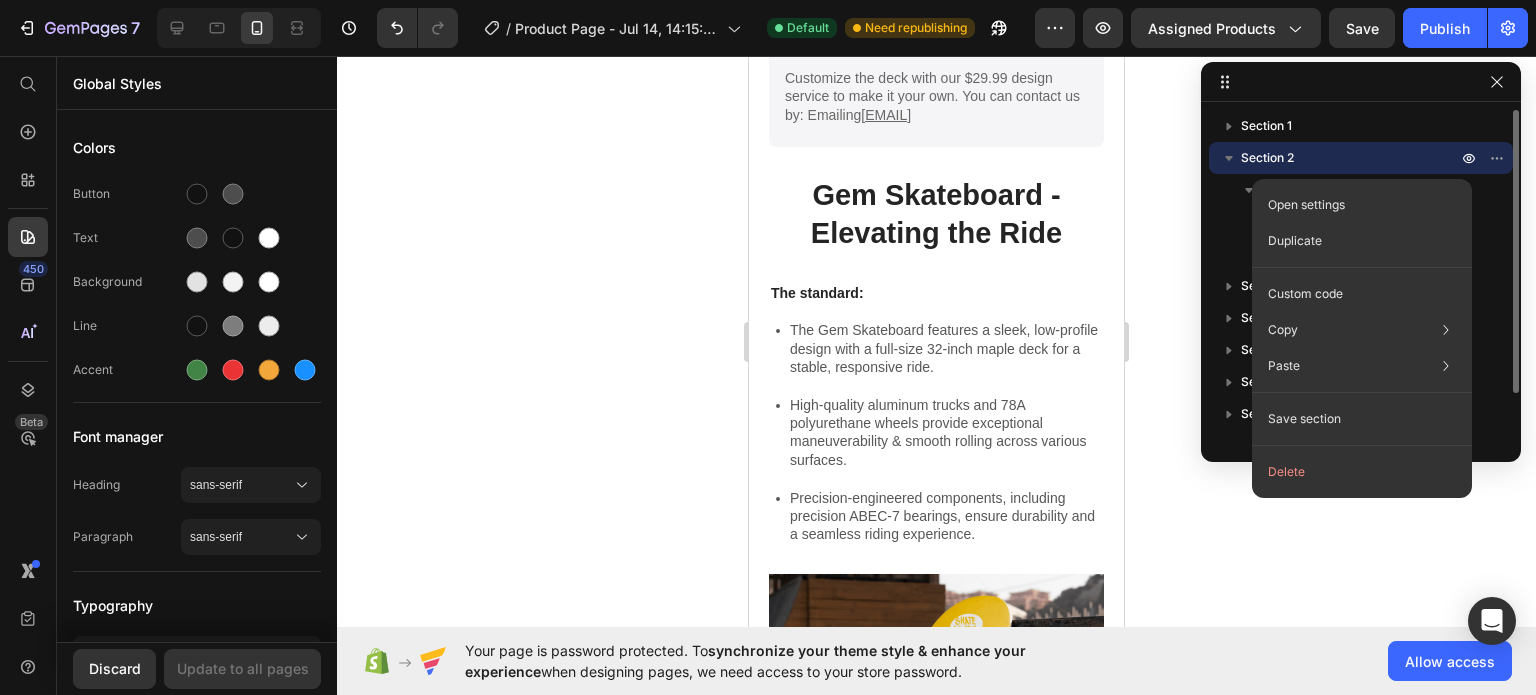 click on "Section 2" at bounding box center [1267, 158] 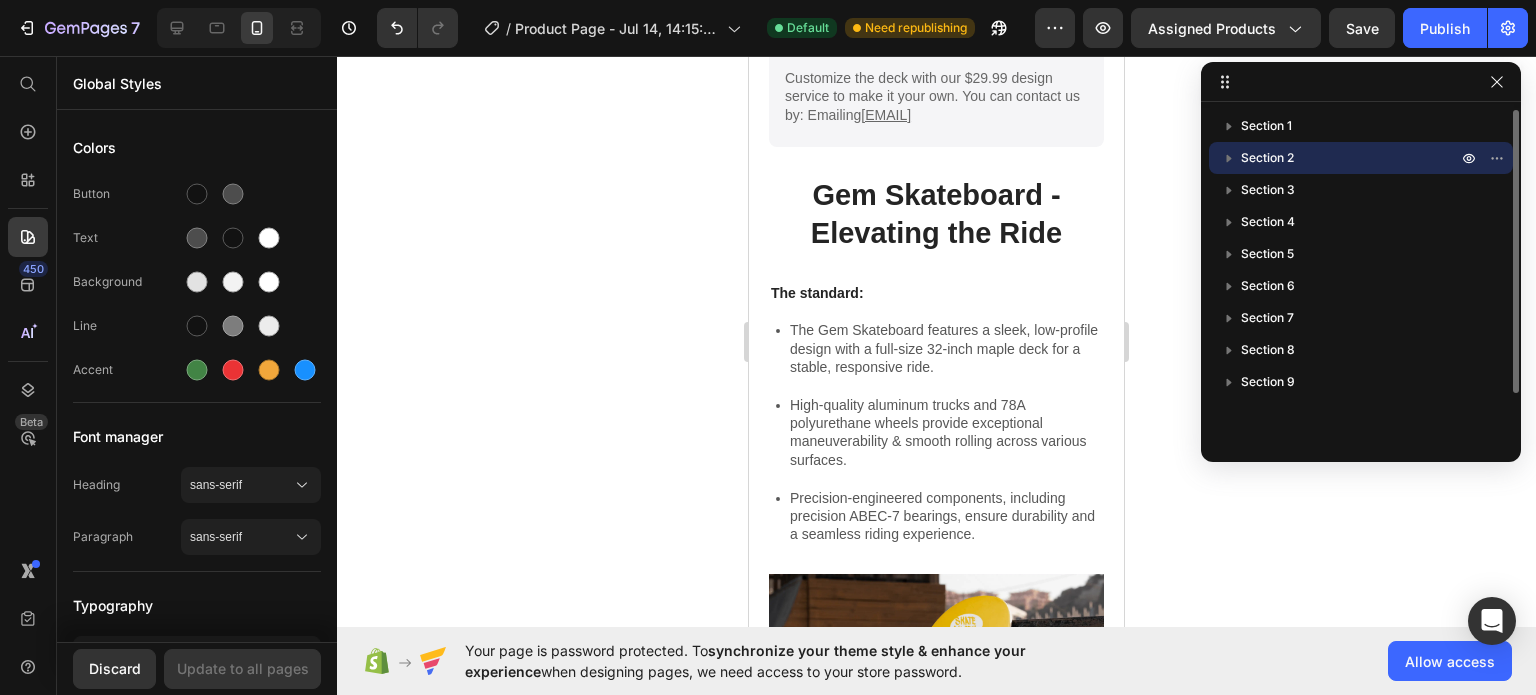 click on "Section 1 Section 2 Section 3 Section 4 Section 5 Section 6 Section 7 Section 8 Section 9" at bounding box center [1361, 275] 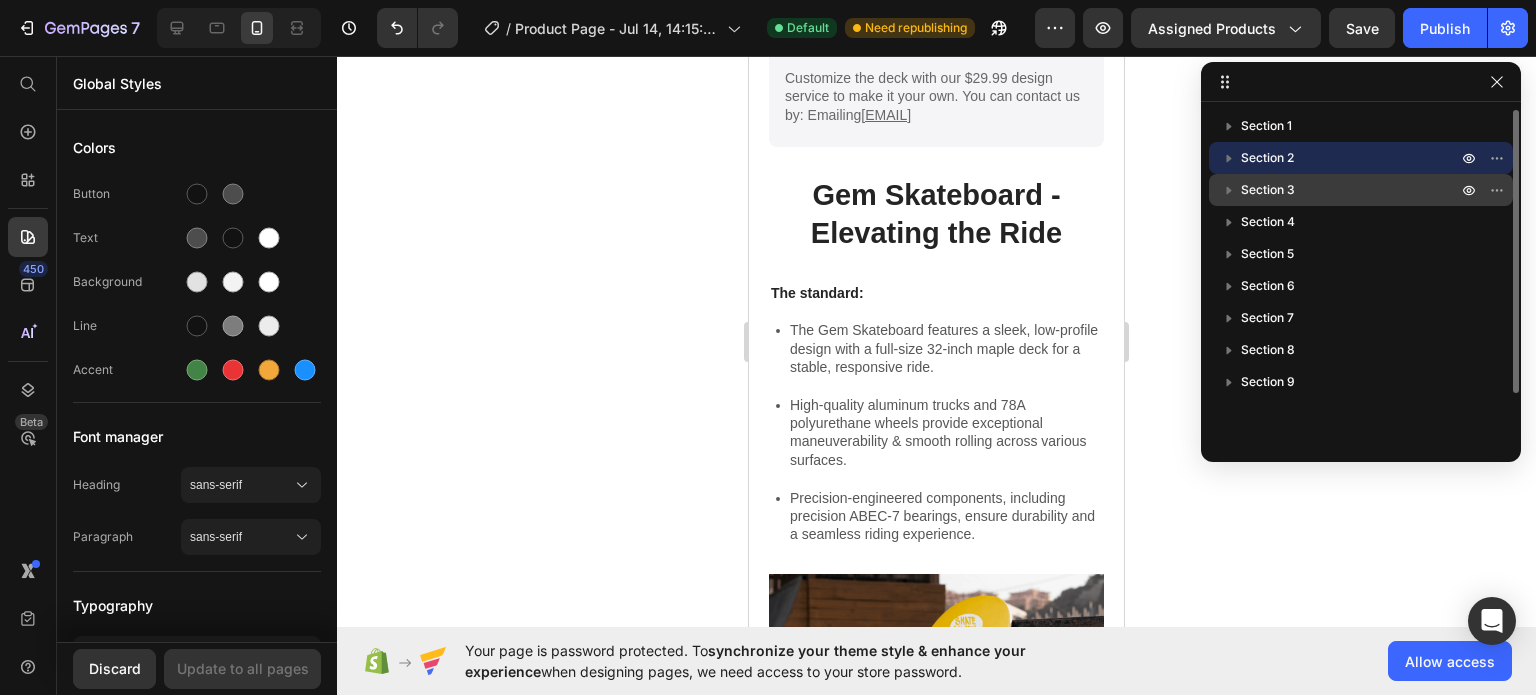 drag, startPoint x: 1260, startPoint y: 382, endPoint x: 1283, endPoint y: 179, distance: 204.2988 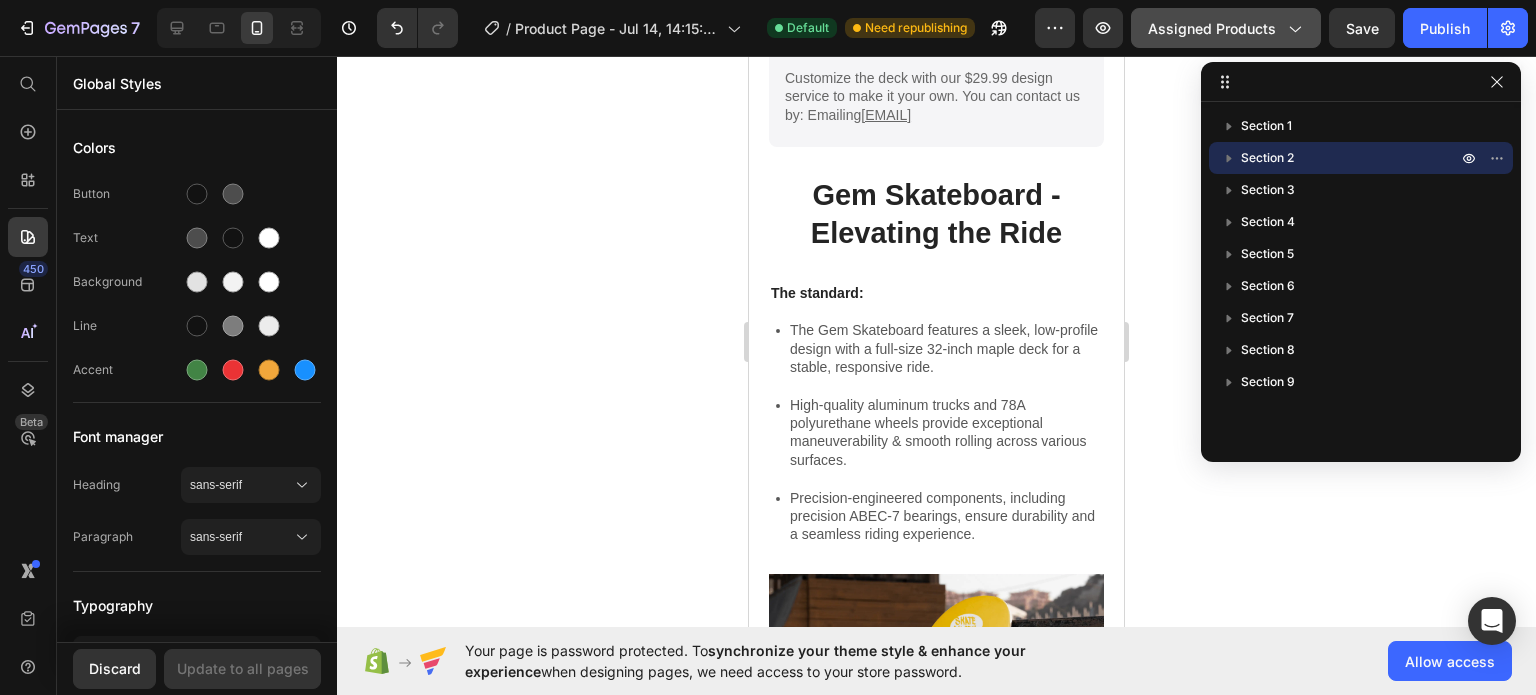click on "Assigned Products" 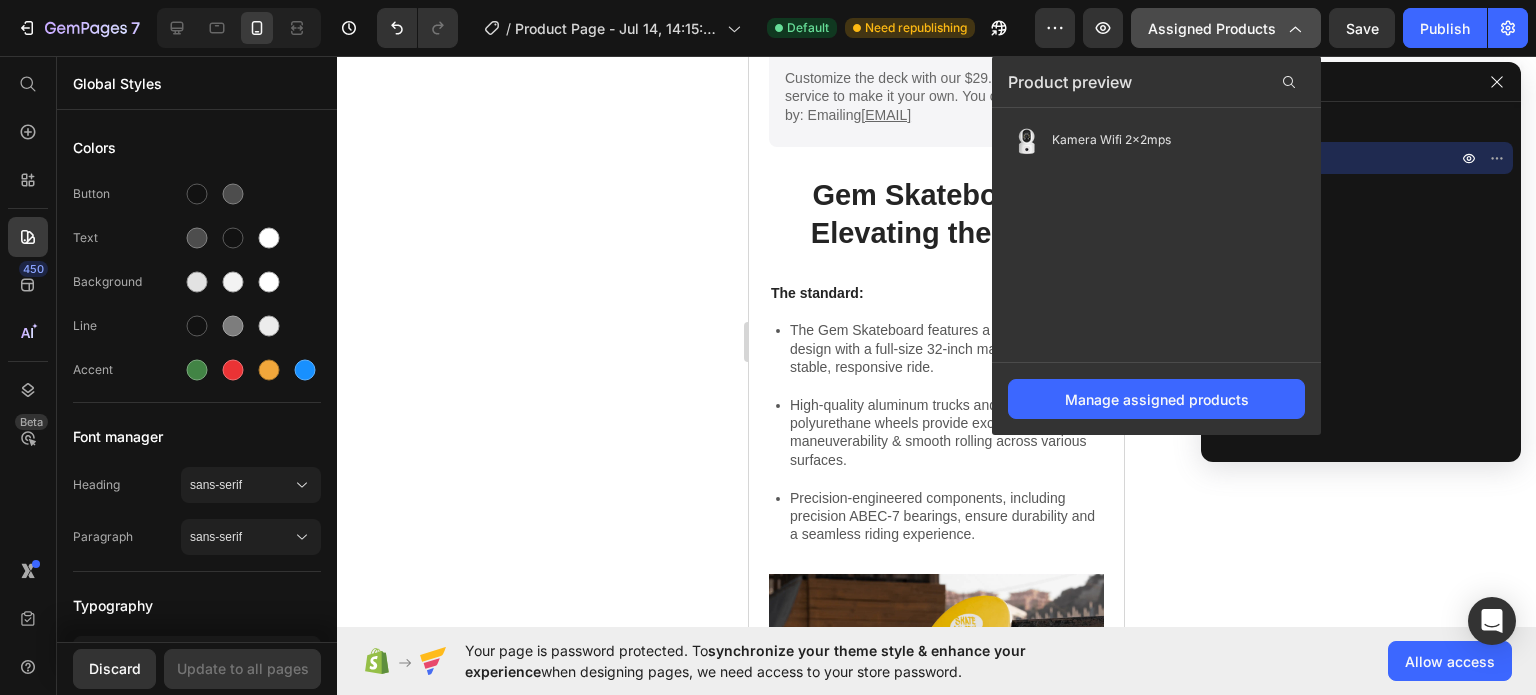 click on "Assigned Products" 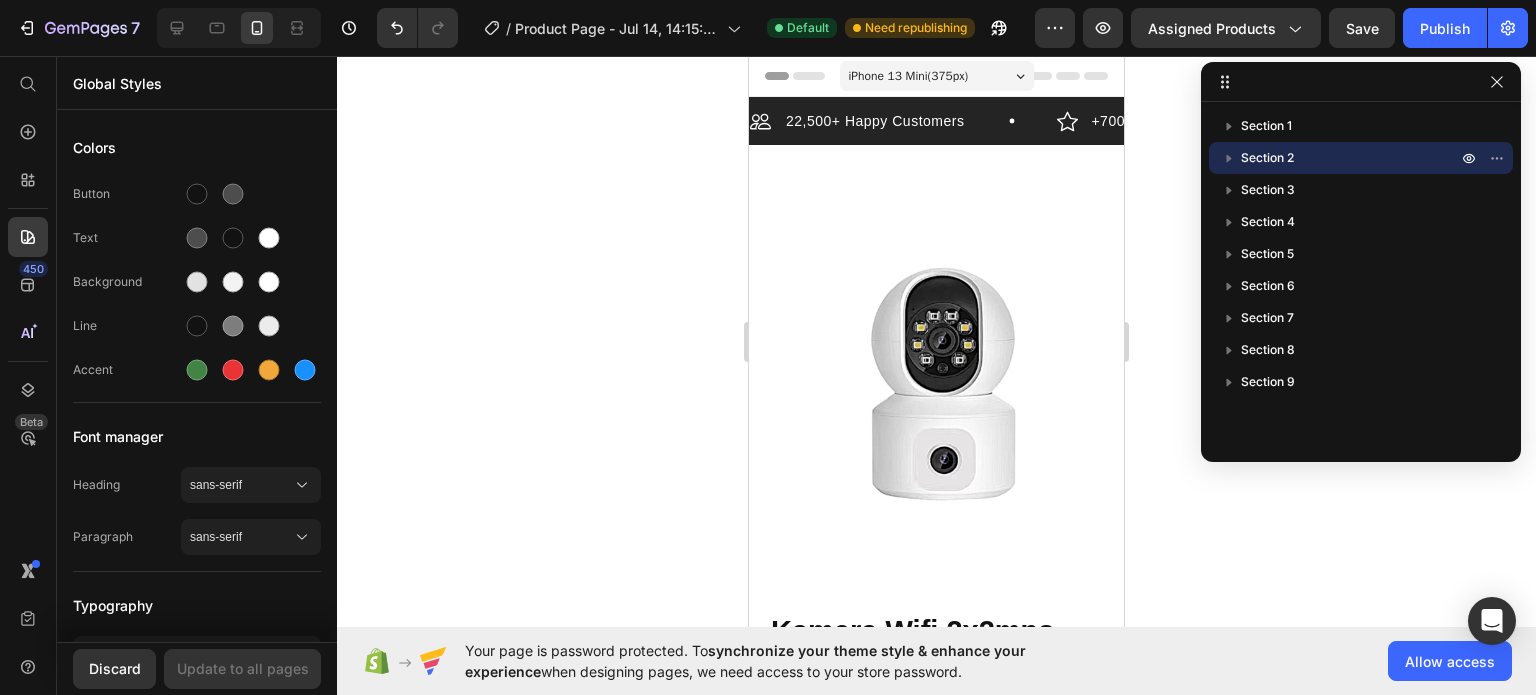 scroll, scrollTop: 52, scrollLeft: 0, axis: vertical 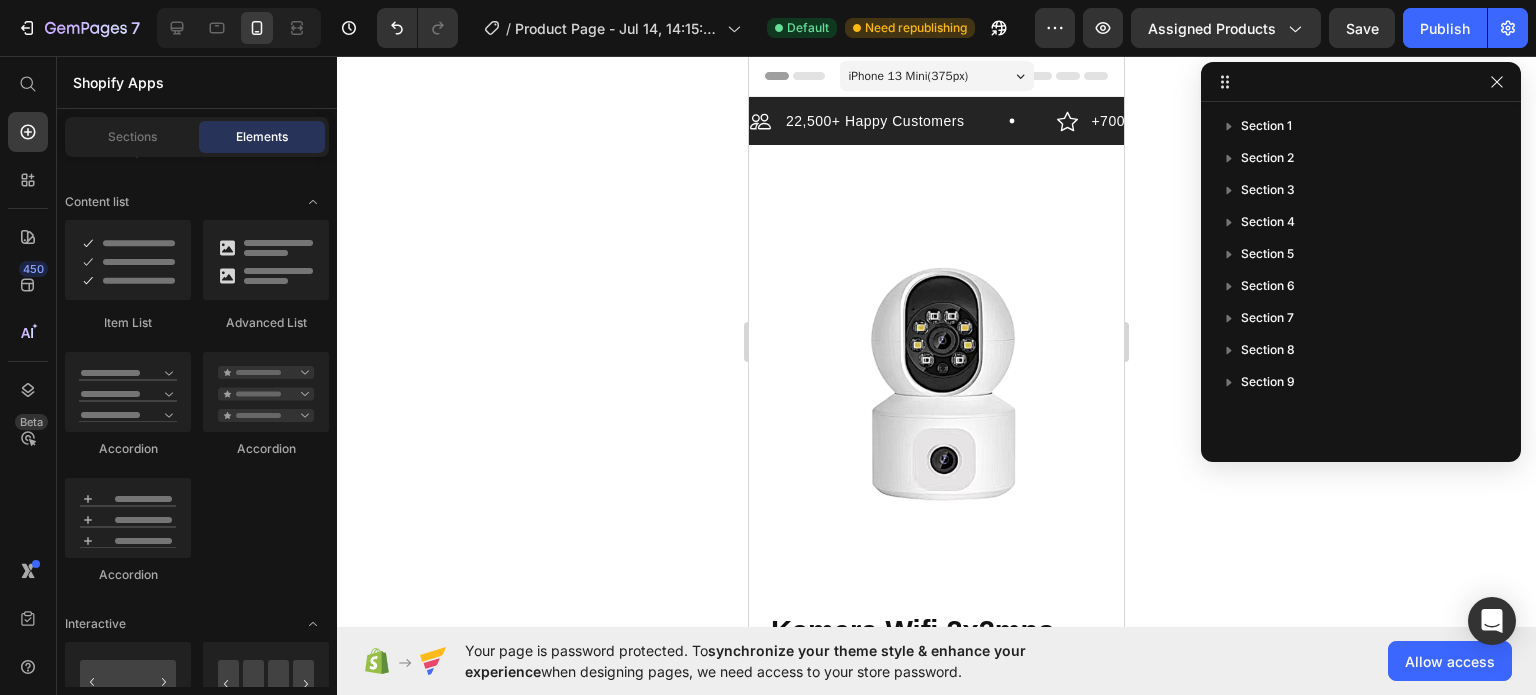 click on "iPhone 13 Mini  ( 375 px)" at bounding box center (937, 76) 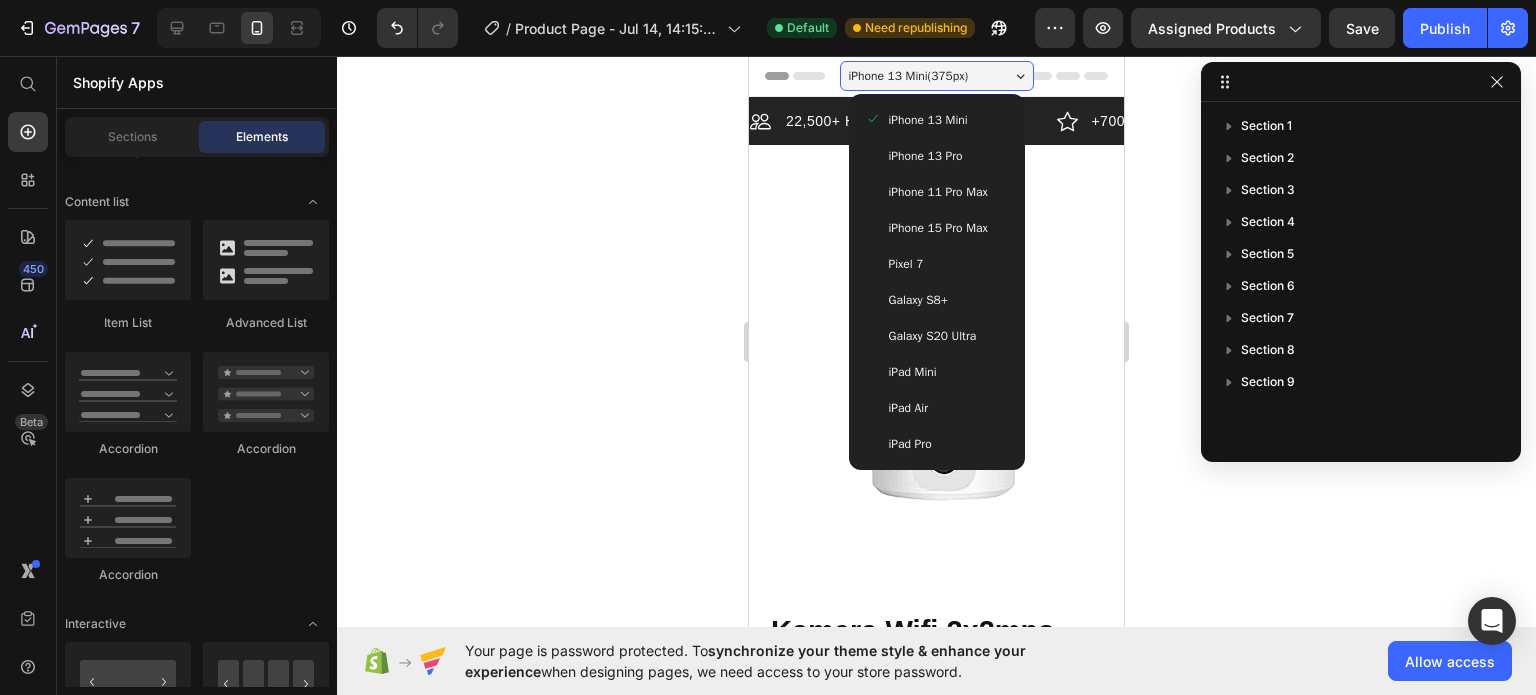 click on "Galaxy S20 Ultra" at bounding box center (933, 336) 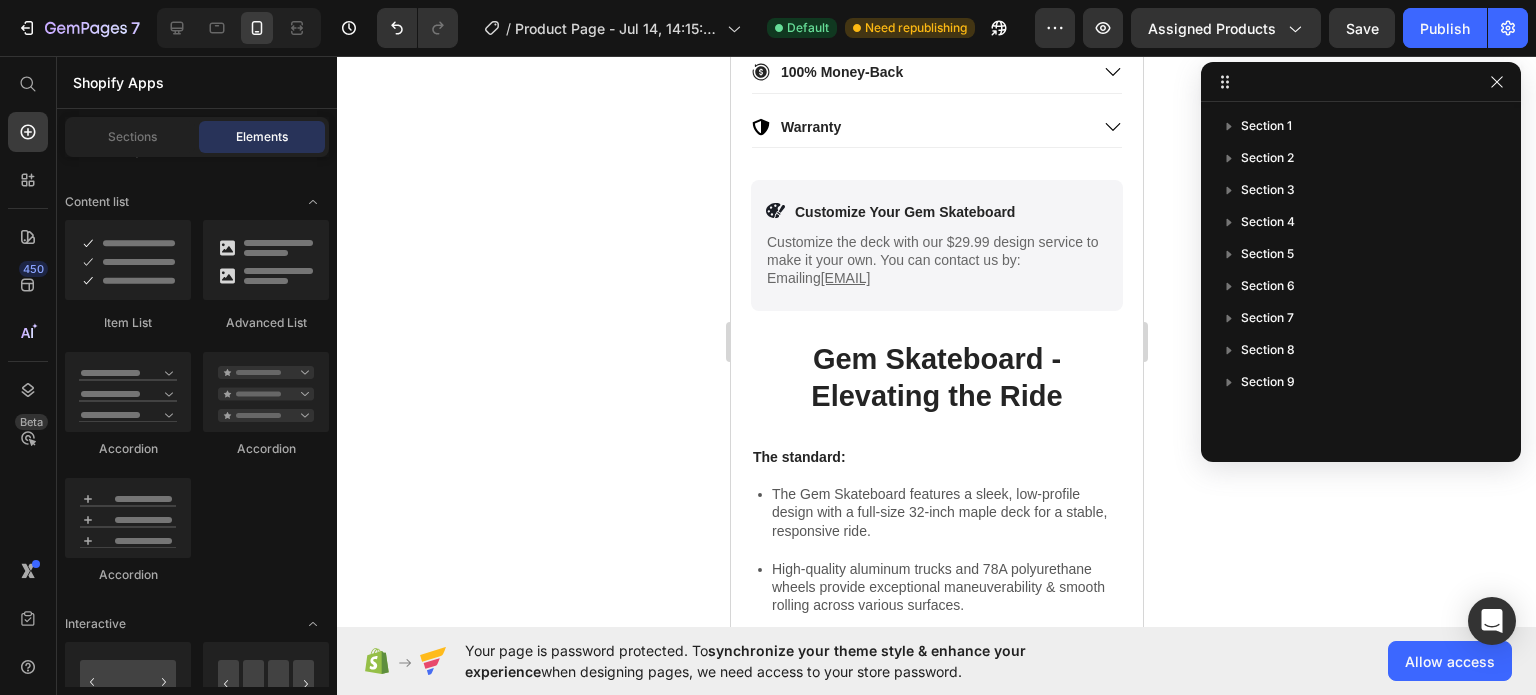 scroll, scrollTop: 500, scrollLeft: 0, axis: vertical 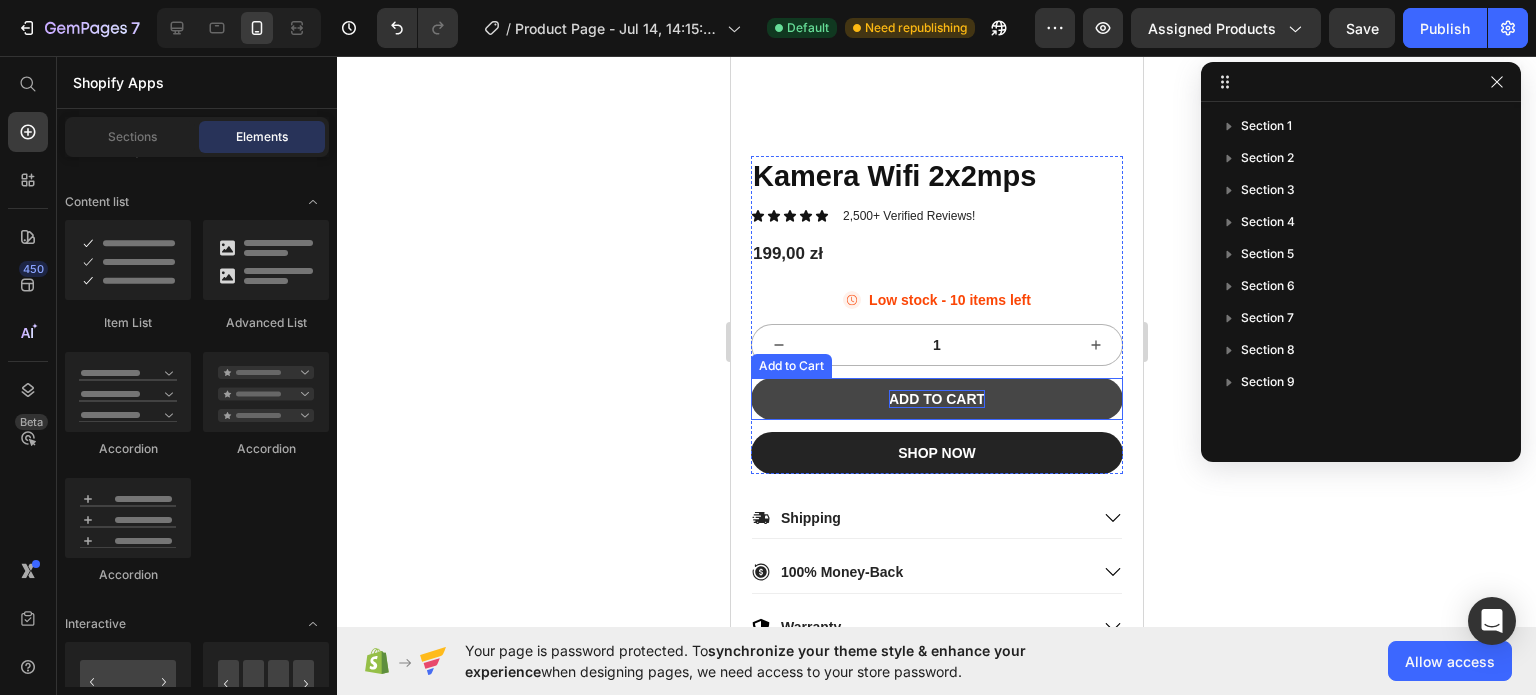 click on "ADD TO CART" at bounding box center [936, 399] 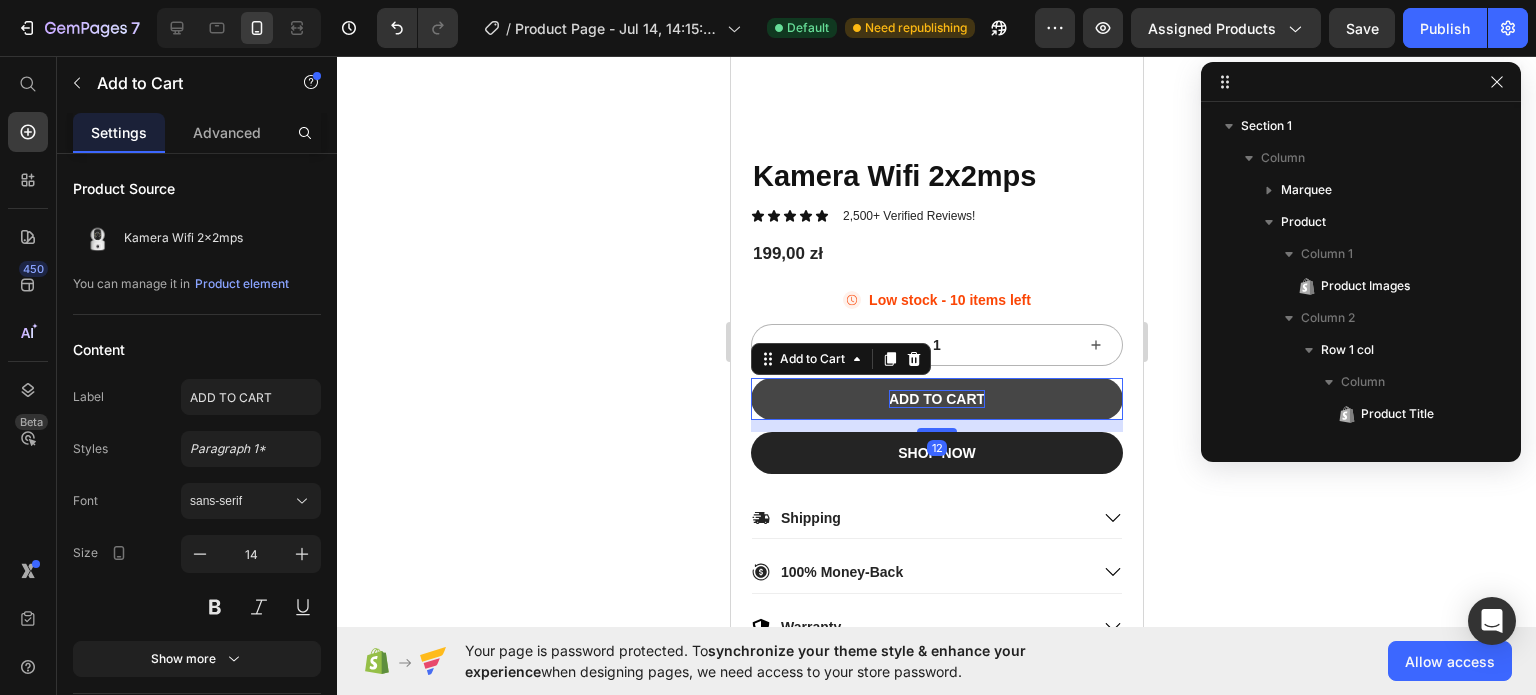 scroll, scrollTop: 314, scrollLeft: 0, axis: vertical 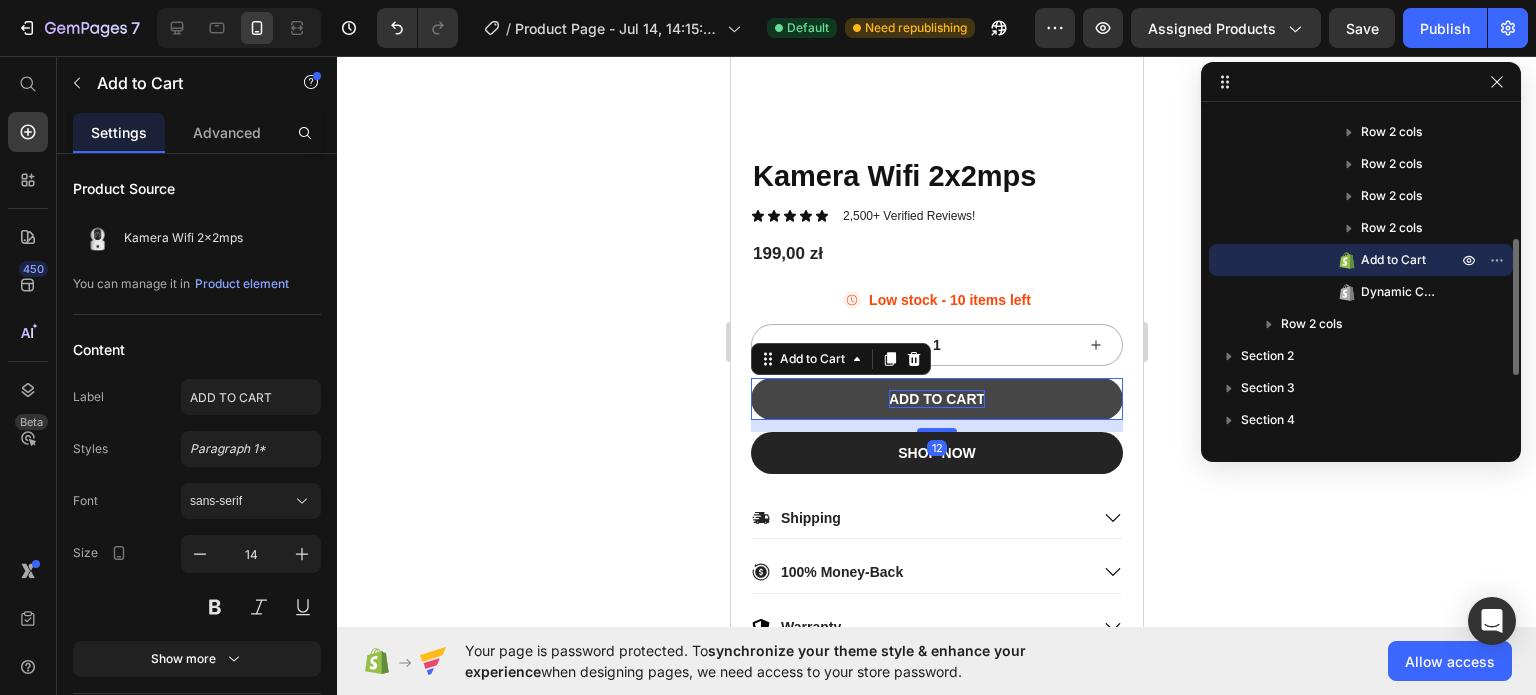 click on "ADD TO CART" at bounding box center (936, 399) 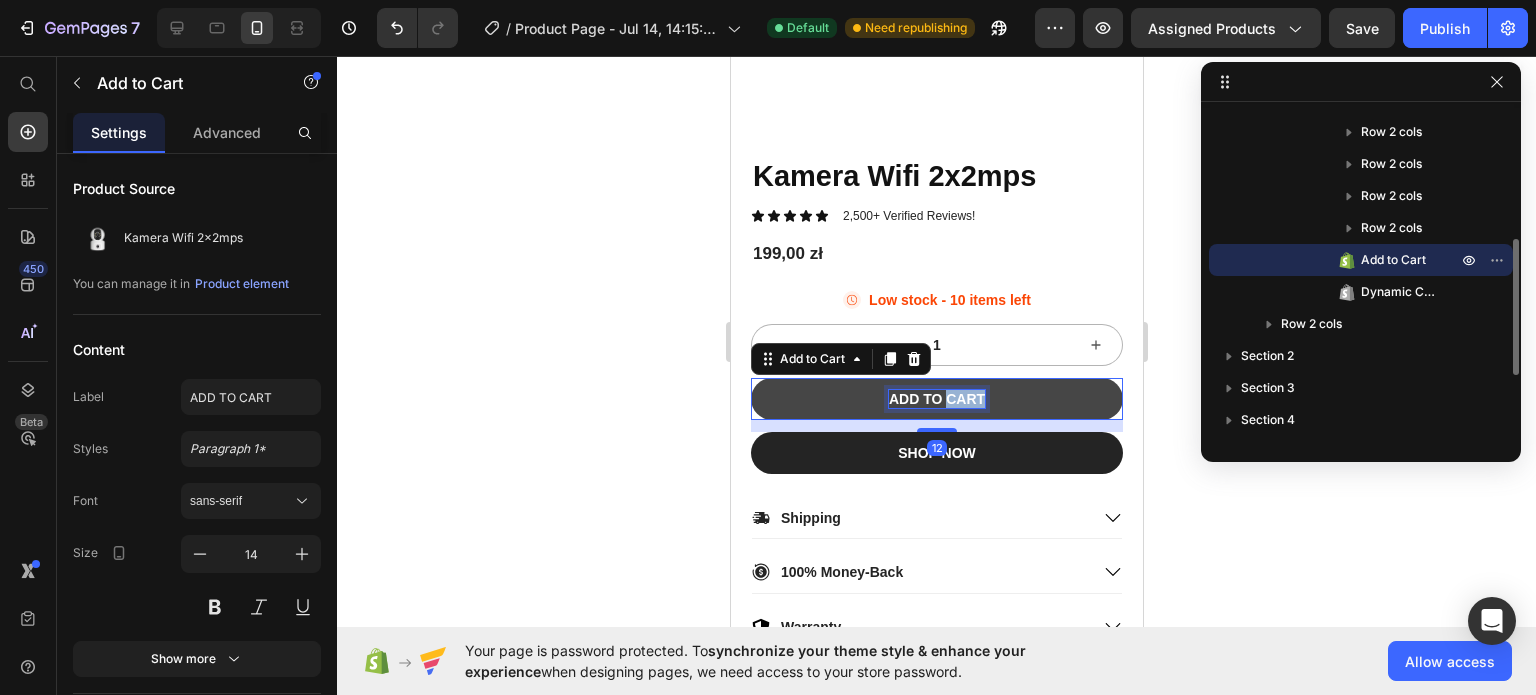 click on "ADD TO CART" at bounding box center [936, 399] 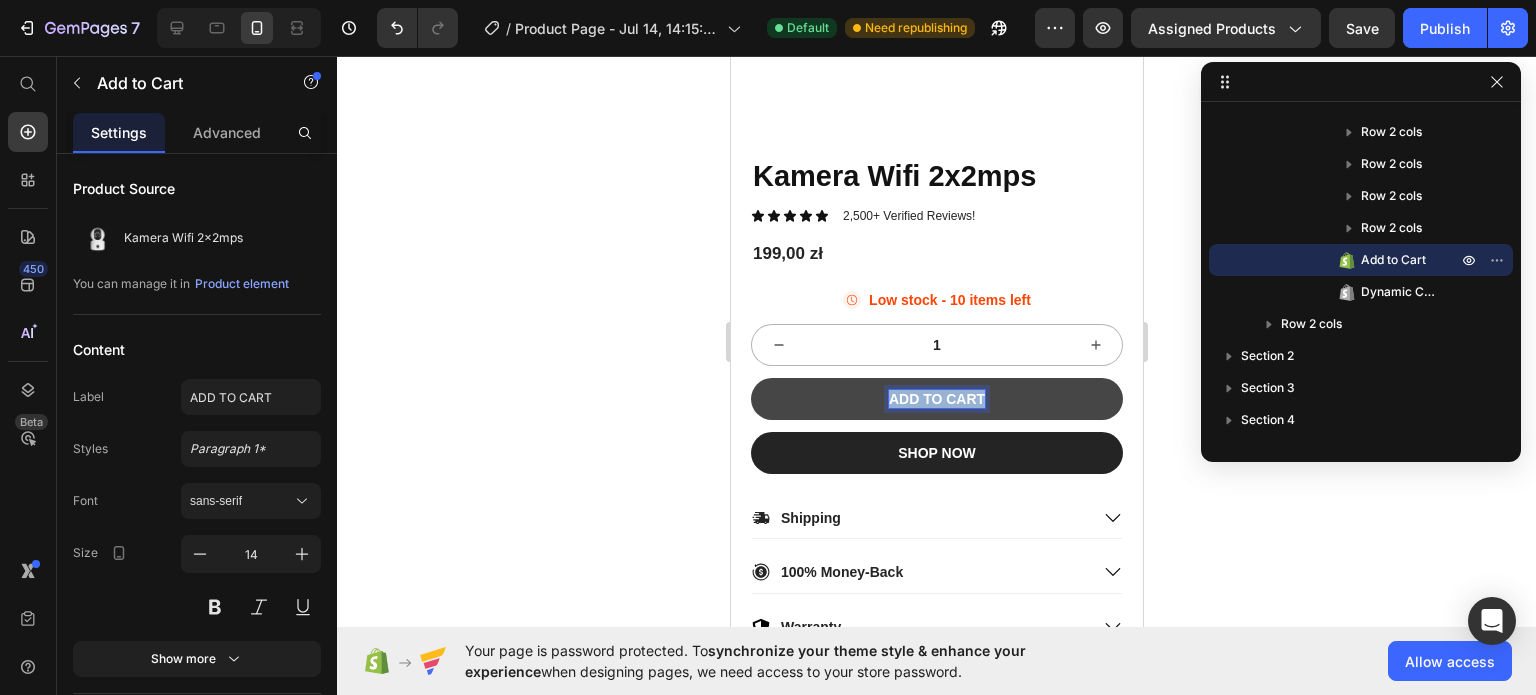 click on "ADD TO CART" at bounding box center (936, 399) 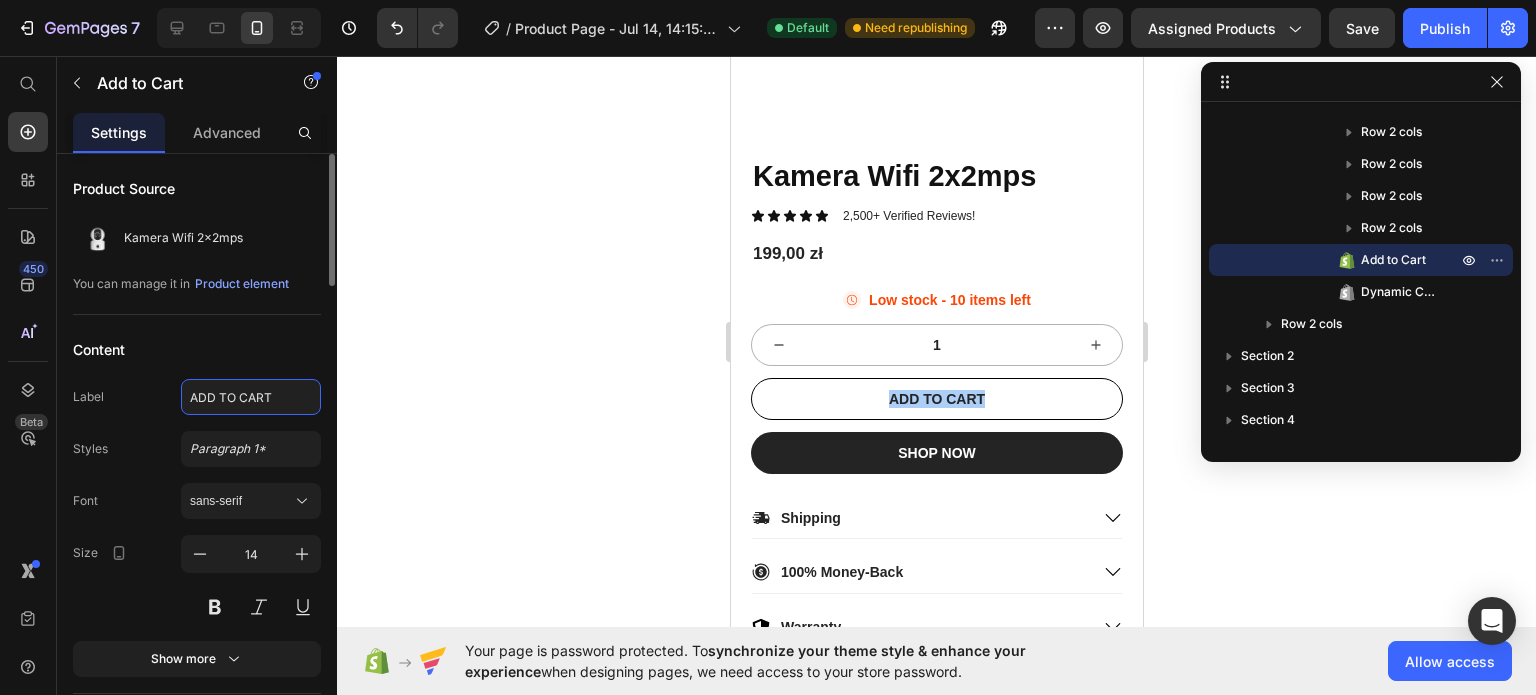 click on "ADD TO CART" 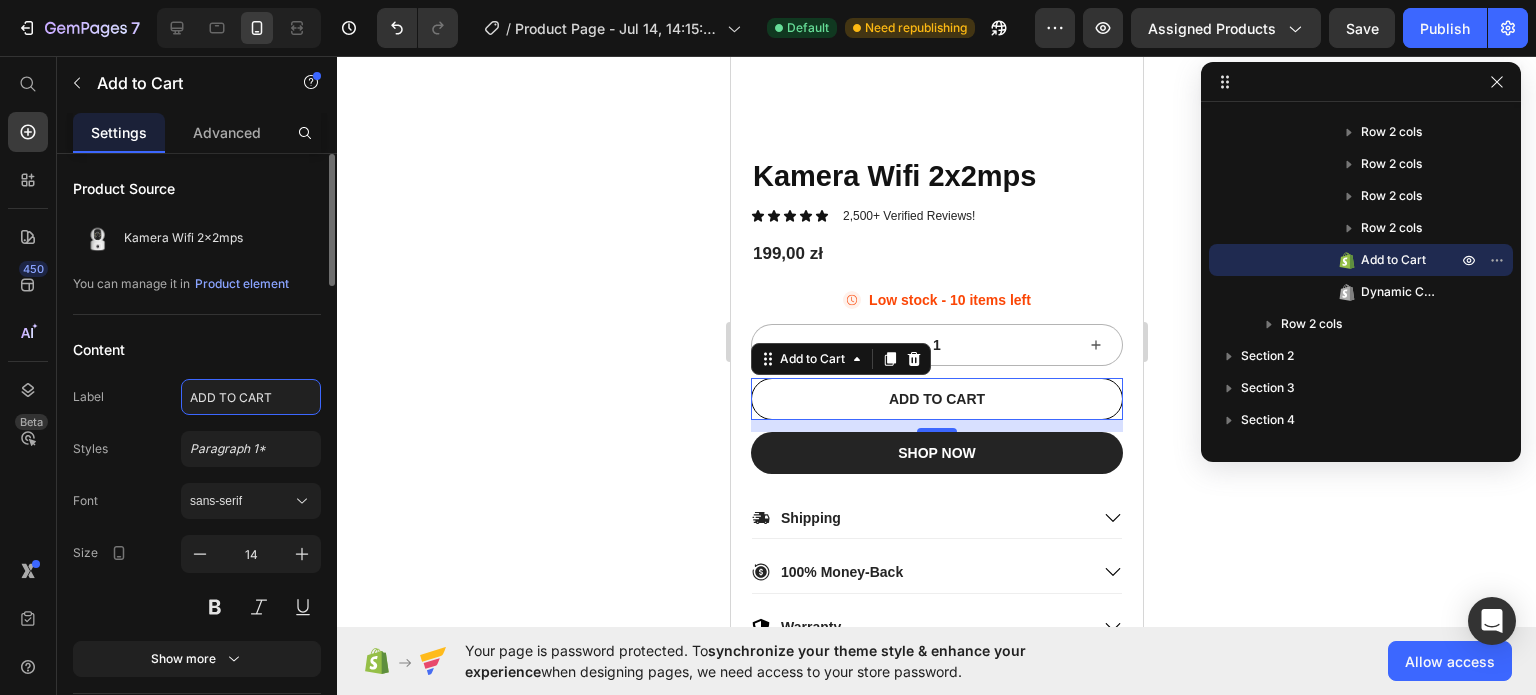 click on "ADD TO CART" 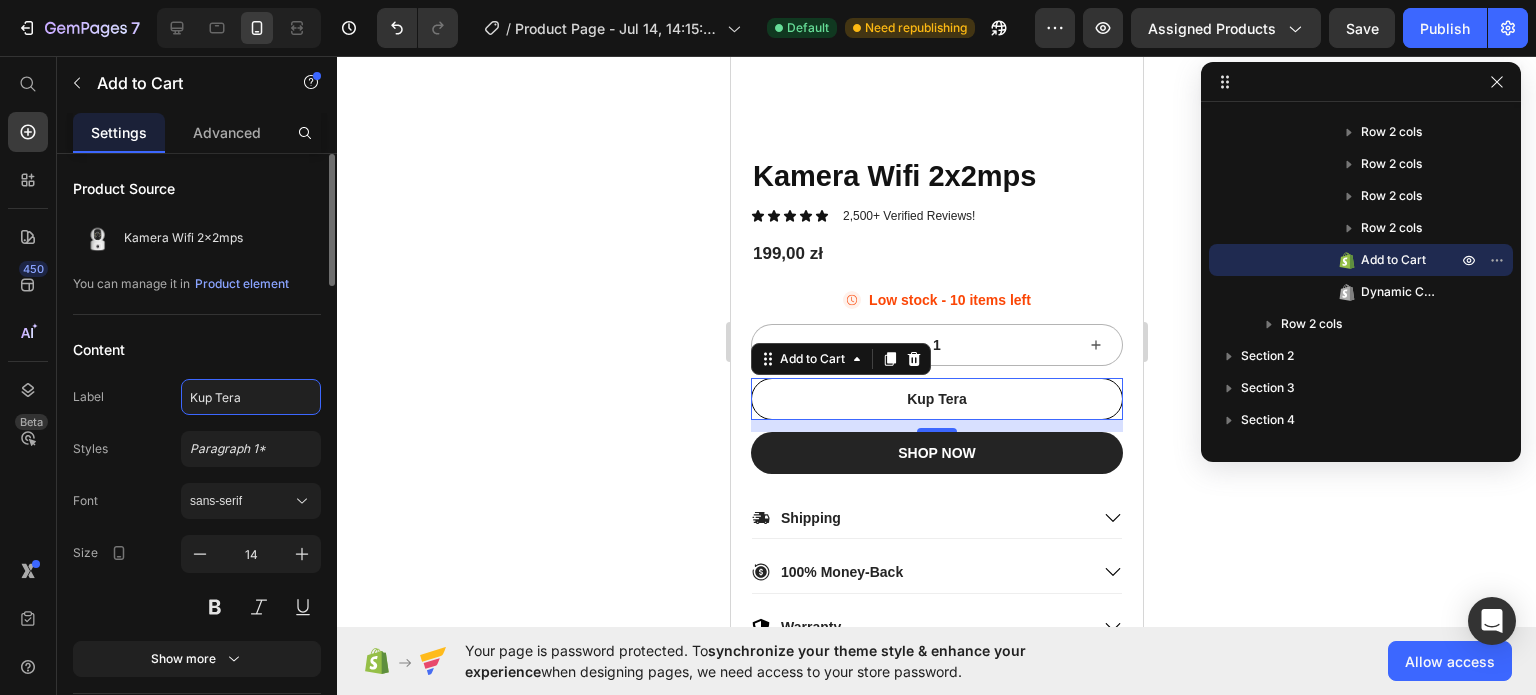 type on "Kup Teraz" 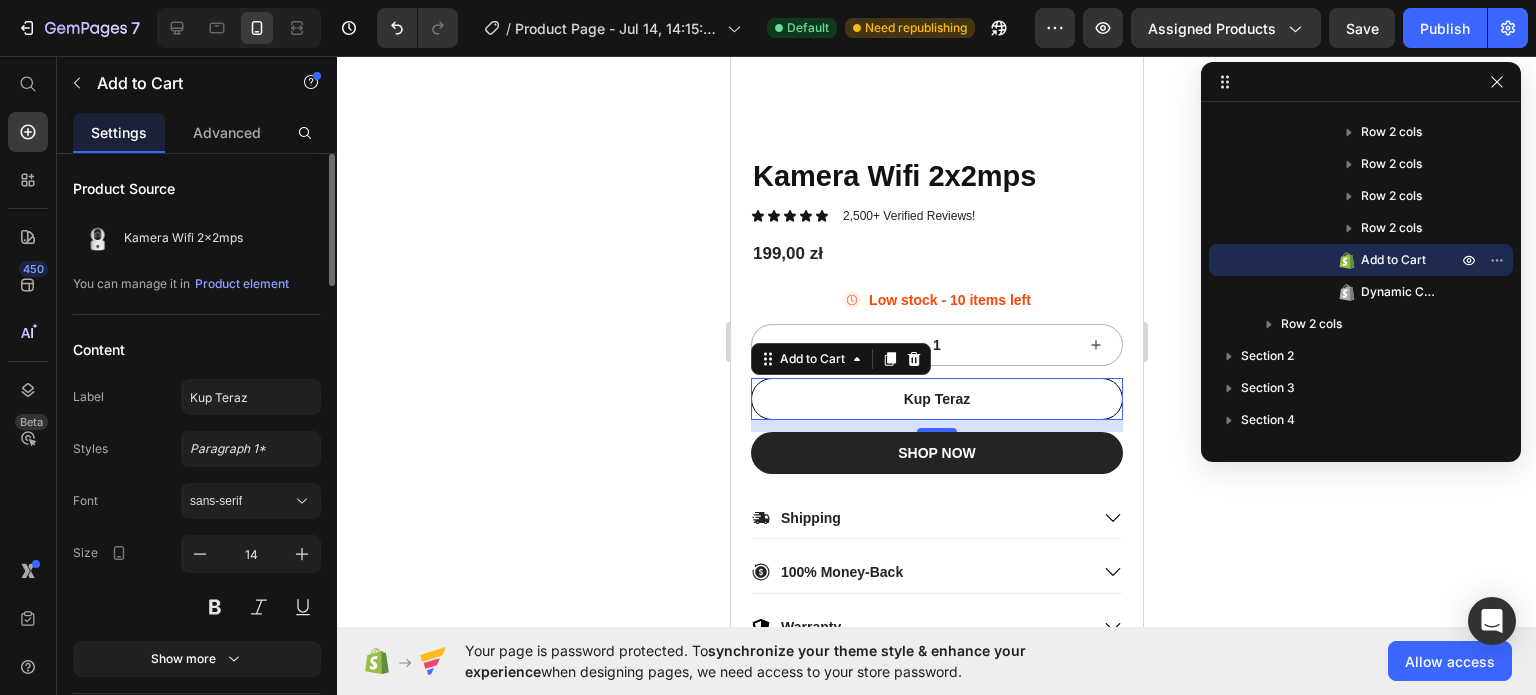 click on "Content" at bounding box center [197, 349] 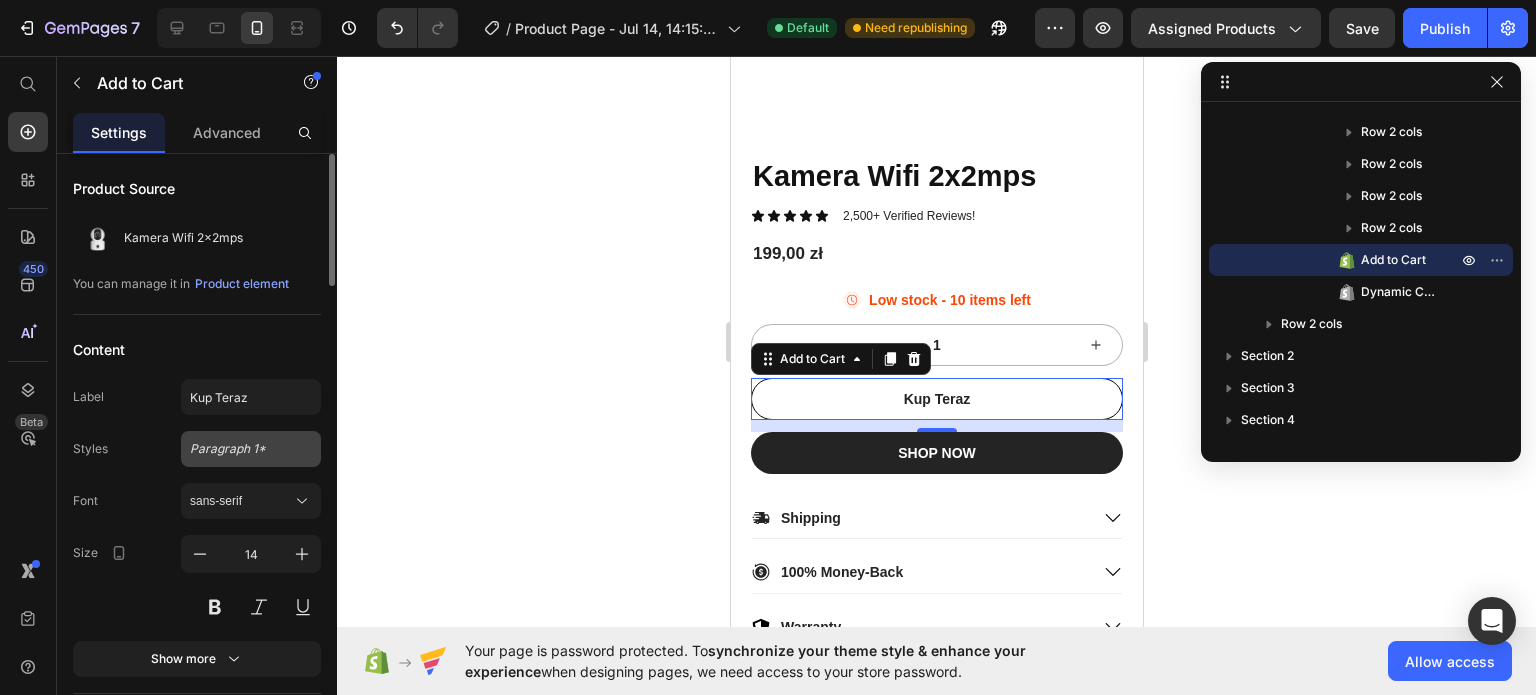 click on "Paragraph 1*" 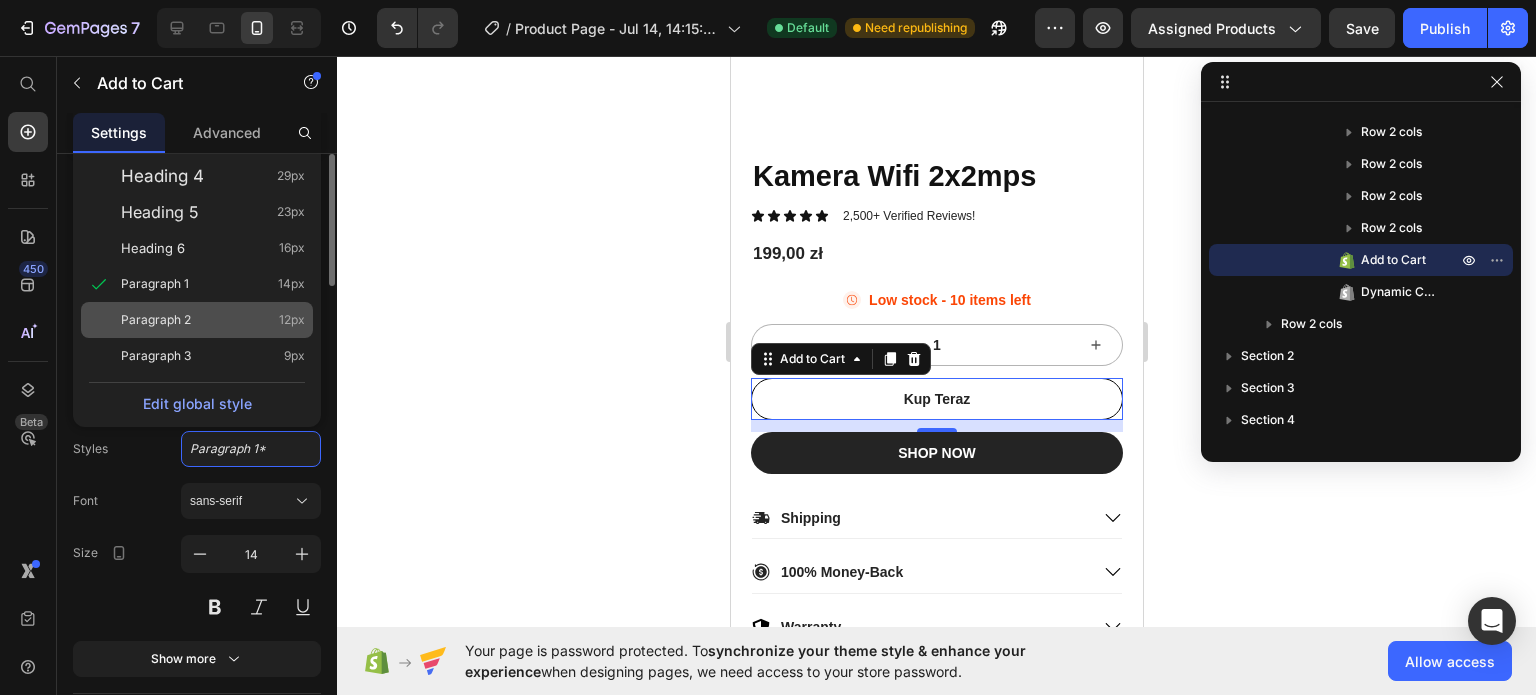 scroll, scrollTop: 1, scrollLeft: 0, axis: vertical 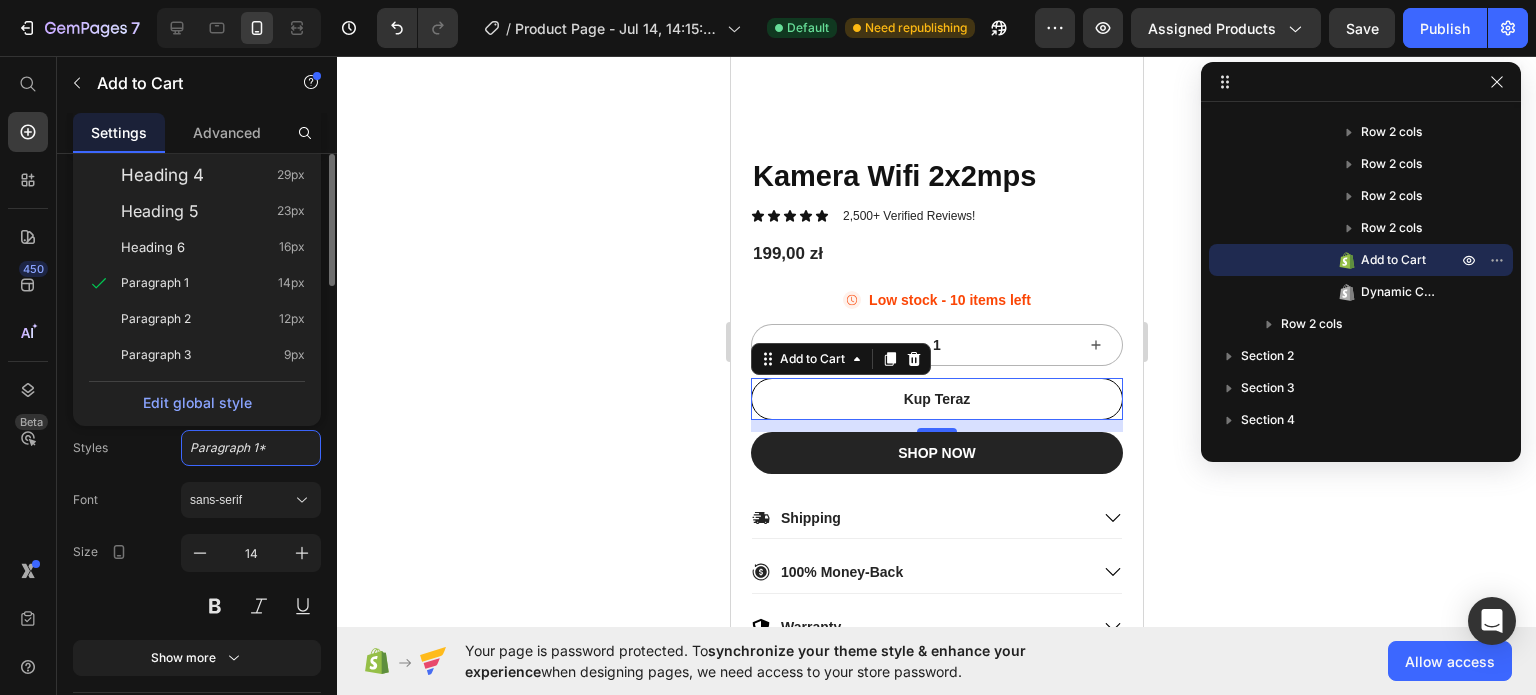 click on "Styles Paragraph 1* Heading 1 46px Heading 2 41px Heading 3 36px Heading 4 29px Heading 5 23px Heading 6 16px Paragraph 1 14px Paragraph 2 12px Paragraph 3 9px  Edit global style" at bounding box center [197, 448] 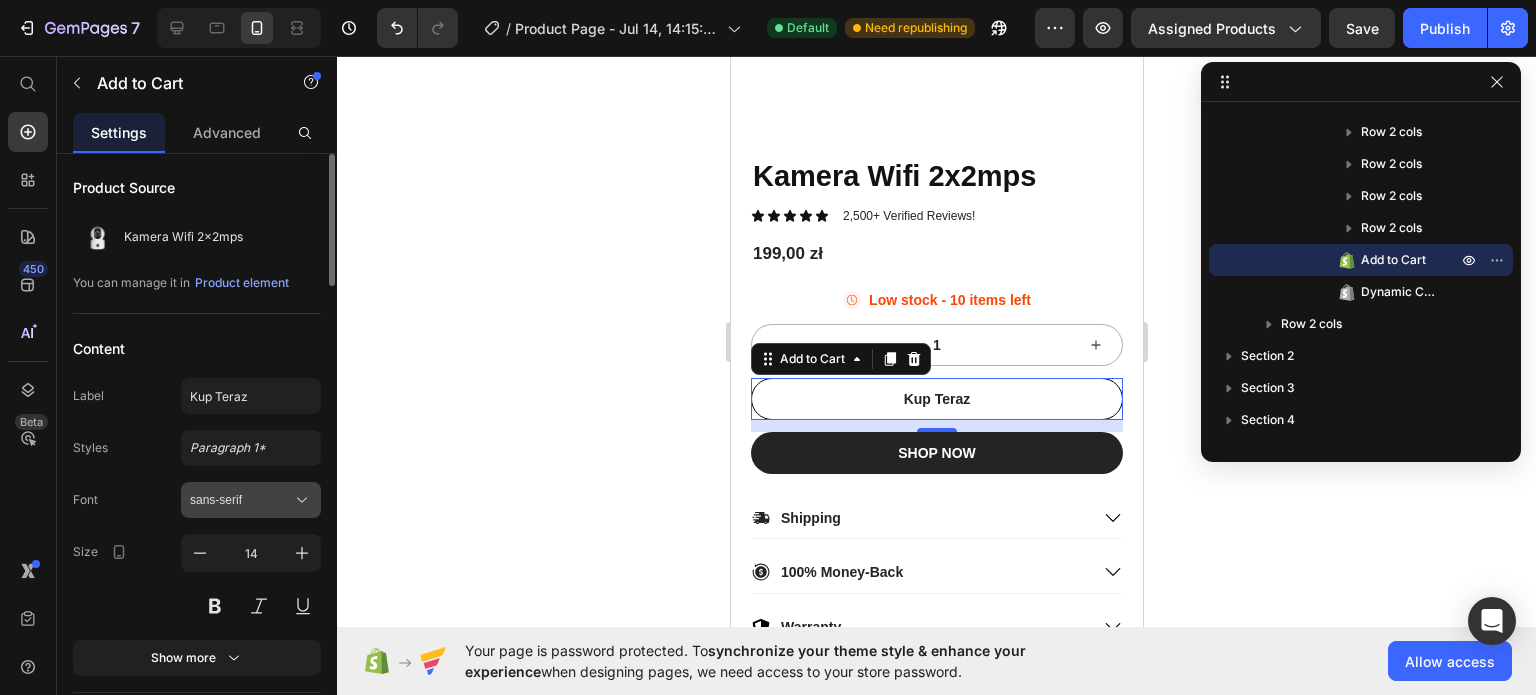 click on "sans-serif" at bounding box center [241, 500] 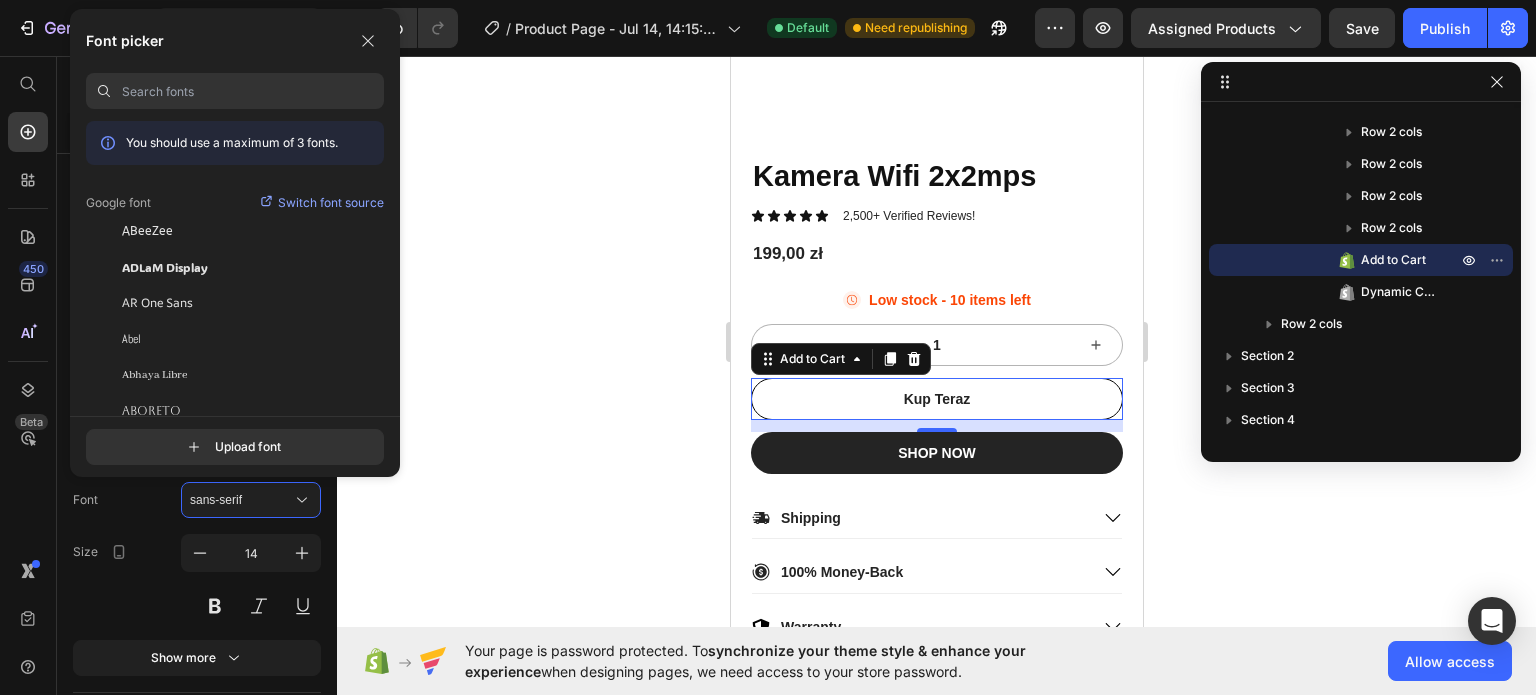 scroll, scrollTop: 258, scrollLeft: 0, axis: vertical 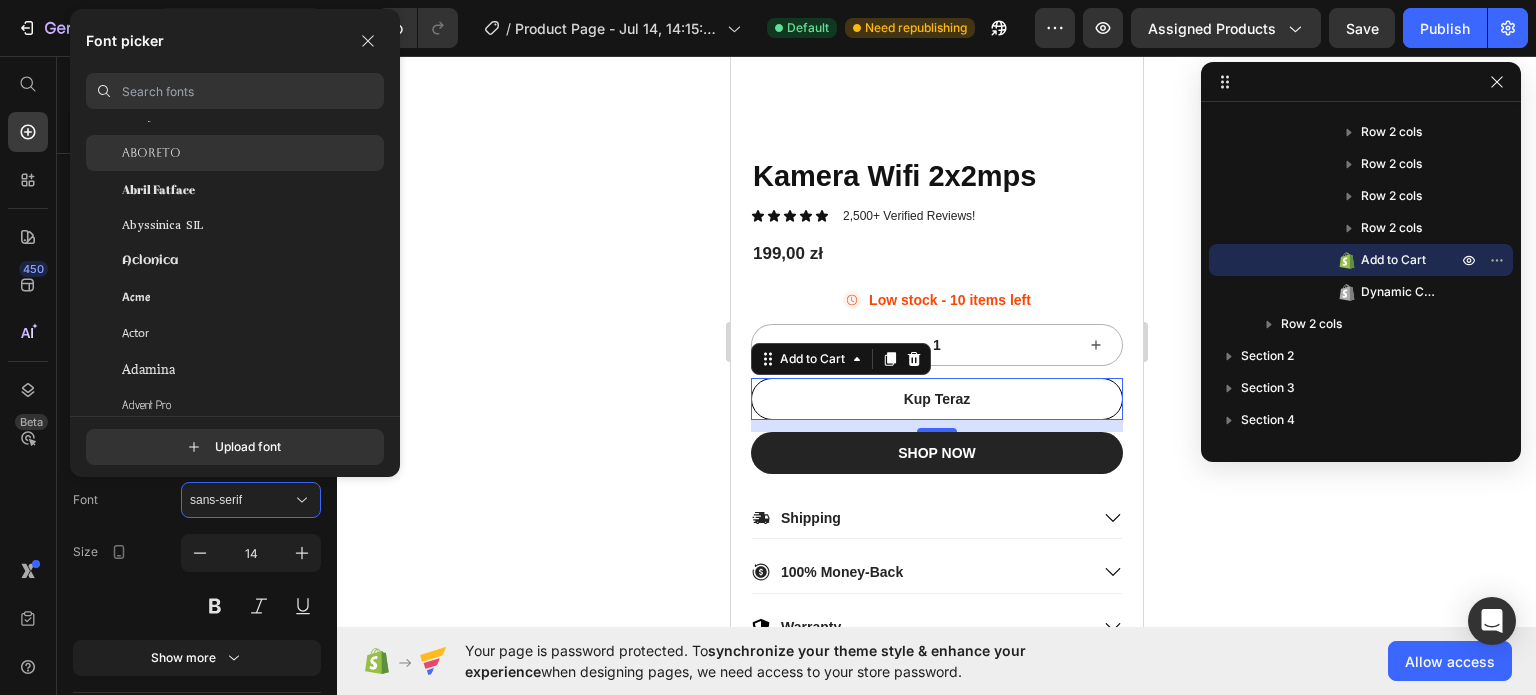 click on "Aboreto" 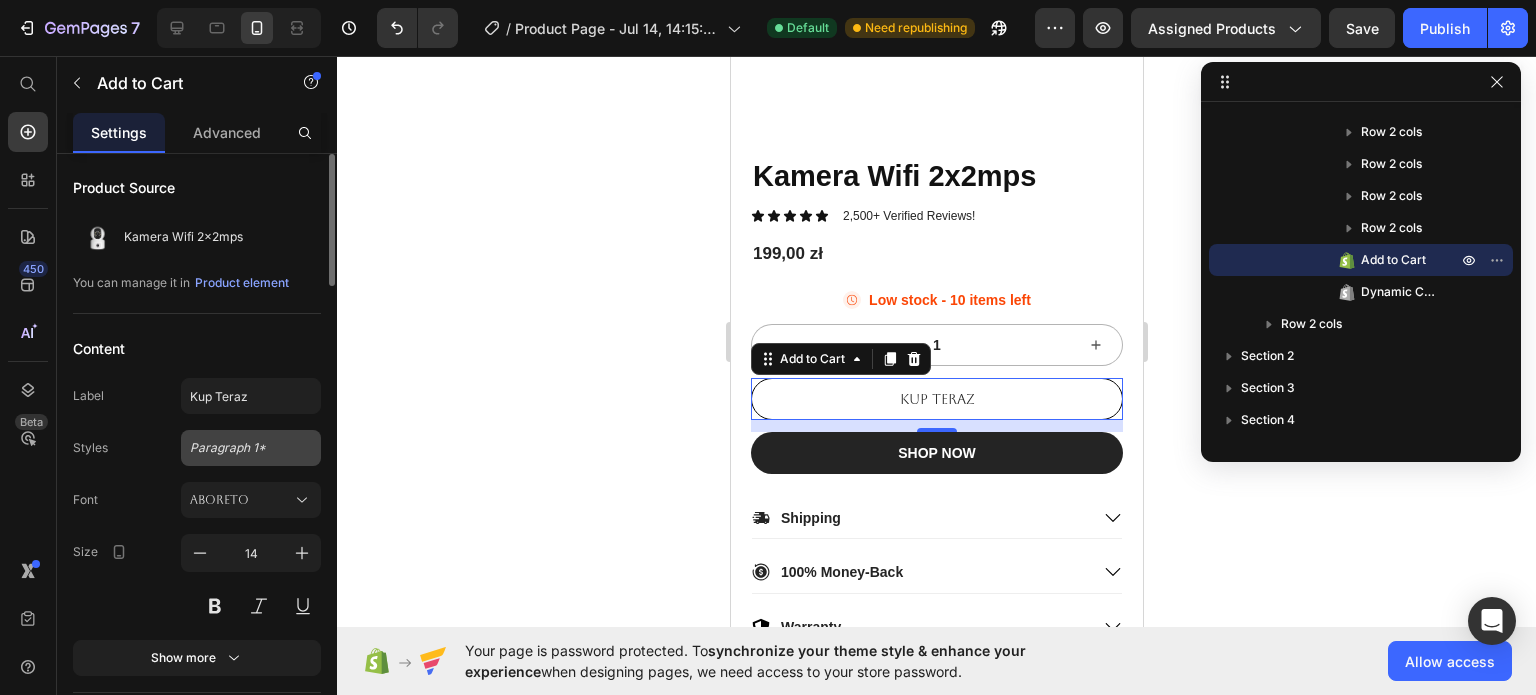 click on "Paragraph 1*" 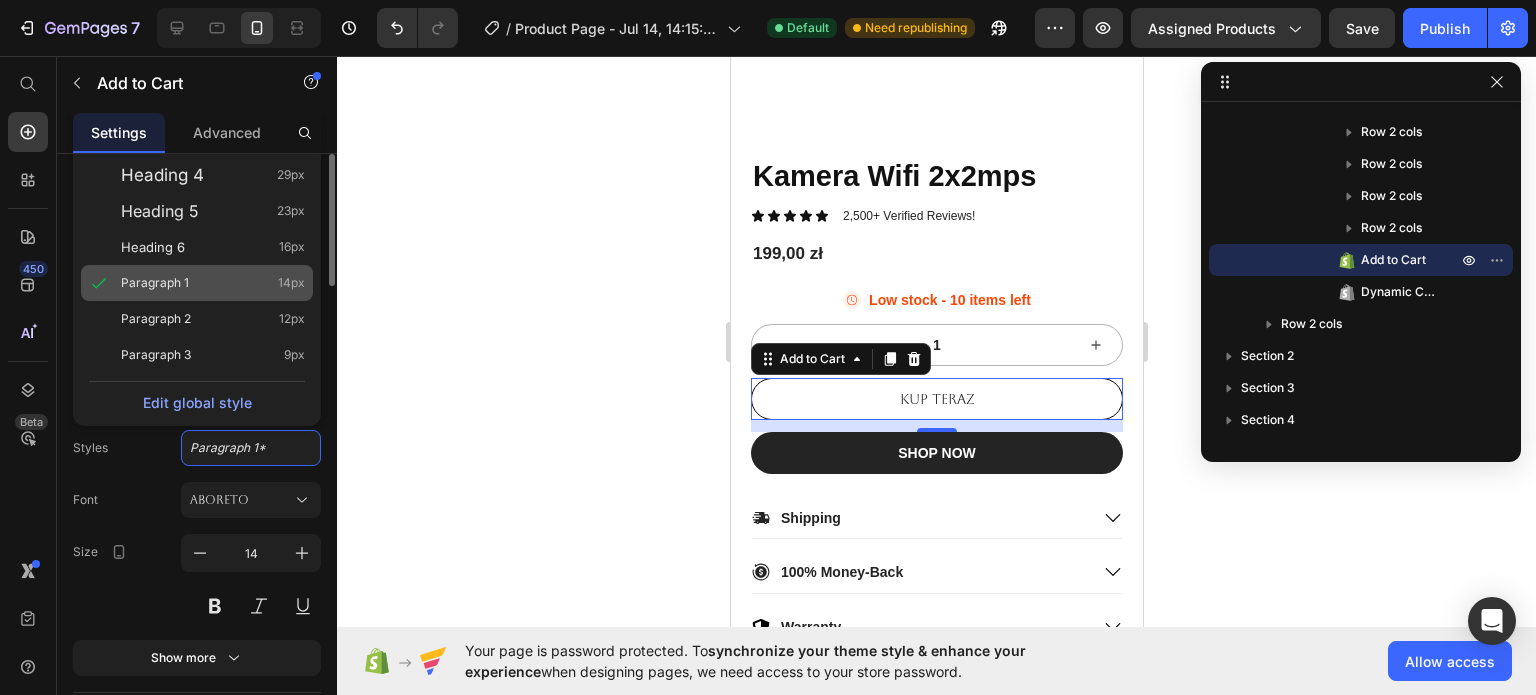 scroll, scrollTop: 3, scrollLeft: 0, axis: vertical 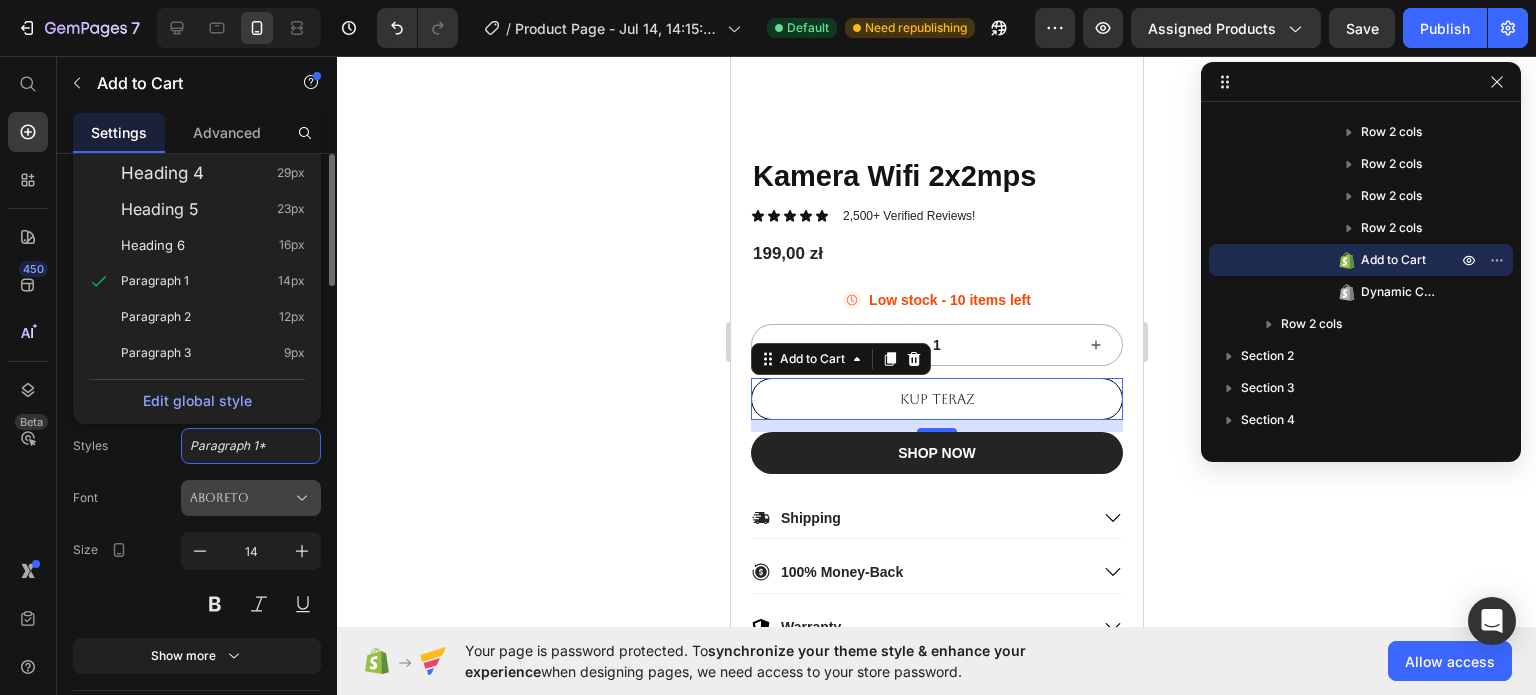 click on "Aboreto" at bounding box center (241, 498) 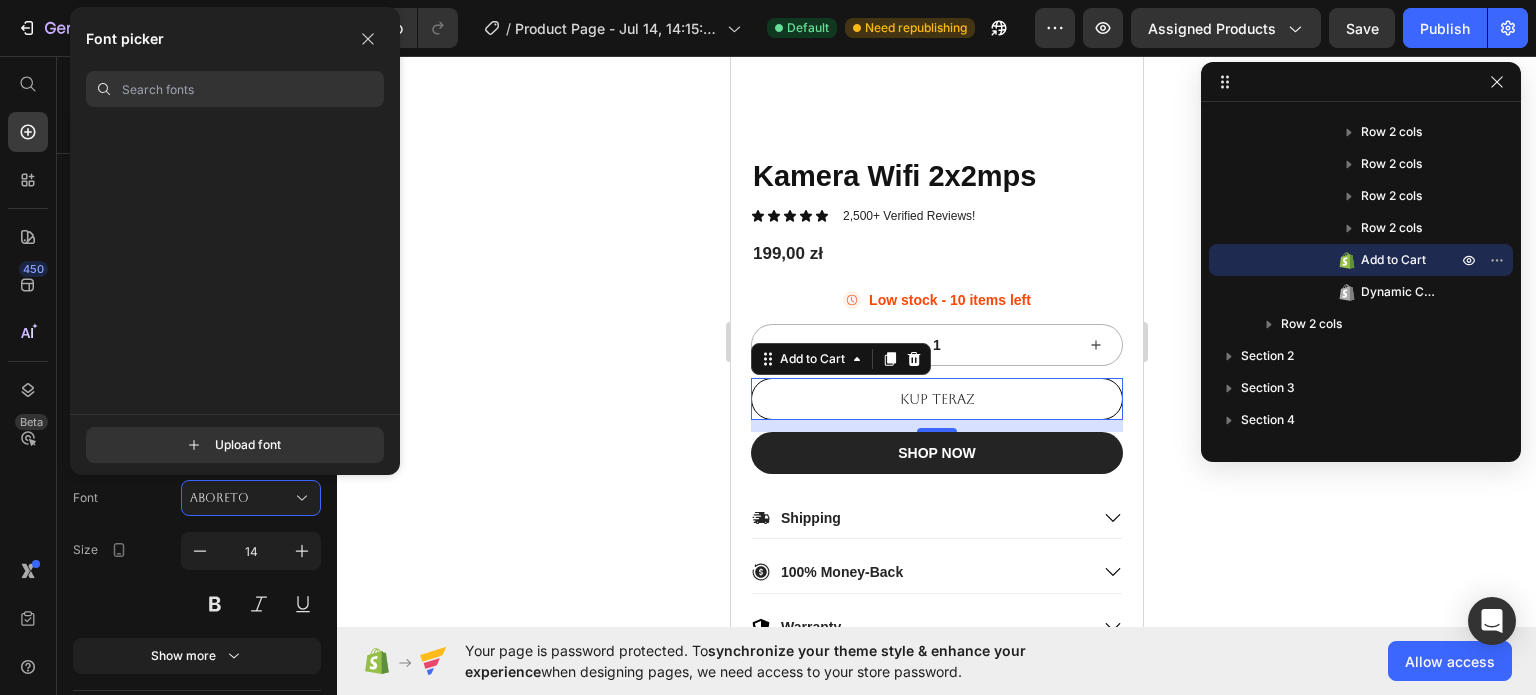 scroll, scrollTop: 14475, scrollLeft: 0, axis: vertical 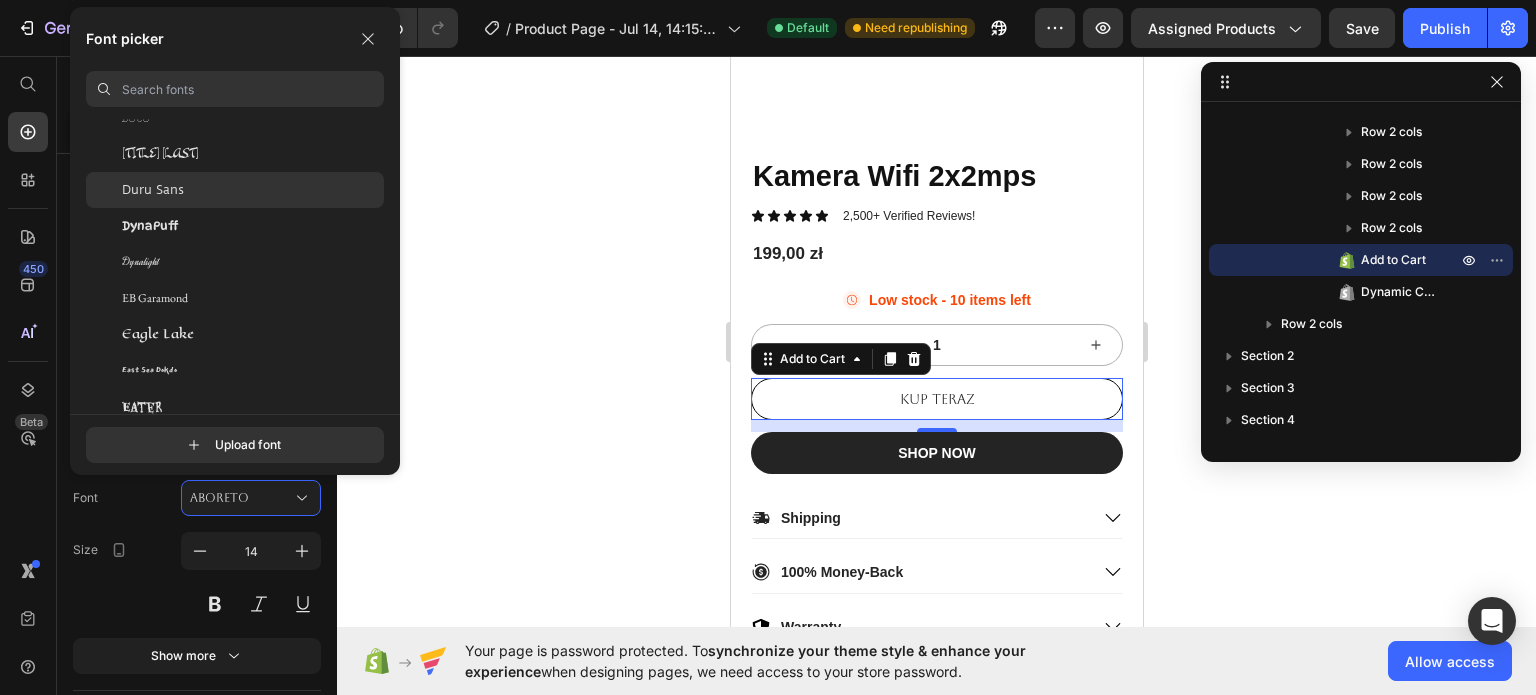 click on "Duru Sans" 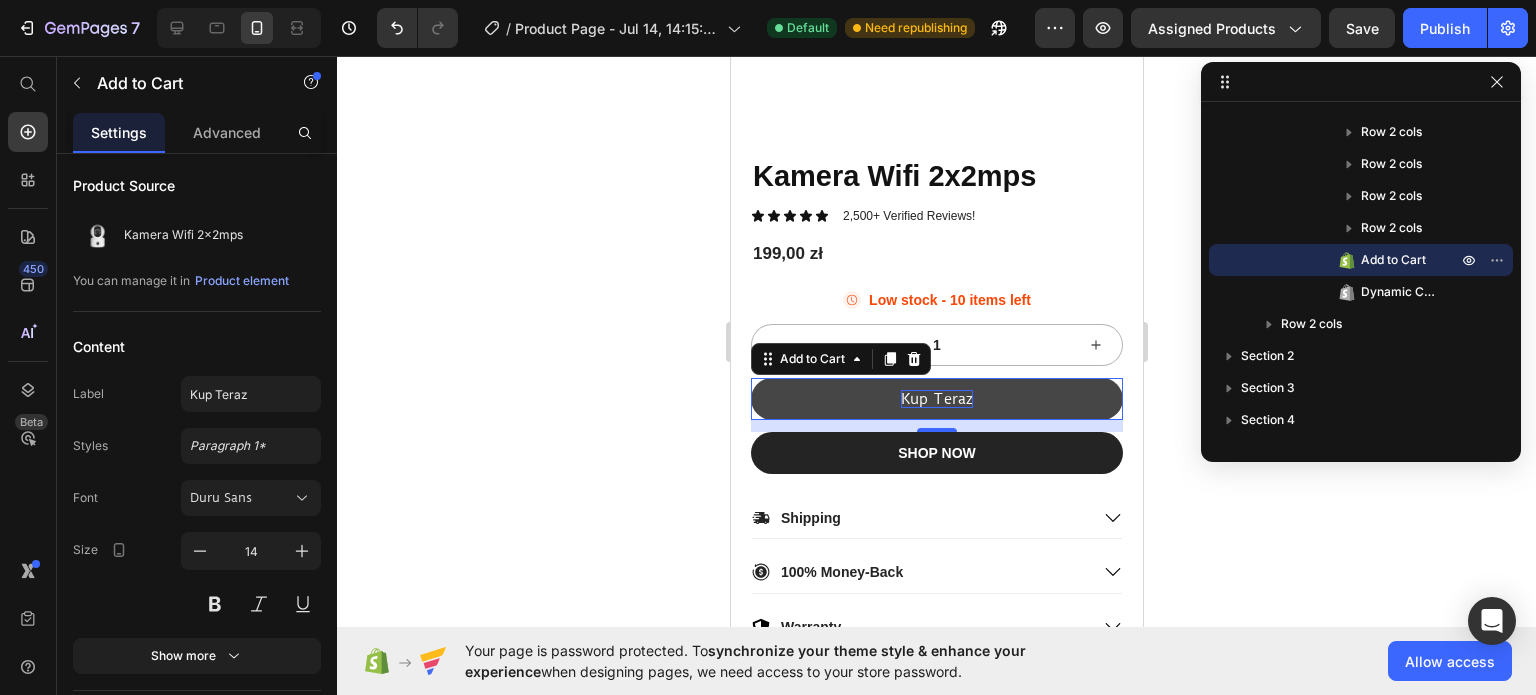 click on "Kup Teraz" at bounding box center (936, 399) 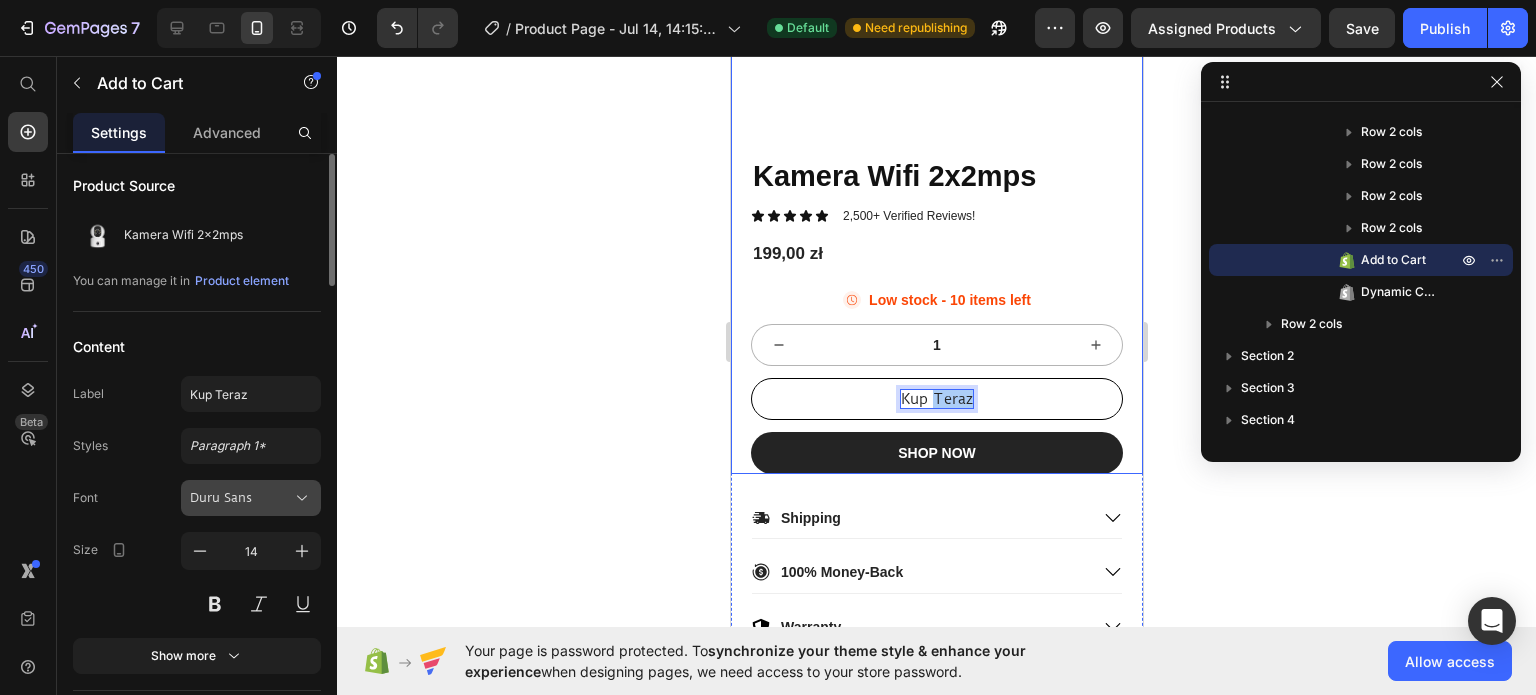 drag, startPoint x: 241, startPoint y: 503, endPoint x: 251, endPoint y: 488, distance: 18.027756 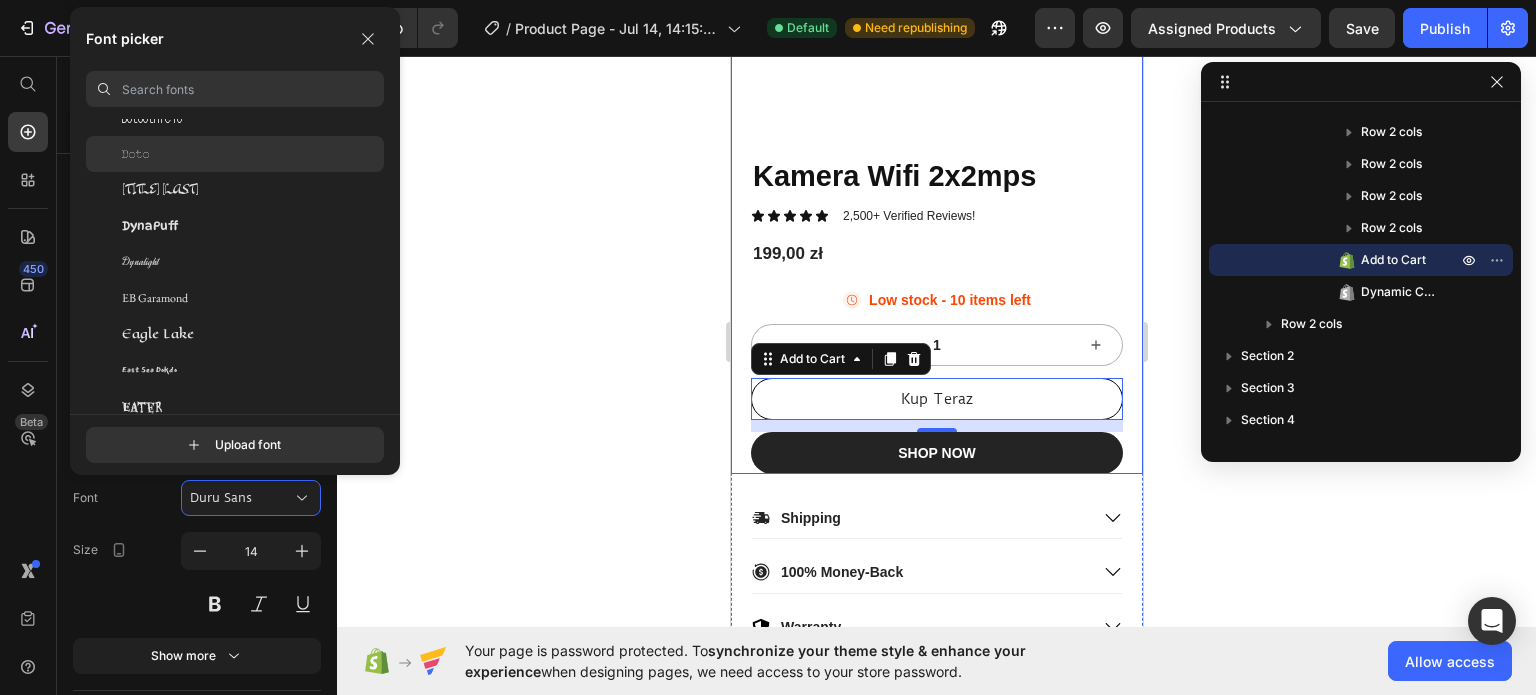 paste on "Open Sans" 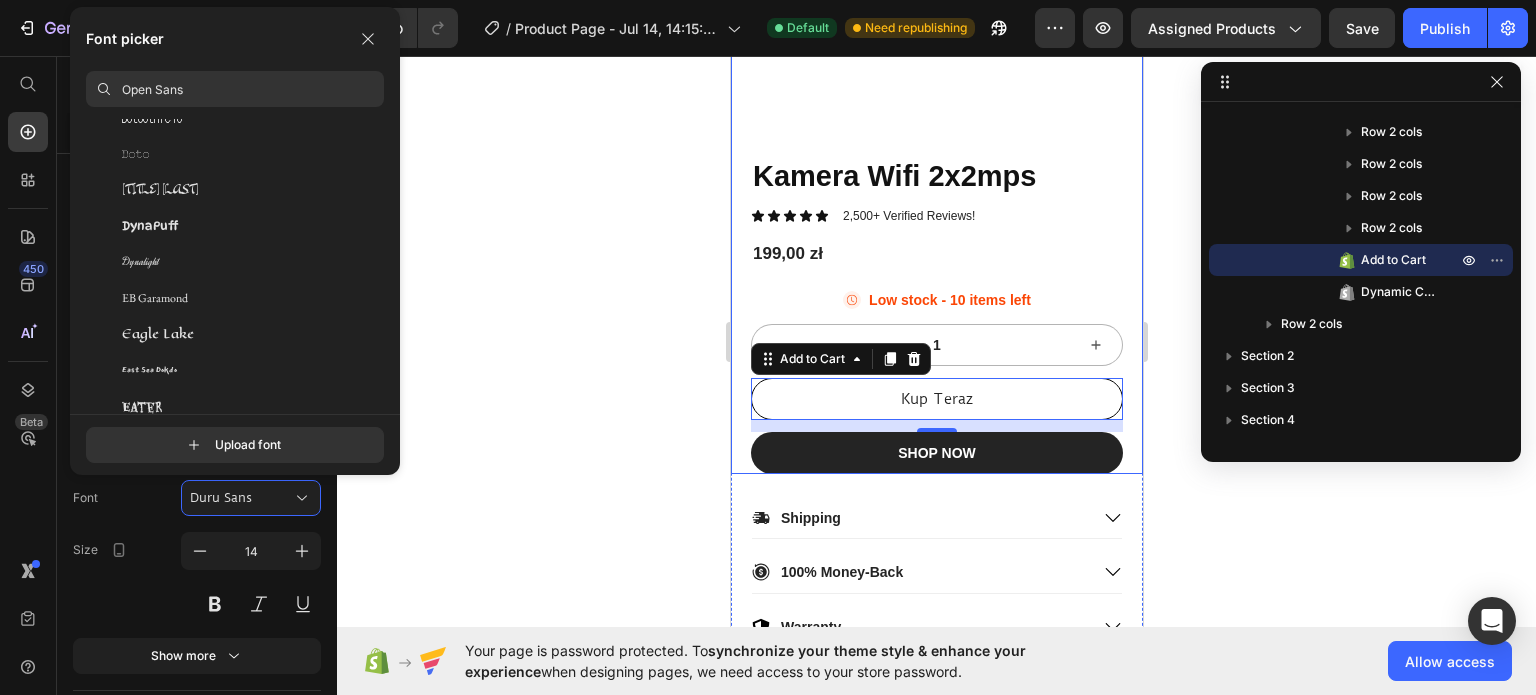scroll, scrollTop: 0, scrollLeft: 0, axis: both 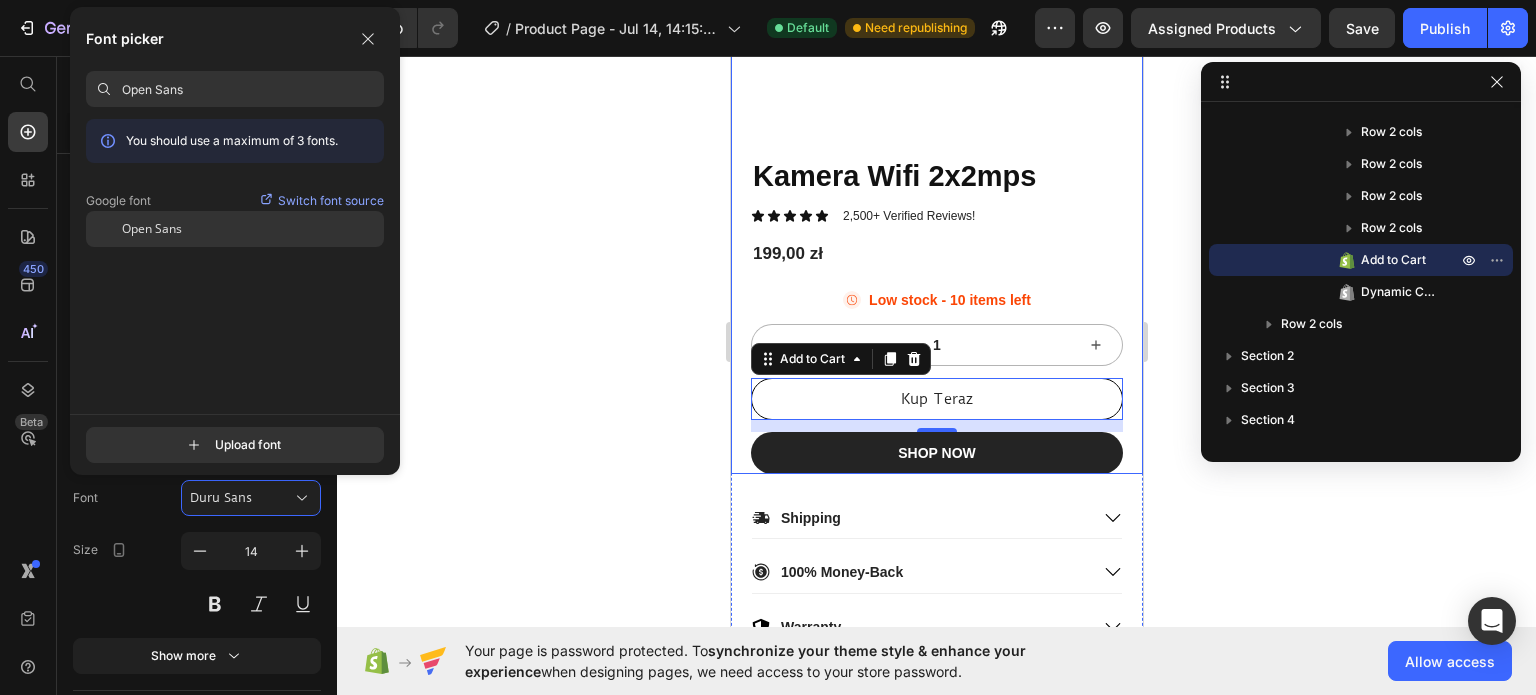 type on "Open Sans" 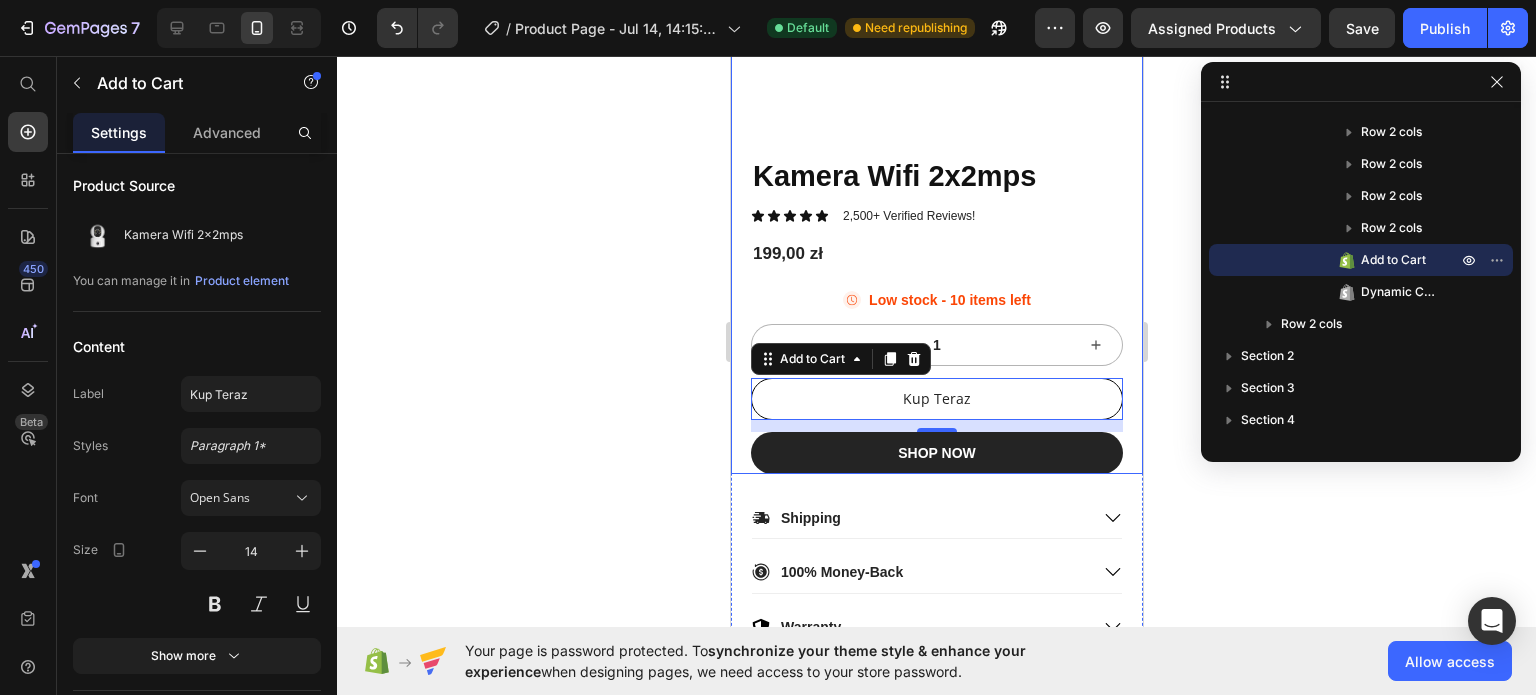 click 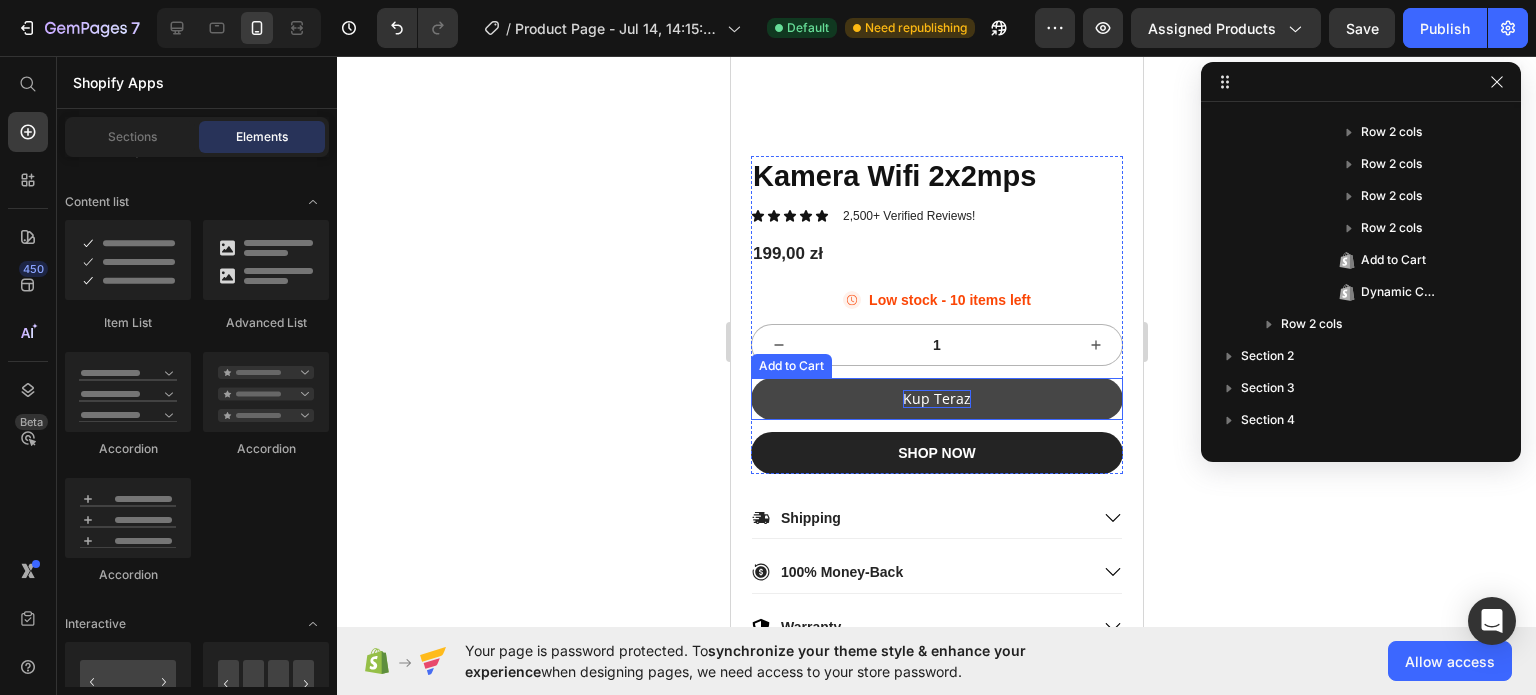 click on "Kup Teraz" at bounding box center (936, 399) 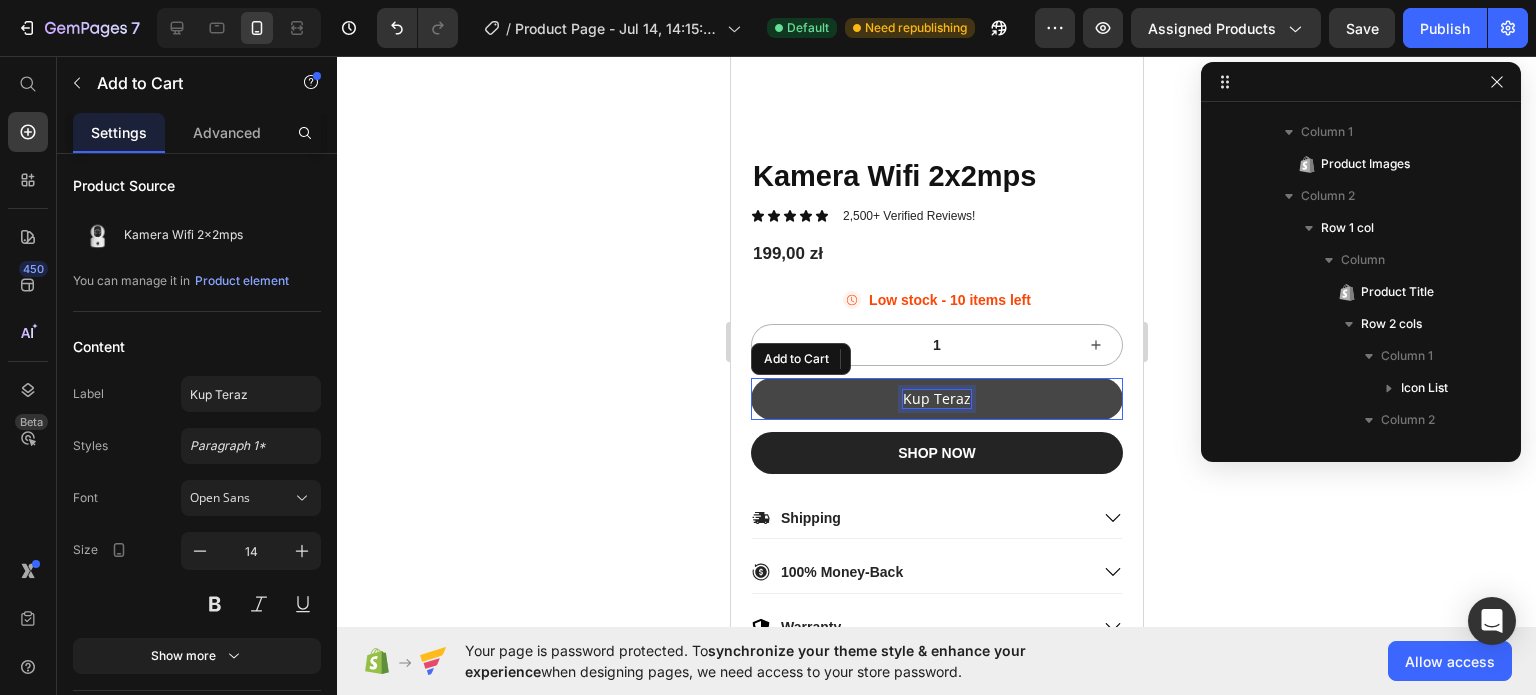 click on "Kup Teraz" at bounding box center (936, 399) 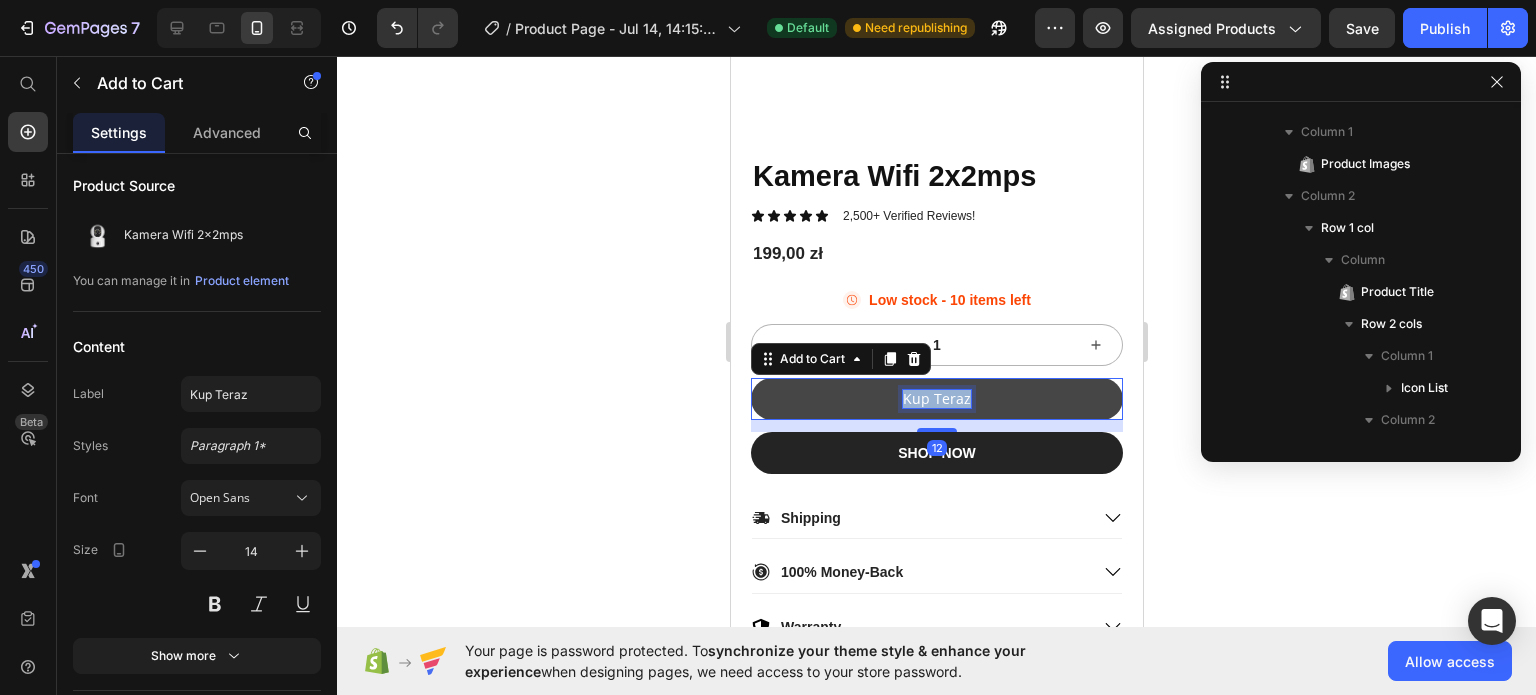 scroll, scrollTop: 1018, scrollLeft: 0, axis: vertical 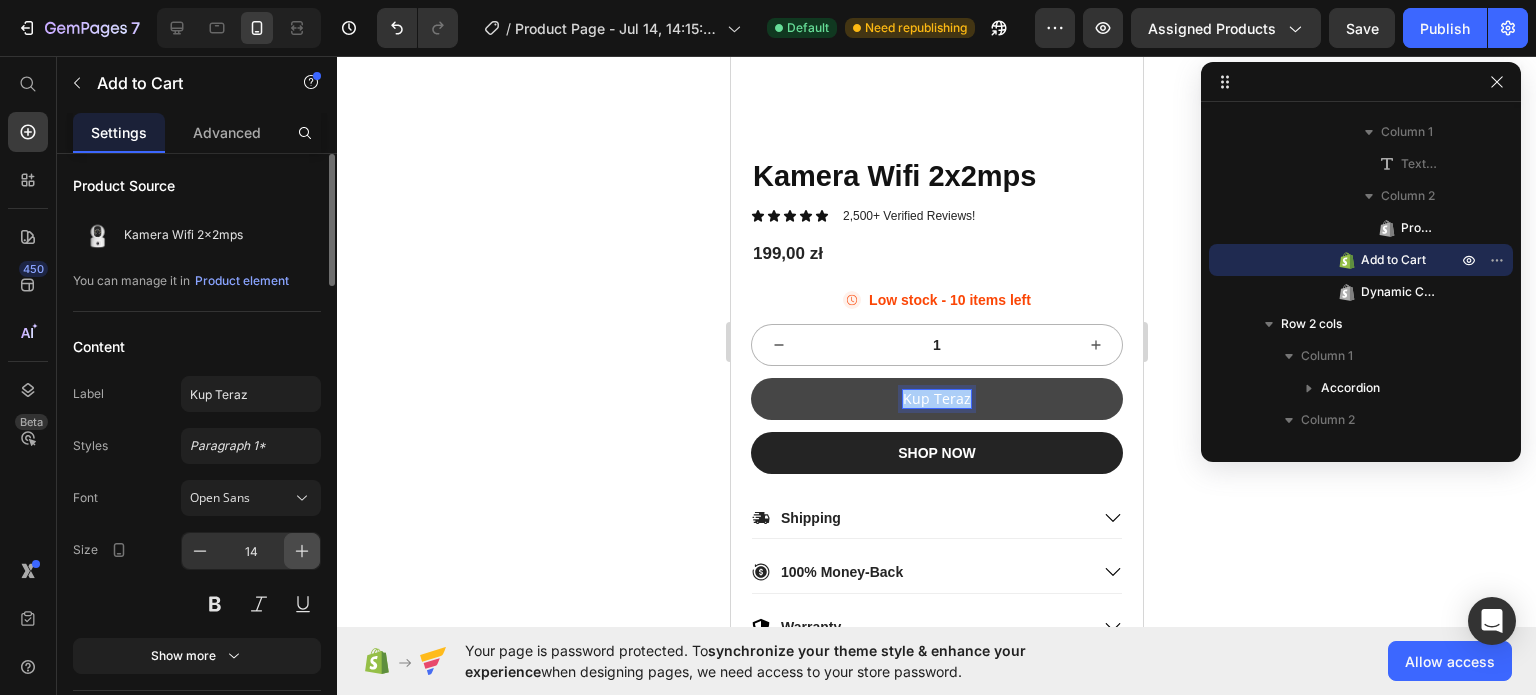 click 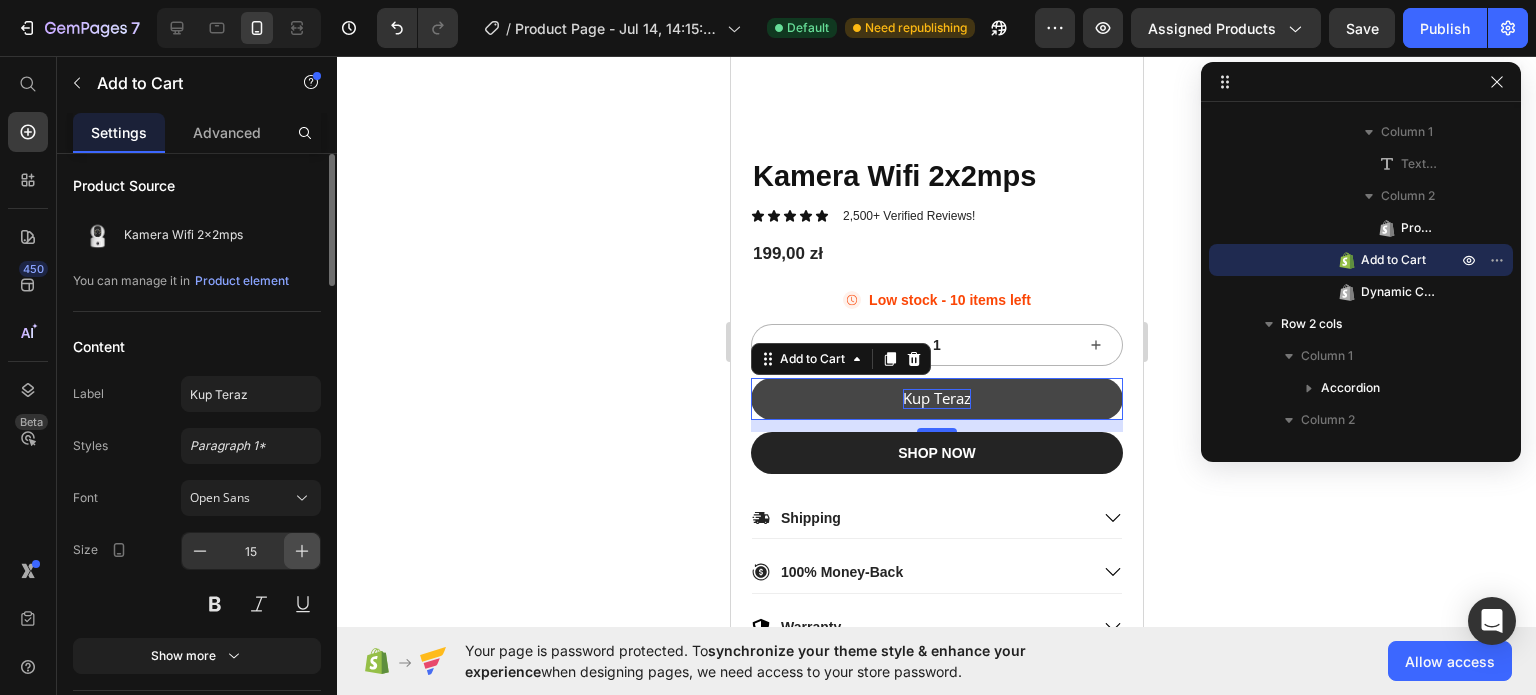 click 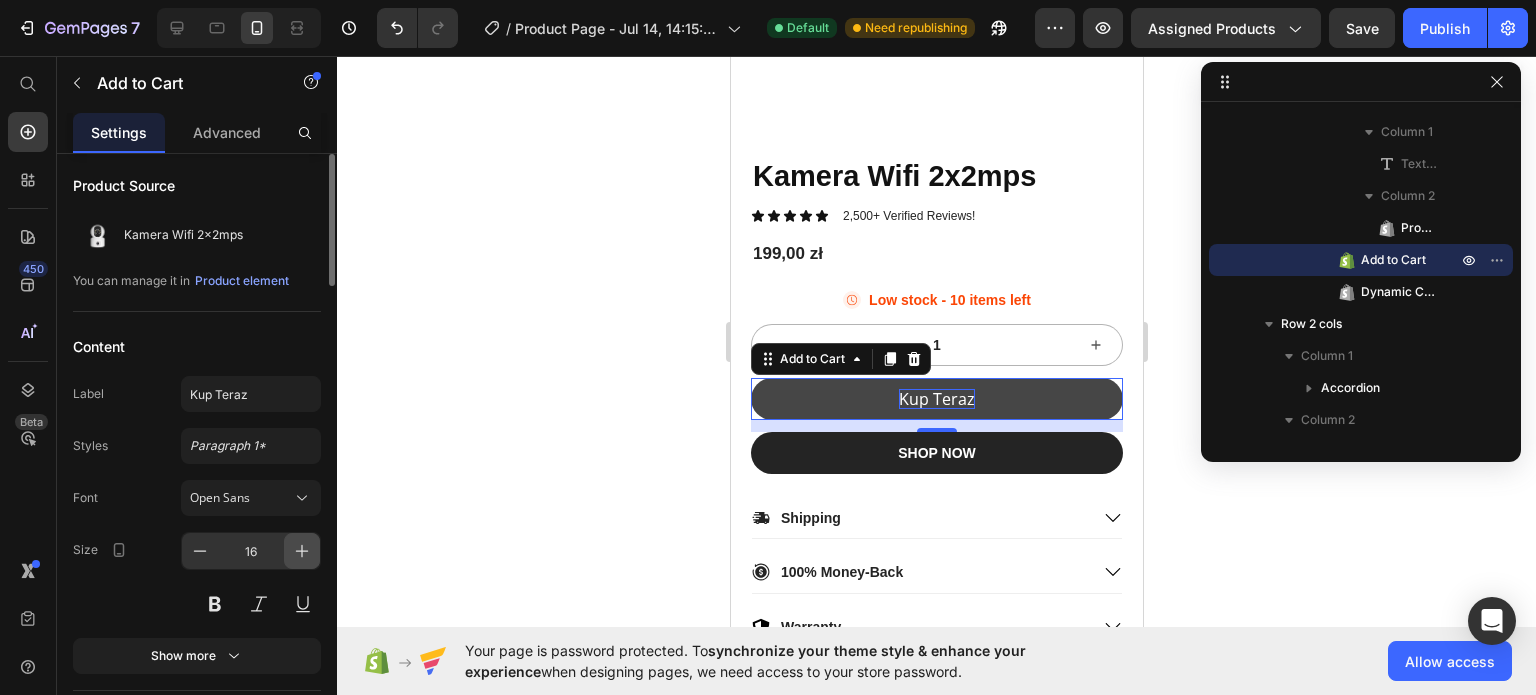 click 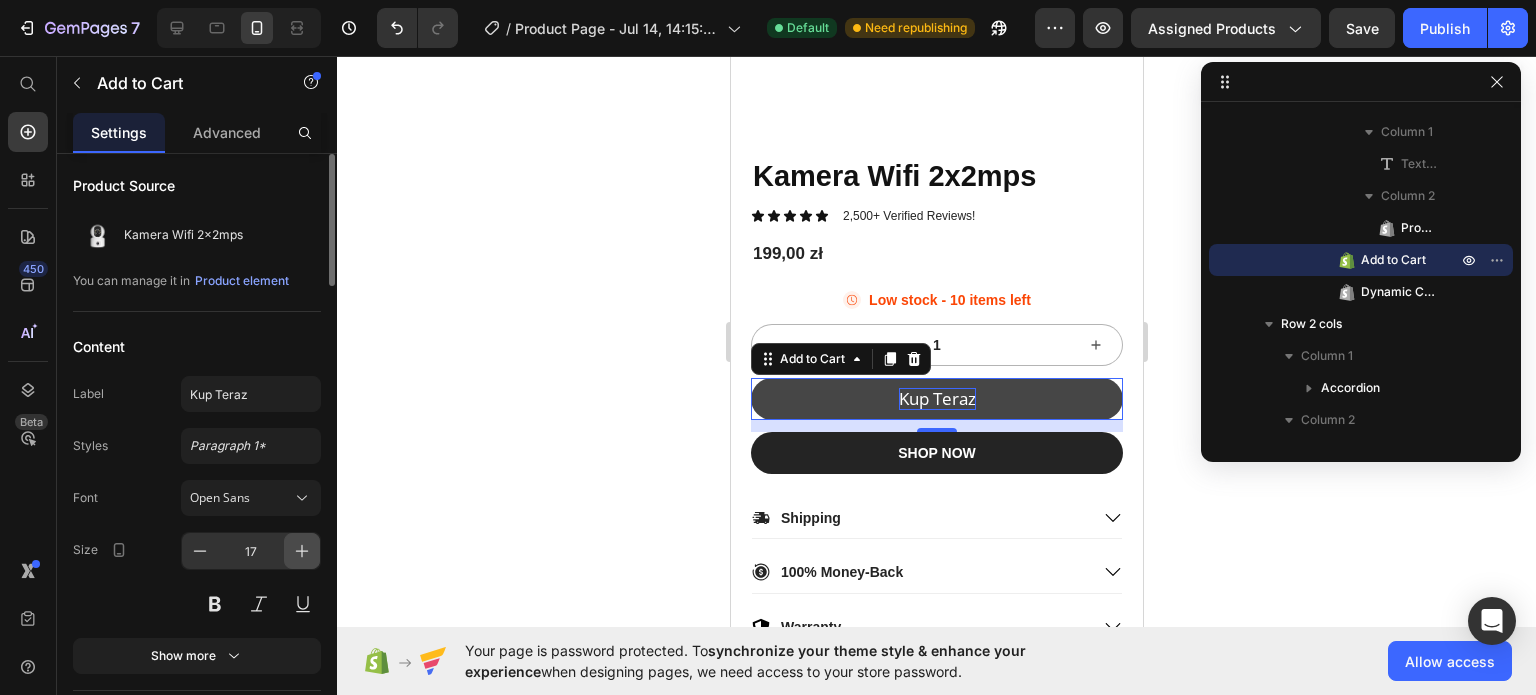 click 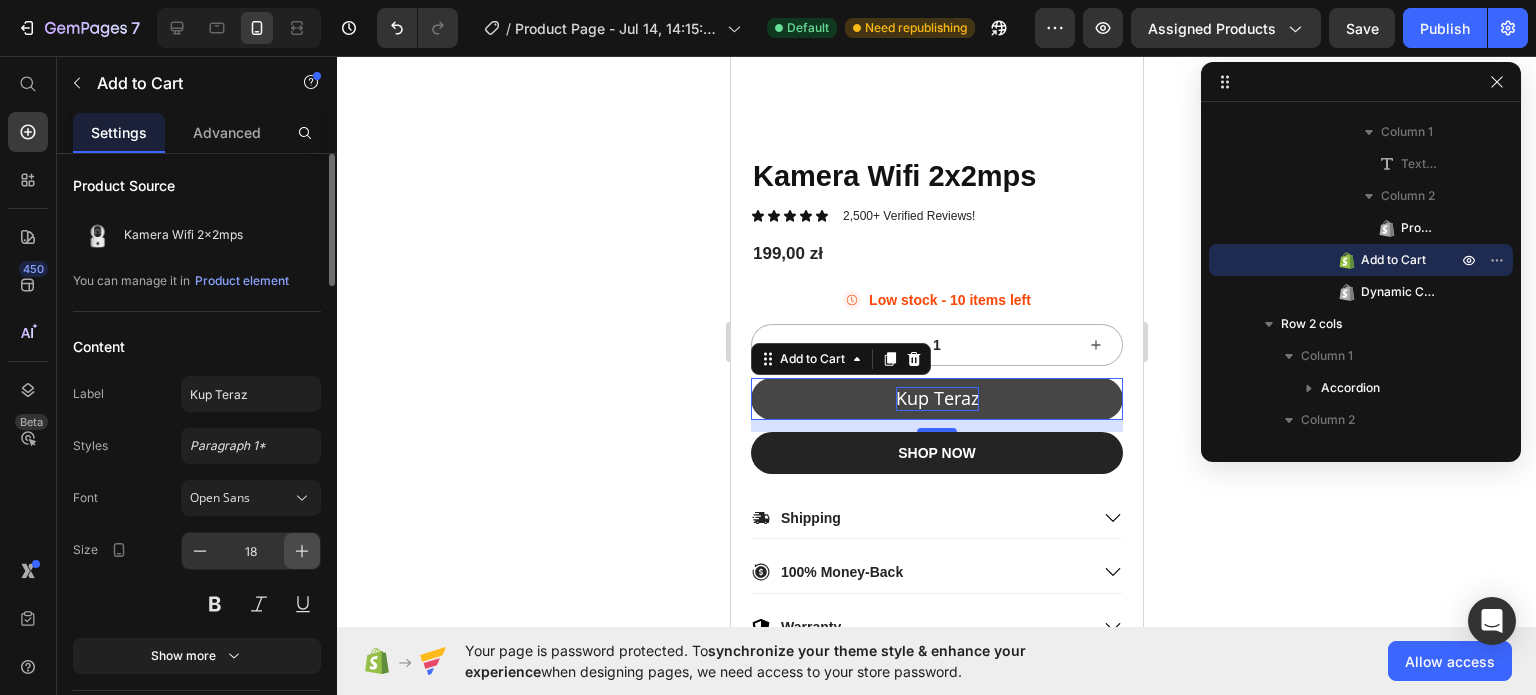 click 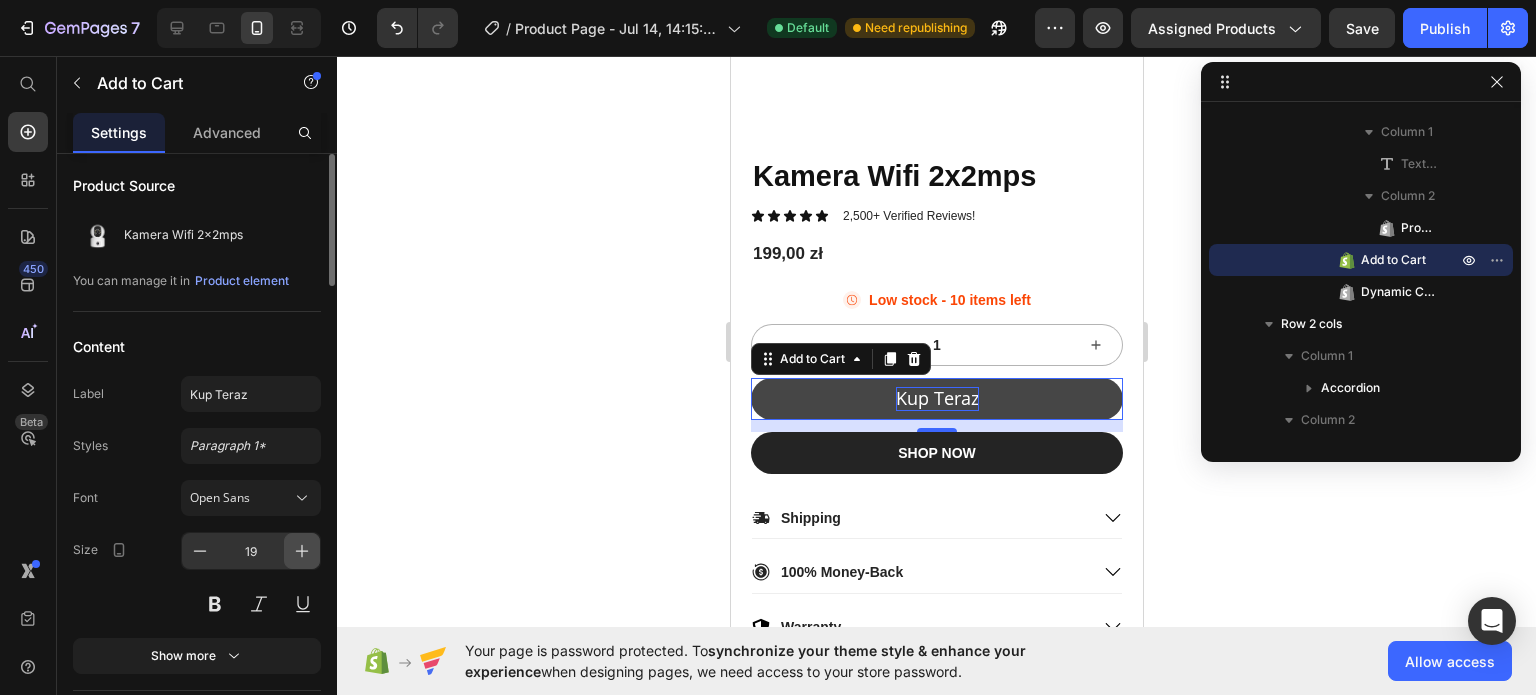 click 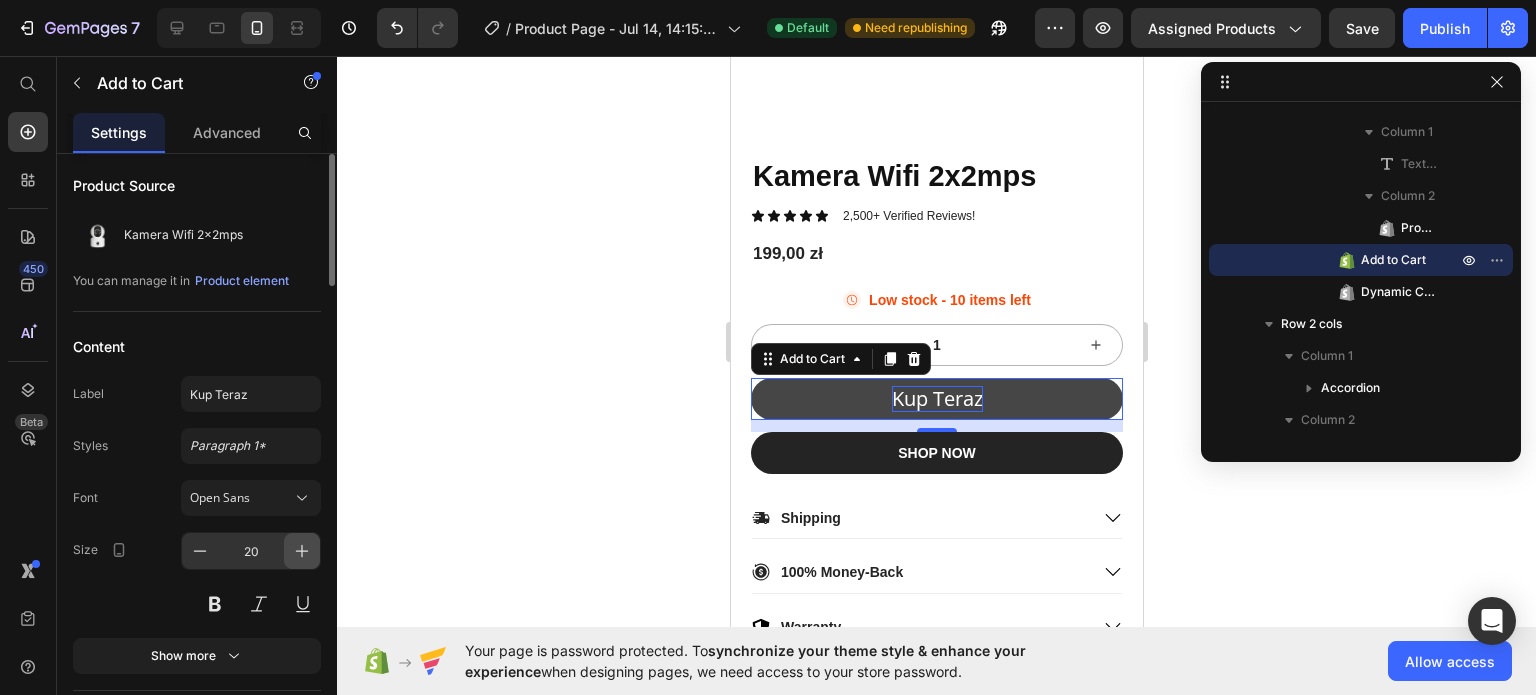 click 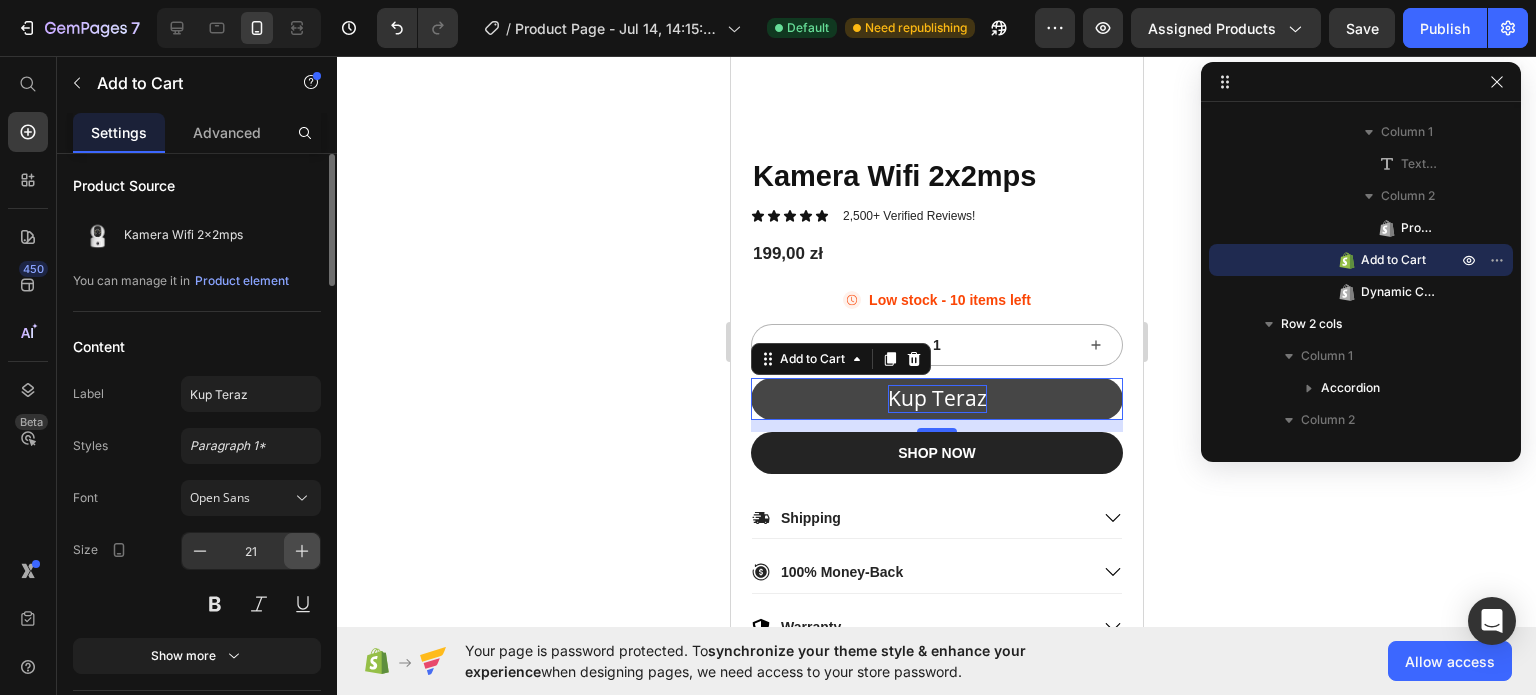 click 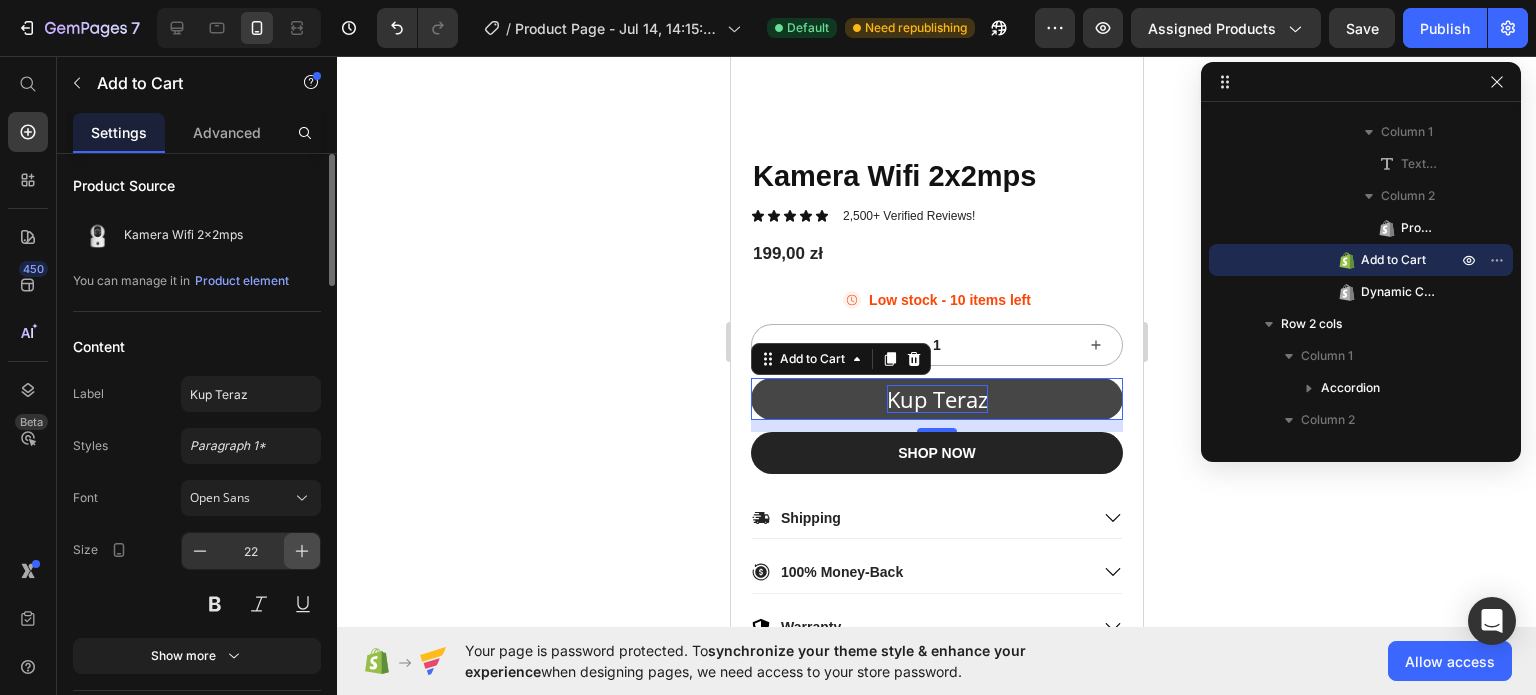 click 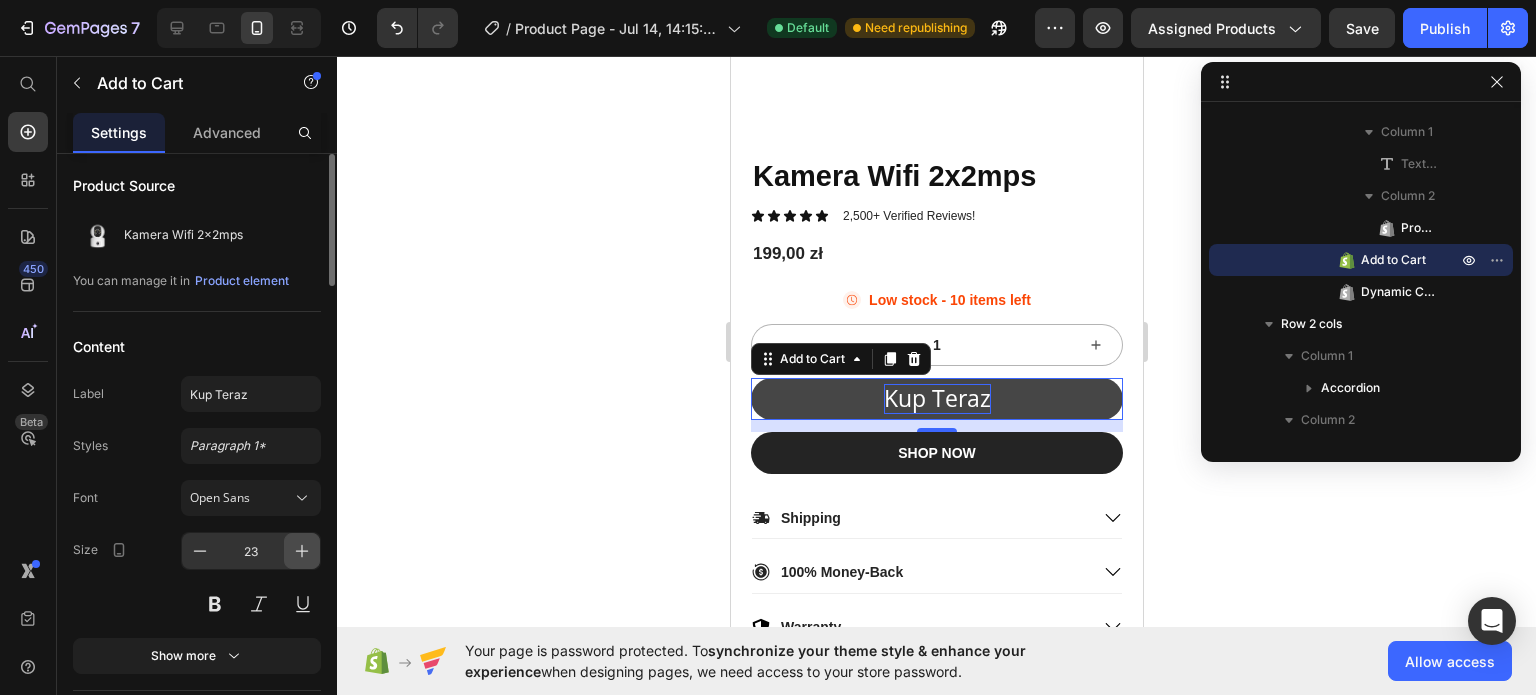 click 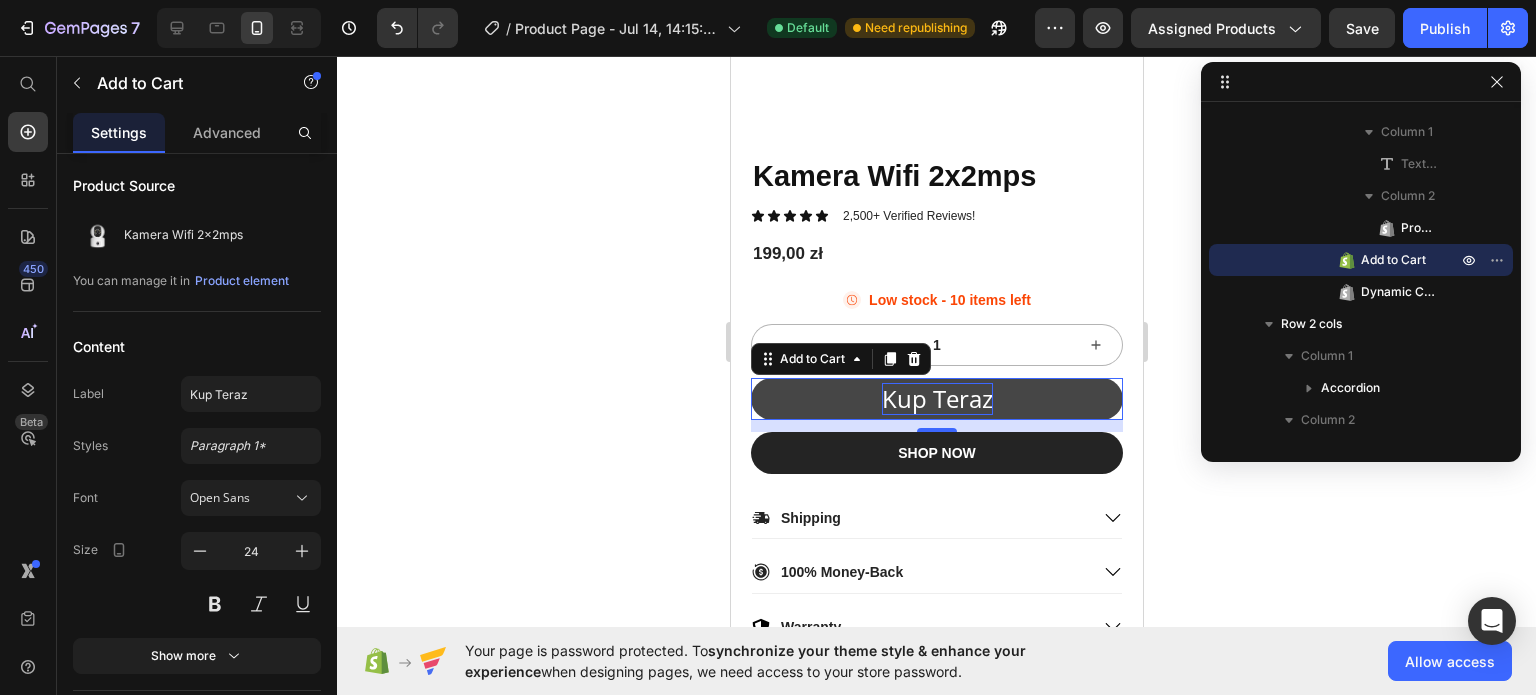 click 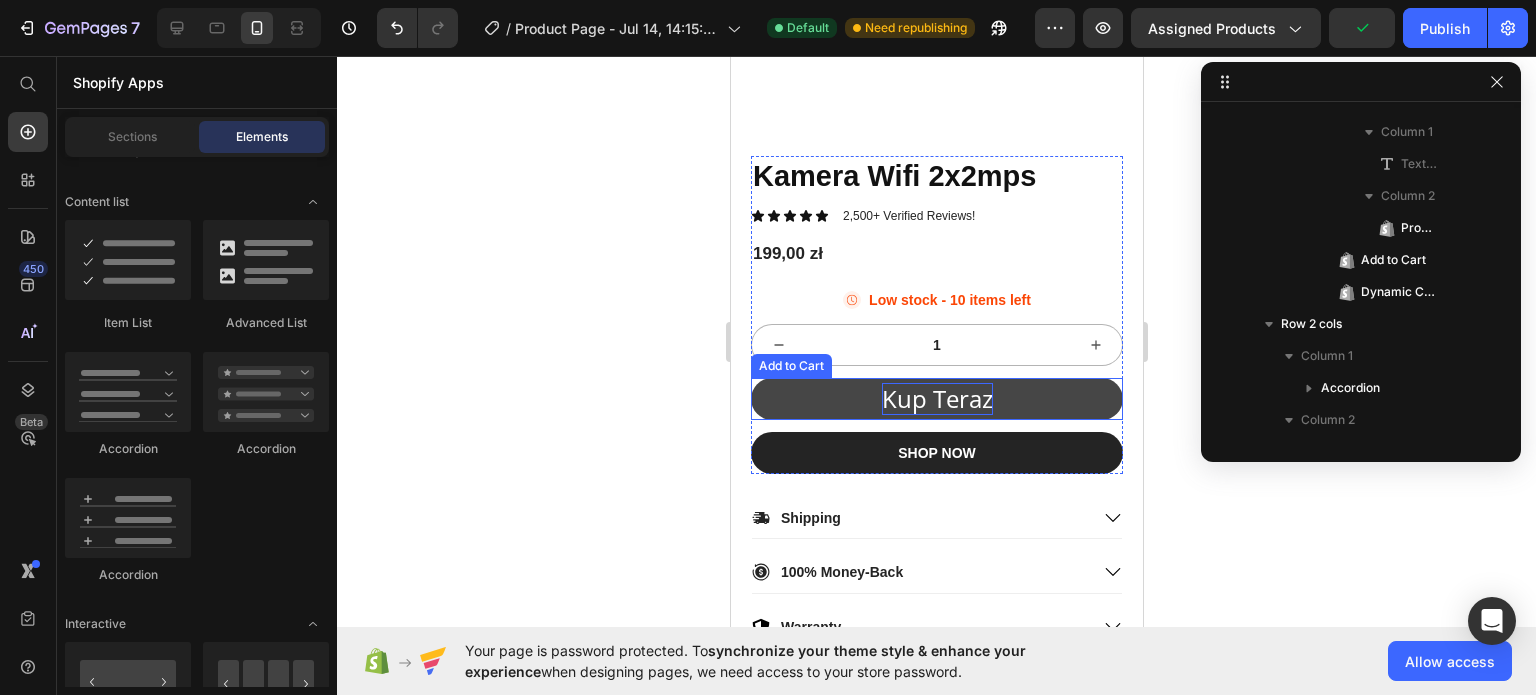 click on "Kup Teraz" at bounding box center (936, 399) 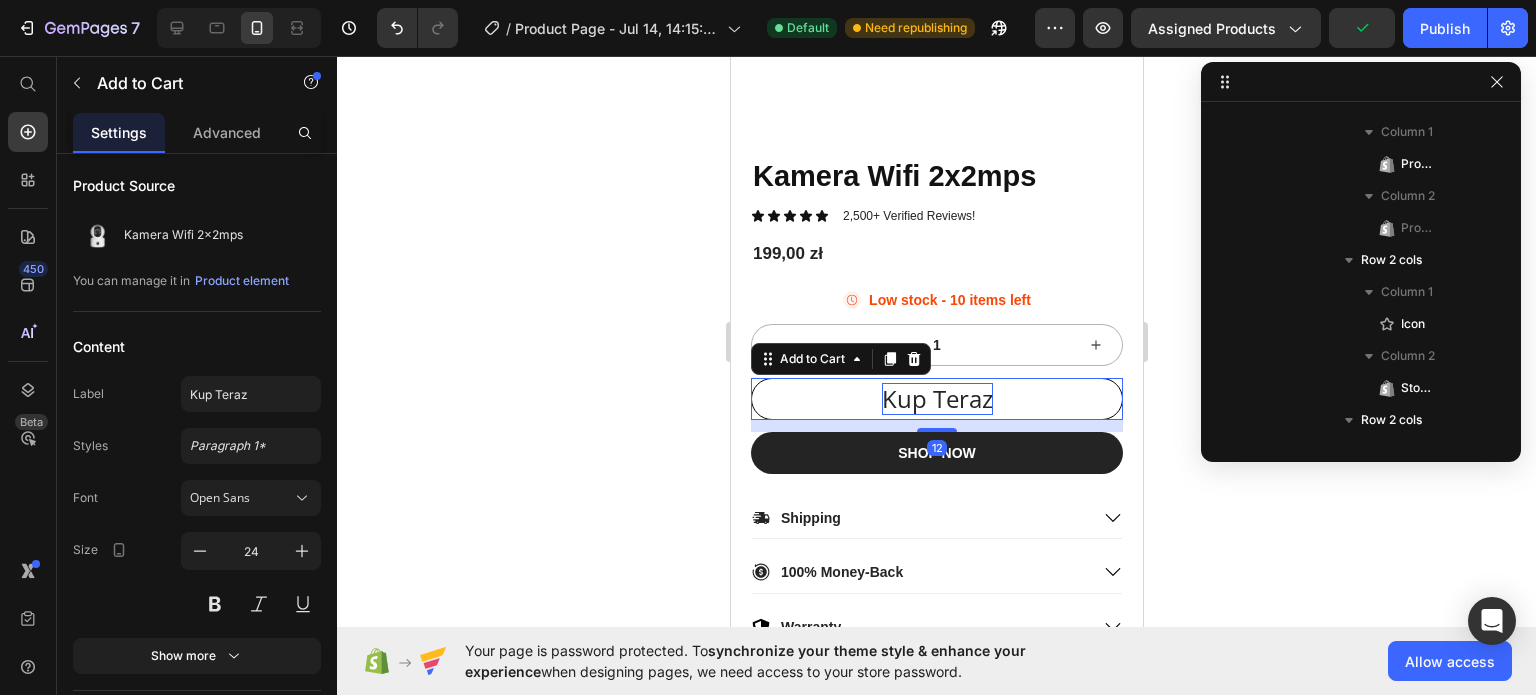 scroll, scrollTop: 1338, scrollLeft: 0, axis: vertical 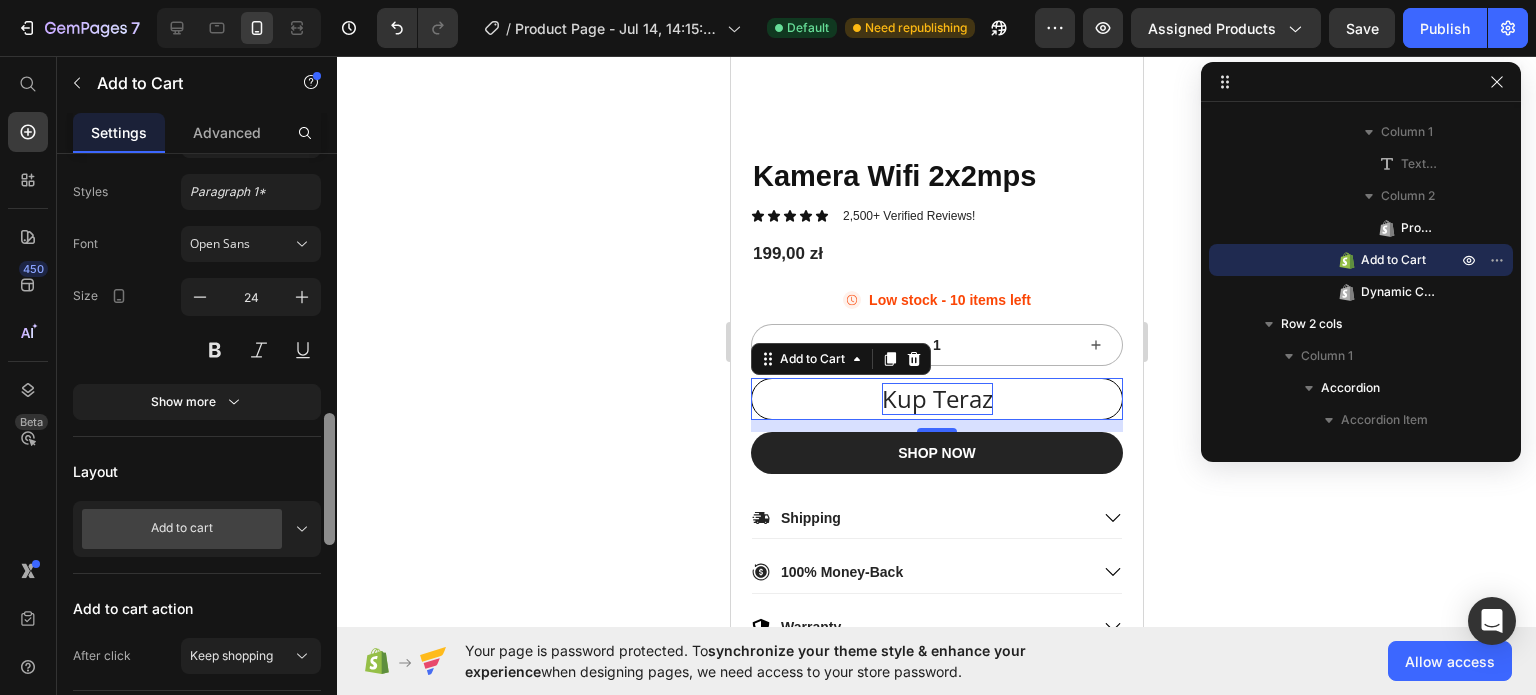 drag, startPoint x: 328, startPoint y: 262, endPoint x: 368, endPoint y: 309, distance: 61.7171 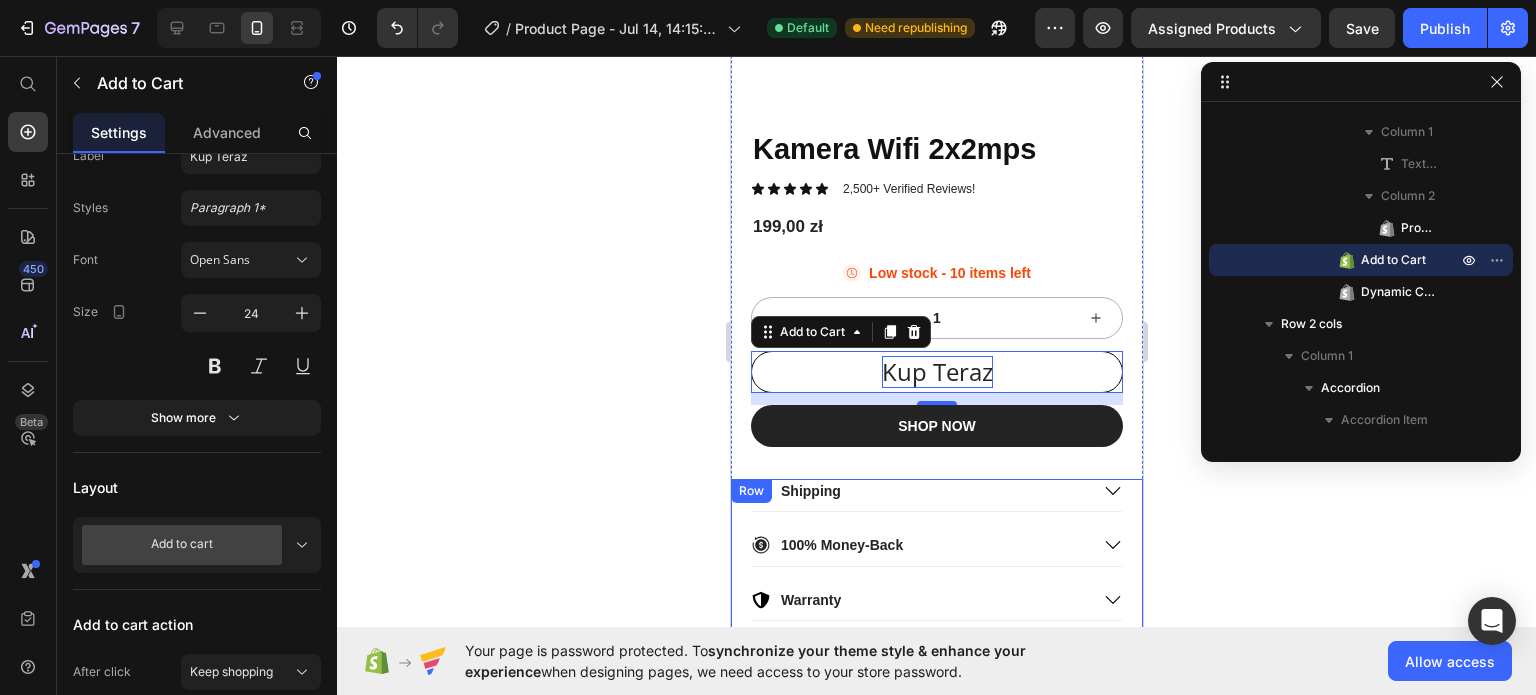 scroll, scrollTop: 500, scrollLeft: 0, axis: vertical 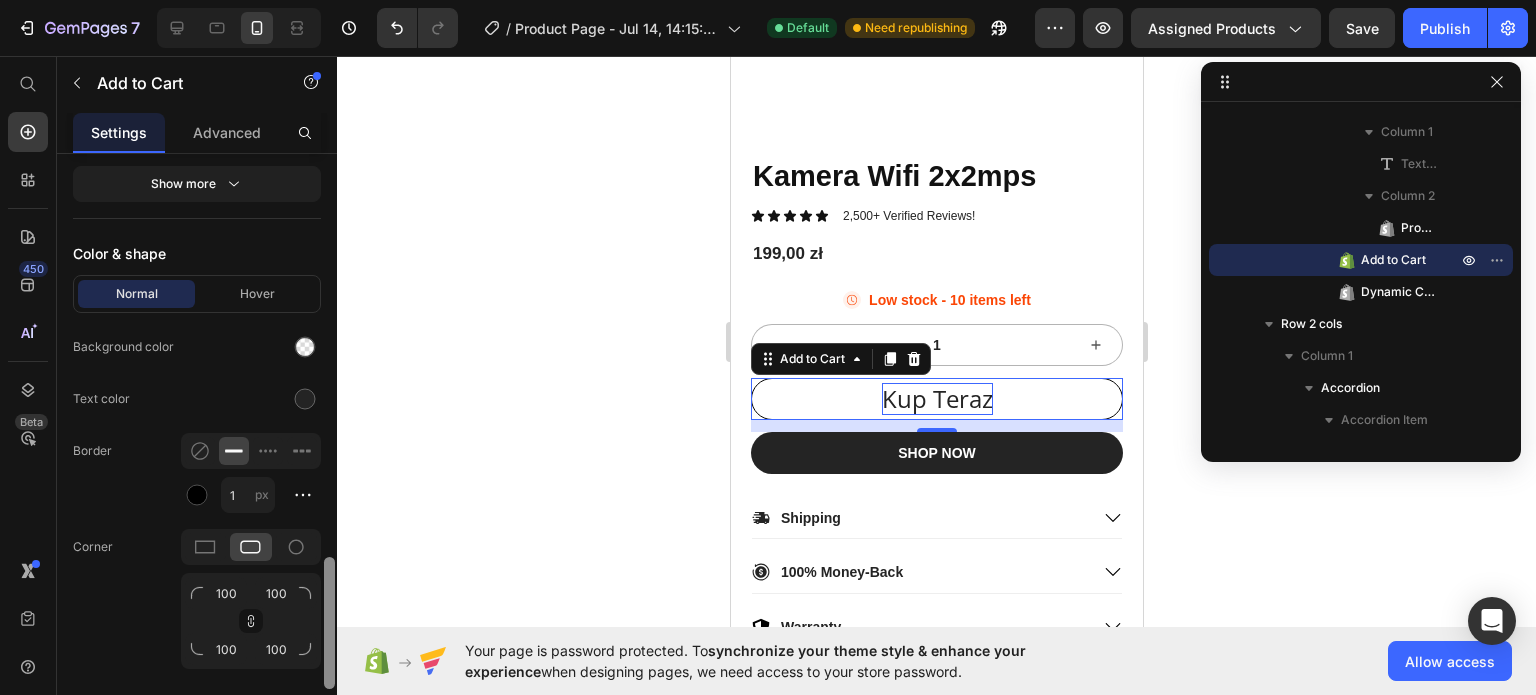 drag, startPoint x: 327, startPoint y: 322, endPoint x: 368, endPoint y: 659, distance: 339.4849 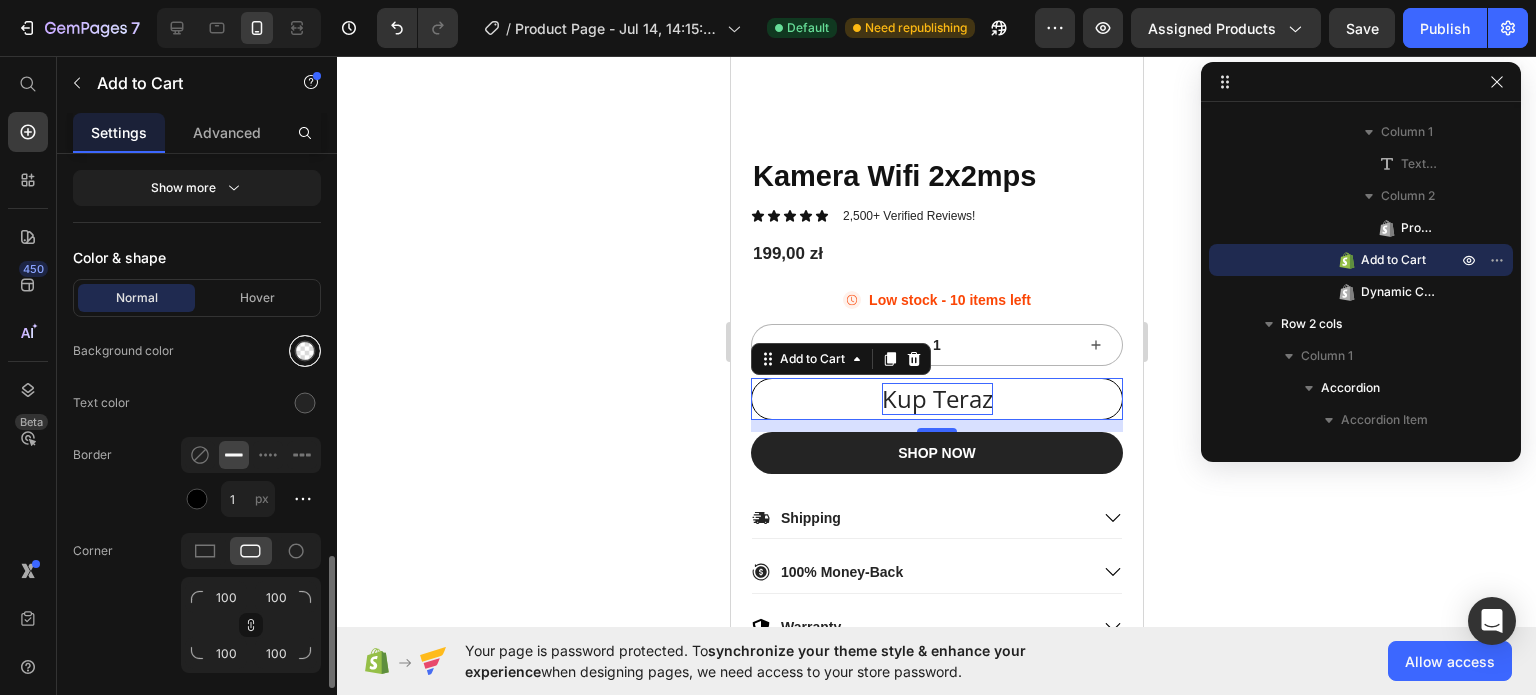click at bounding box center [305, 351] 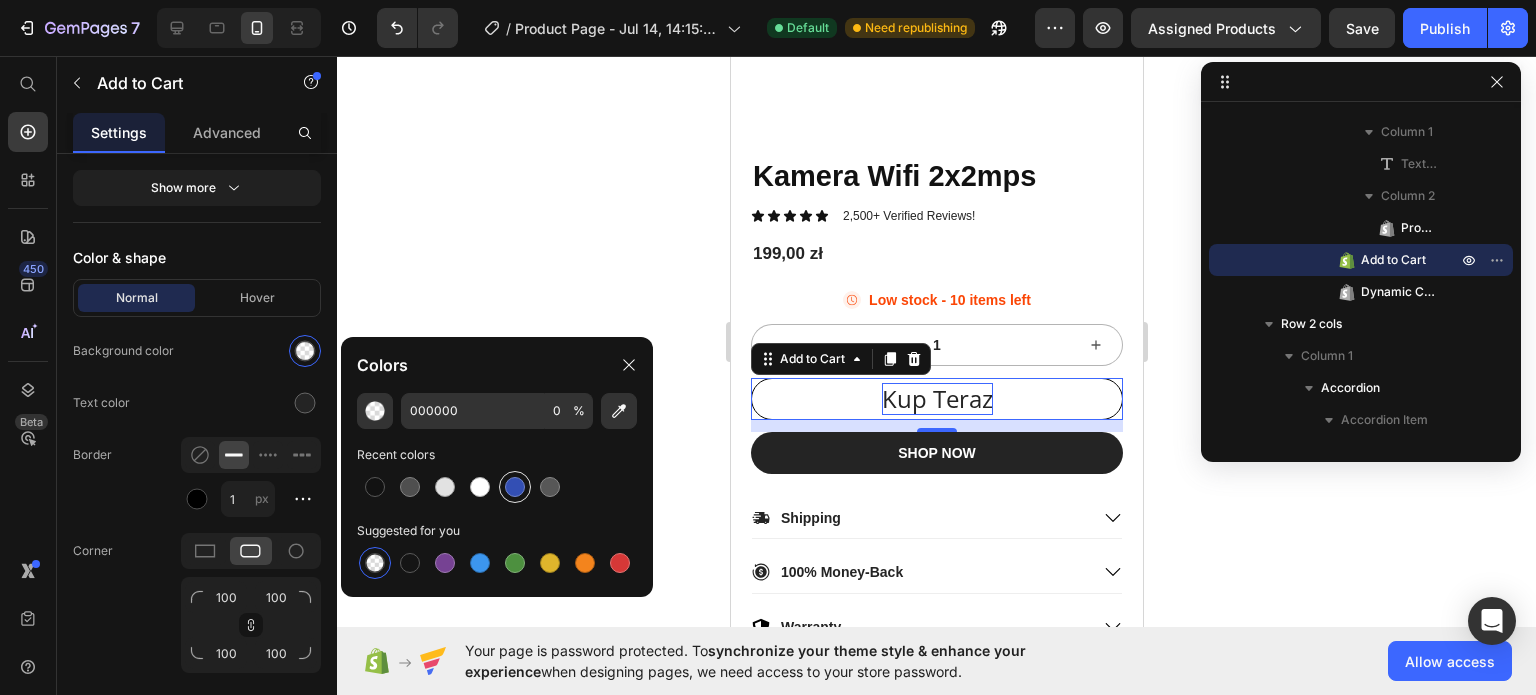 click at bounding box center [515, 487] 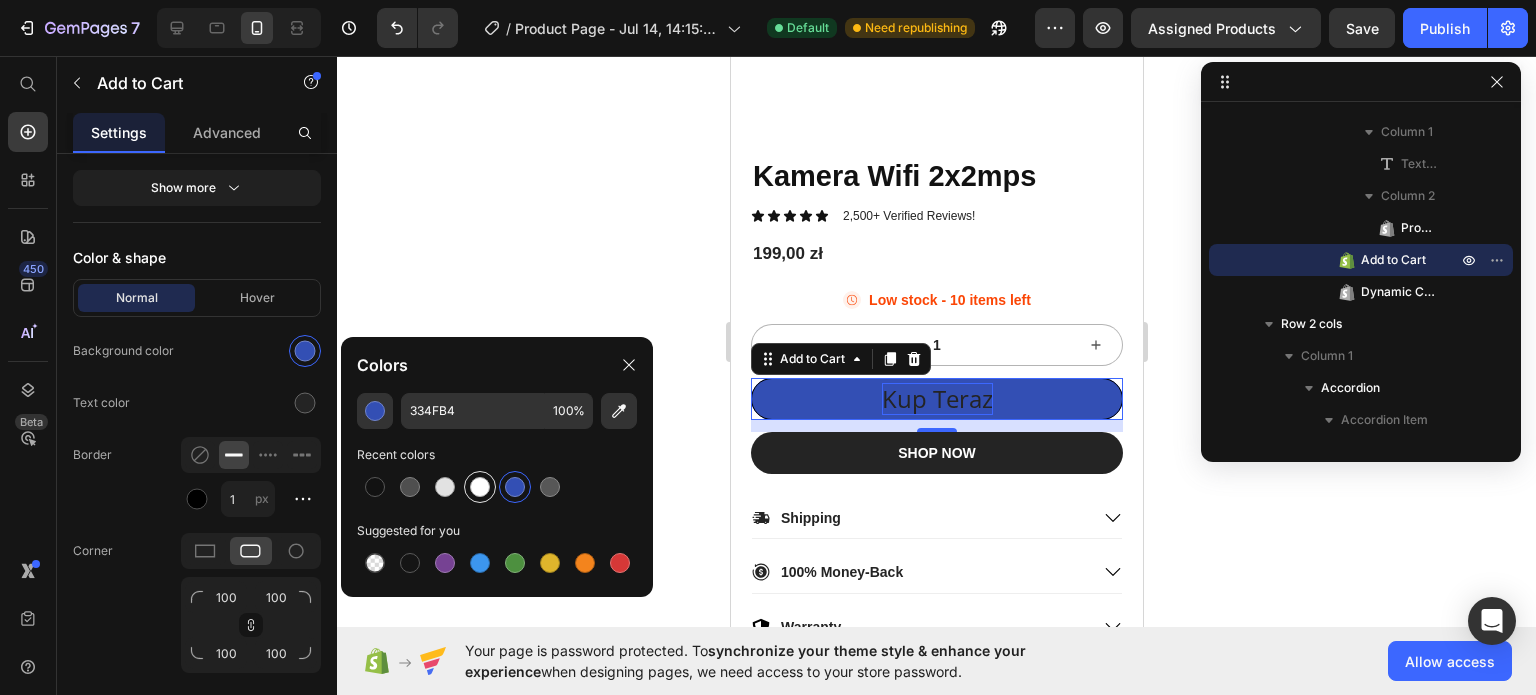click at bounding box center (480, 487) 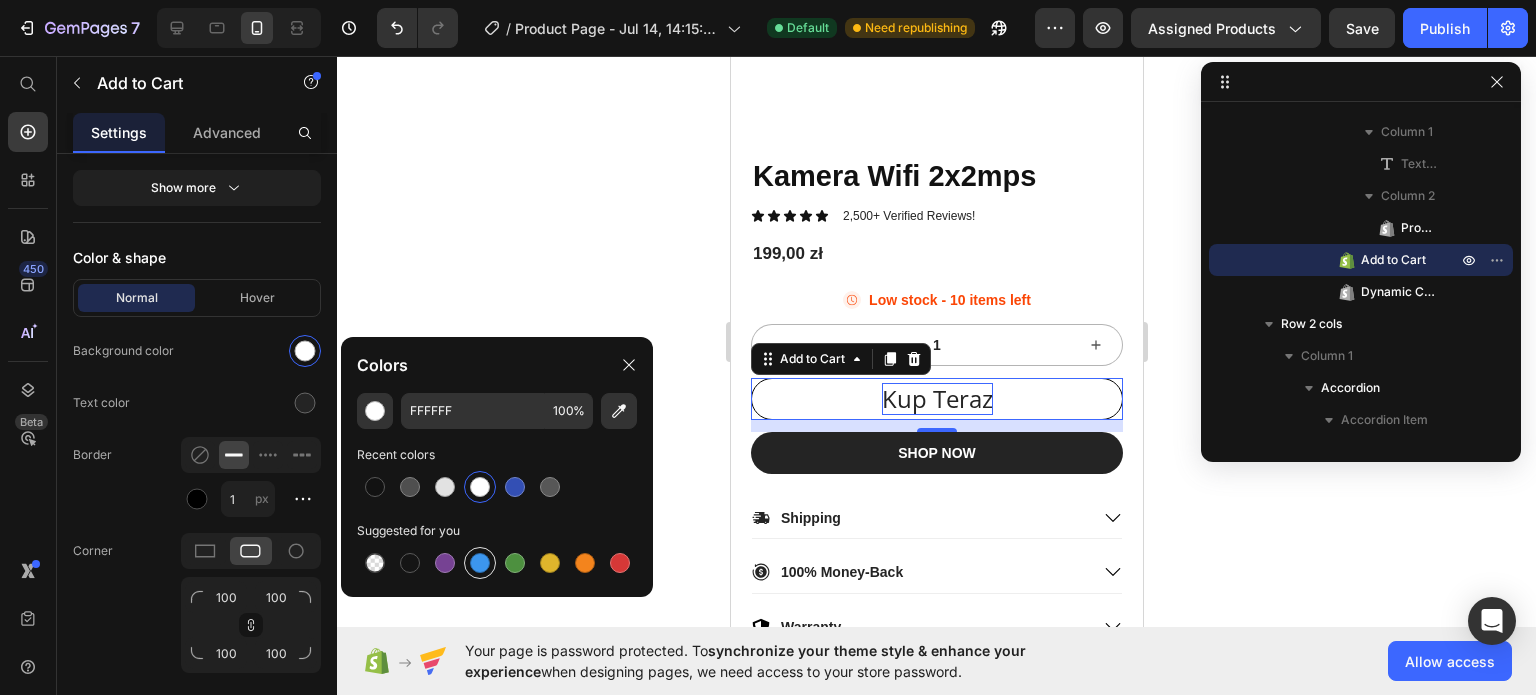 click at bounding box center [480, 563] 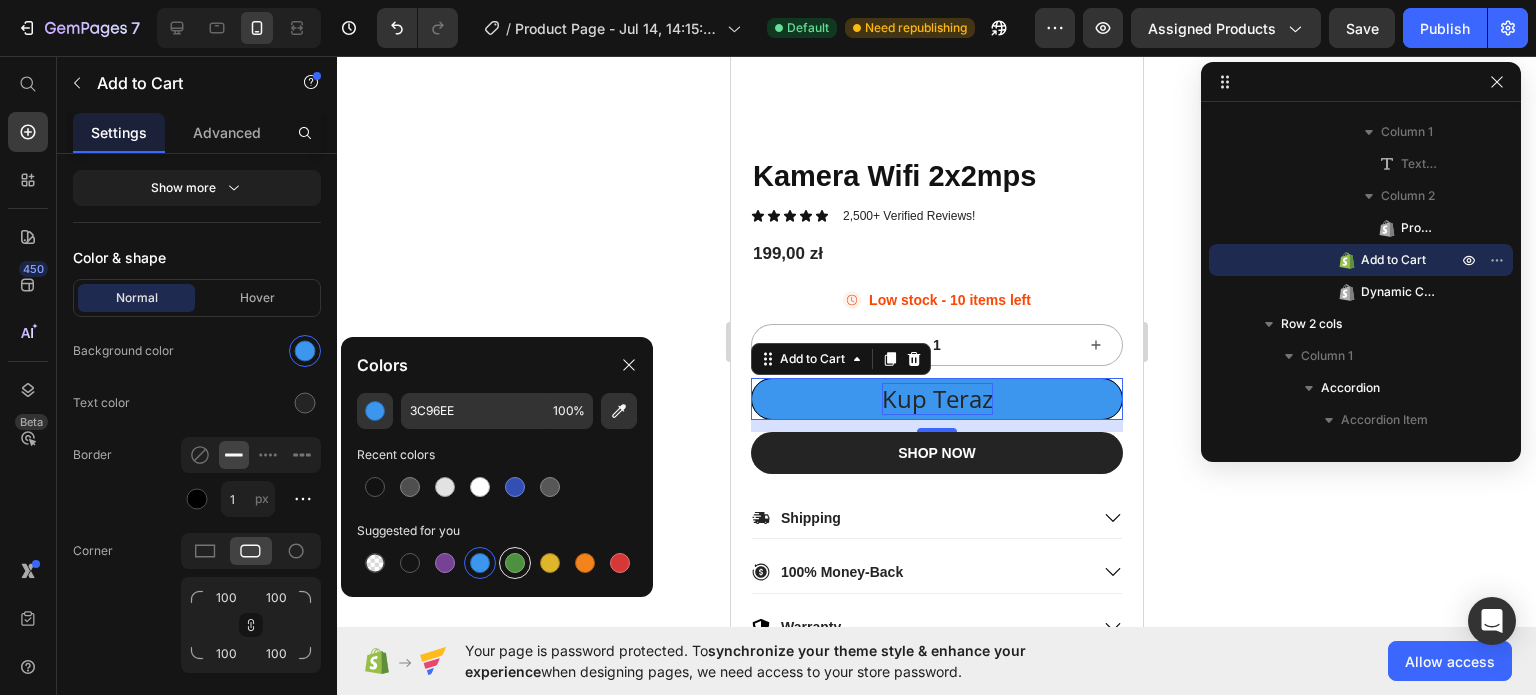click at bounding box center [515, 563] 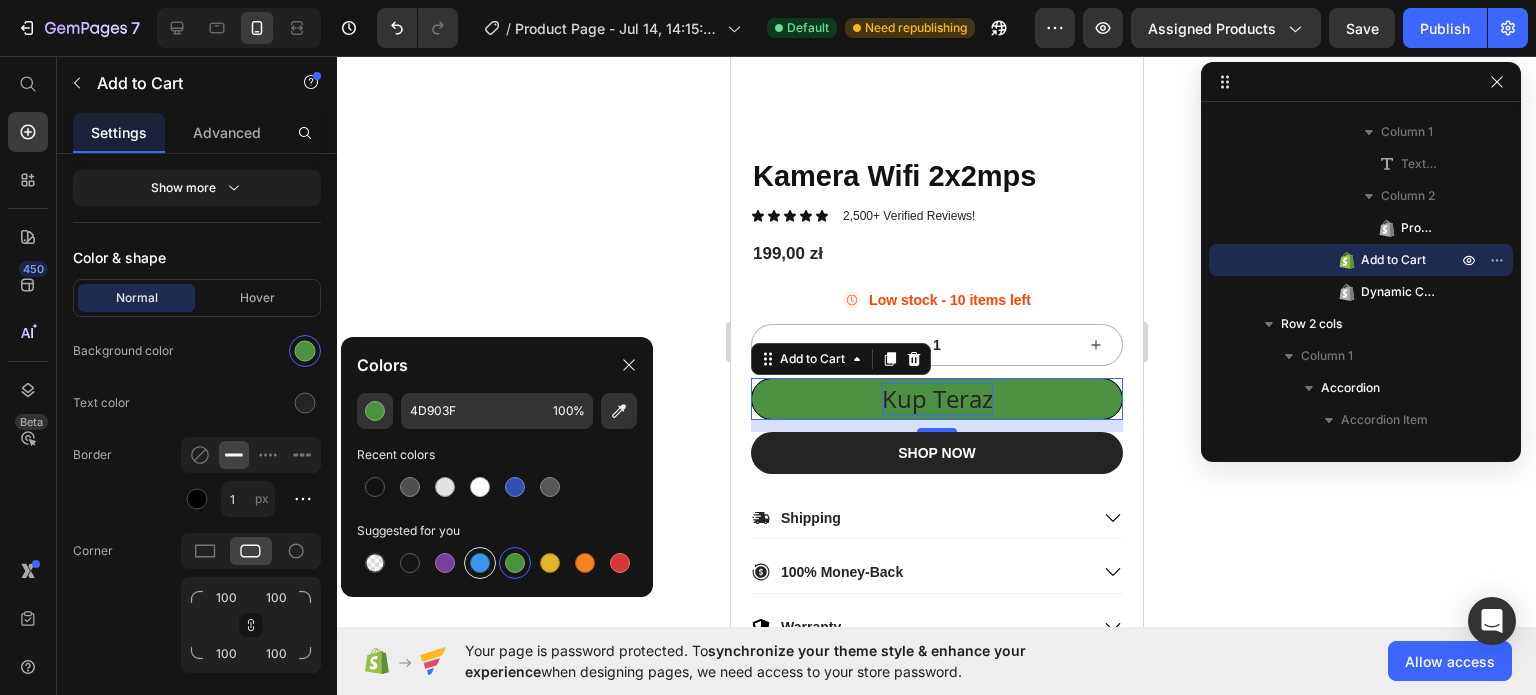 click at bounding box center [480, 563] 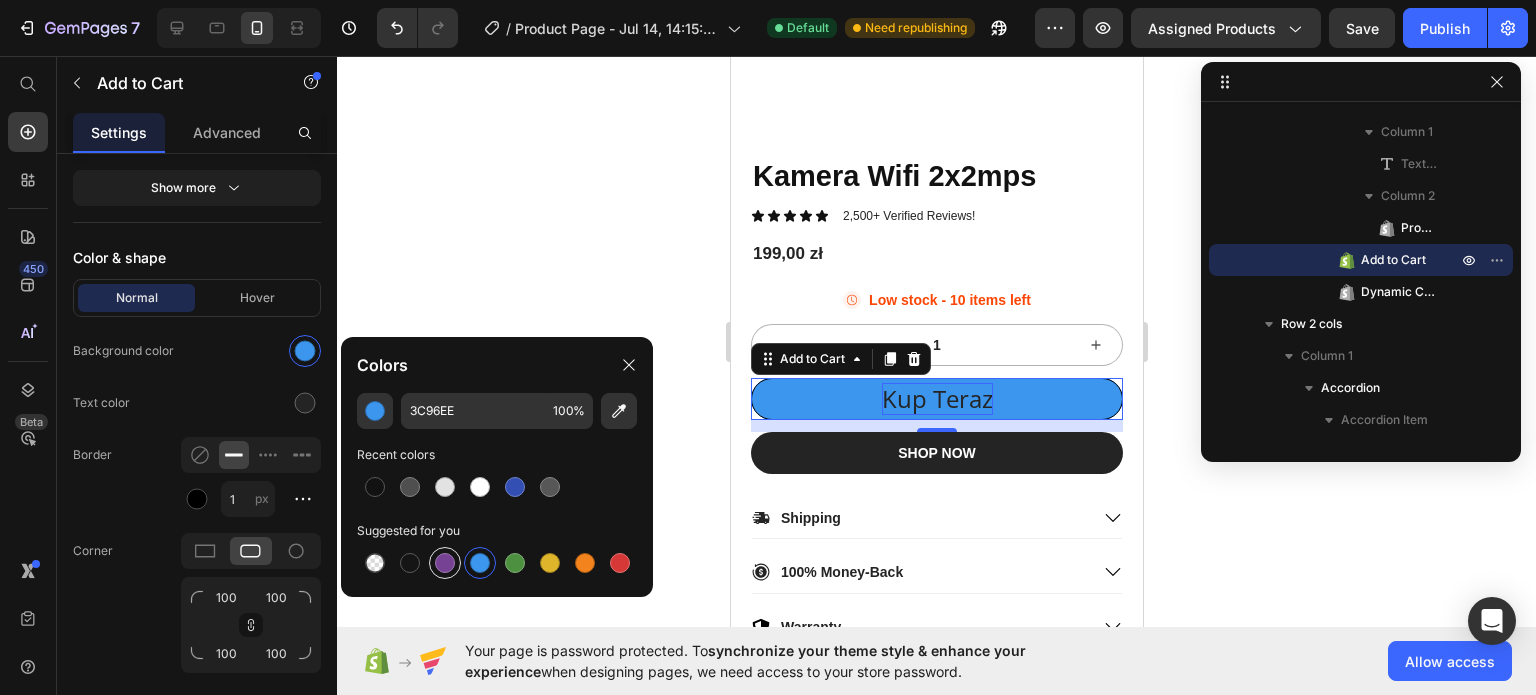 click at bounding box center (445, 563) 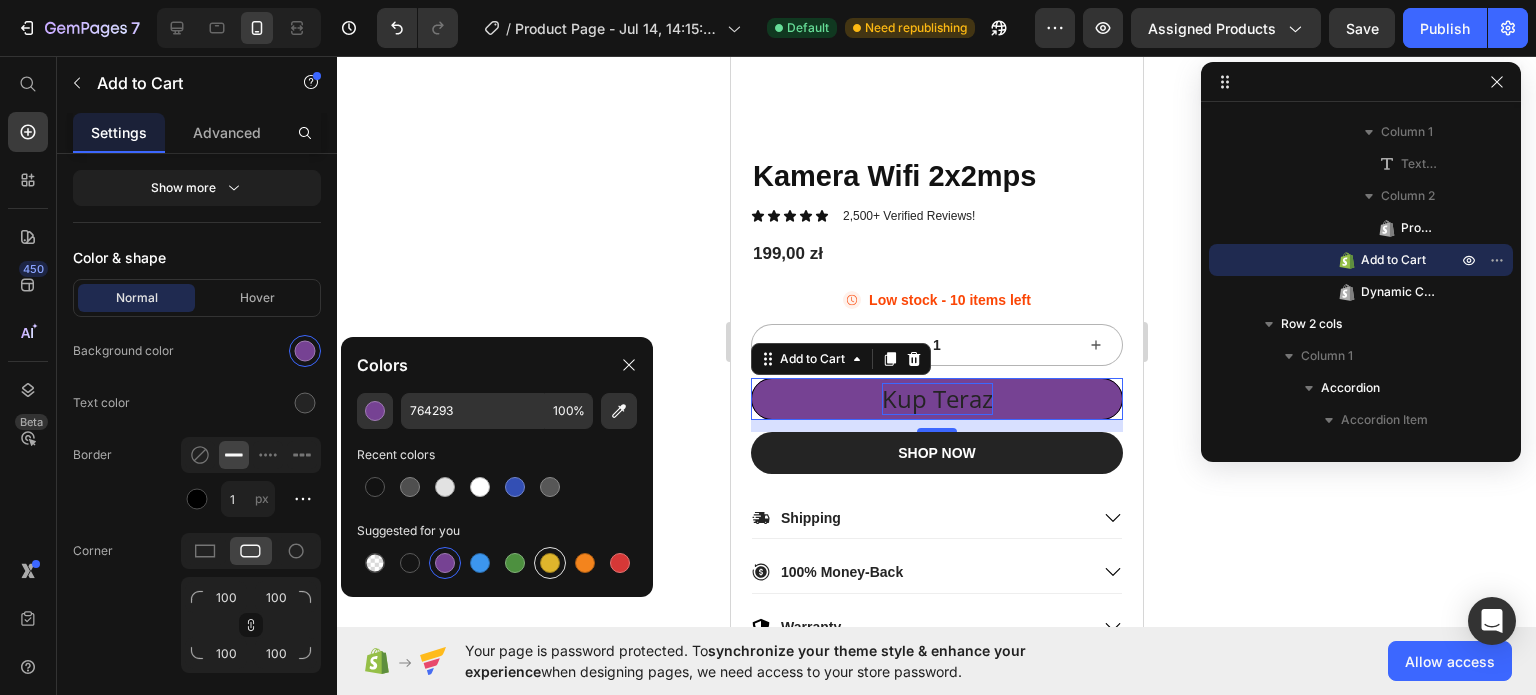 click at bounding box center [550, 563] 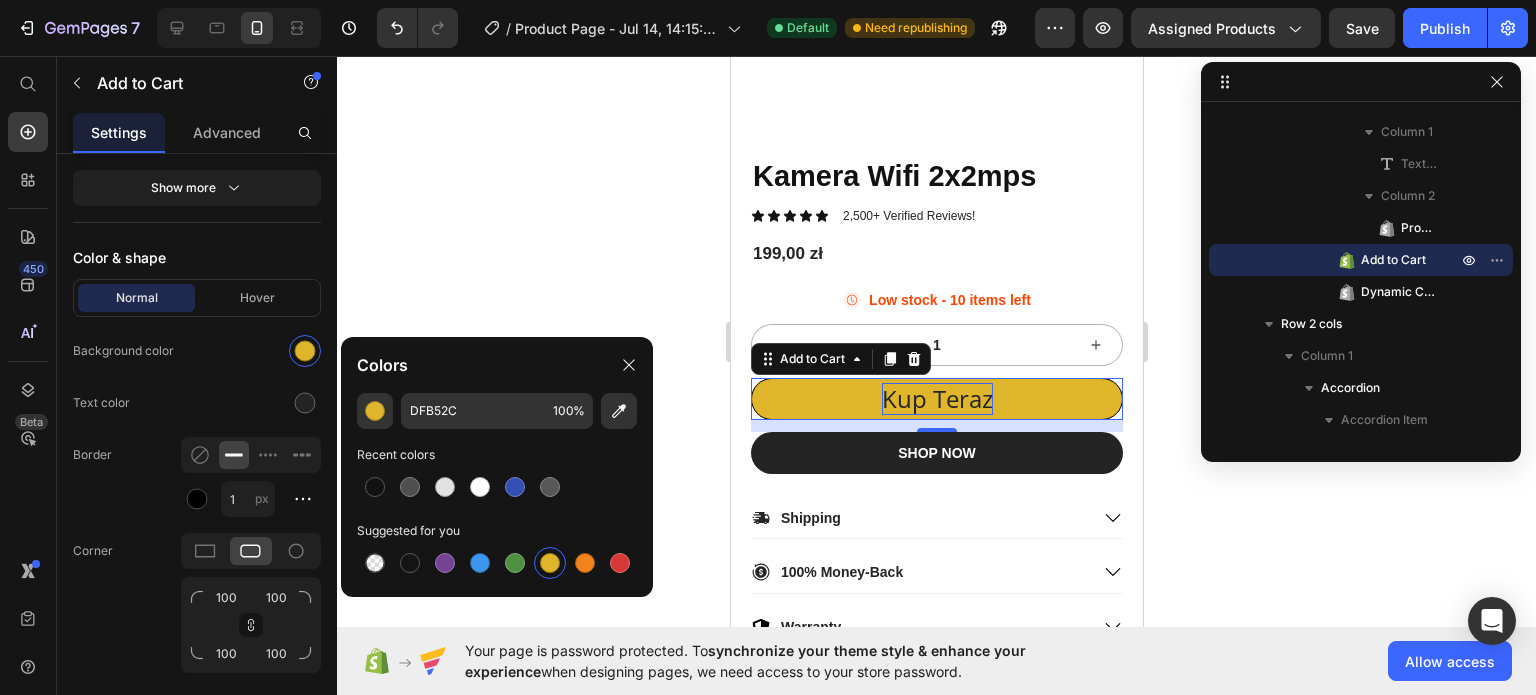 click 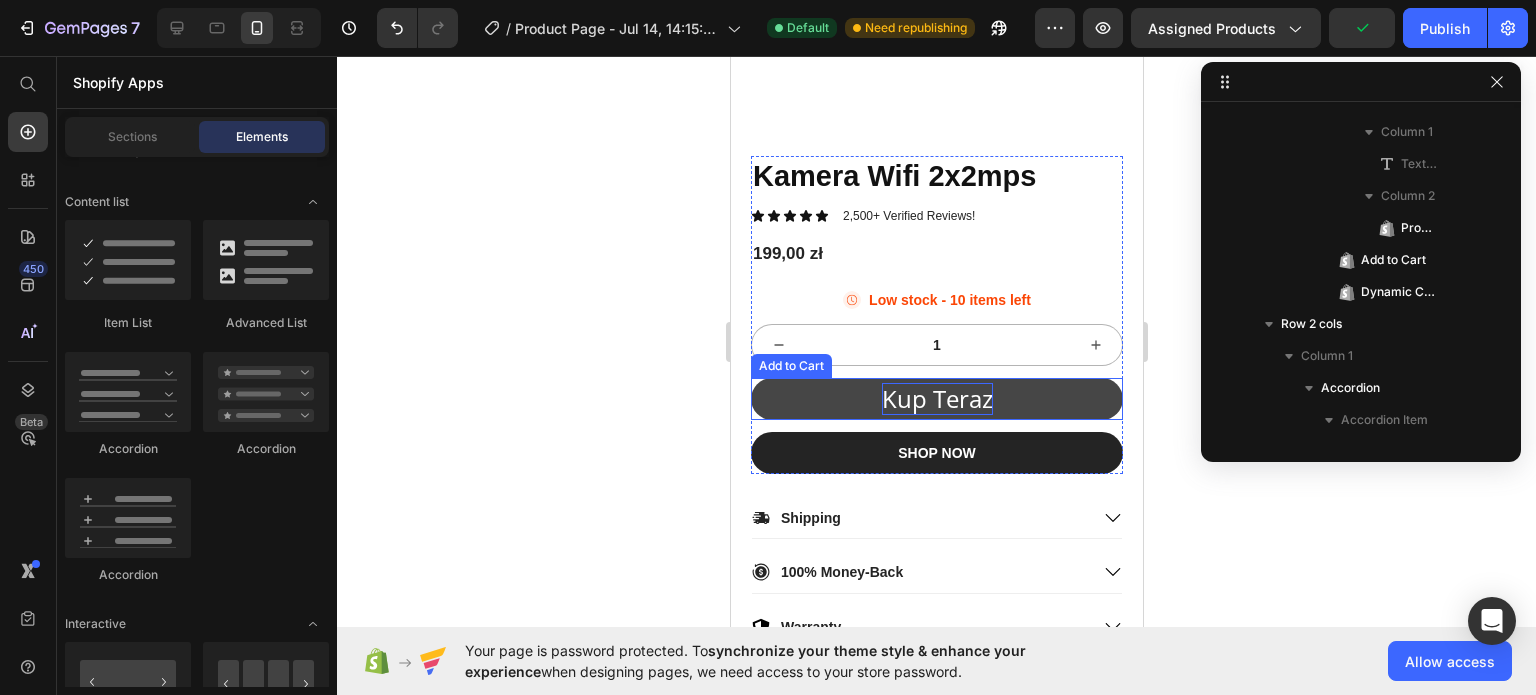 click on "Kup Teraz" at bounding box center (936, 399) 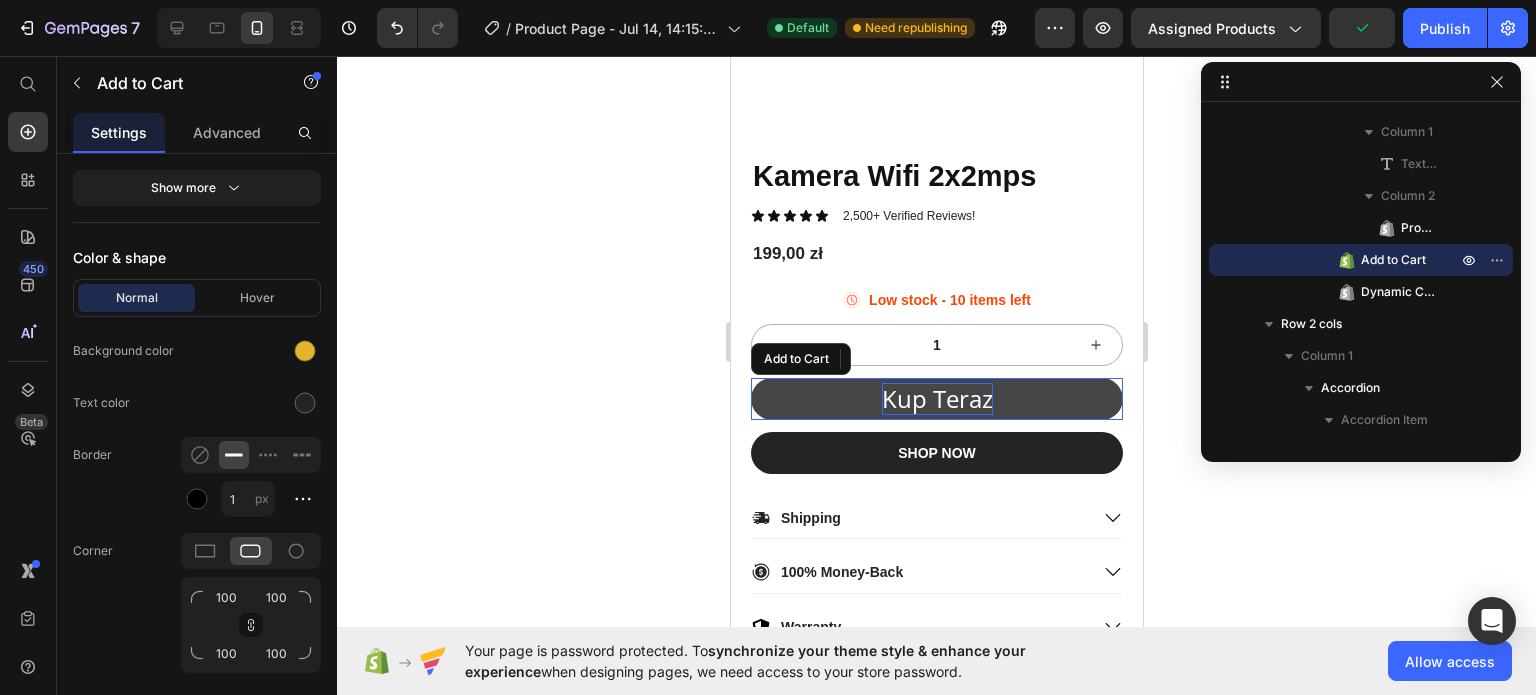 click on "Kup Teraz" at bounding box center [936, 399] 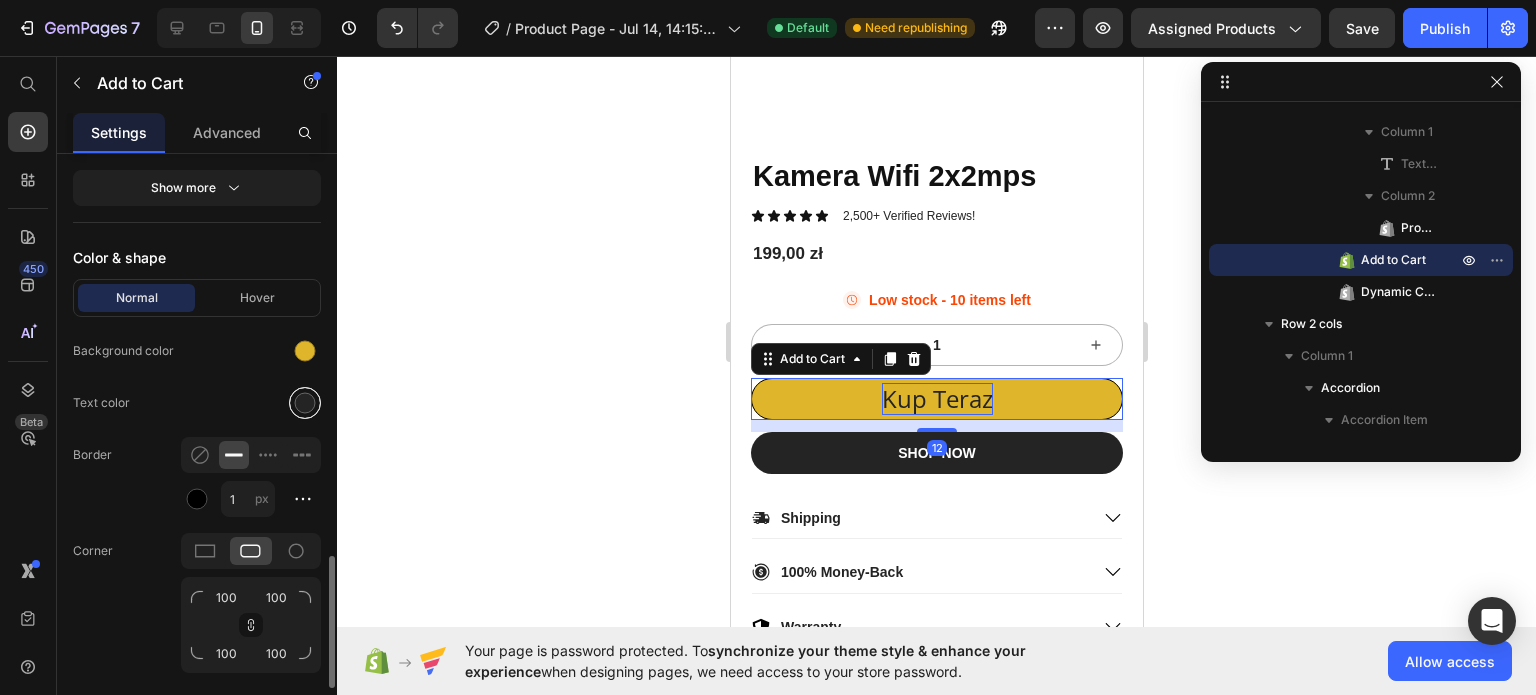click at bounding box center [305, 403] 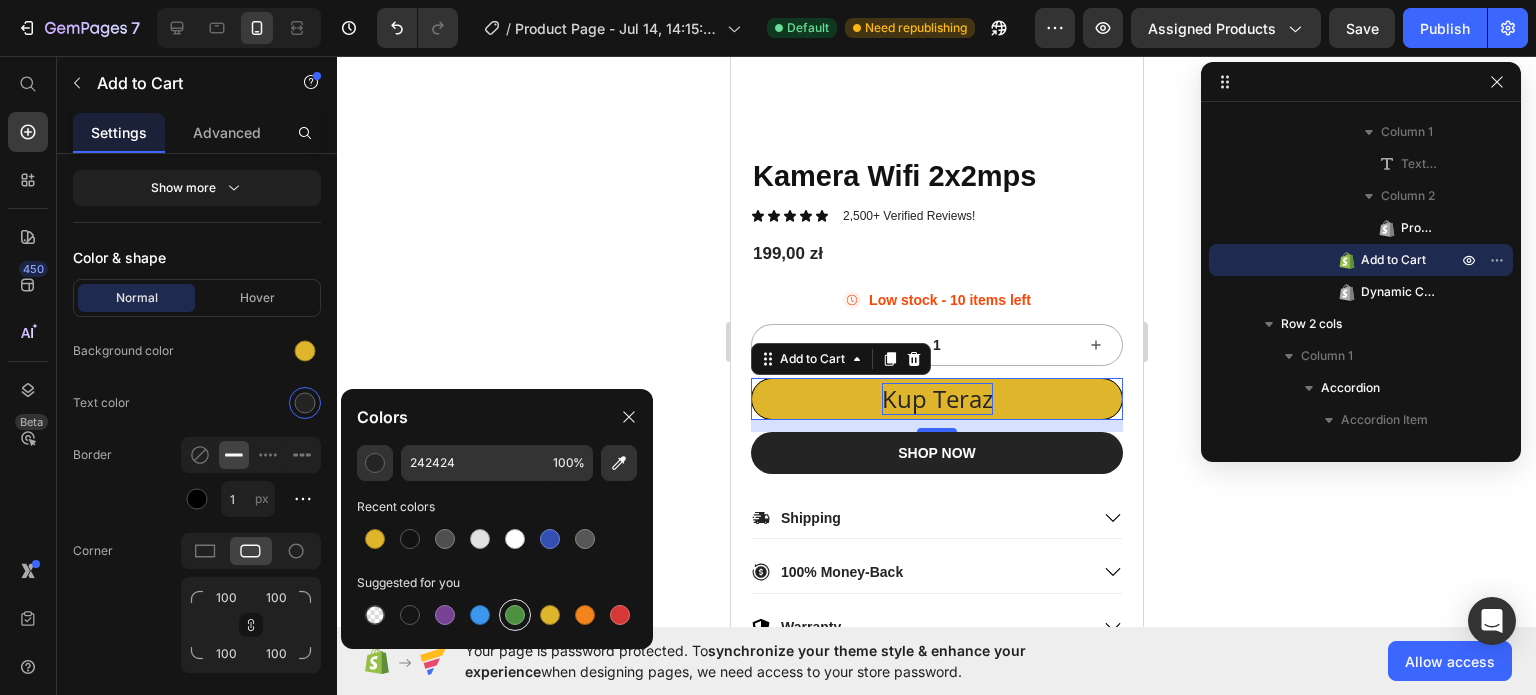 click at bounding box center [515, 615] 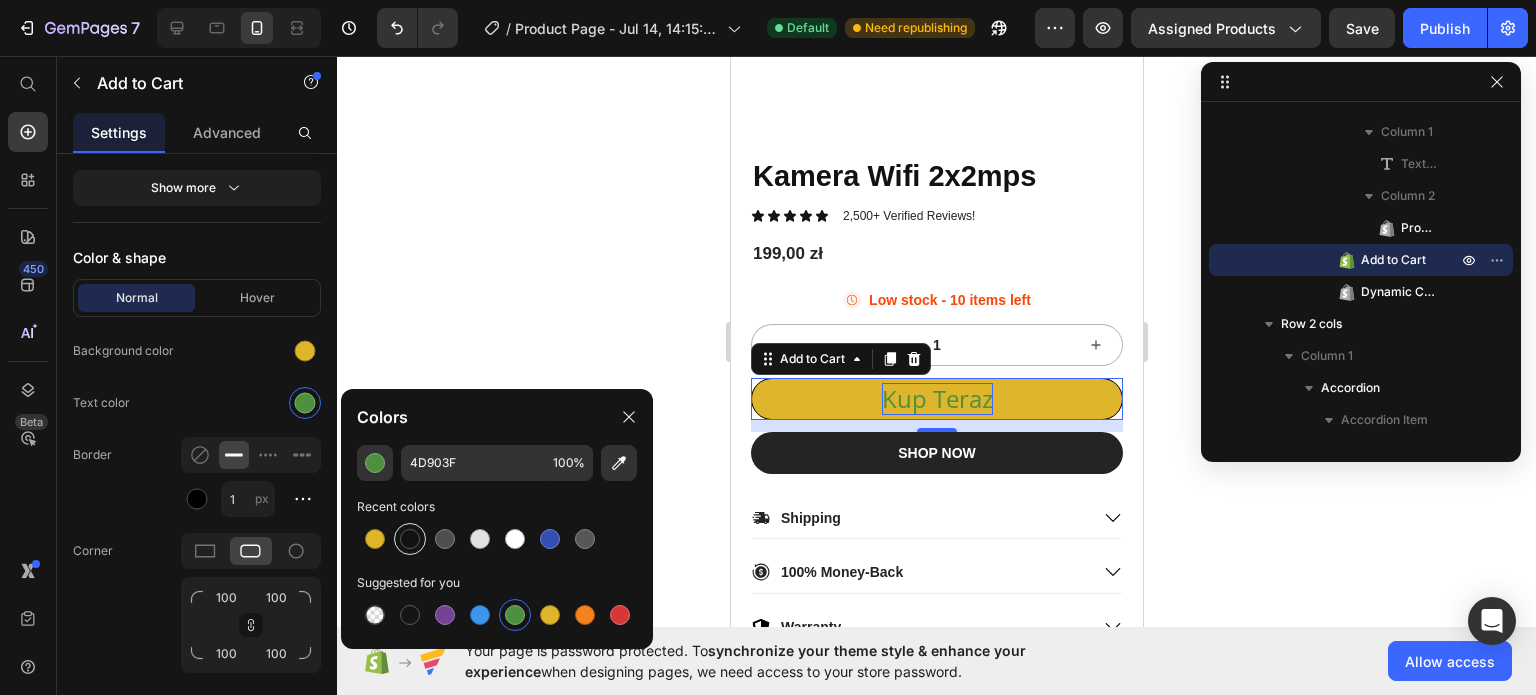 click at bounding box center [410, 539] 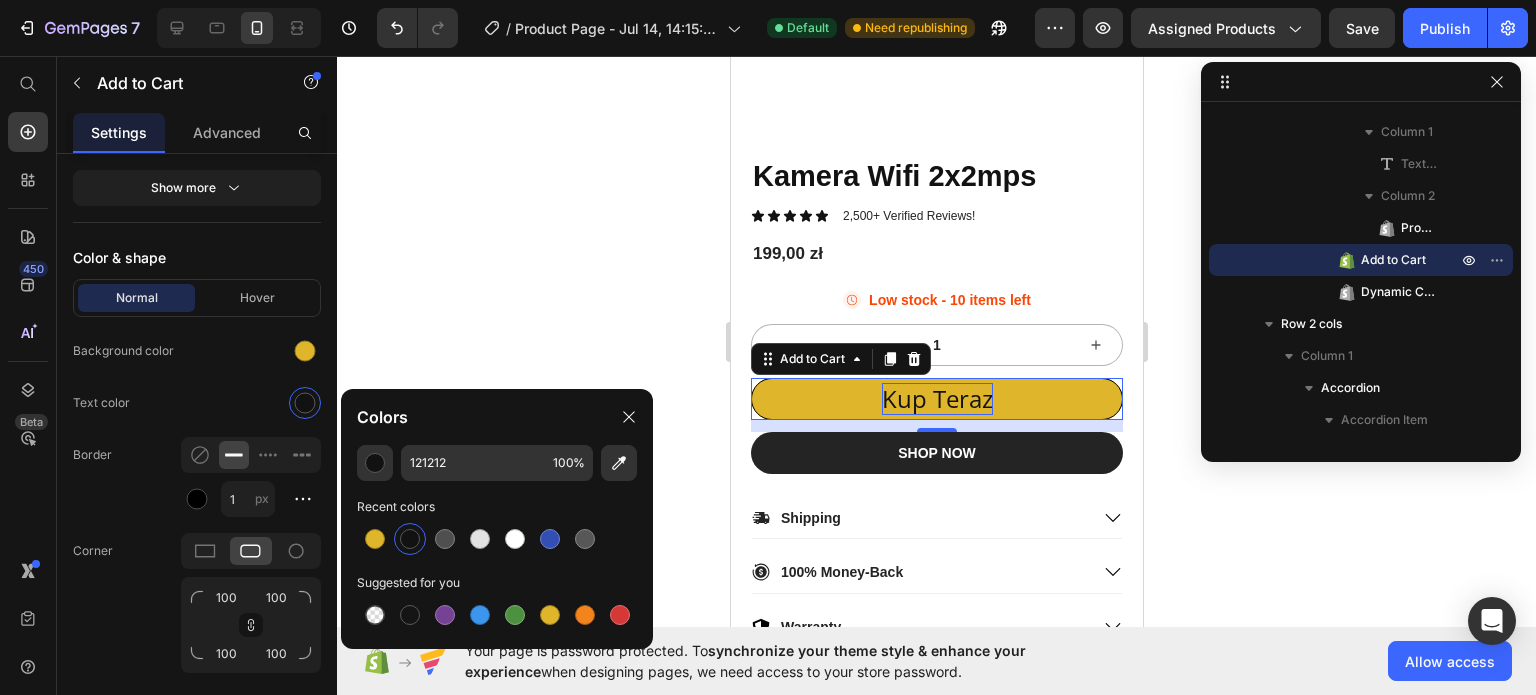 click 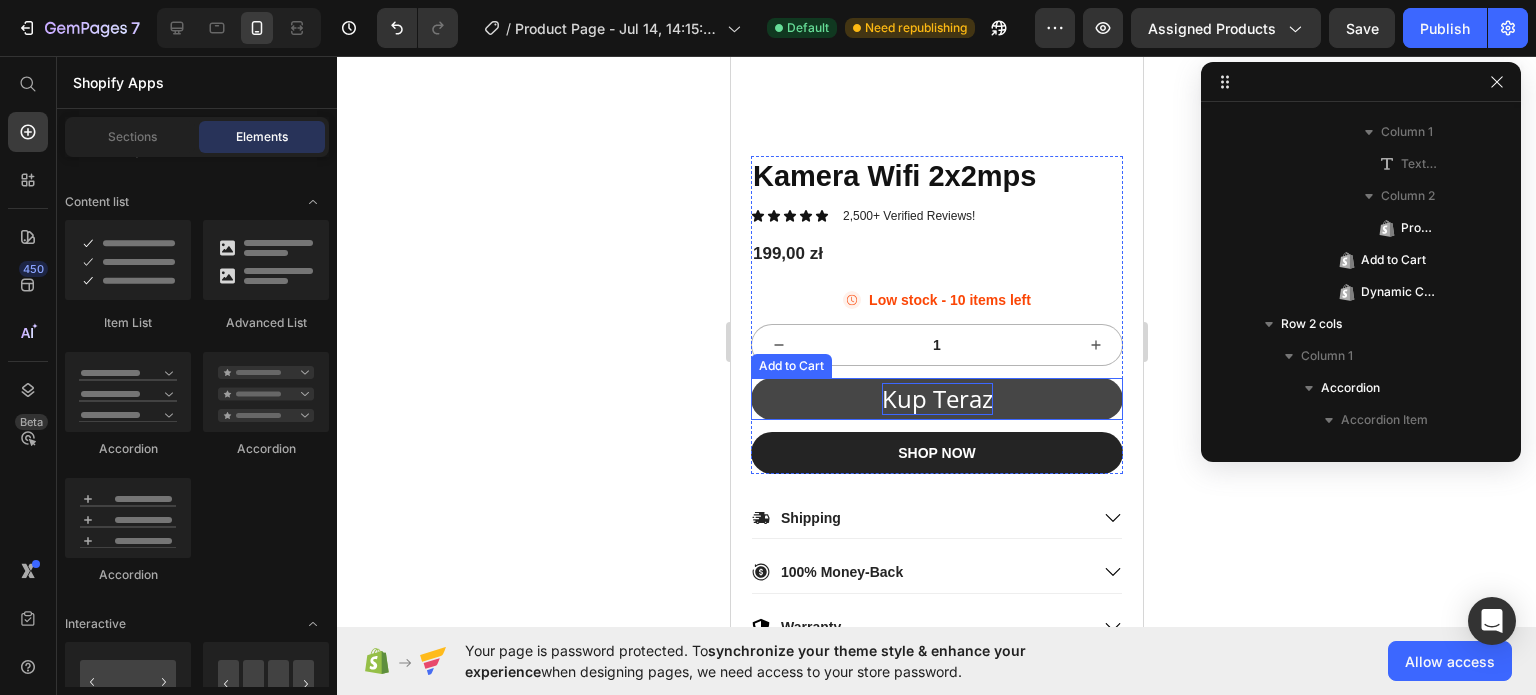 click on "Kup Teraz" at bounding box center [936, 399] 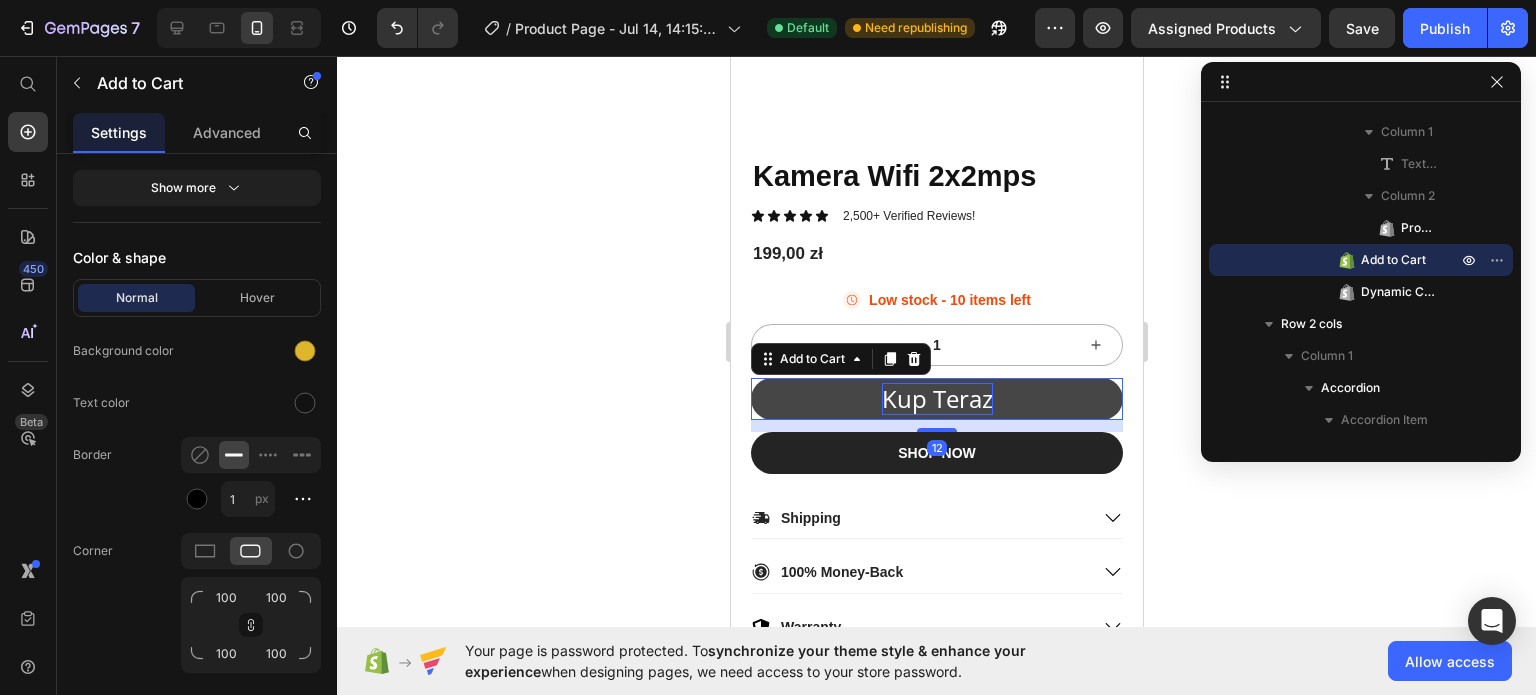 click on "Kup Teraz" at bounding box center [936, 399] 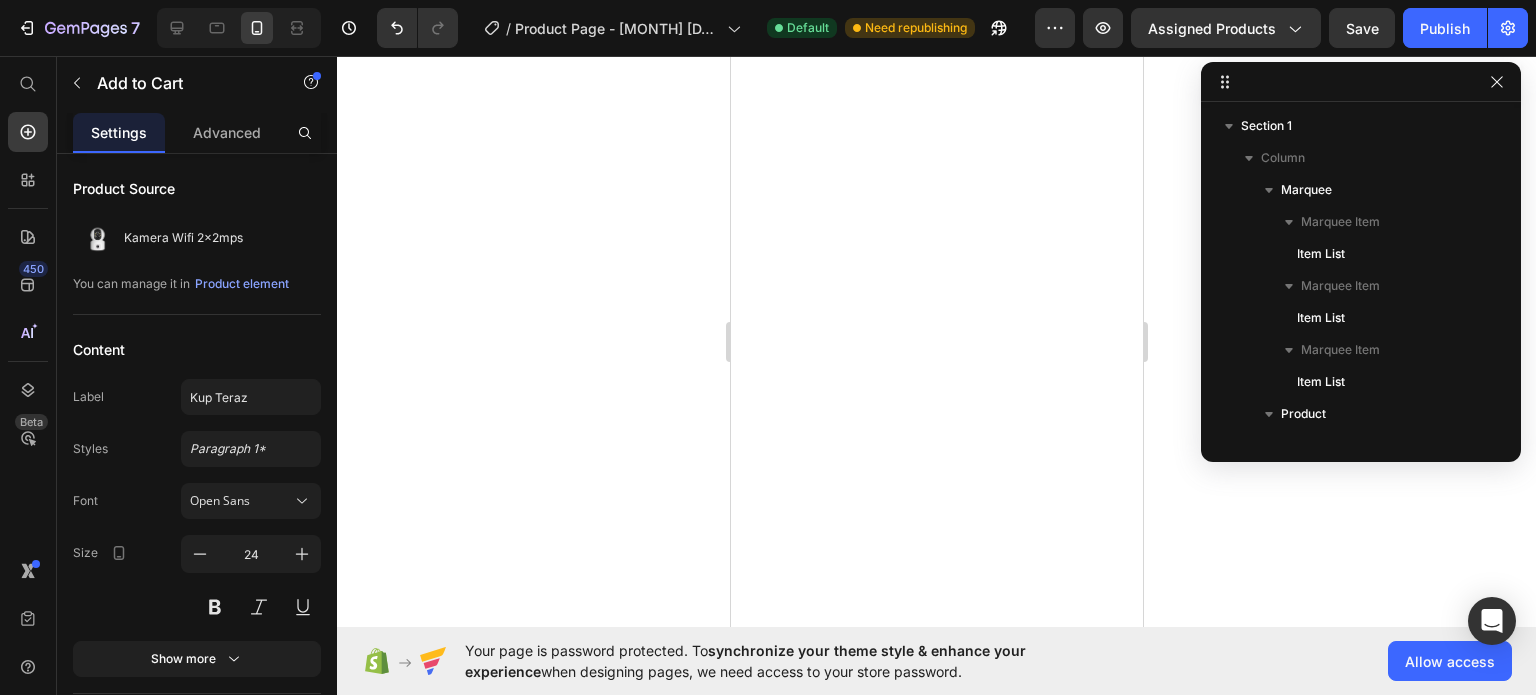 scroll, scrollTop: 0, scrollLeft: 0, axis: both 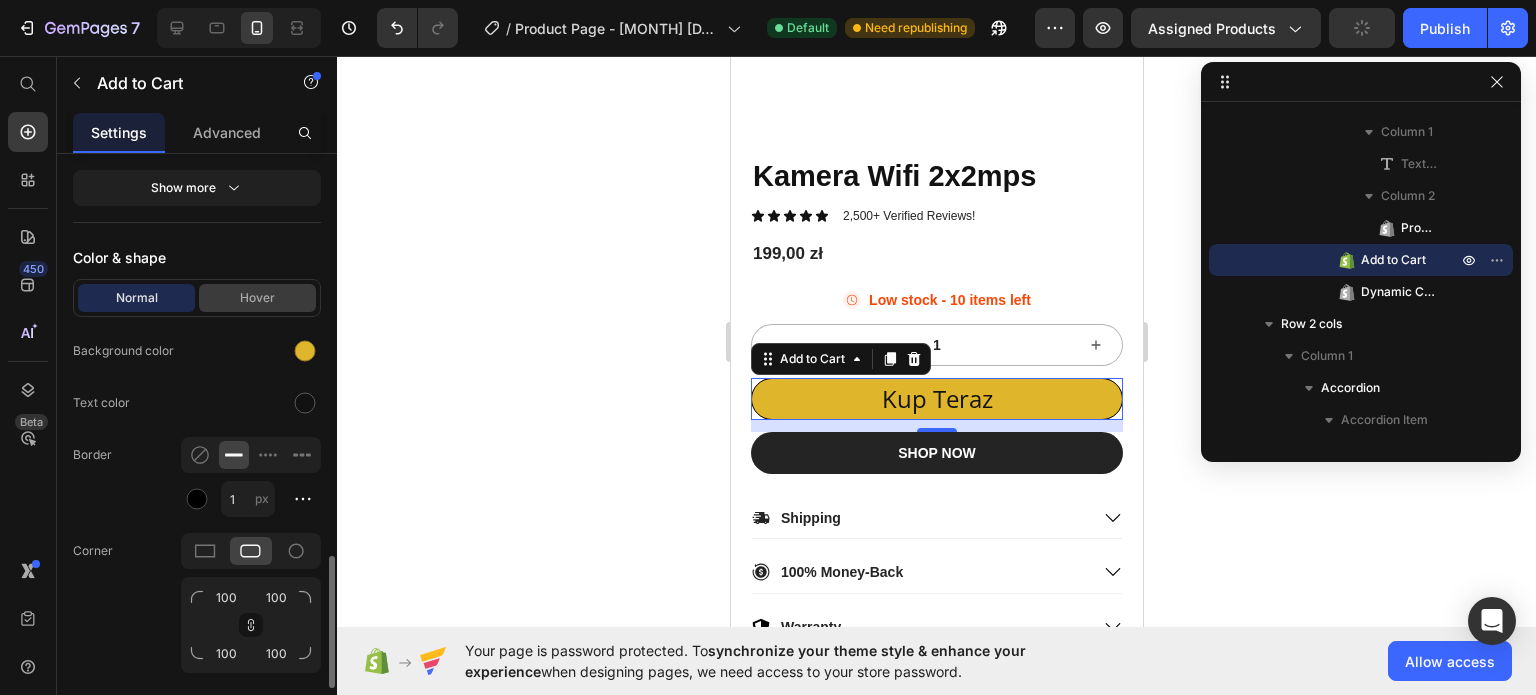 click on "Hover" at bounding box center (257, 298) 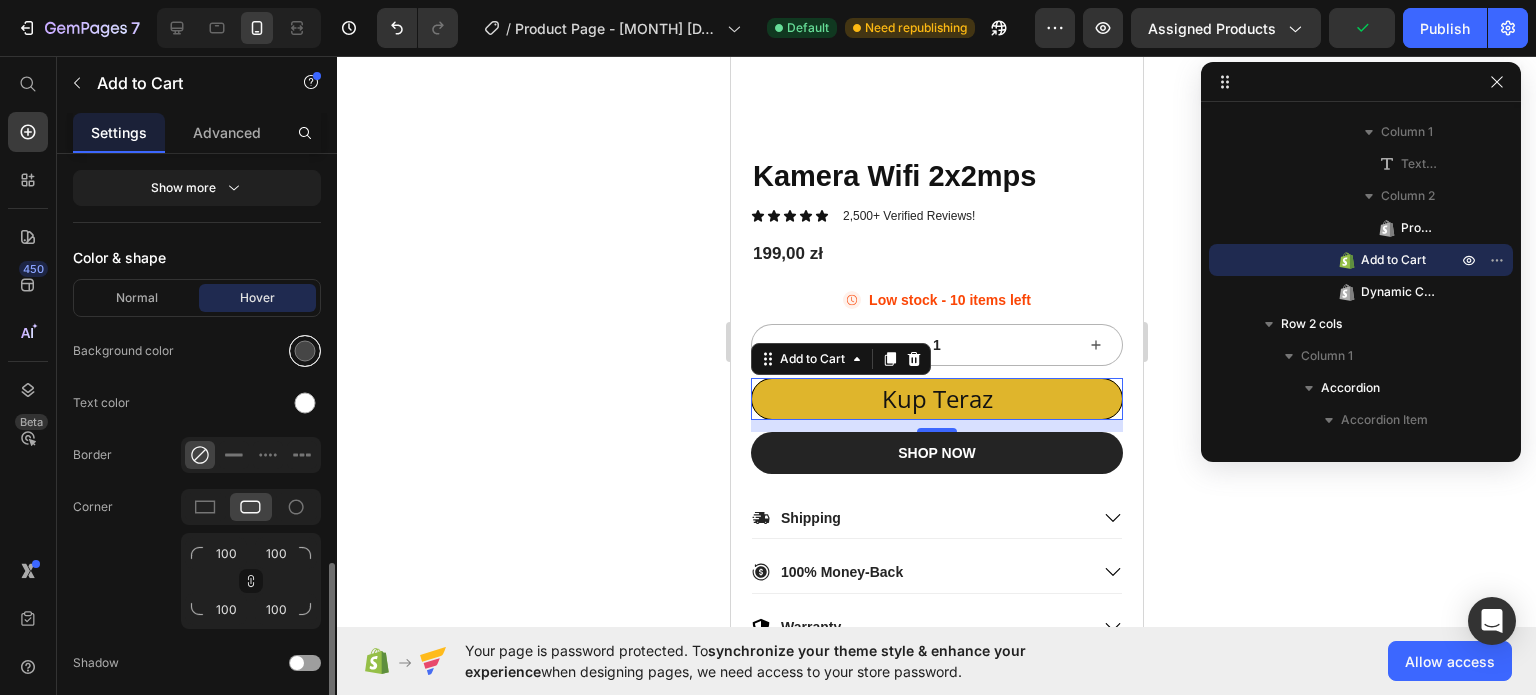 click at bounding box center [305, 351] 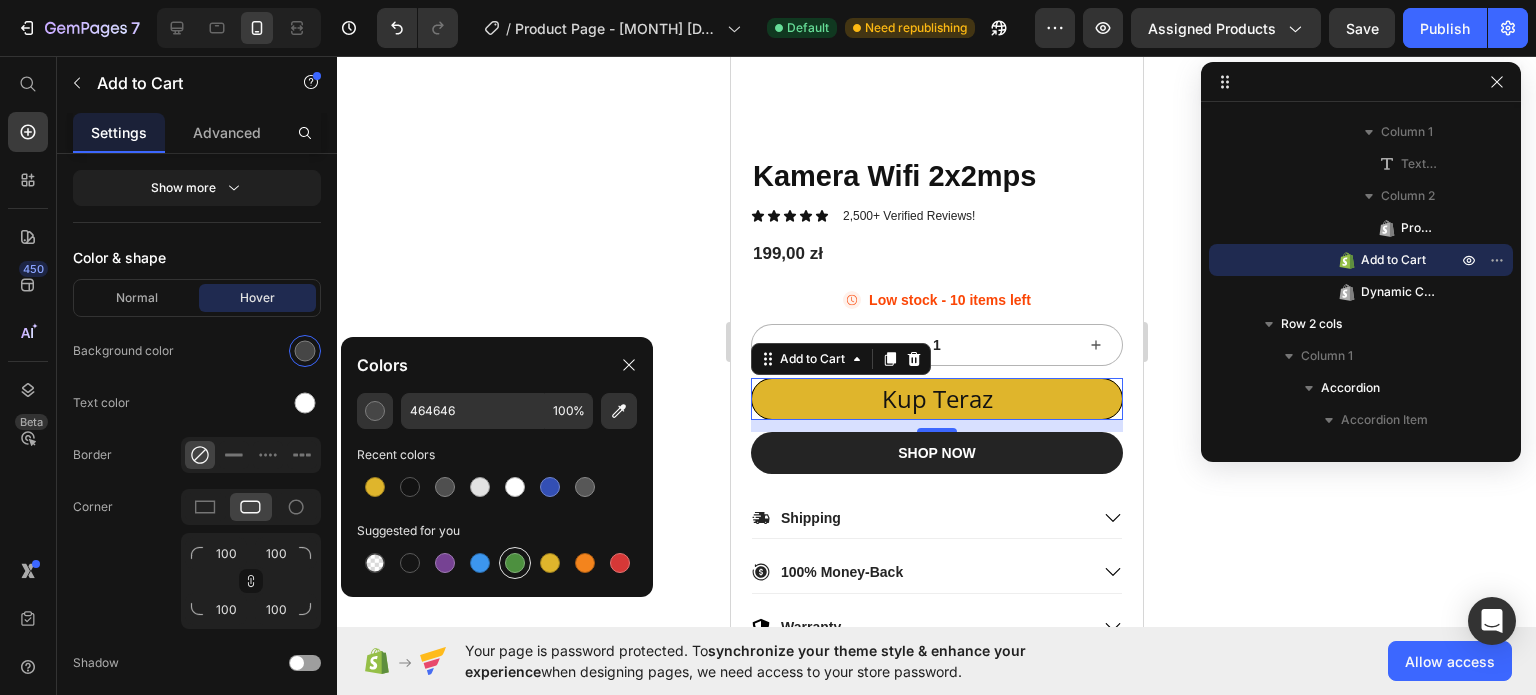 click at bounding box center (515, 563) 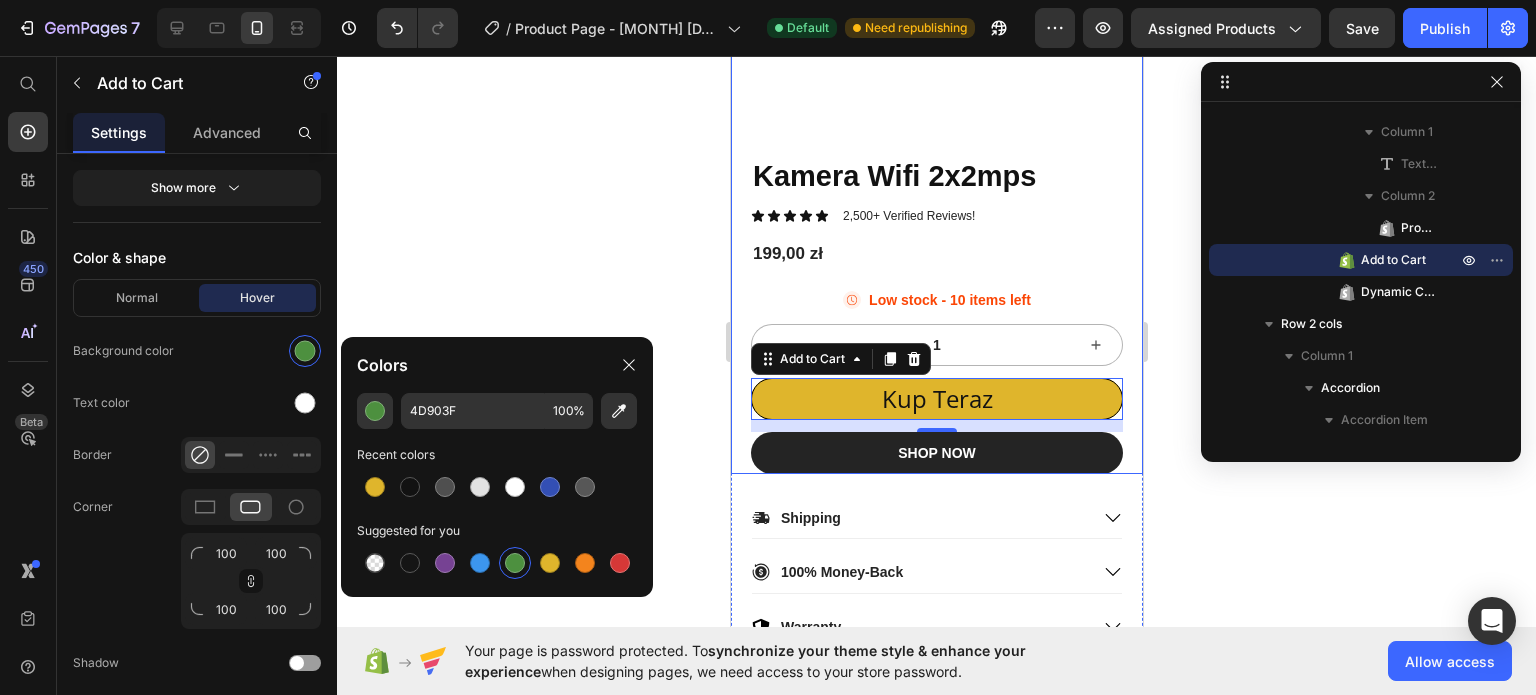 click 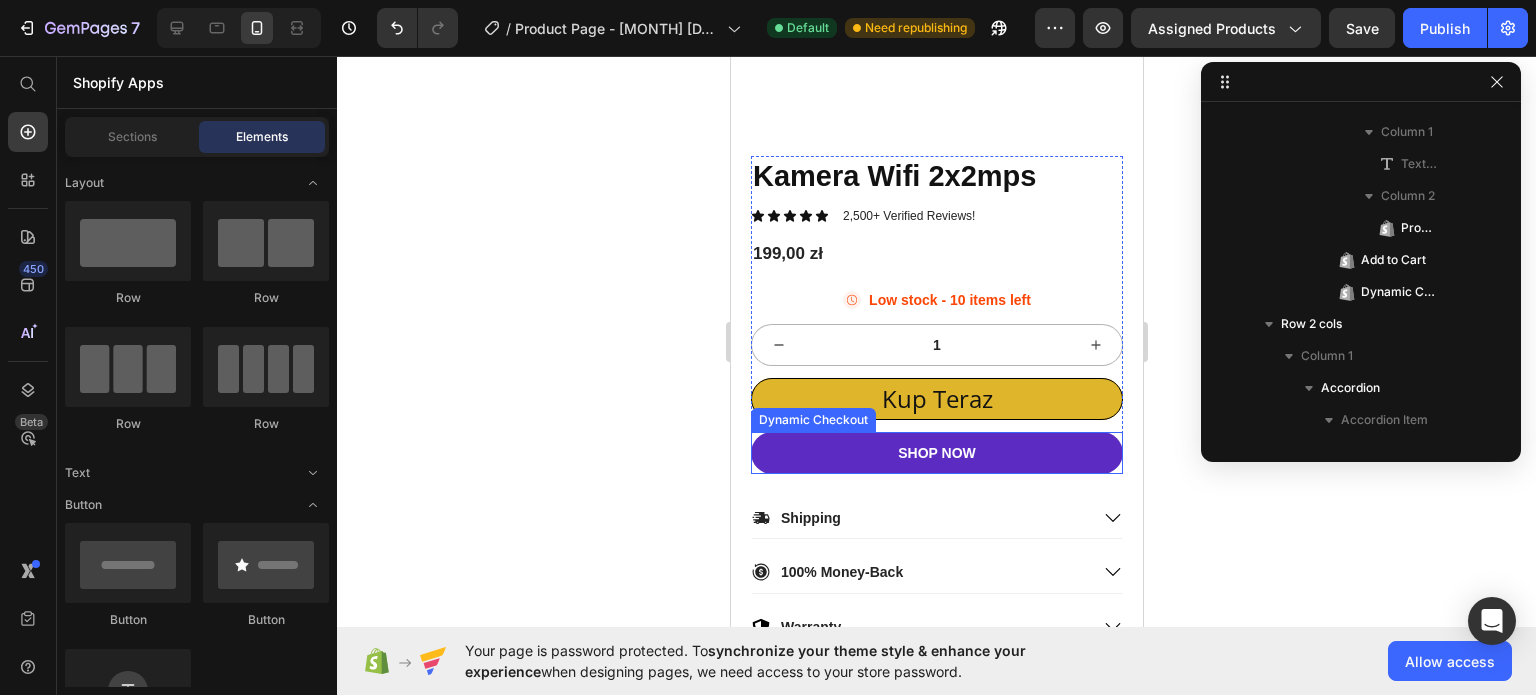 click on "SHOP NOW" at bounding box center [936, 453] 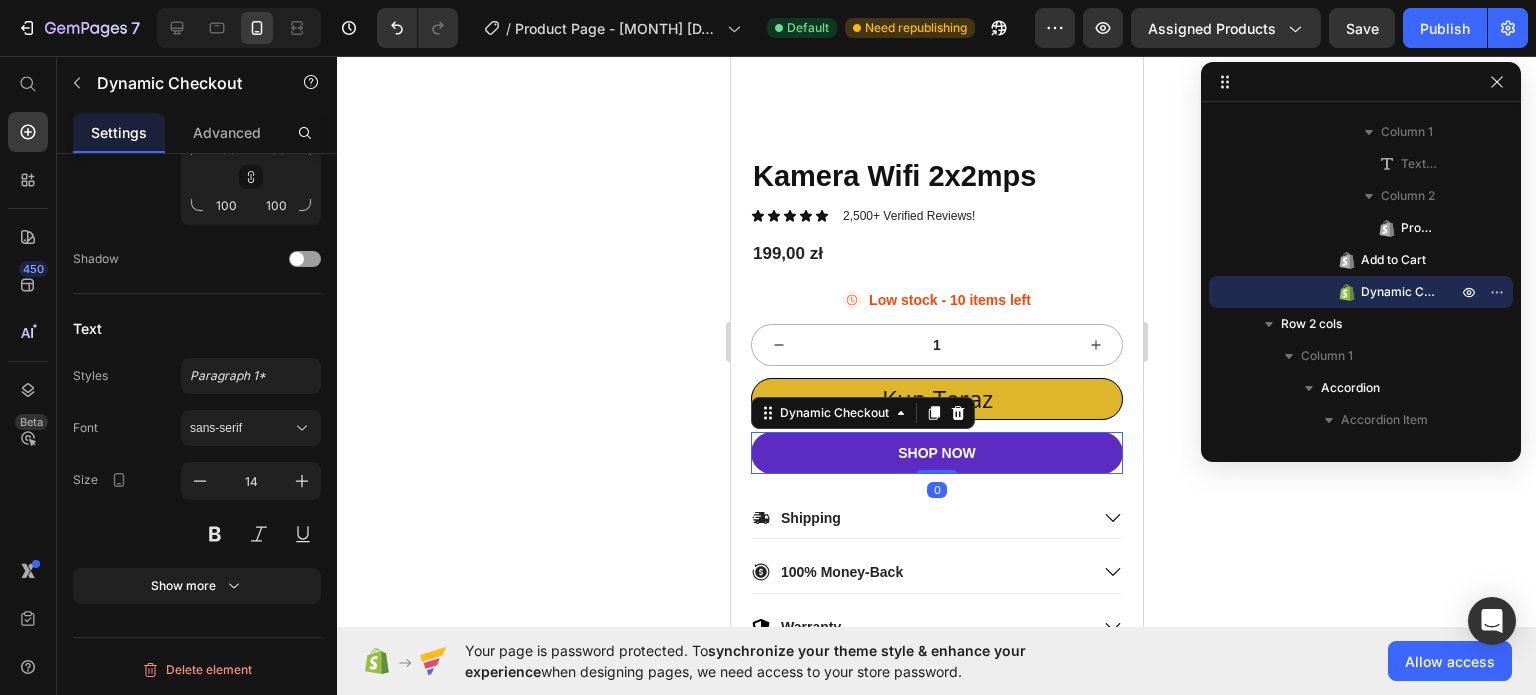 scroll, scrollTop: 0, scrollLeft: 0, axis: both 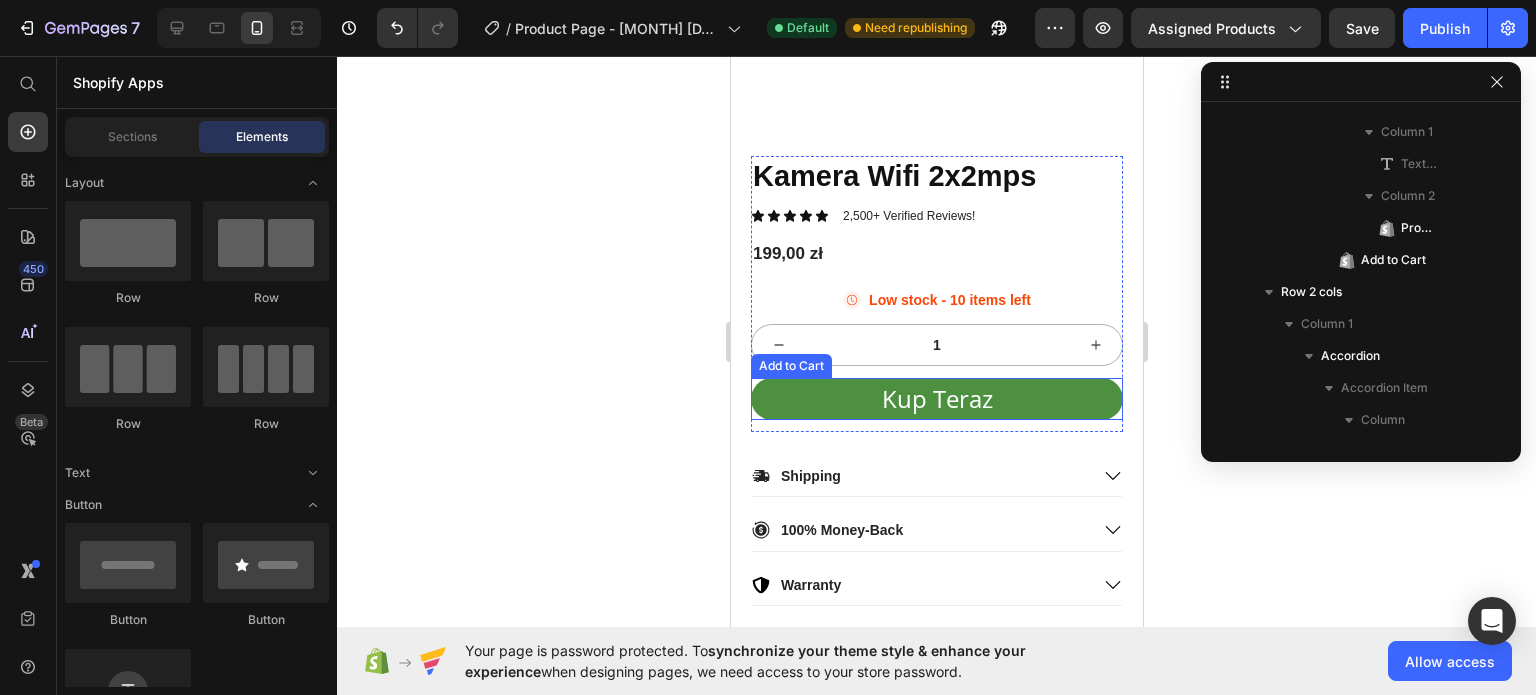 click on "Kup Teraz" at bounding box center [936, 399] 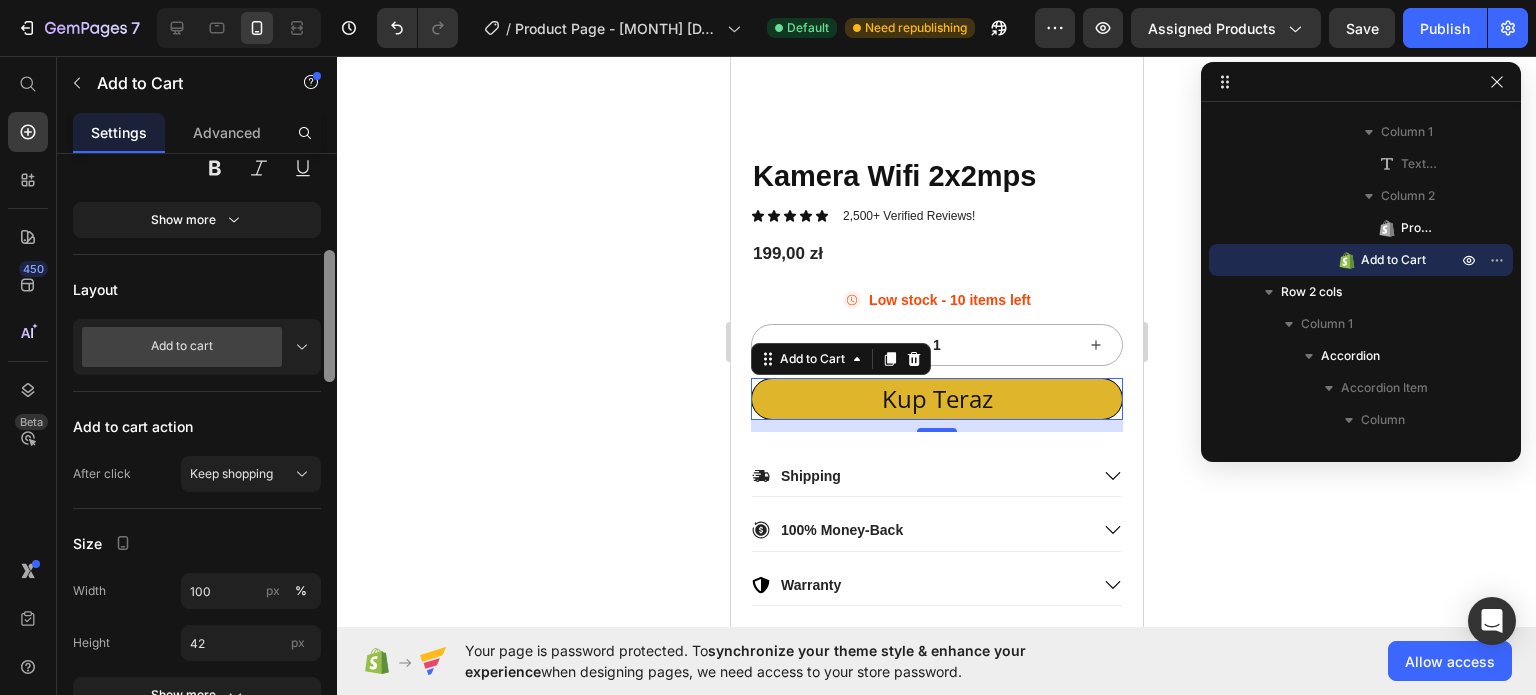 scroll, scrollTop: 416, scrollLeft: 0, axis: vertical 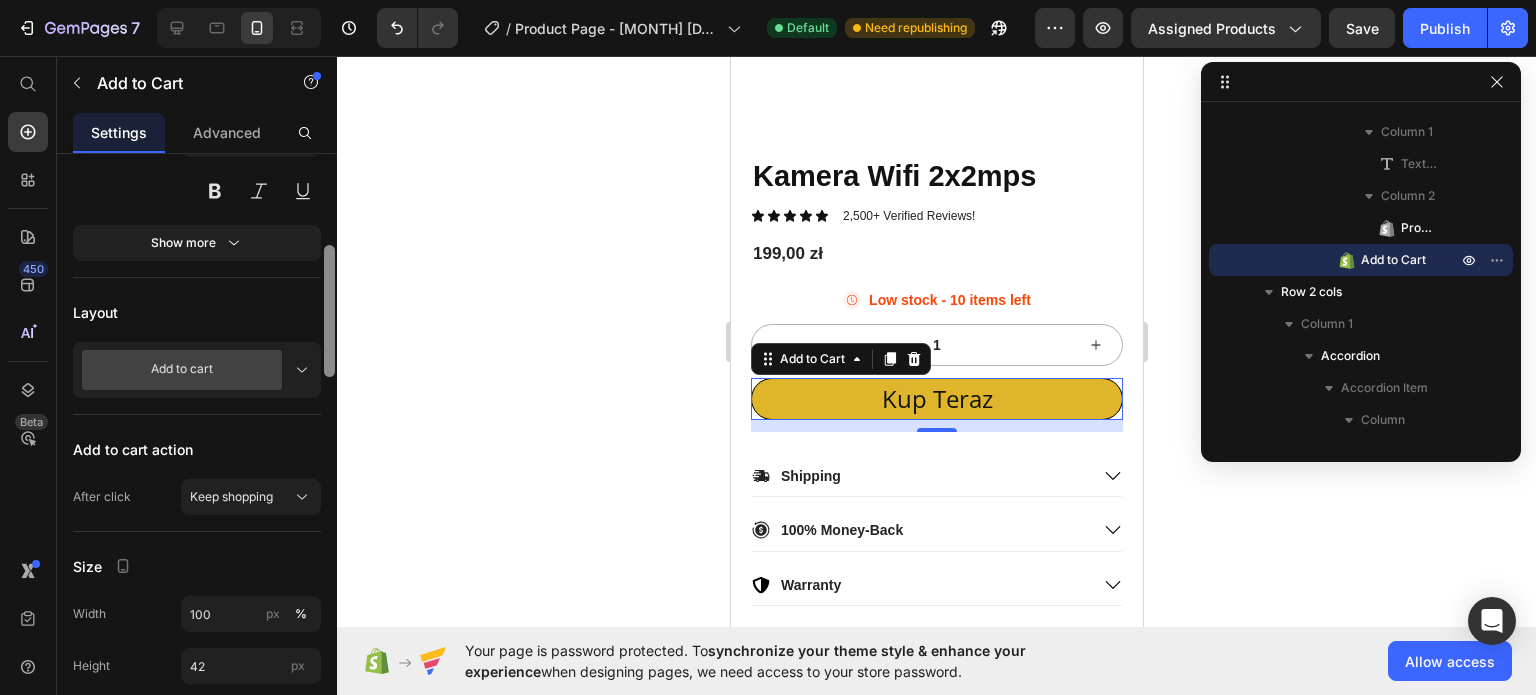drag, startPoint x: 331, startPoint y: 247, endPoint x: 328, endPoint y: 320, distance: 73.061615 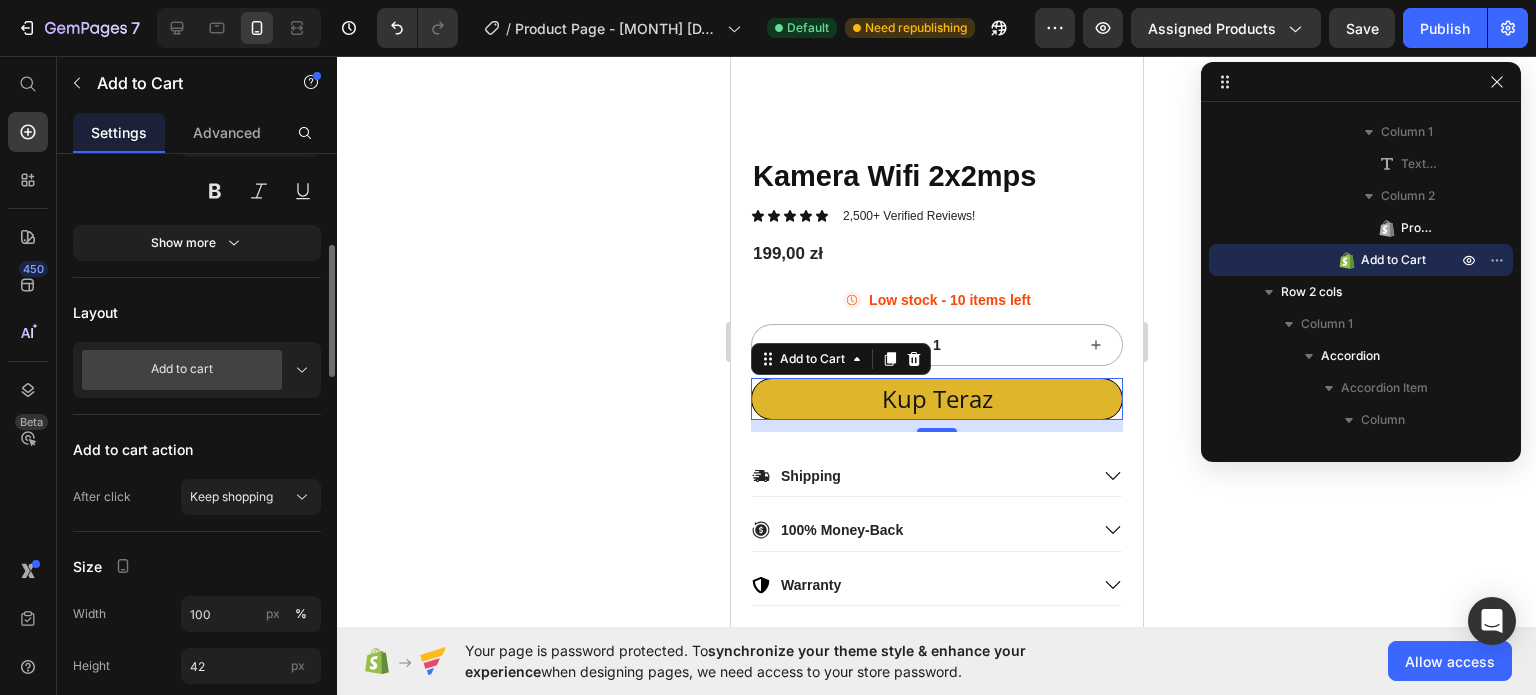click 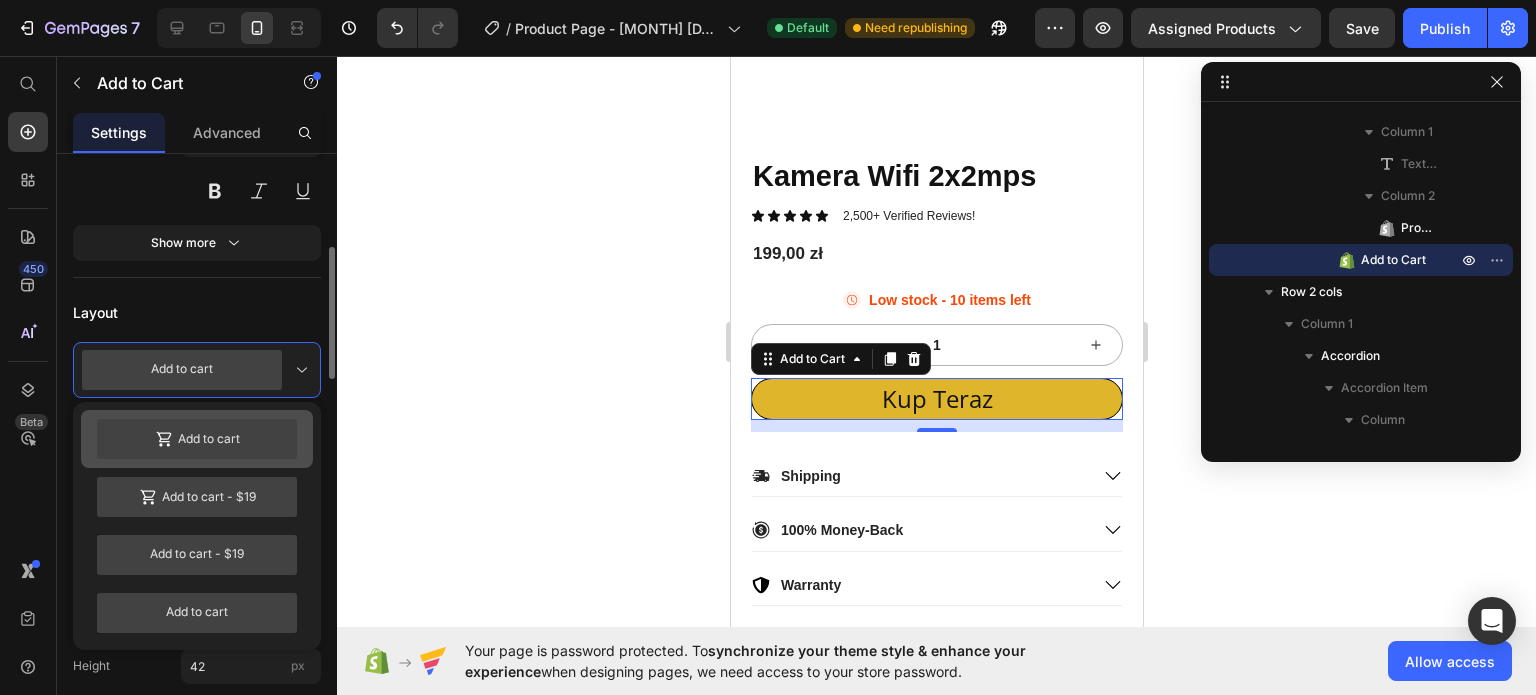 scroll, scrollTop: 417, scrollLeft: 0, axis: vertical 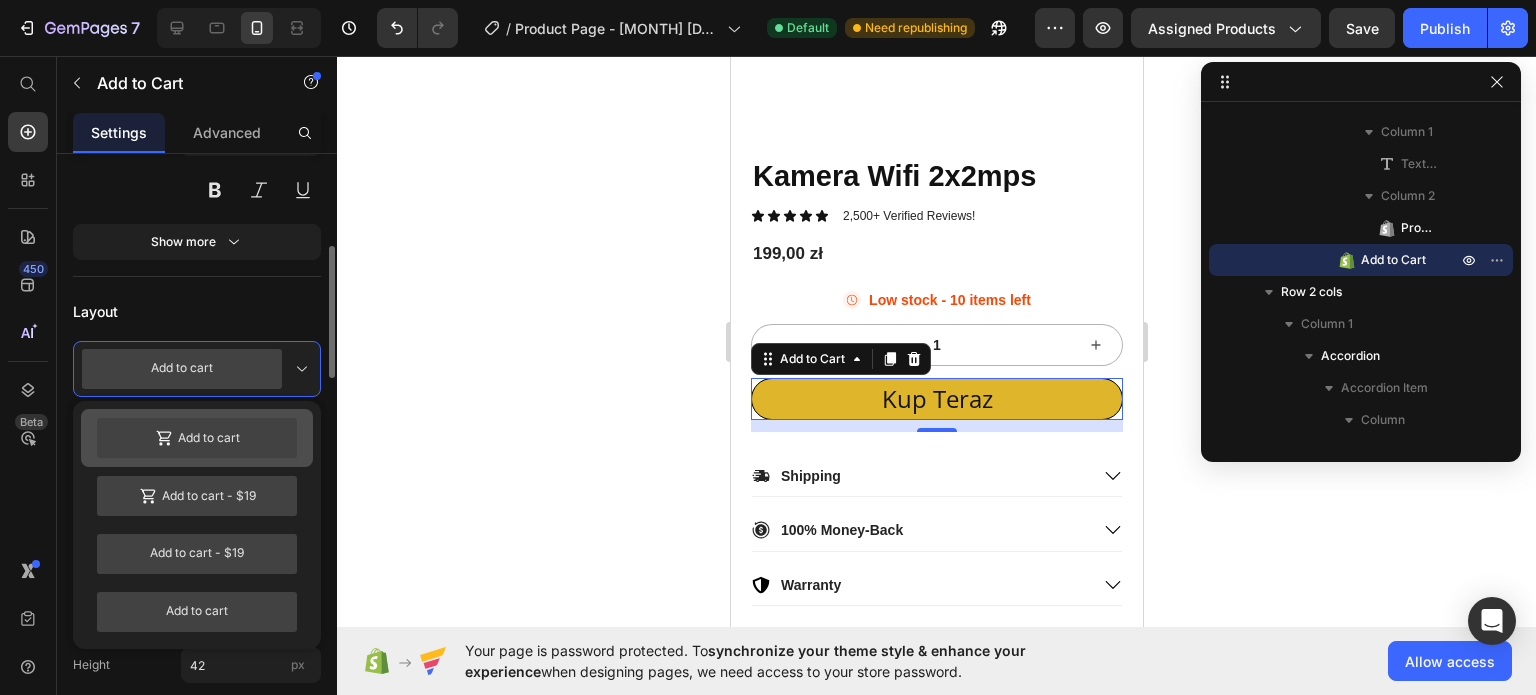 click on "Add to cart" at bounding box center [197, 438] 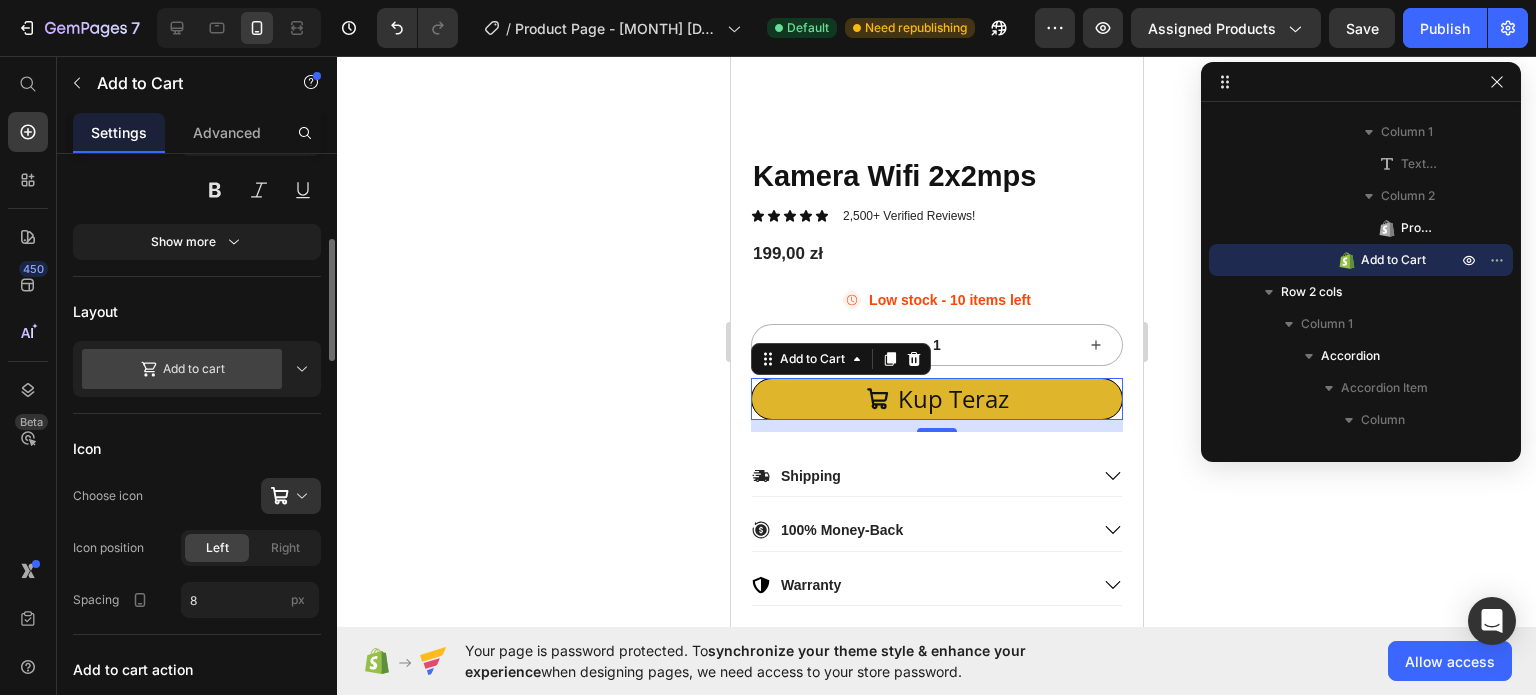 click 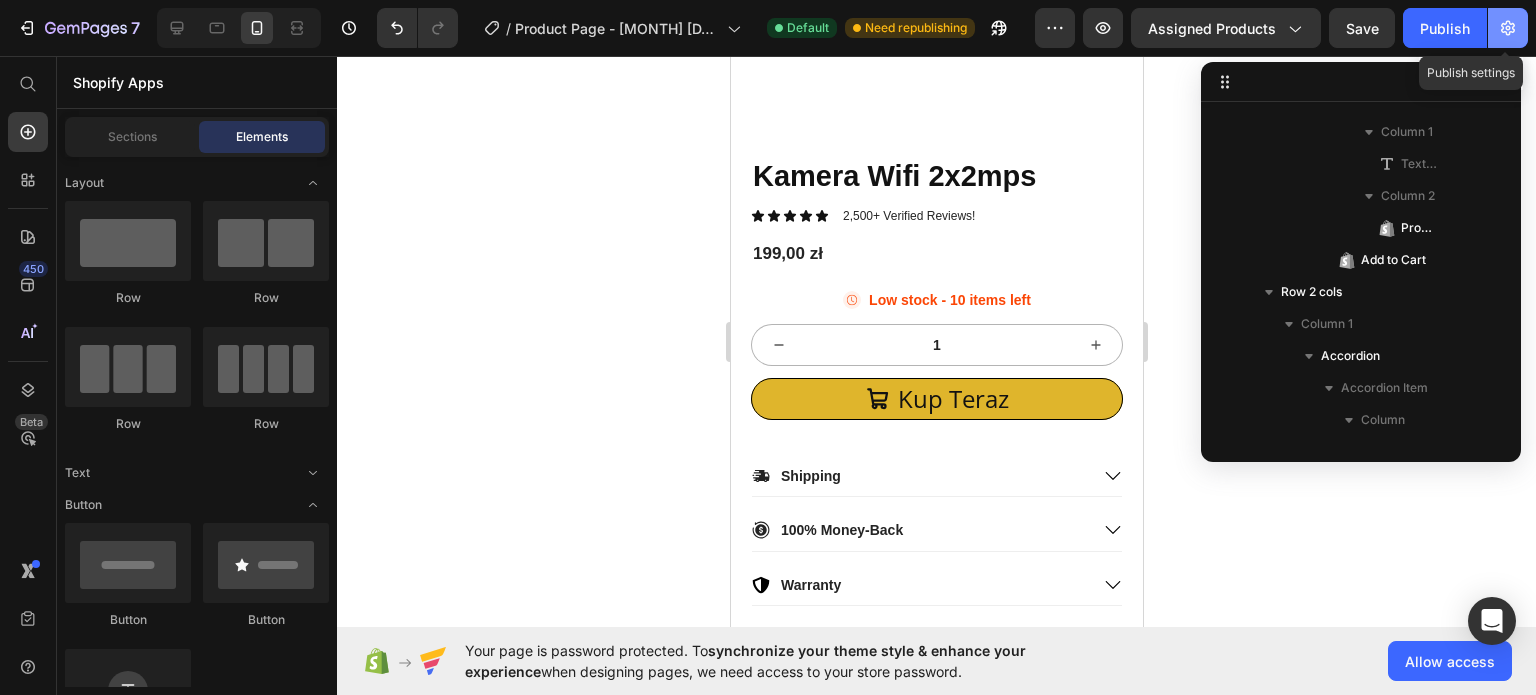click 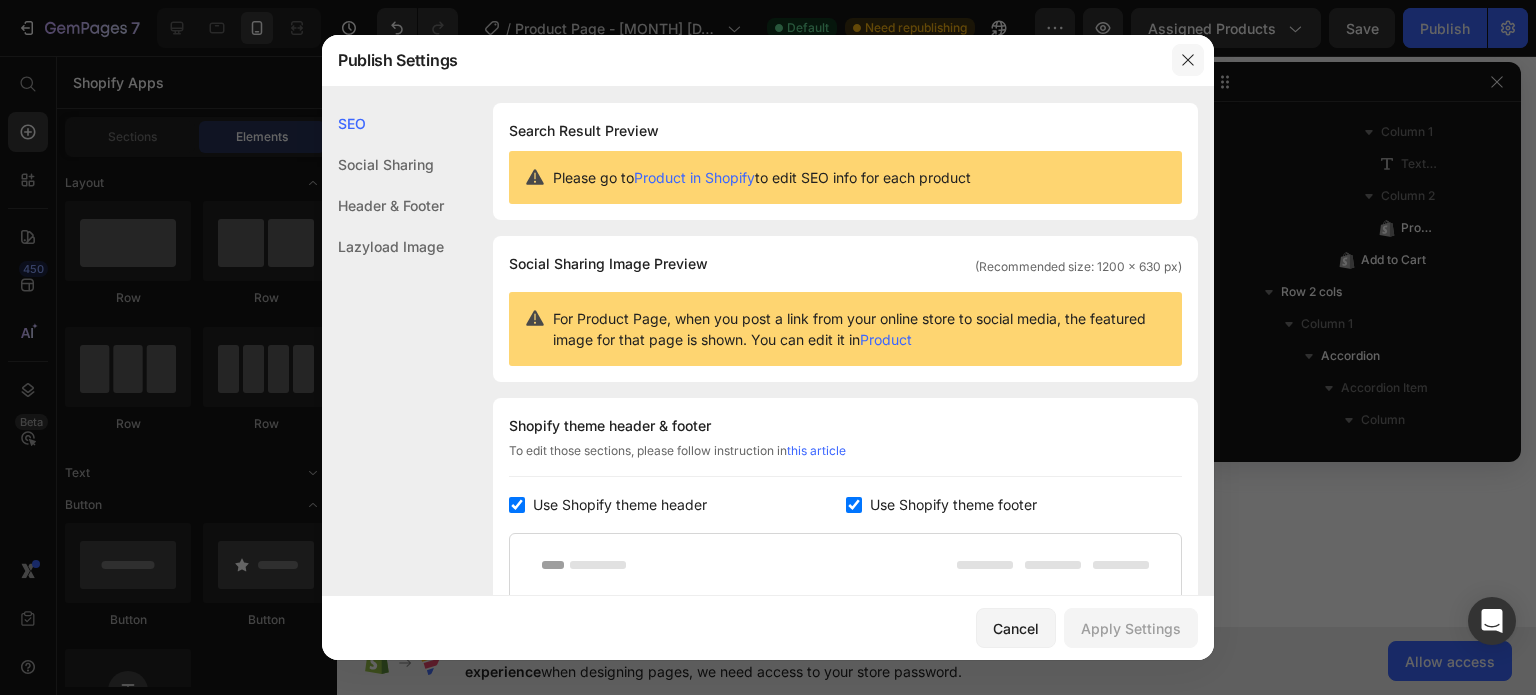 click at bounding box center [1188, 60] 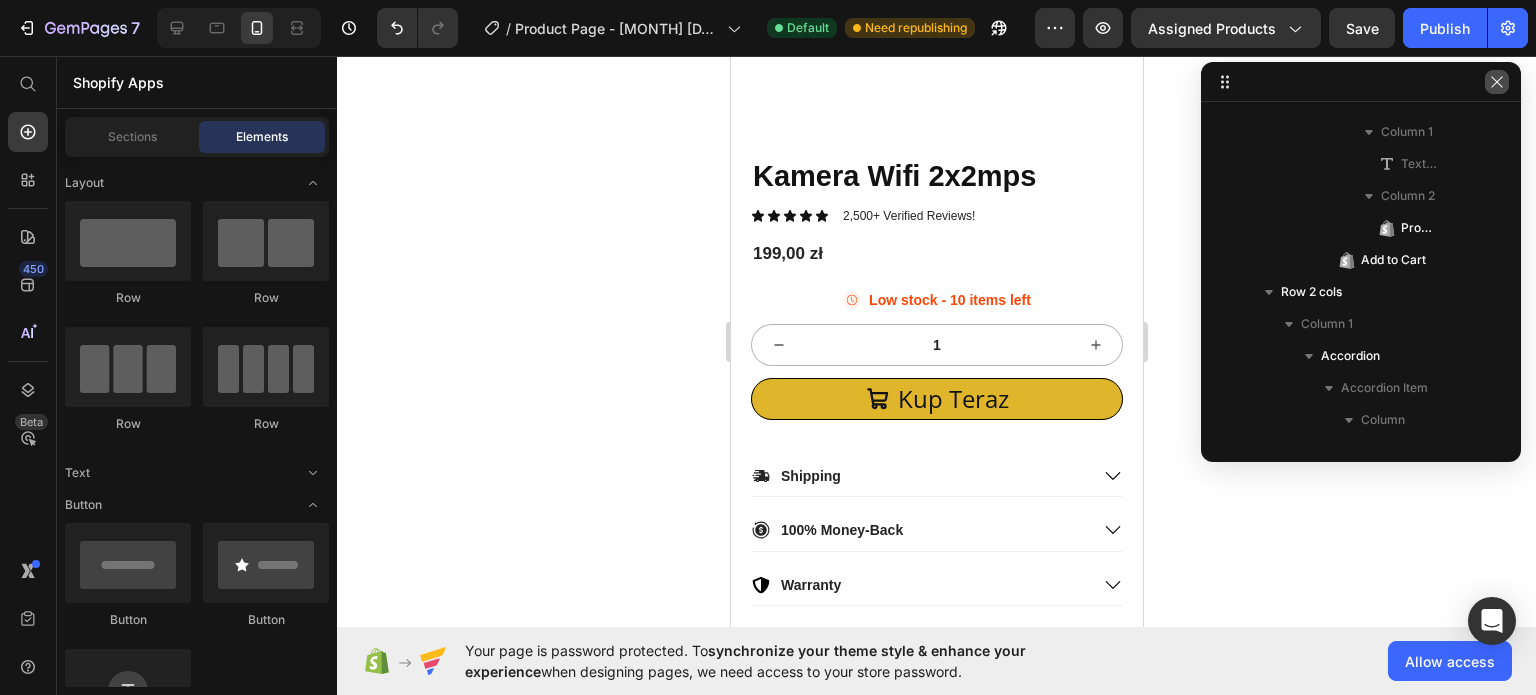 click at bounding box center [1497, 82] 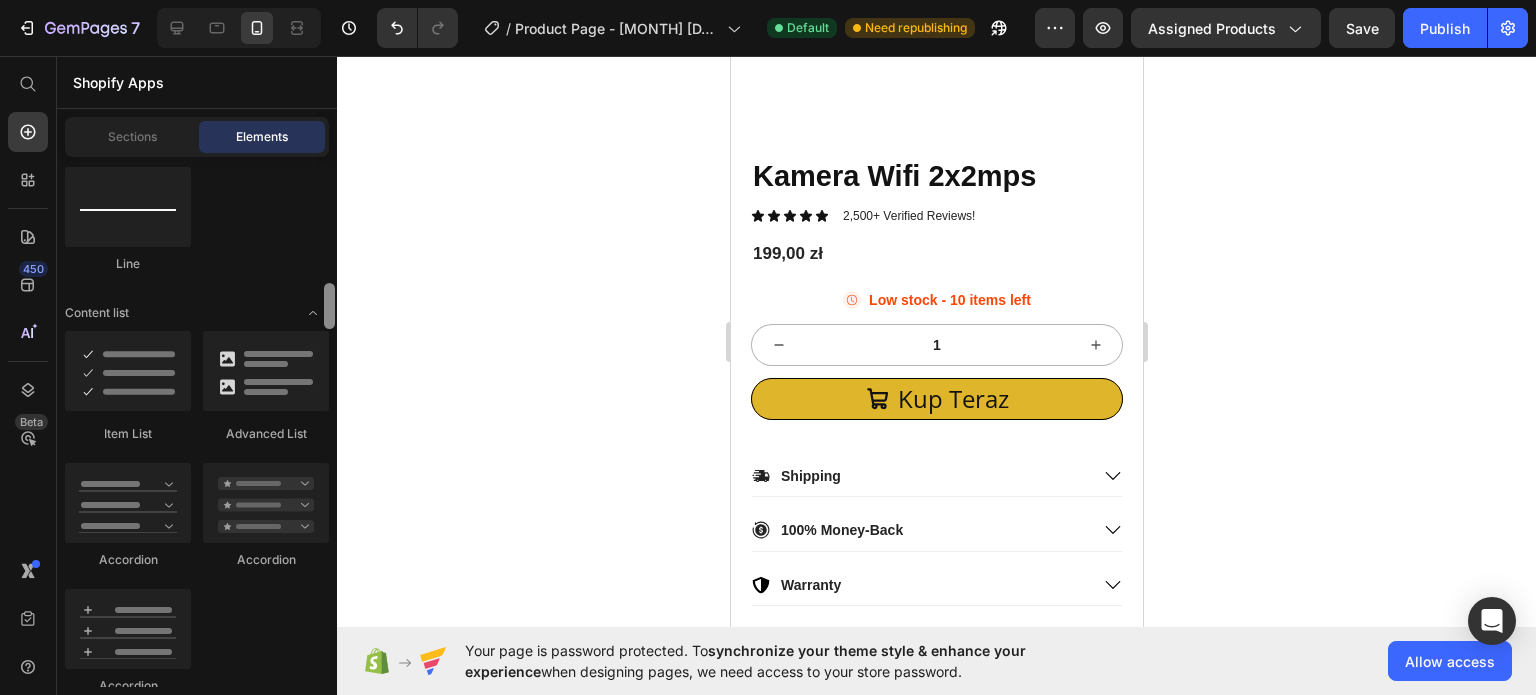 scroll, scrollTop: 1452, scrollLeft: 0, axis: vertical 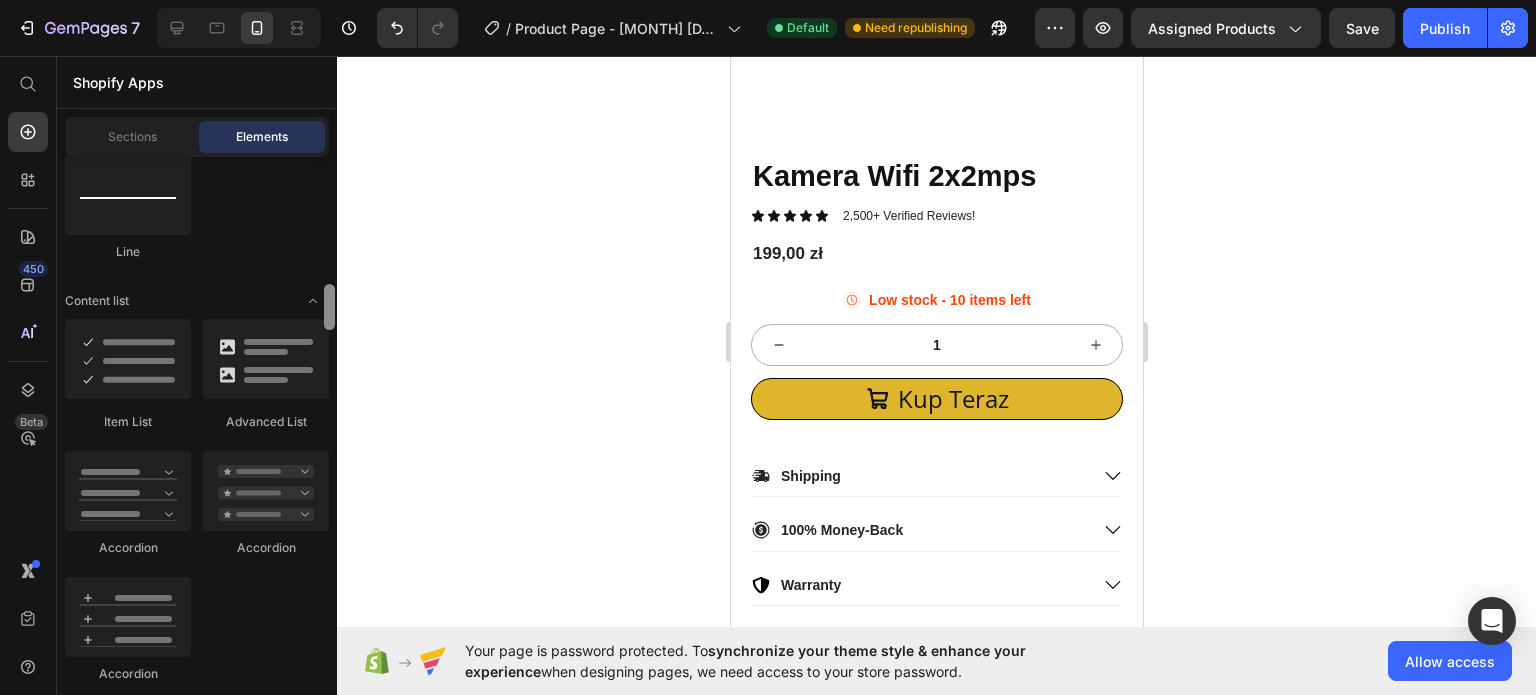 drag, startPoint x: 330, startPoint y: 321, endPoint x: 388, endPoint y: 312, distance: 58.694122 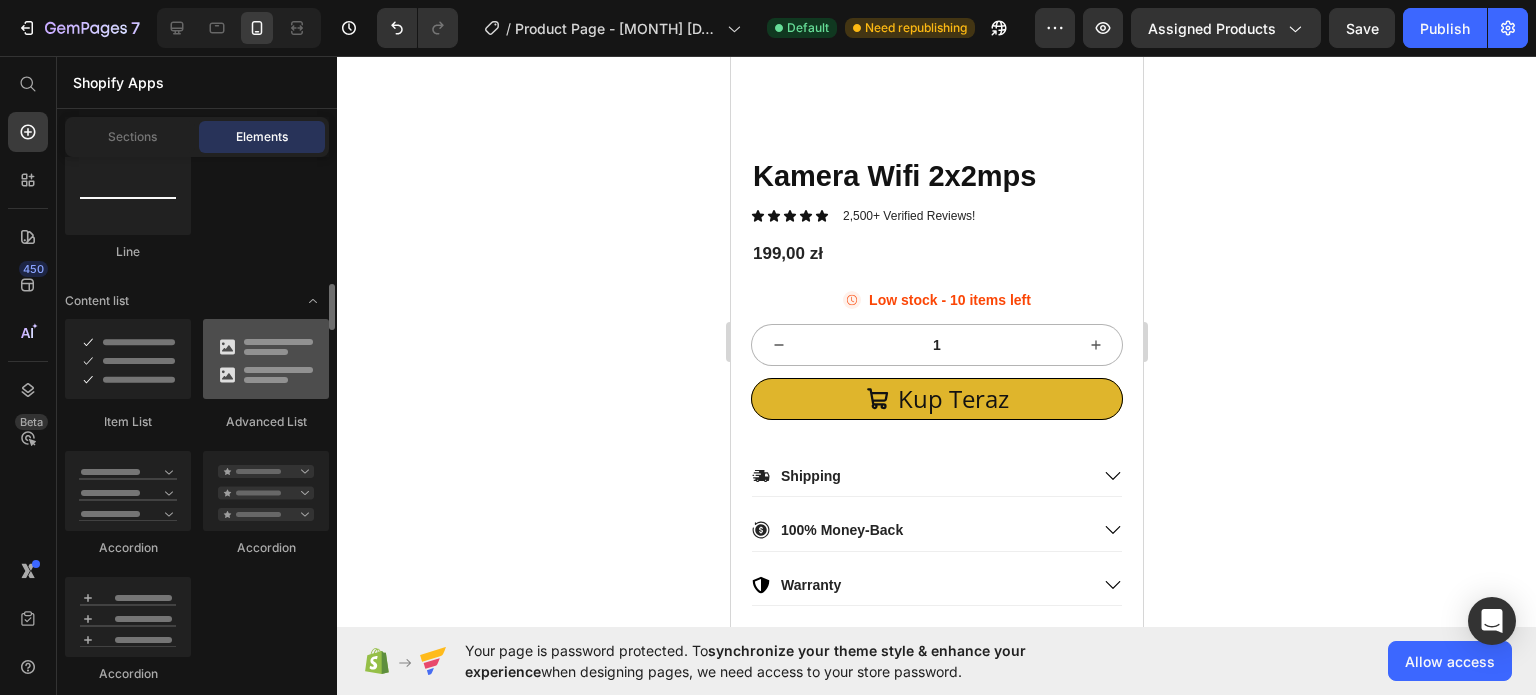 click at bounding box center (266, 359) 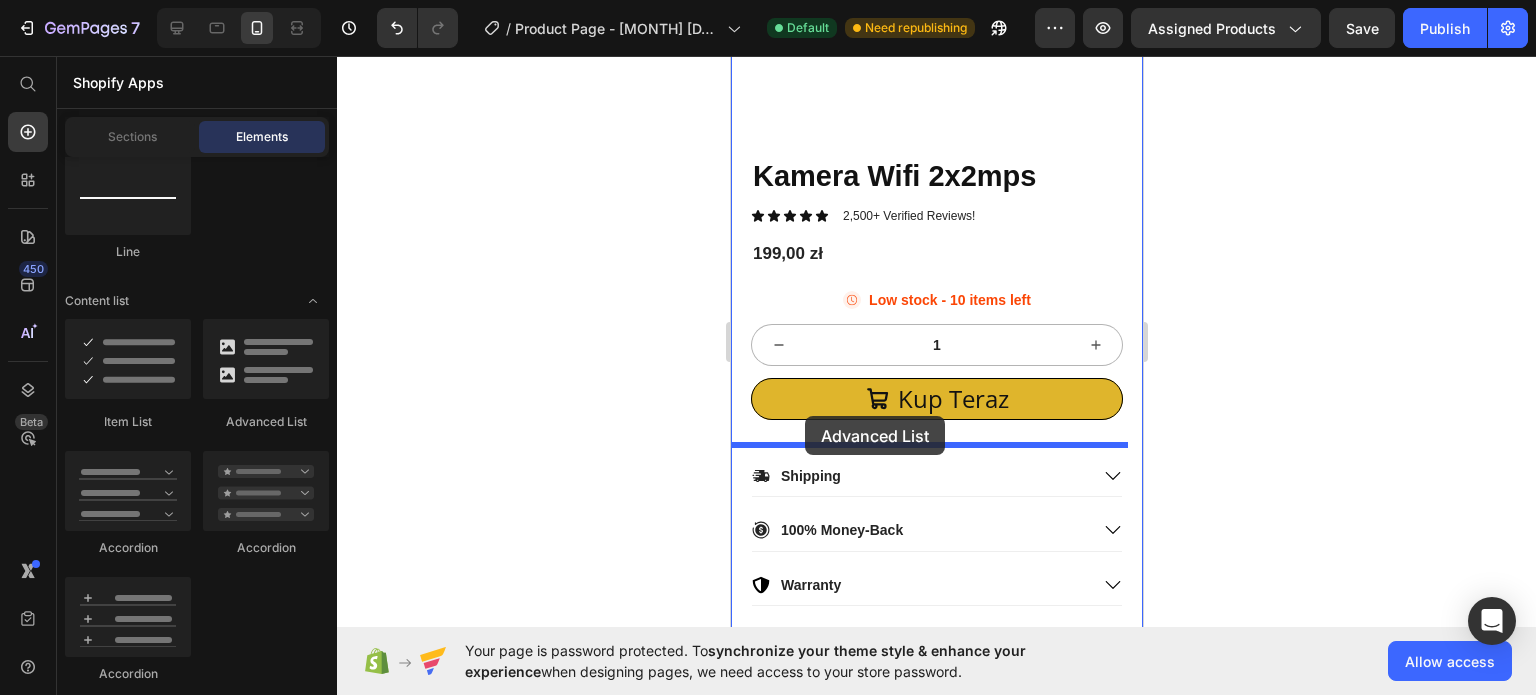 drag, startPoint x: 1278, startPoint y: 444, endPoint x: 804, endPoint y: 416, distance: 474.8263 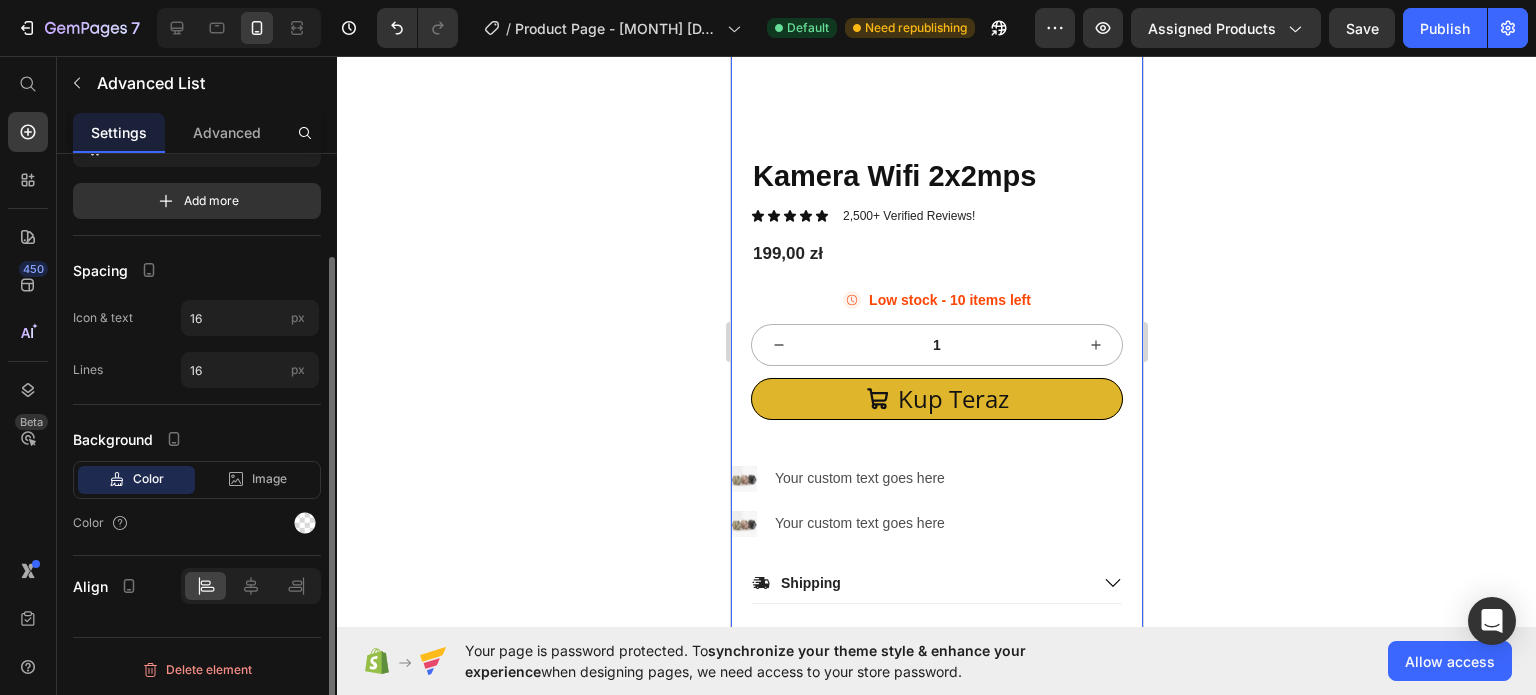 scroll, scrollTop: 0, scrollLeft: 0, axis: both 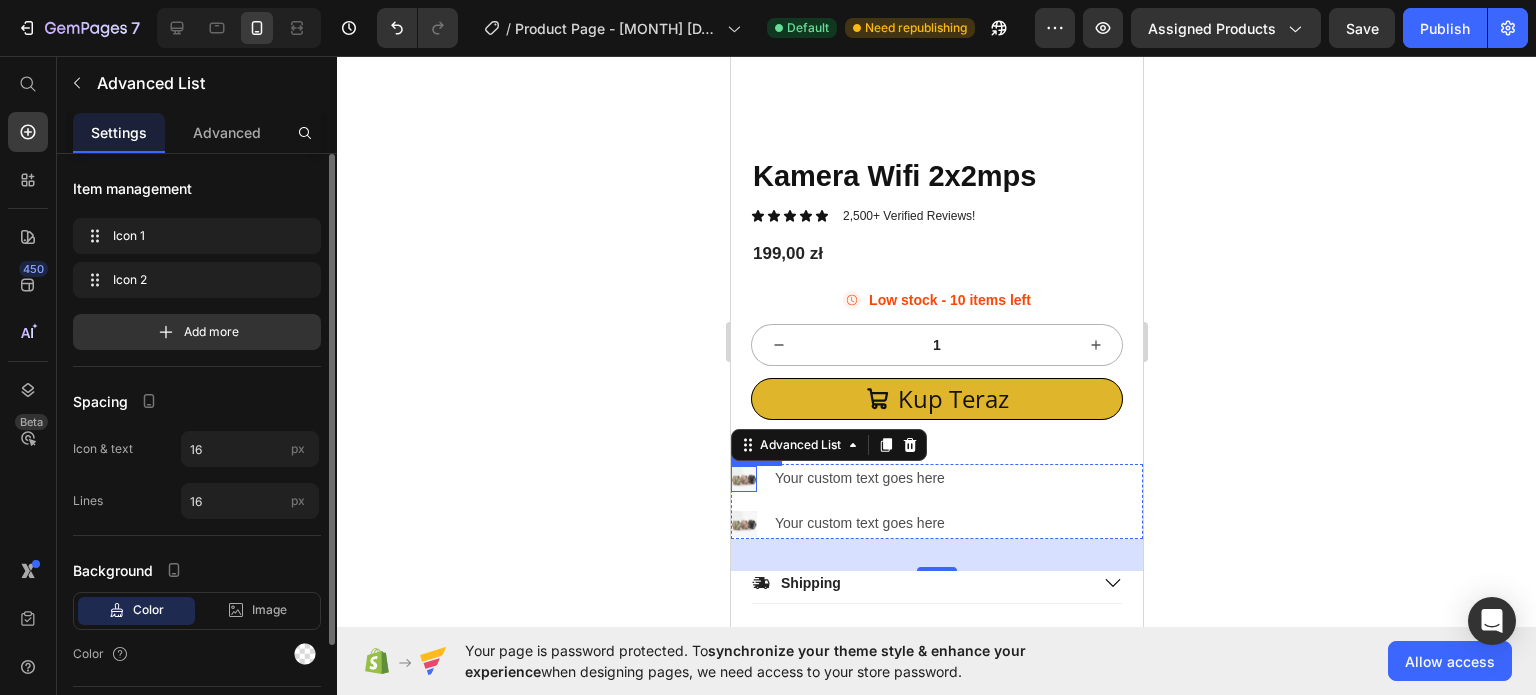 click at bounding box center [743, 479] 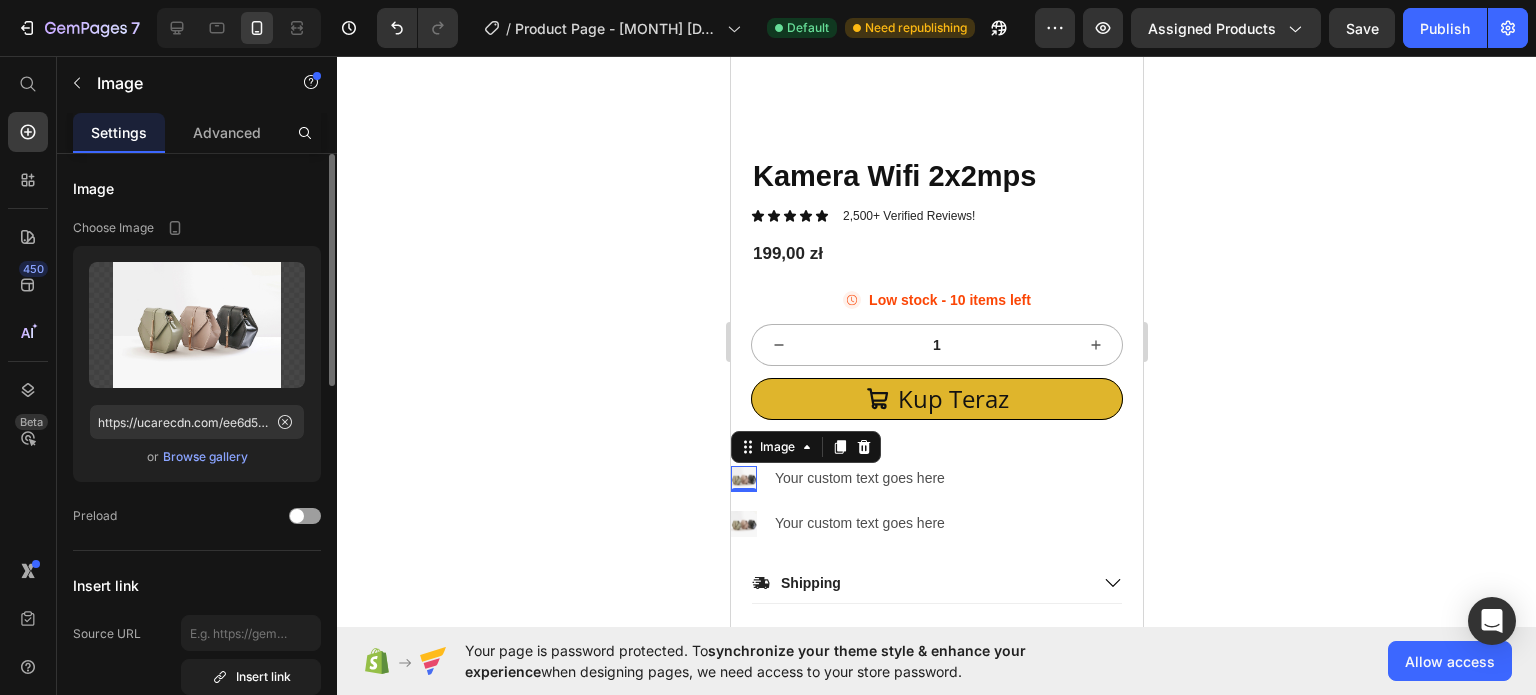 click 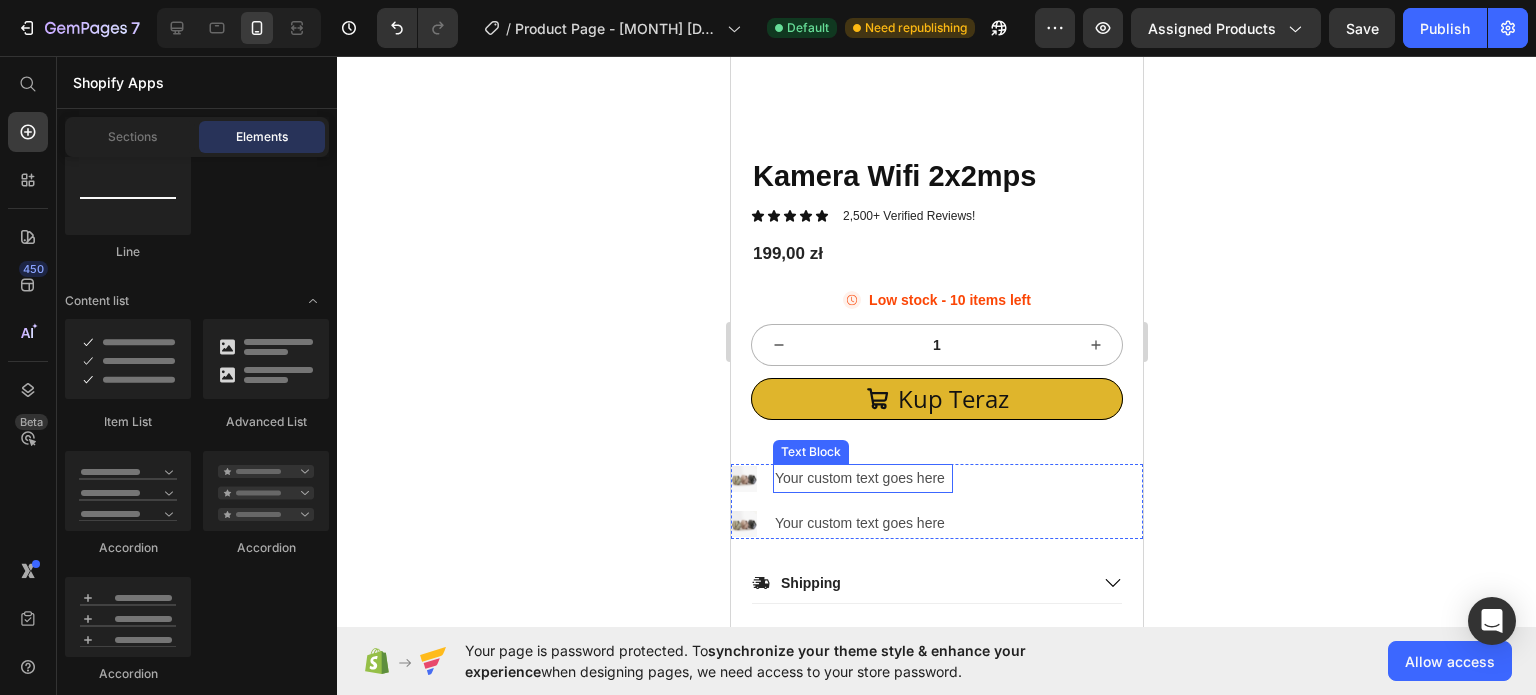 click on "Your custom text goes here" at bounding box center (862, 478) 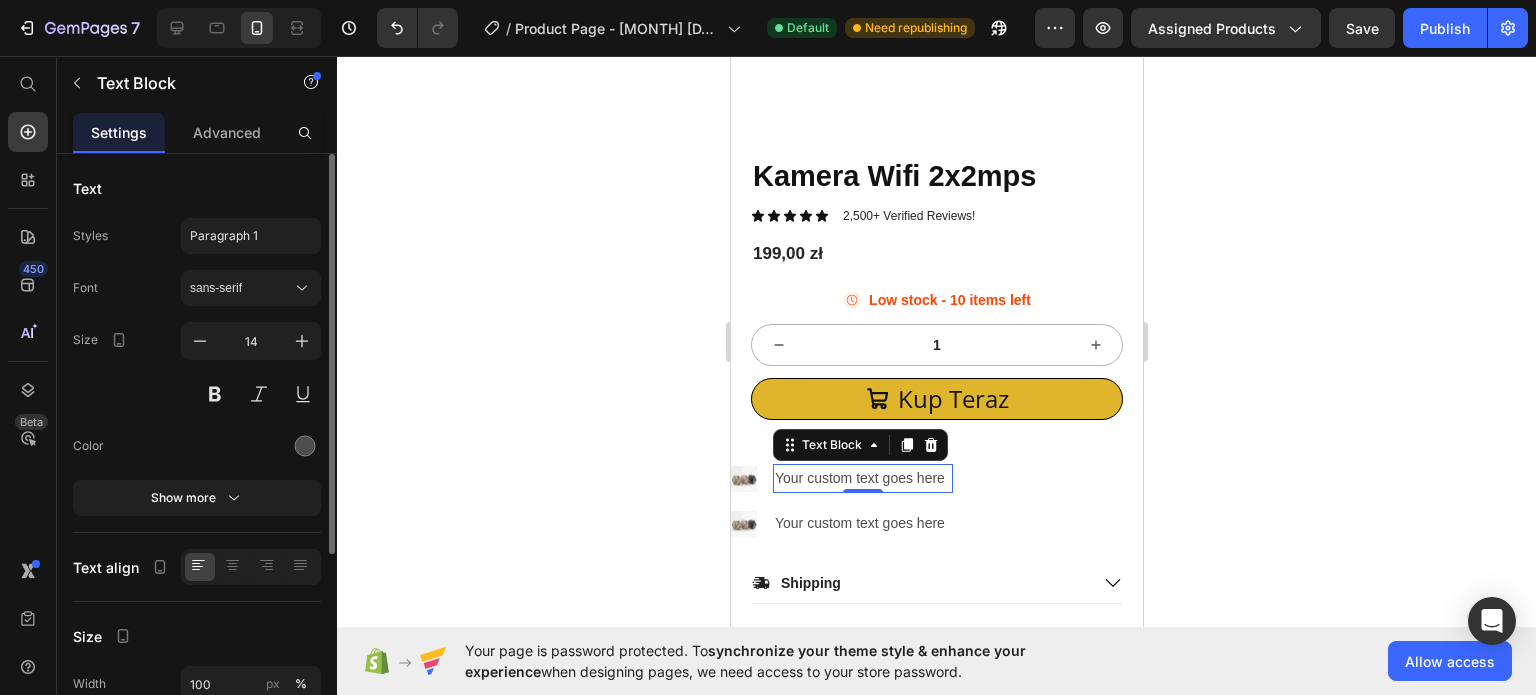 scroll, scrollTop: 0, scrollLeft: 0, axis: both 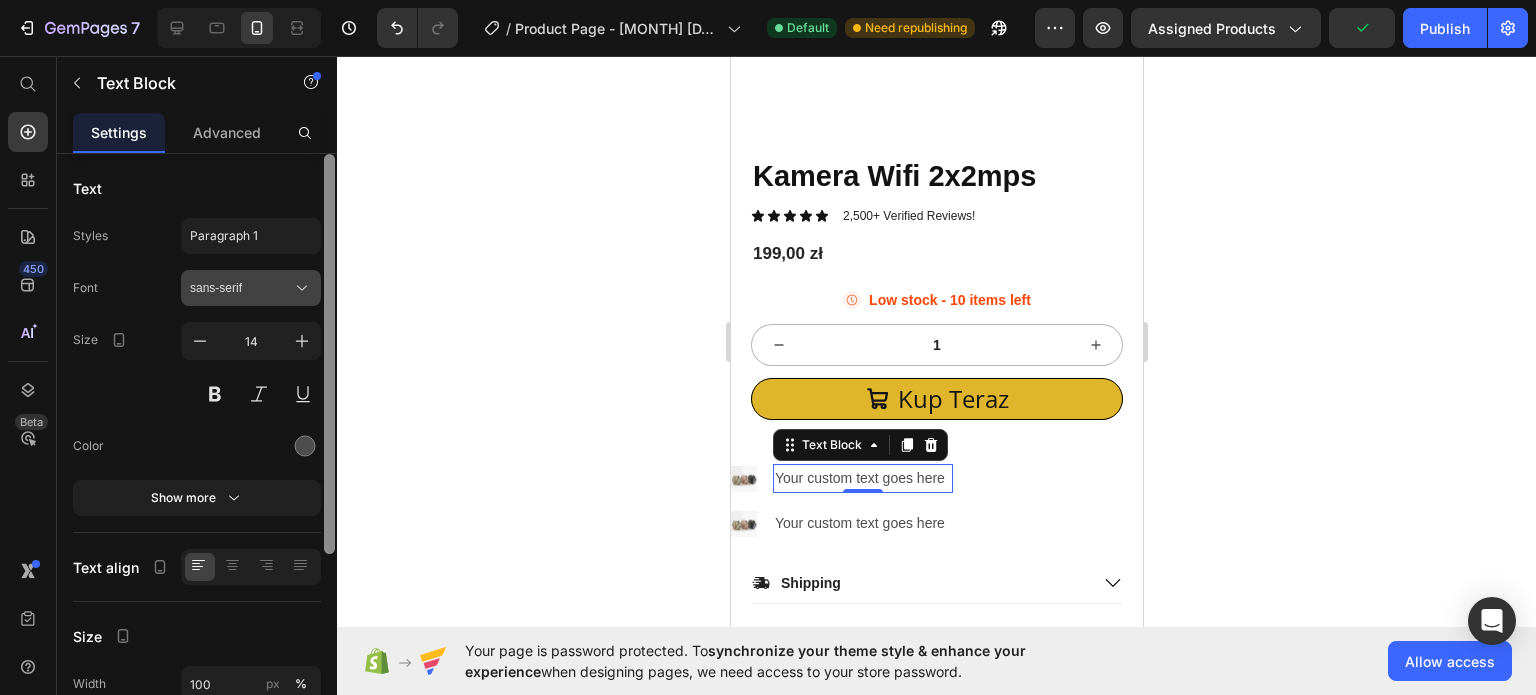 drag, startPoint x: 332, startPoint y: 421, endPoint x: 314, endPoint y: 273, distance: 149.09058 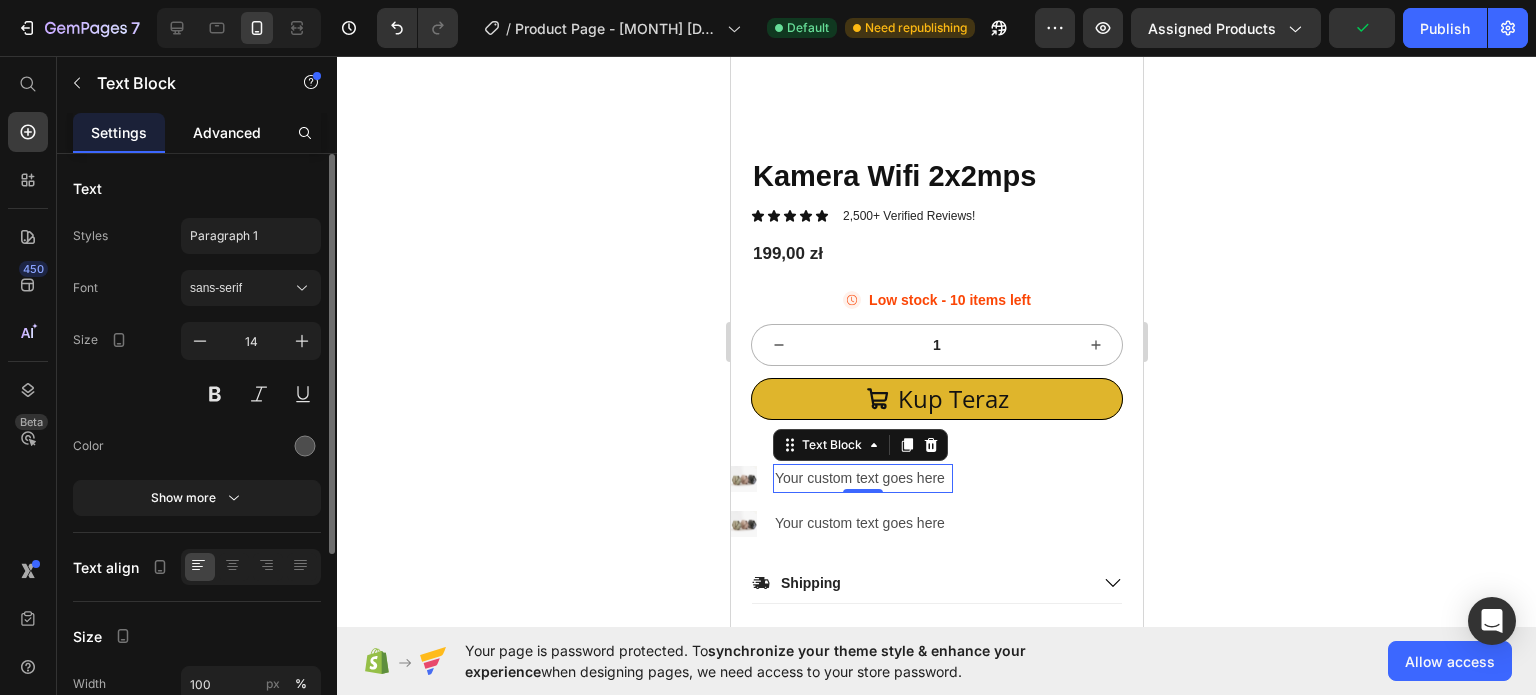 click on "Advanced" 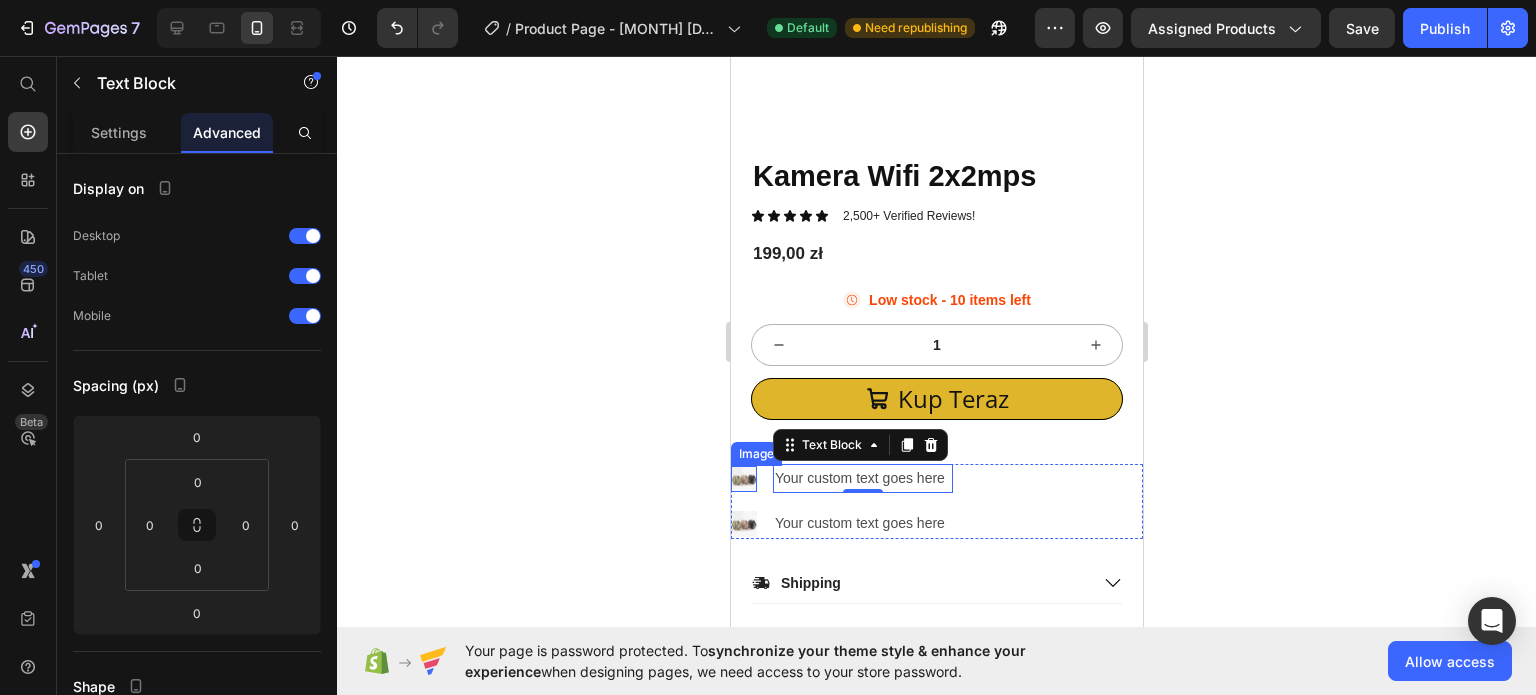 click on "Image" at bounding box center [755, 454] 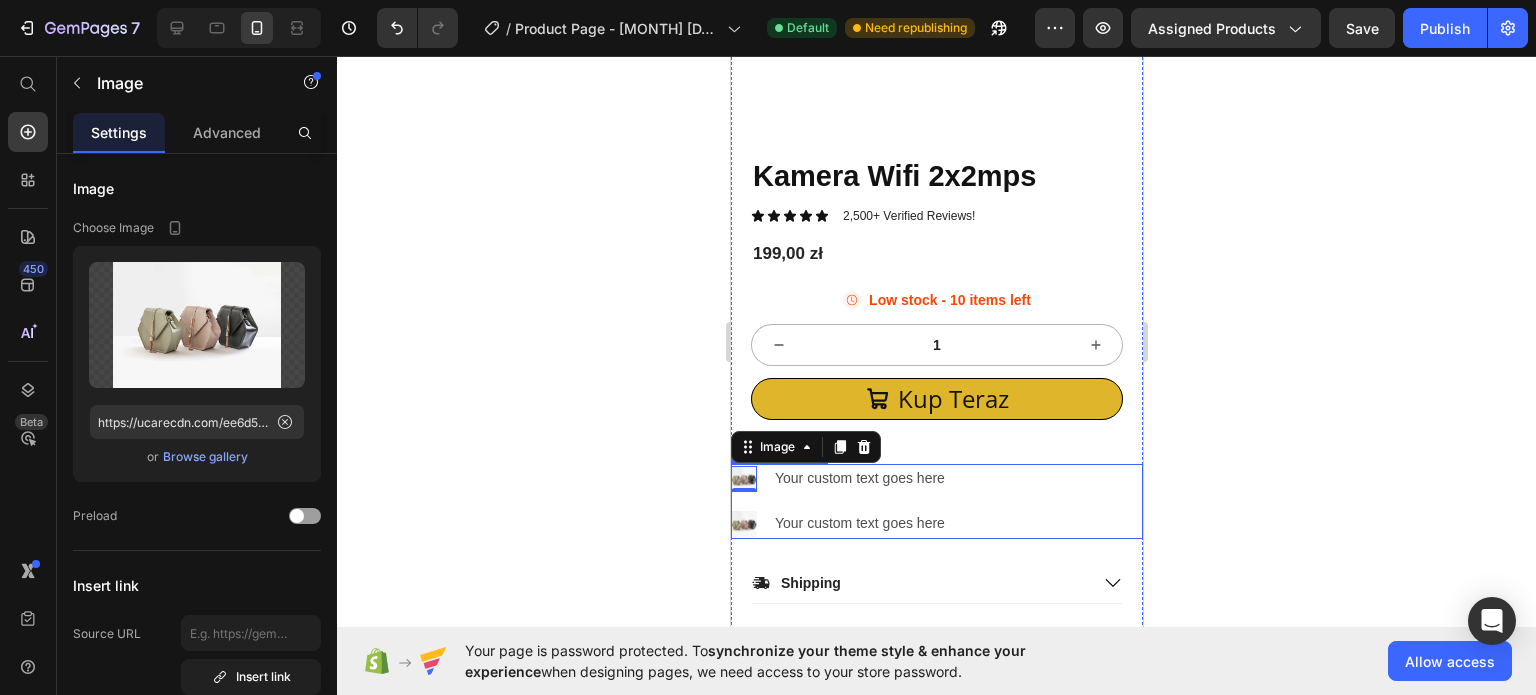 click on "Image   0 Your custom text goes here Text Block Image Your custom text goes here Text Block" at bounding box center [936, 501] 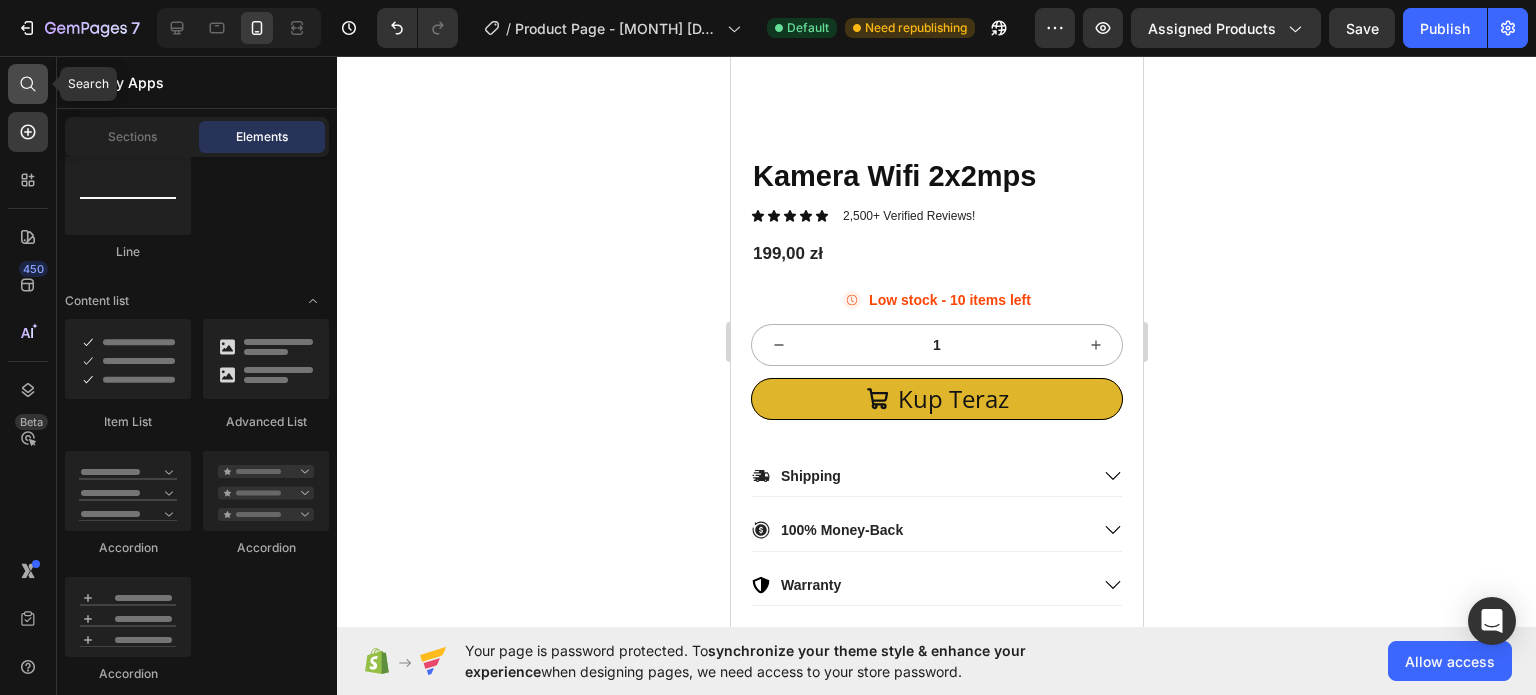 click 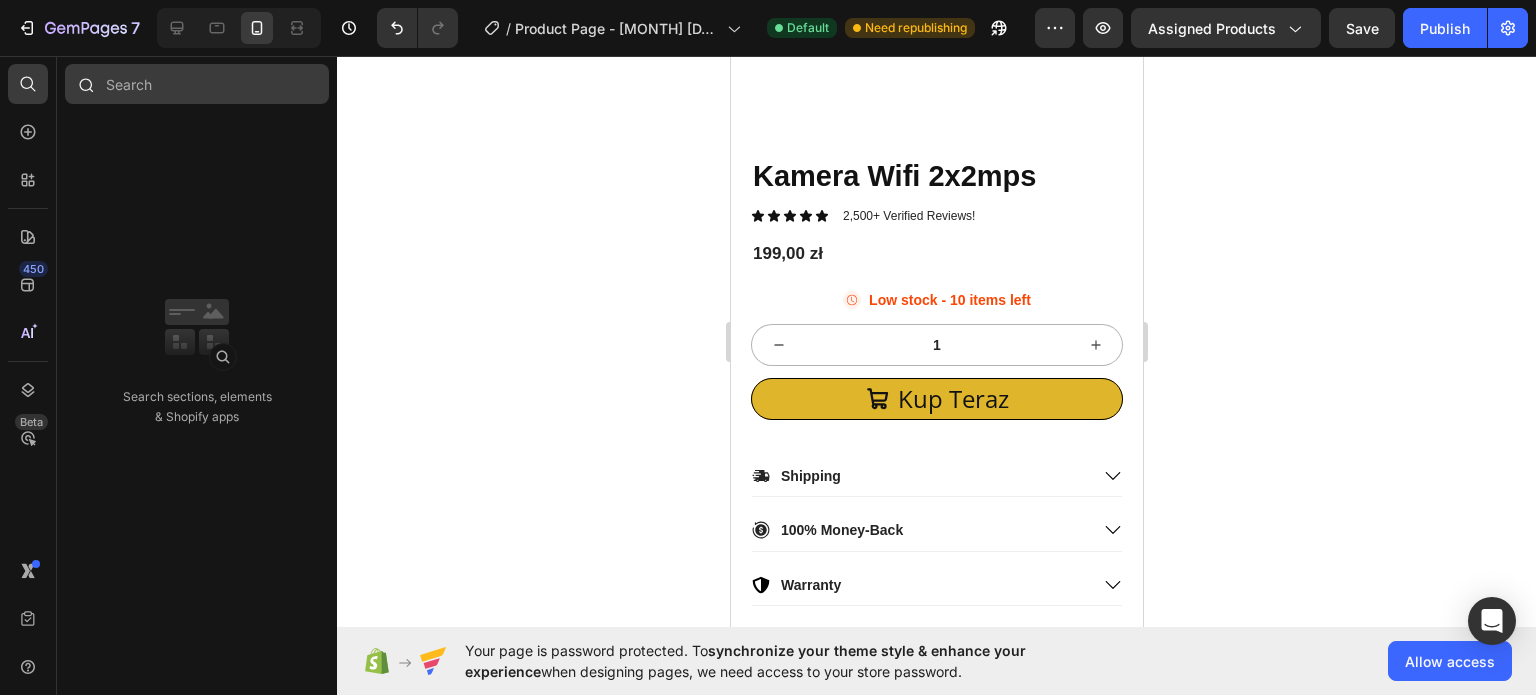 click at bounding box center [197, 84] 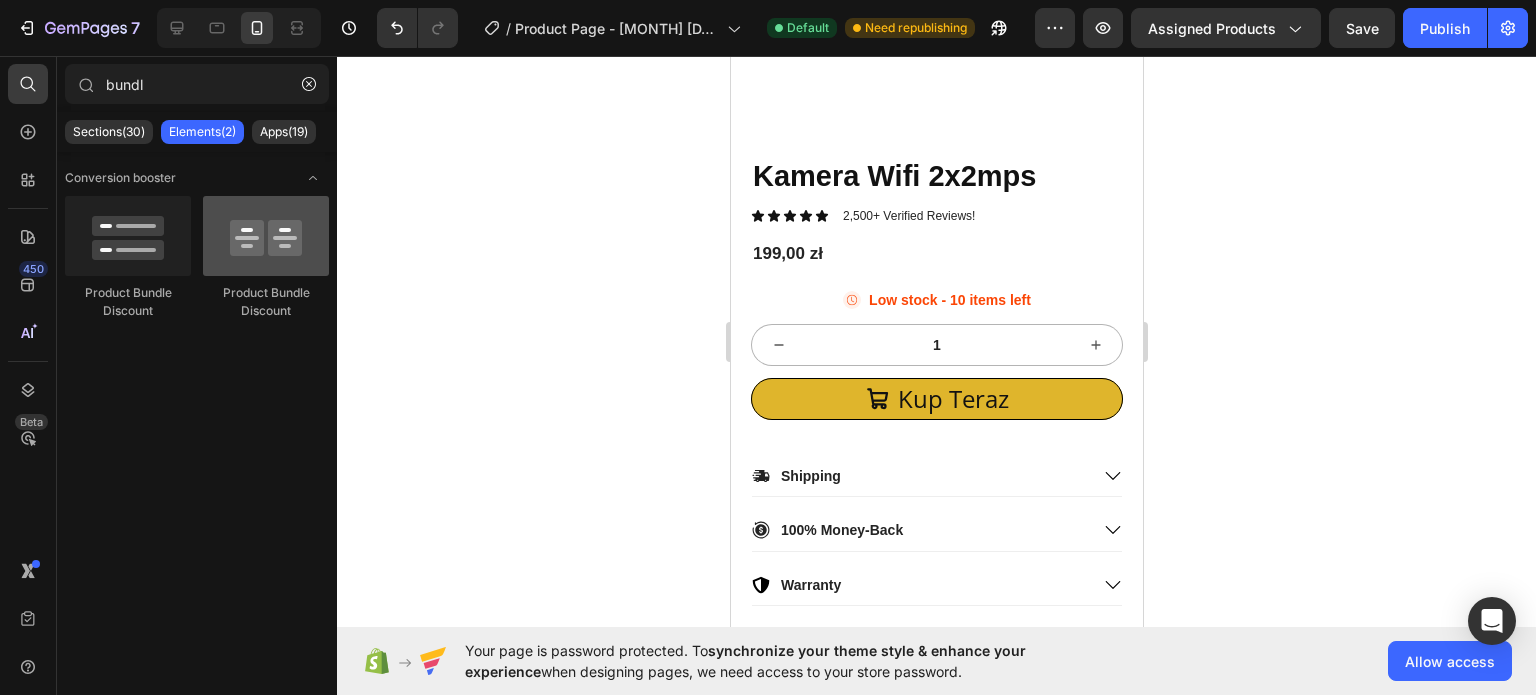 type on "bundl" 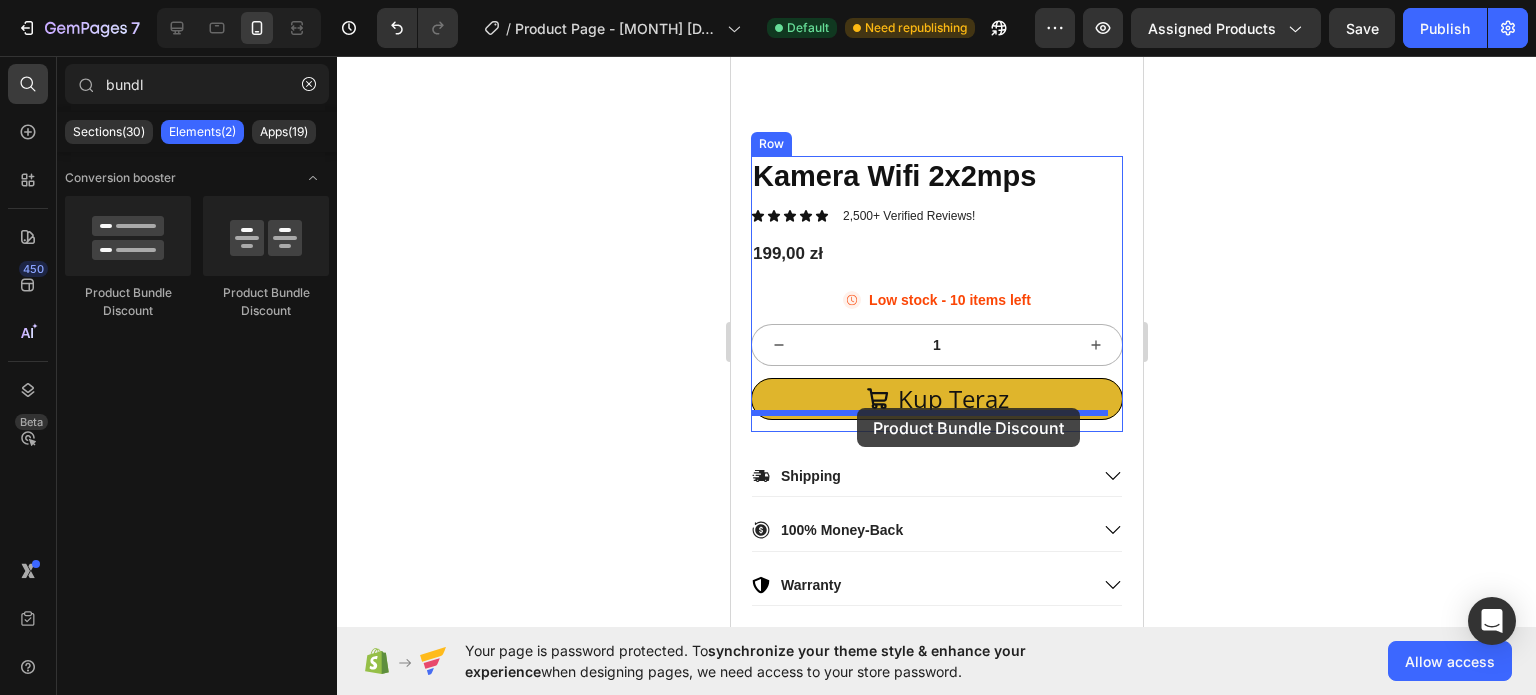 drag, startPoint x: 1197, startPoint y: 343, endPoint x: 856, endPoint y: 409, distance: 347.32837 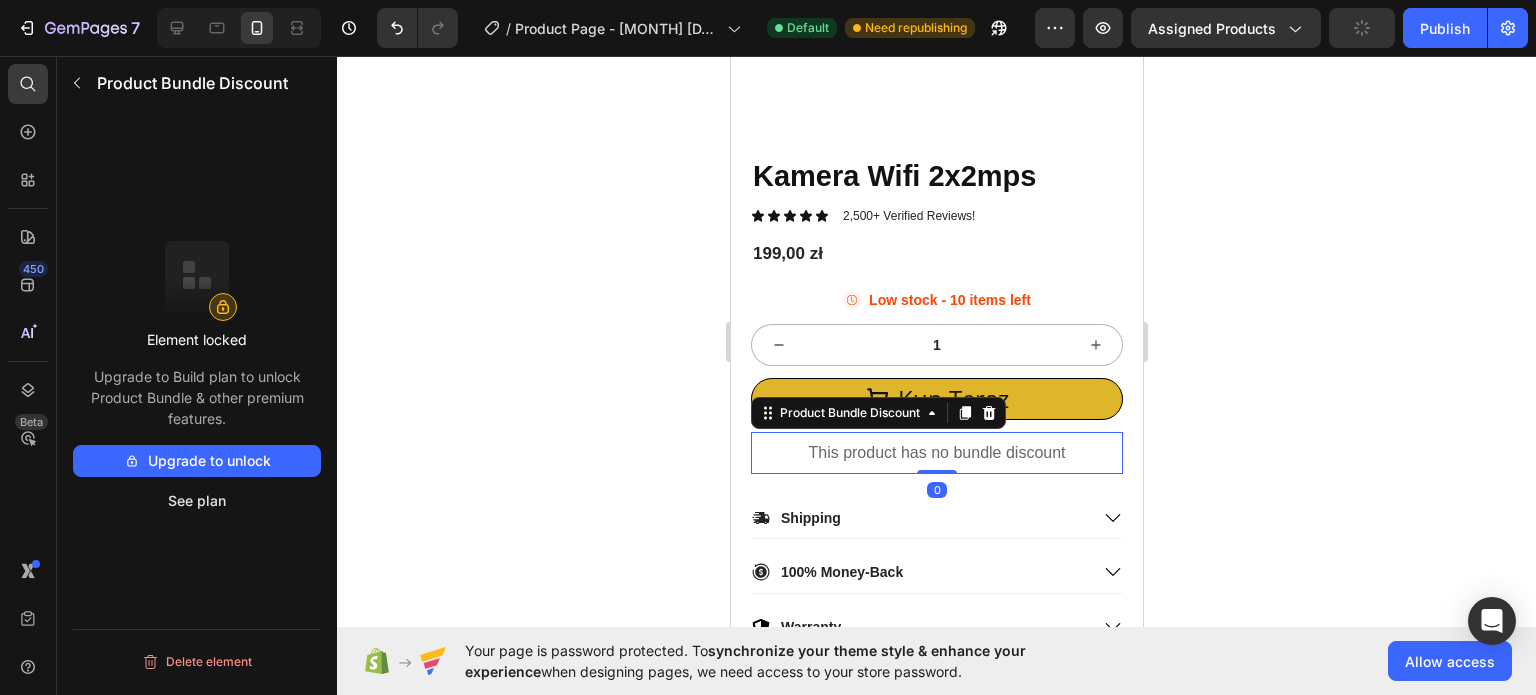 click on "This product has no bundle discount" at bounding box center (936, 453) 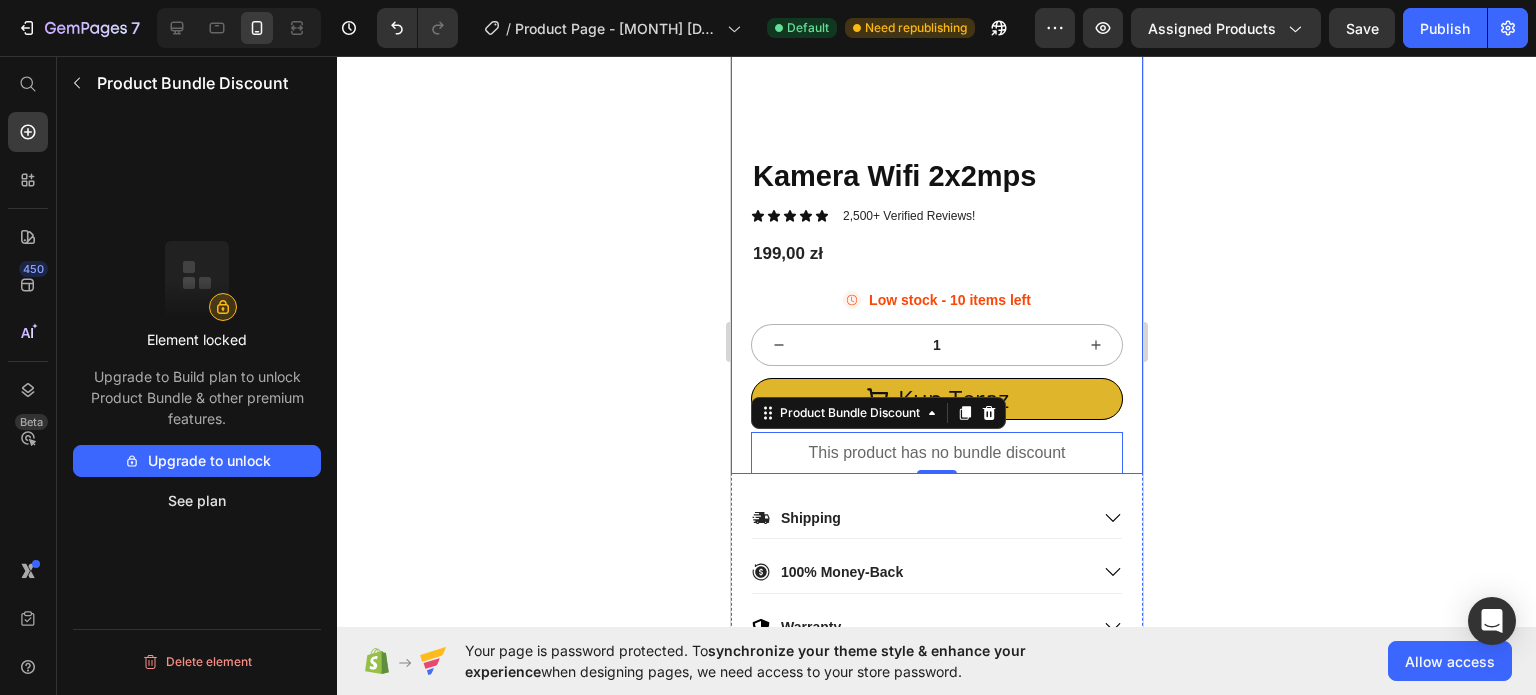 scroll, scrollTop: 0, scrollLeft: 0, axis: both 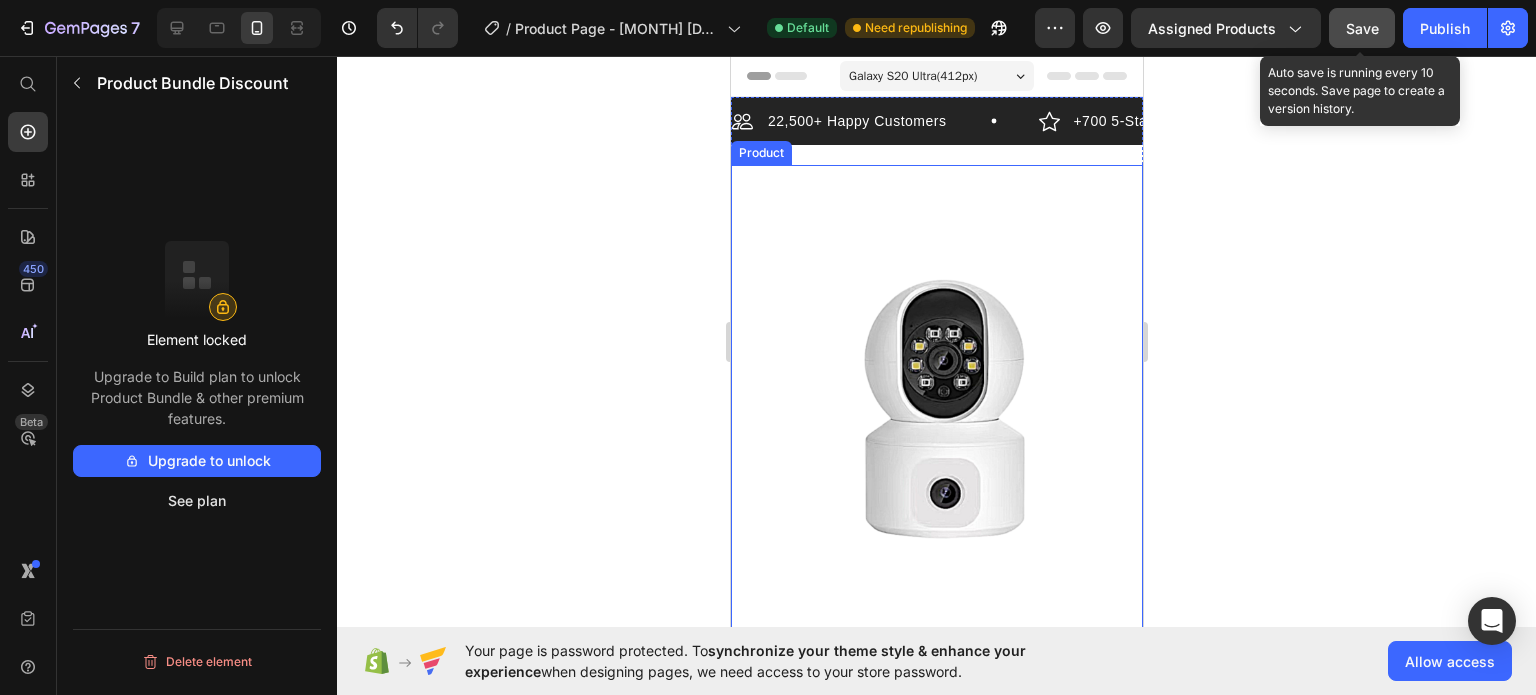 click on "Save" at bounding box center (1362, 28) 